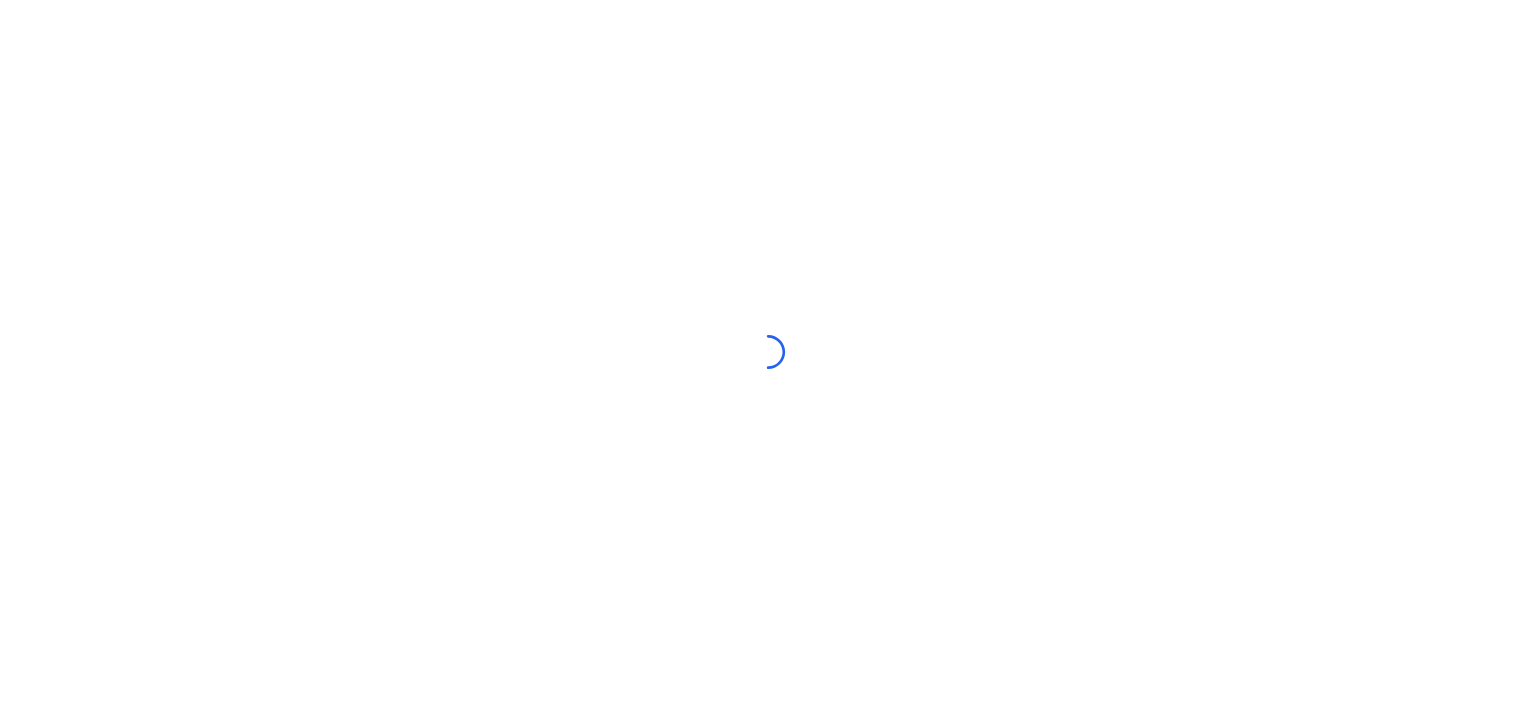 scroll, scrollTop: 0, scrollLeft: 0, axis: both 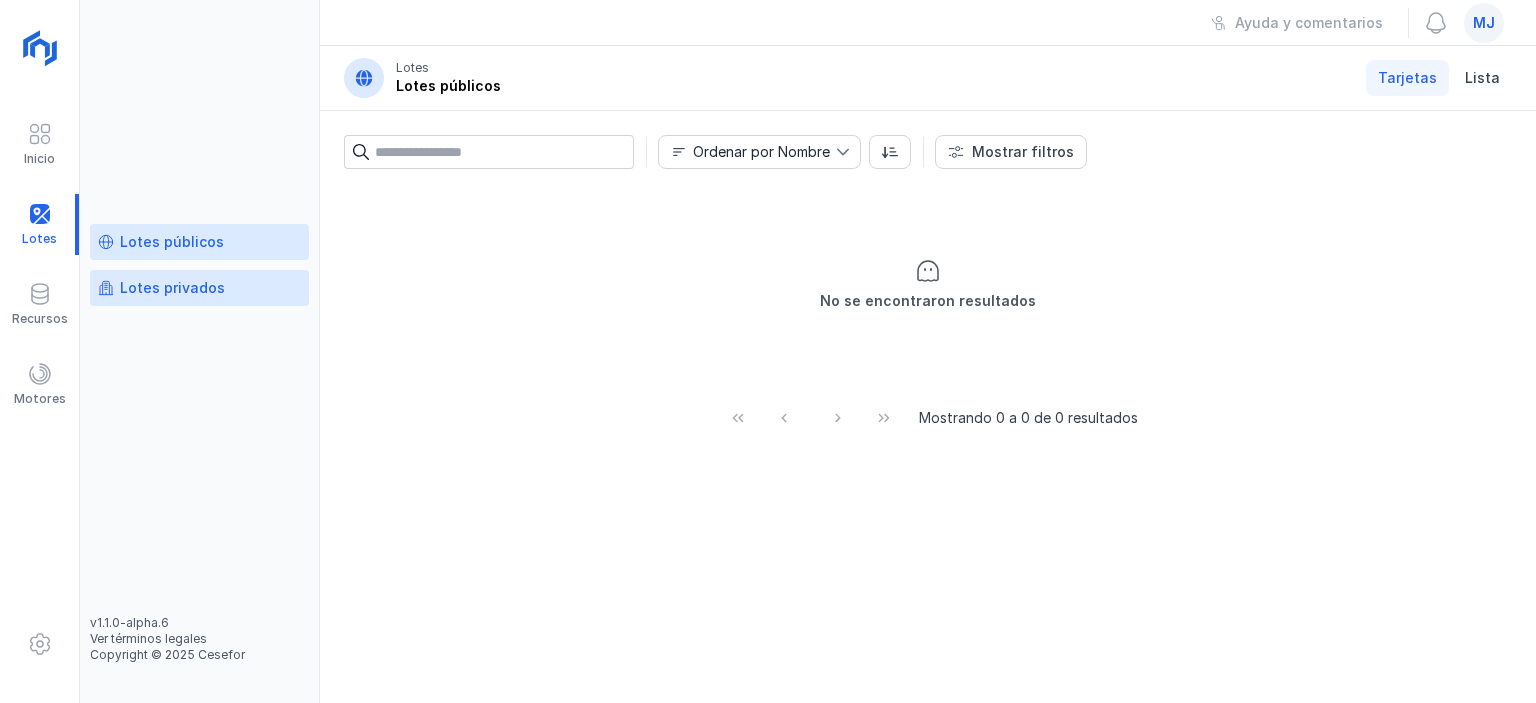 click on "Lotes privados" at bounding box center [172, 288] 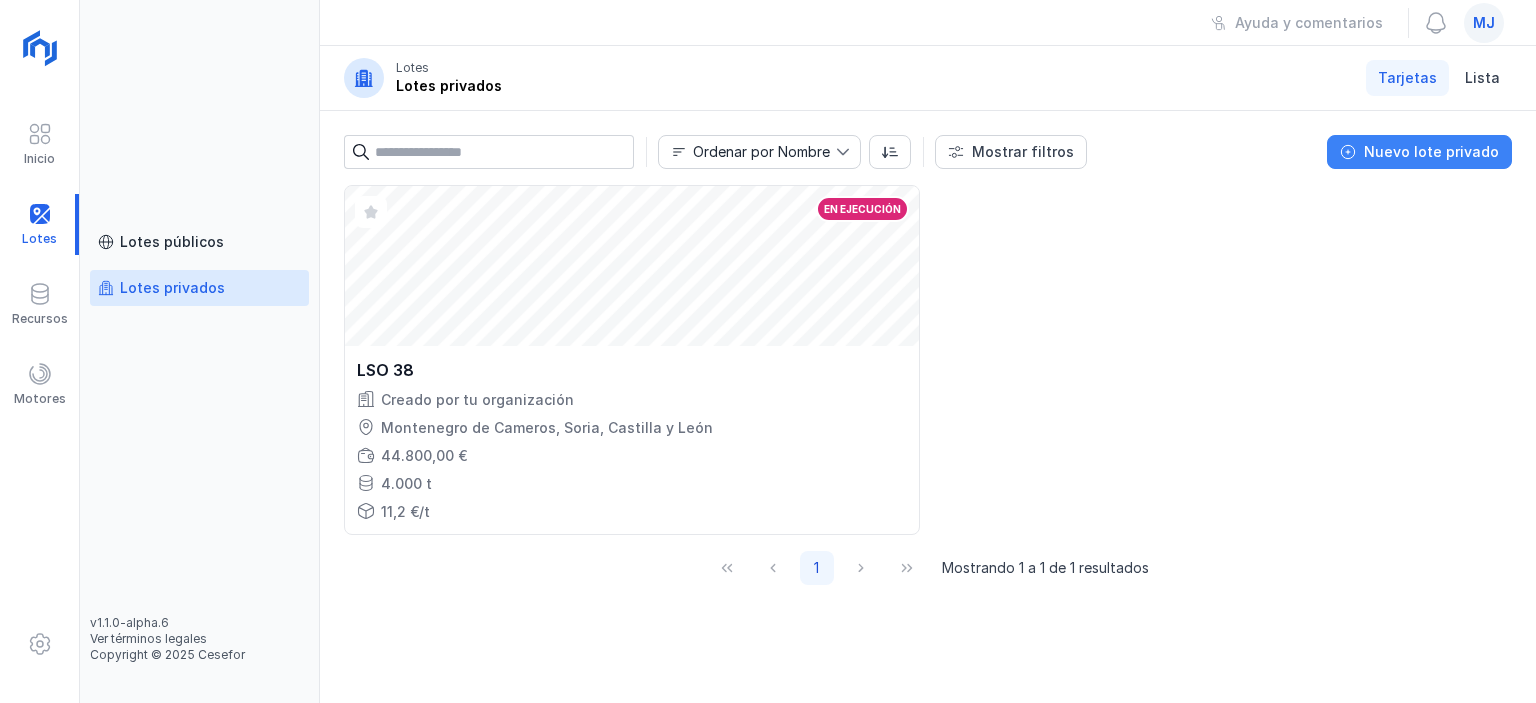 click on "Nuevo lote privado" 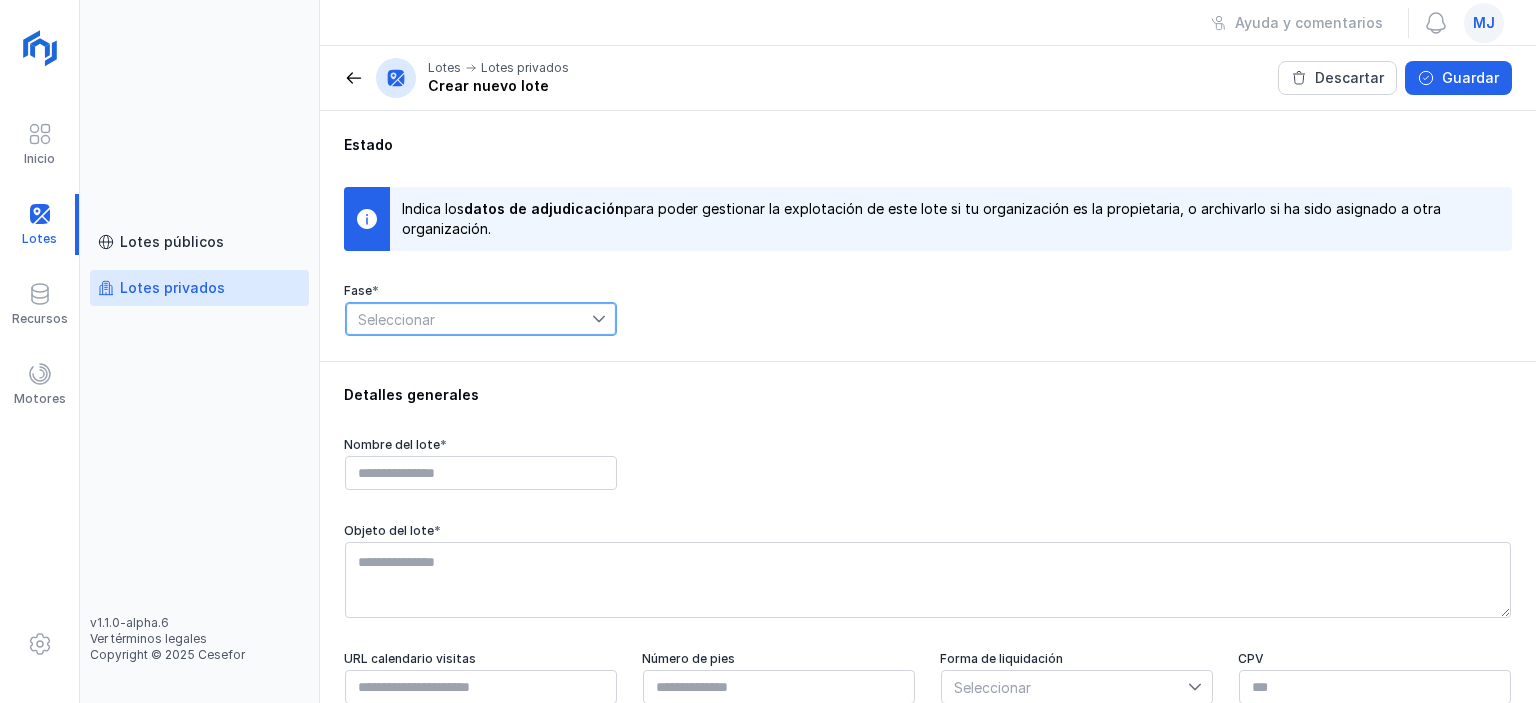 click on "Seleccionar" at bounding box center (469, 319) 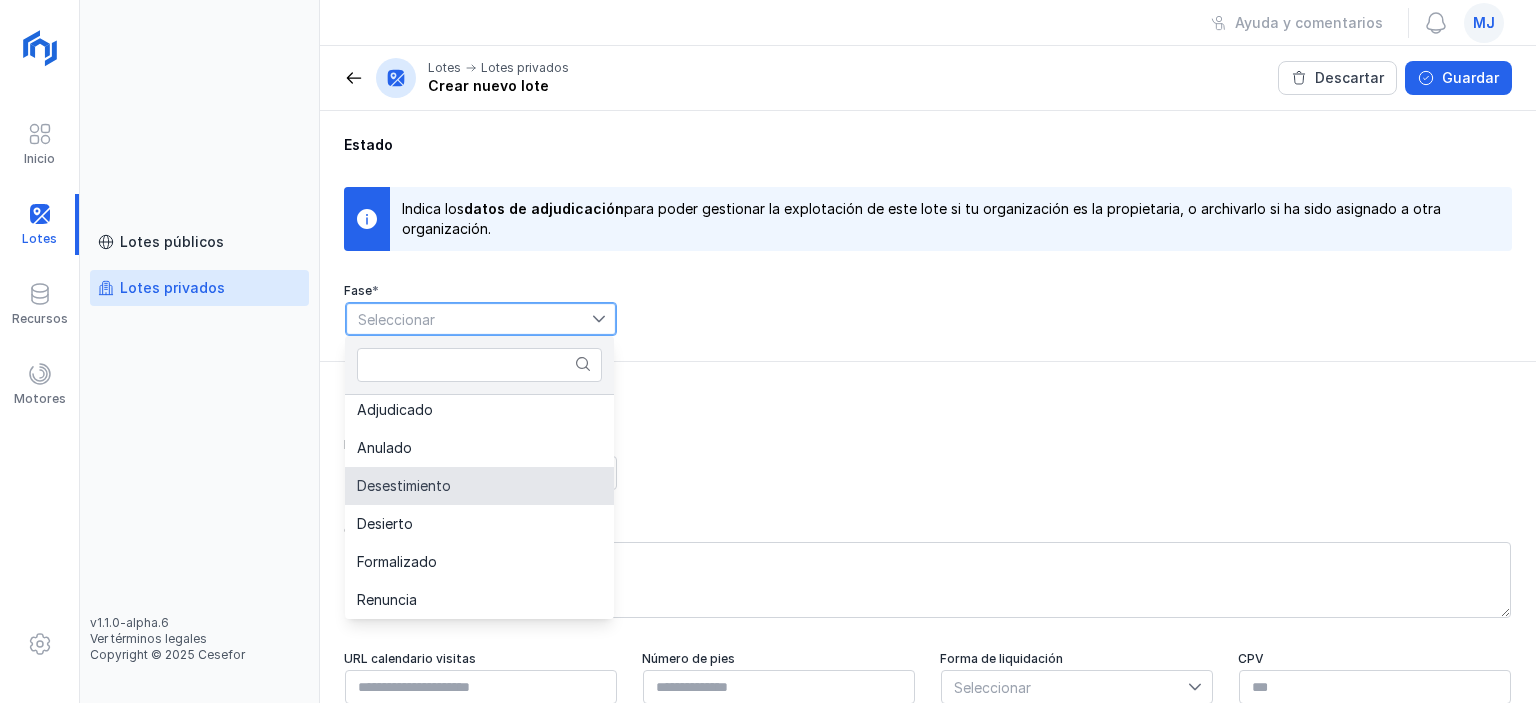 scroll, scrollTop: 0, scrollLeft: 0, axis: both 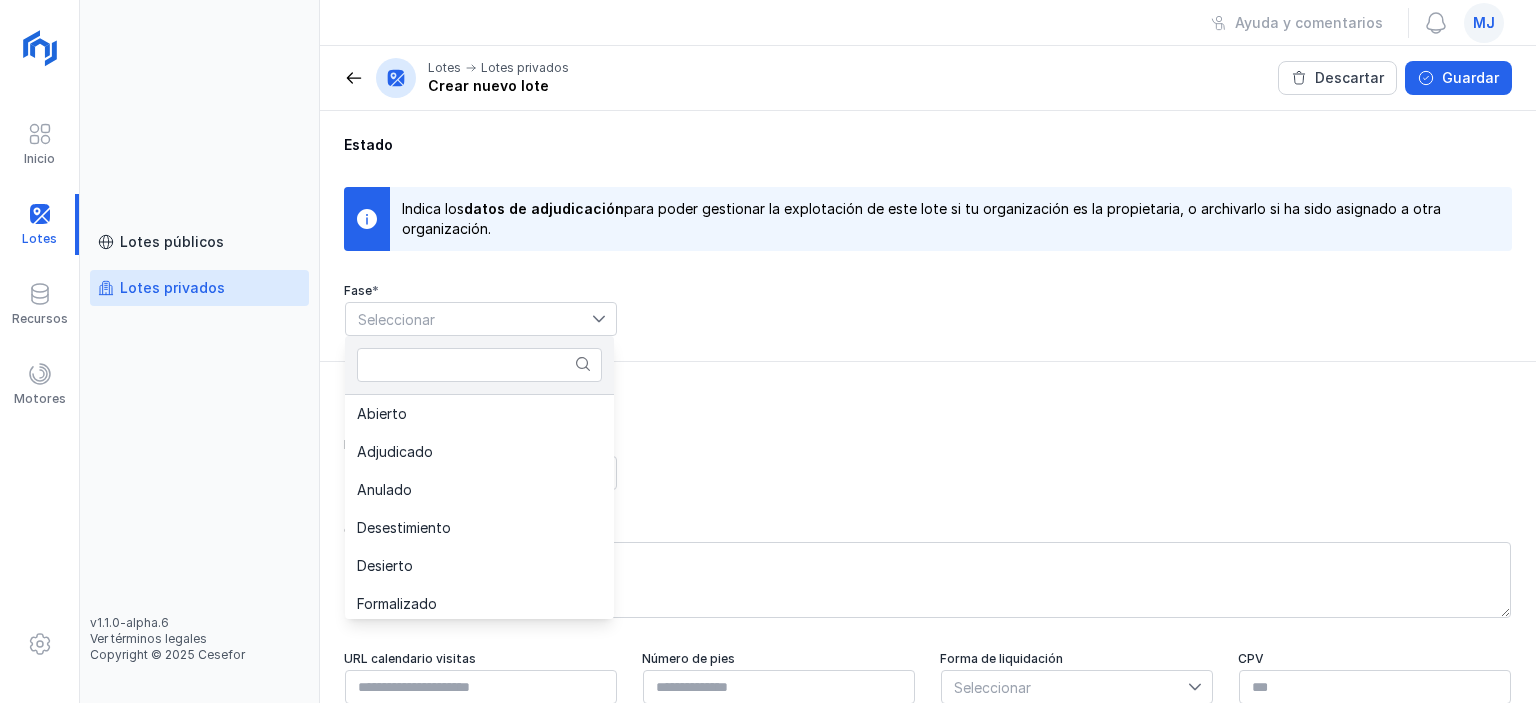 click at bounding box center [354, 78] 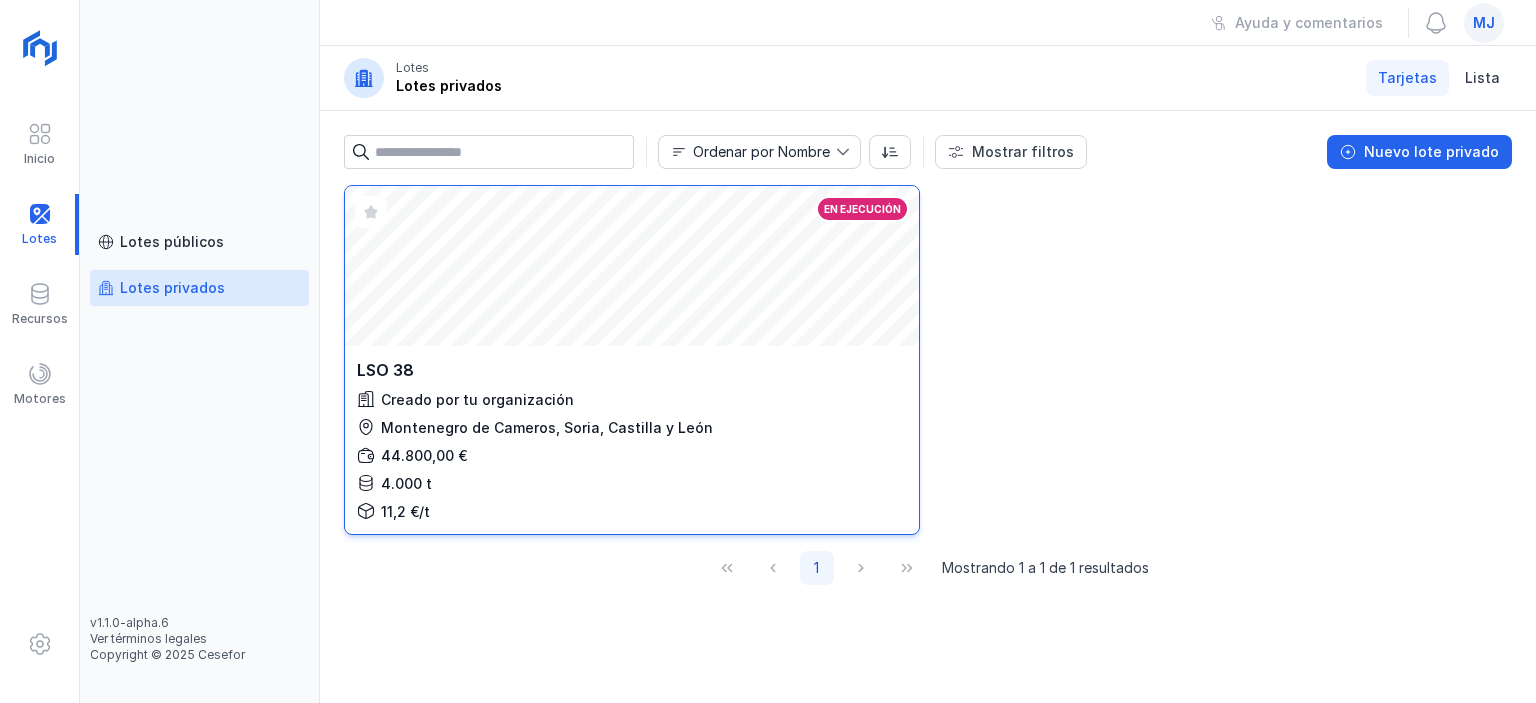 click on "Abrir lote En ejecución" at bounding box center [632, 266] 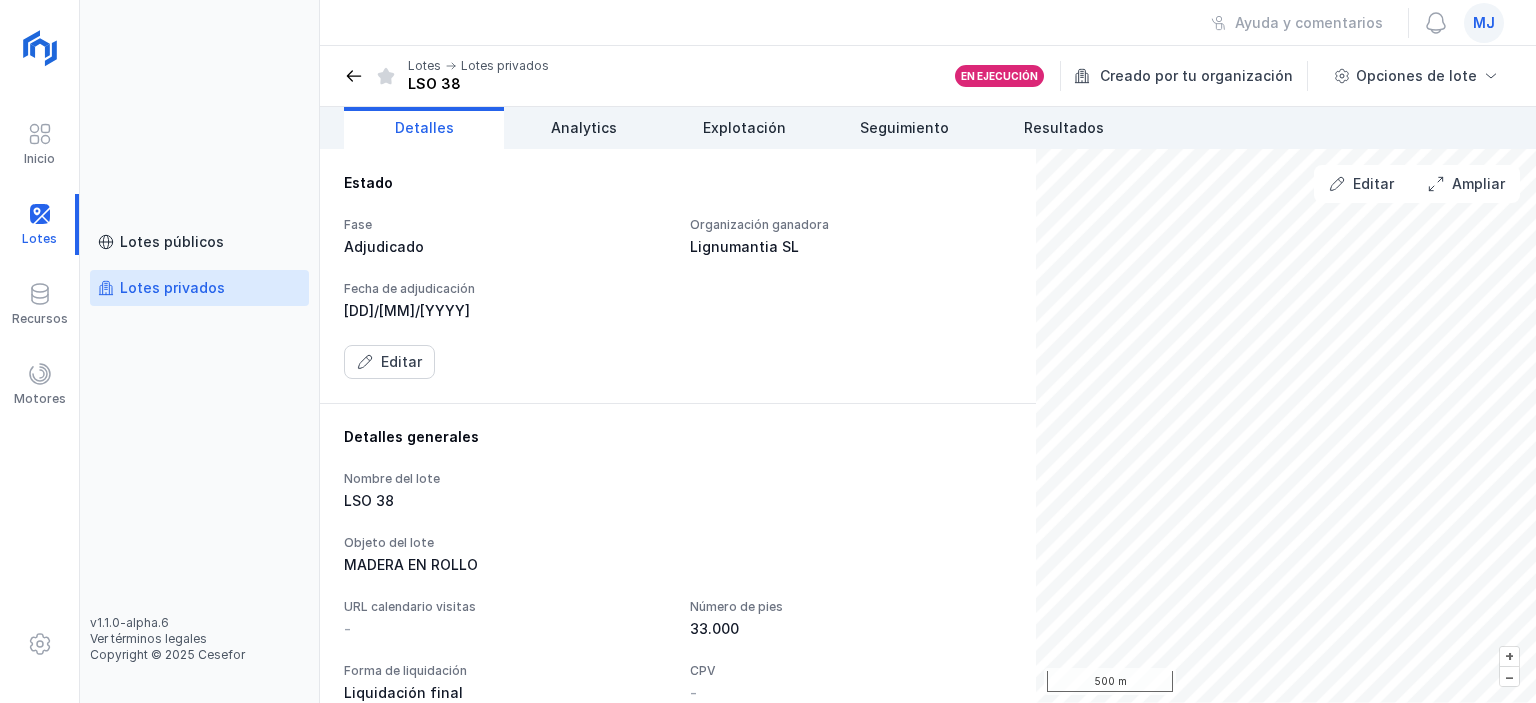click at bounding box center (354, 76) 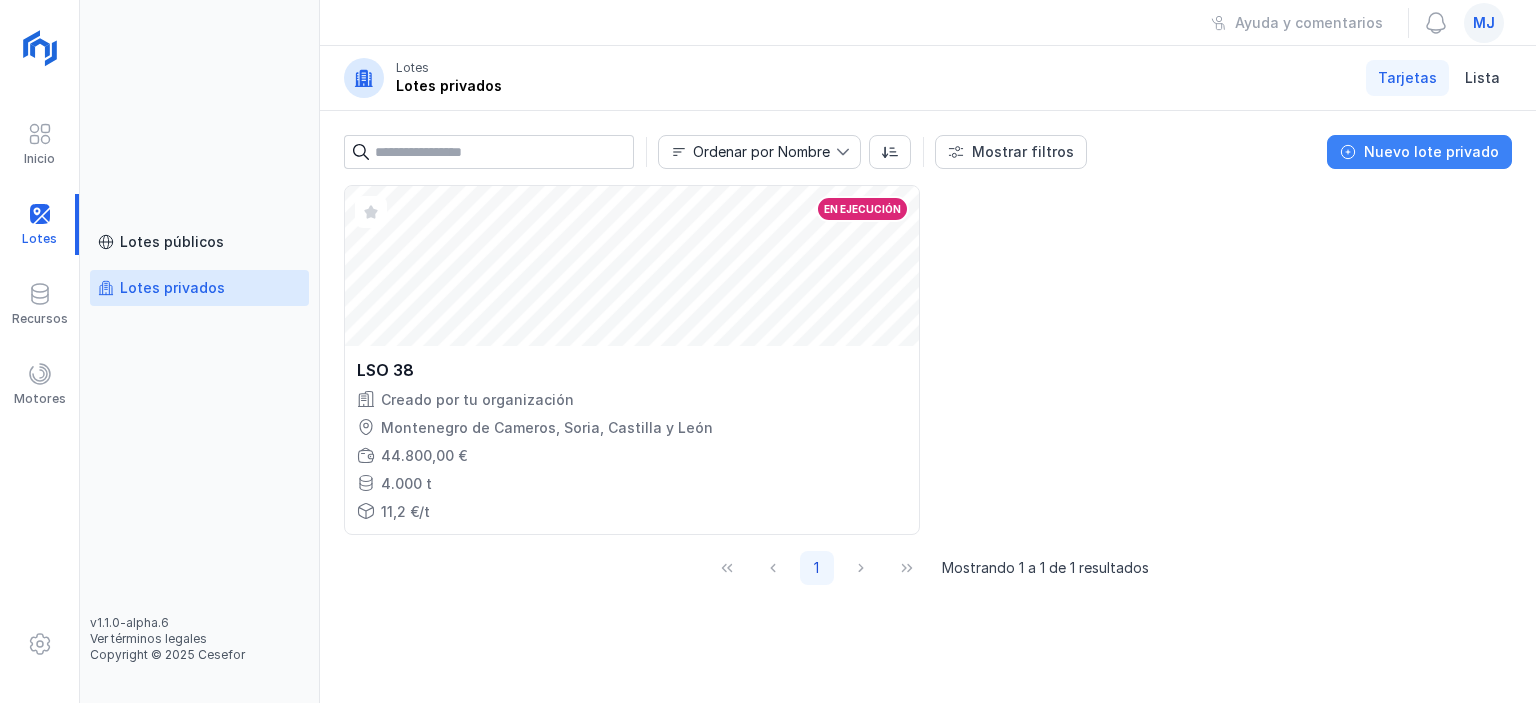 click on "Nuevo lote privado" 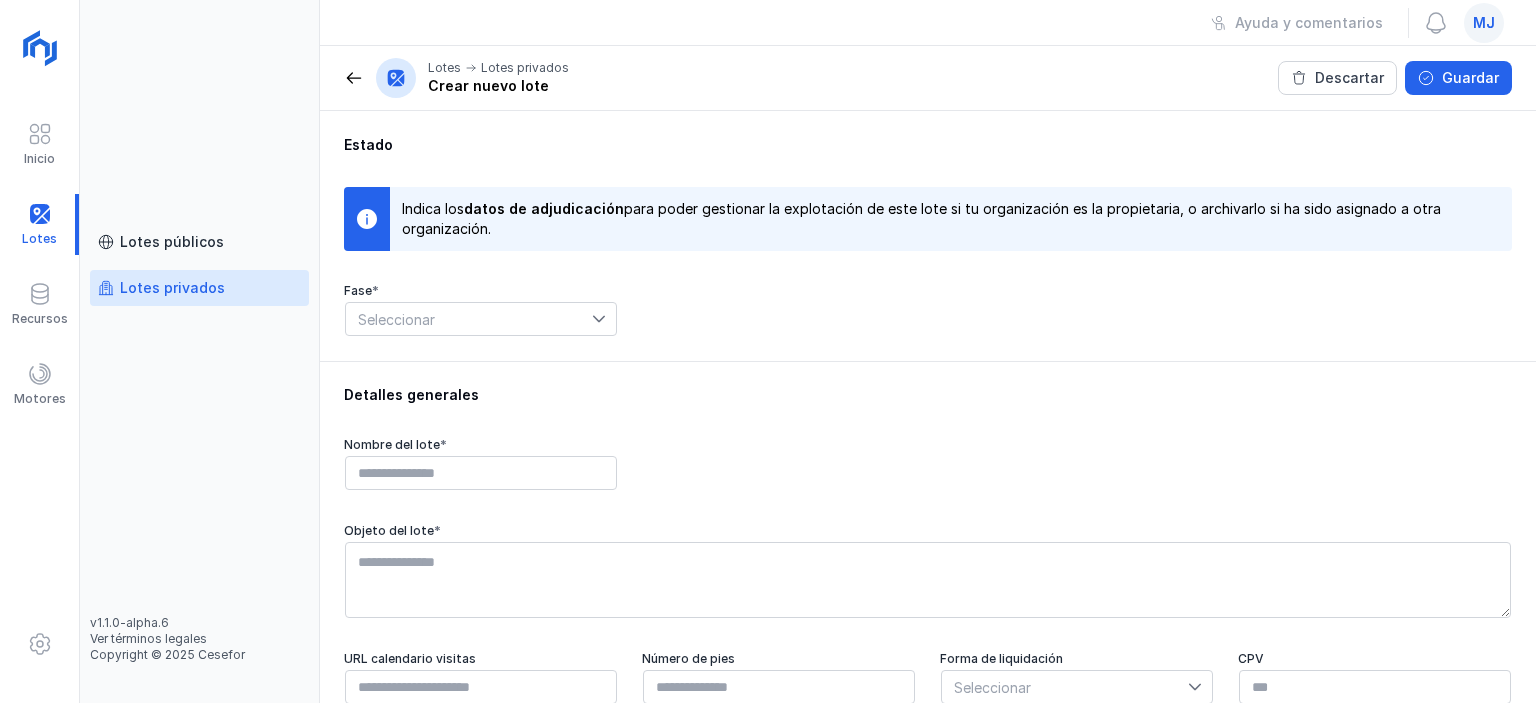 click on "Seleccionar" at bounding box center (469, 319) 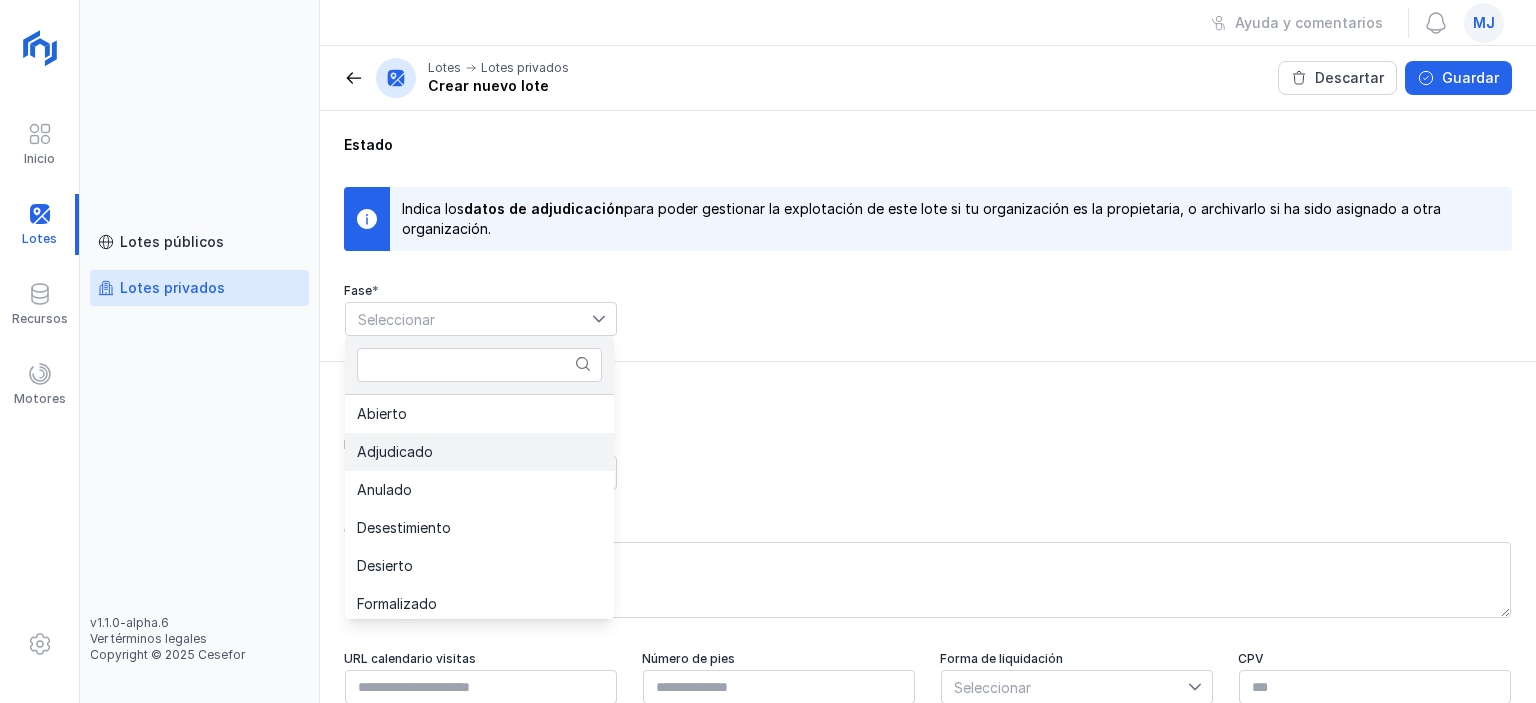 click on "Adjudicado" 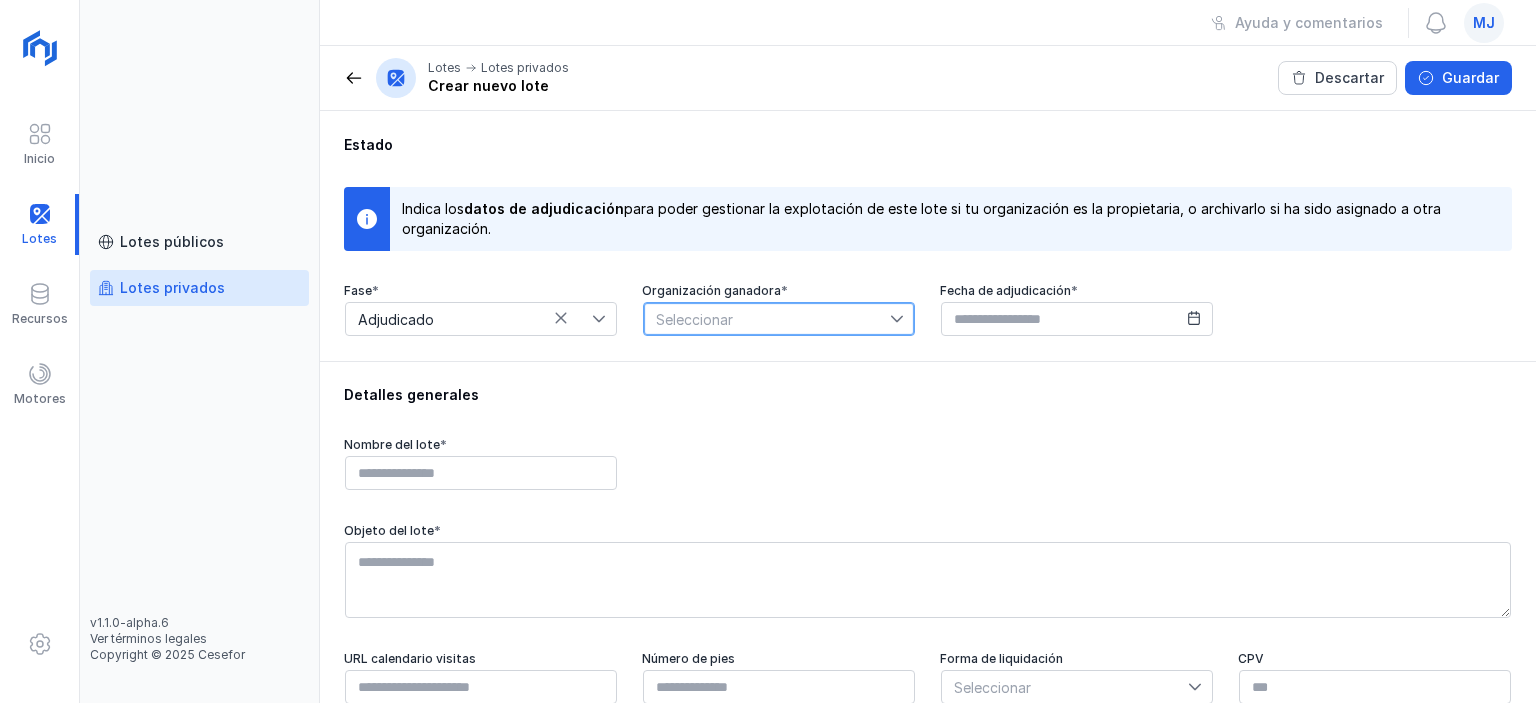 click on "Seleccionar" at bounding box center (767, 319) 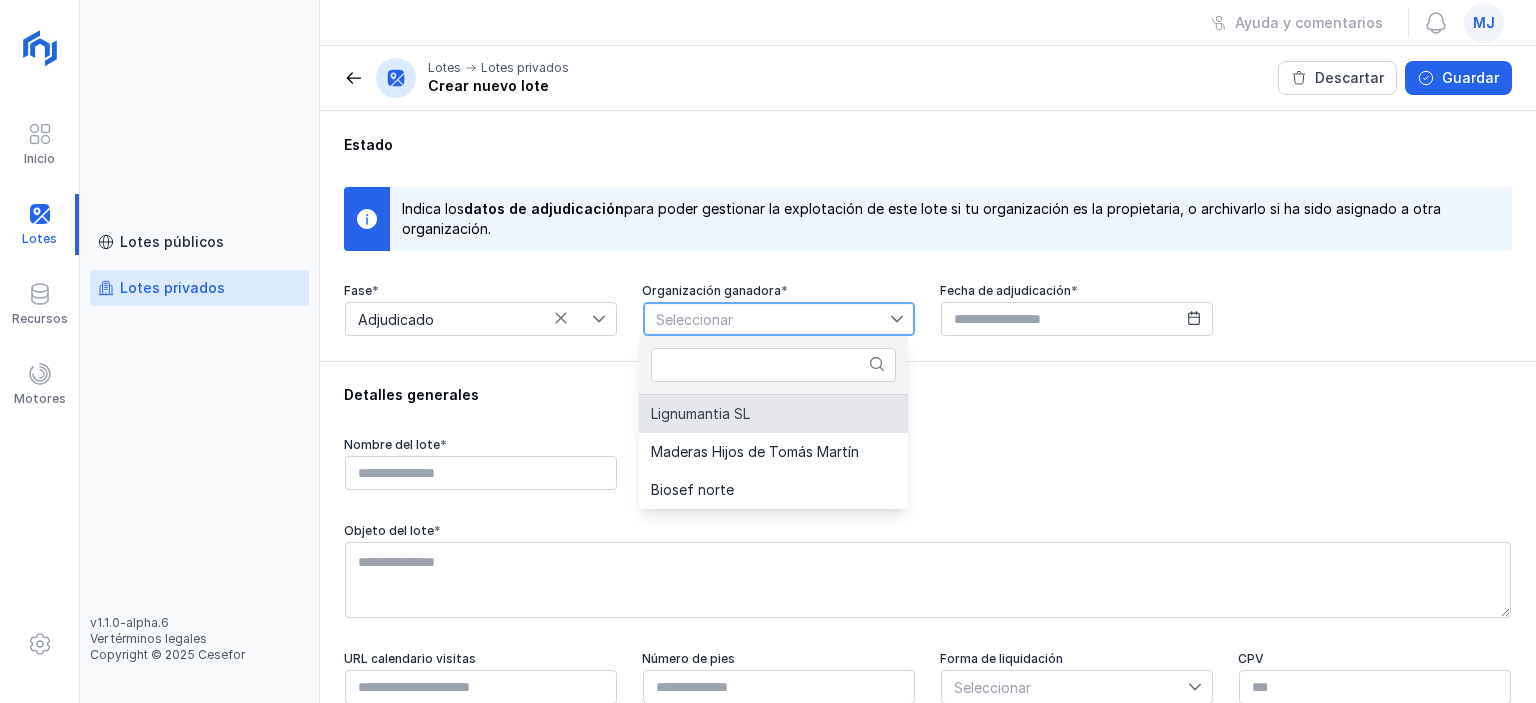 click on "Lignumantia SL" 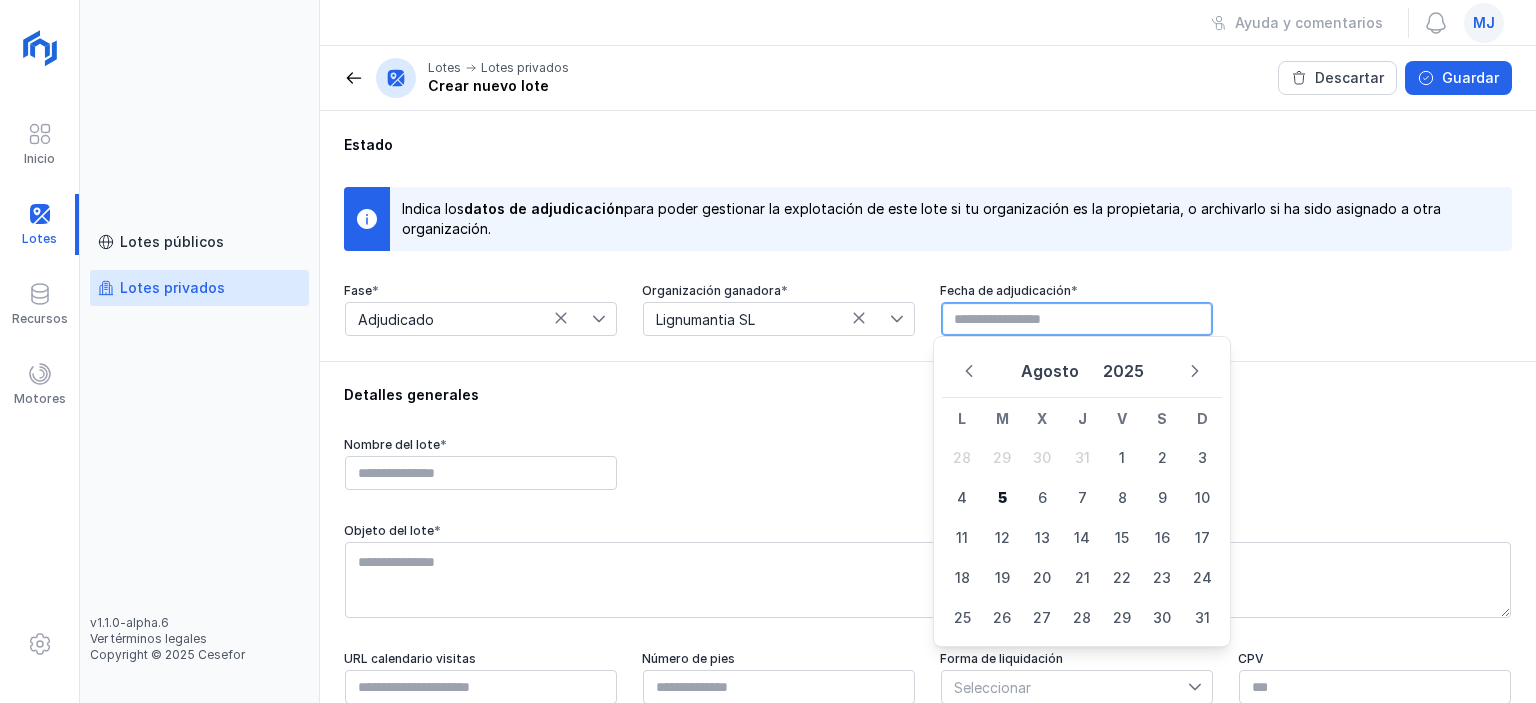 click at bounding box center [1077, 319] 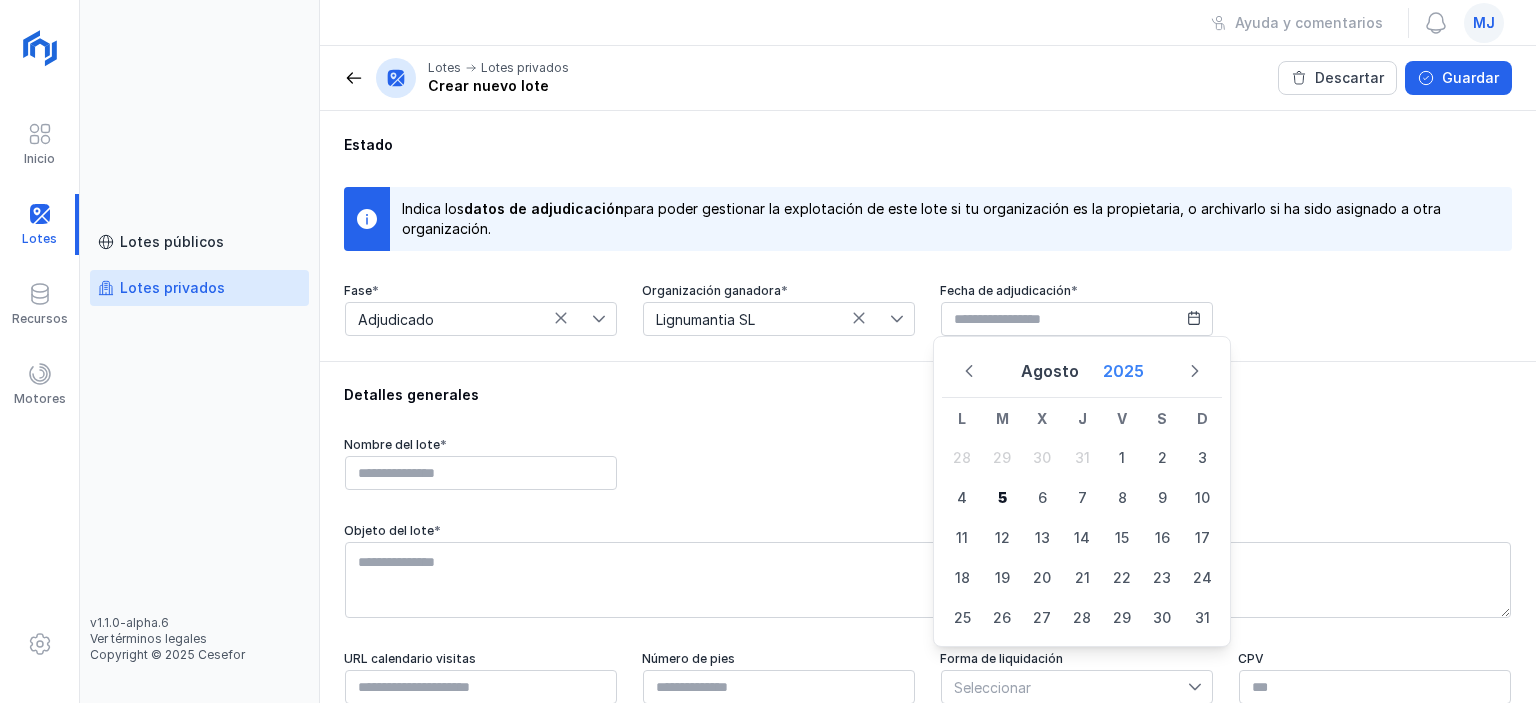 click on "2025" 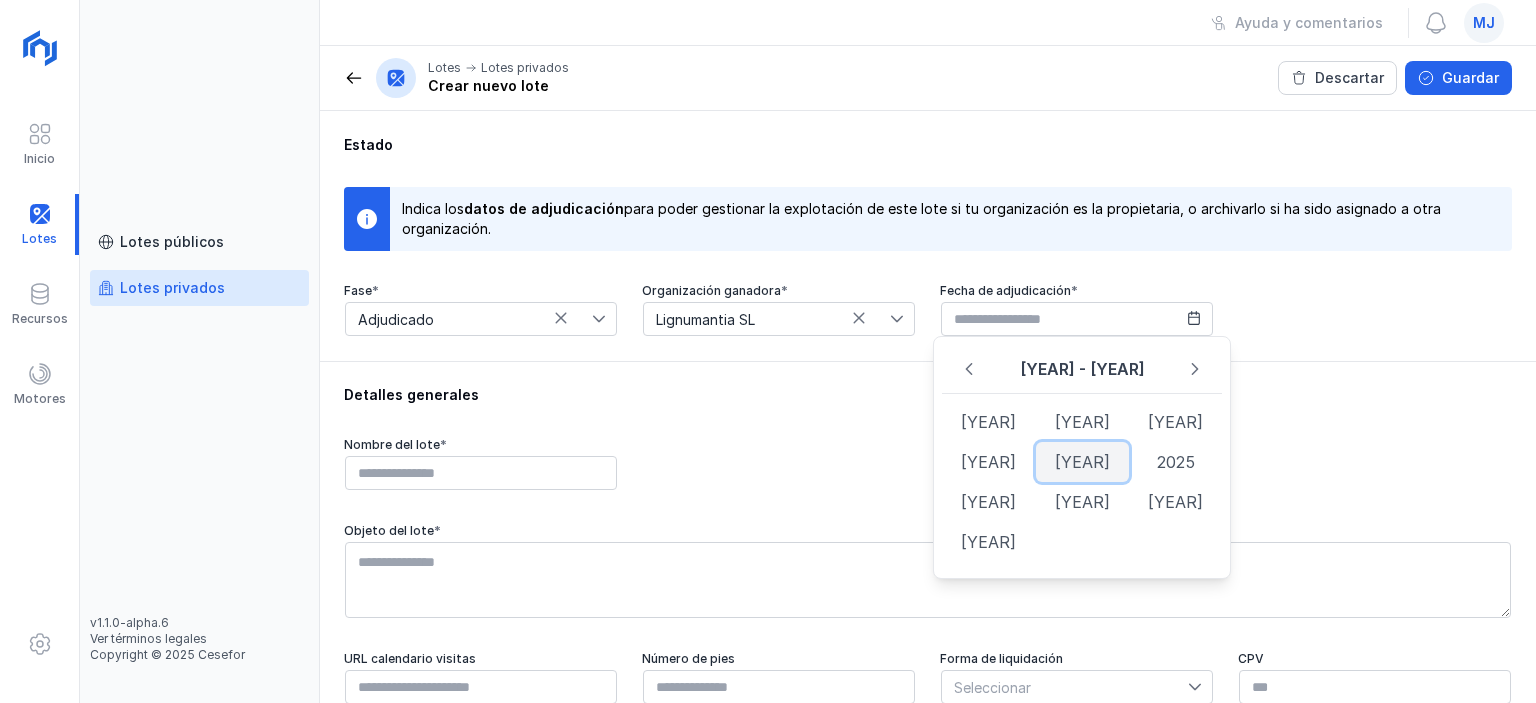 click on "[YEAR]" 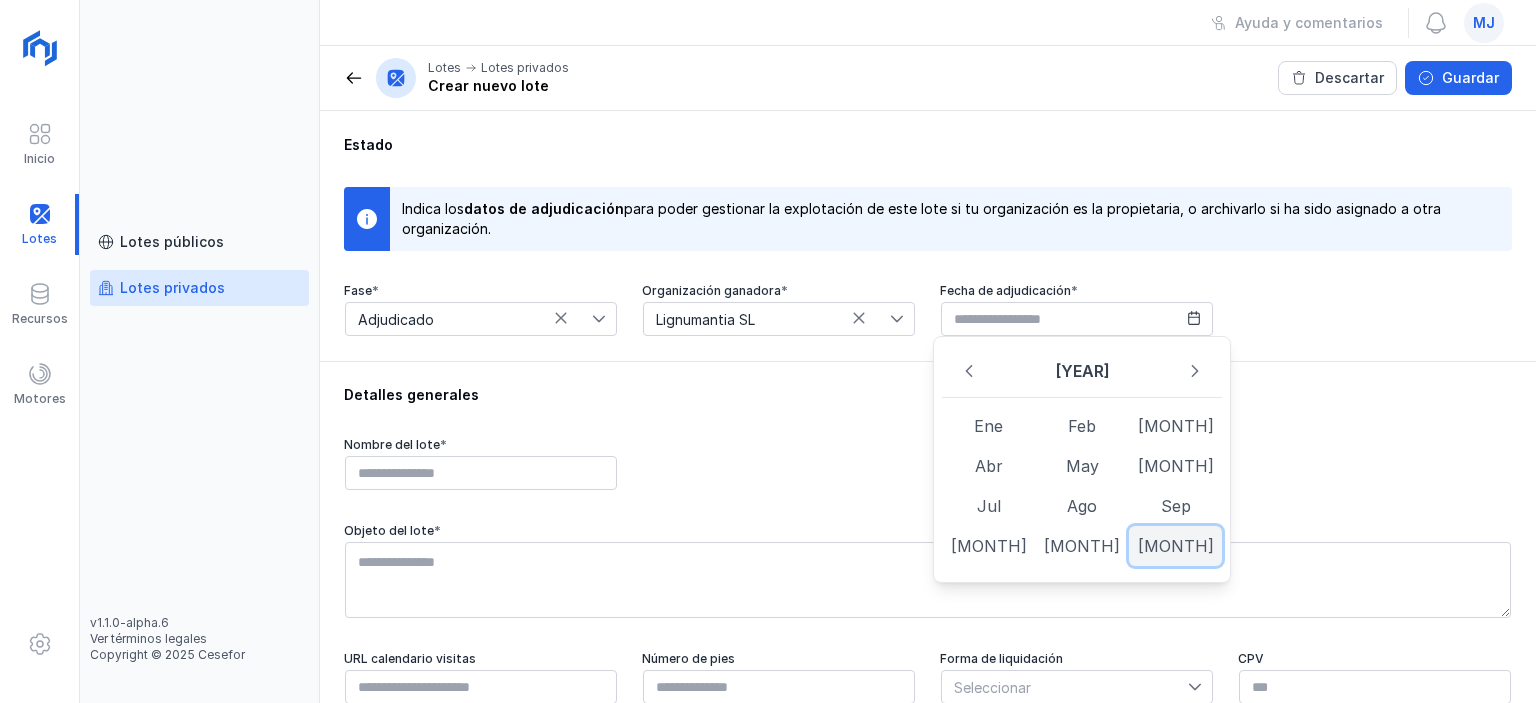 click on "[MONTH]" 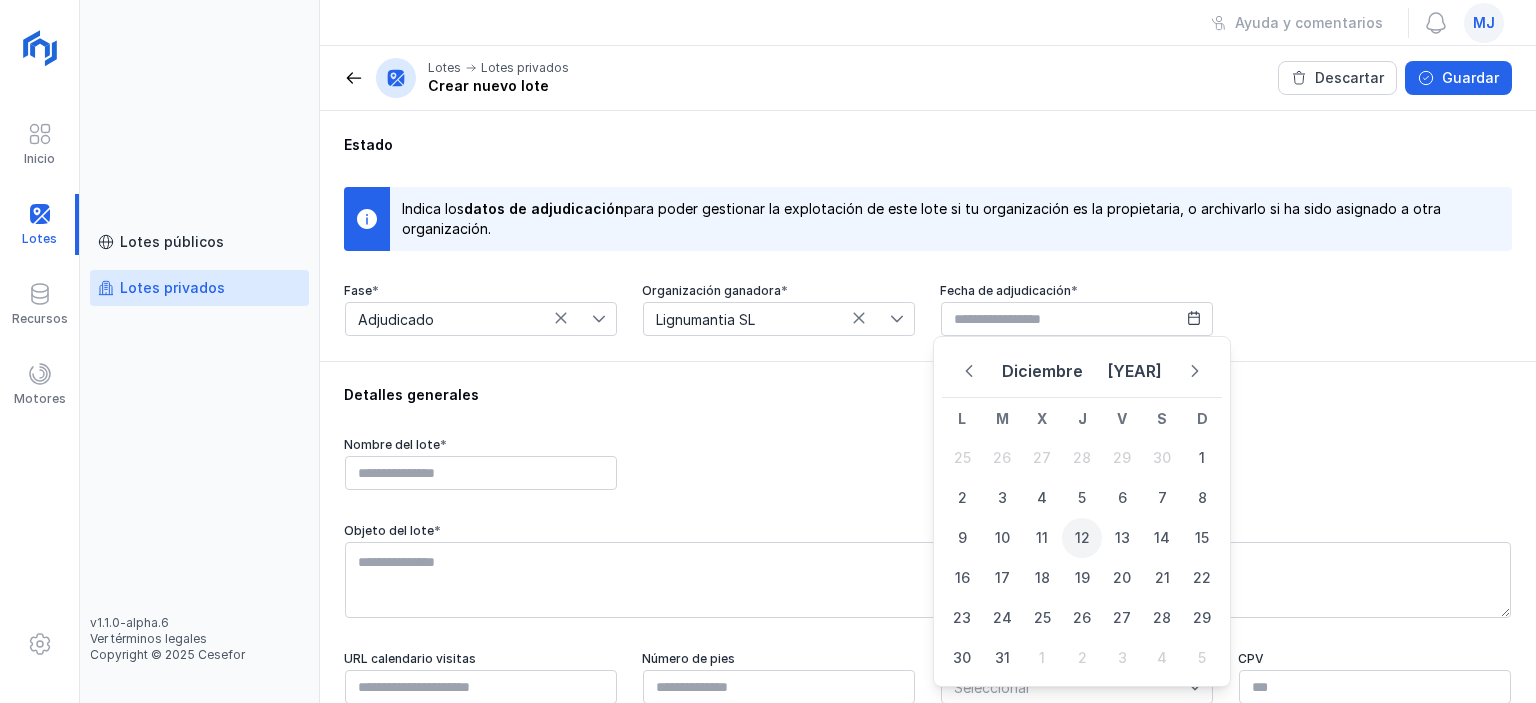 click on "12" at bounding box center (1082, 538) 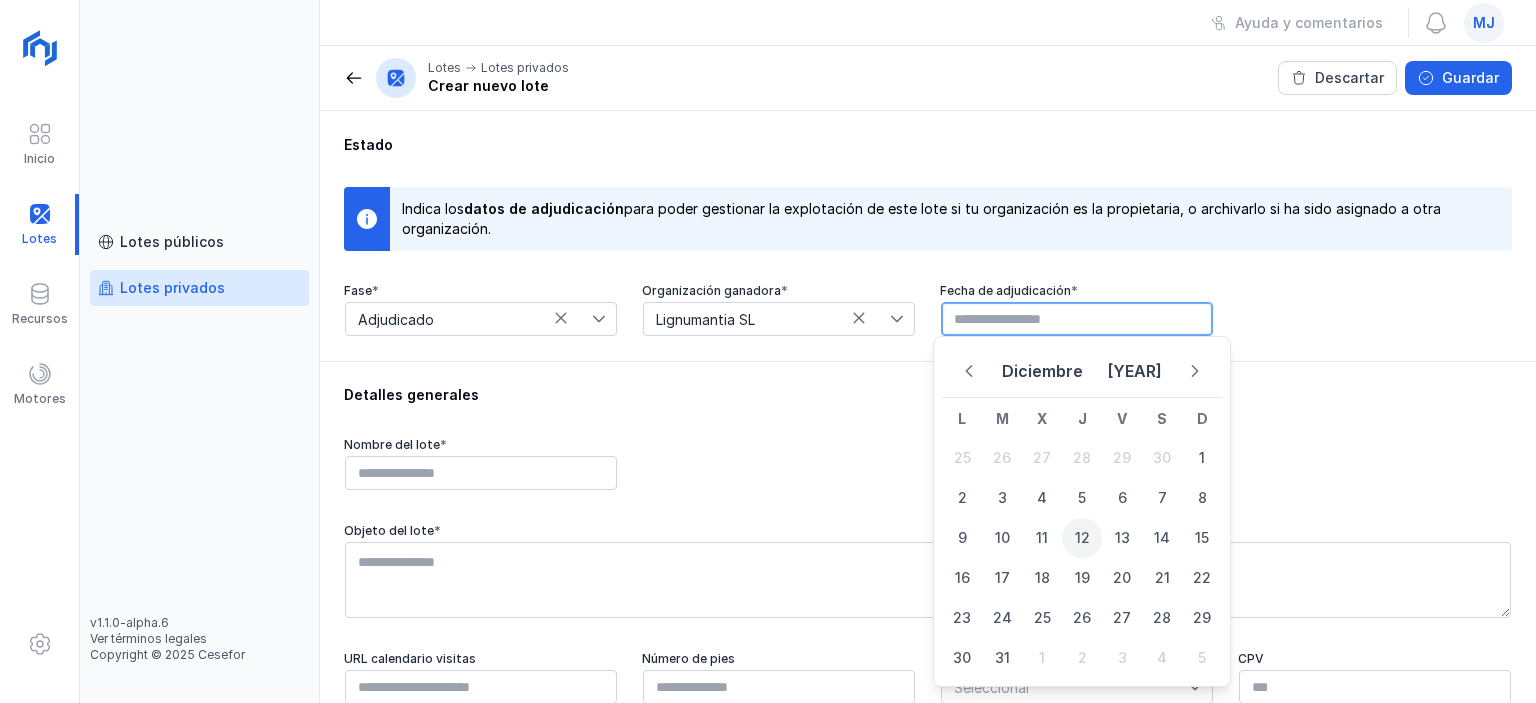 type on "**********" 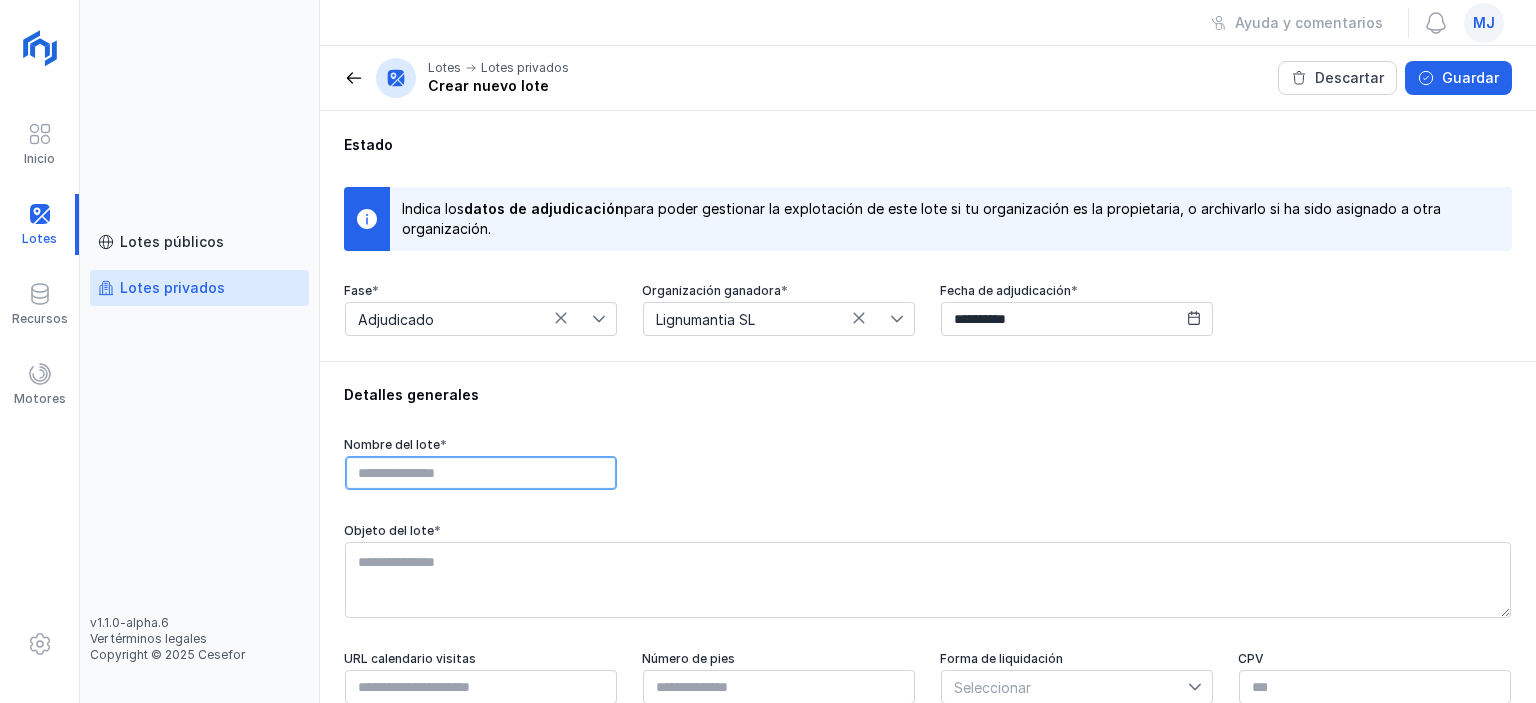 click at bounding box center (481, 473) 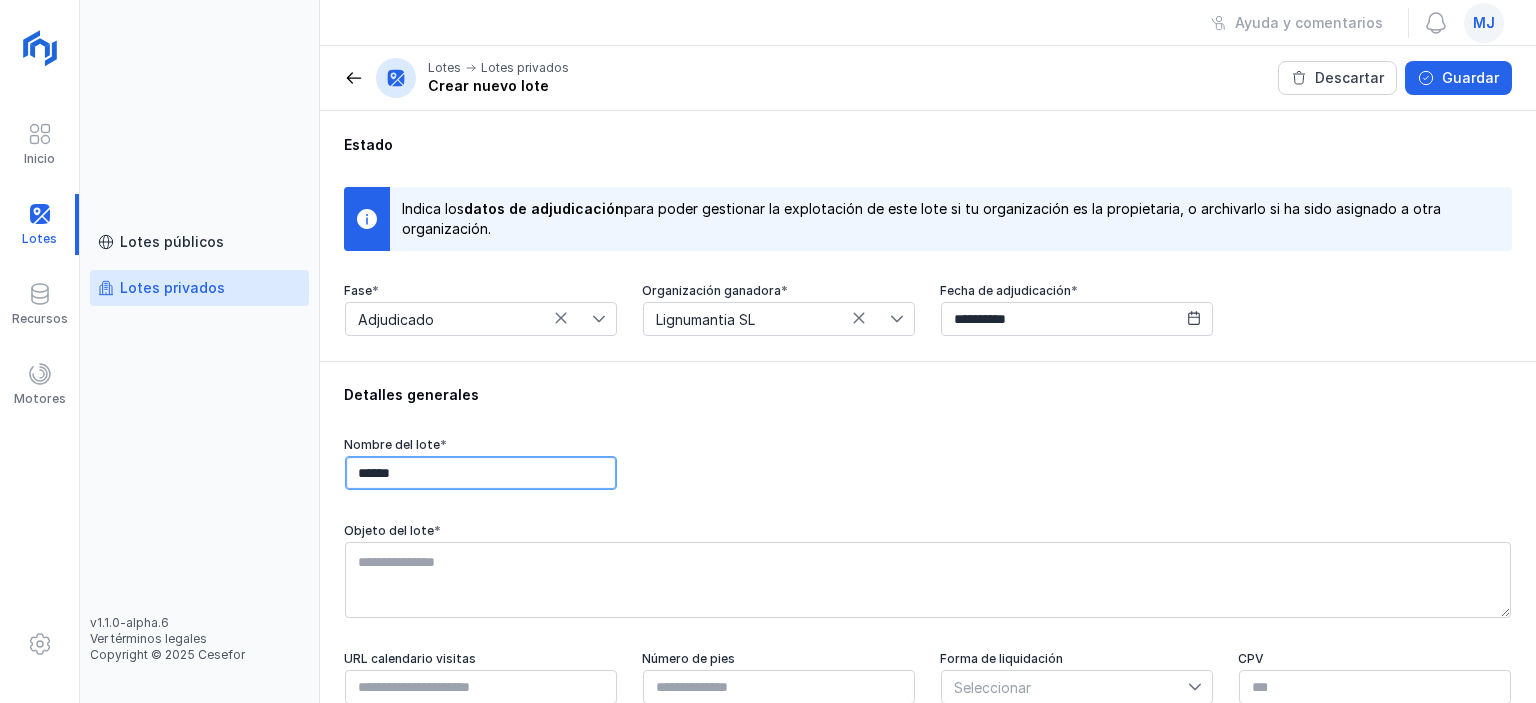 scroll, scrollTop: 300, scrollLeft: 0, axis: vertical 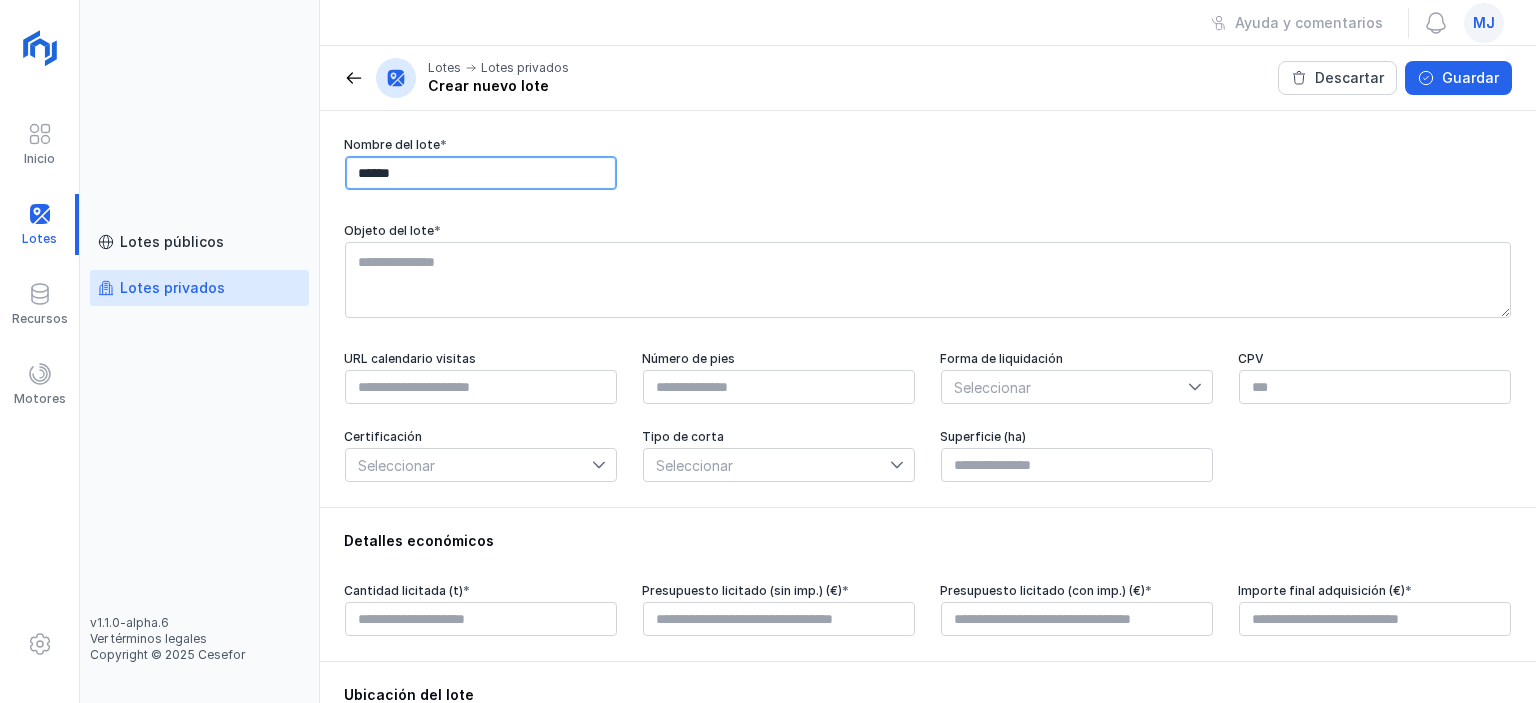 type on "******" 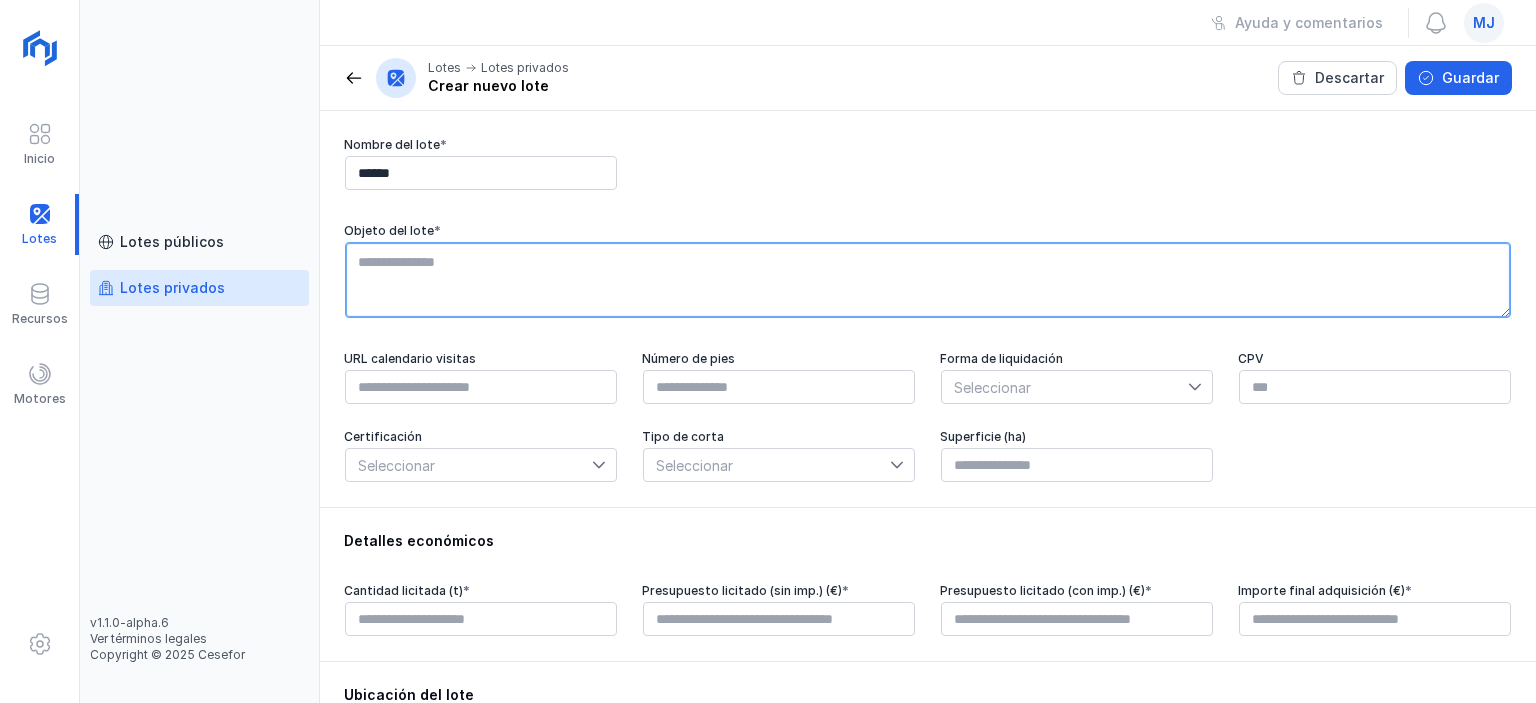 click at bounding box center [928, 280] 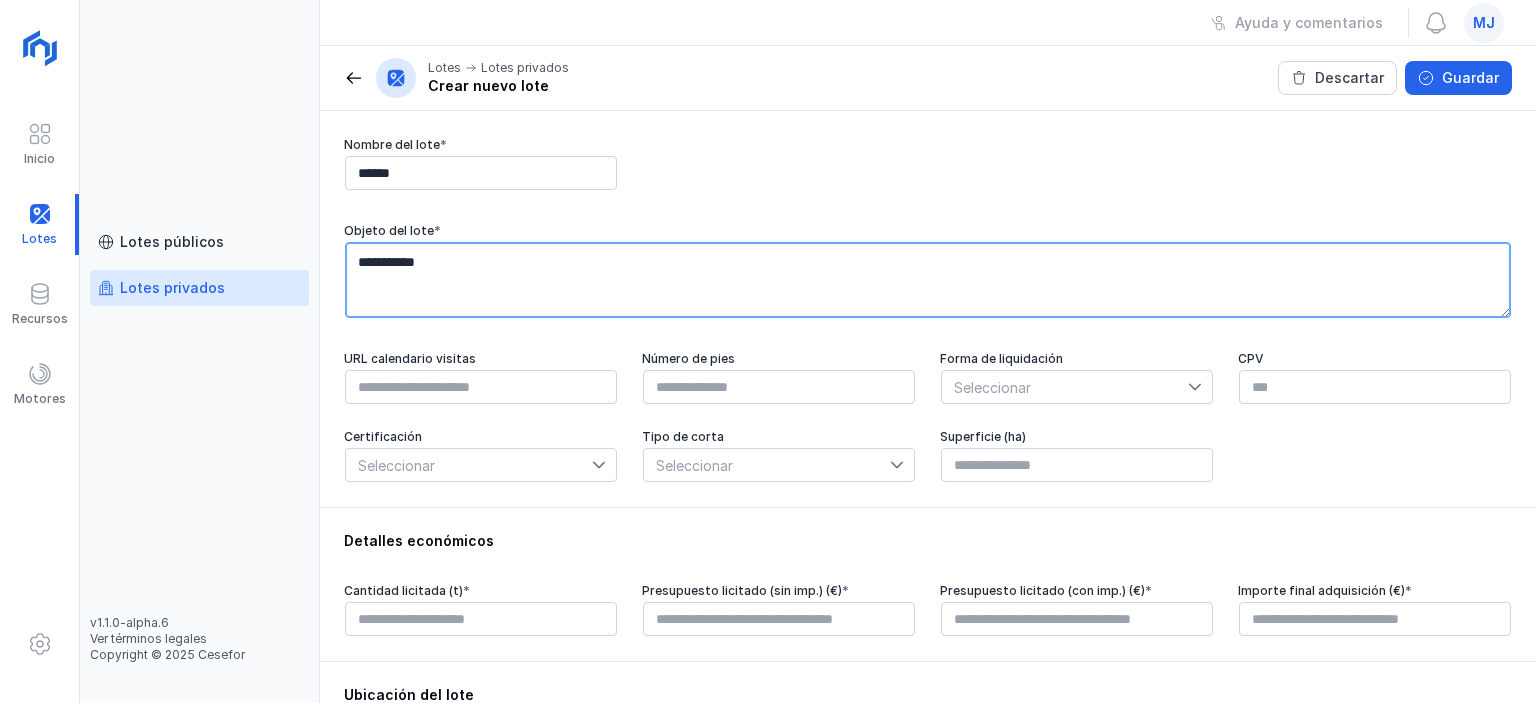 type on "**********" 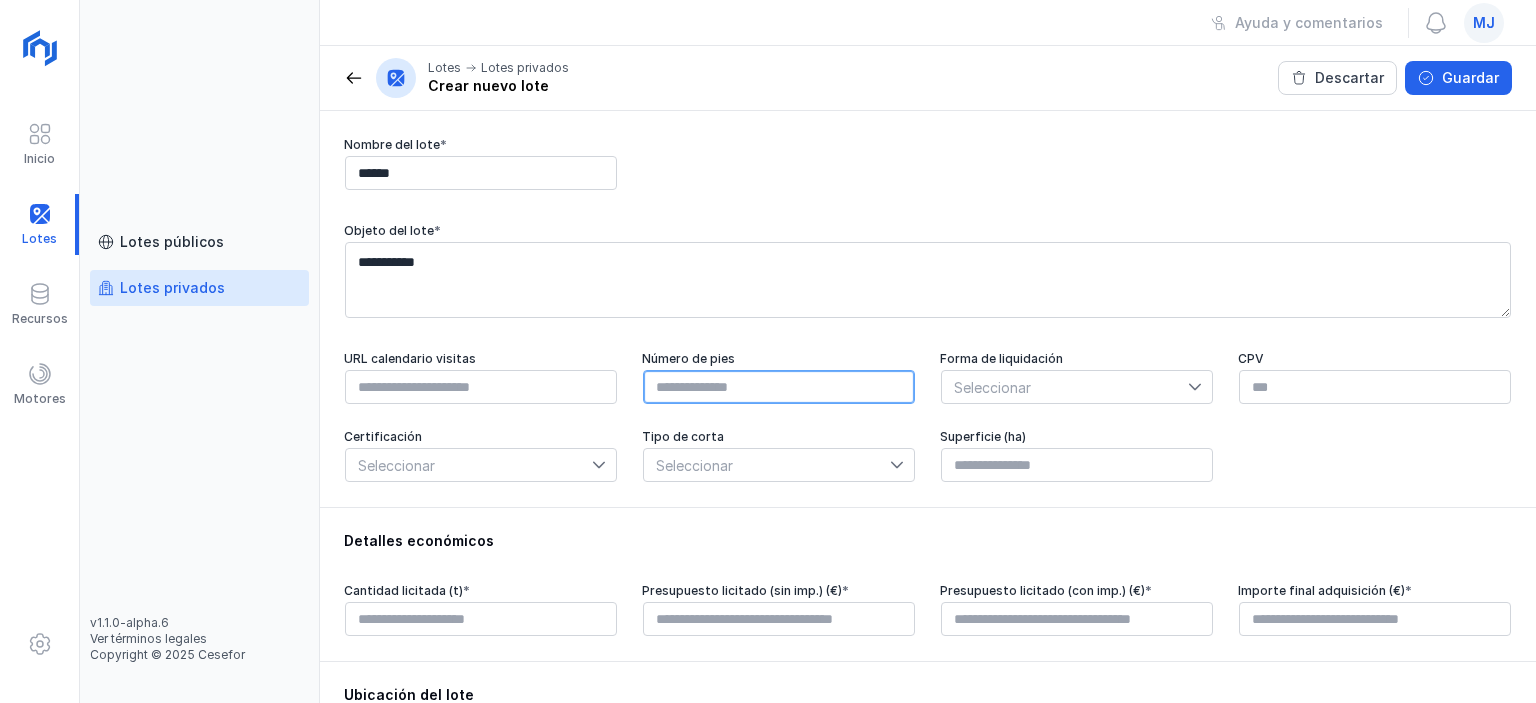 click at bounding box center [779, 387] 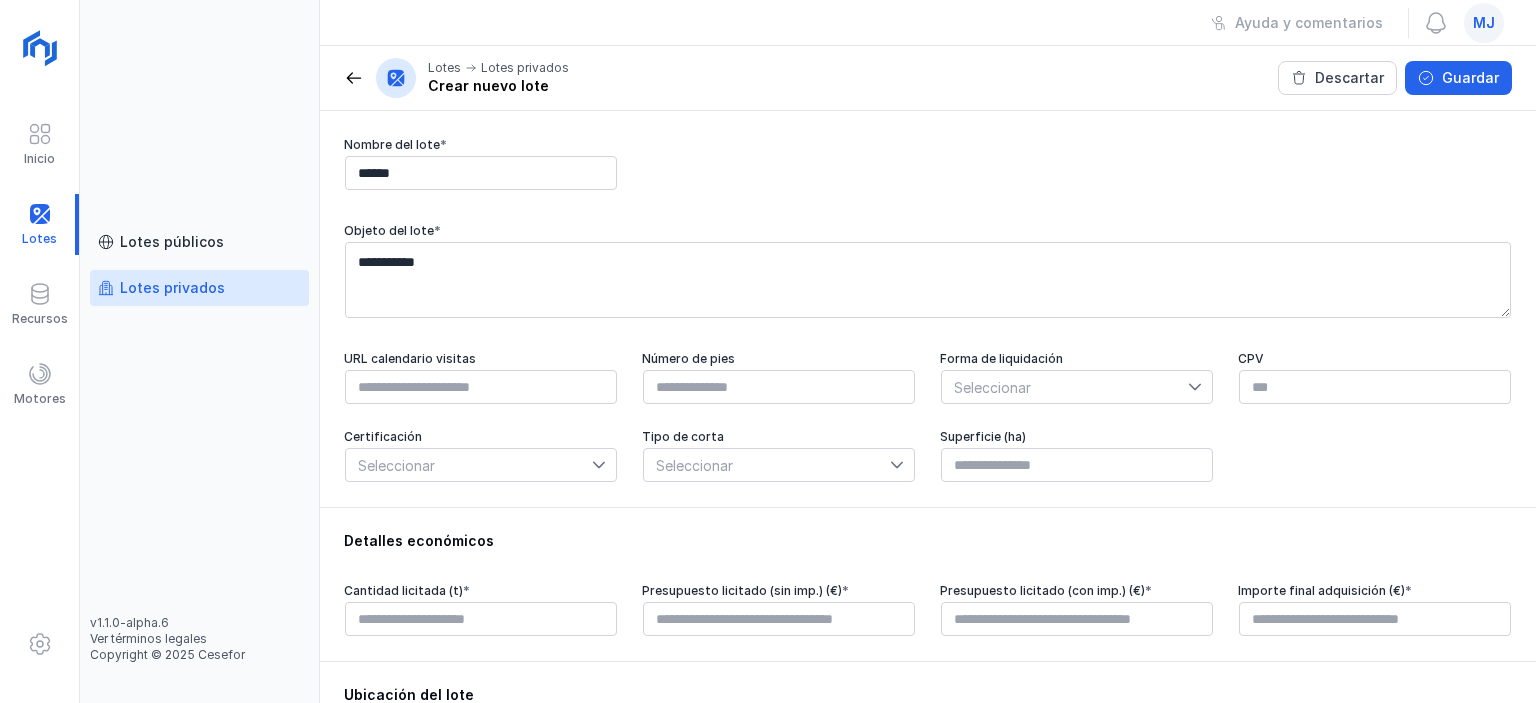 type on "****" 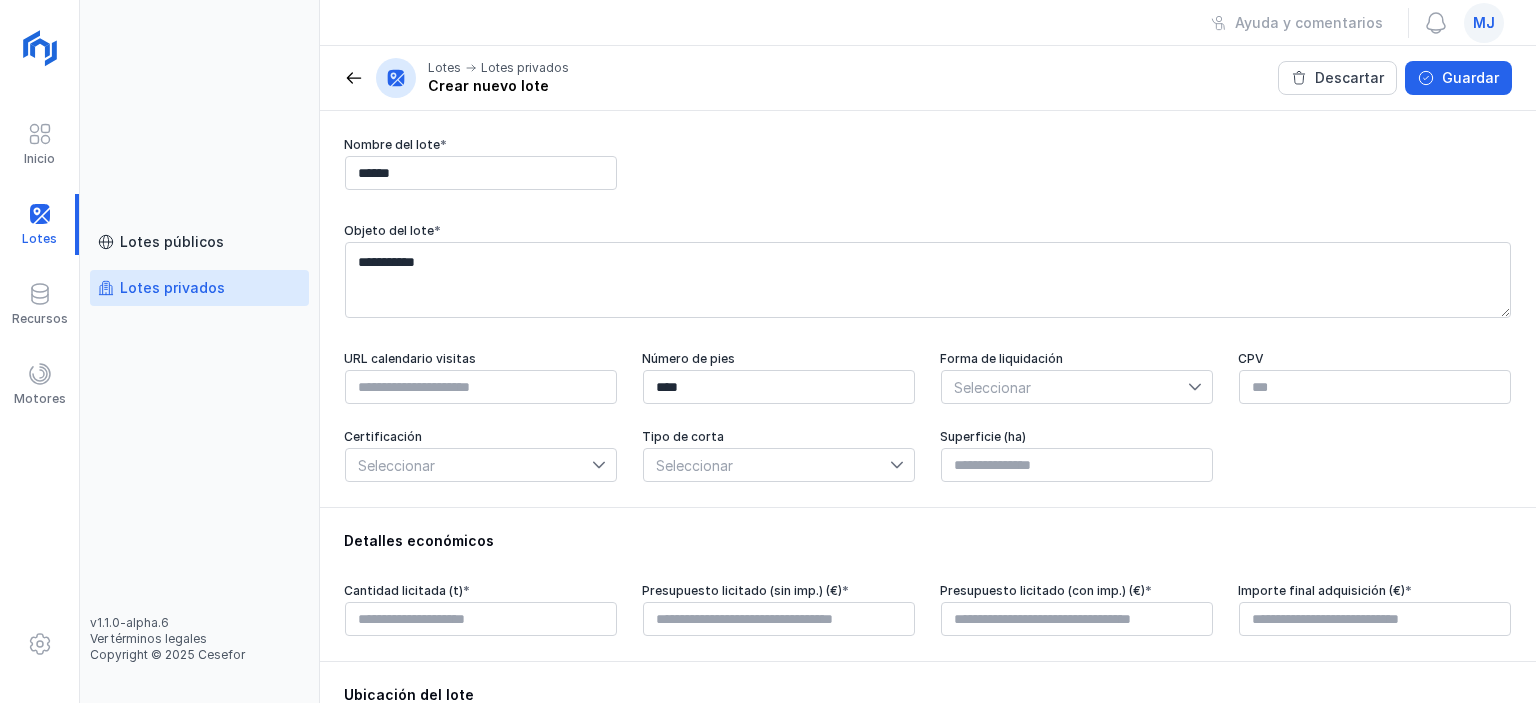 click on "Seleccionar" at bounding box center (469, 465) 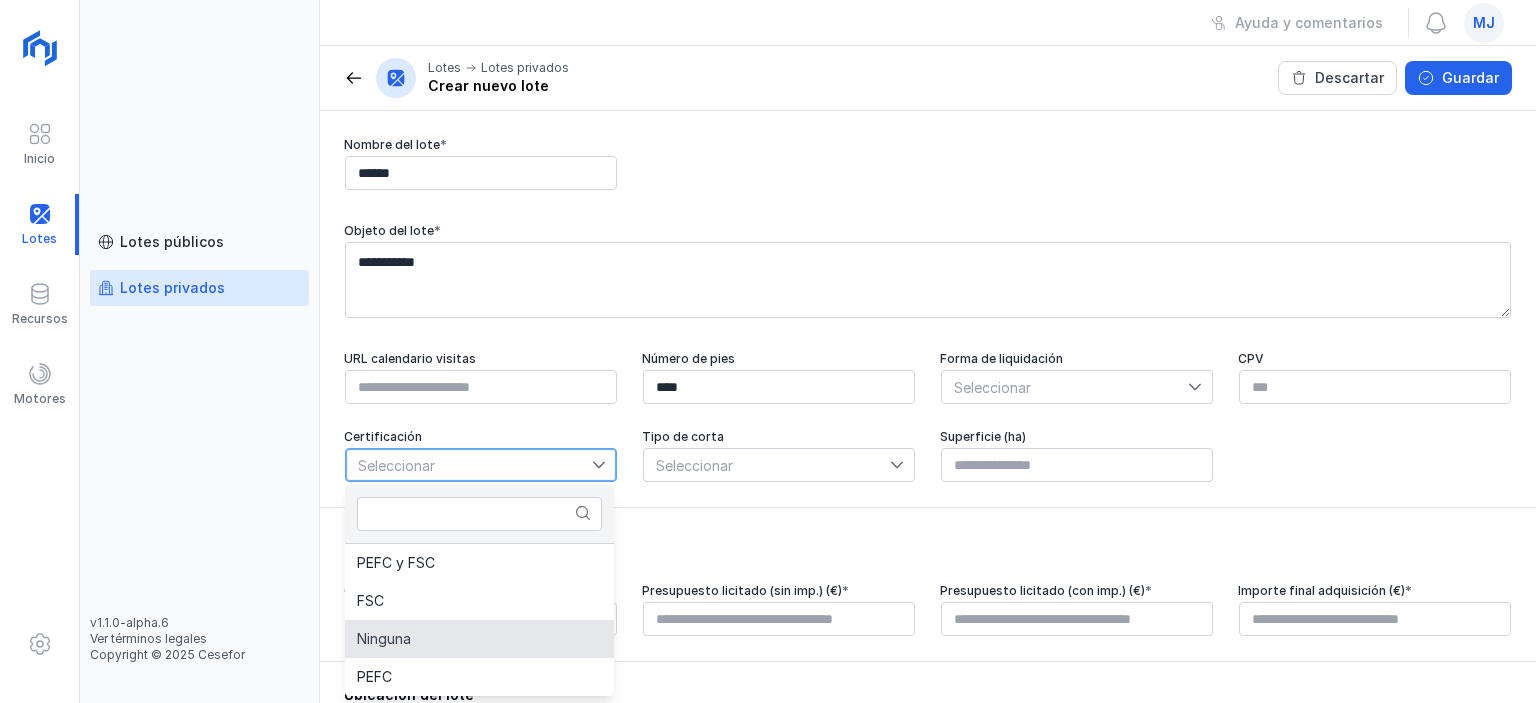 click on "Ninguna" 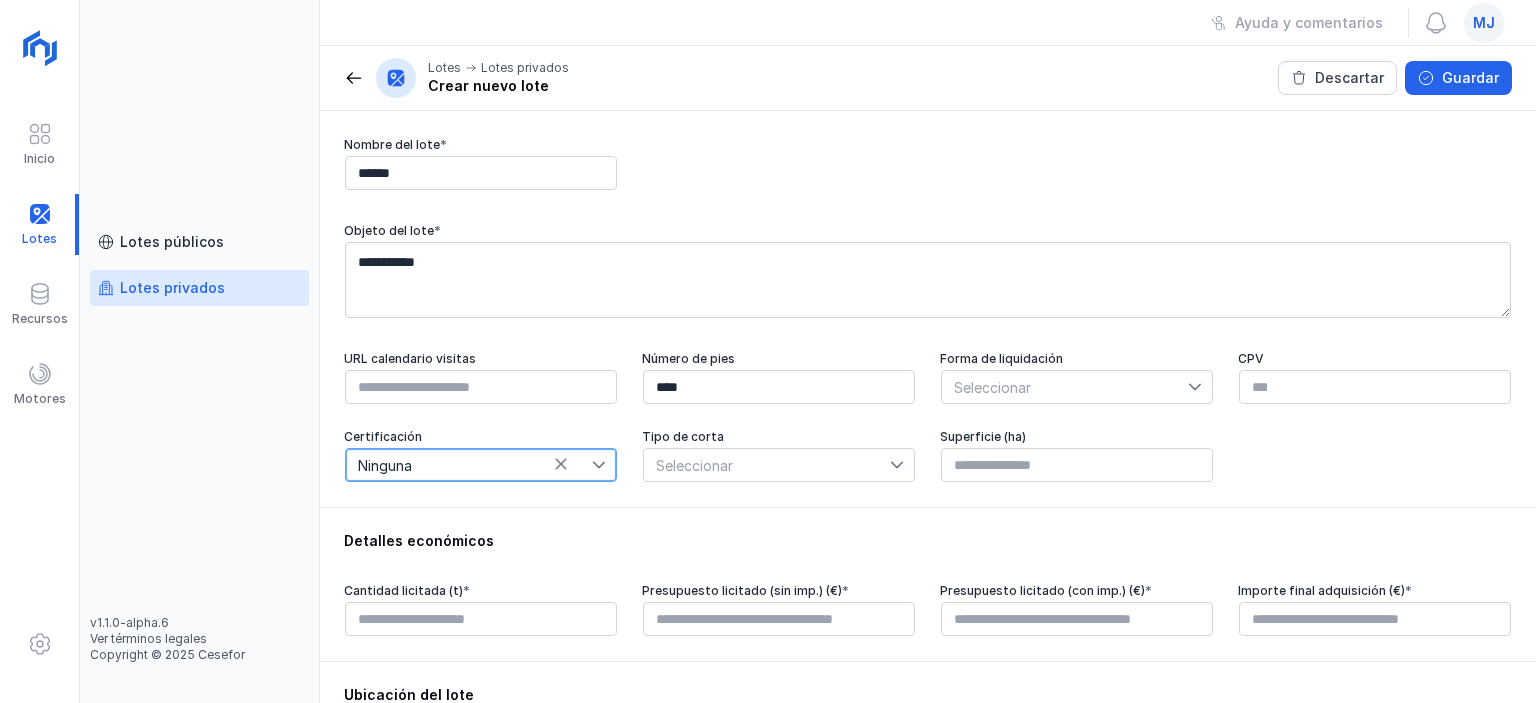 click on "Seleccionar" at bounding box center [767, 465] 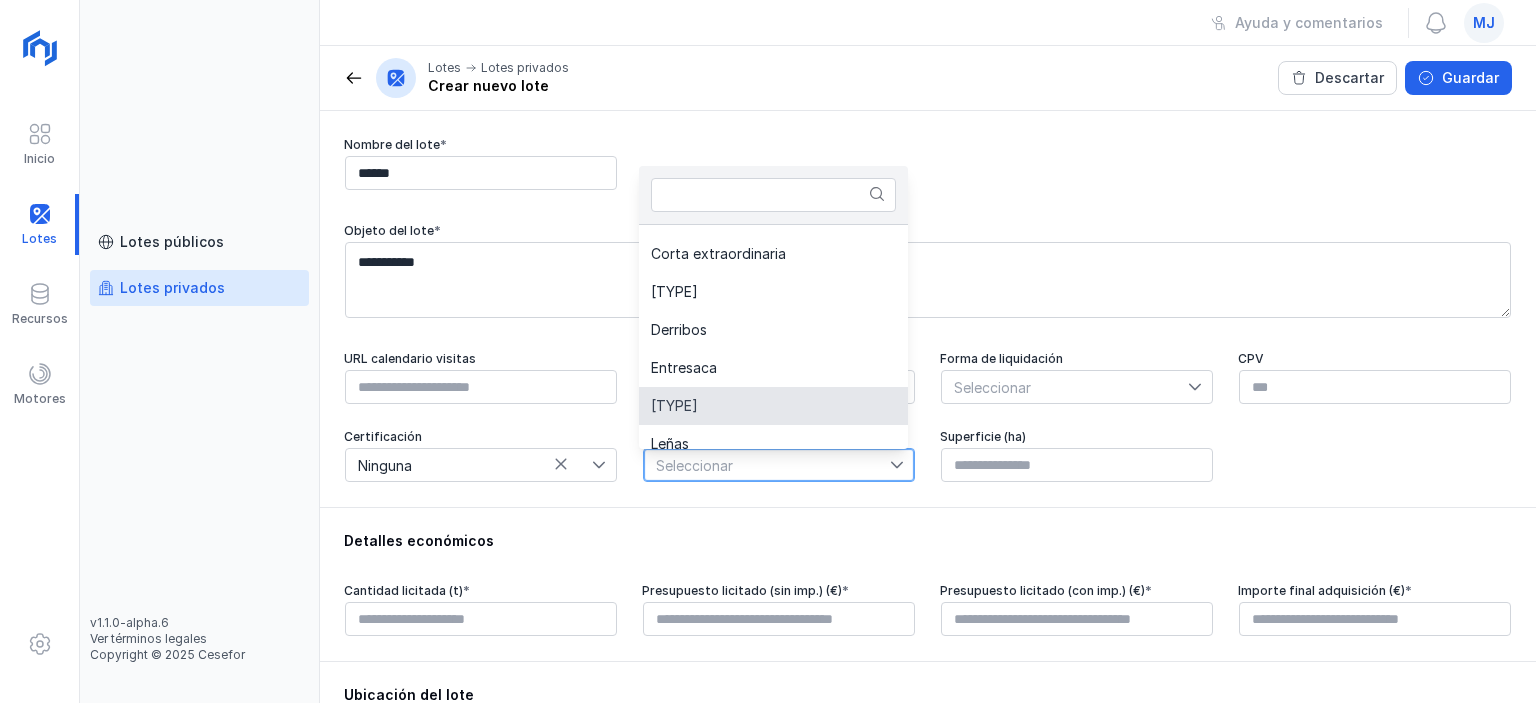 scroll, scrollTop: 118, scrollLeft: 0, axis: vertical 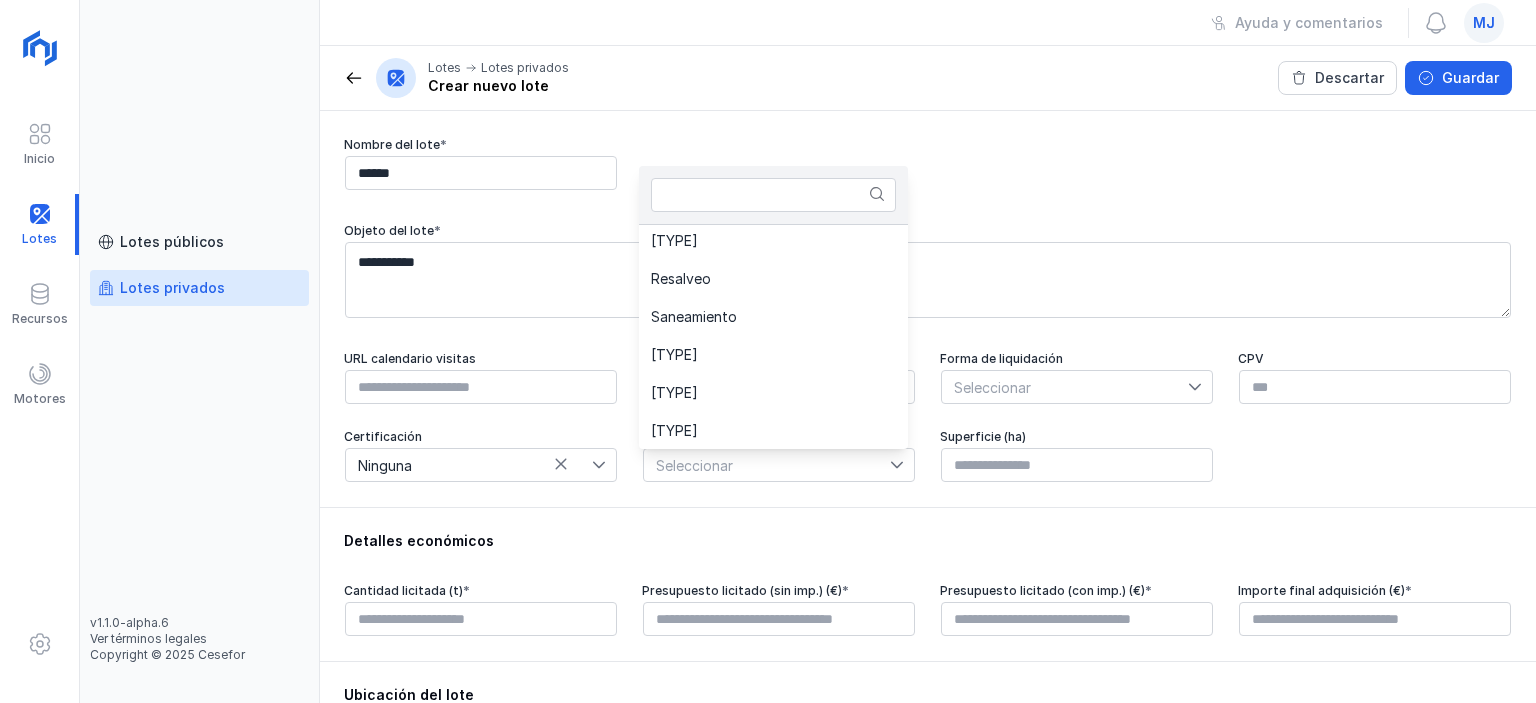 click on "URL calendario visitas Número de pies **** Forma de liquidación Seleccionar CPV Certificación Ninguna Tipo de corta Seleccionar Superficie (ha)" at bounding box center (928, 417) 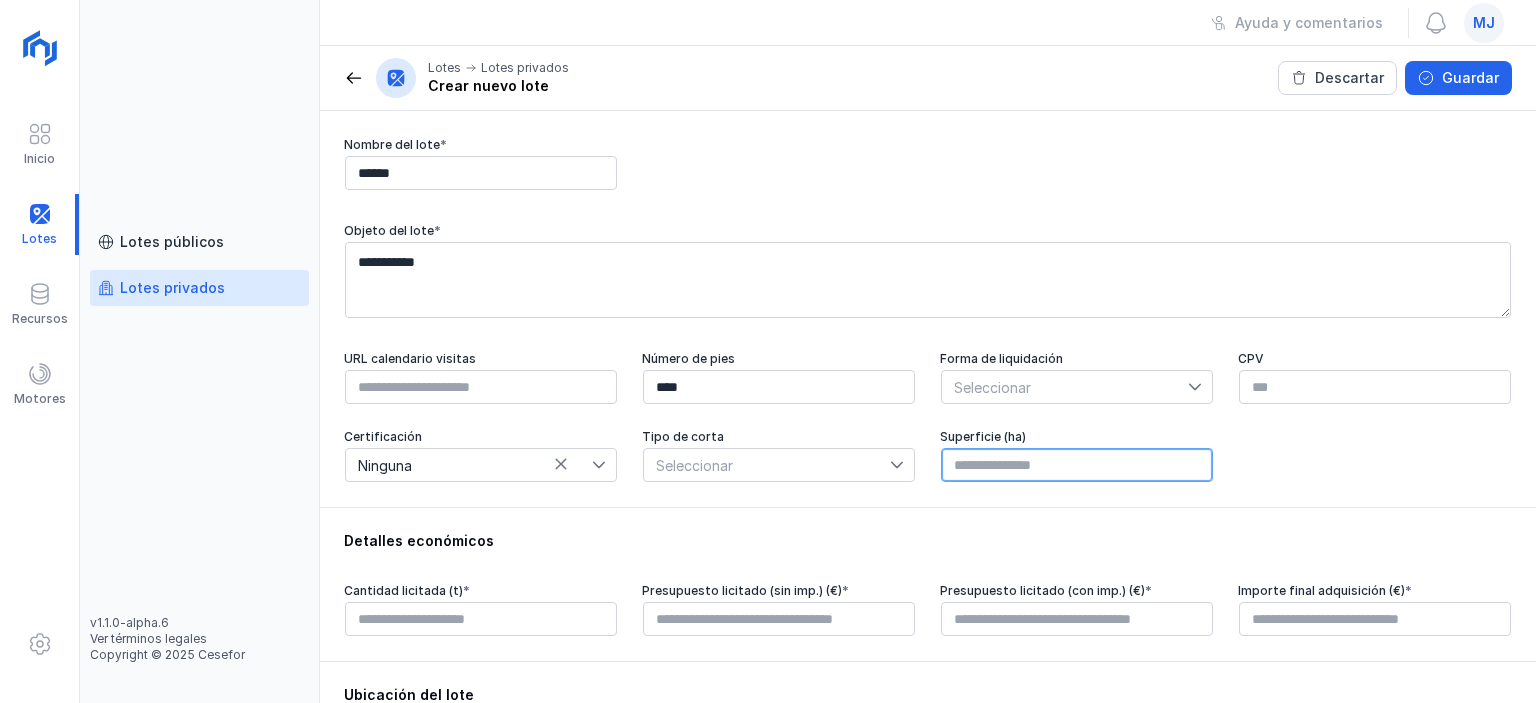click at bounding box center (1077, 465) 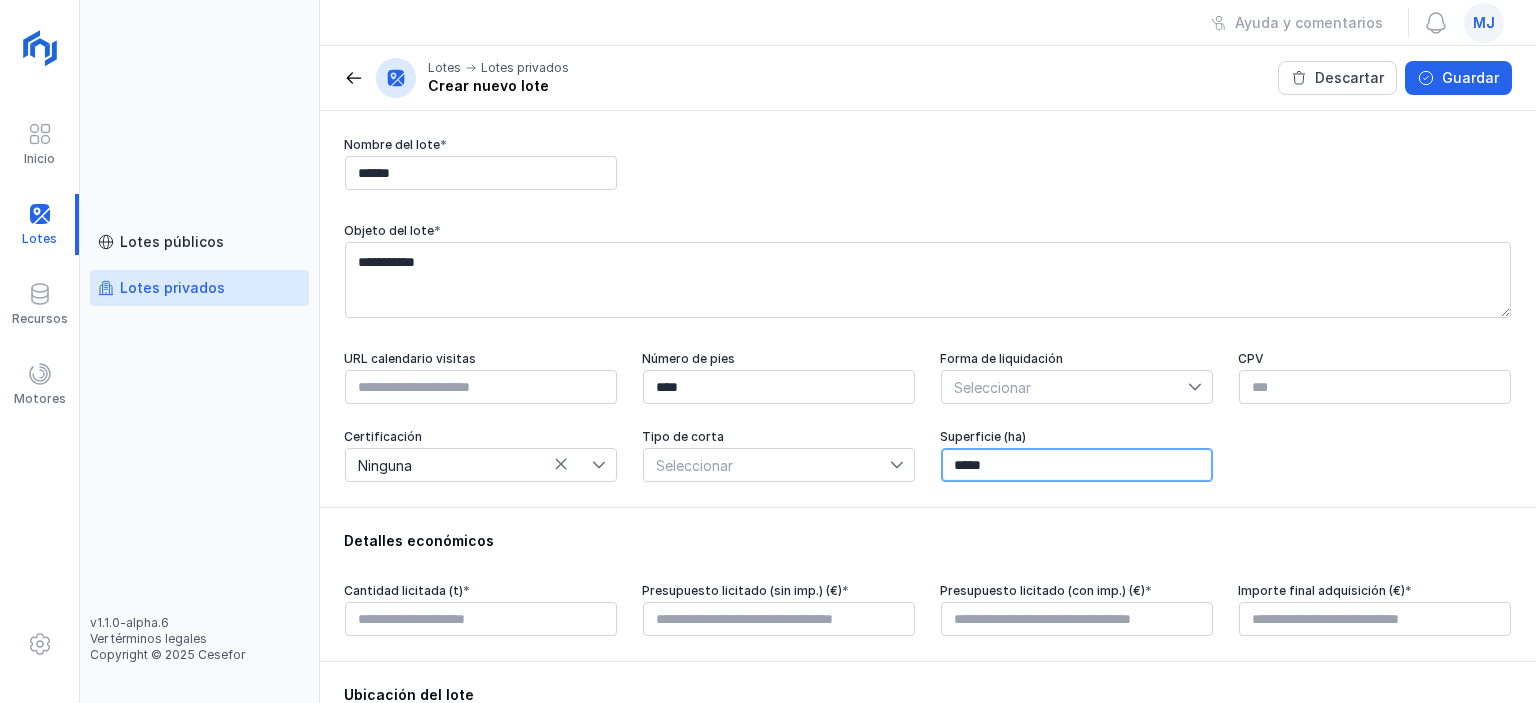 type on "*****" 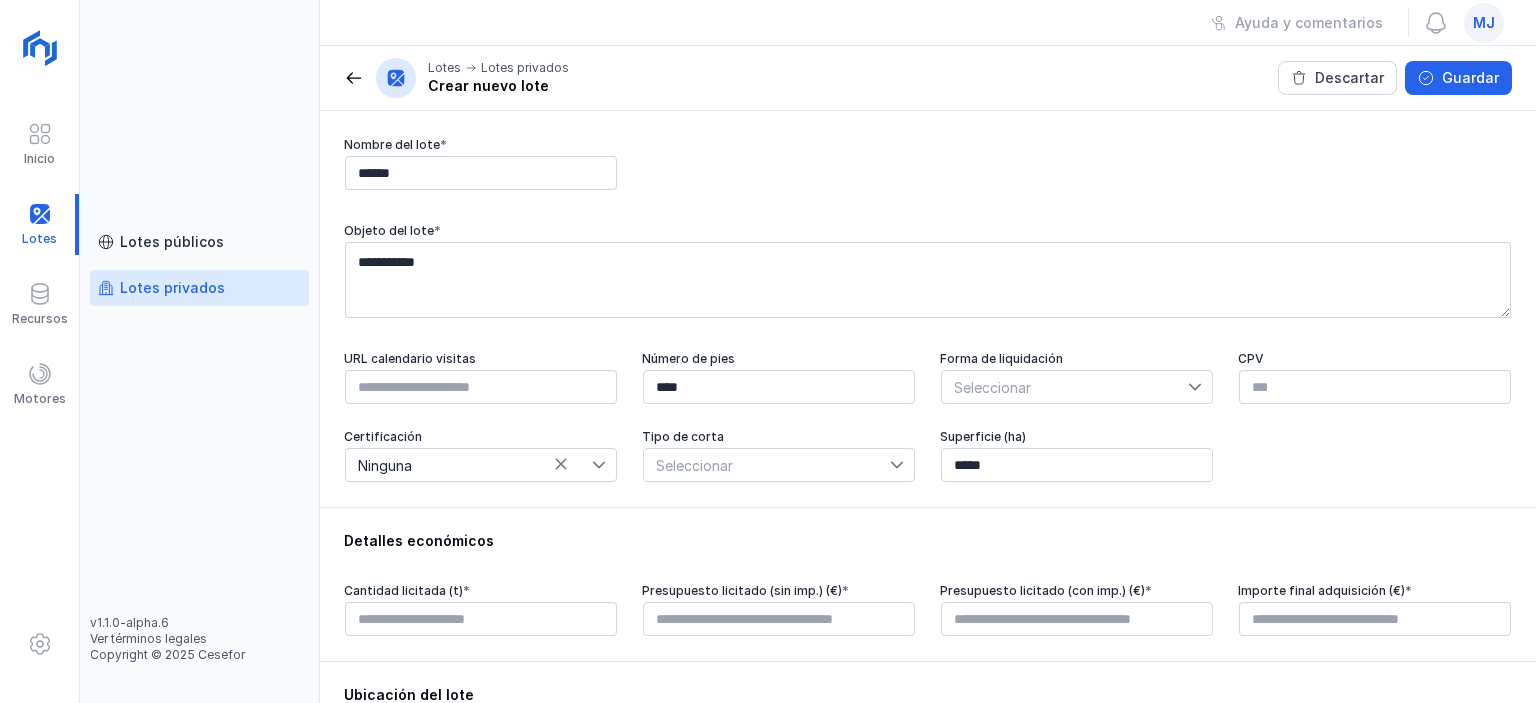 click 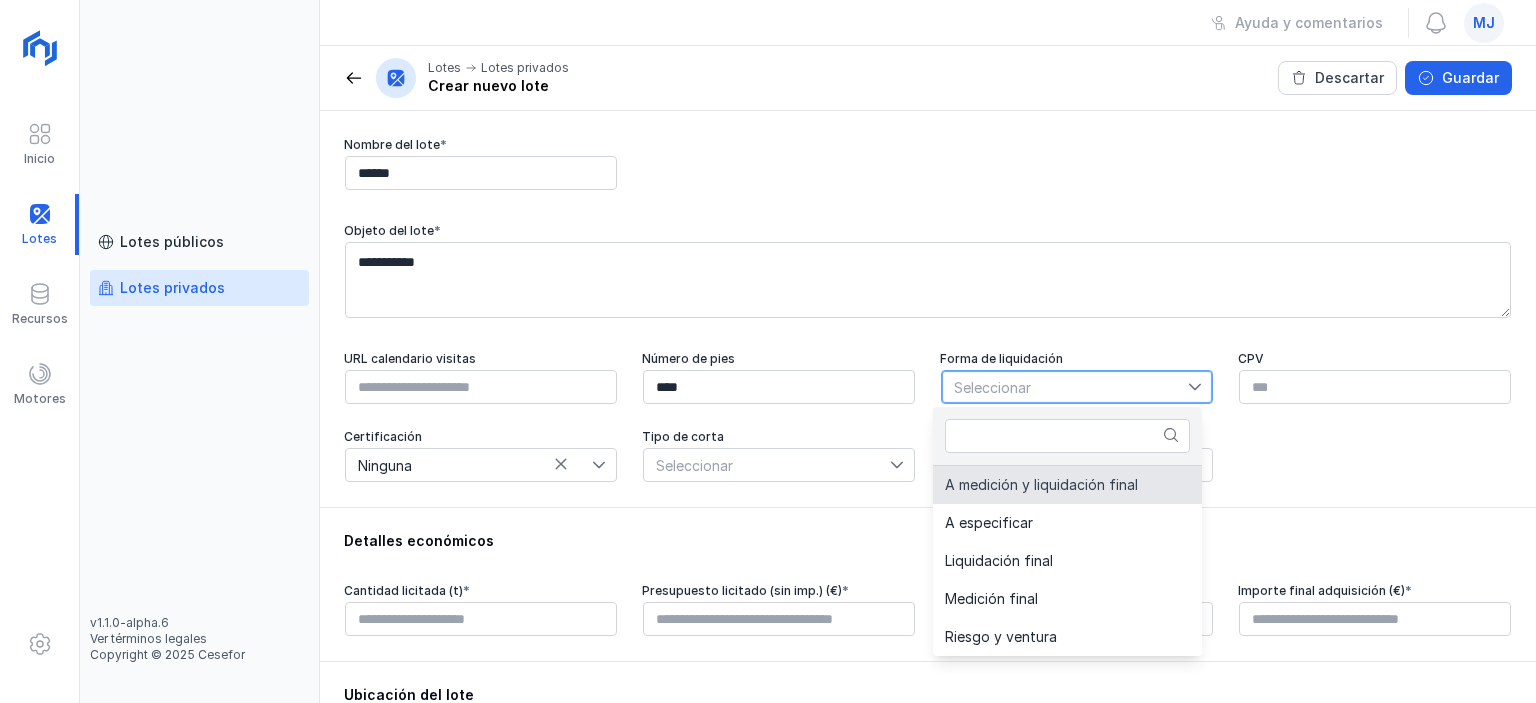 click on "URL calendario visitas  Número de pies  **** Forma de liquidación  Seleccionar CPV  Certificación  Ninguna Tipo de corta  Seleccionar Superficie (ha)  *****" at bounding box center [928, 417] 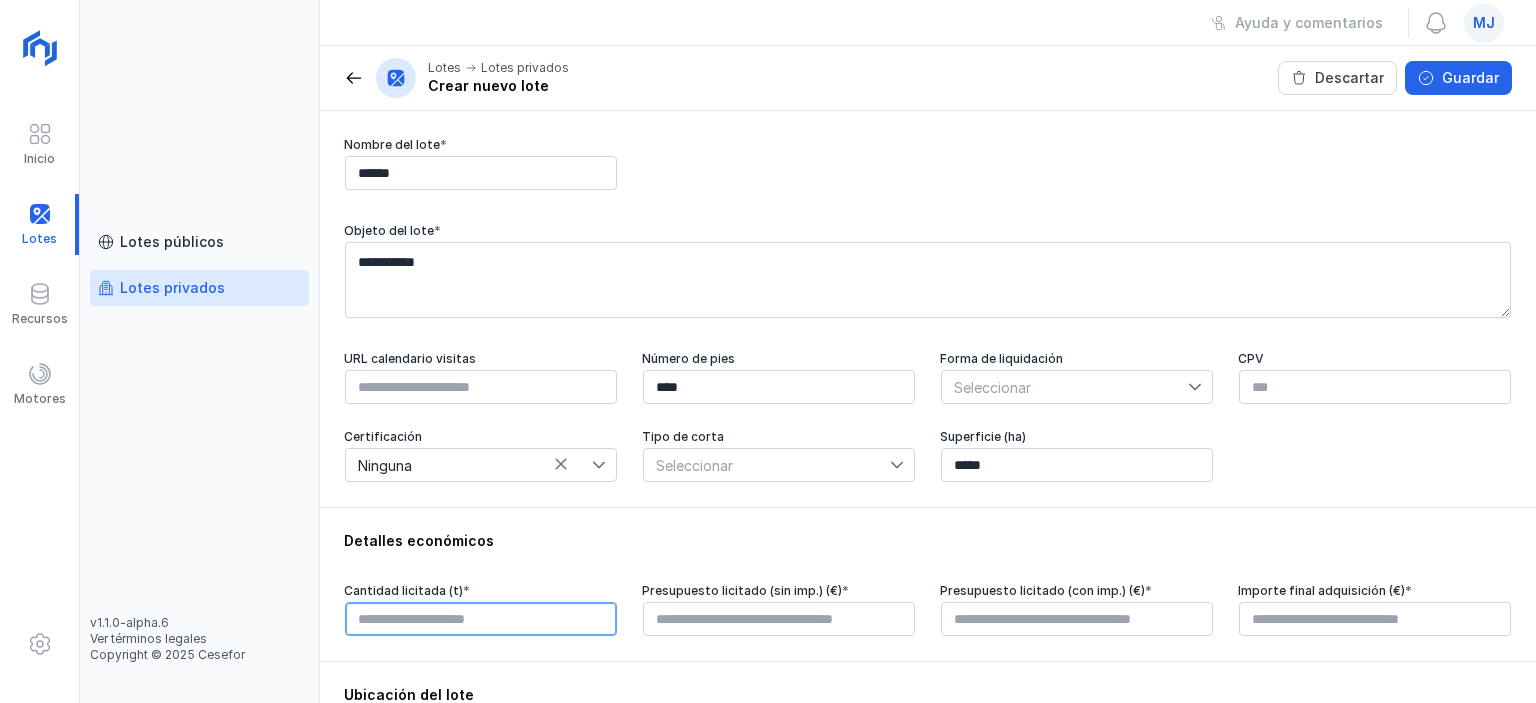 click at bounding box center [481, 619] 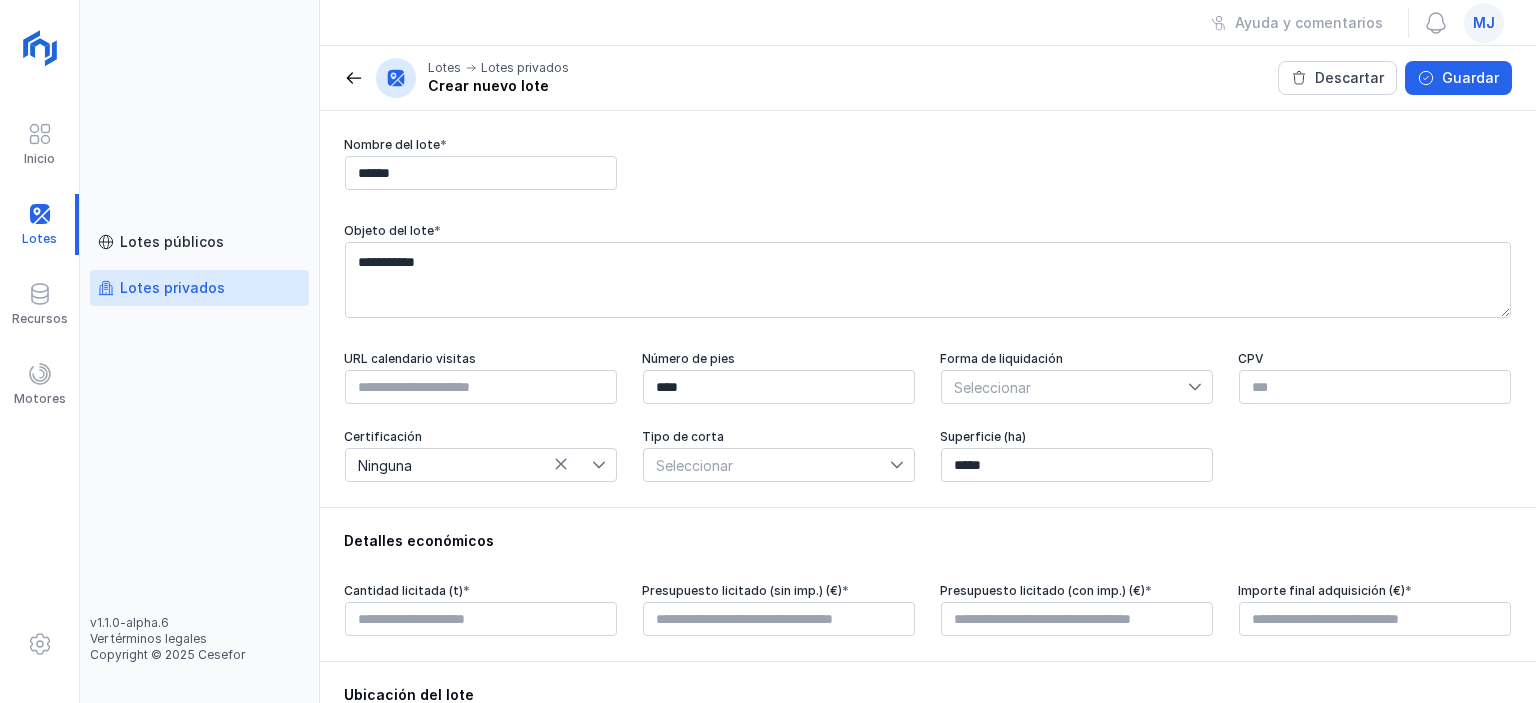 type on "****" 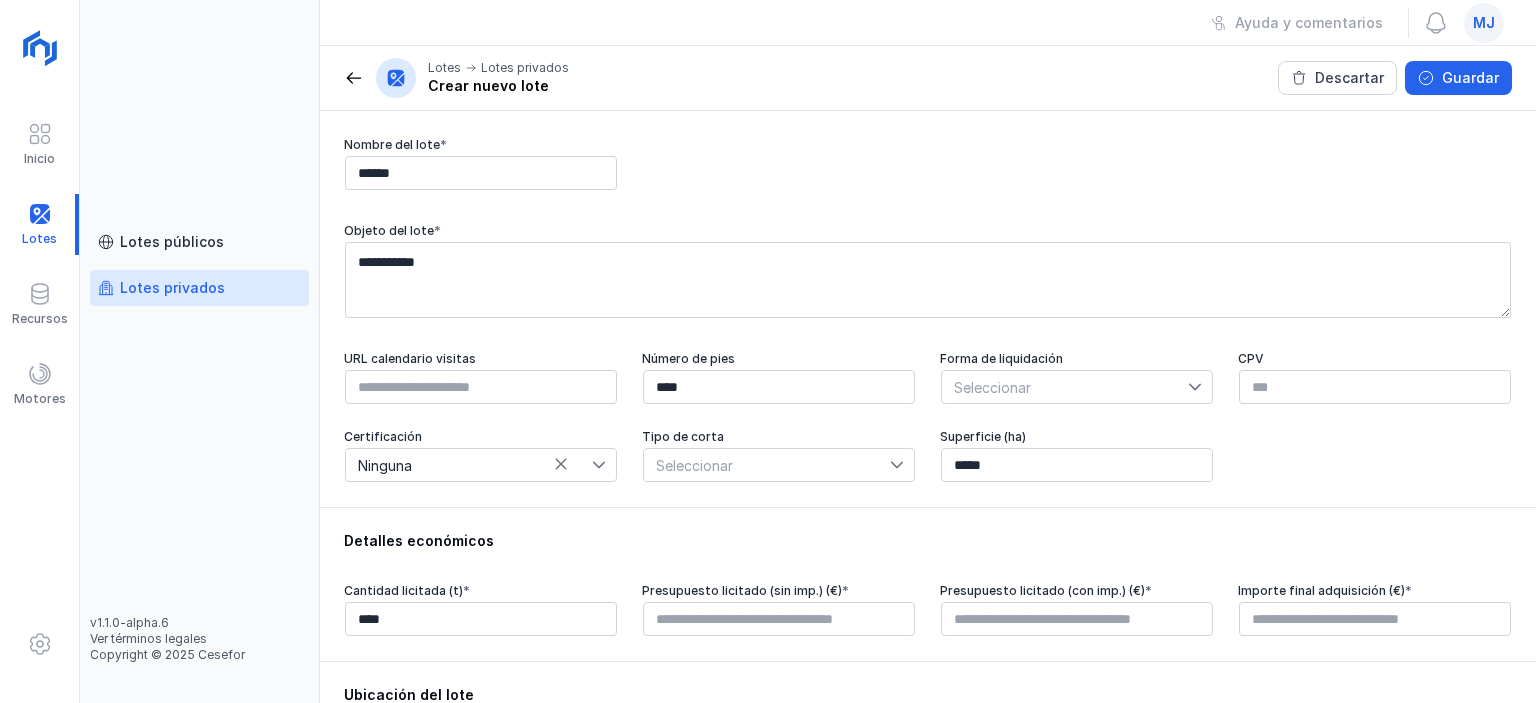 click on "Seleccionar" at bounding box center (1065, 387) 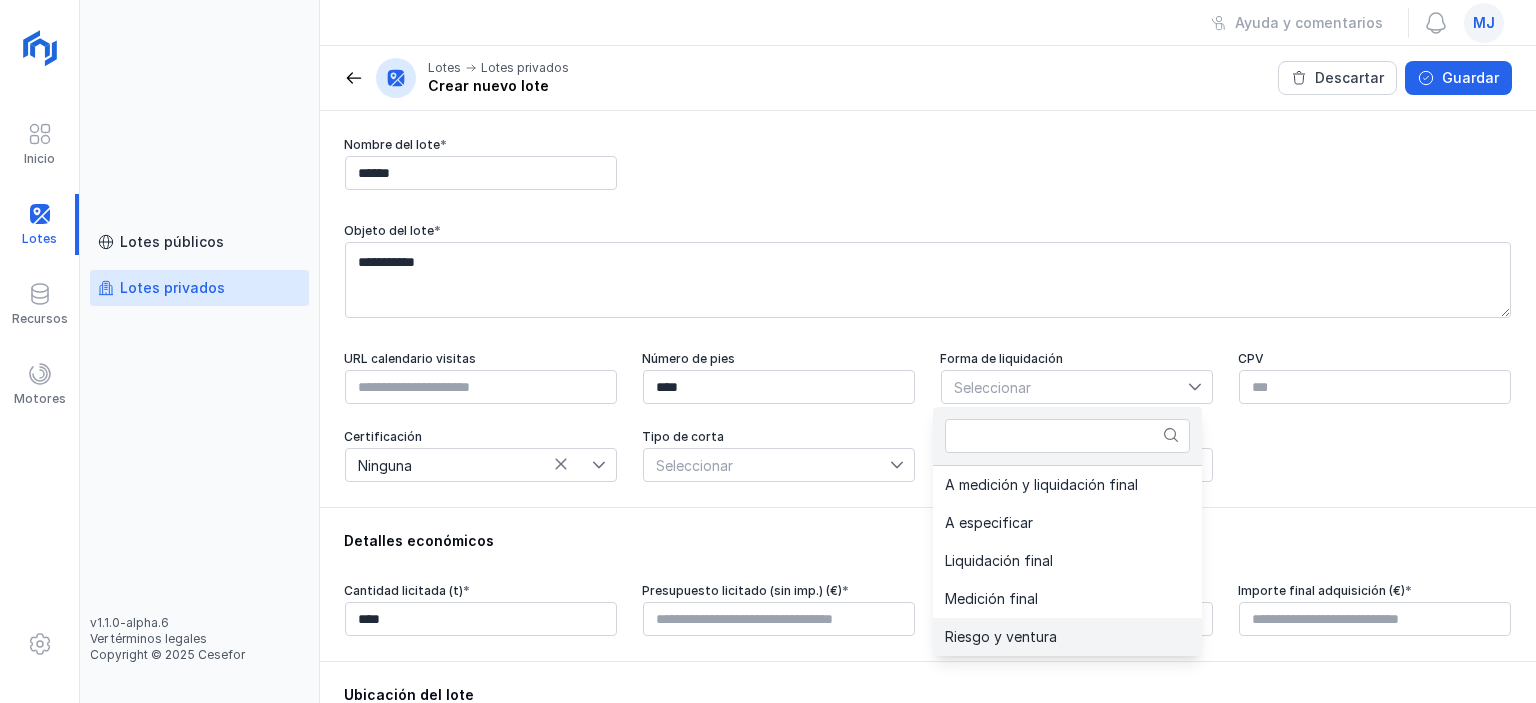 click on "Riesgo y ventura" 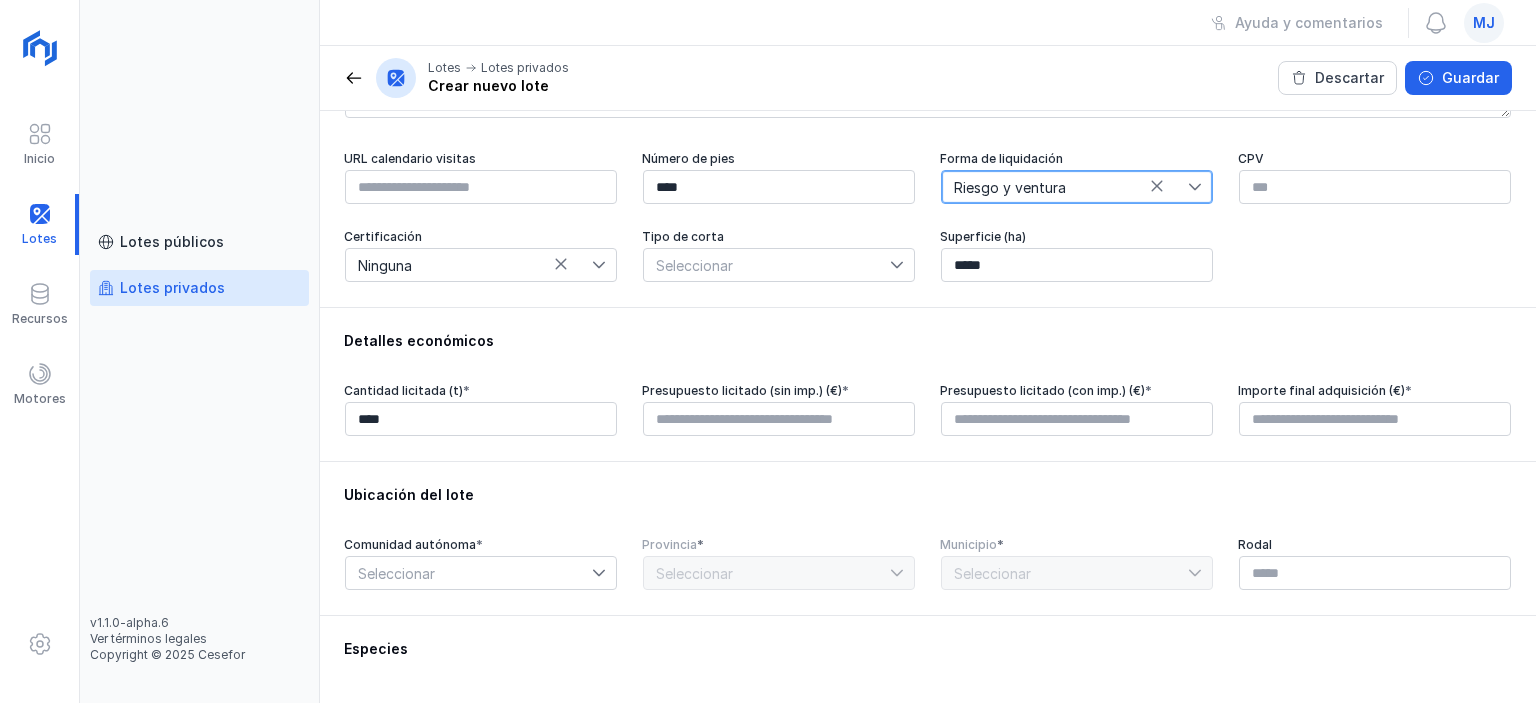 scroll, scrollTop: 600, scrollLeft: 0, axis: vertical 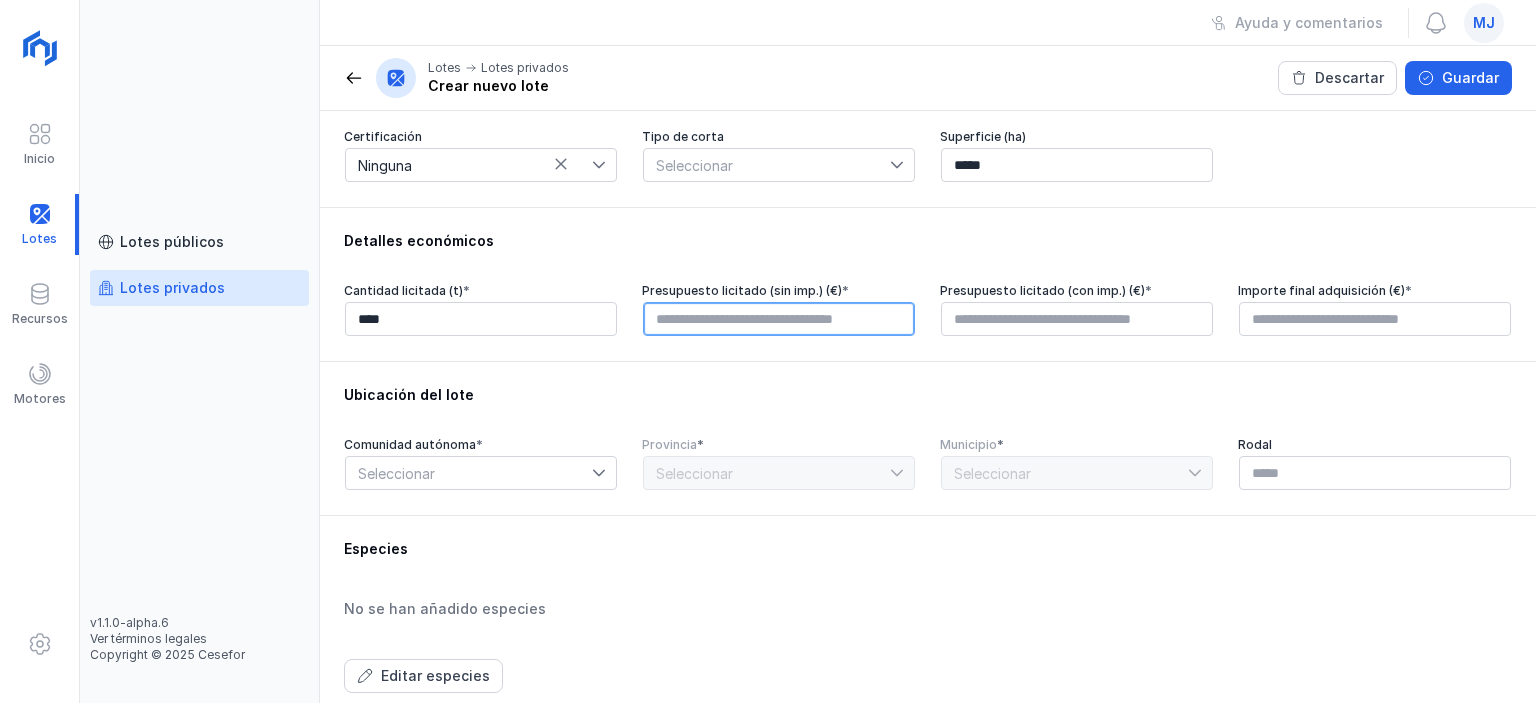 click at bounding box center [779, 319] 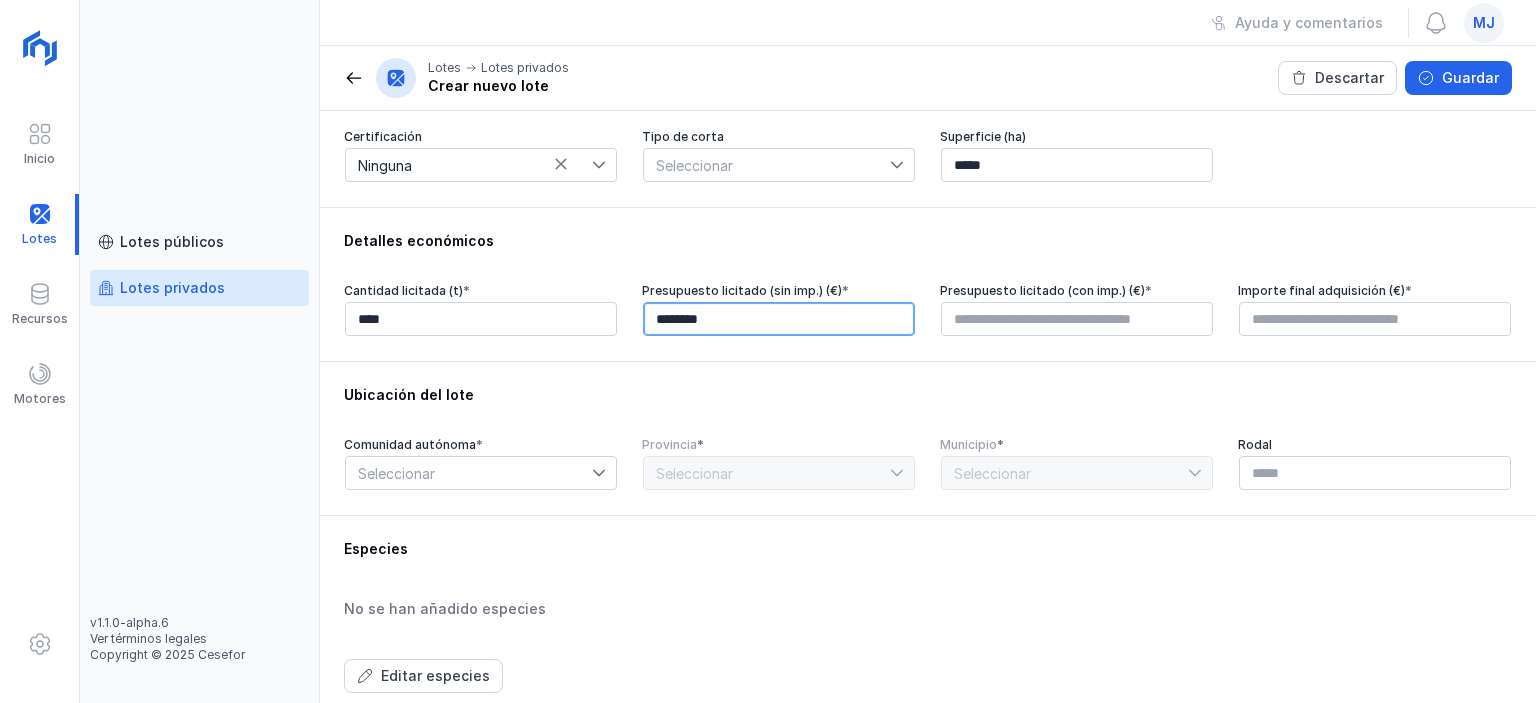 type on "*********" 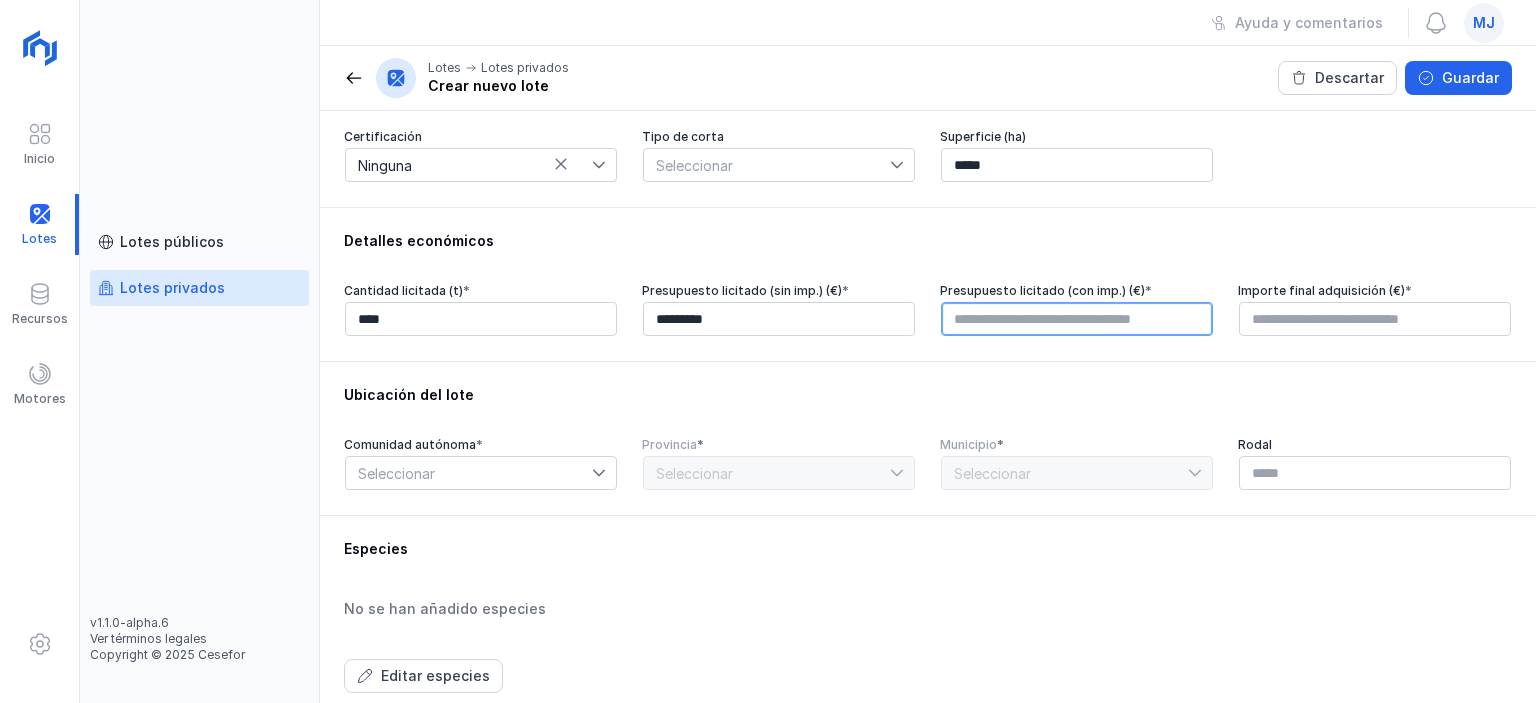 click at bounding box center (1077, 319) 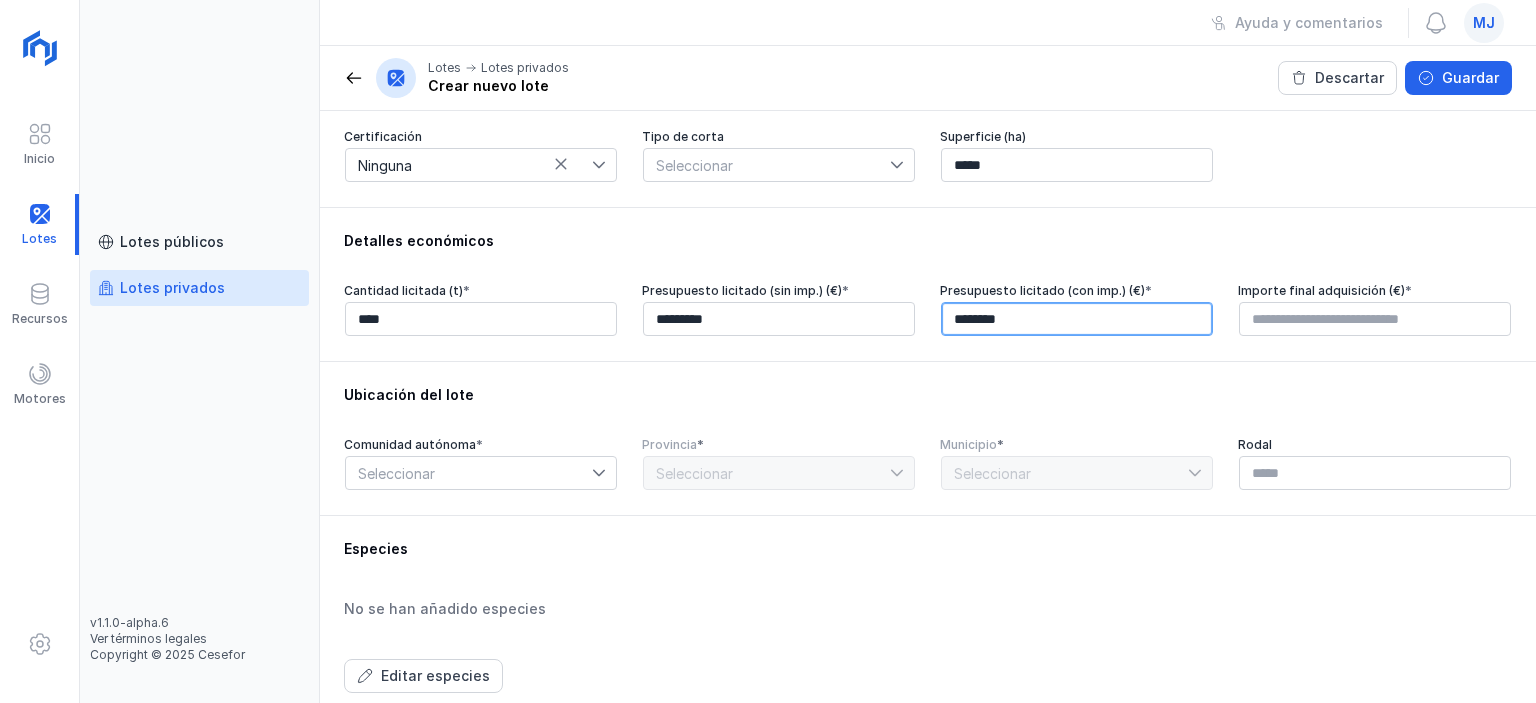 type on "*********" 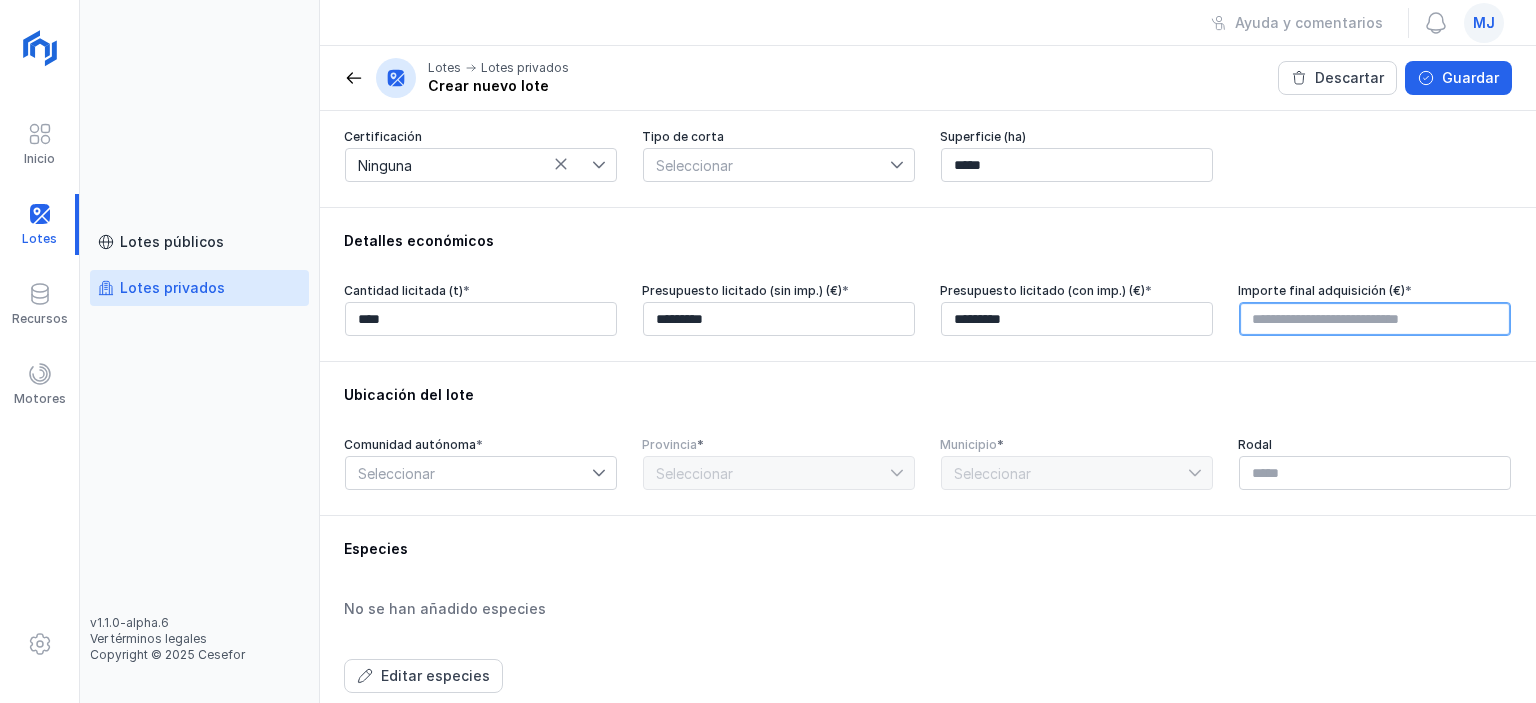 click at bounding box center (1375, 319) 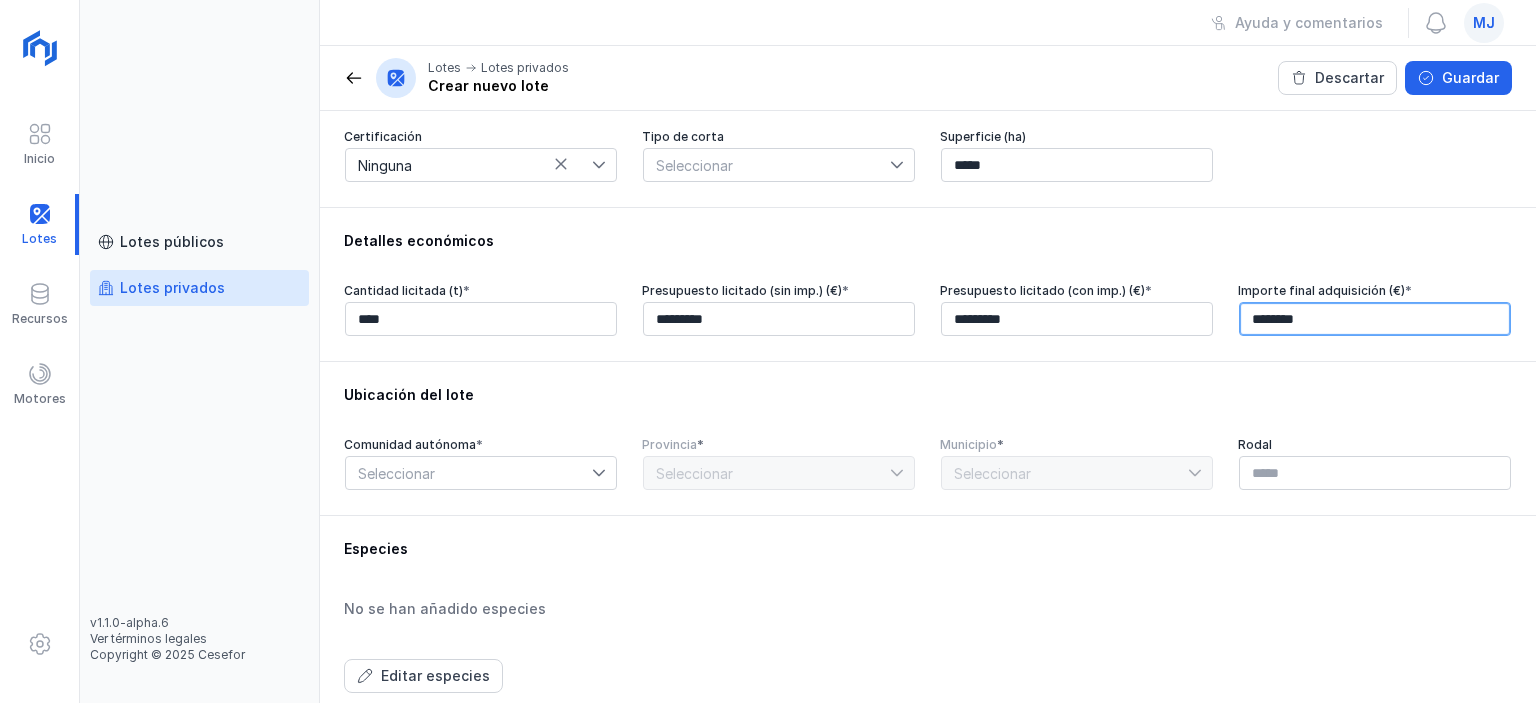 type on "*********" 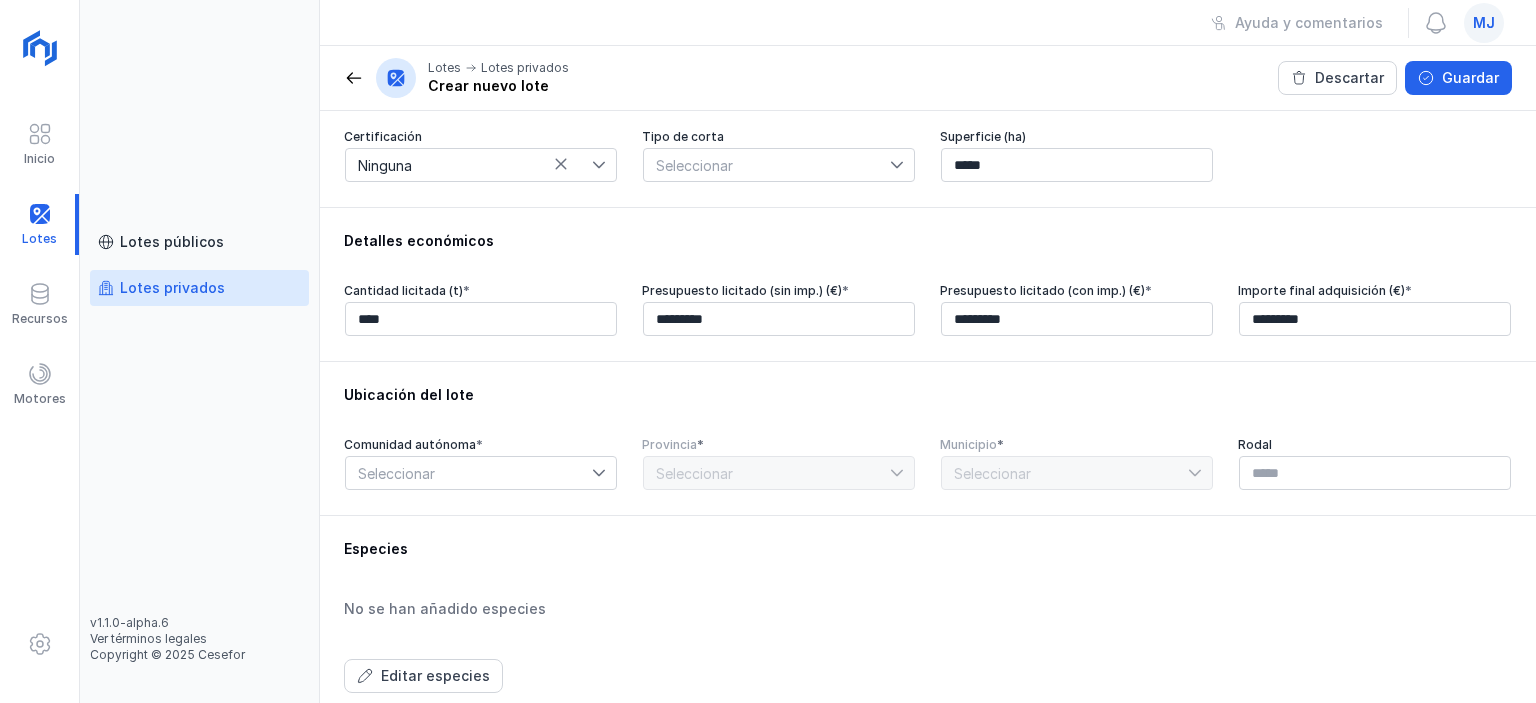 click on "Seleccionar" at bounding box center [469, 473] 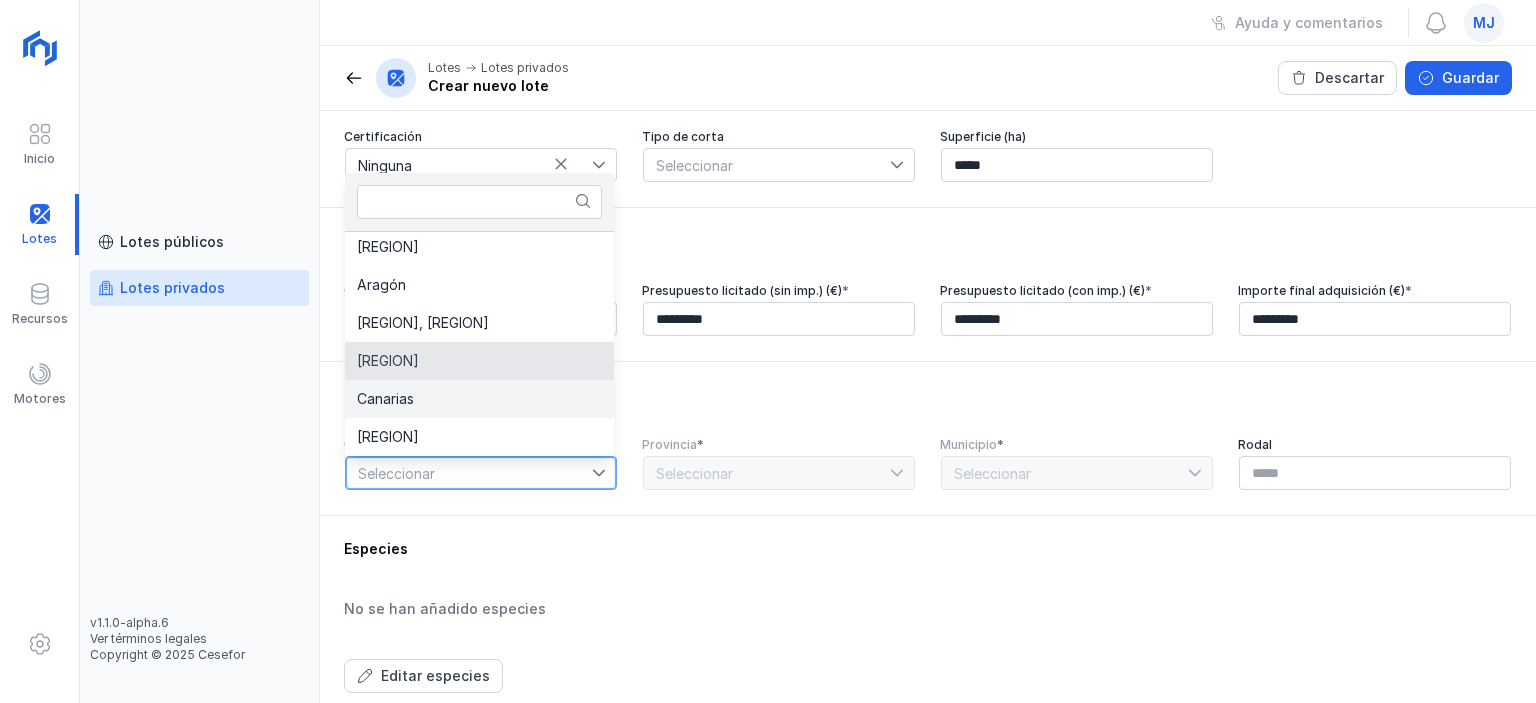 scroll, scrollTop: 104, scrollLeft: 0, axis: vertical 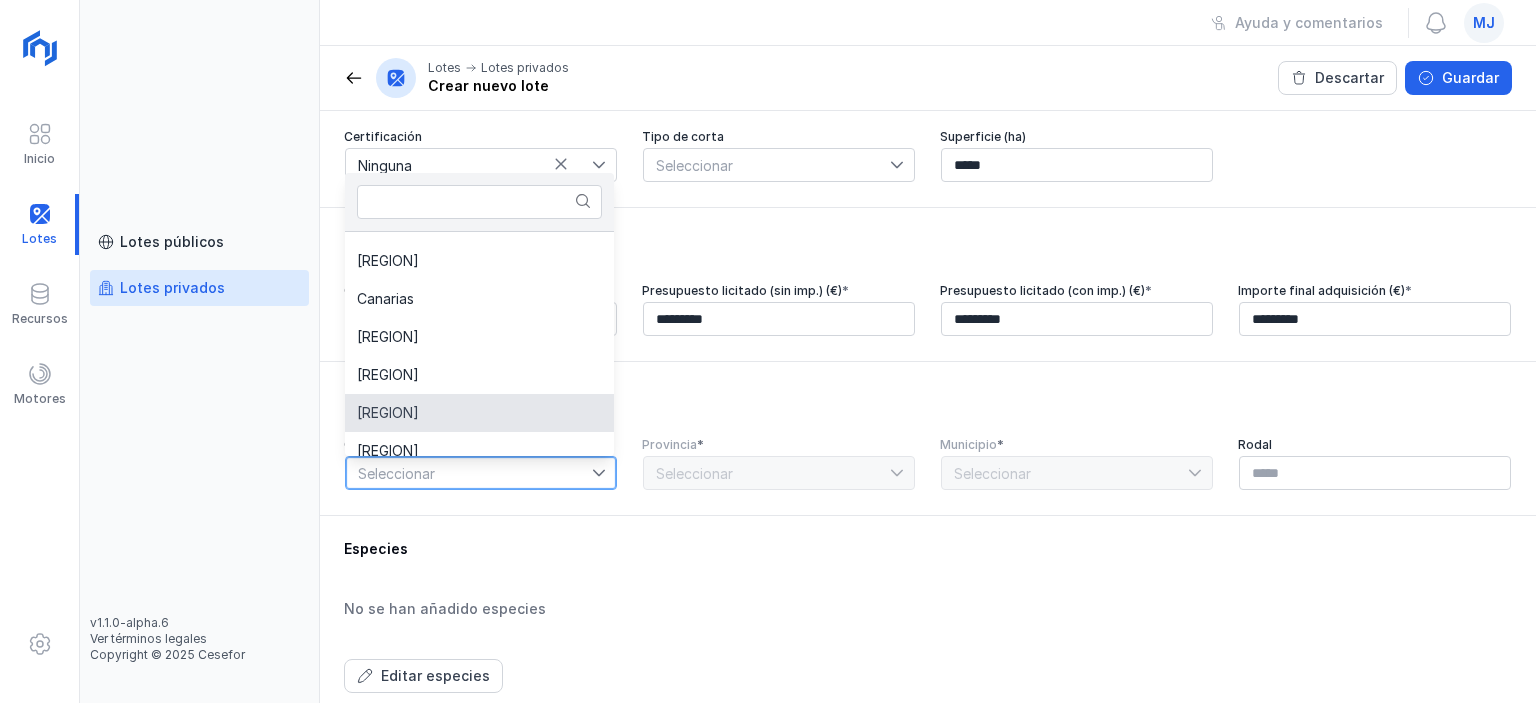 click on "[REGION]" 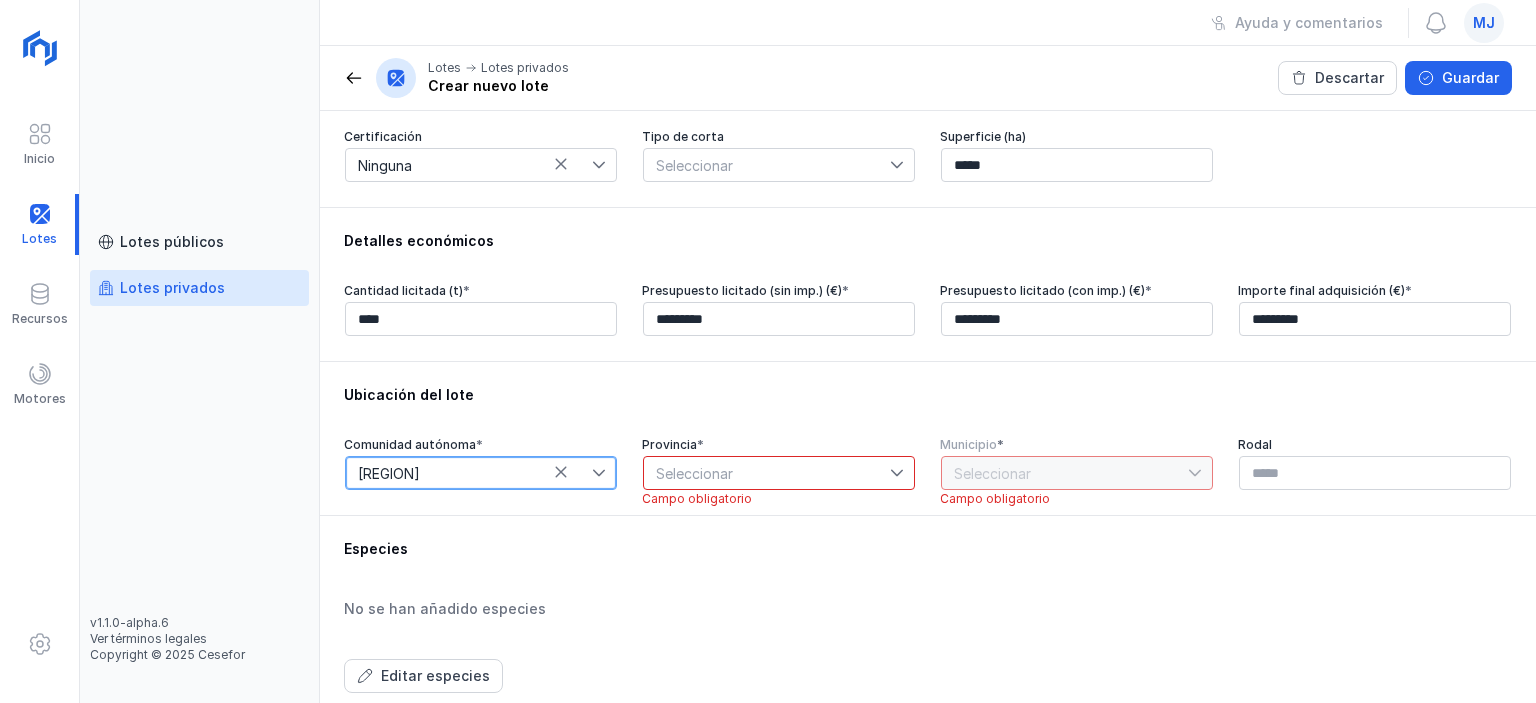 click on "Seleccionar" at bounding box center [767, 473] 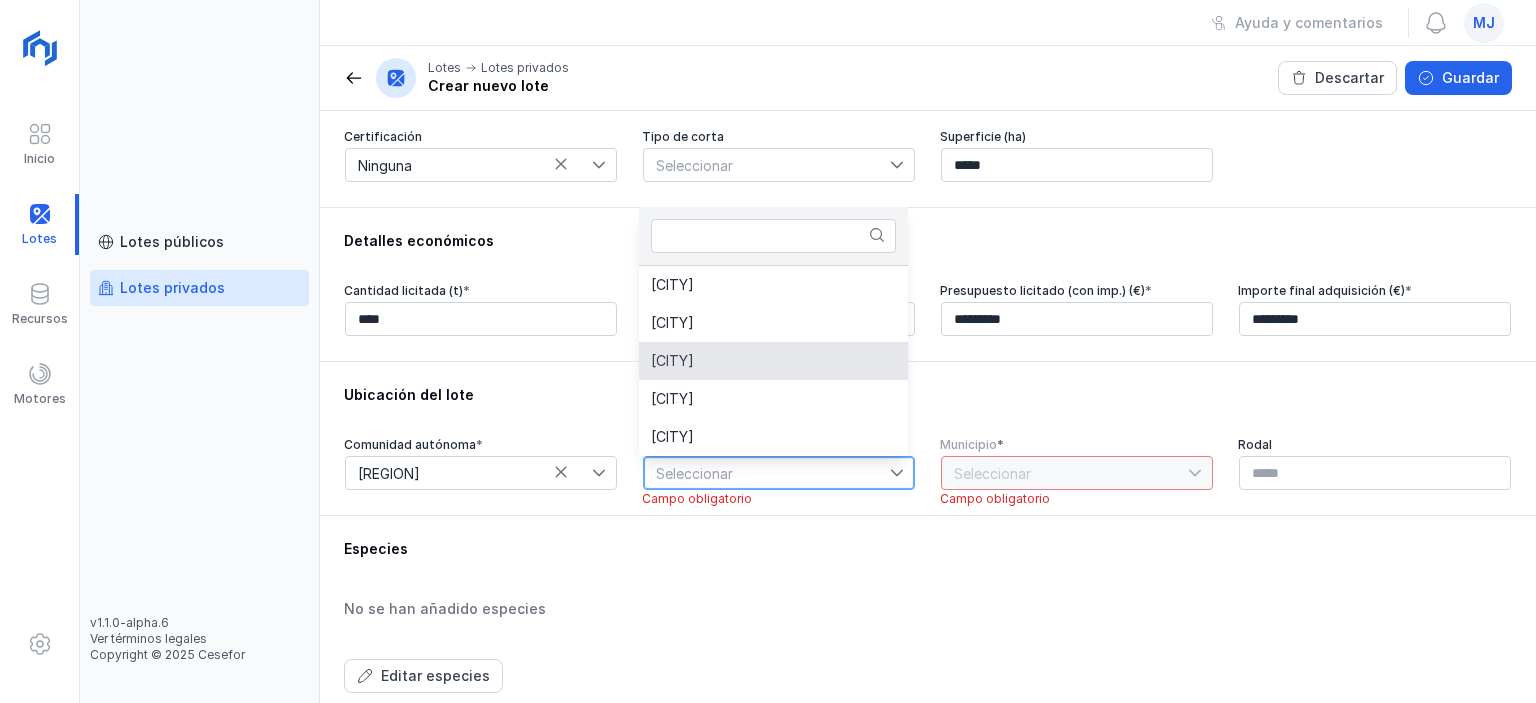 click on "[CITY]" 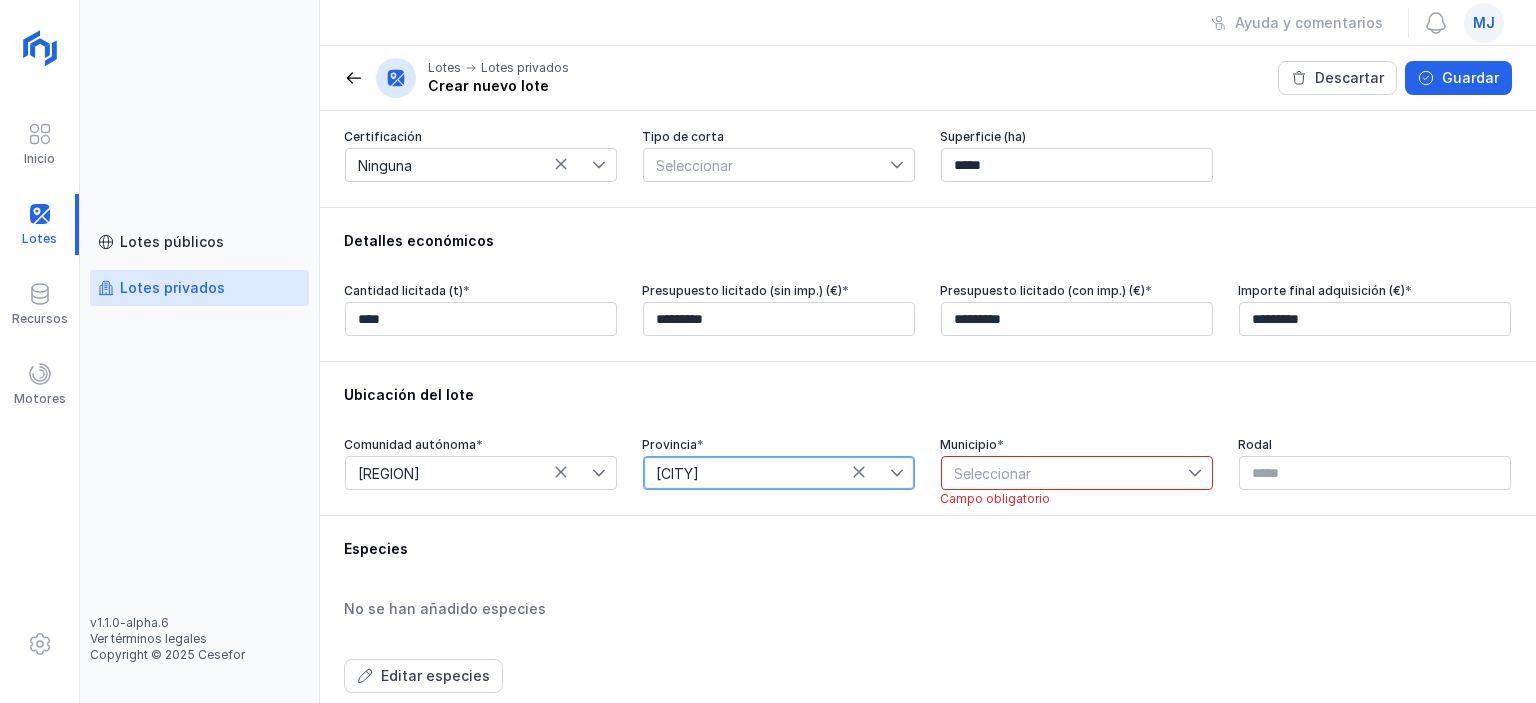 click on "Seleccionar" at bounding box center (1065, 473) 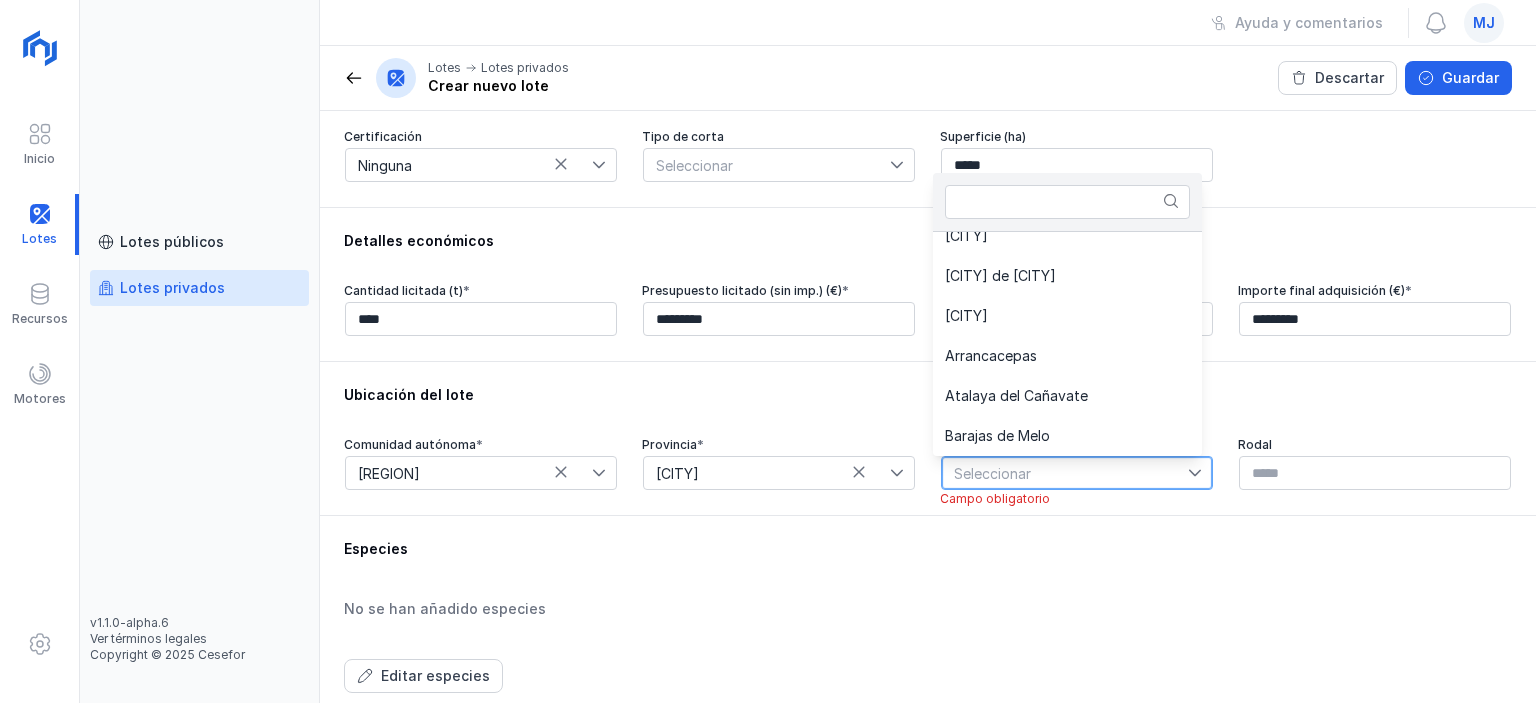 scroll, scrollTop: 916, scrollLeft: 0, axis: vertical 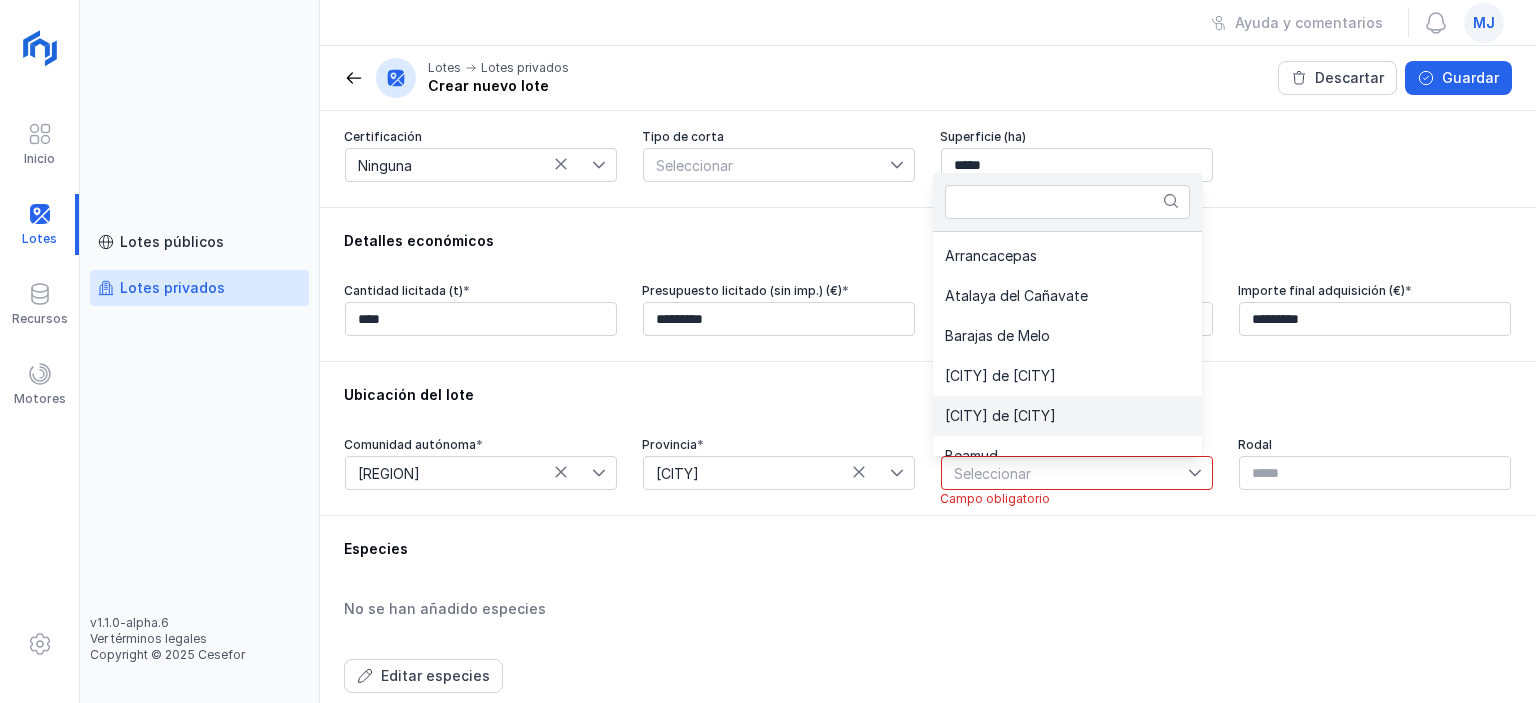 click on "[CITY] de [CITY]" 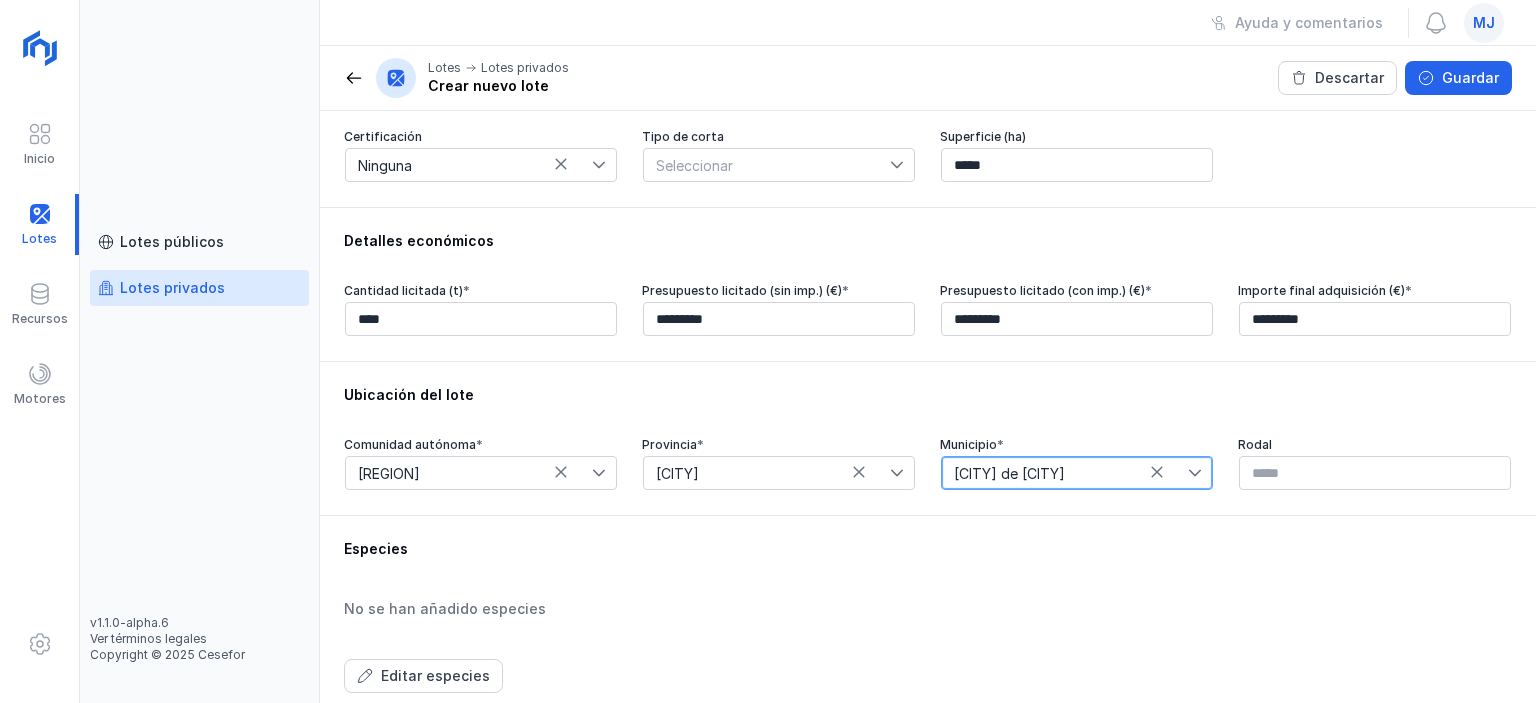 scroll, scrollTop: 800, scrollLeft: 0, axis: vertical 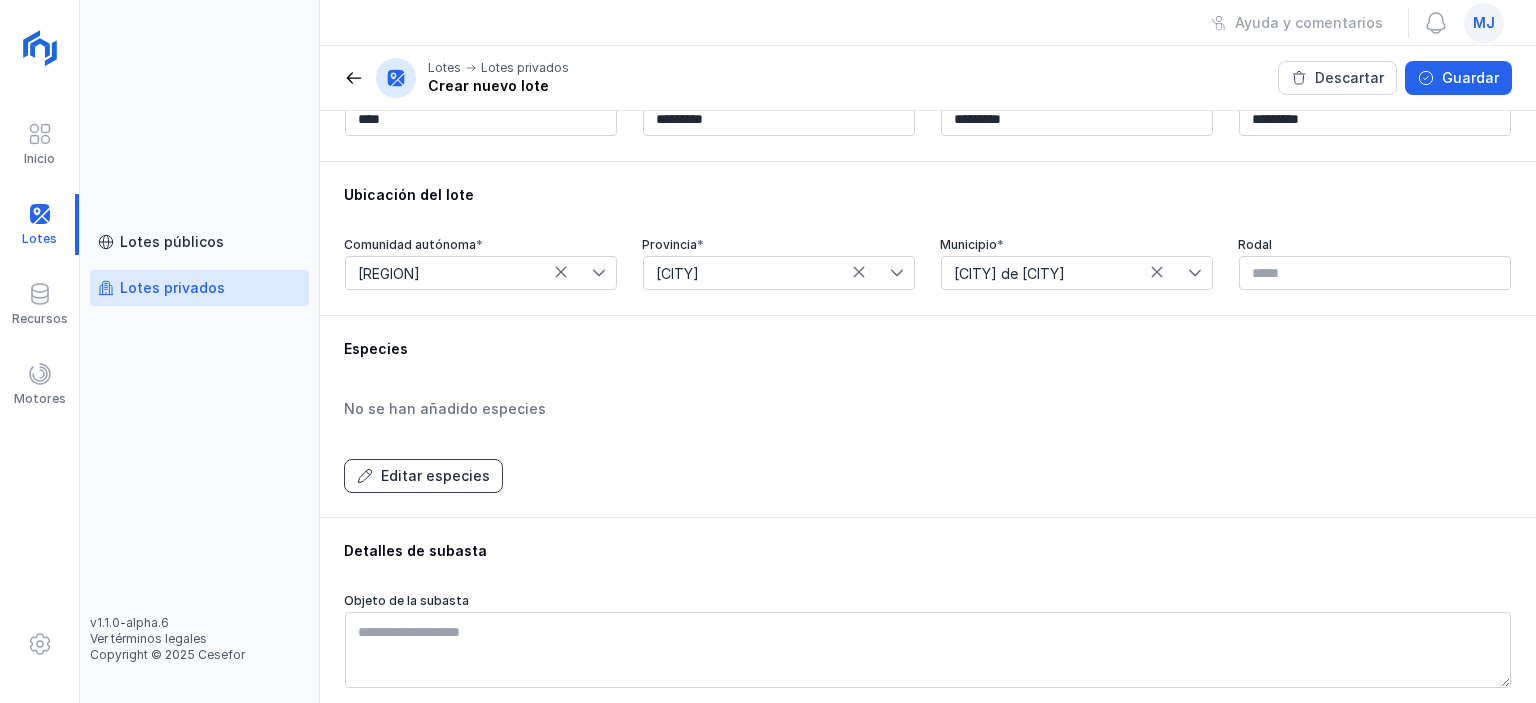 click on "Editar especies" 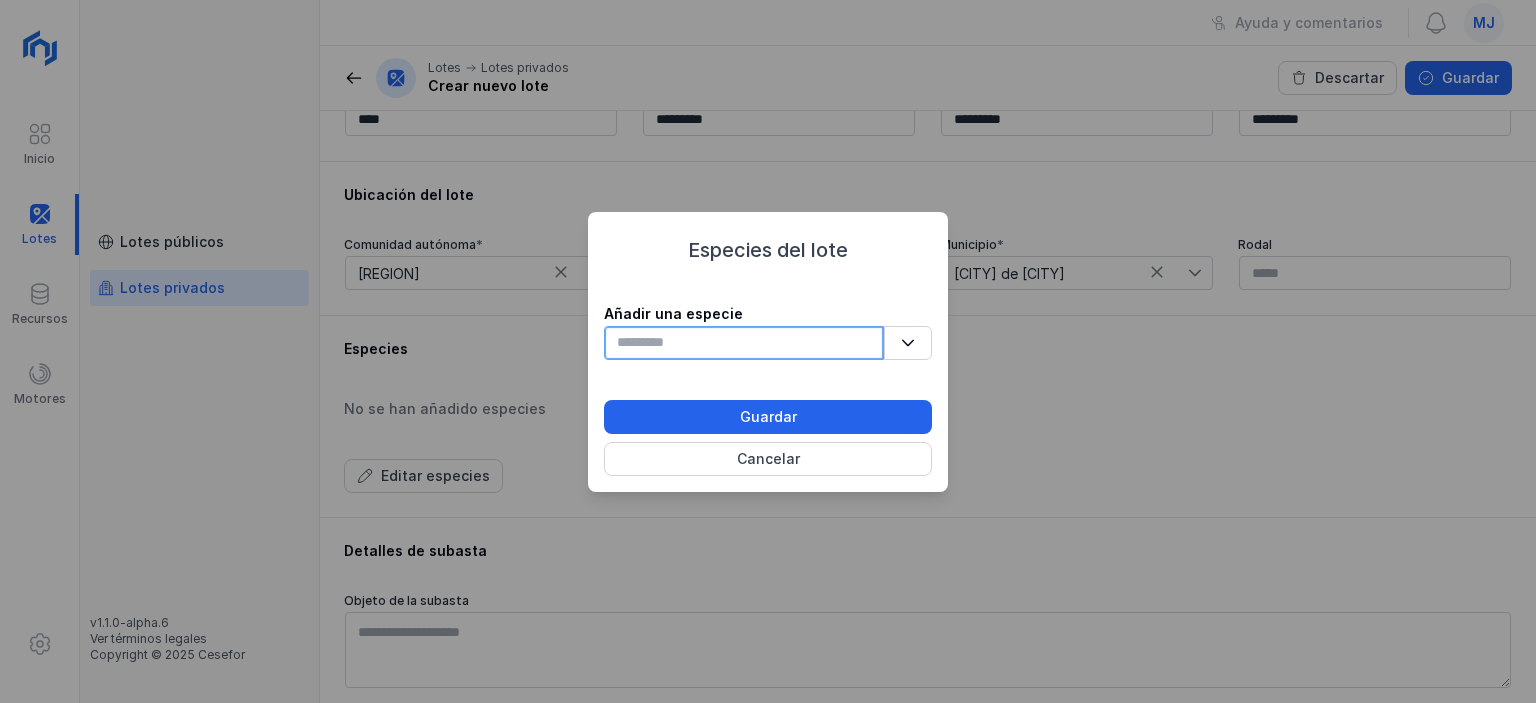 click at bounding box center [744, 343] 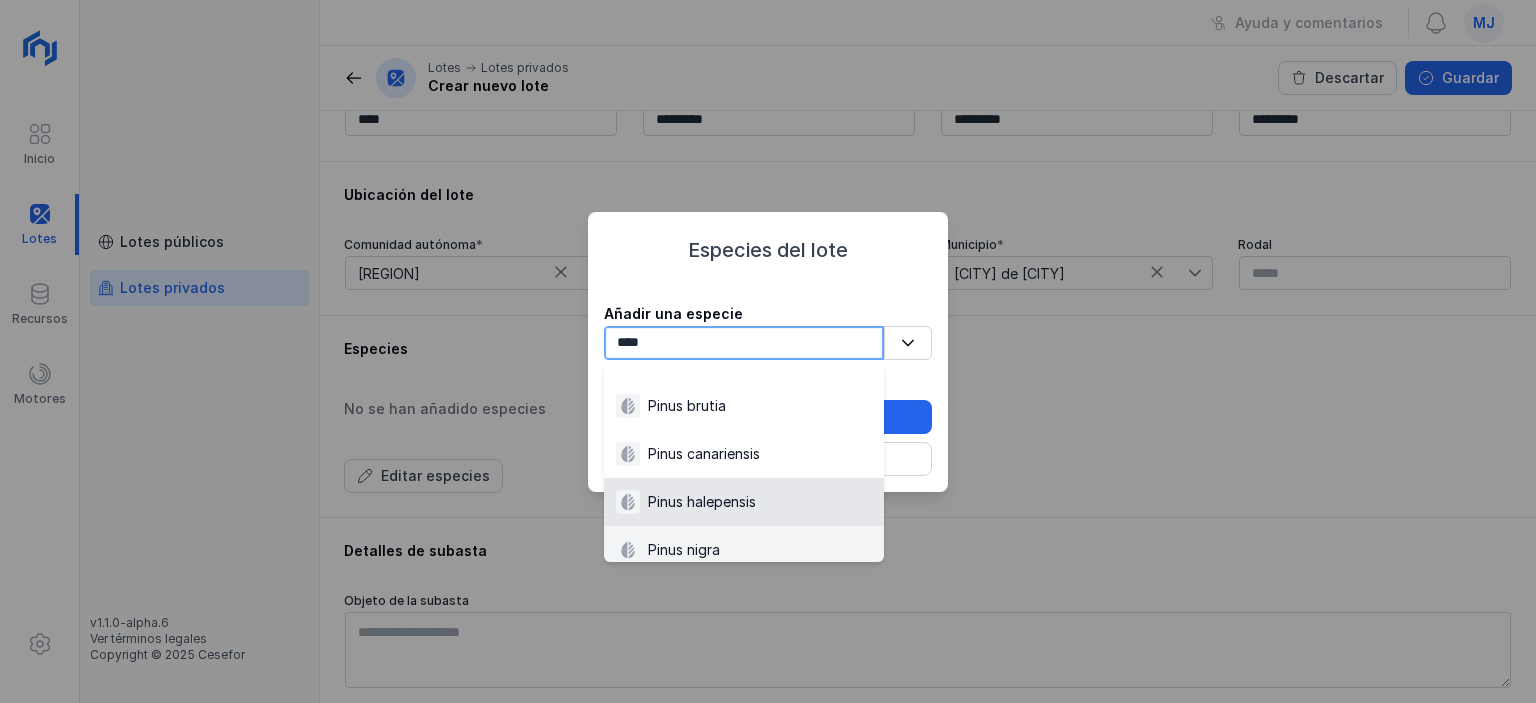scroll, scrollTop: 12, scrollLeft: 0, axis: vertical 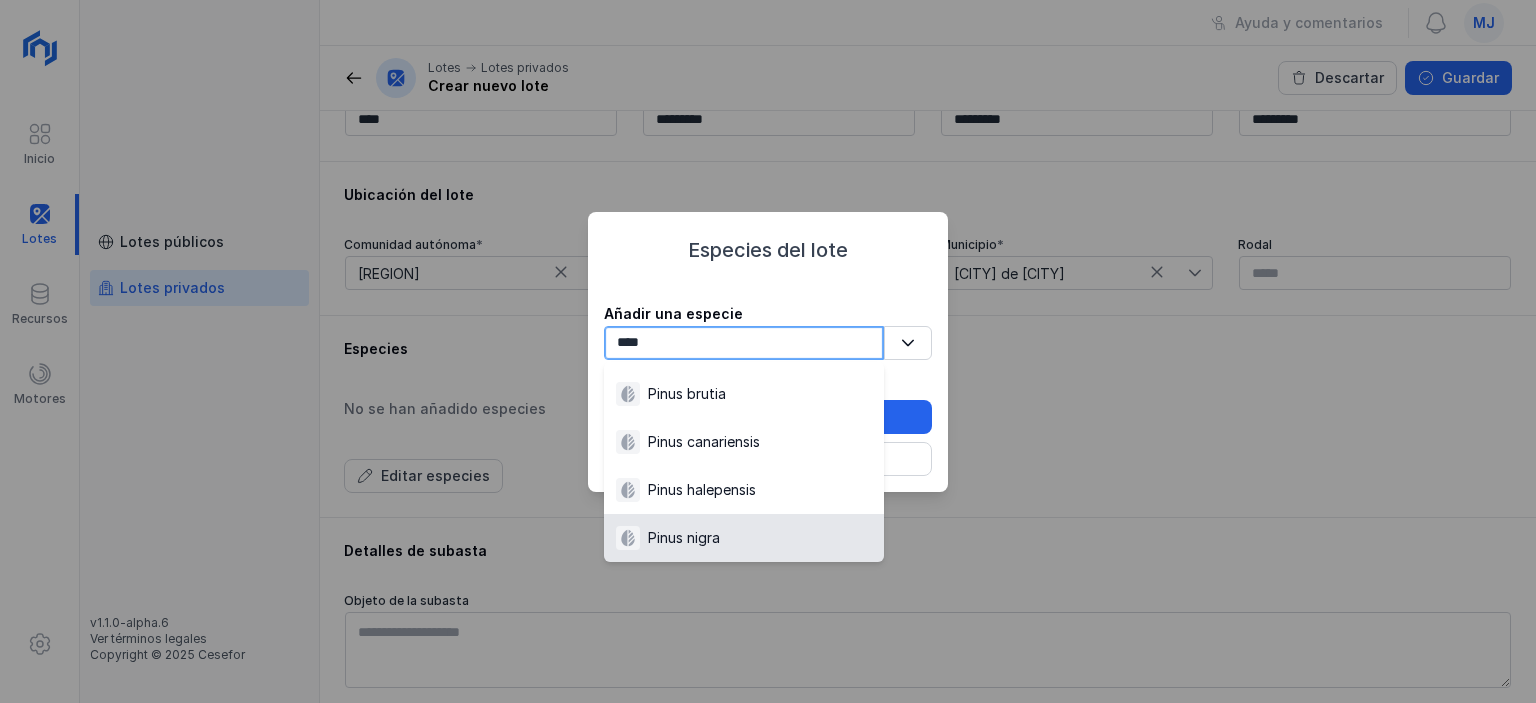 type on "****" 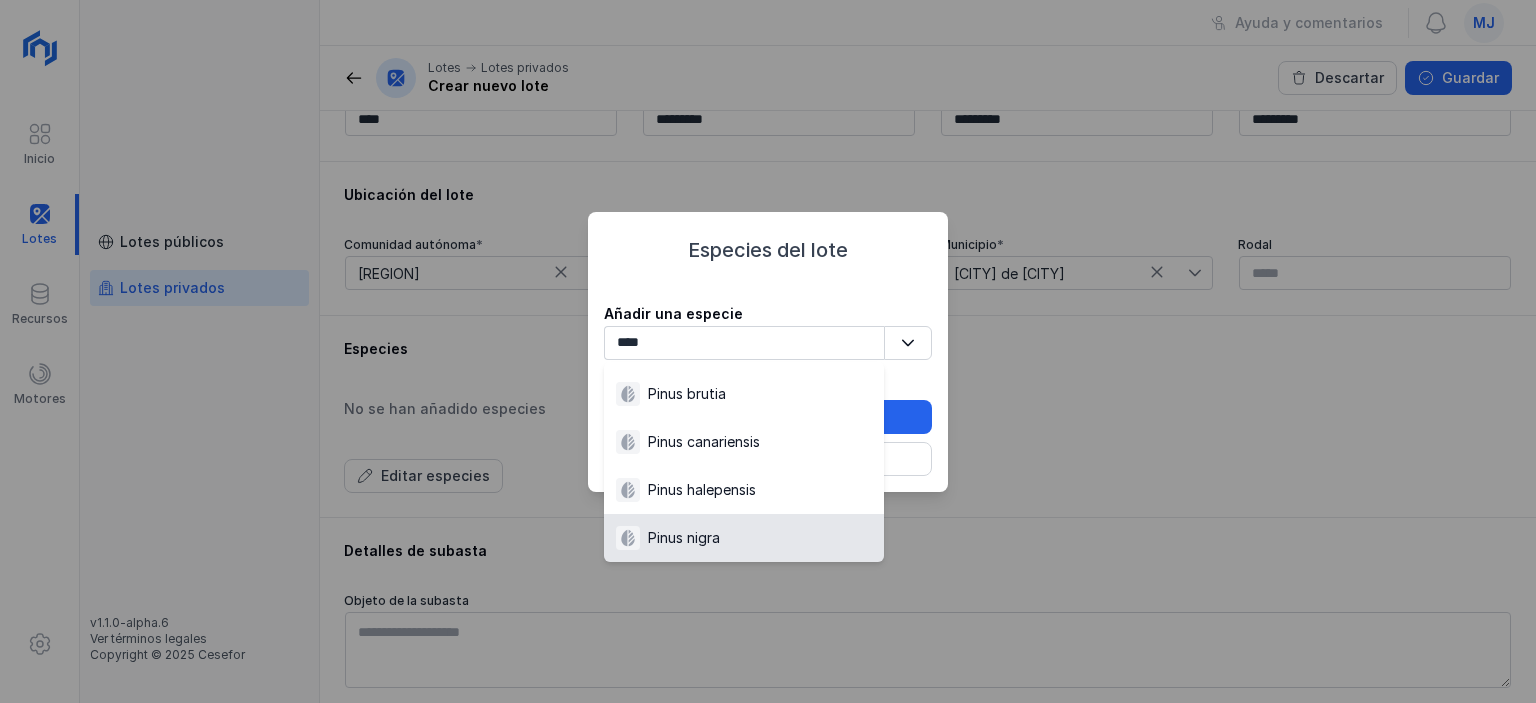 click on "Pinus nigra" 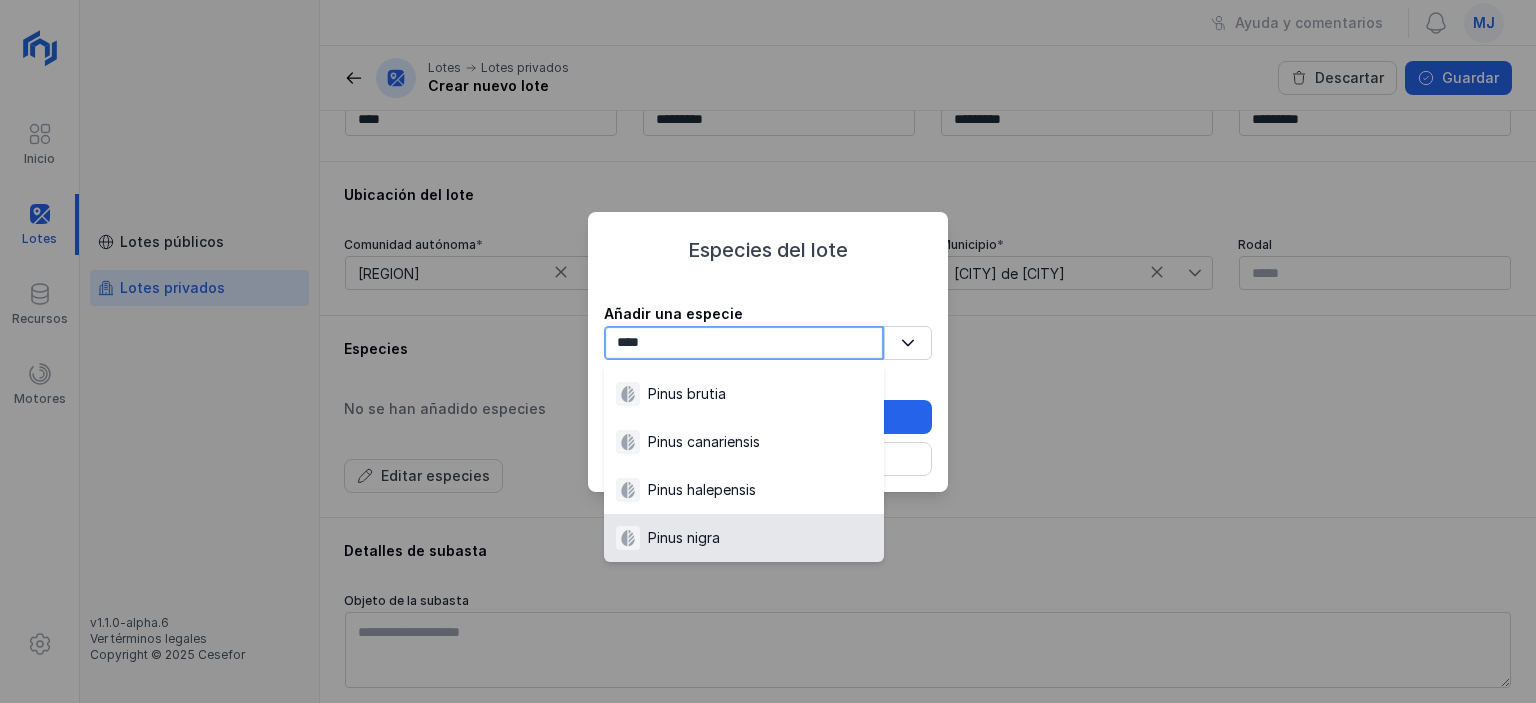 type 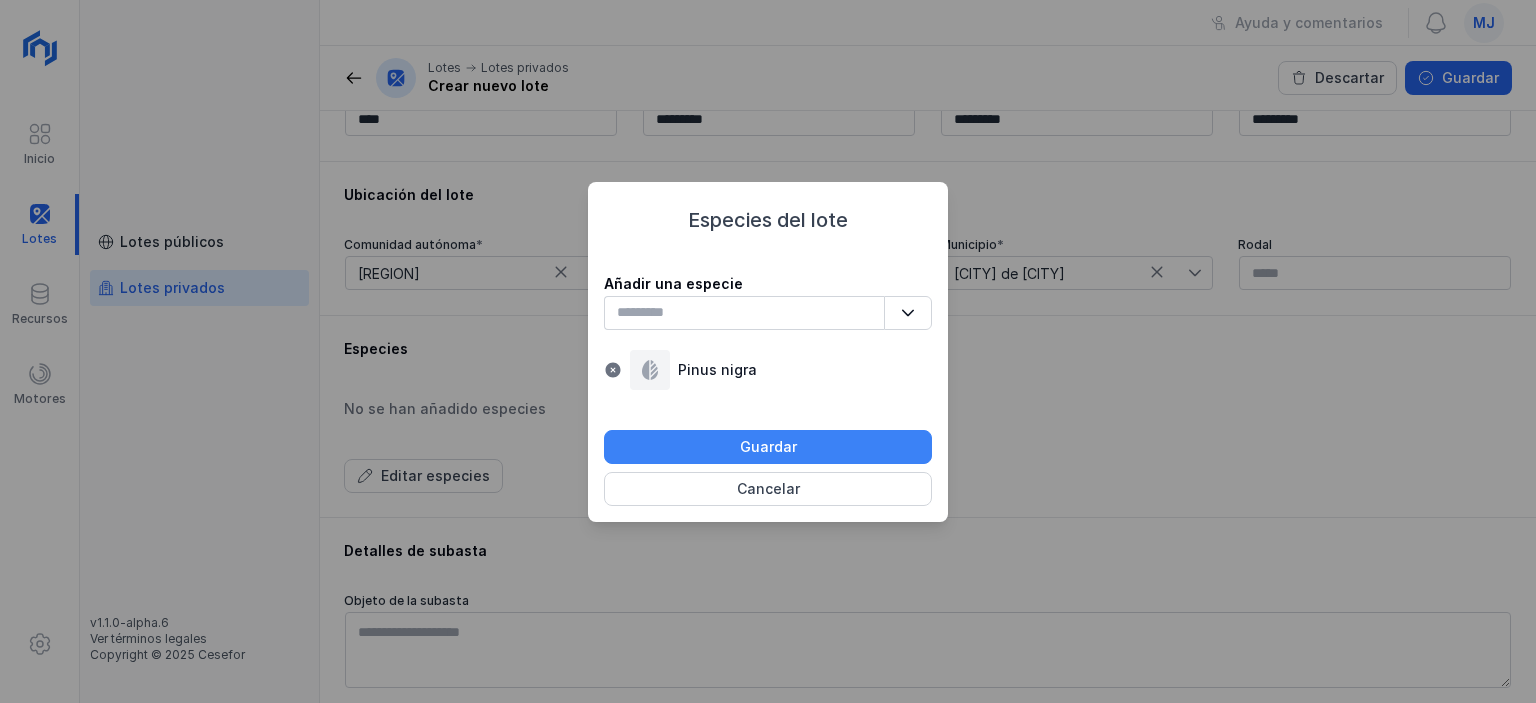 click on "Guardar" 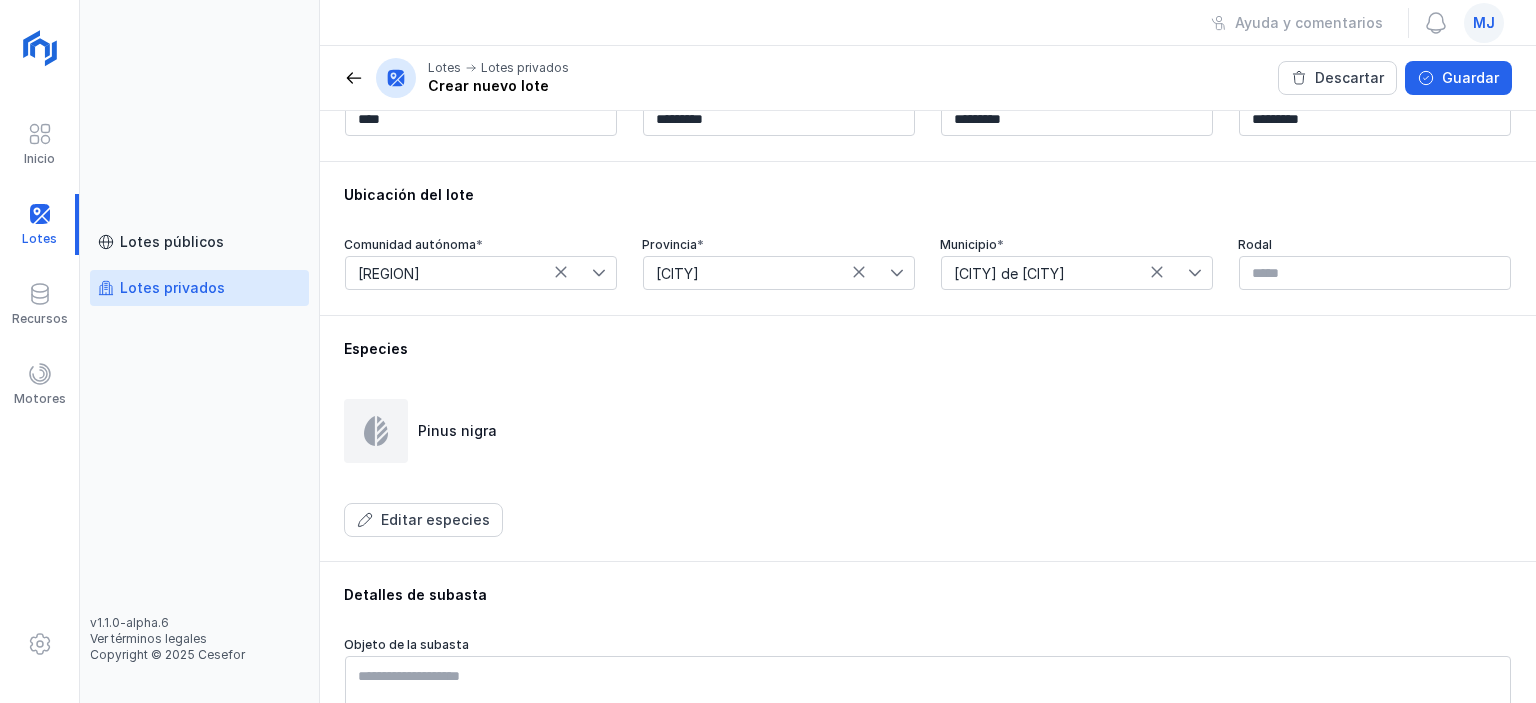 scroll, scrollTop: 1000, scrollLeft: 0, axis: vertical 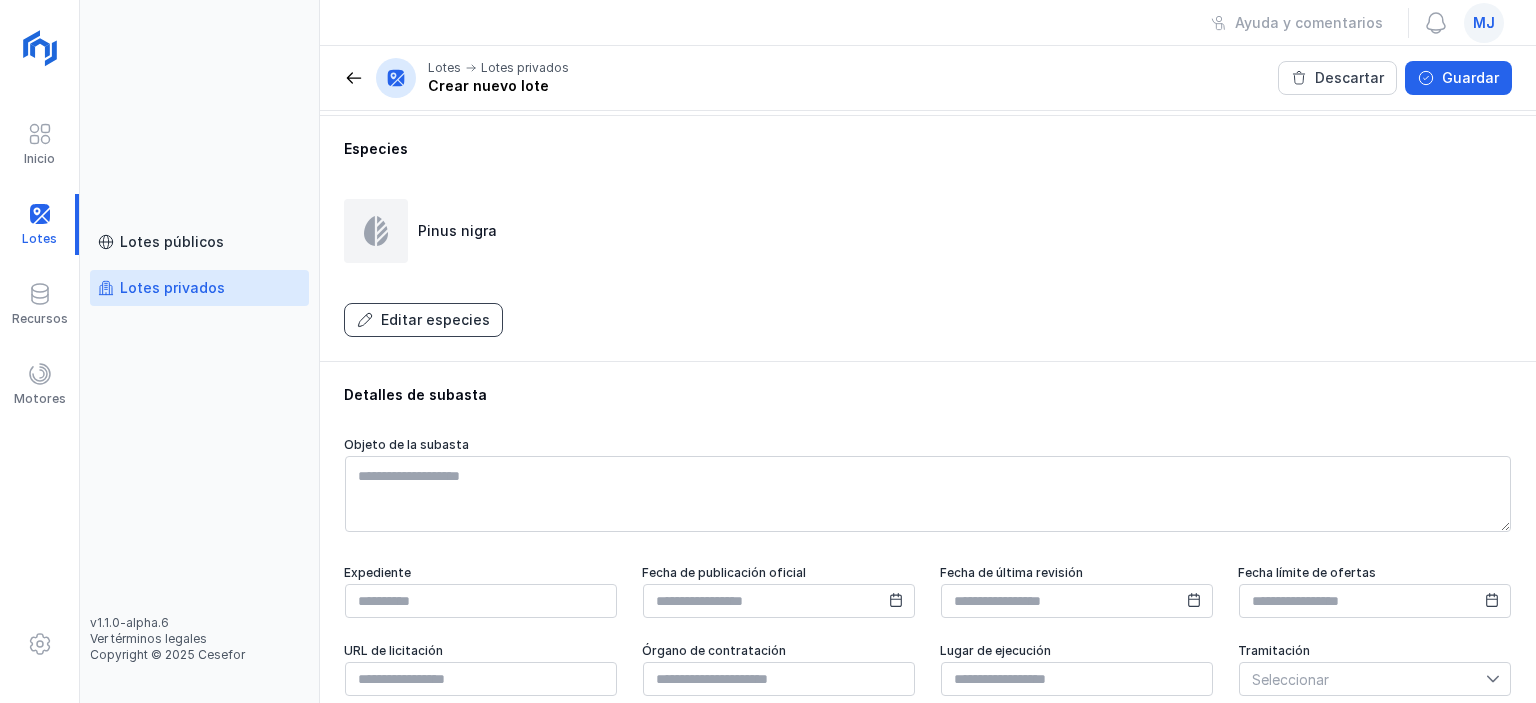 click on "Editar especies" 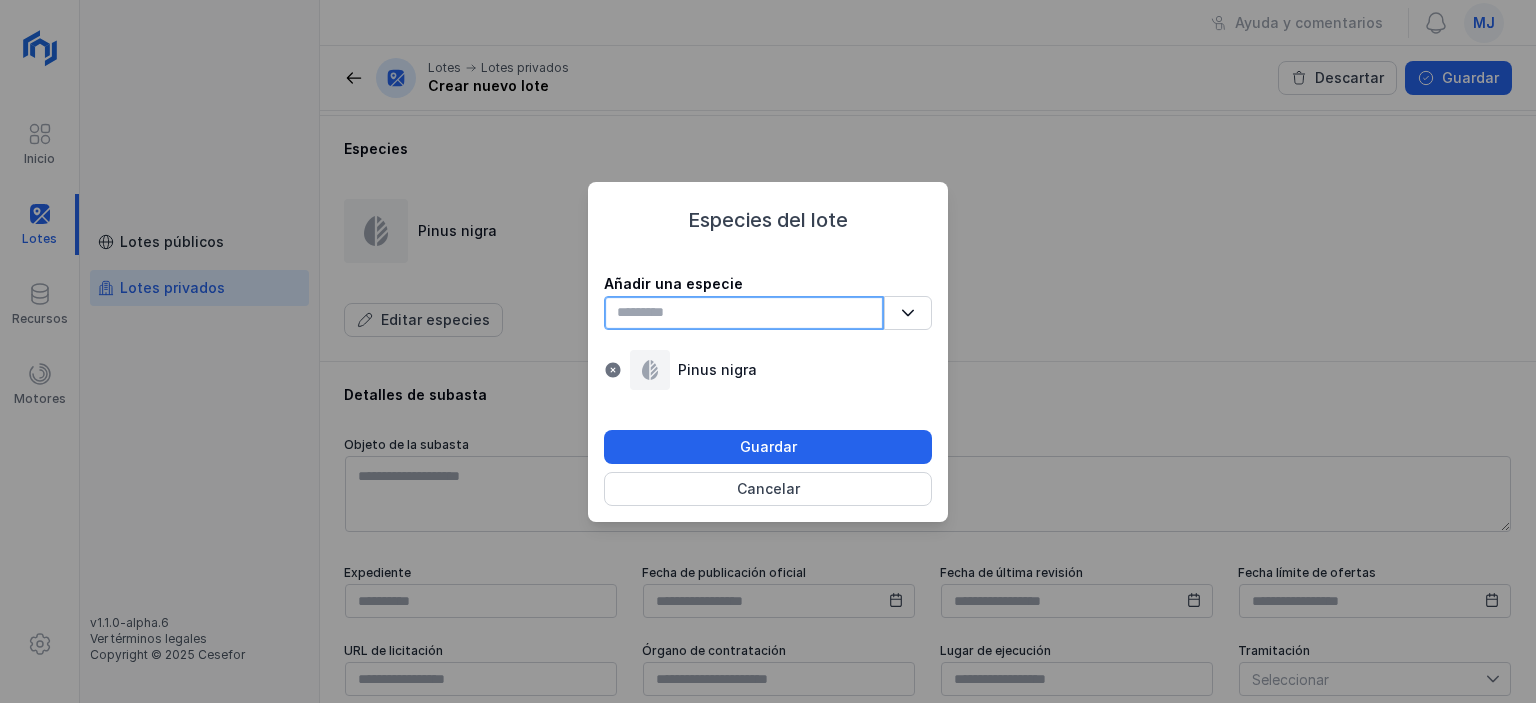 click at bounding box center [744, 313] 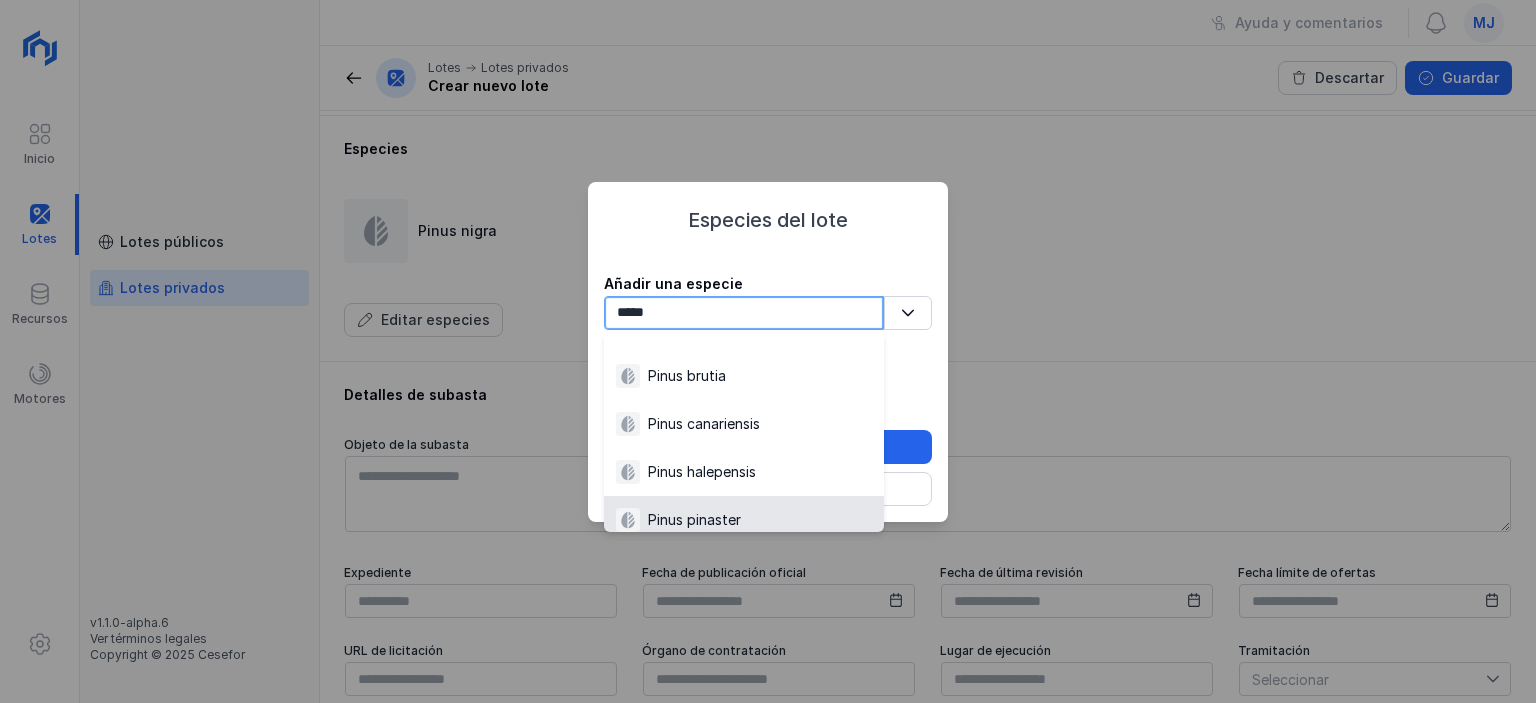 scroll, scrollTop: 12, scrollLeft: 0, axis: vertical 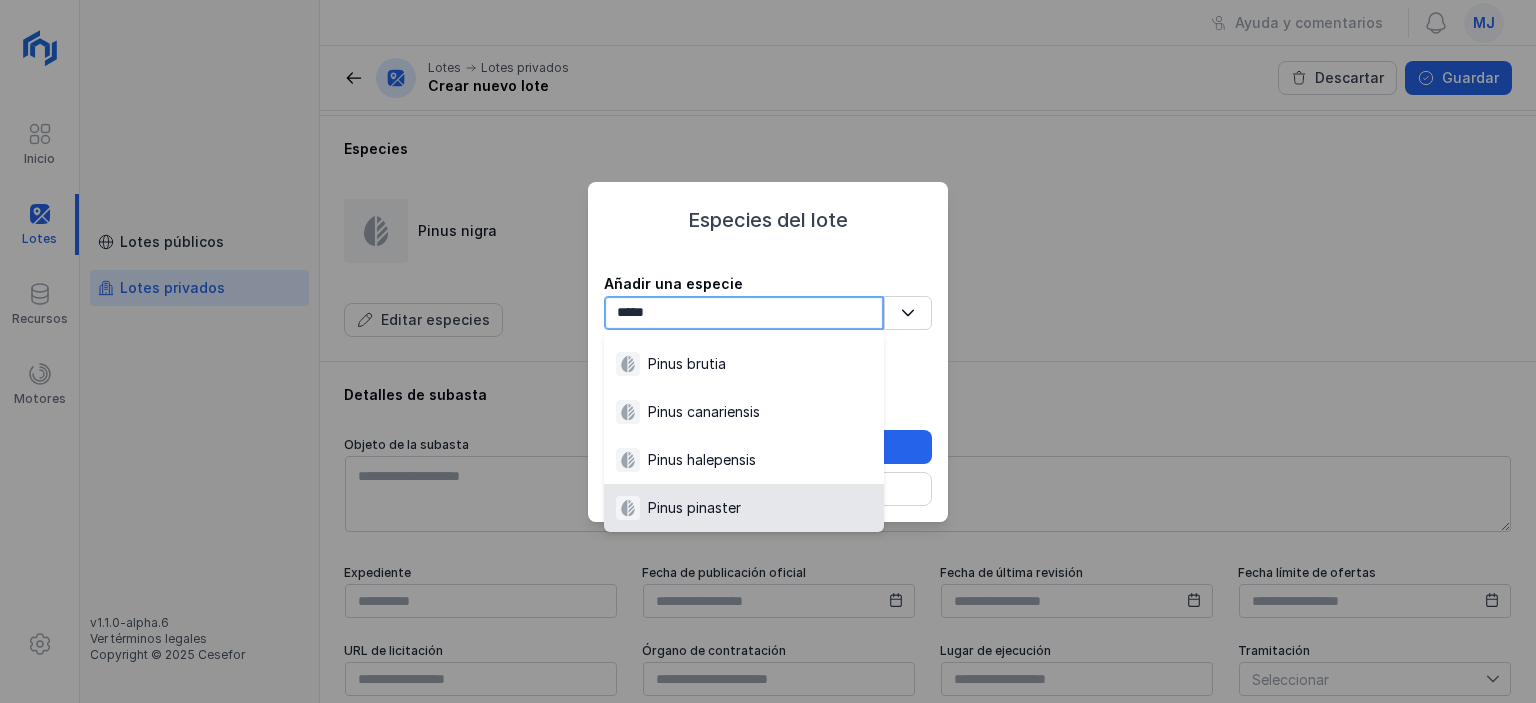 type on "*****" 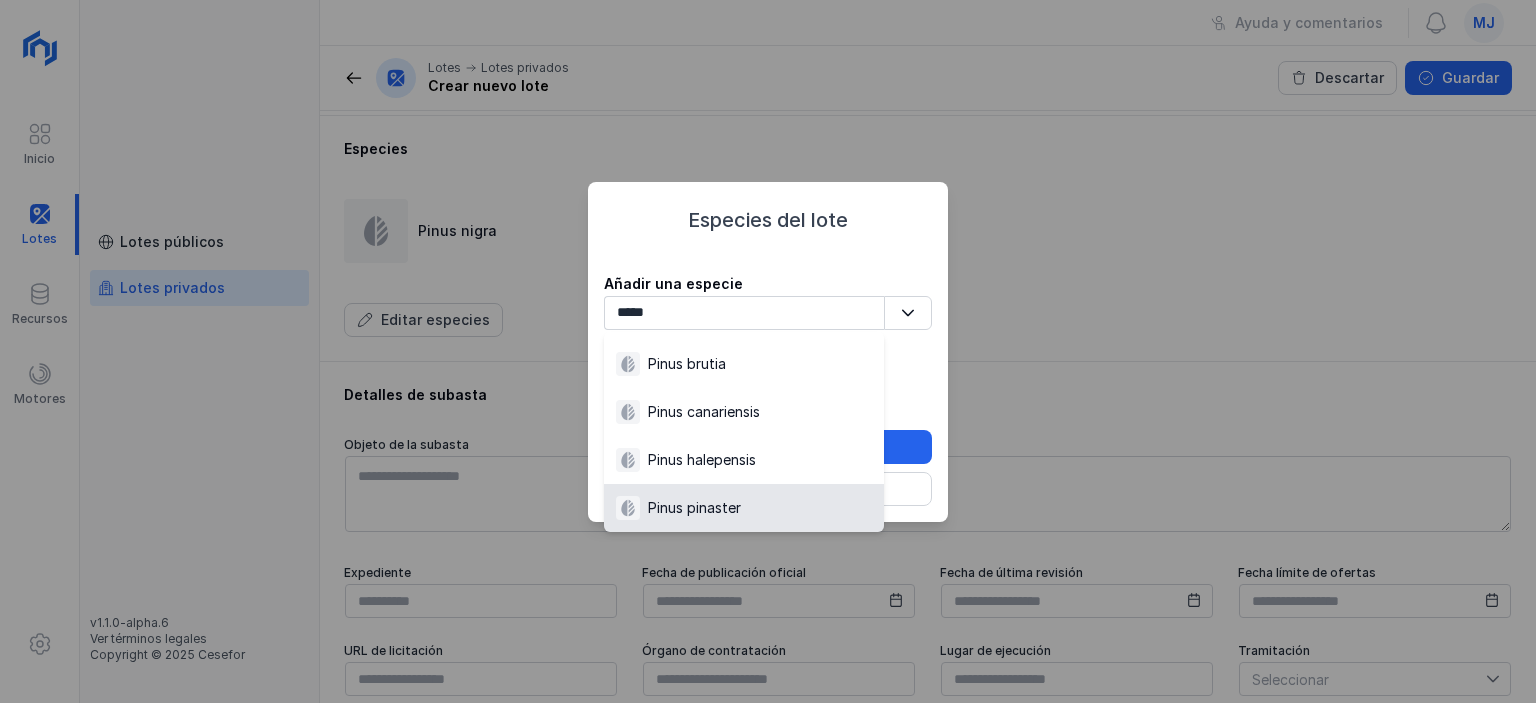 click on "Pinus pinaster" 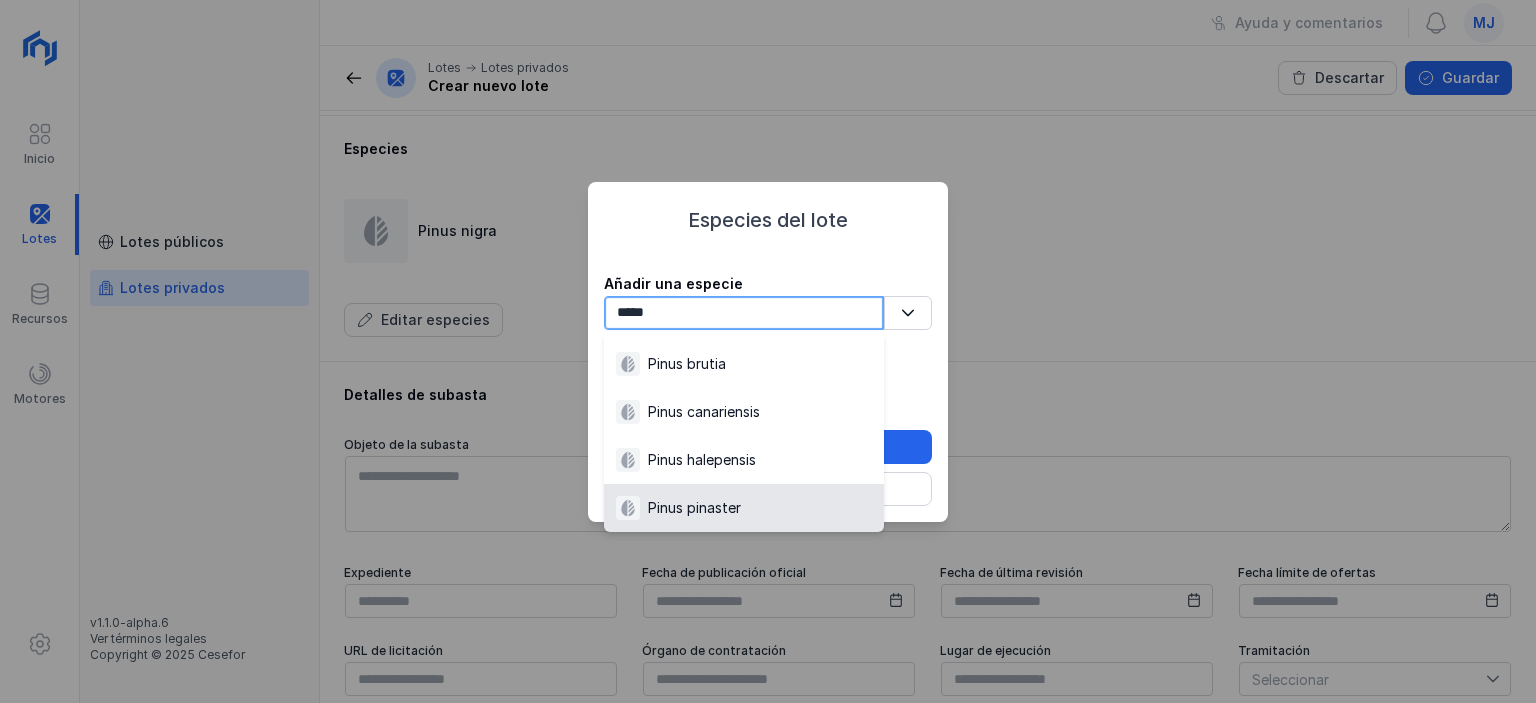 type 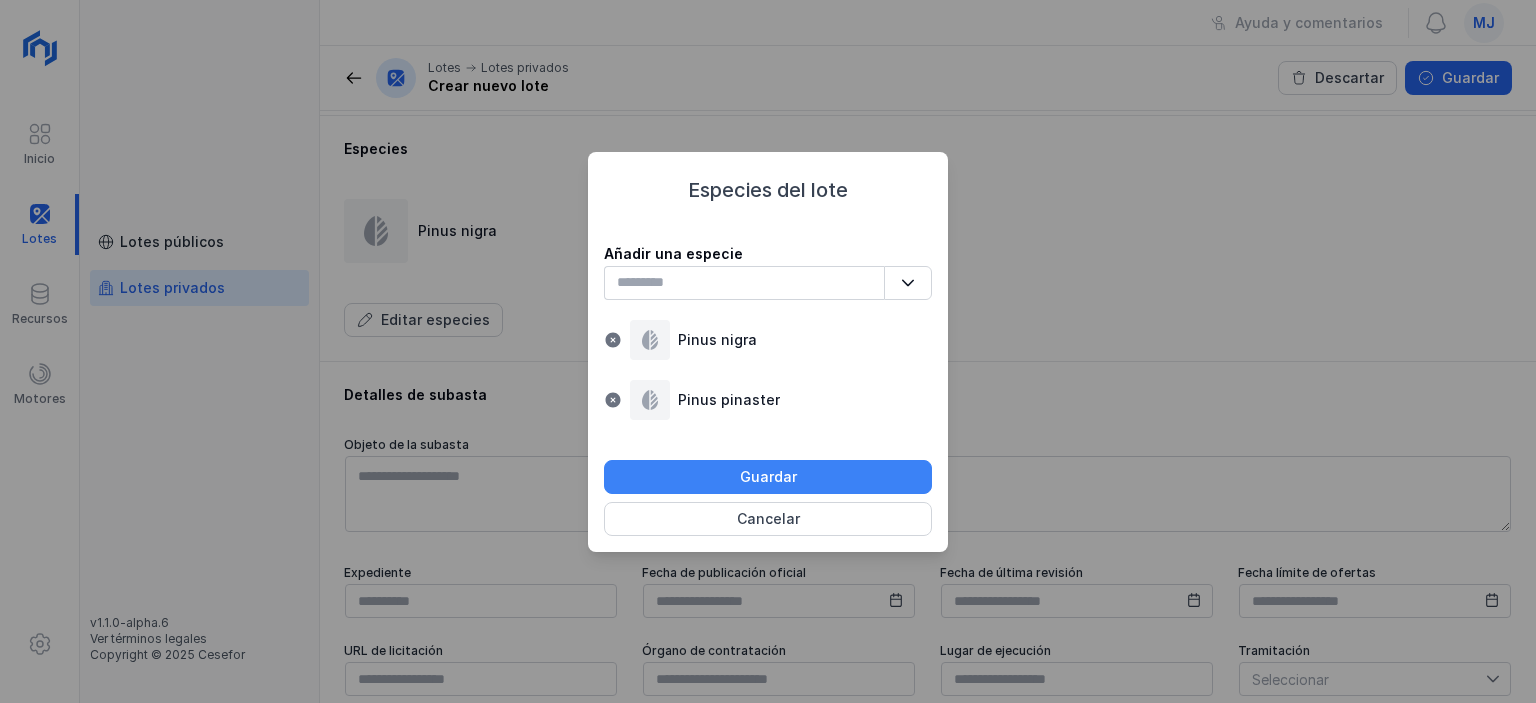click on "Guardar" 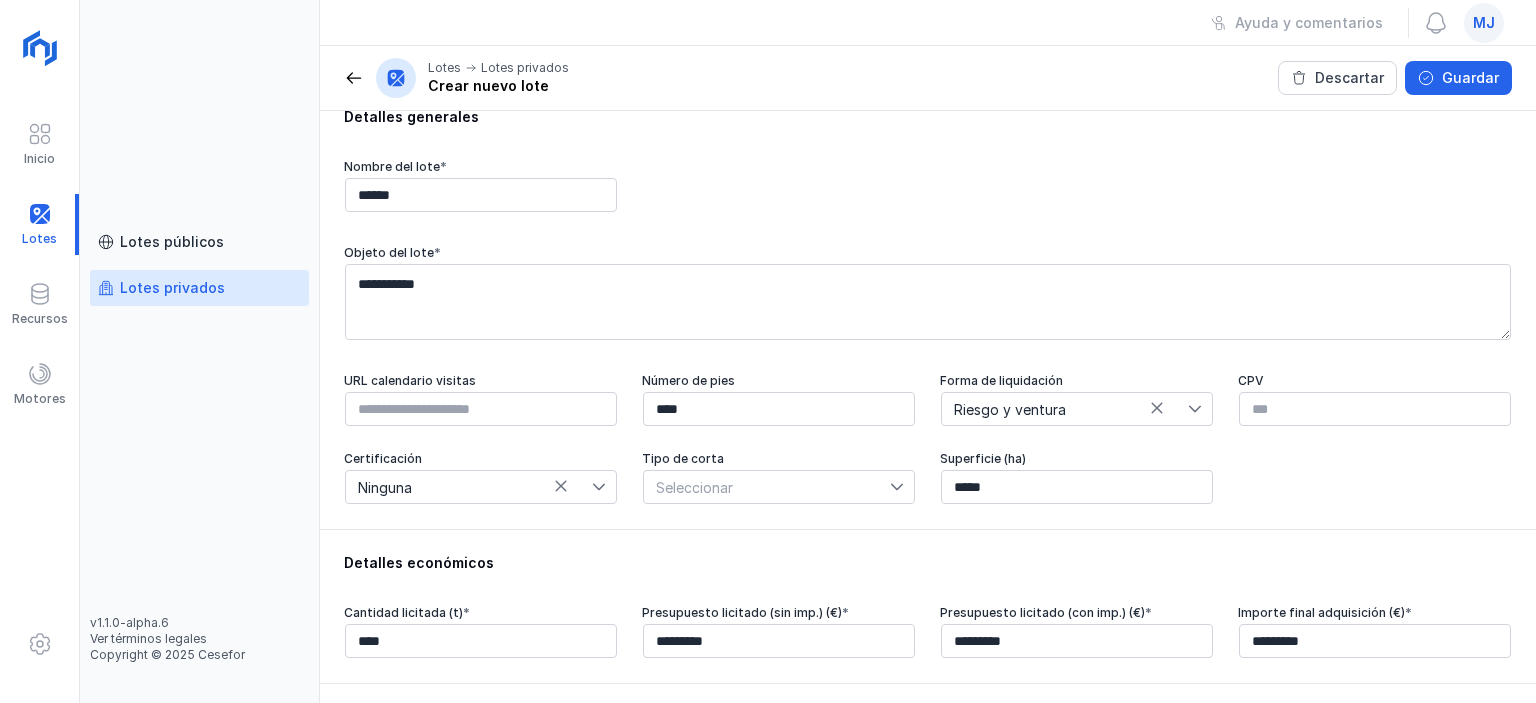 scroll, scrollTop: 0, scrollLeft: 0, axis: both 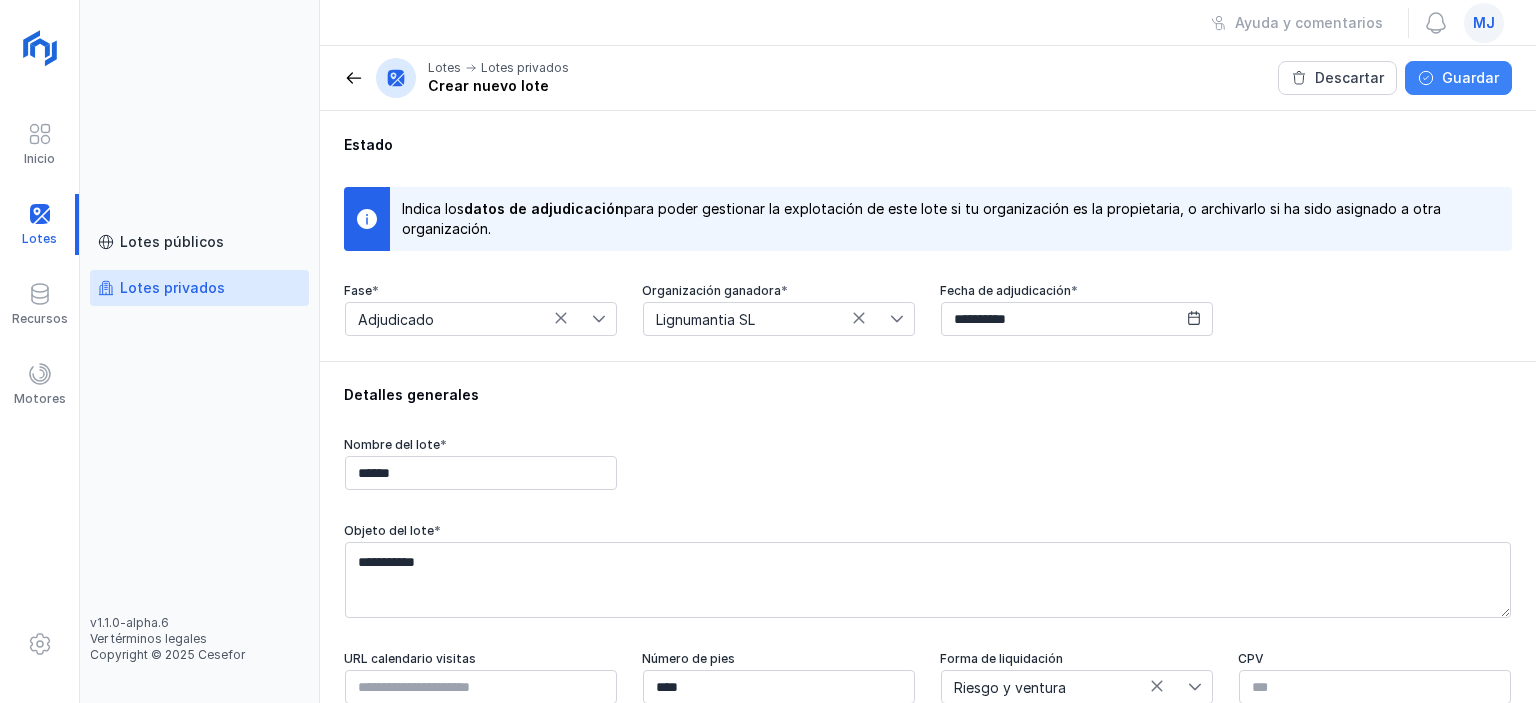 click on "Guardar" 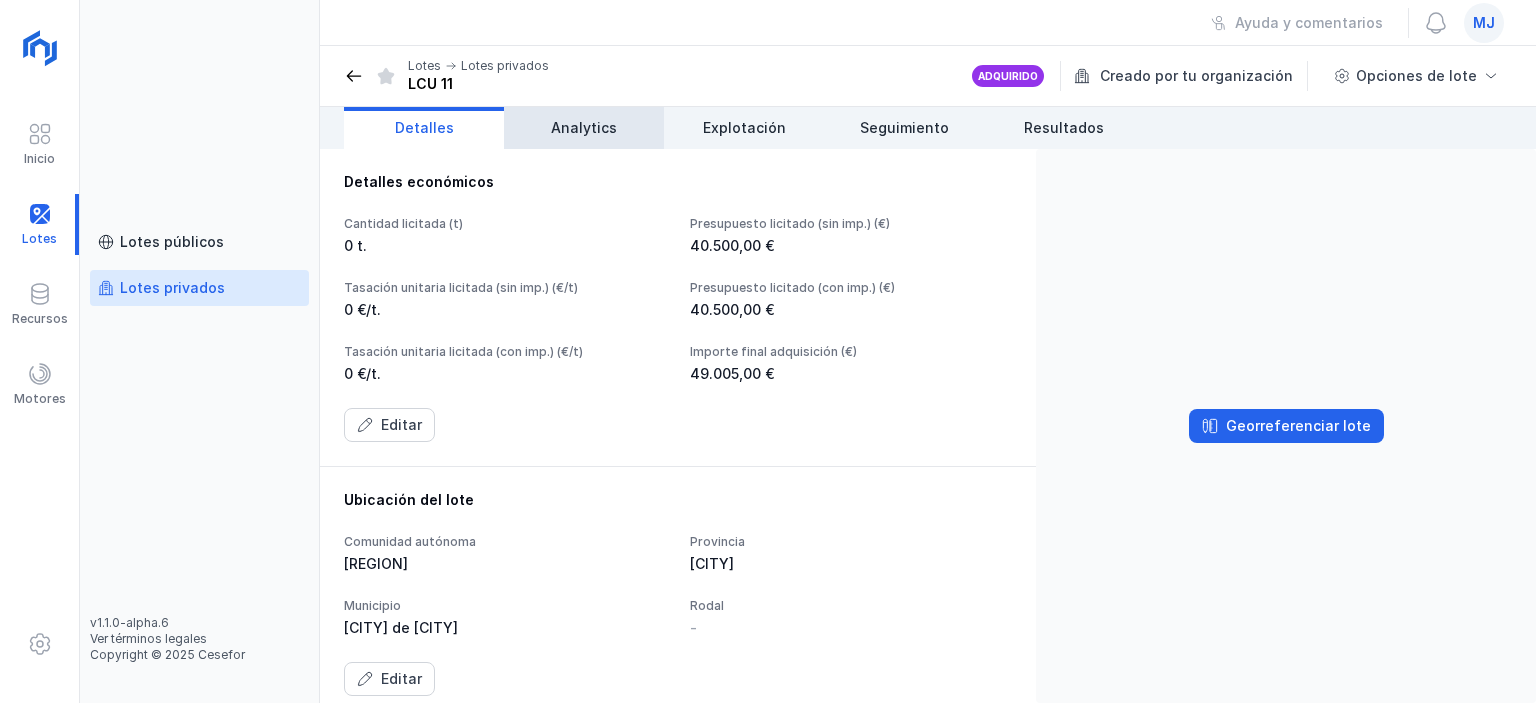 scroll, scrollTop: 665, scrollLeft: 0, axis: vertical 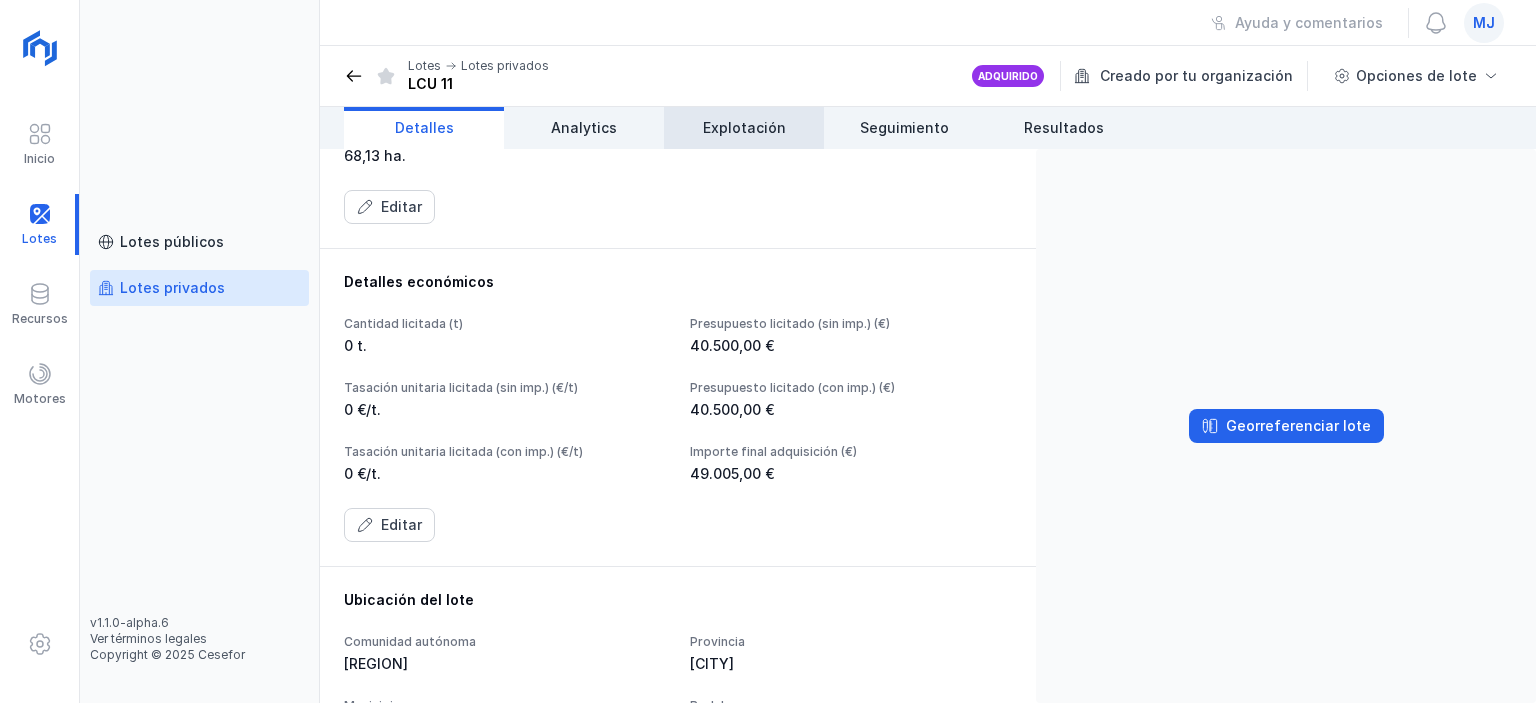 click on "Explotación" at bounding box center (744, 128) 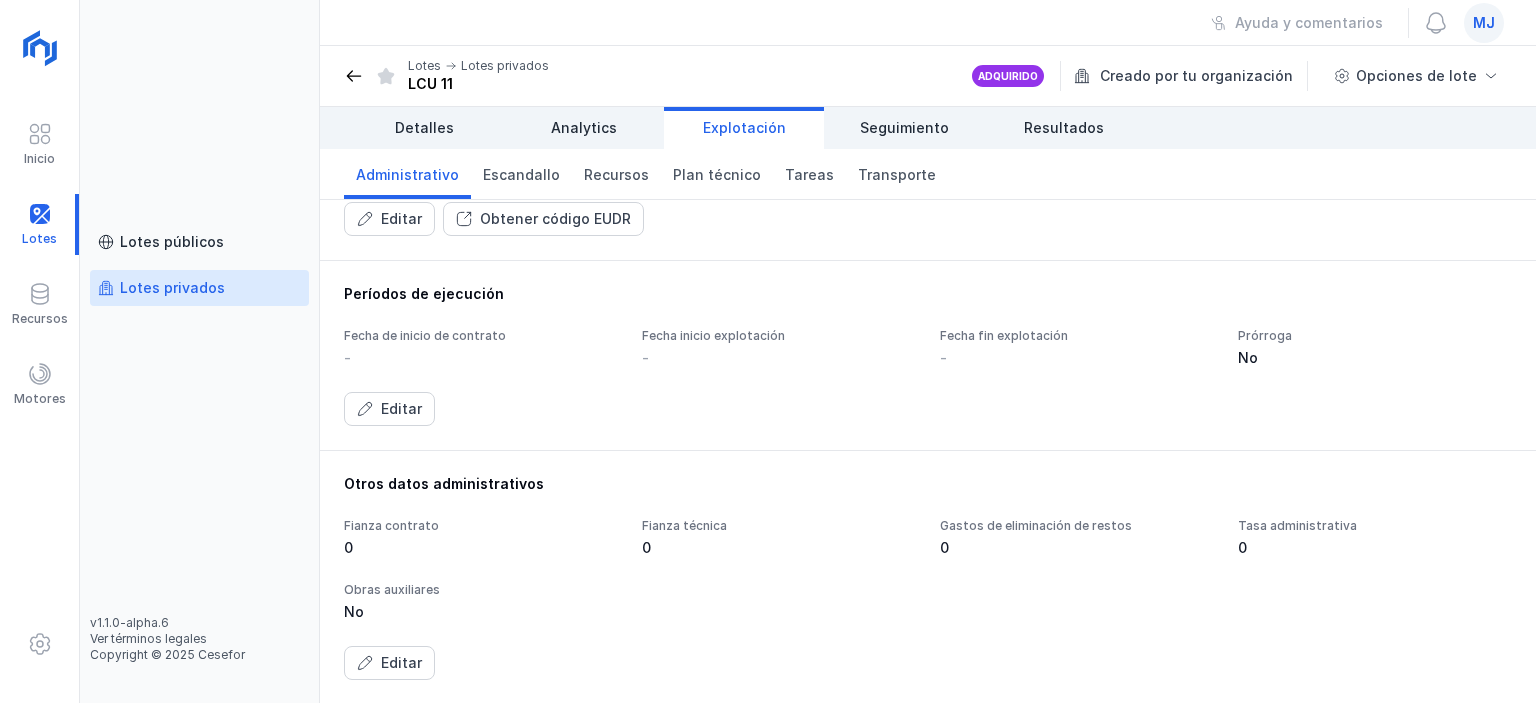 scroll, scrollTop: 0, scrollLeft: 0, axis: both 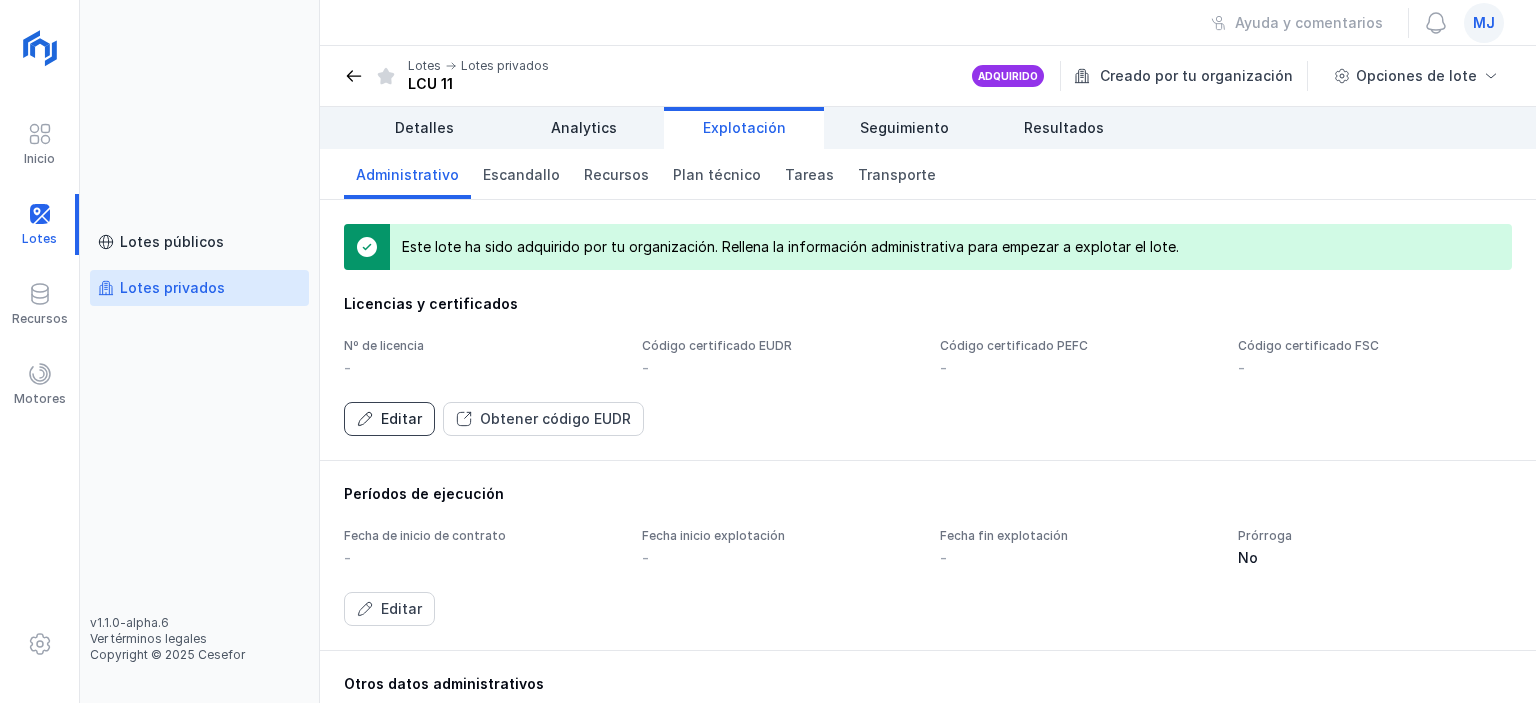 click on "Editar" 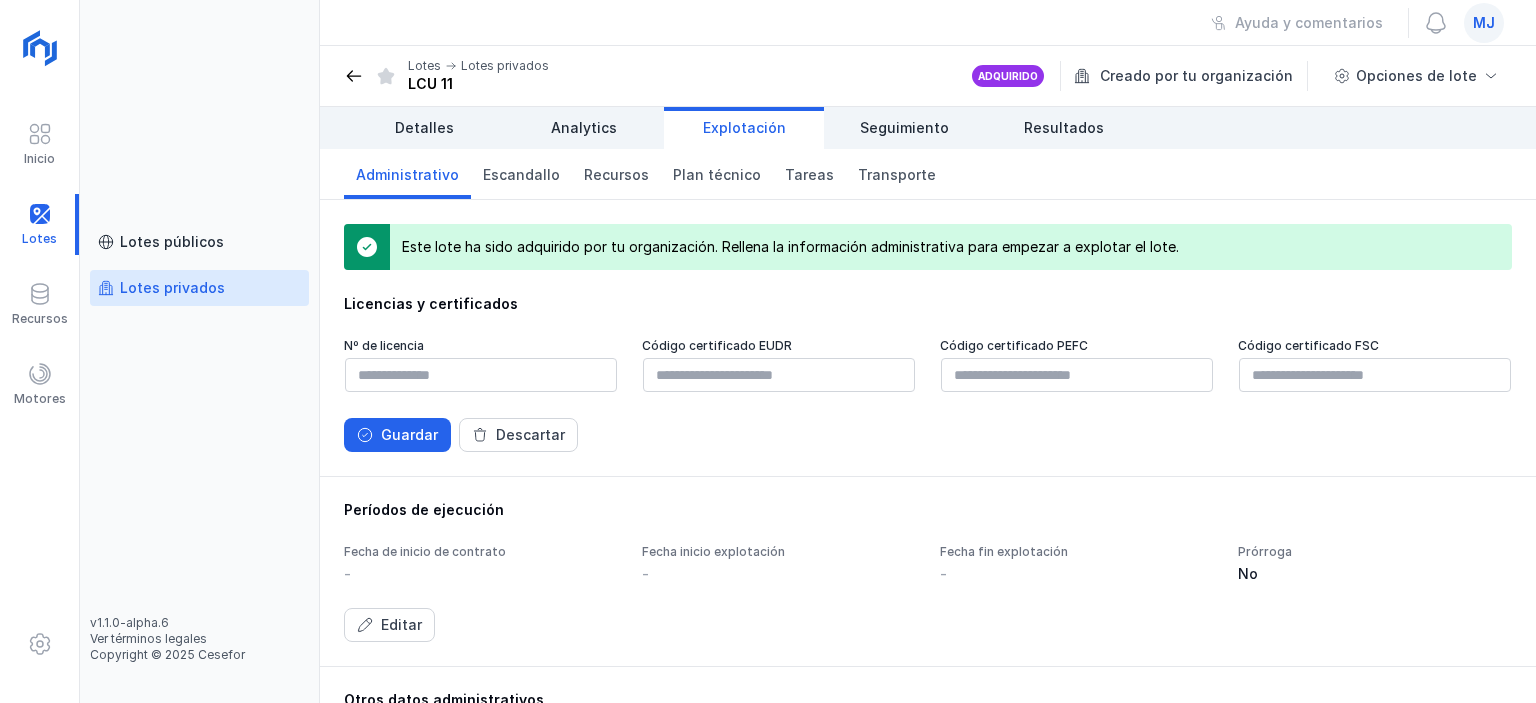 scroll, scrollTop: 200, scrollLeft: 0, axis: vertical 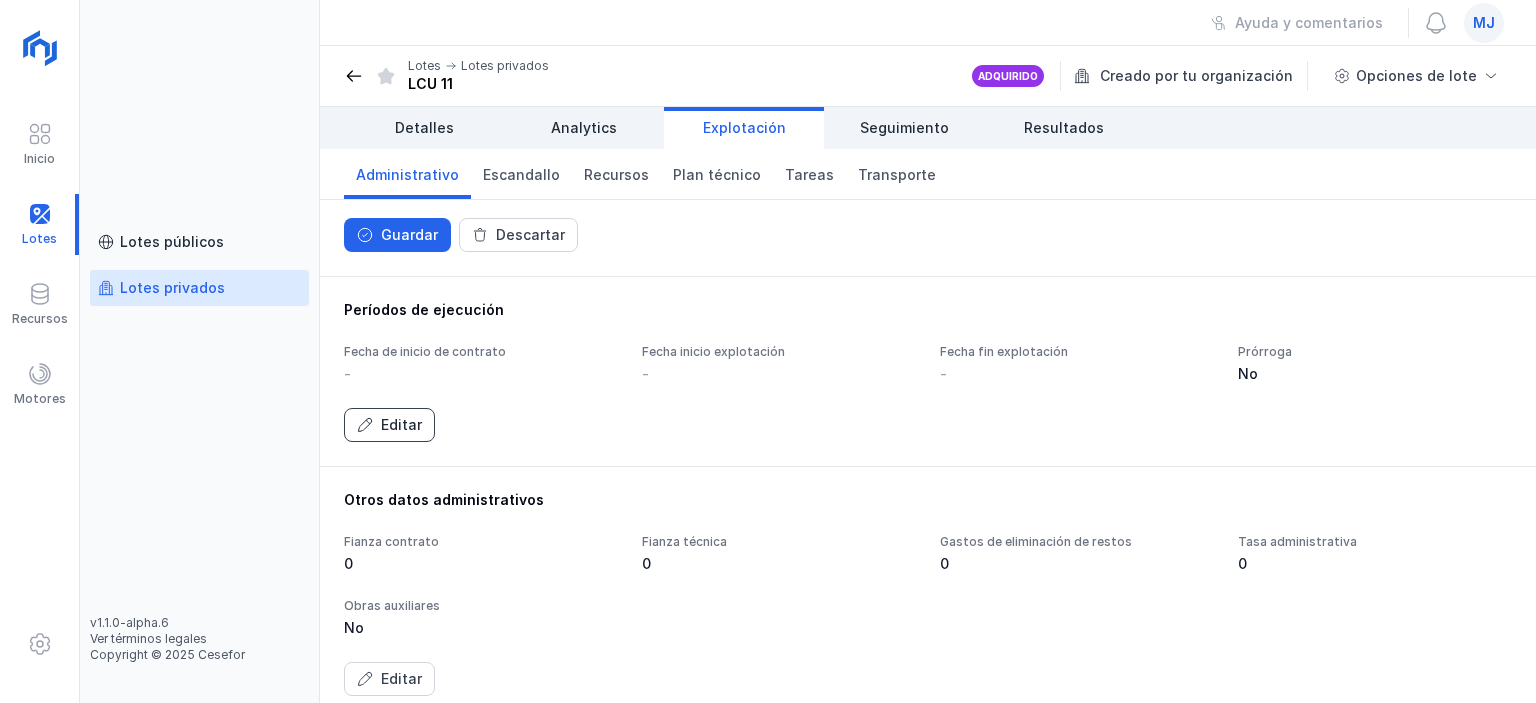 click on "Editar" 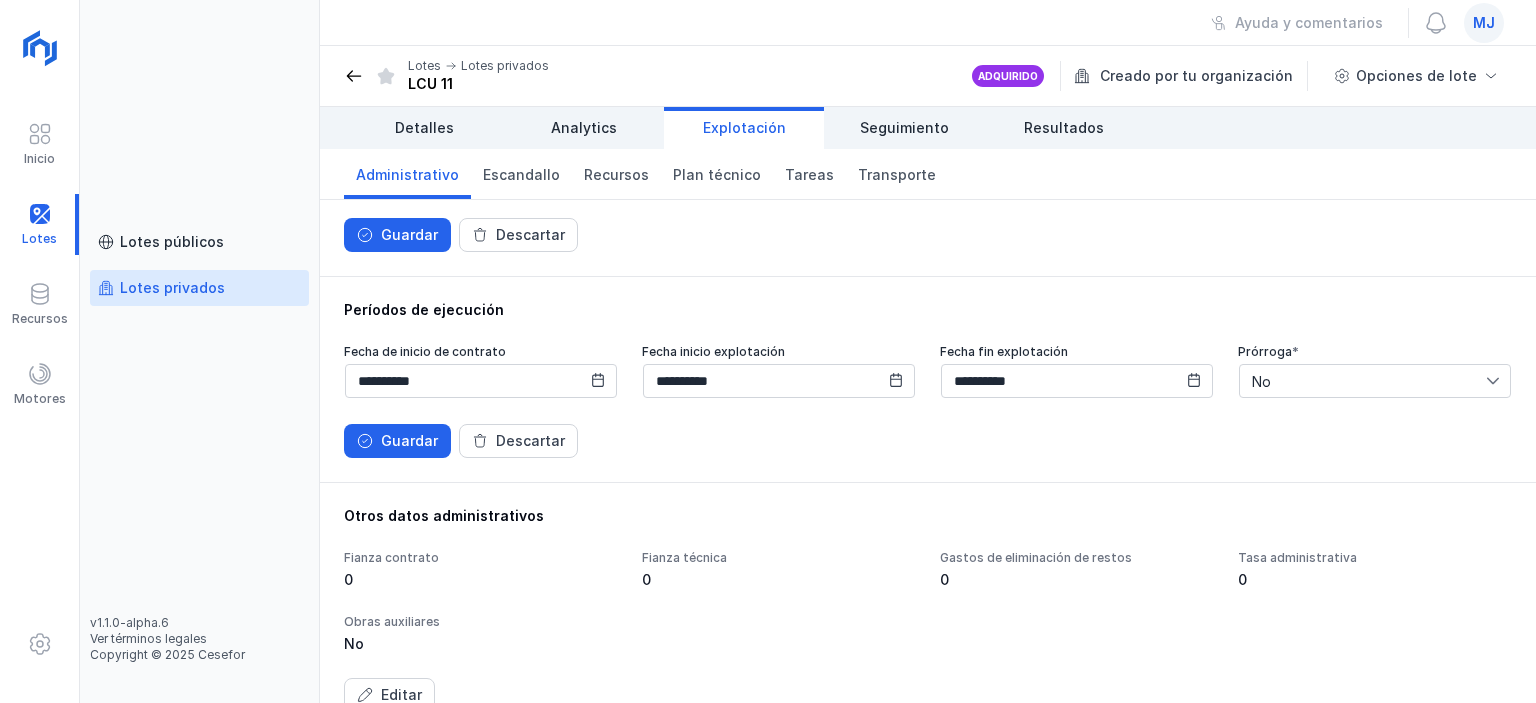click 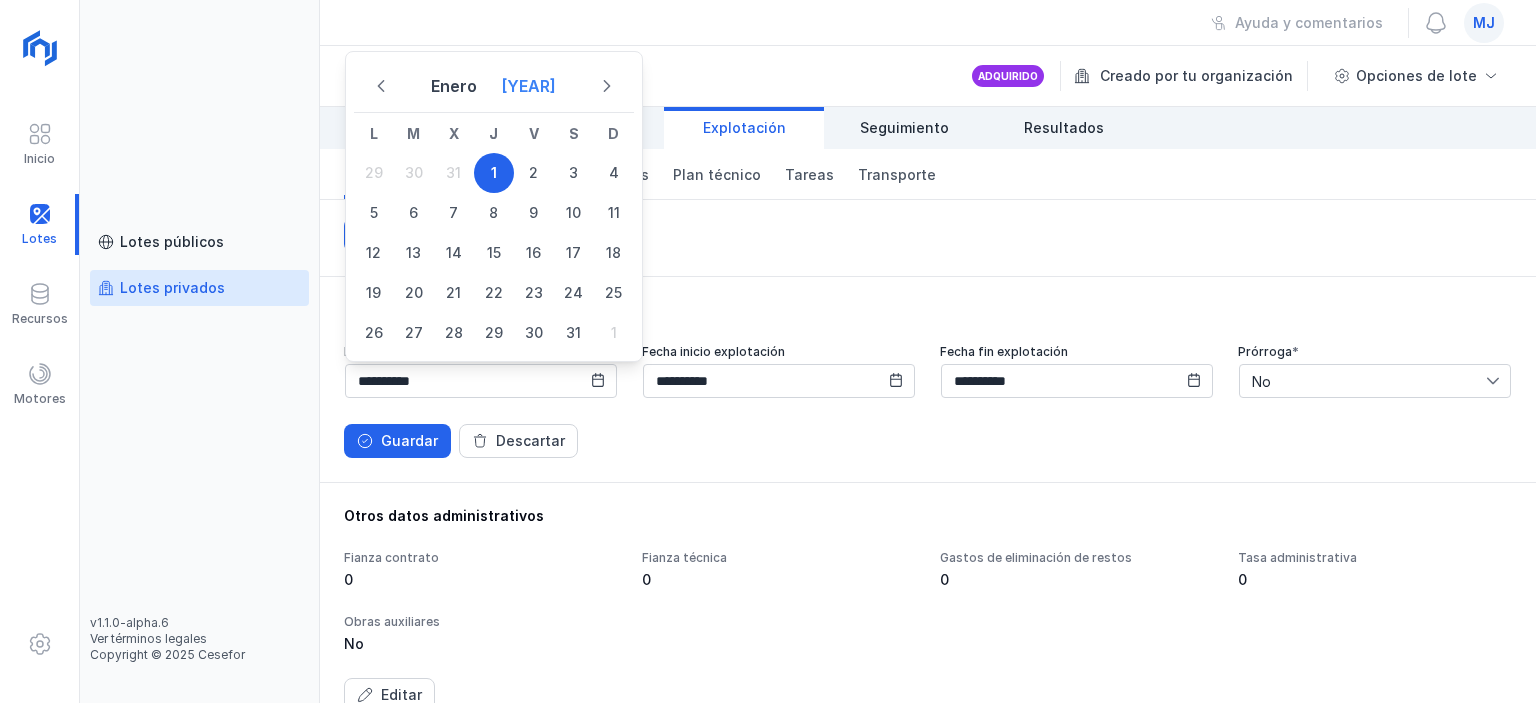 click on "[YEAR]" 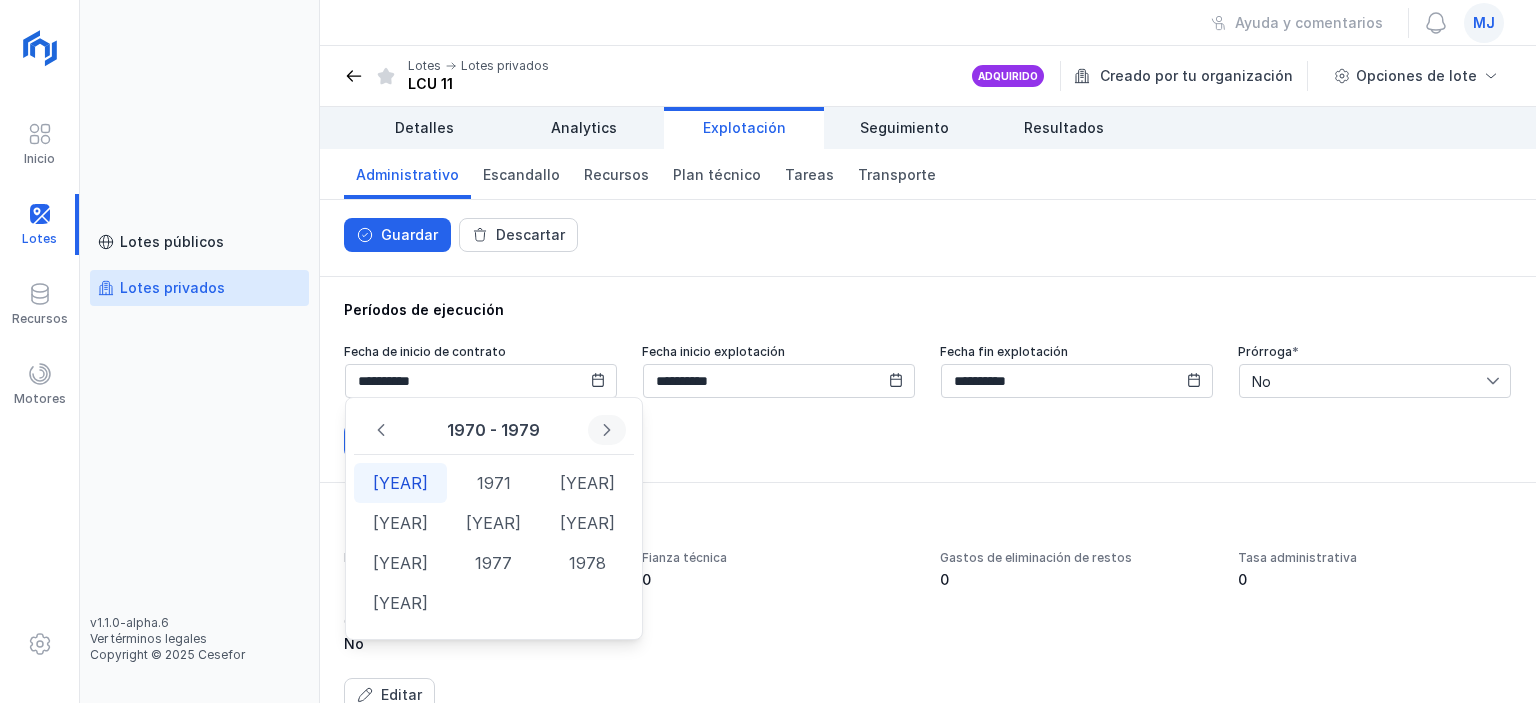 click 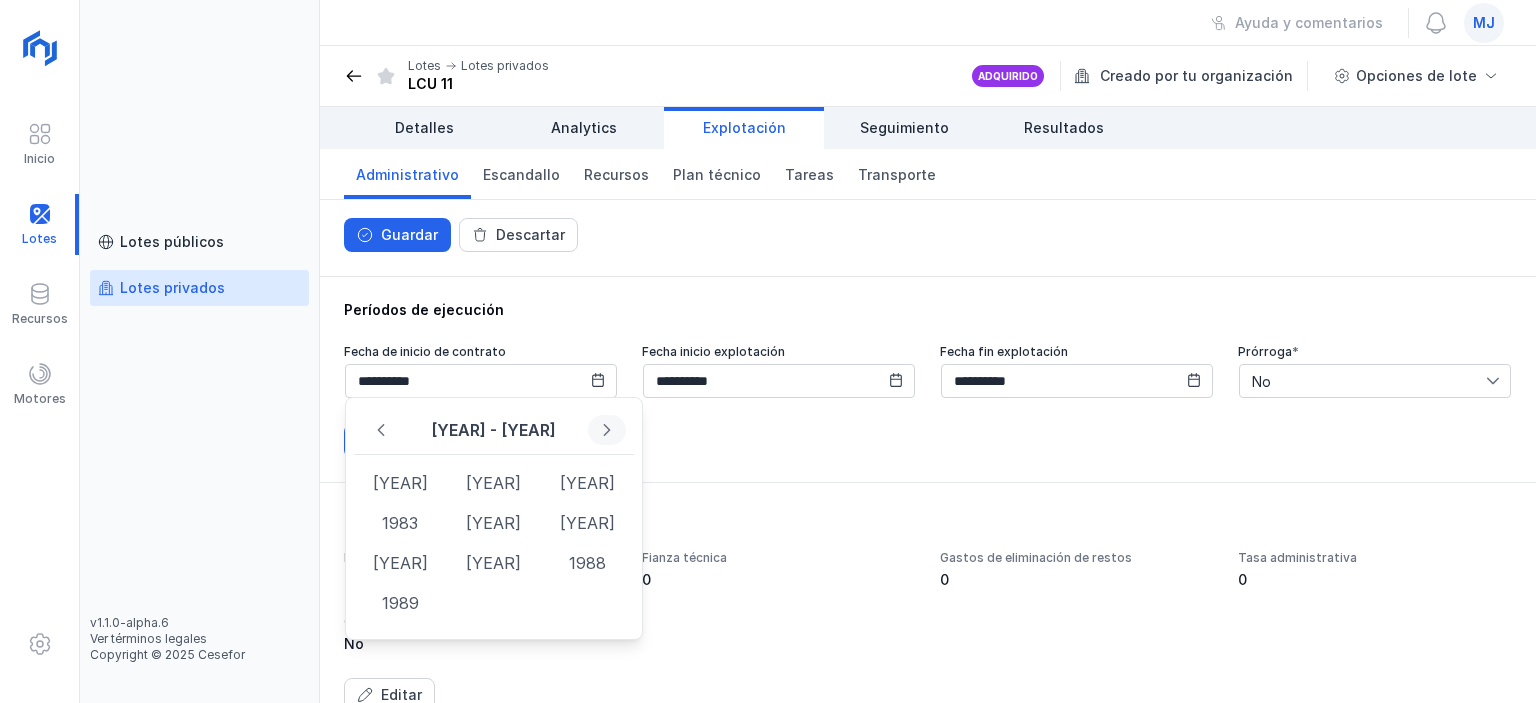 click 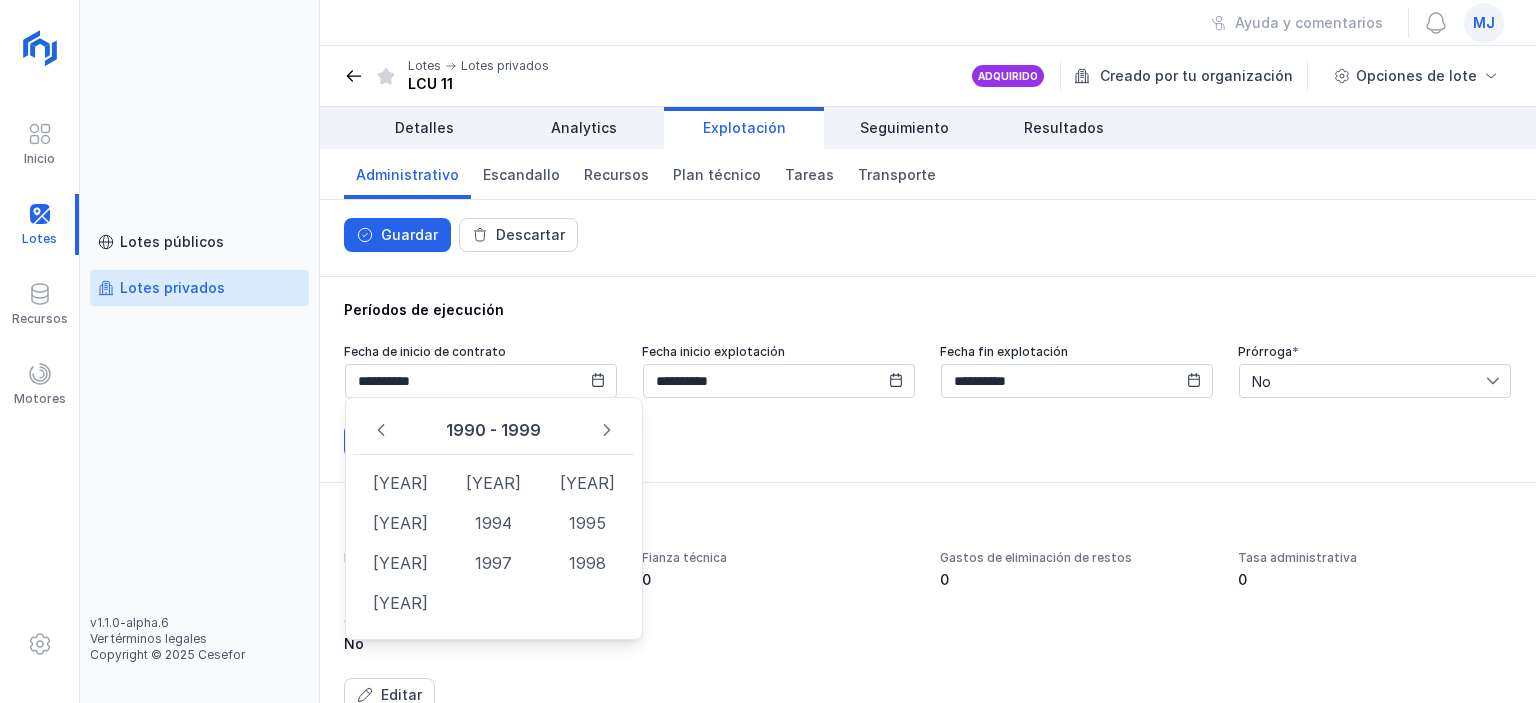 click 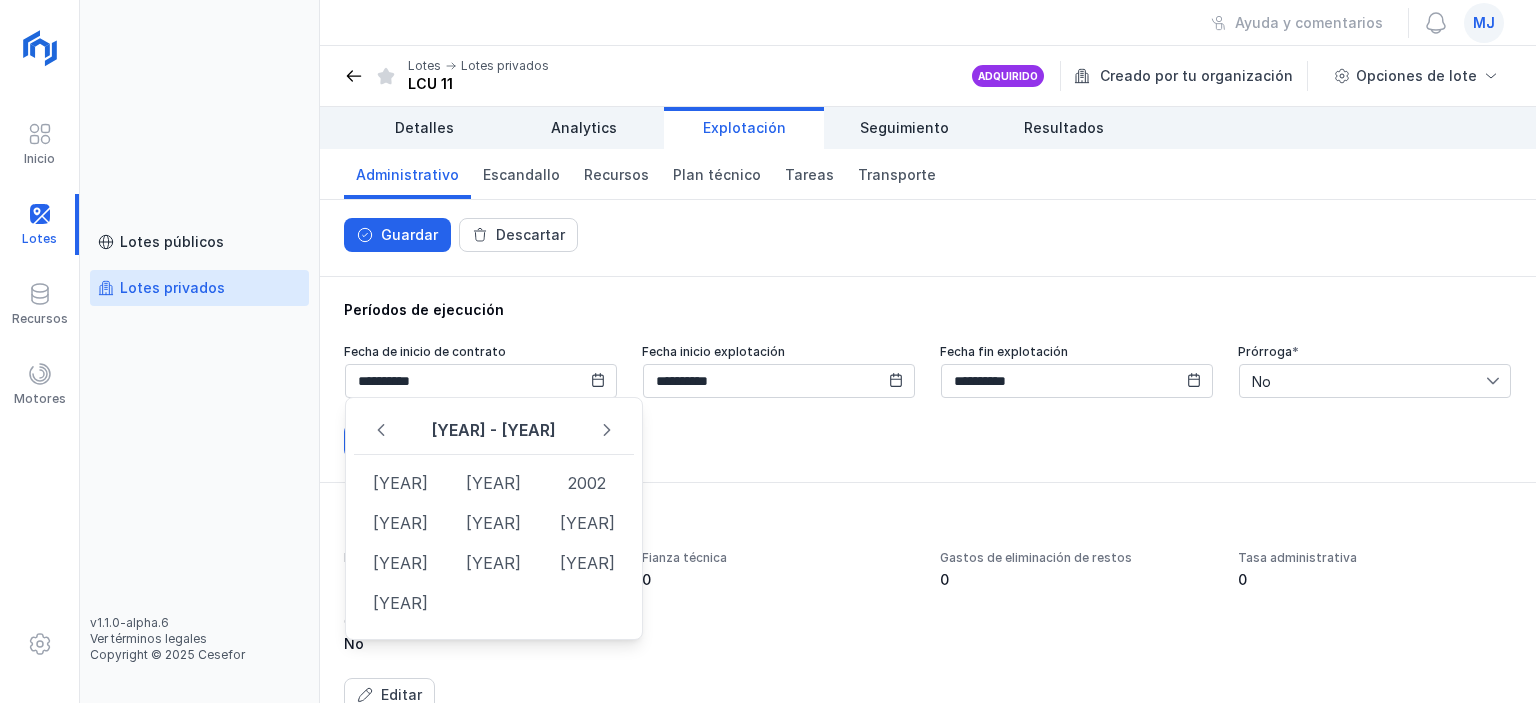 click 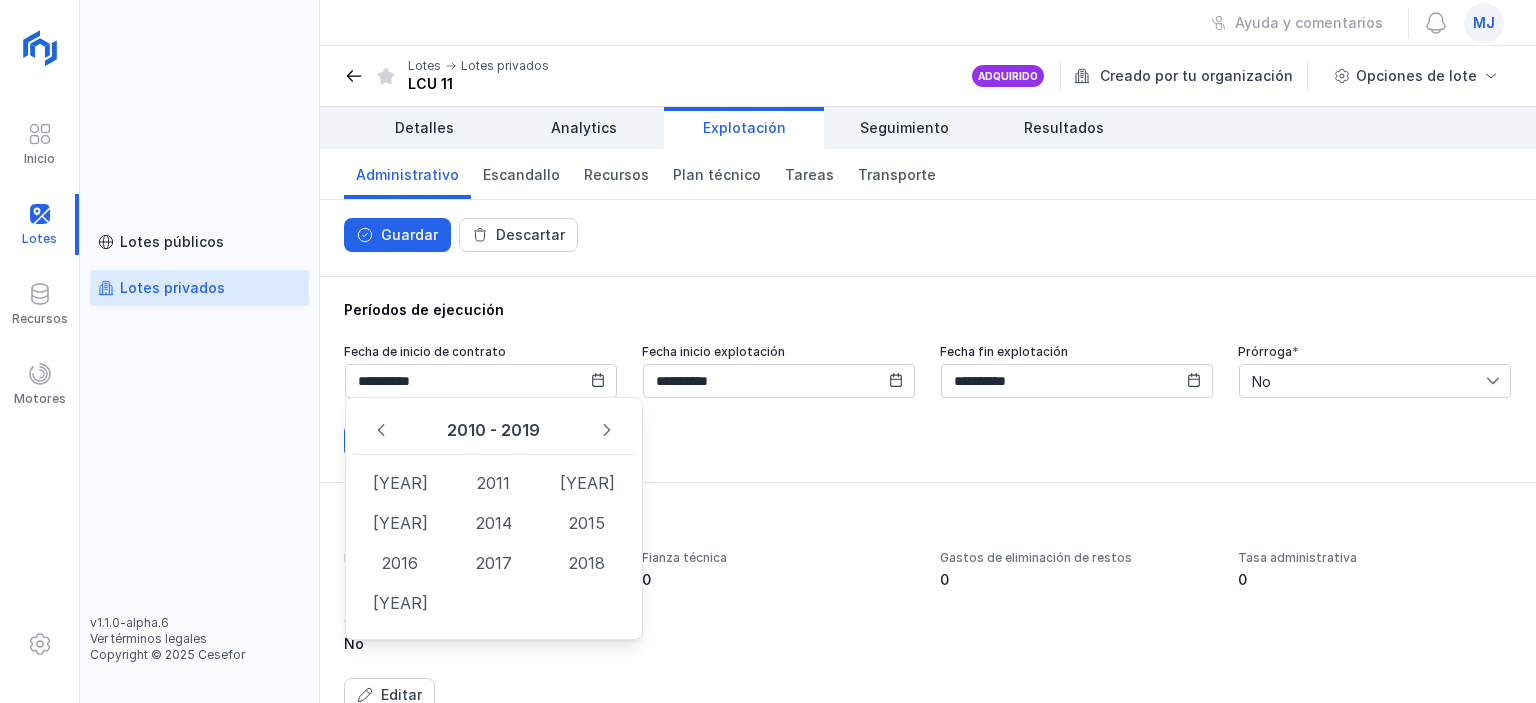 click 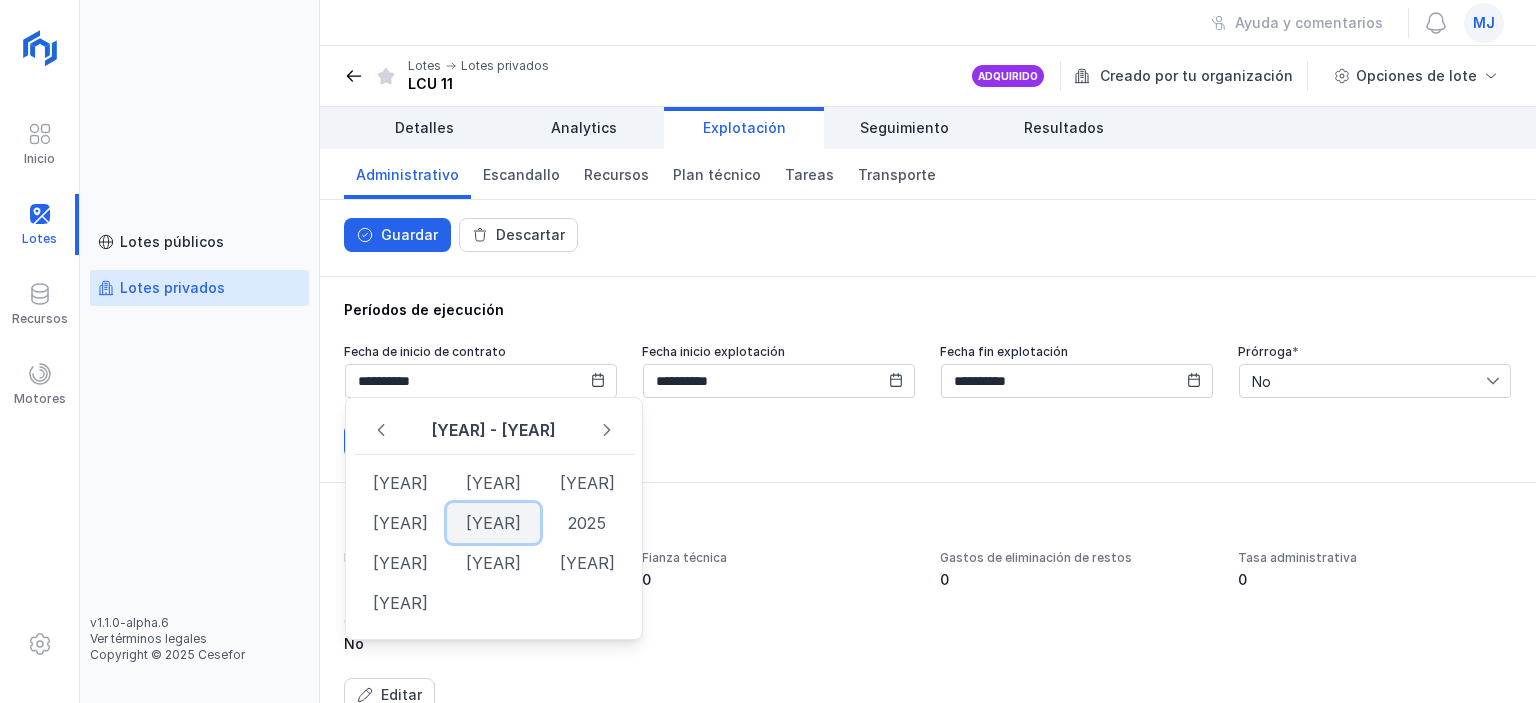 click on "[YEAR]" 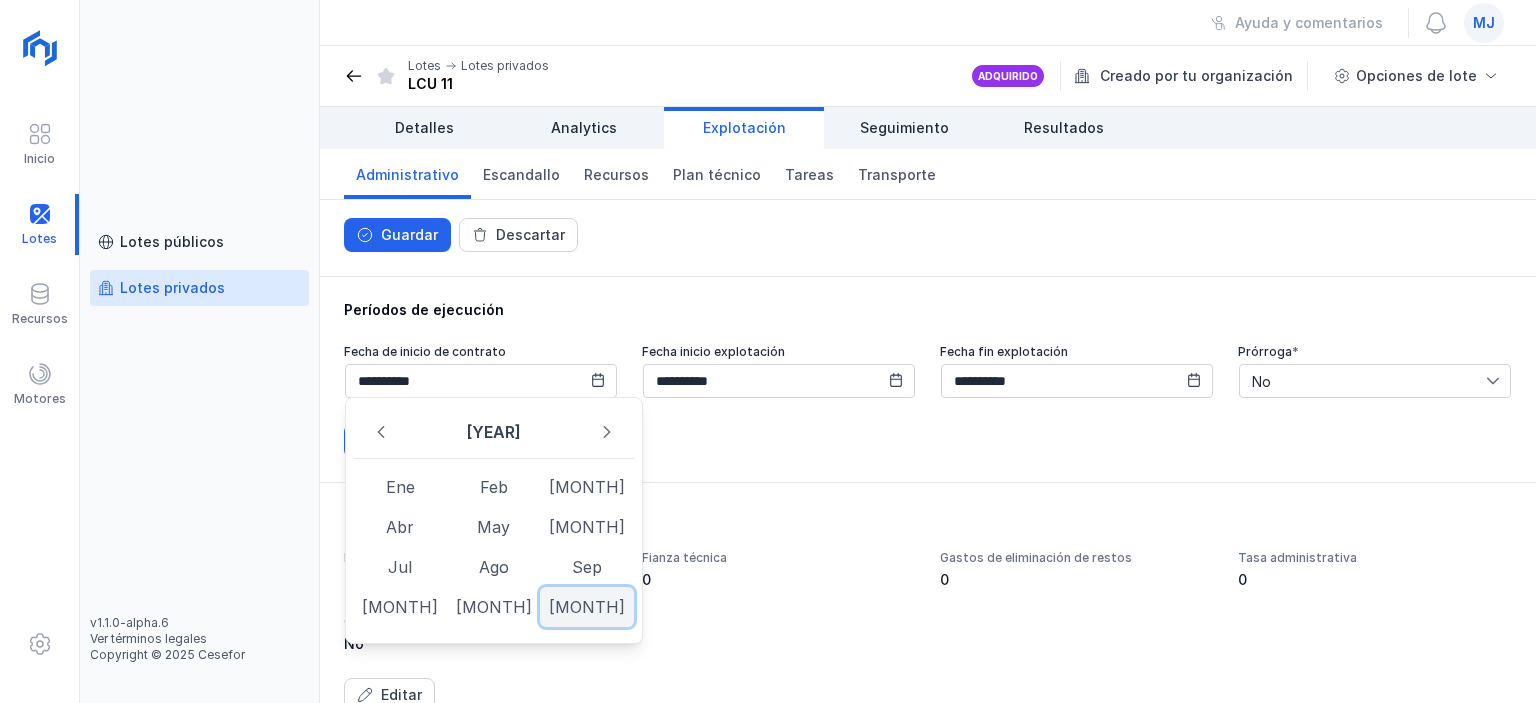 click on "[MONTH]" 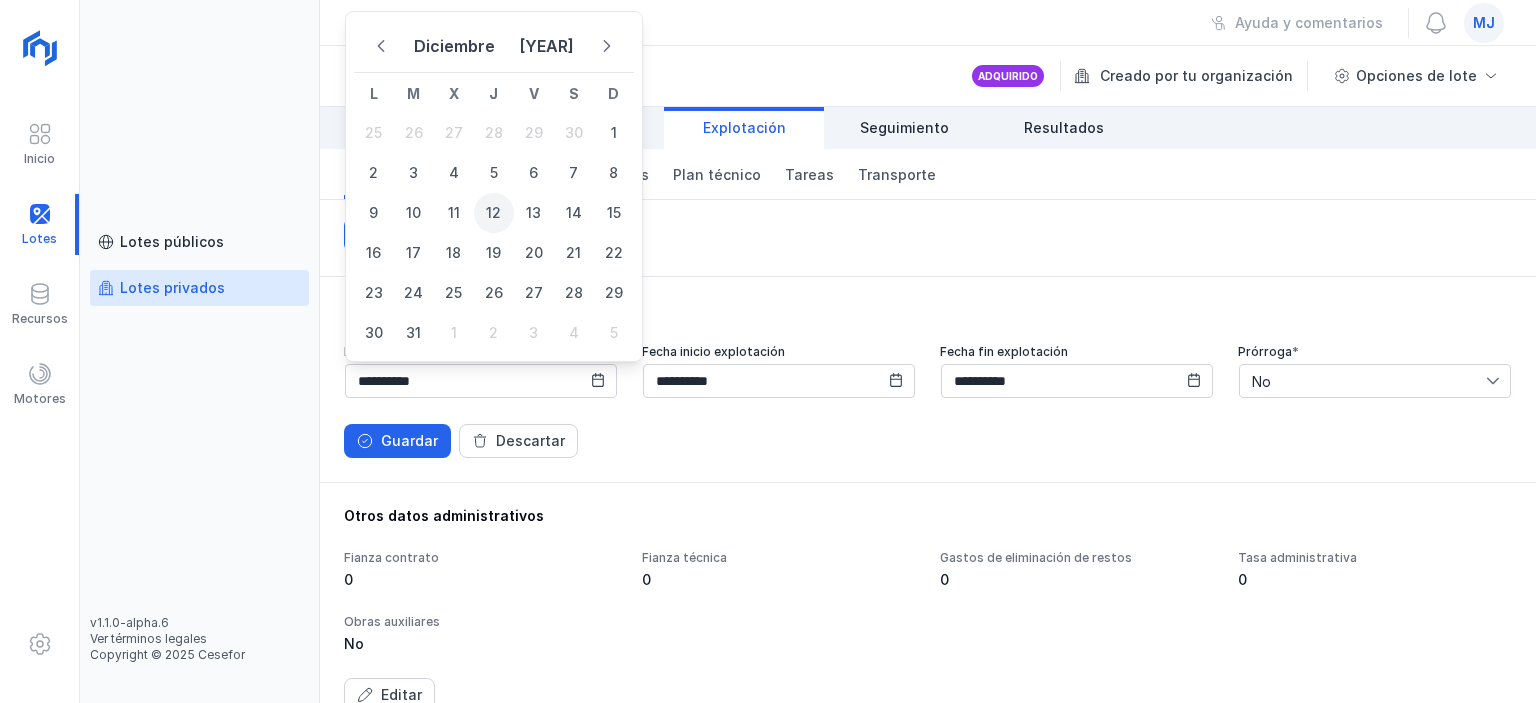 click on "12" at bounding box center (494, 213) 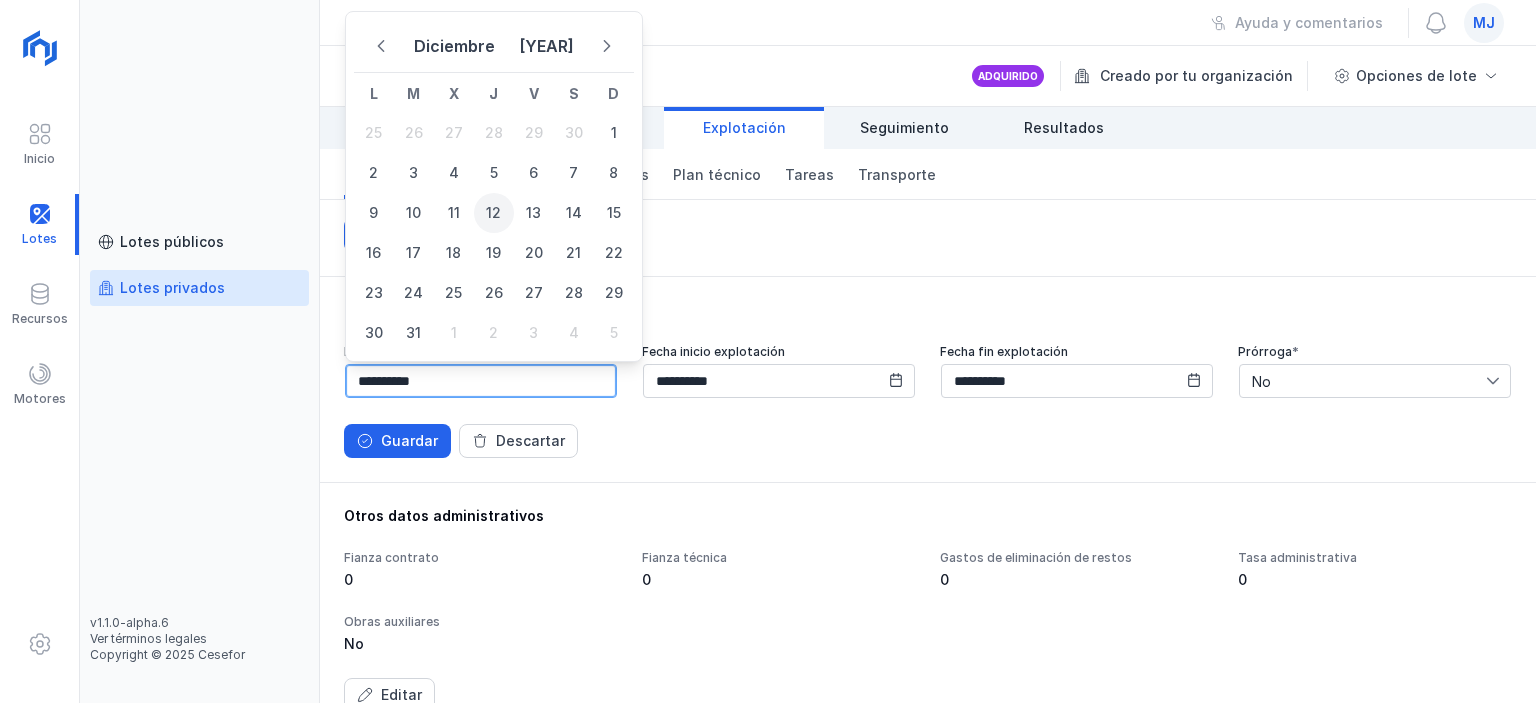 type on "**********" 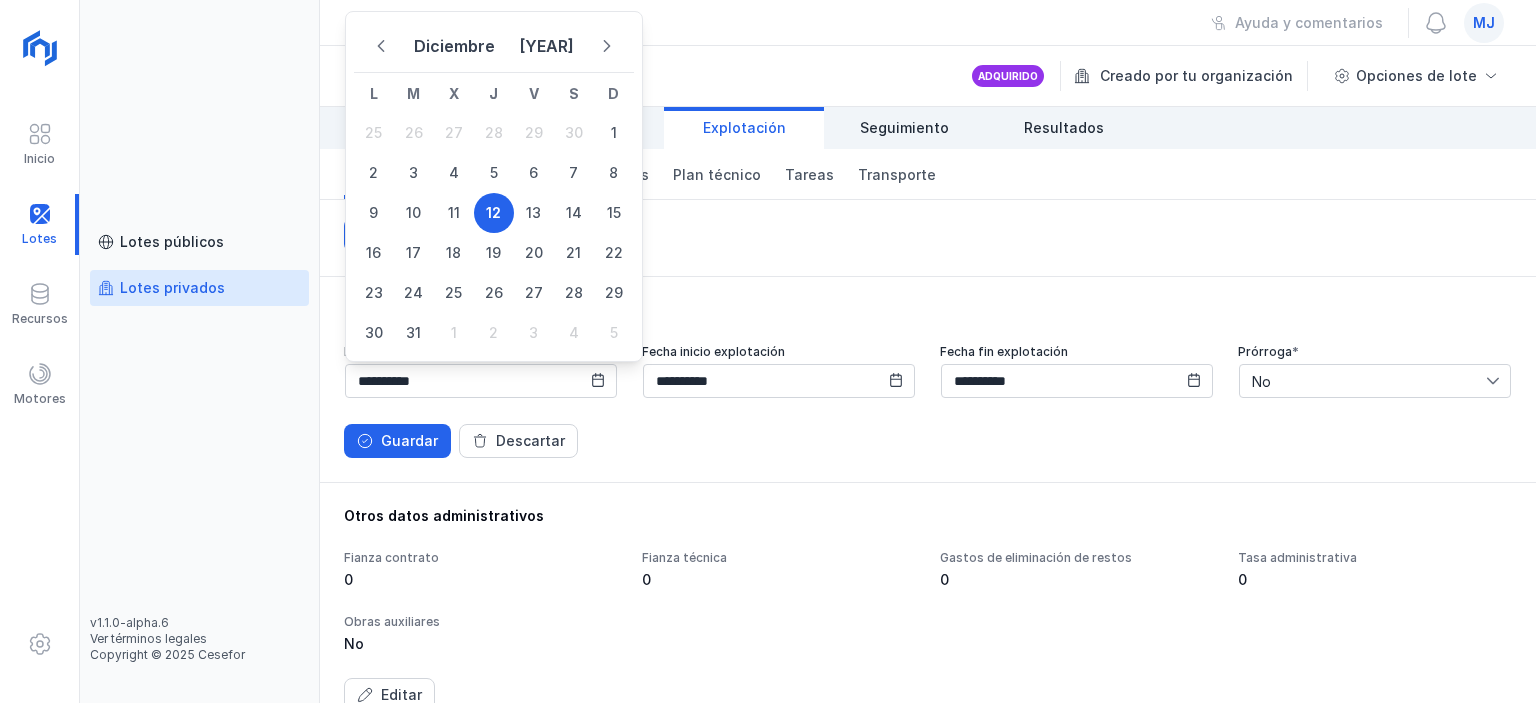 click 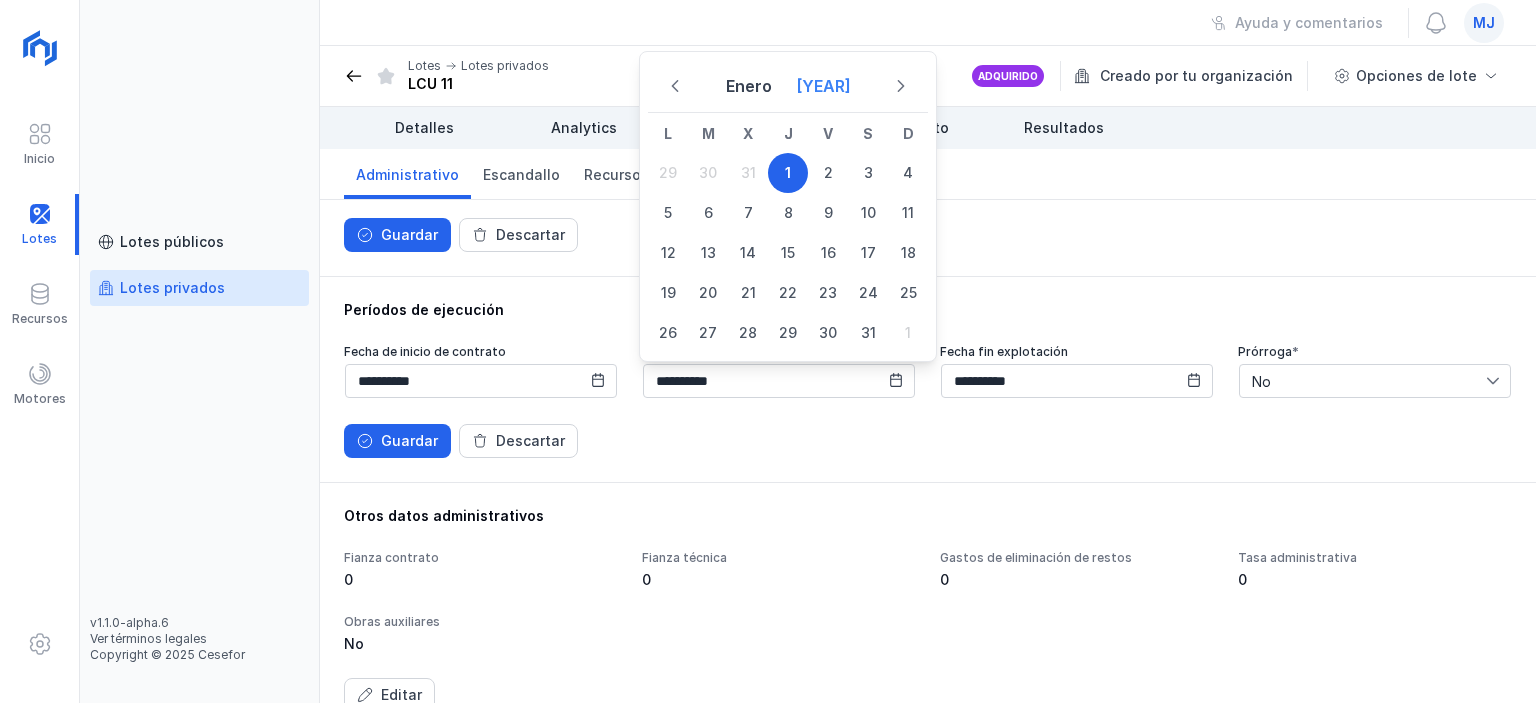 click on "[YEAR]" 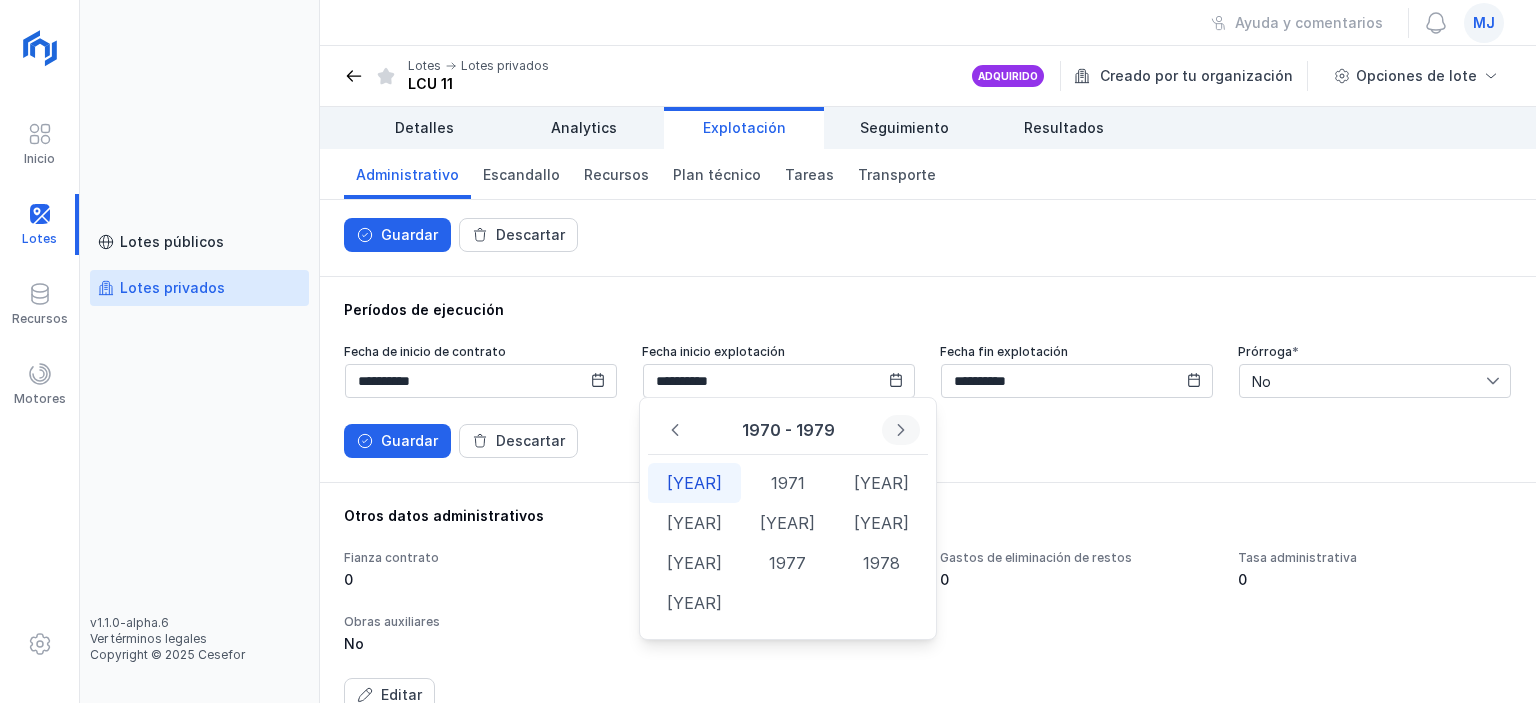 click 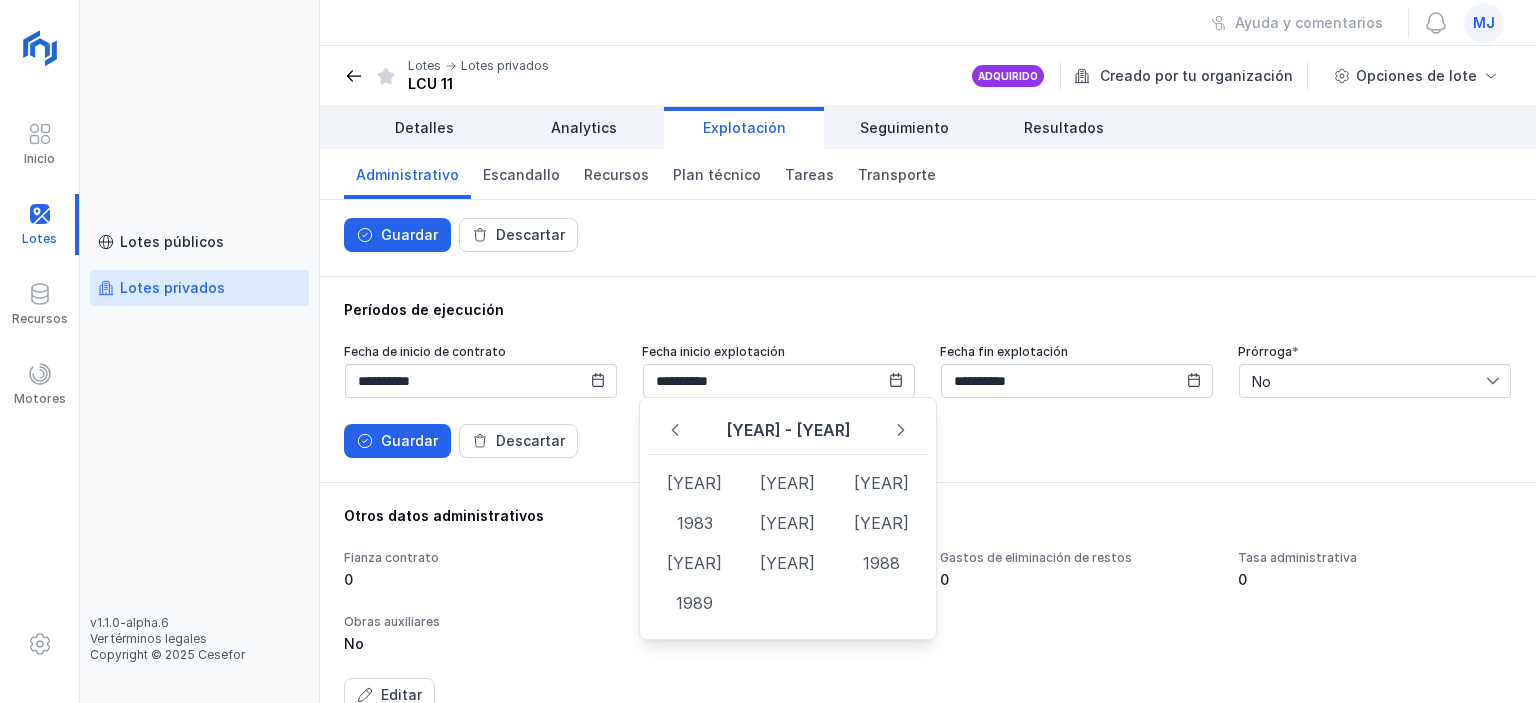 click 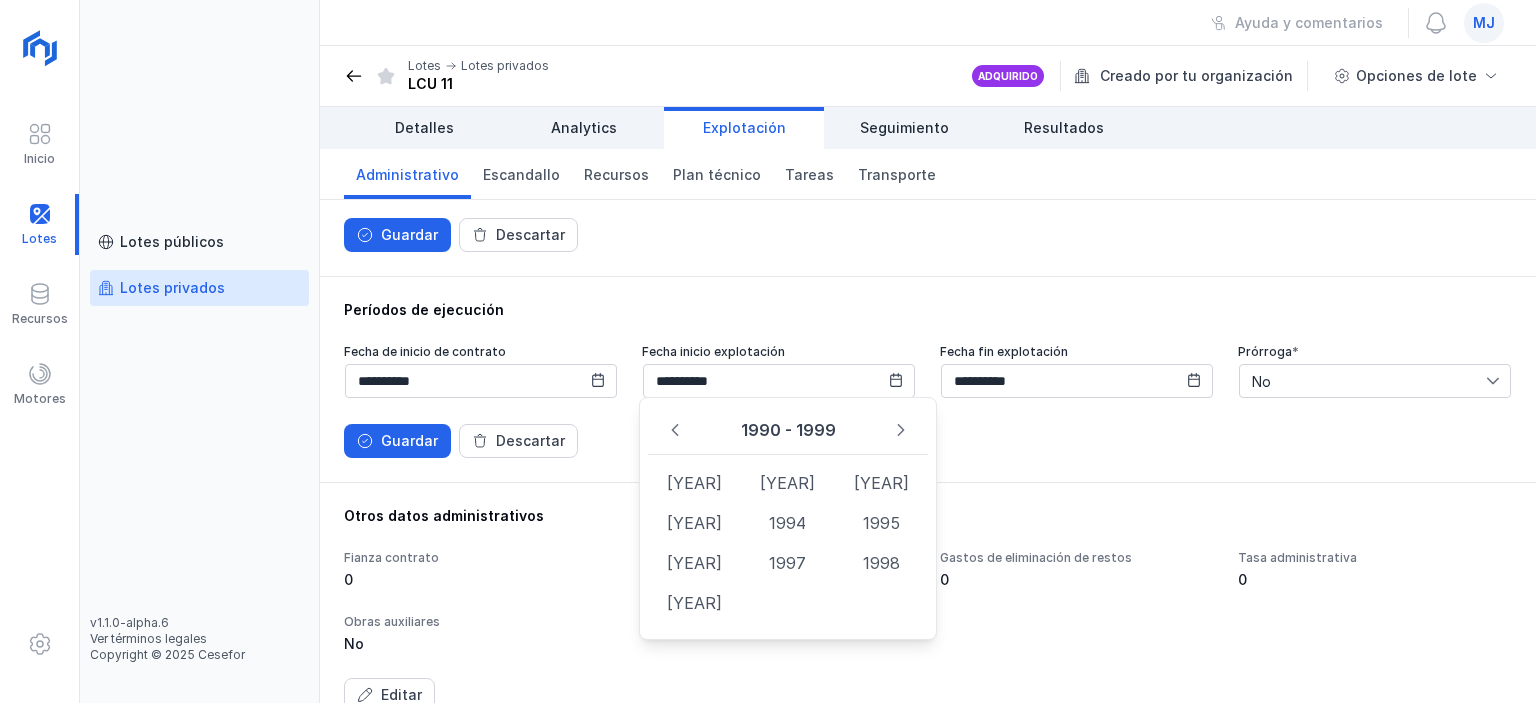 click 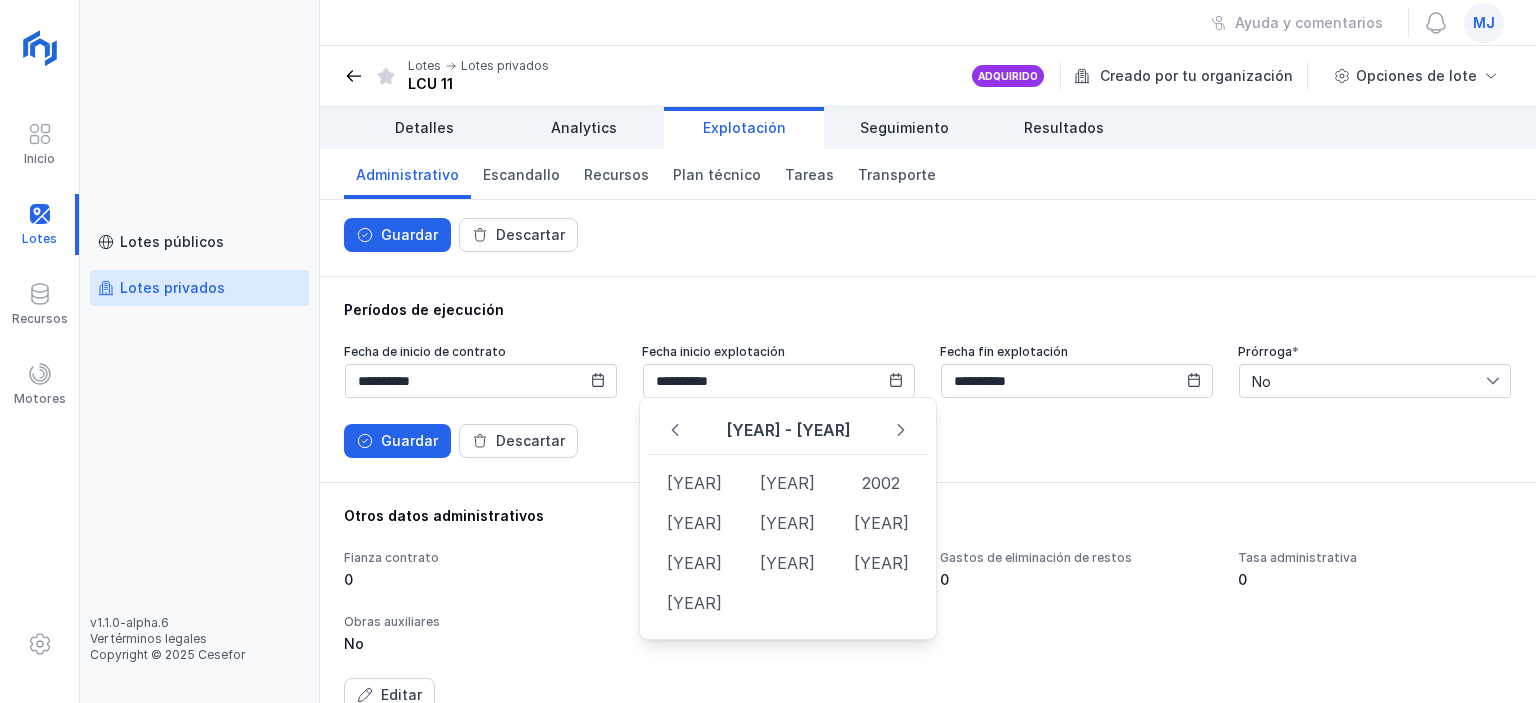 click 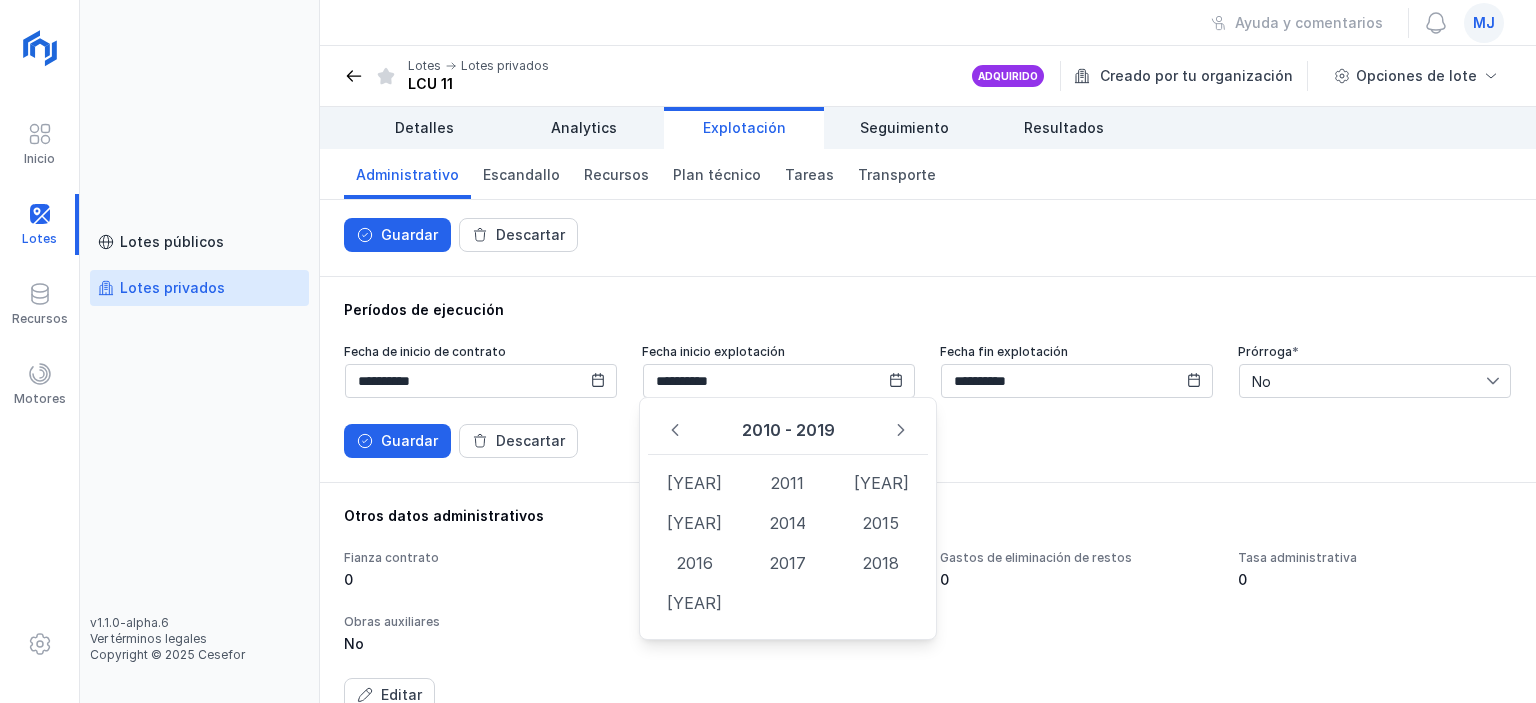 click 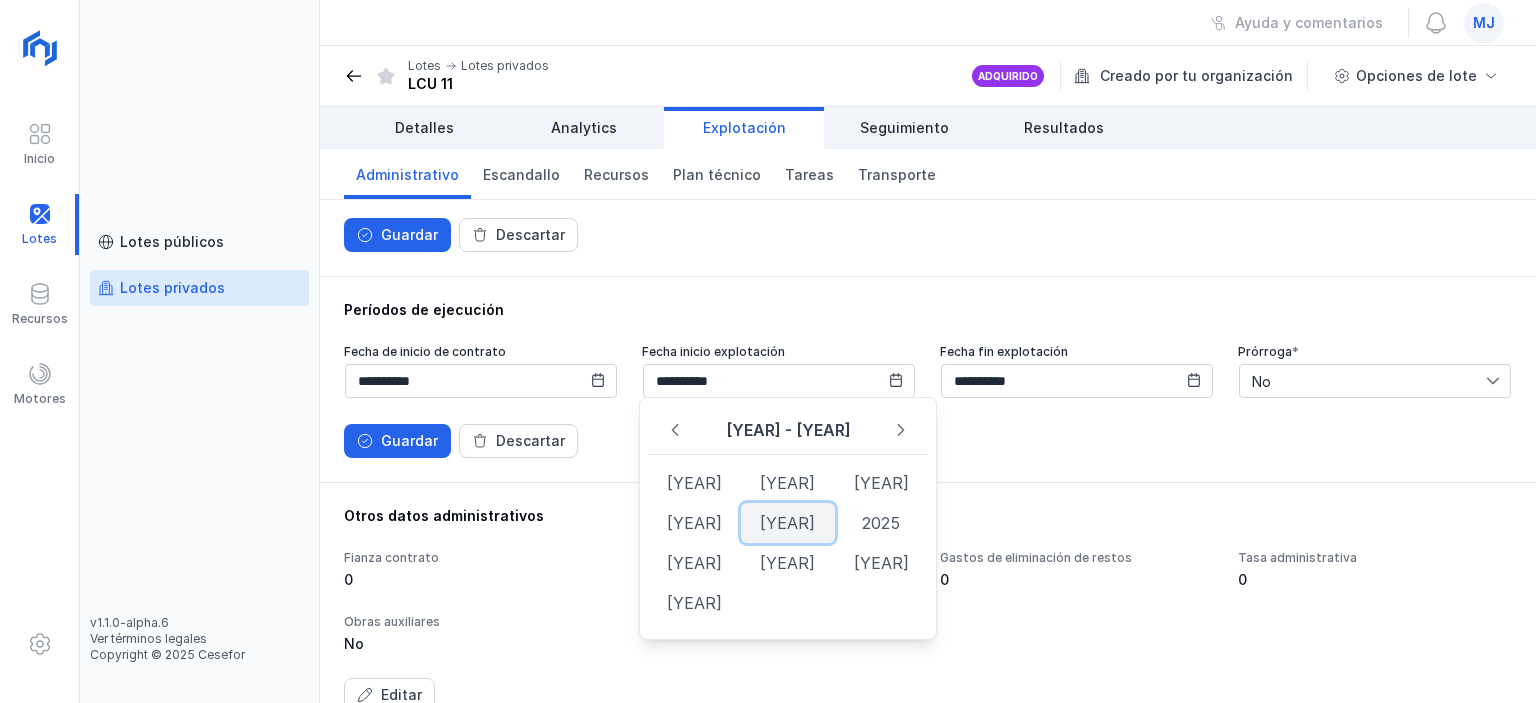 click on "[YEAR]" 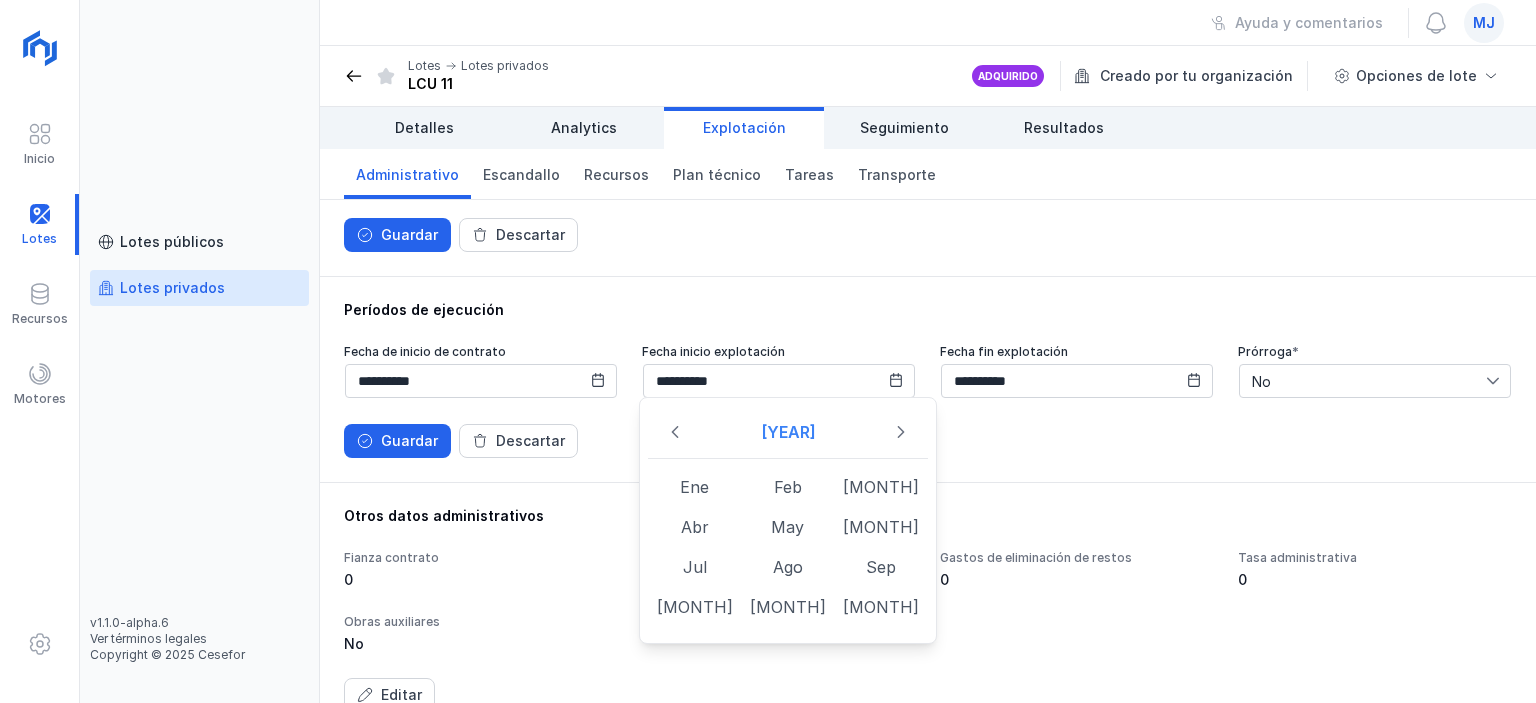 click on "[YEAR]" 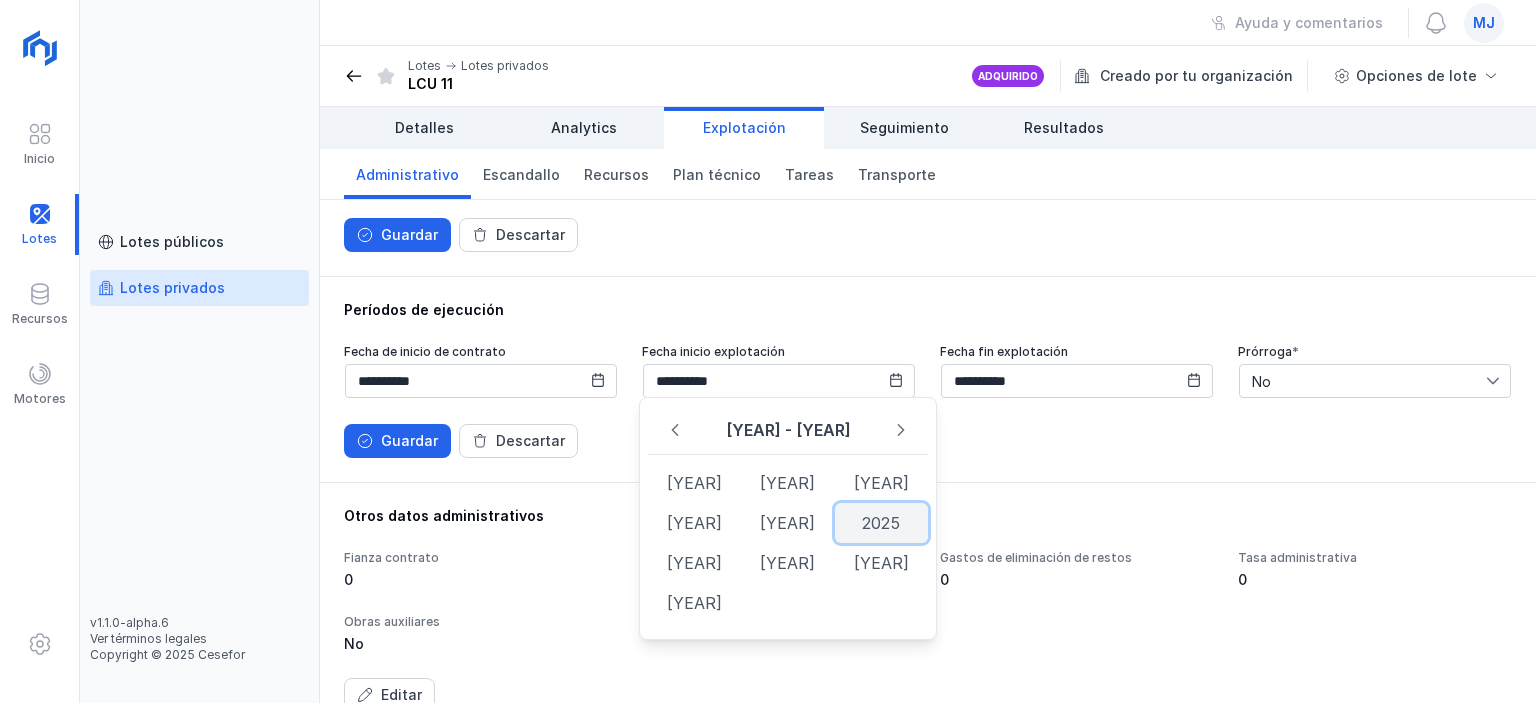 click on "2025" 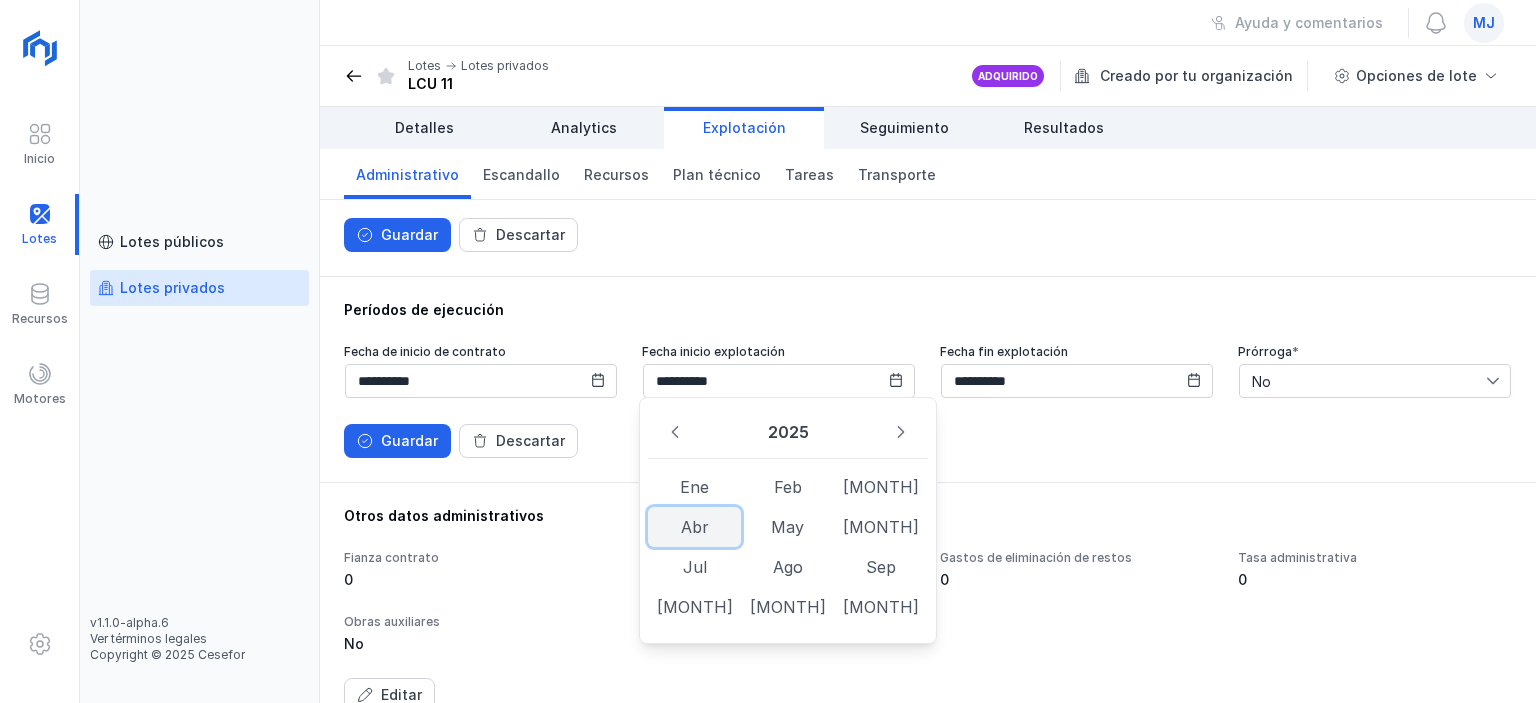 click on "Abr" 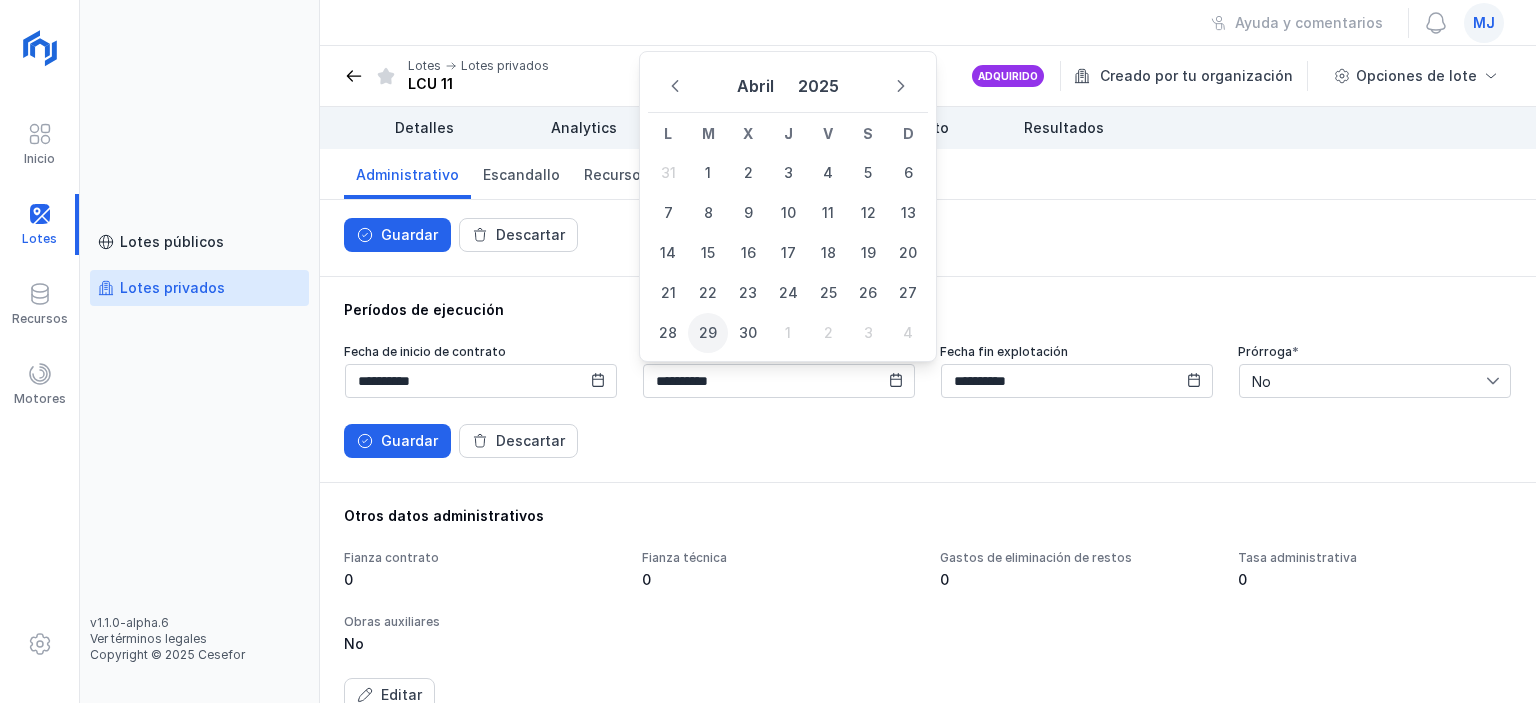 click on "29" at bounding box center [708, 333] 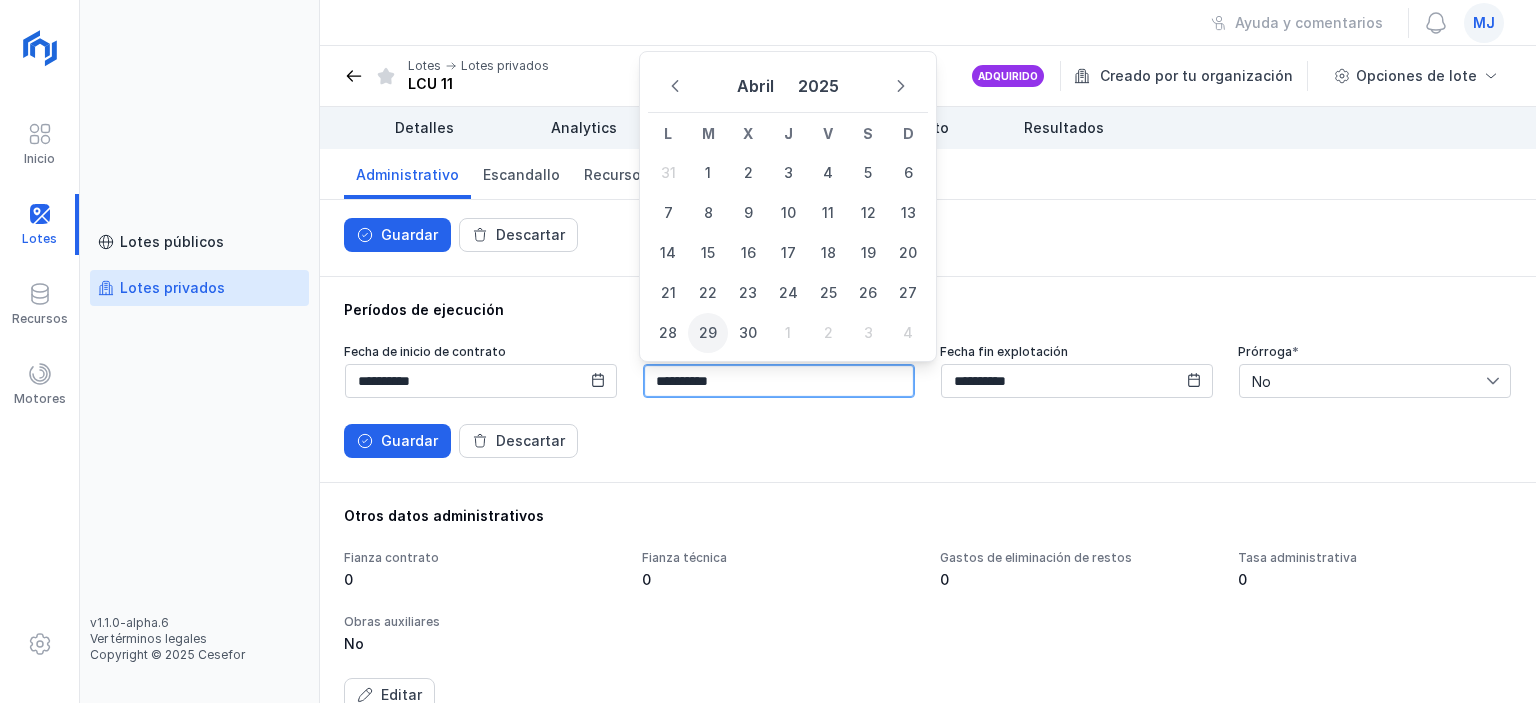 type on "**********" 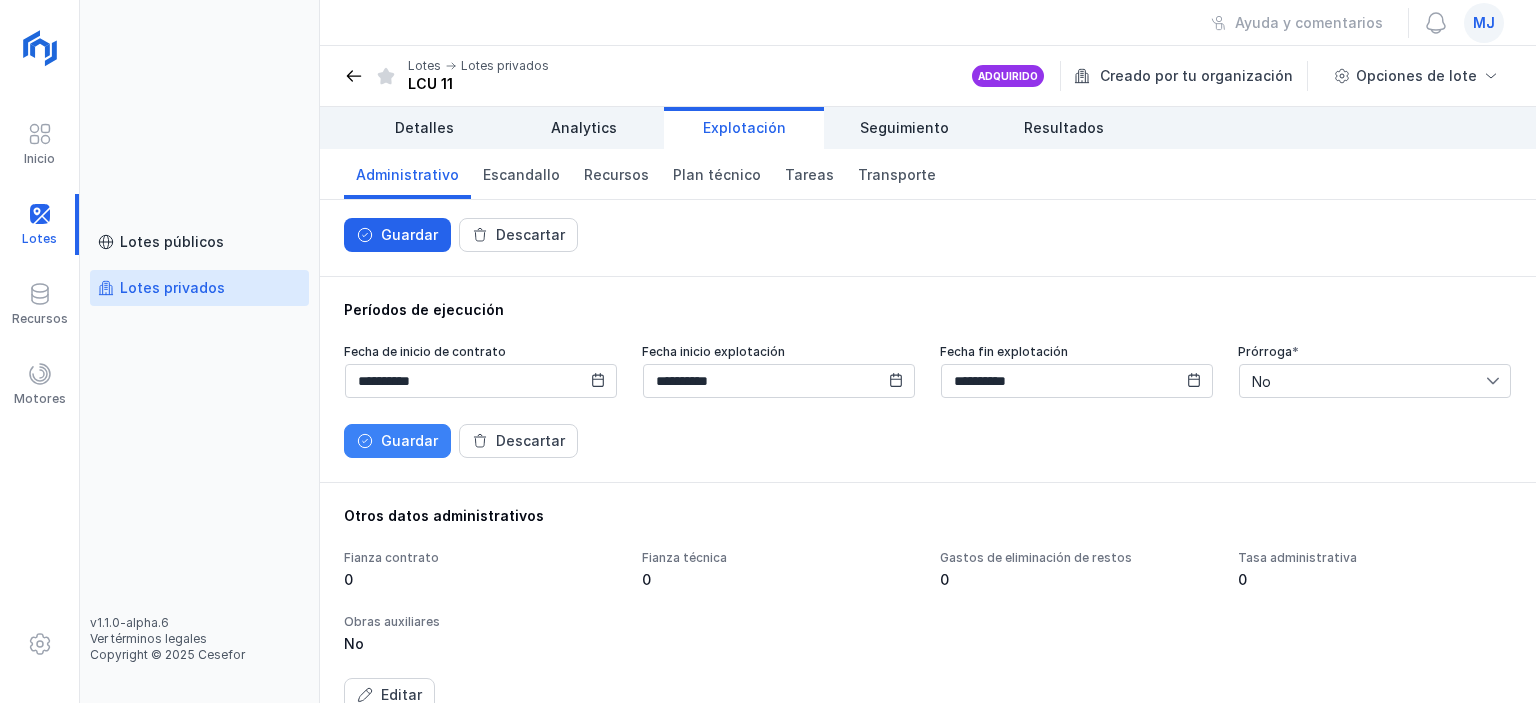 click on "Guardar" 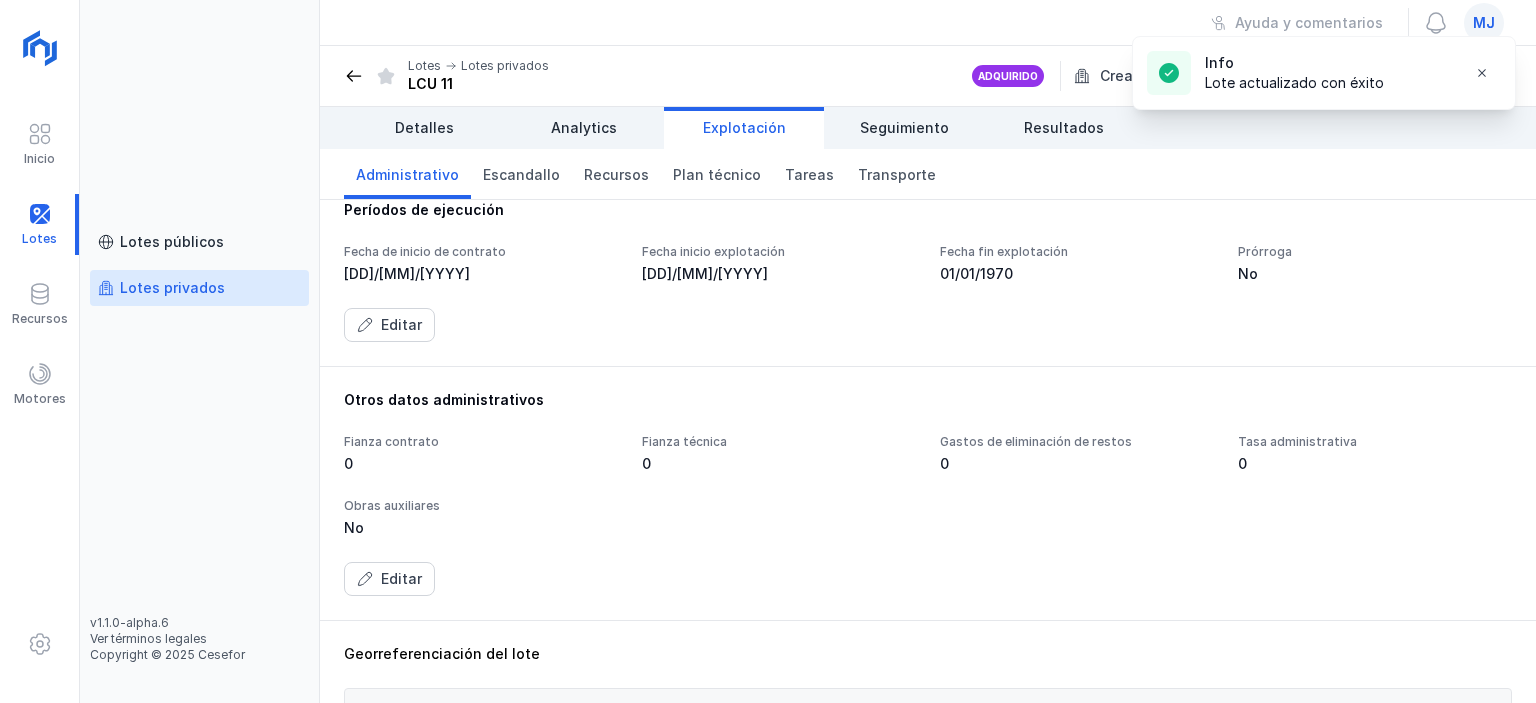 scroll, scrollTop: 0, scrollLeft: 0, axis: both 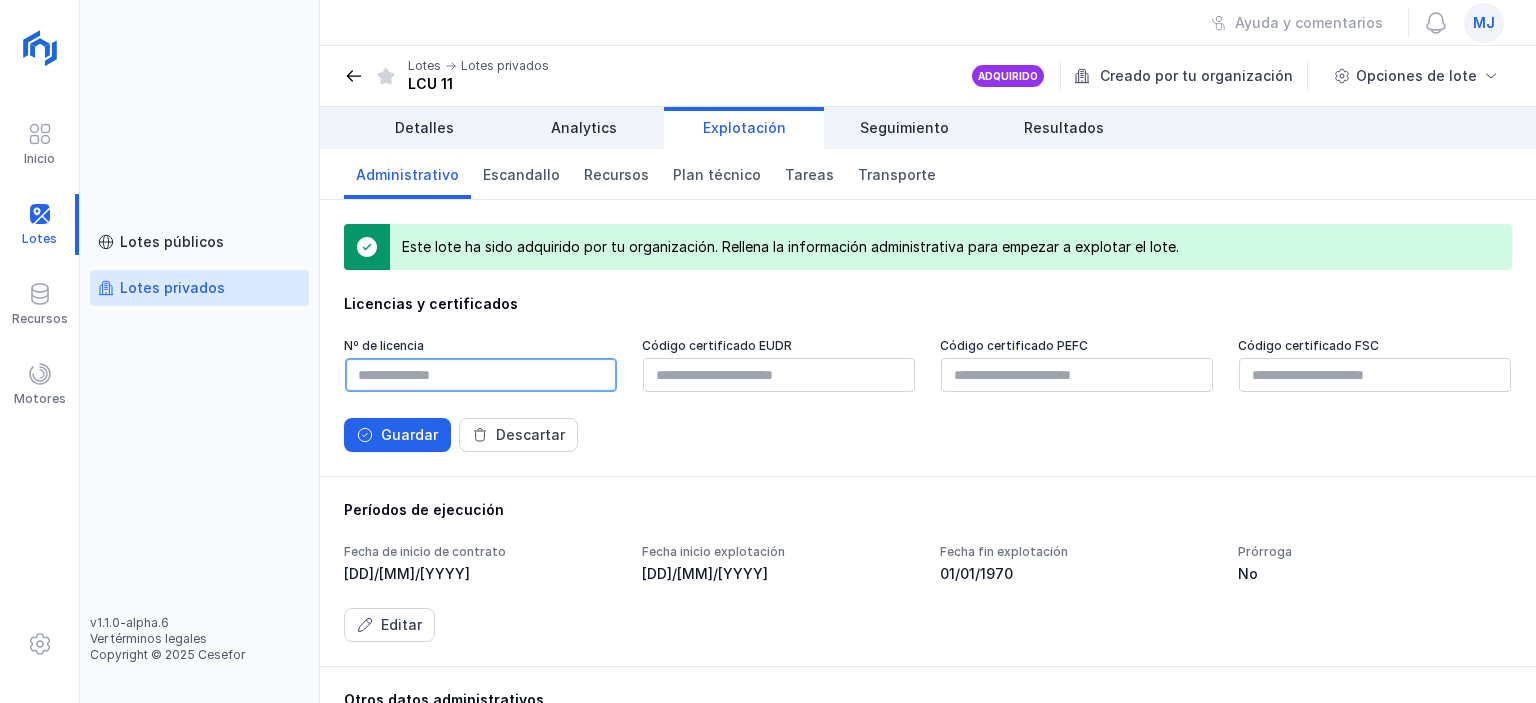 click at bounding box center [481, 375] 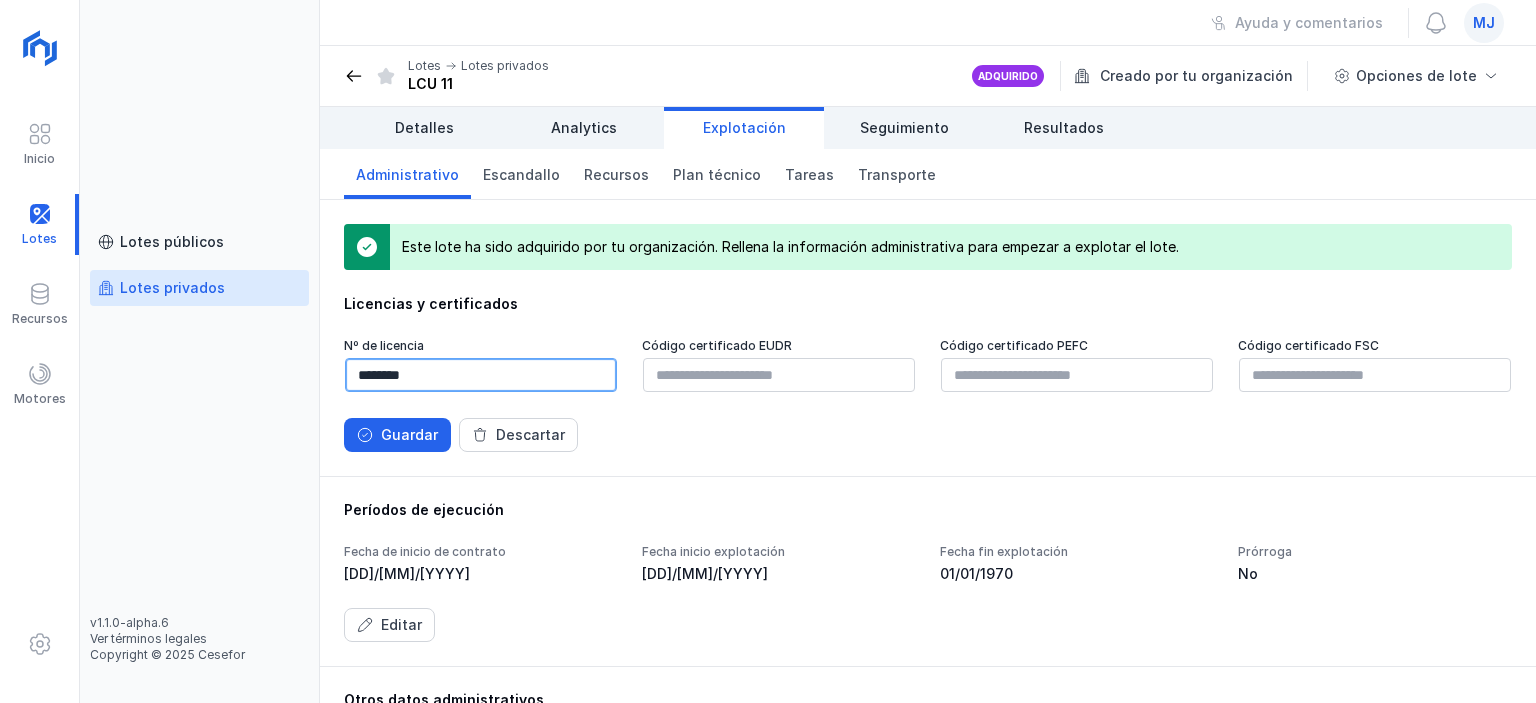 type on "********" 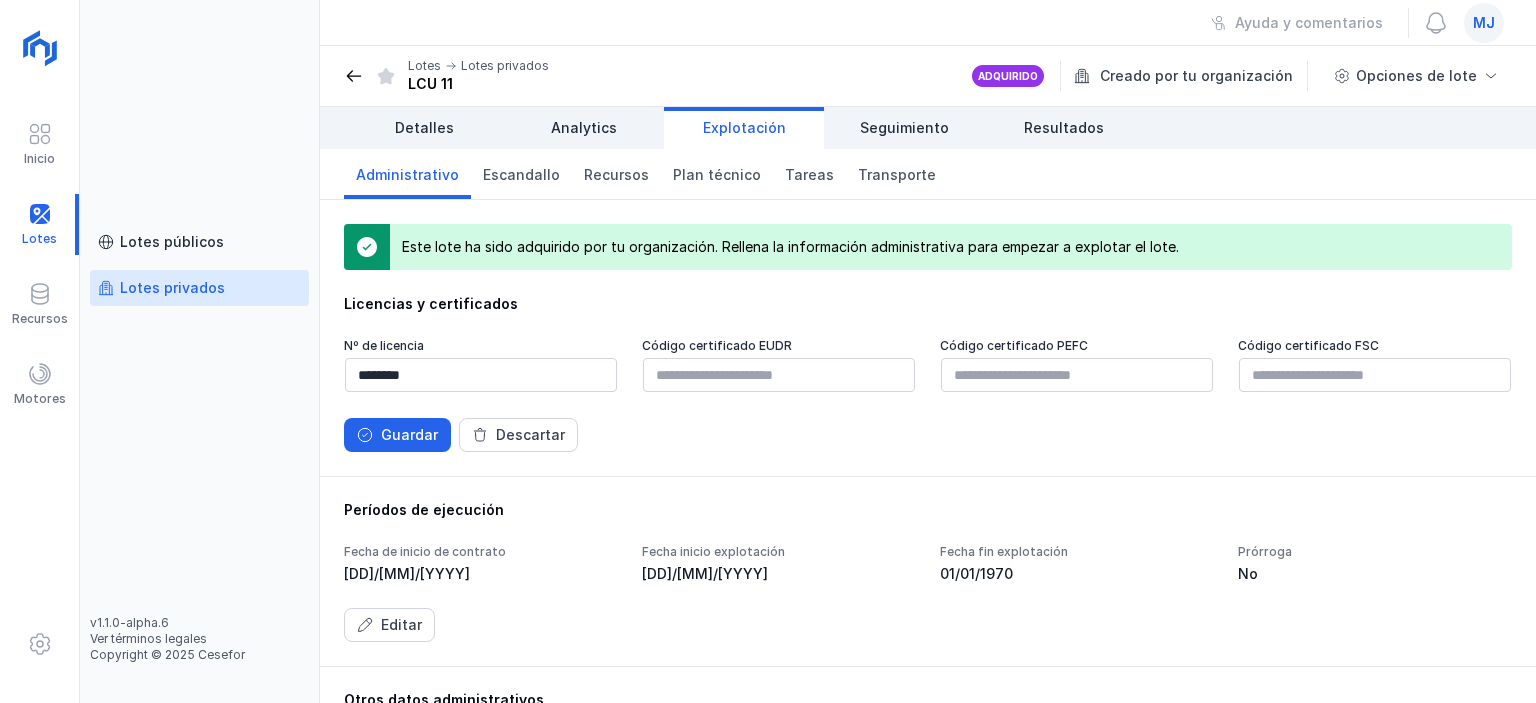 click on "Guardar Descartar" at bounding box center (928, 435) 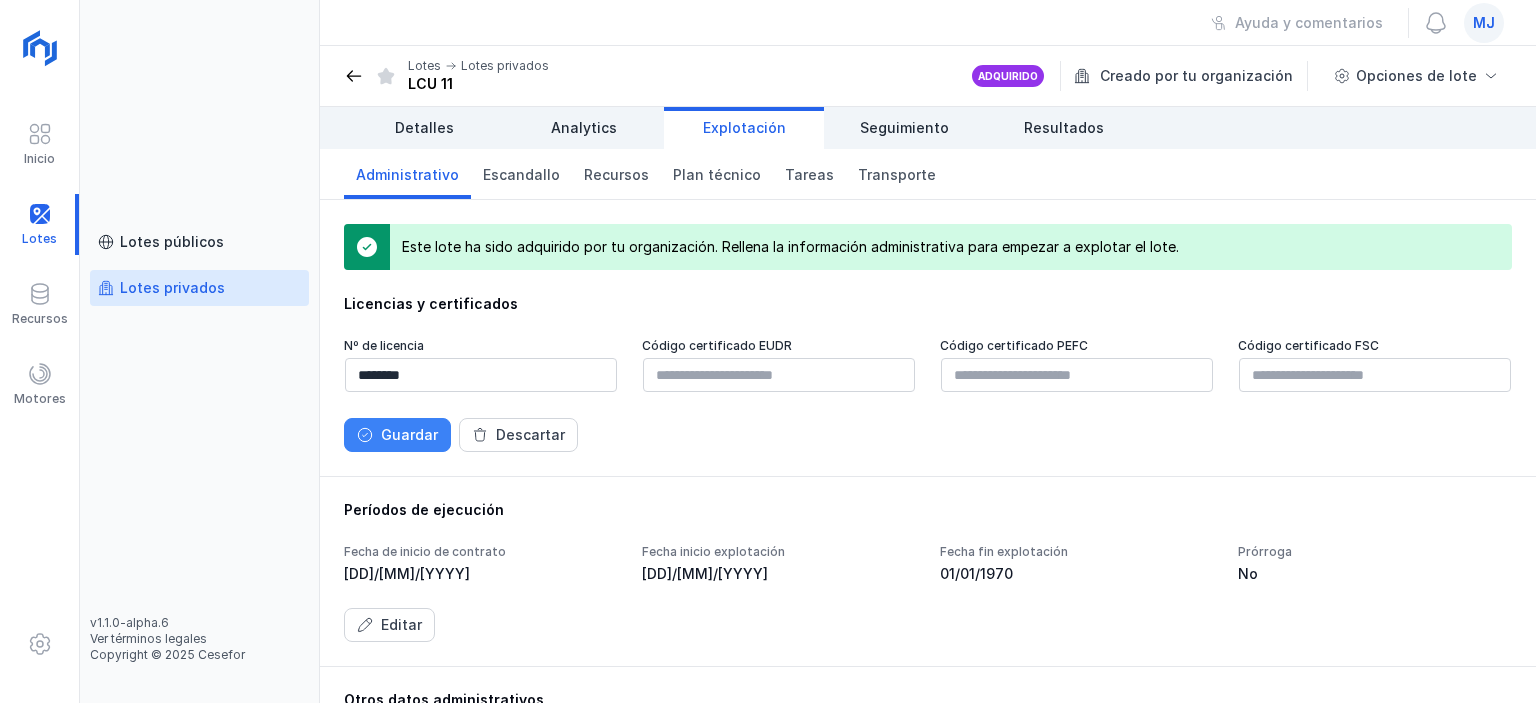 click on "Guardar" at bounding box center [397, 435] 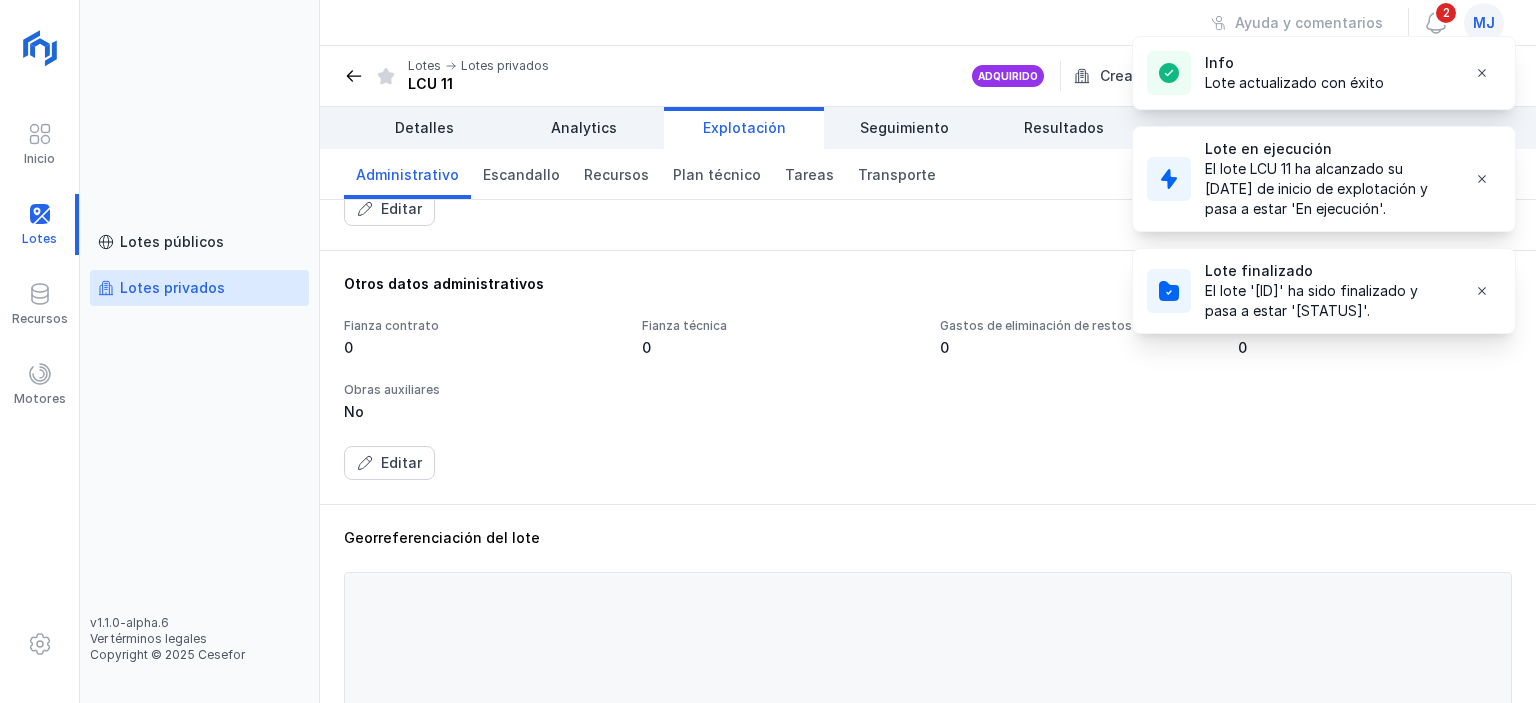scroll, scrollTop: 200, scrollLeft: 0, axis: vertical 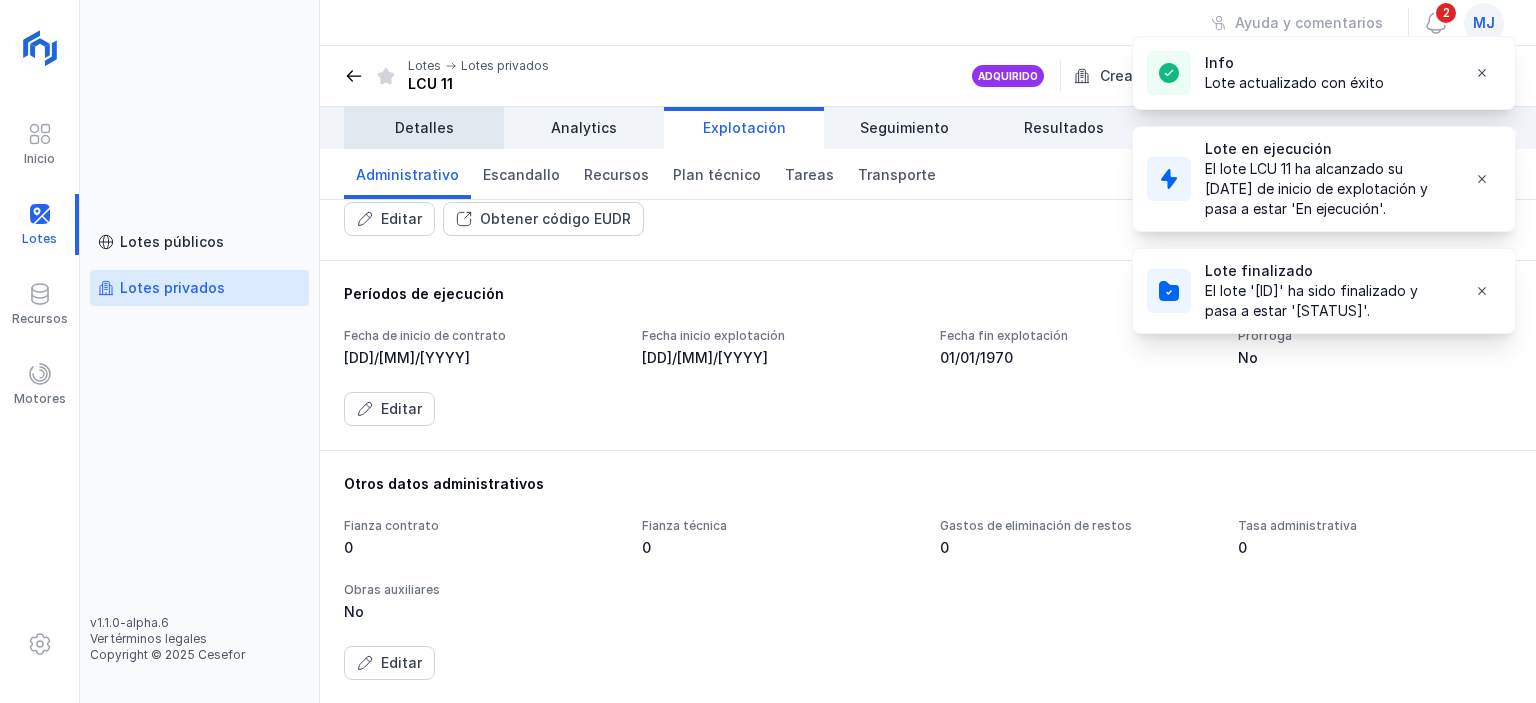 click on "Detalles" at bounding box center [424, 128] 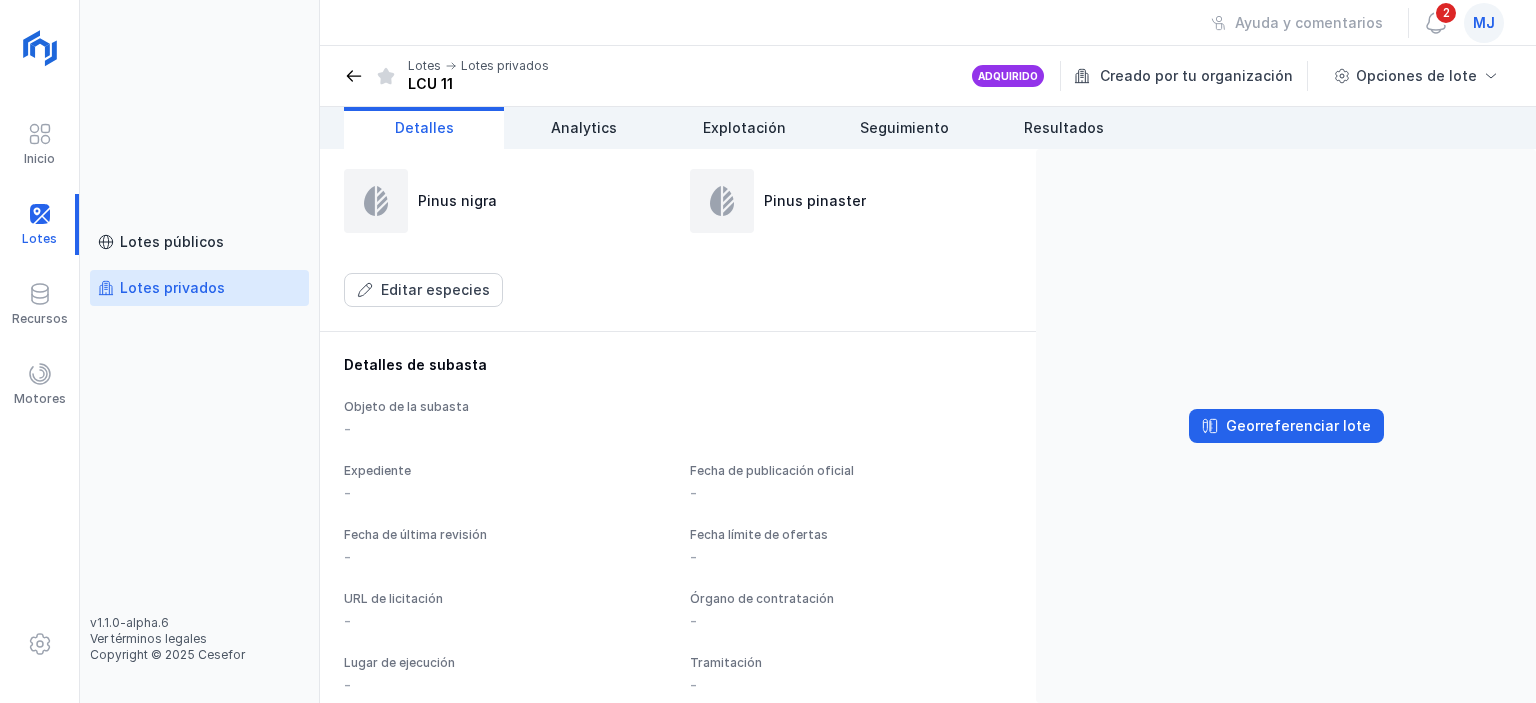 scroll, scrollTop: 1100, scrollLeft: 0, axis: vertical 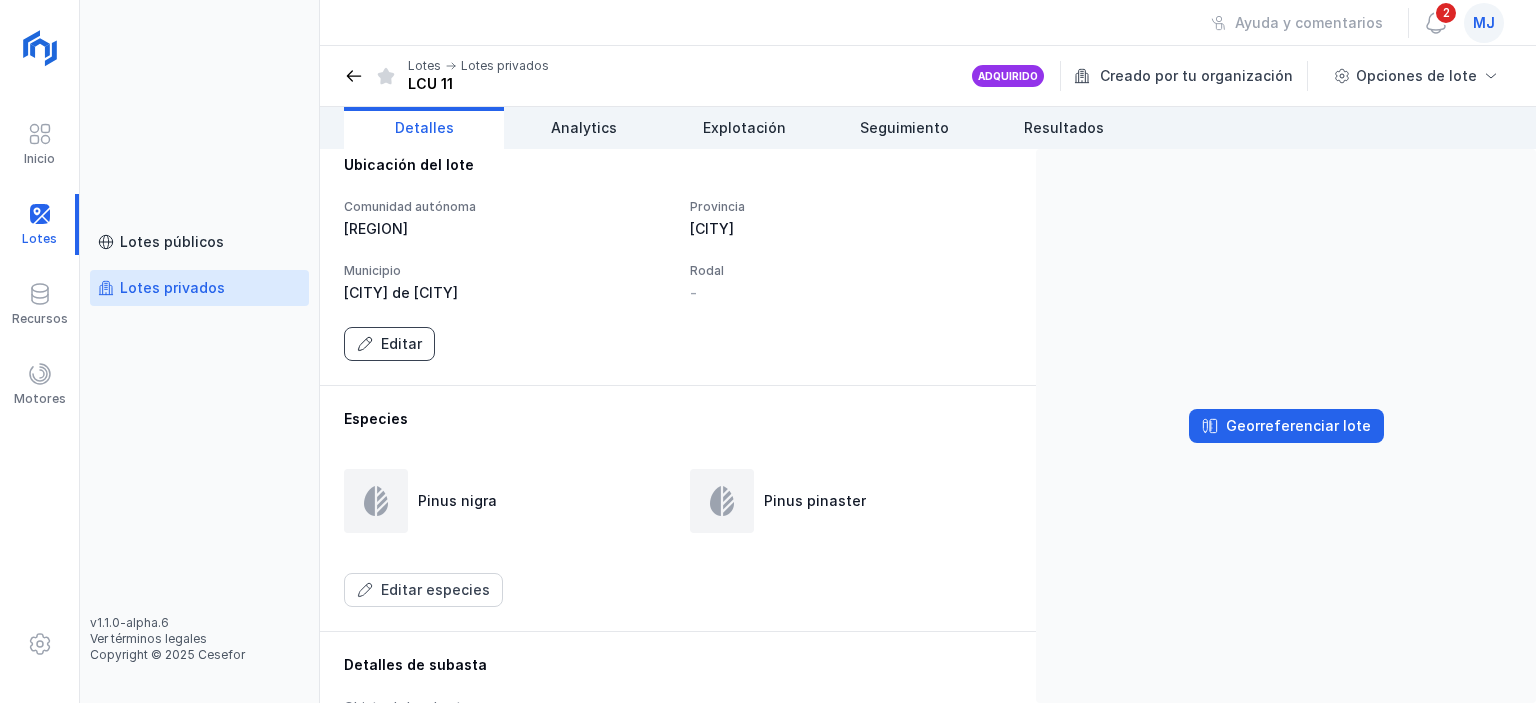 click on "Editar" 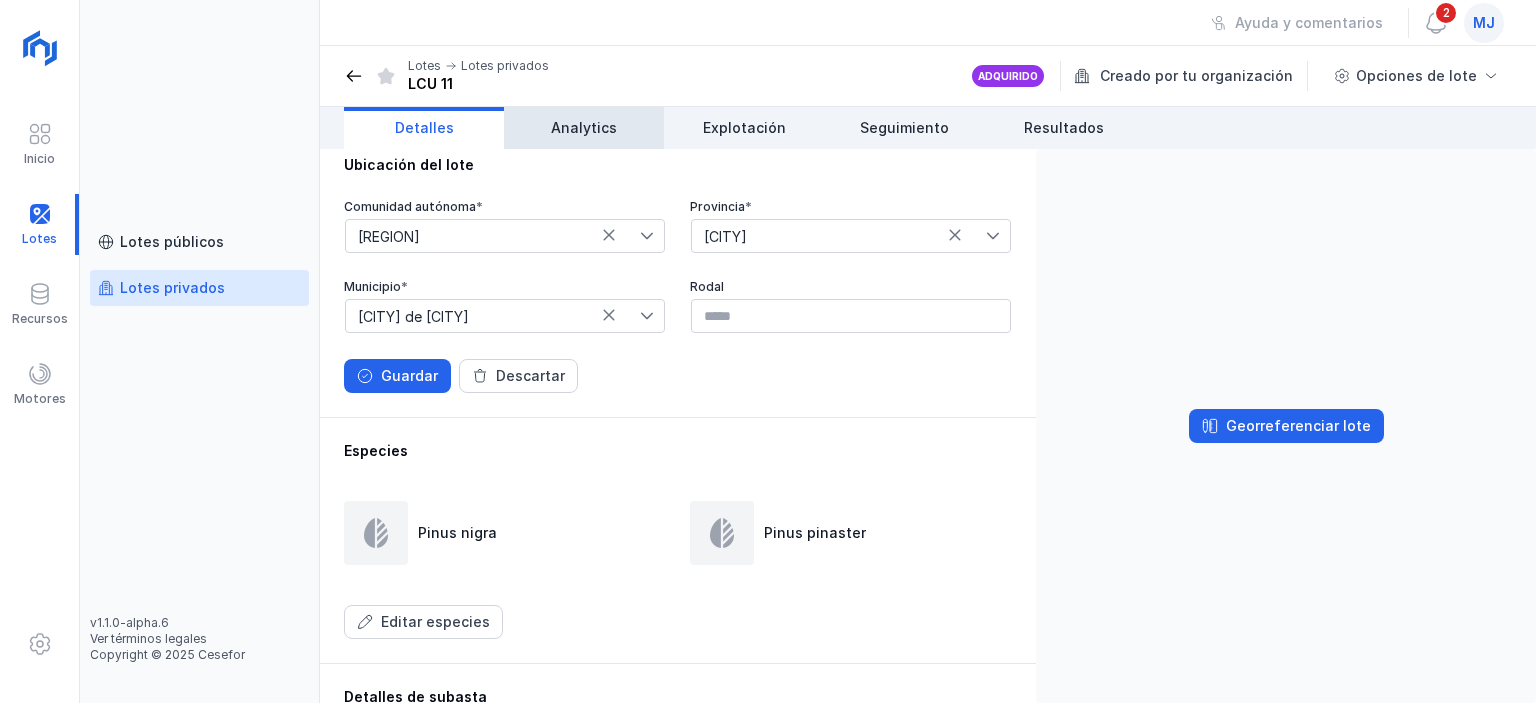 click on "Analytics" at bounding box center [584, 128] 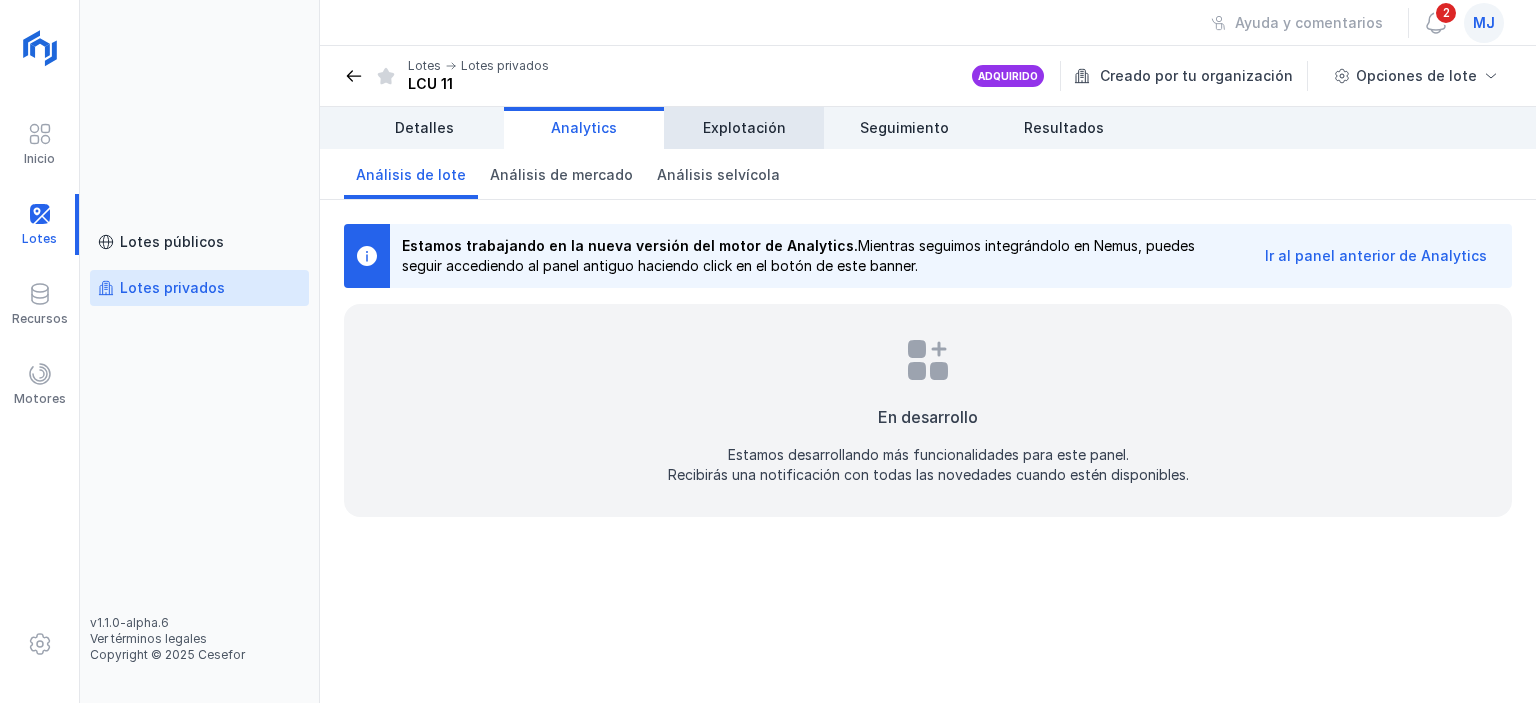 click on "Explotación" at bounding box center (744, 128) 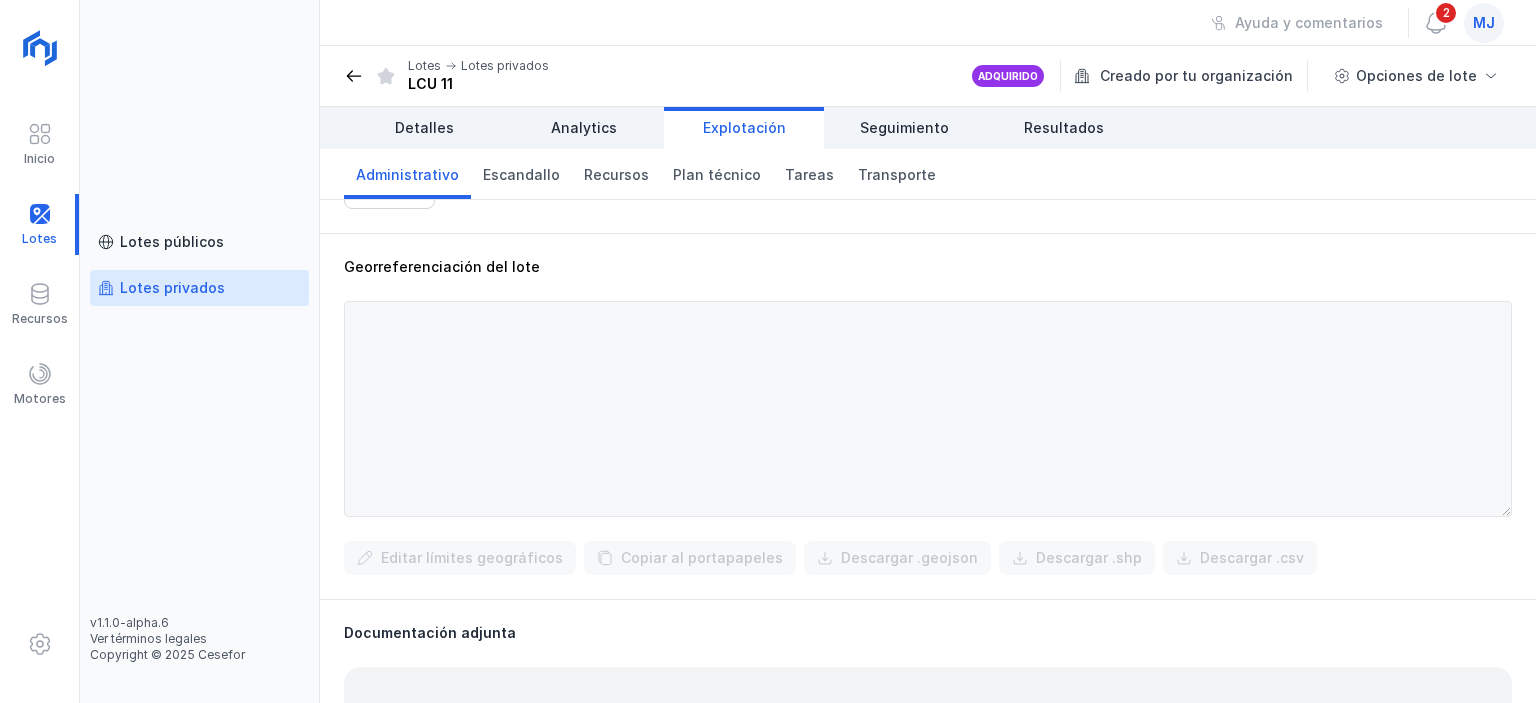 scroll, scrollTop: 571, scrollLeft: 0, axis: vertical 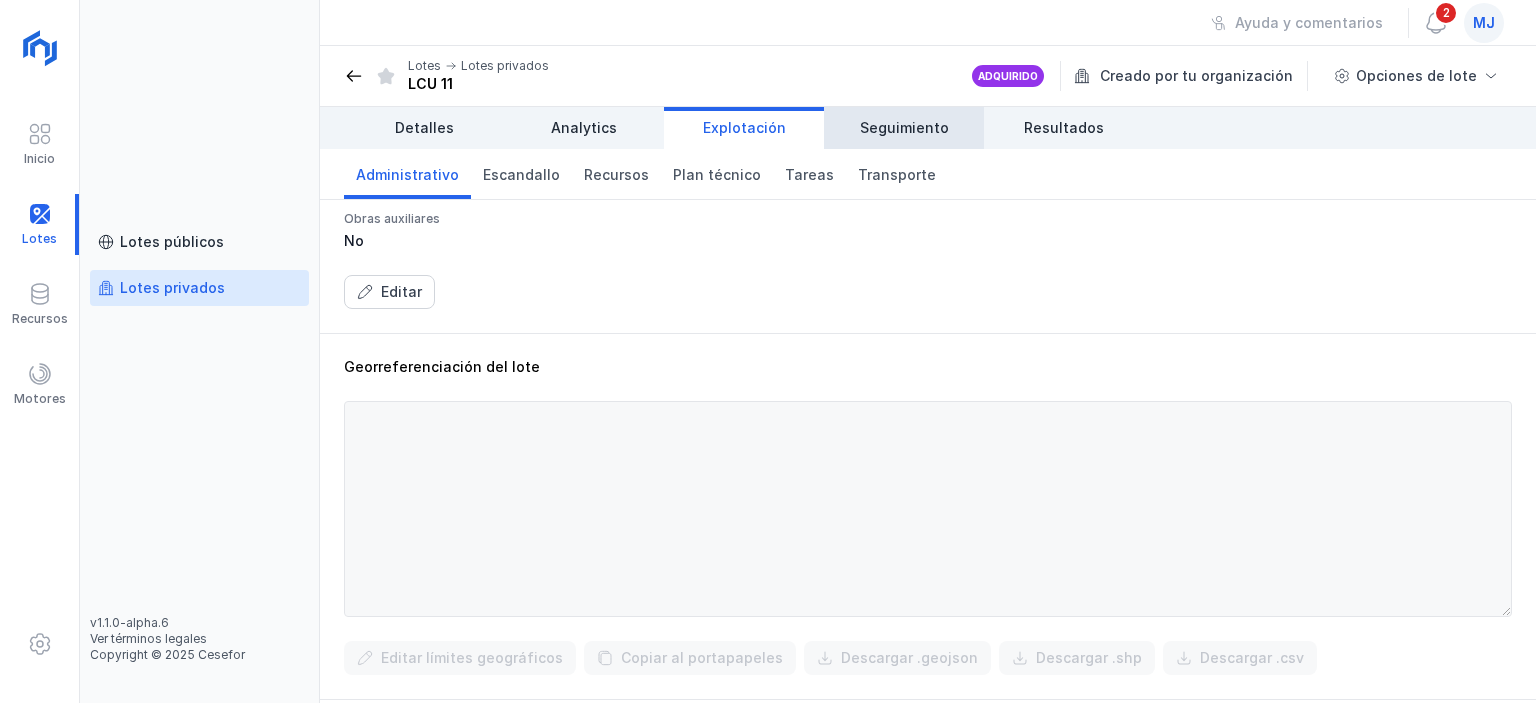 click on "Seguimiento" at bounding box center (904, 128) 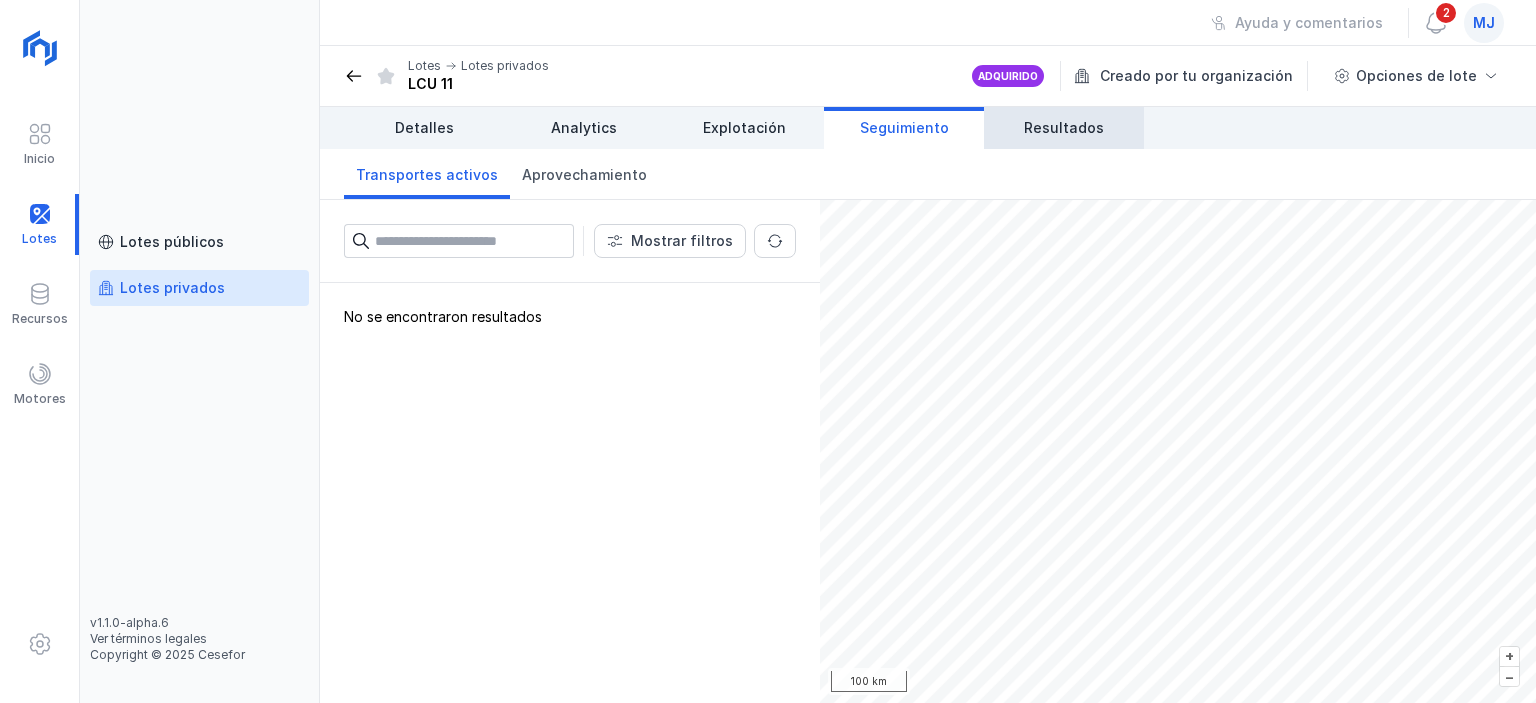click on "Resultados" at bounding box center [1064, 128] 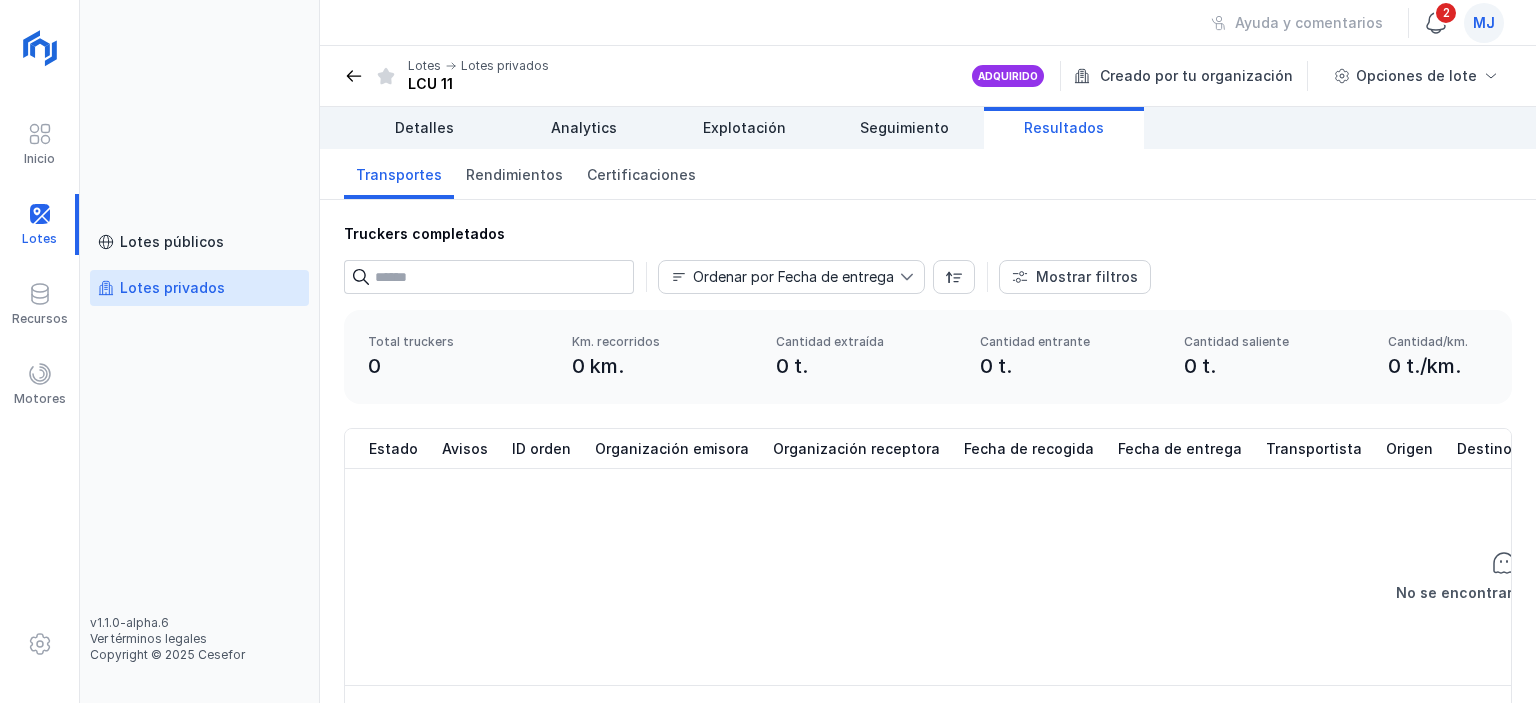 click on "2" at bounding box center [1446, 13] 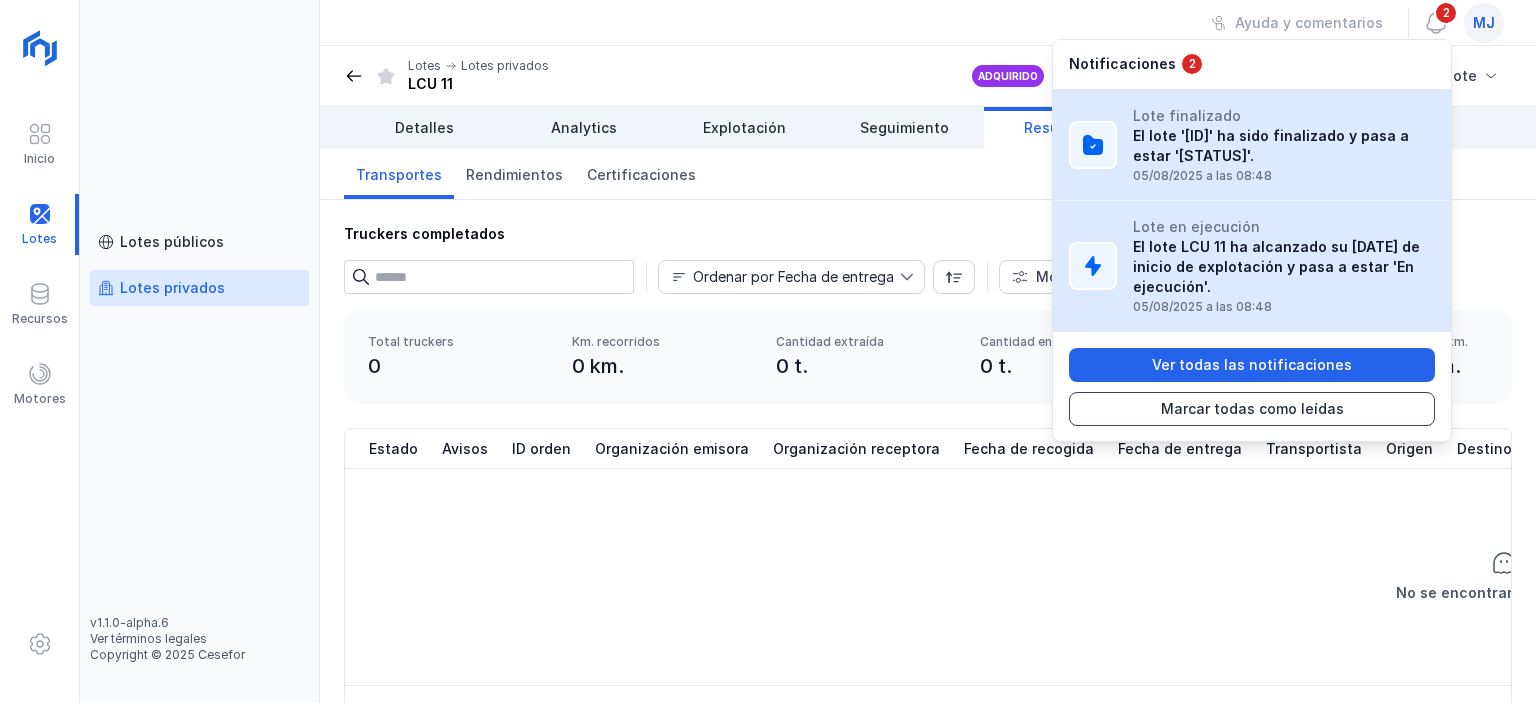 click on "Marcar todas como leídas" 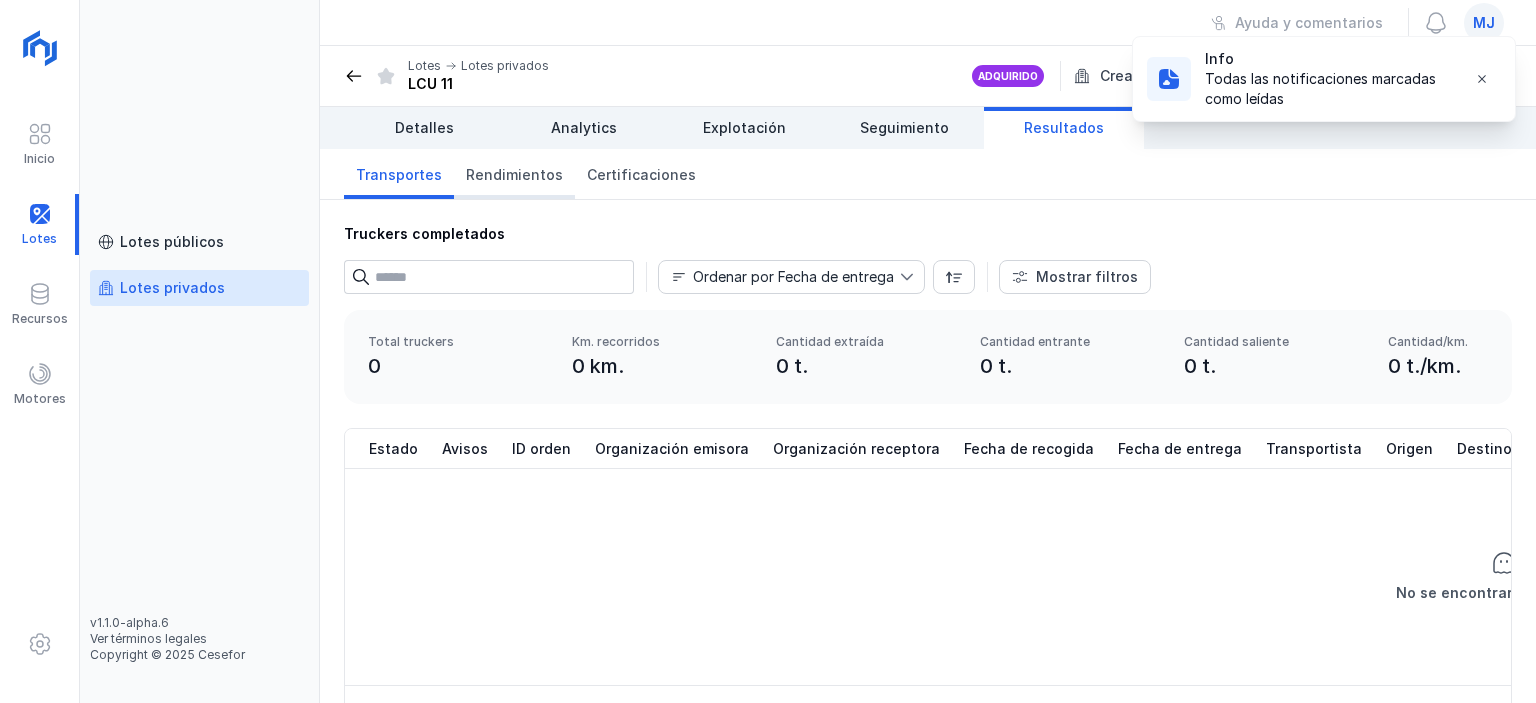 click on "Rendimientos" at bounding box center [514, 174] 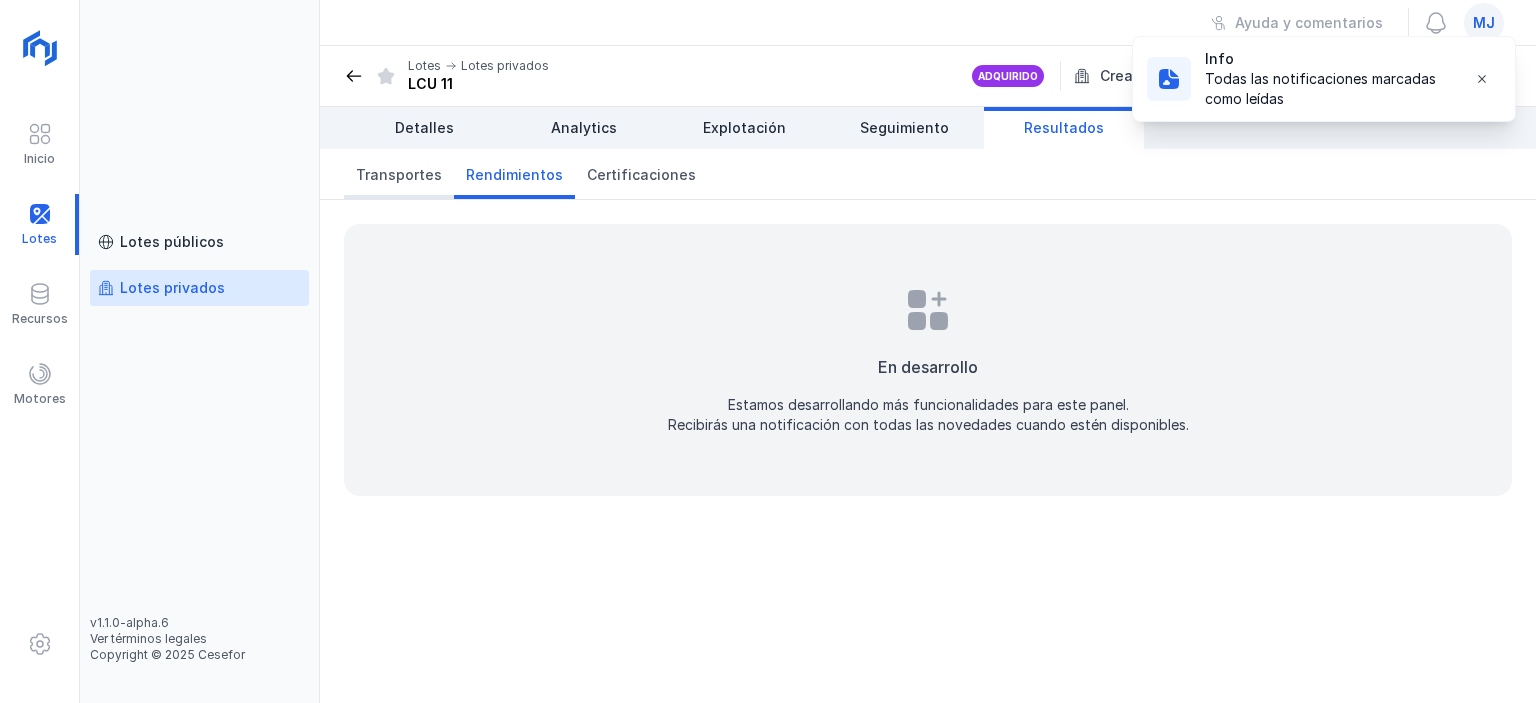 click on "Transportes" at bounding box center [399, 174] 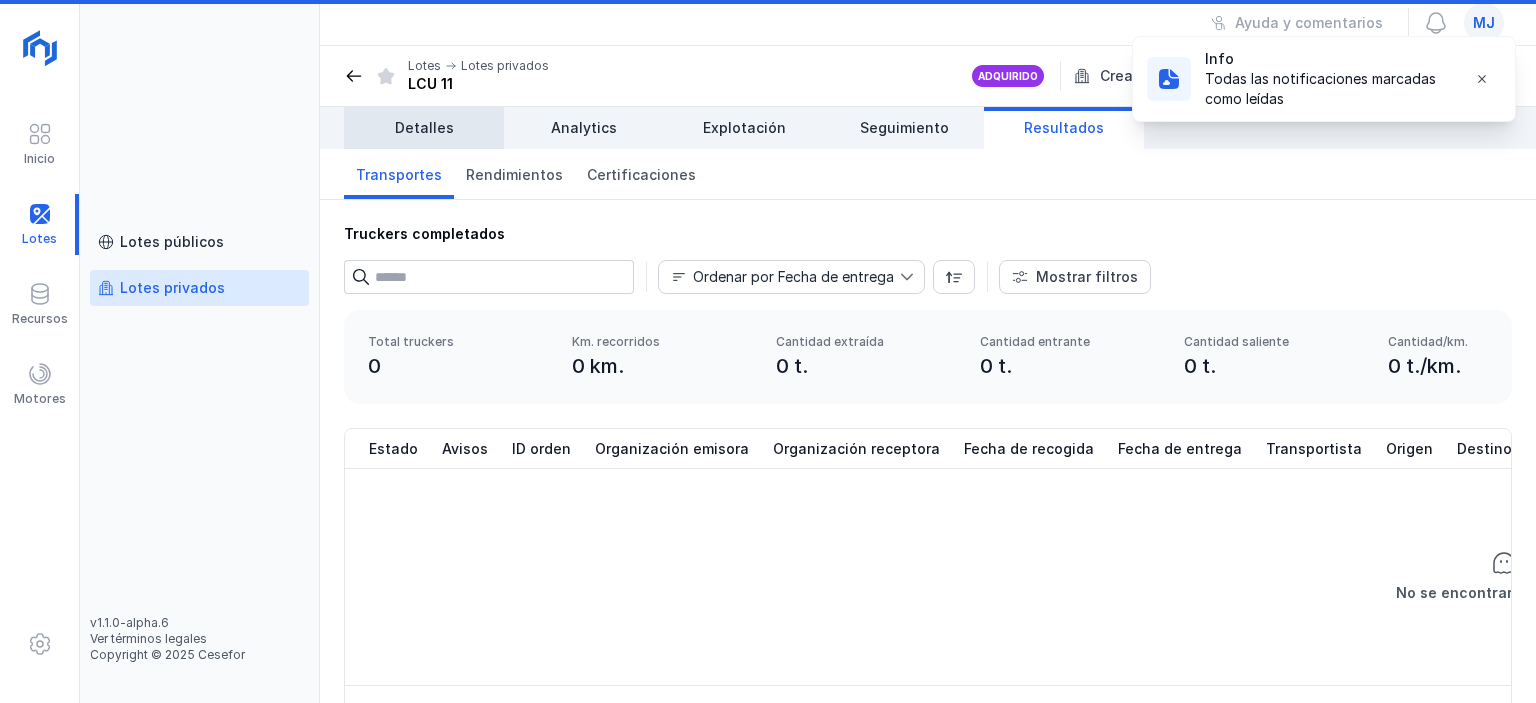click on "Detalles" at bounding box center (424, 128) 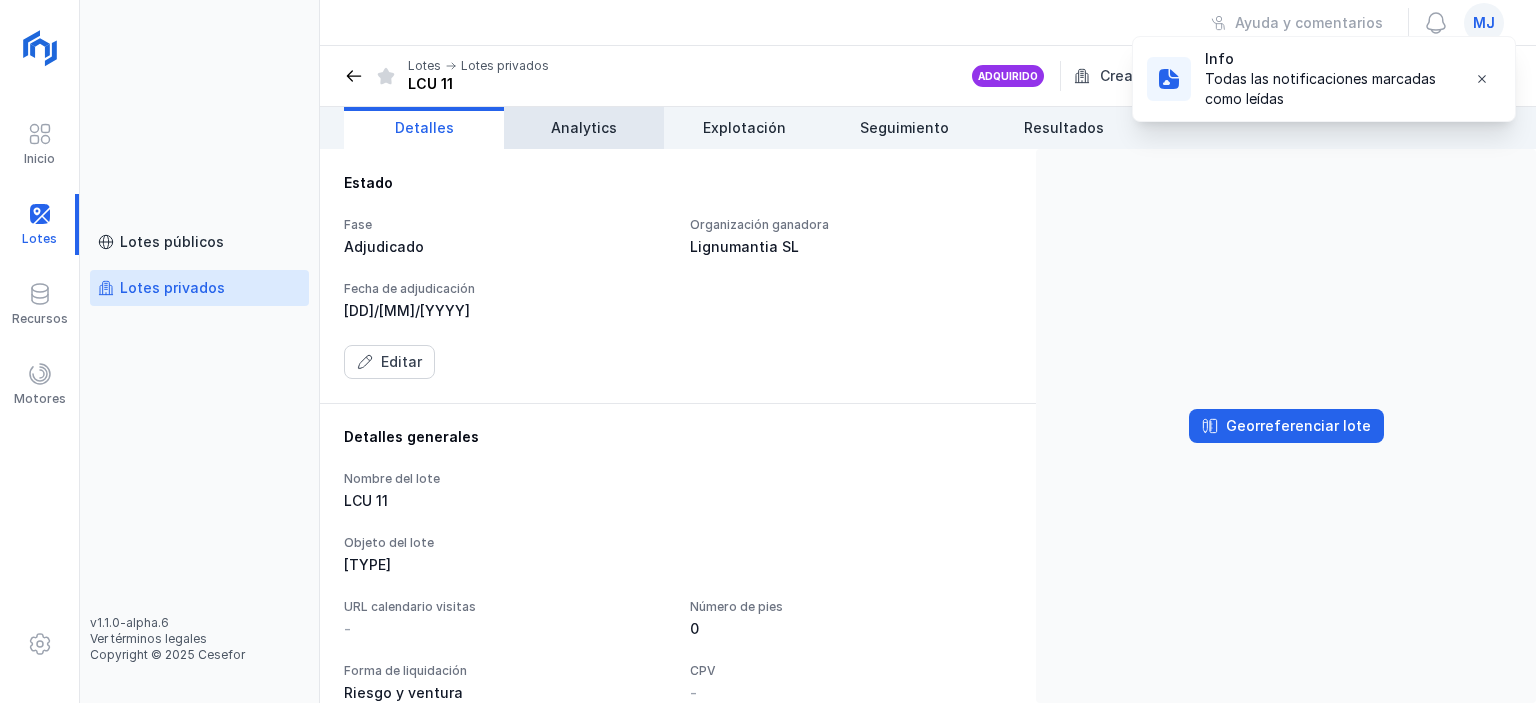 click on "Analytics" at bounding box center (584, 128) 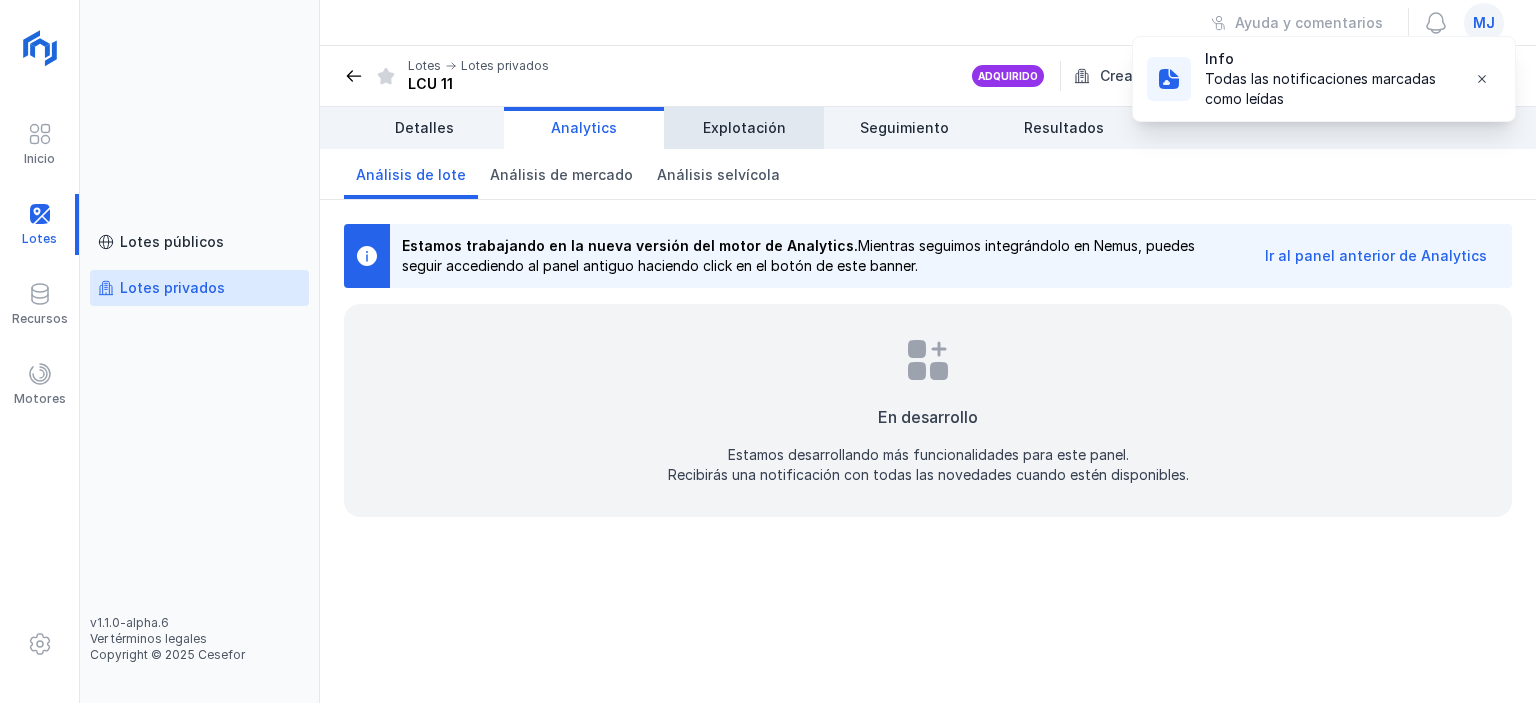 click on "Explotación" at bounding box center [744, 128] 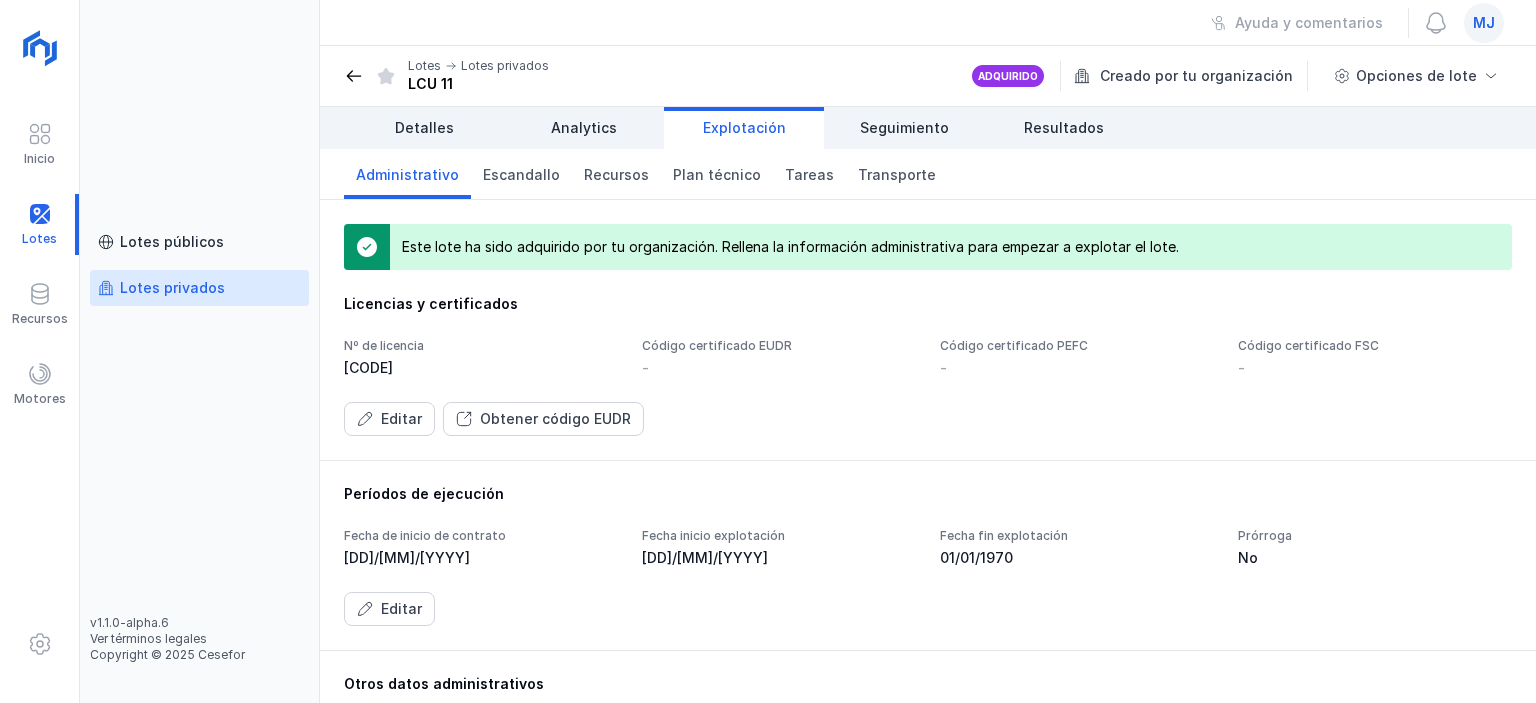 click on "Fecha fin explotación" at bounding box center (1077, 536) 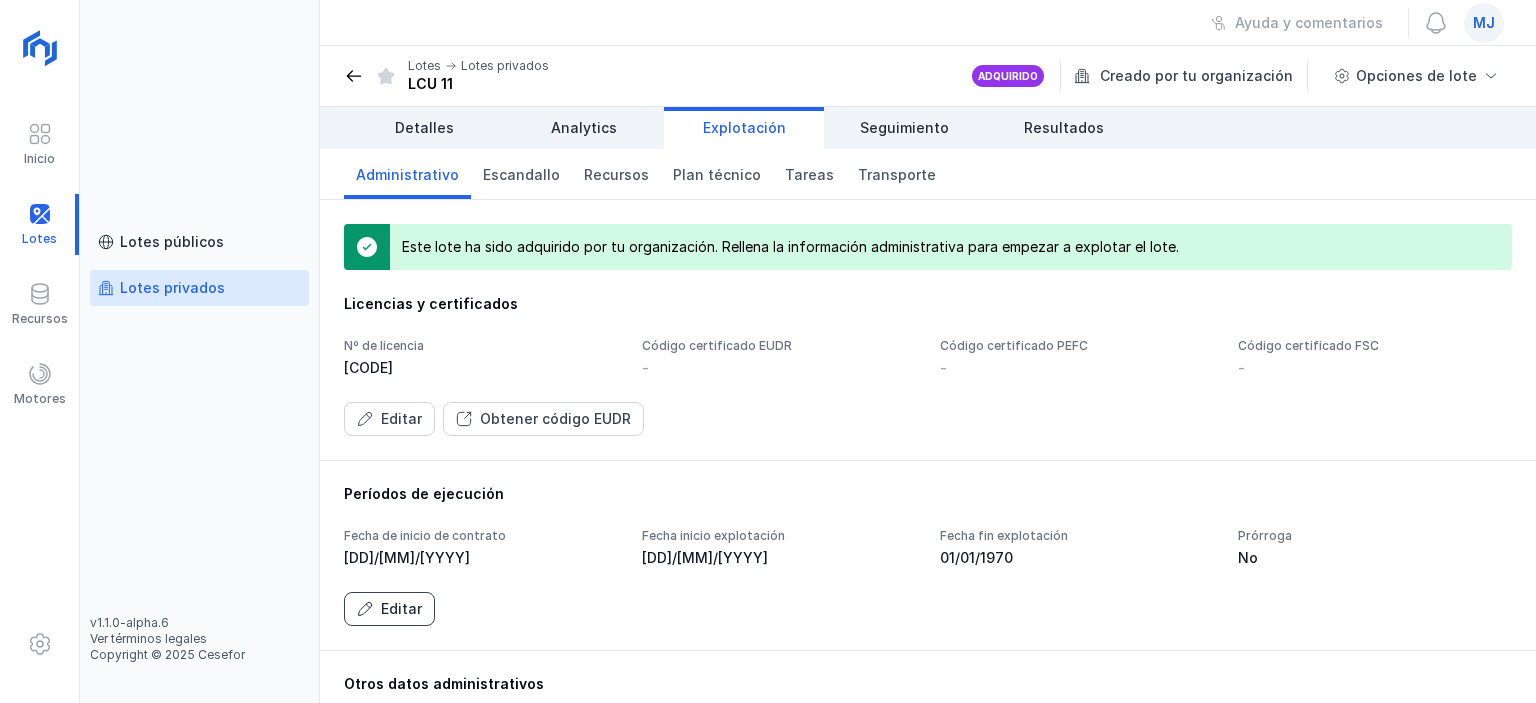 click 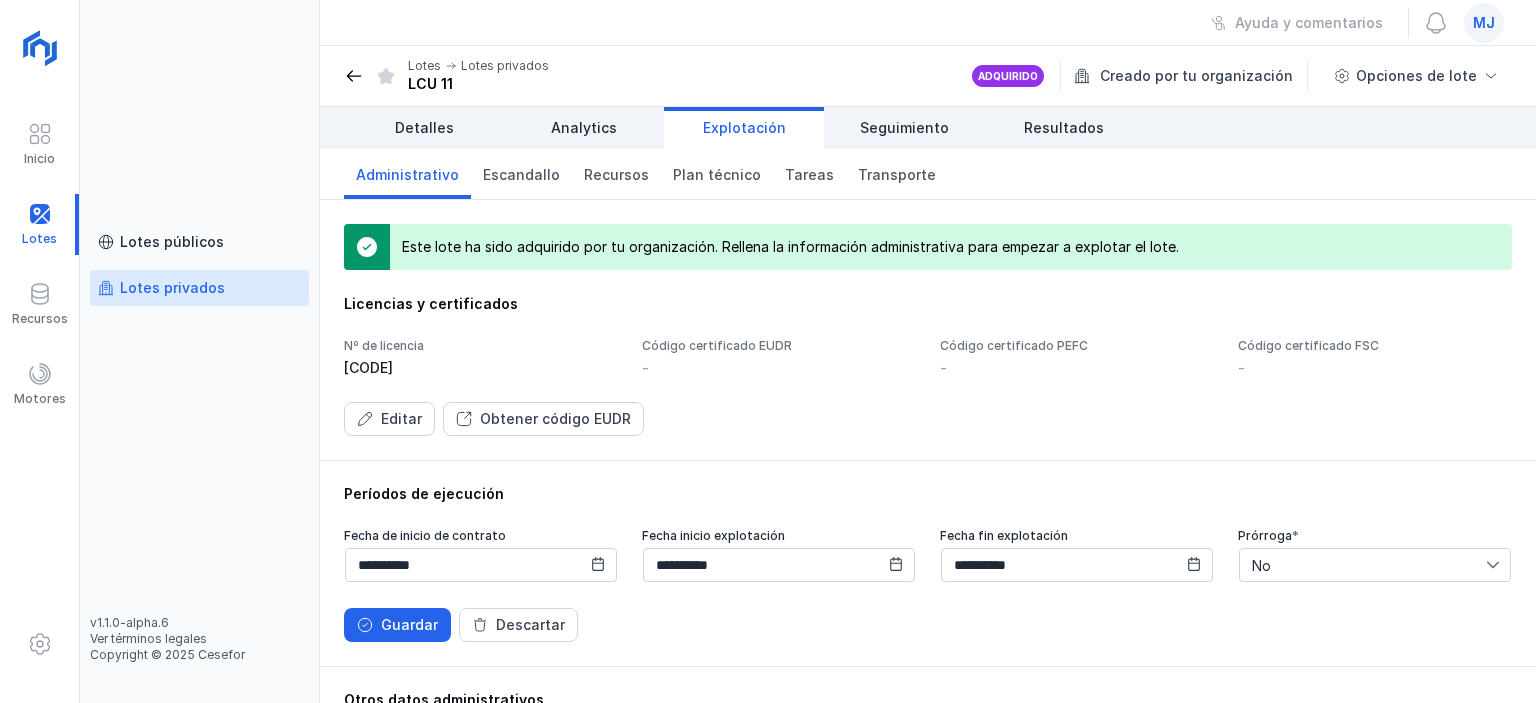 click 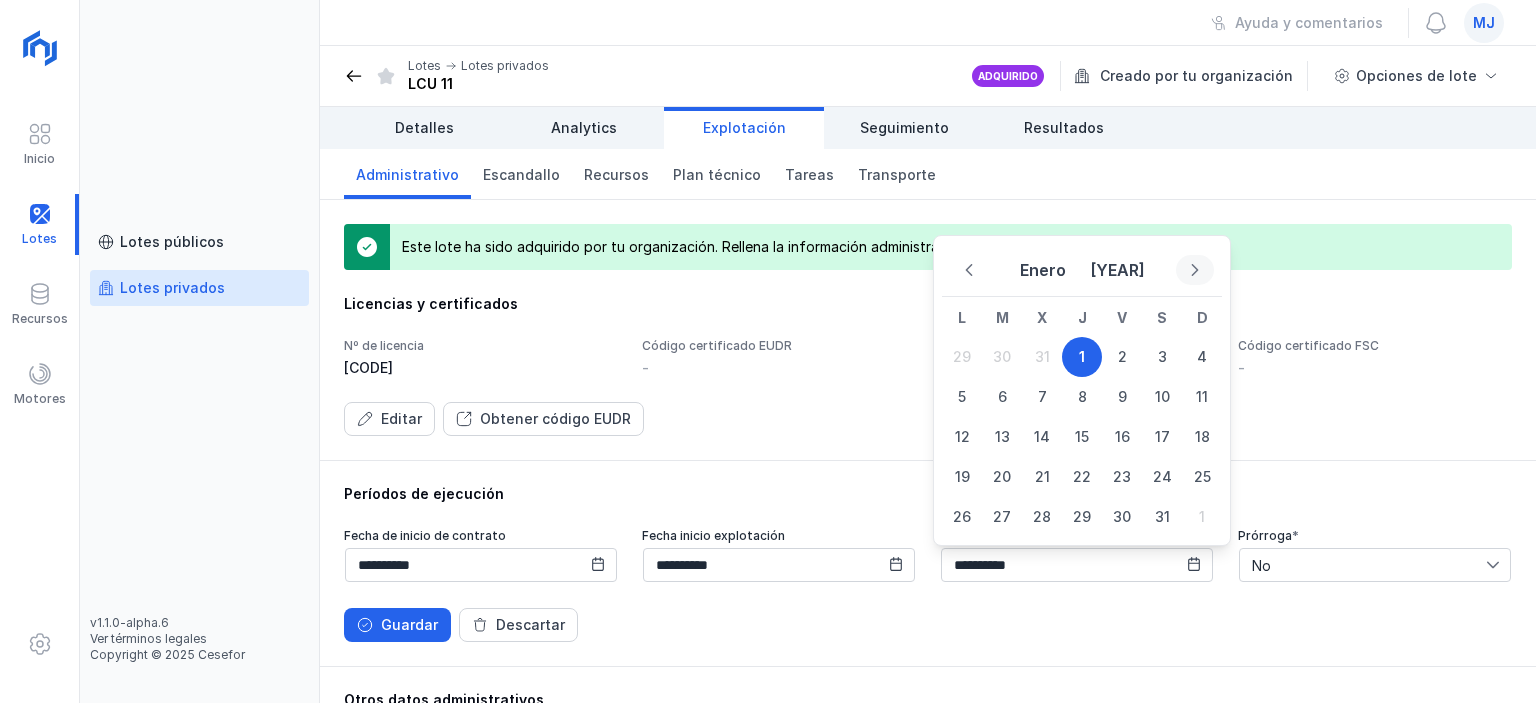 click 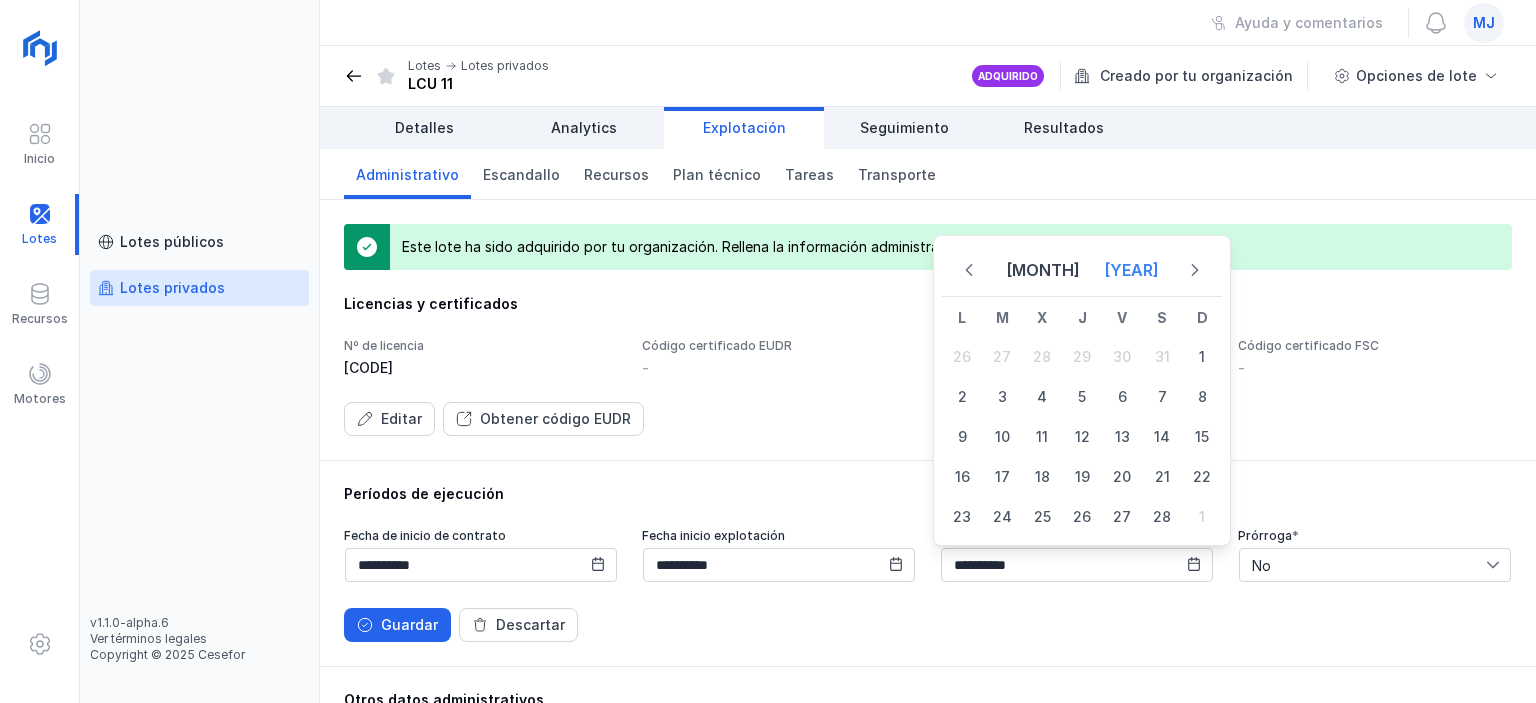 click on "[YEAR]" 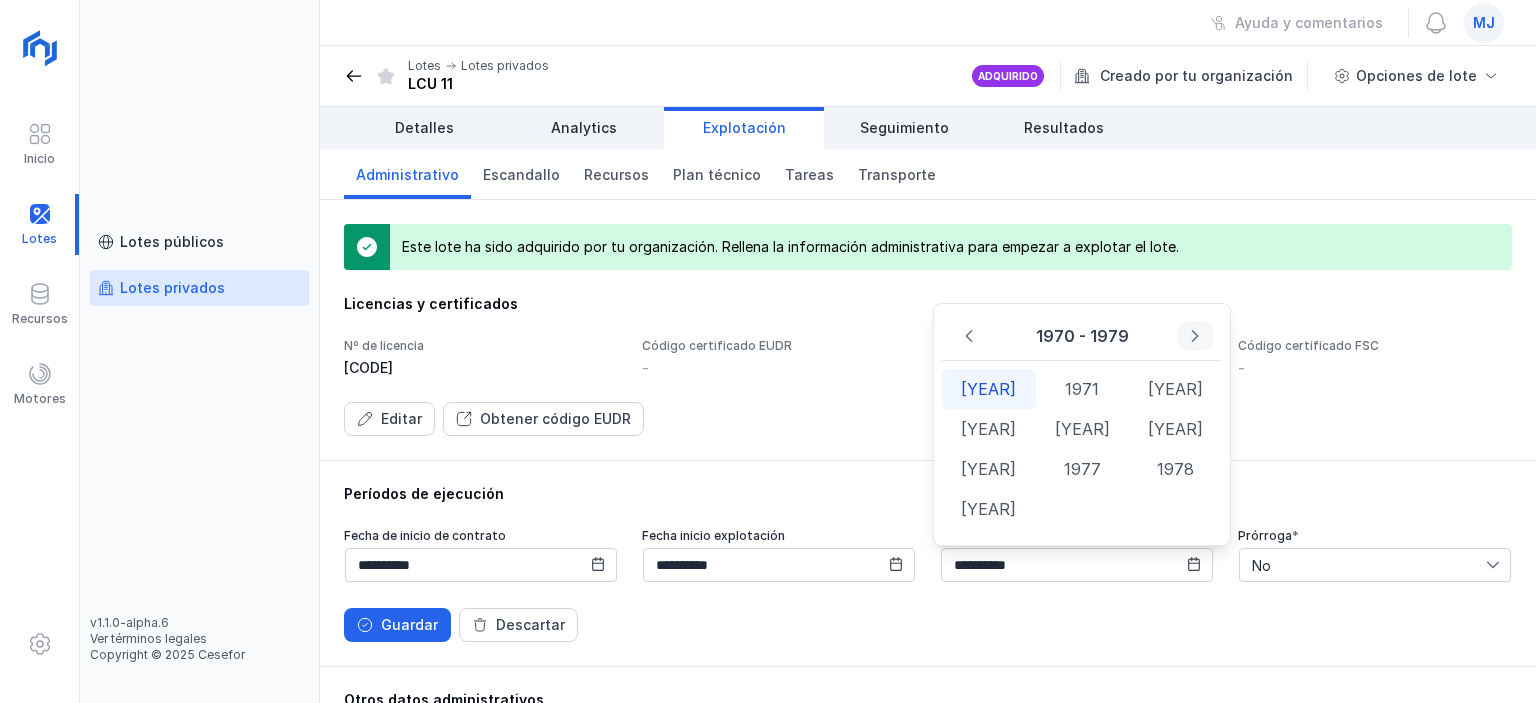 click 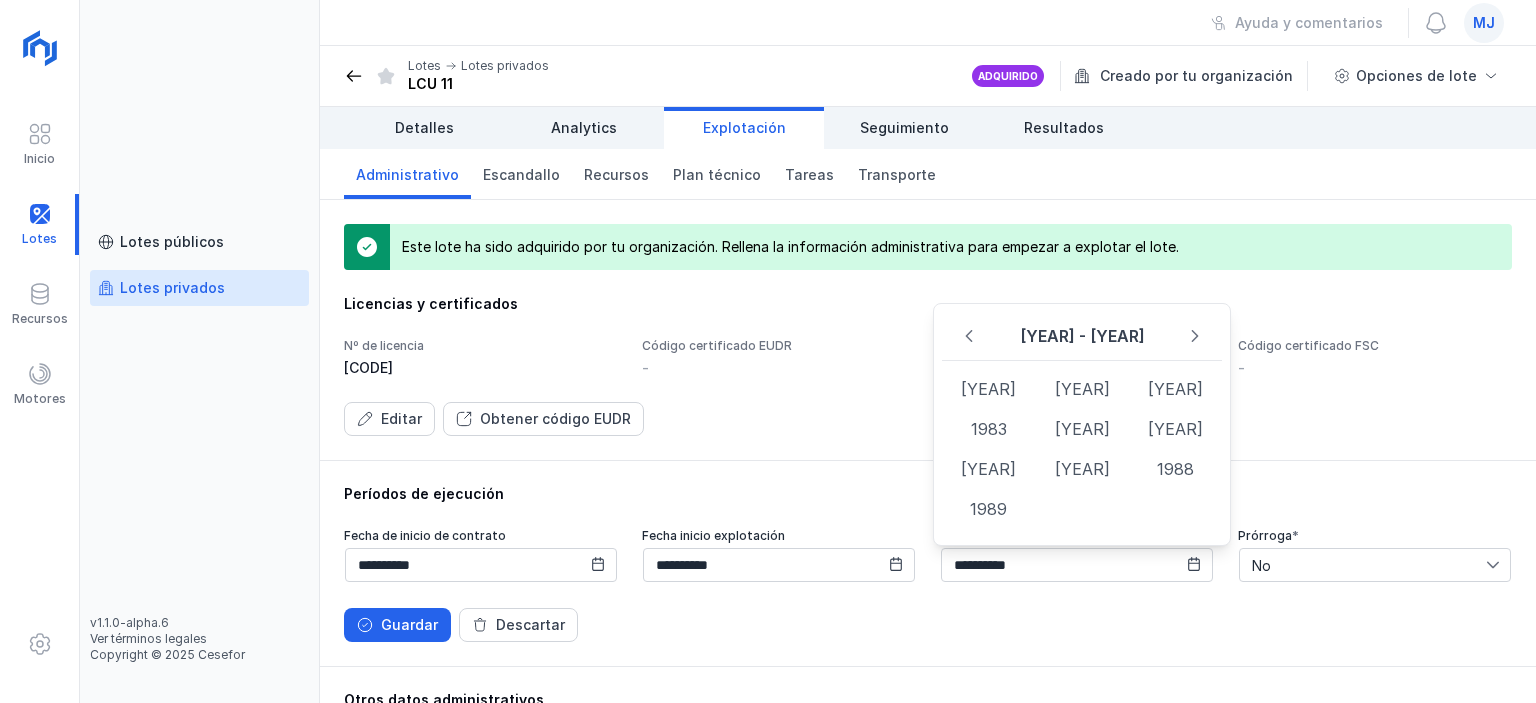 click 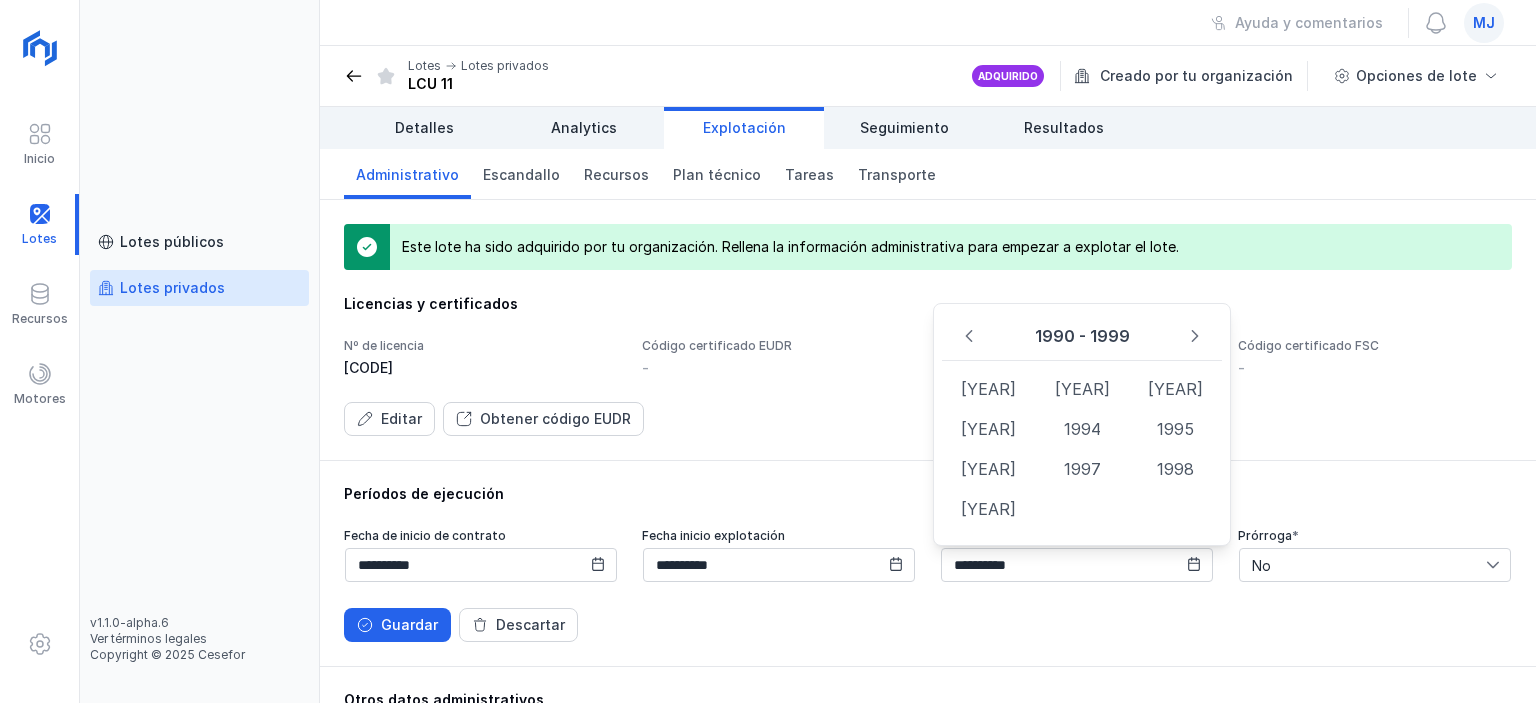 click 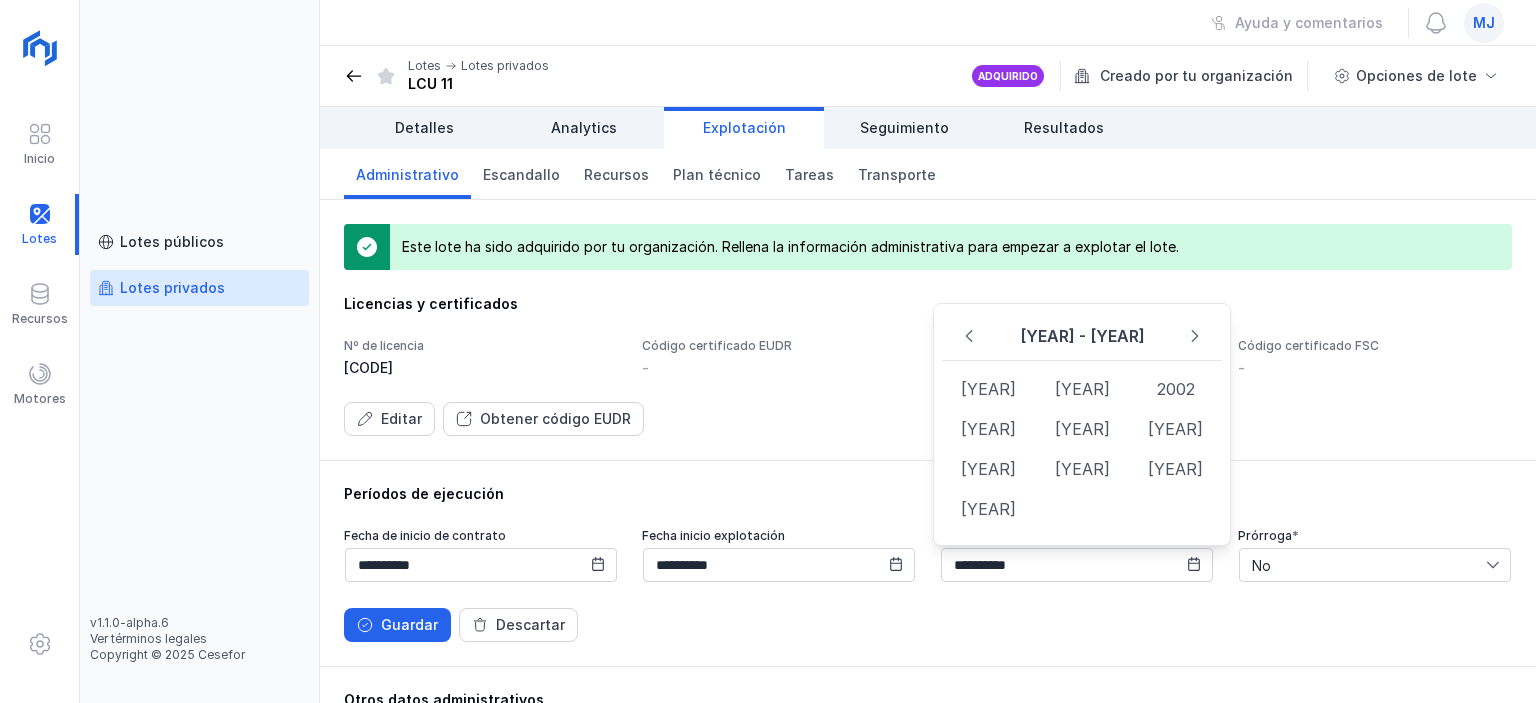 click 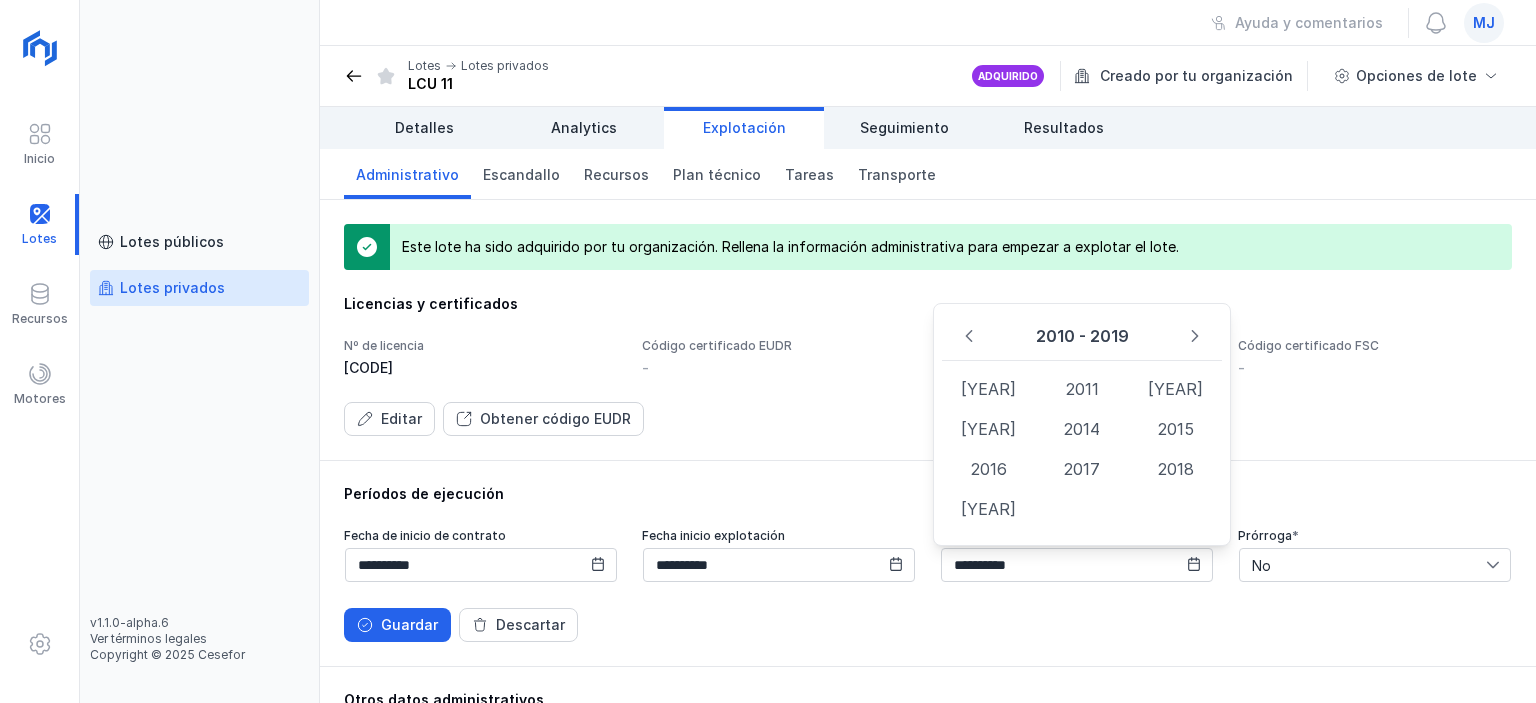 click 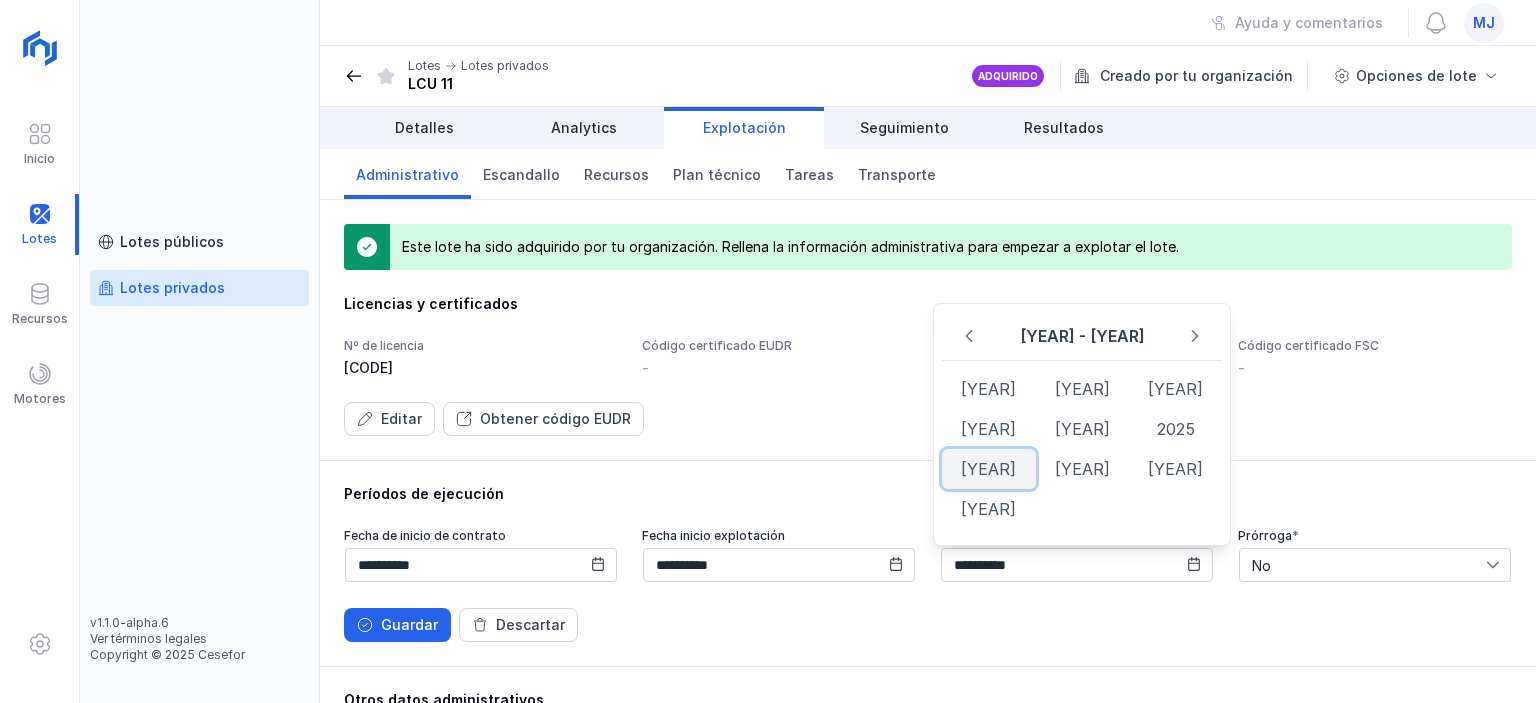 click on "[YEAR]" 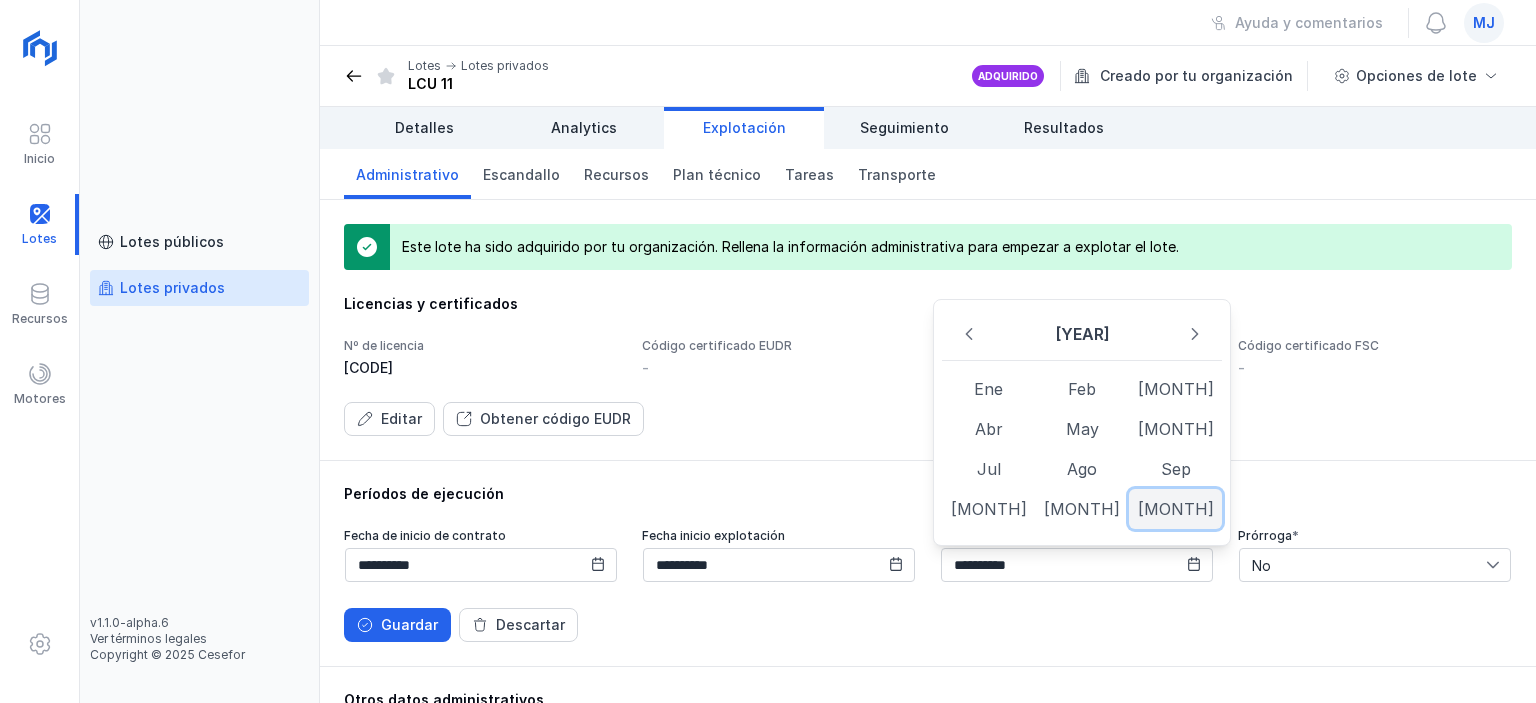 click on "[MONTH]" 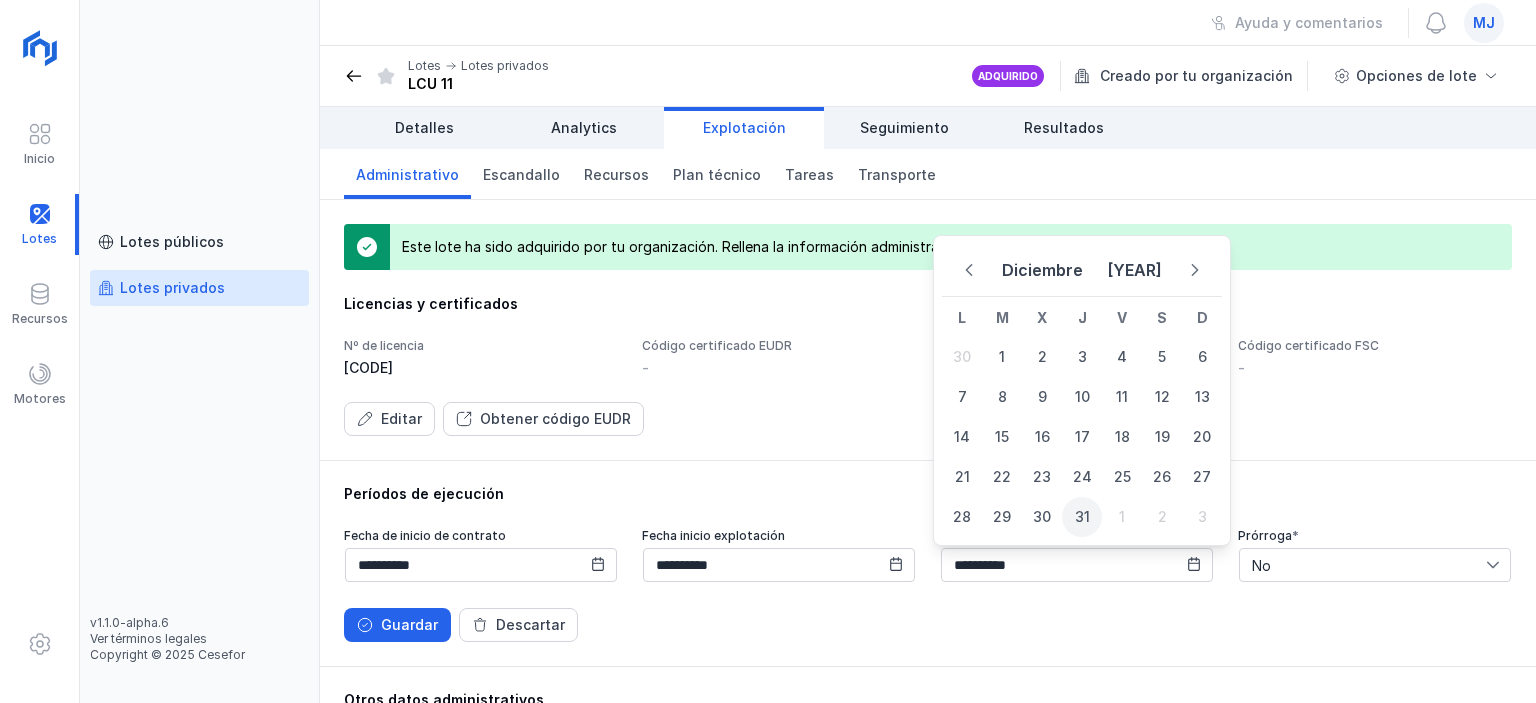 click on "31" at bounding box center (1082, 517) 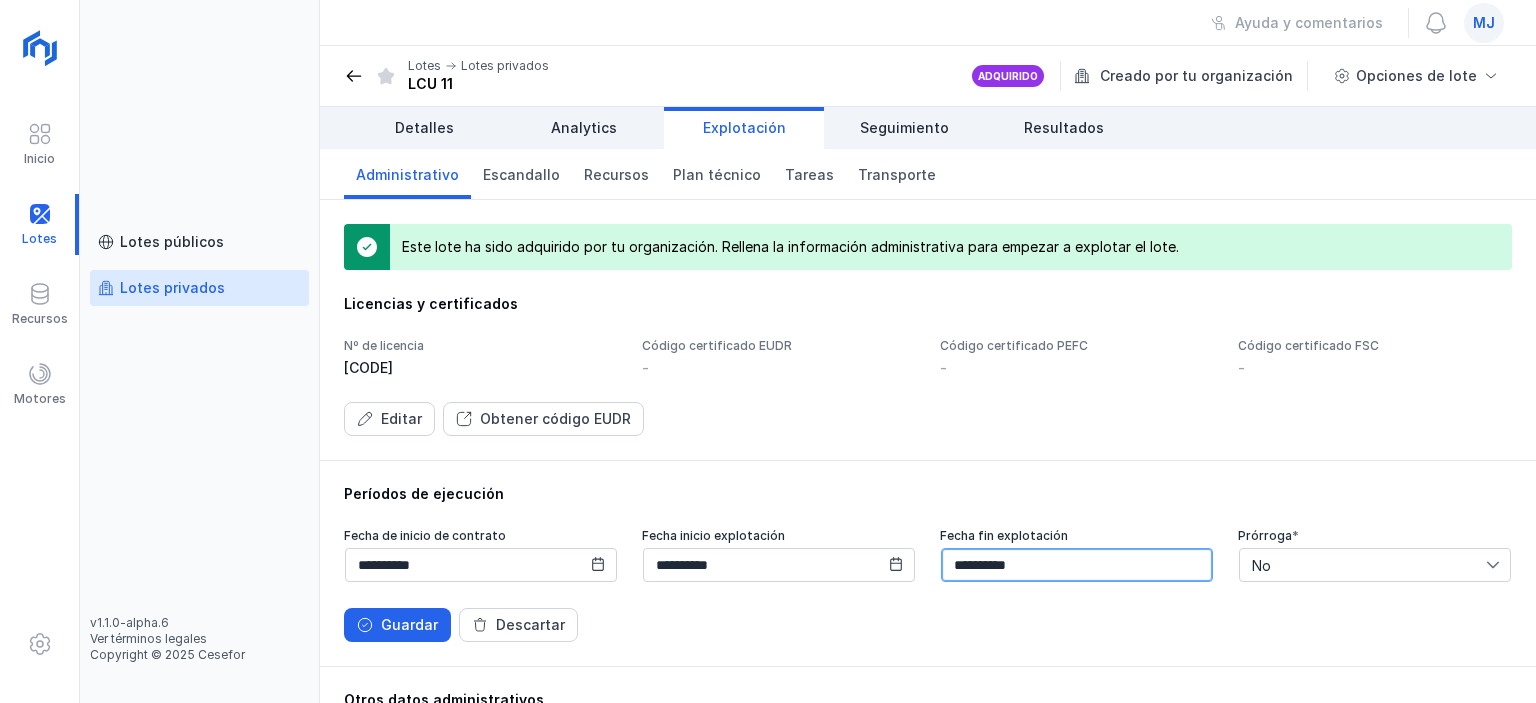 click on "**********" at bounding box center (1077, 565) 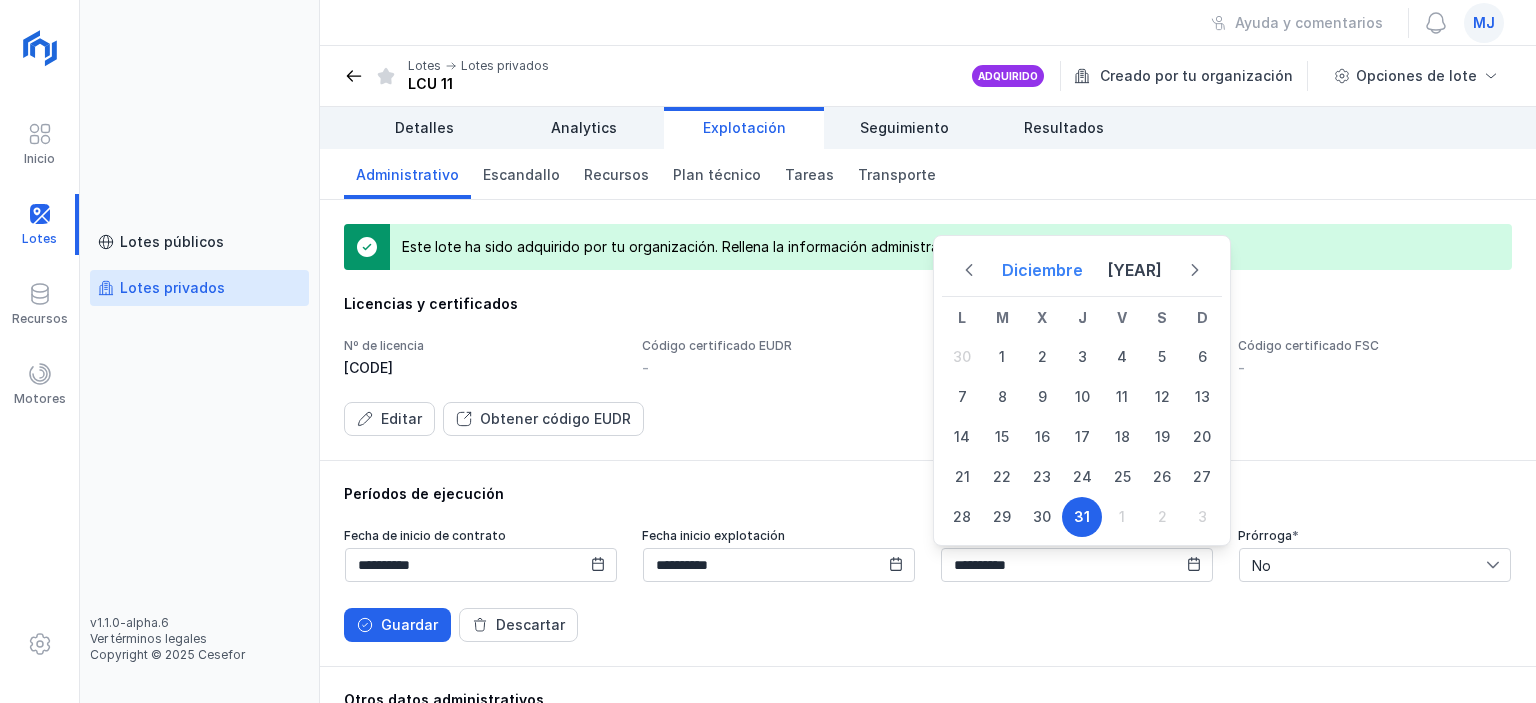 click on "Diciembre" 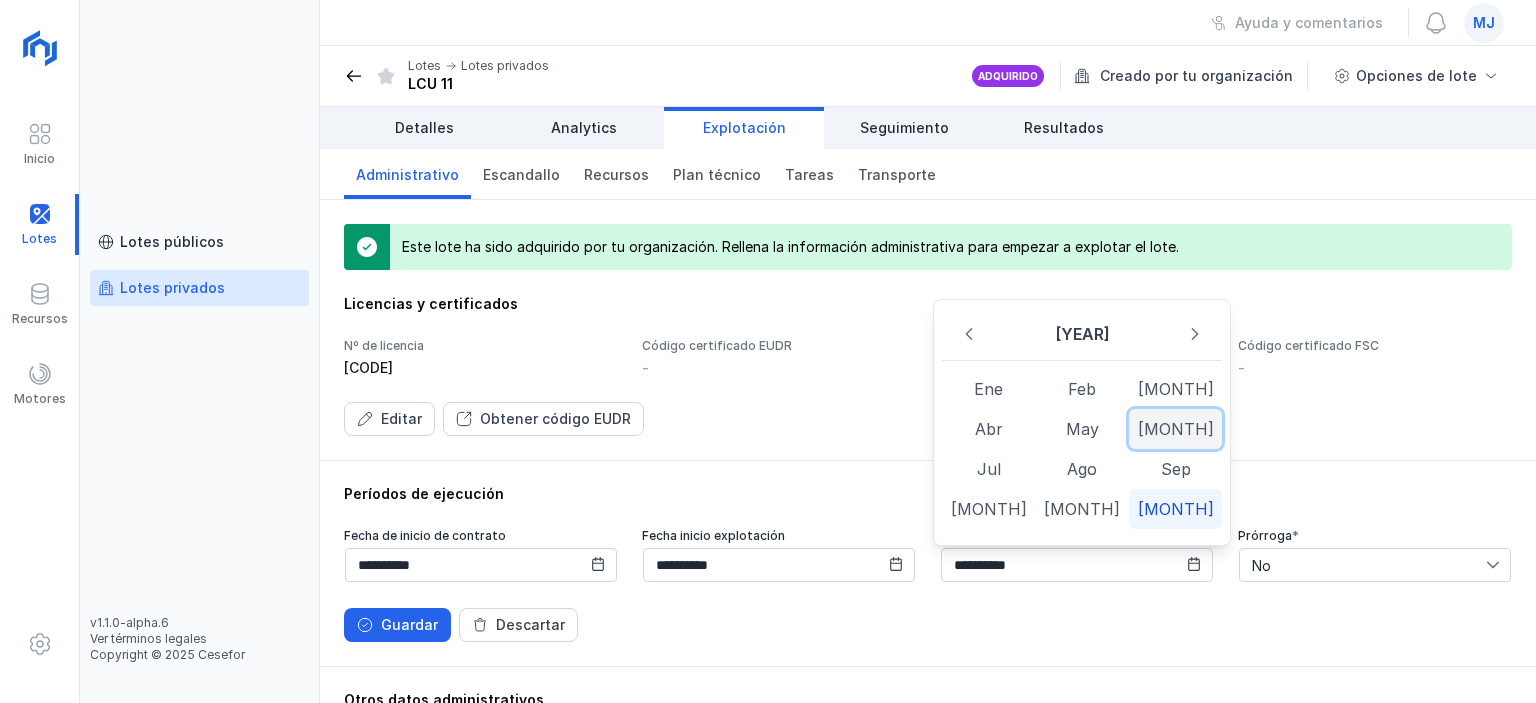 click on "[MONTH]" 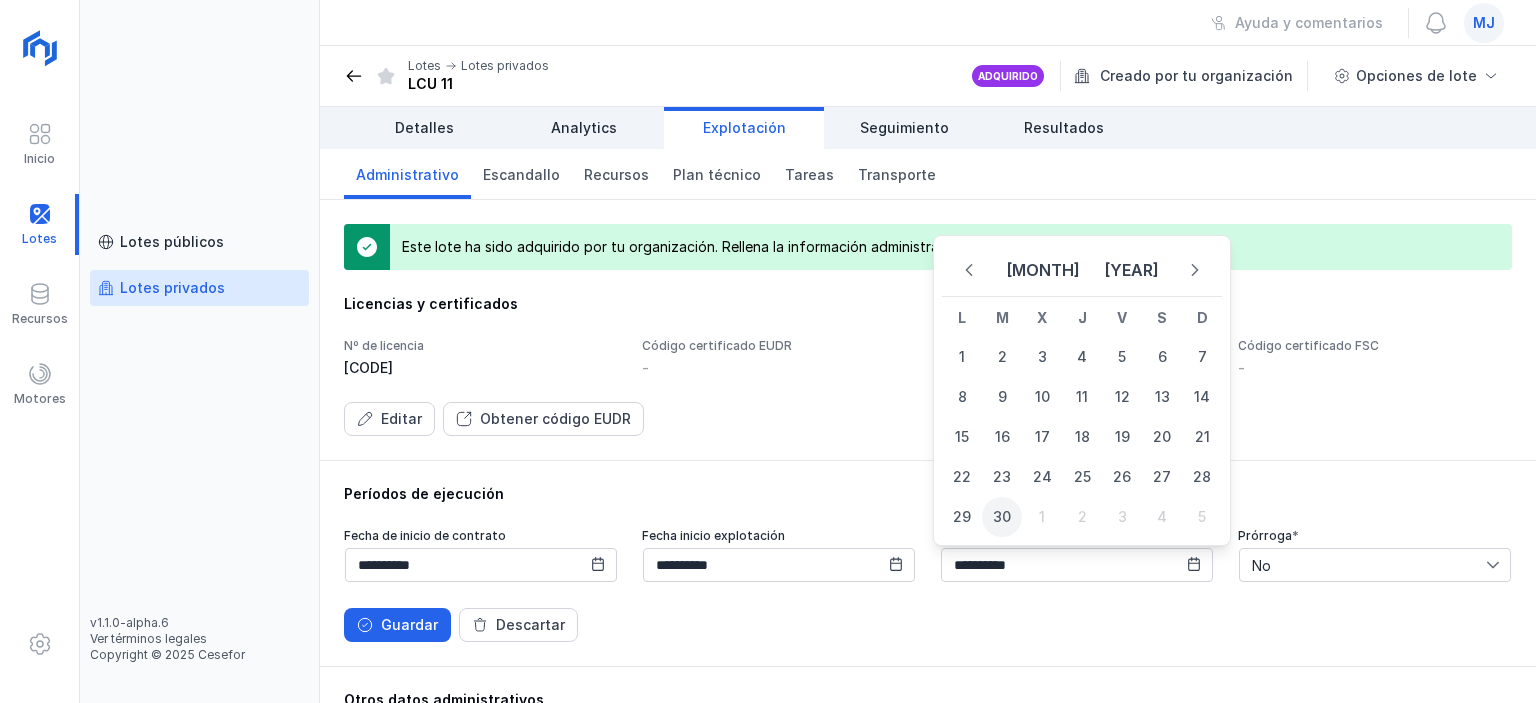click on "30" at bounding box center (1002, 517) 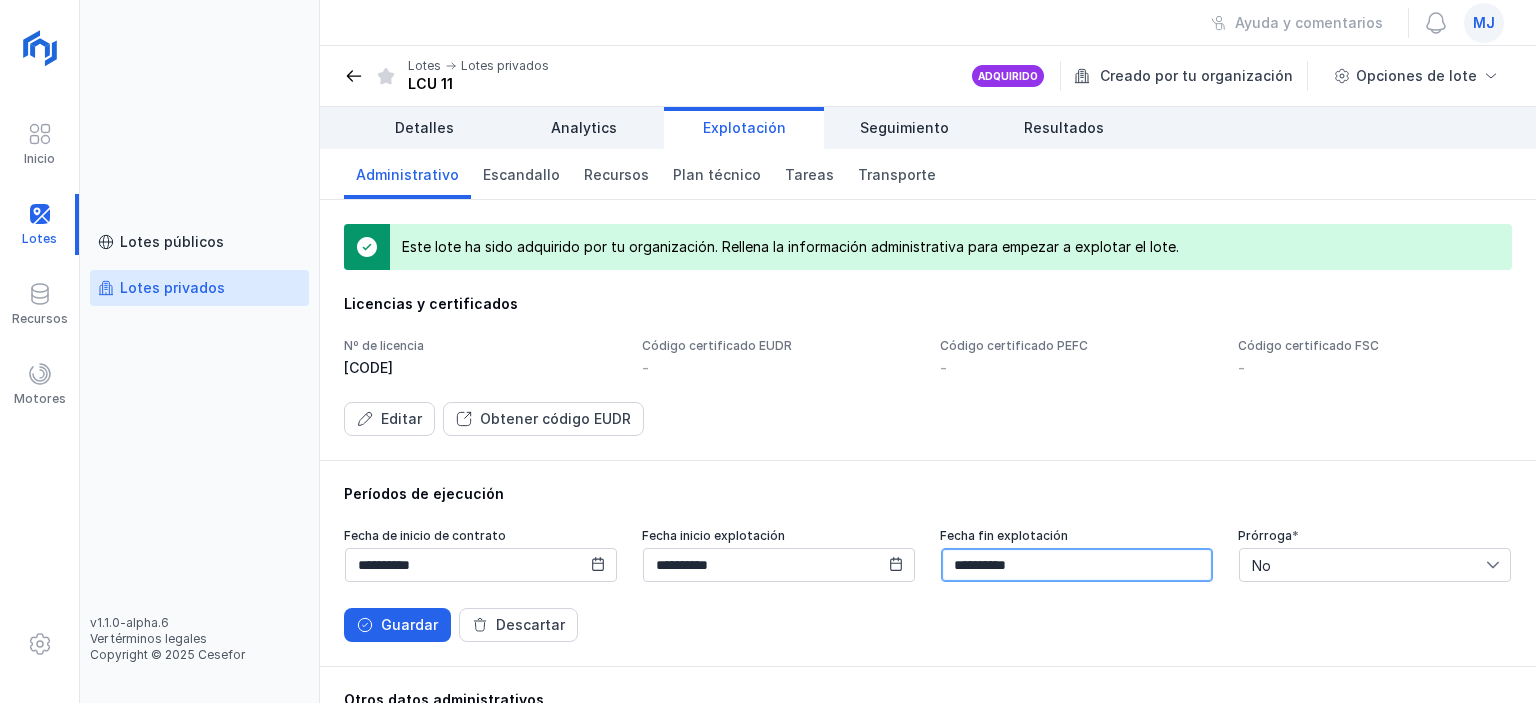 click on "**********" at bounding box center [1077, 565] 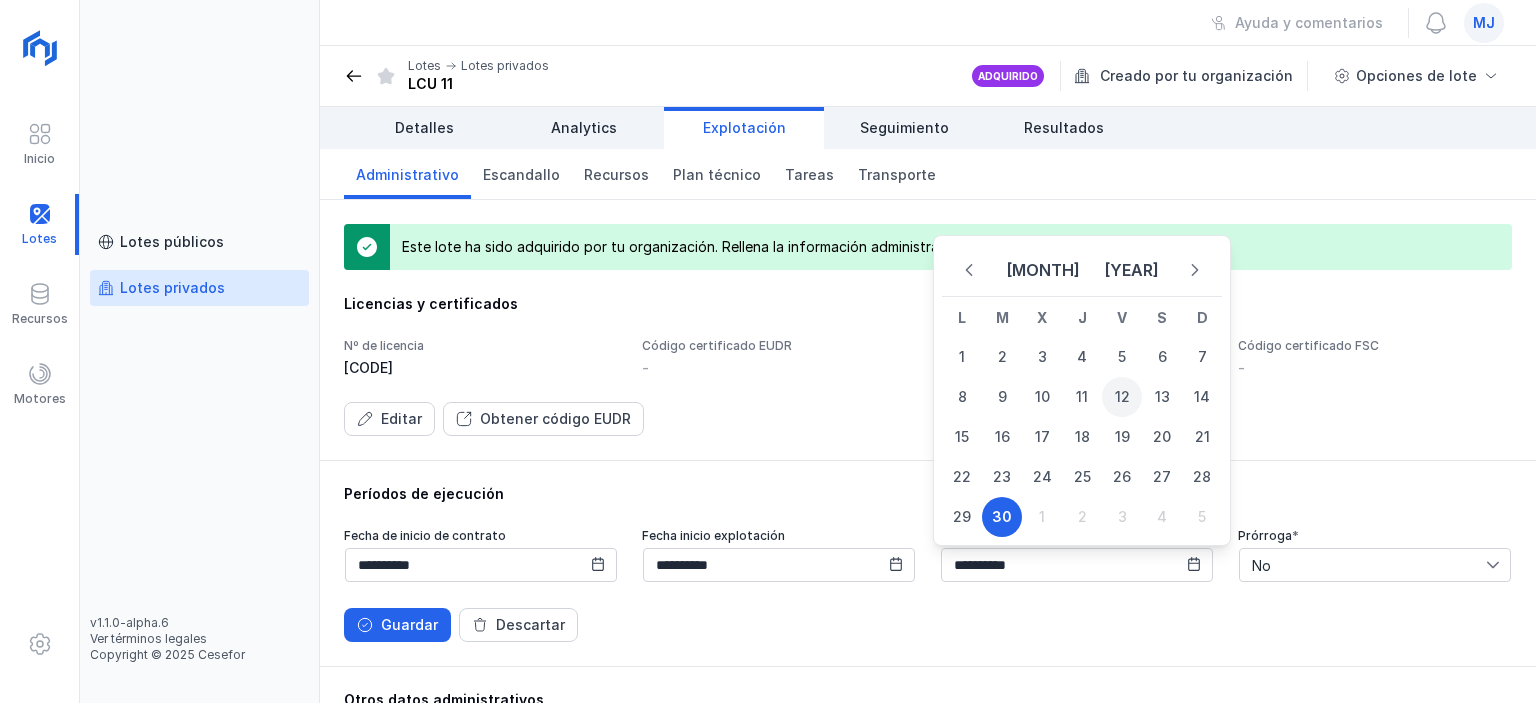 click on "12" at bounding box center [1122, 397] 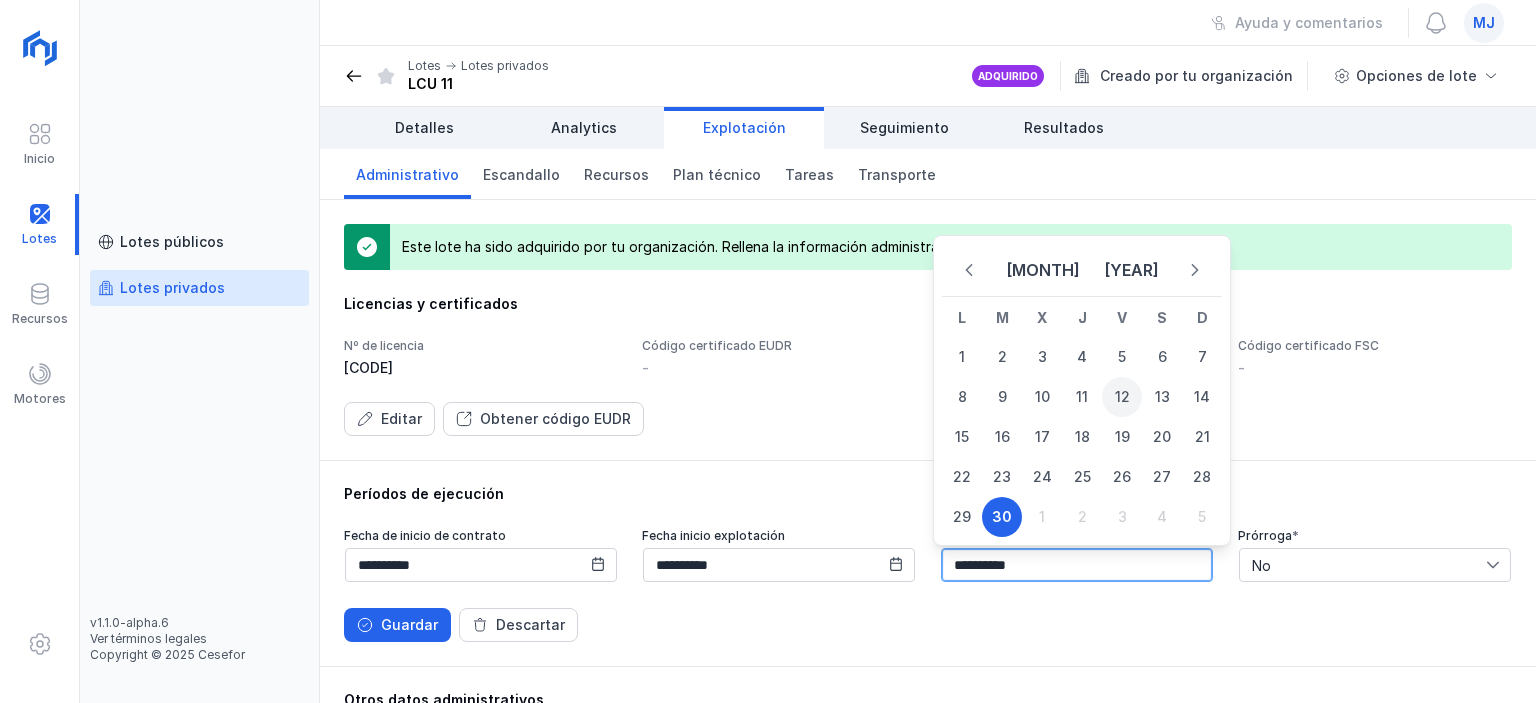 type on "**********" 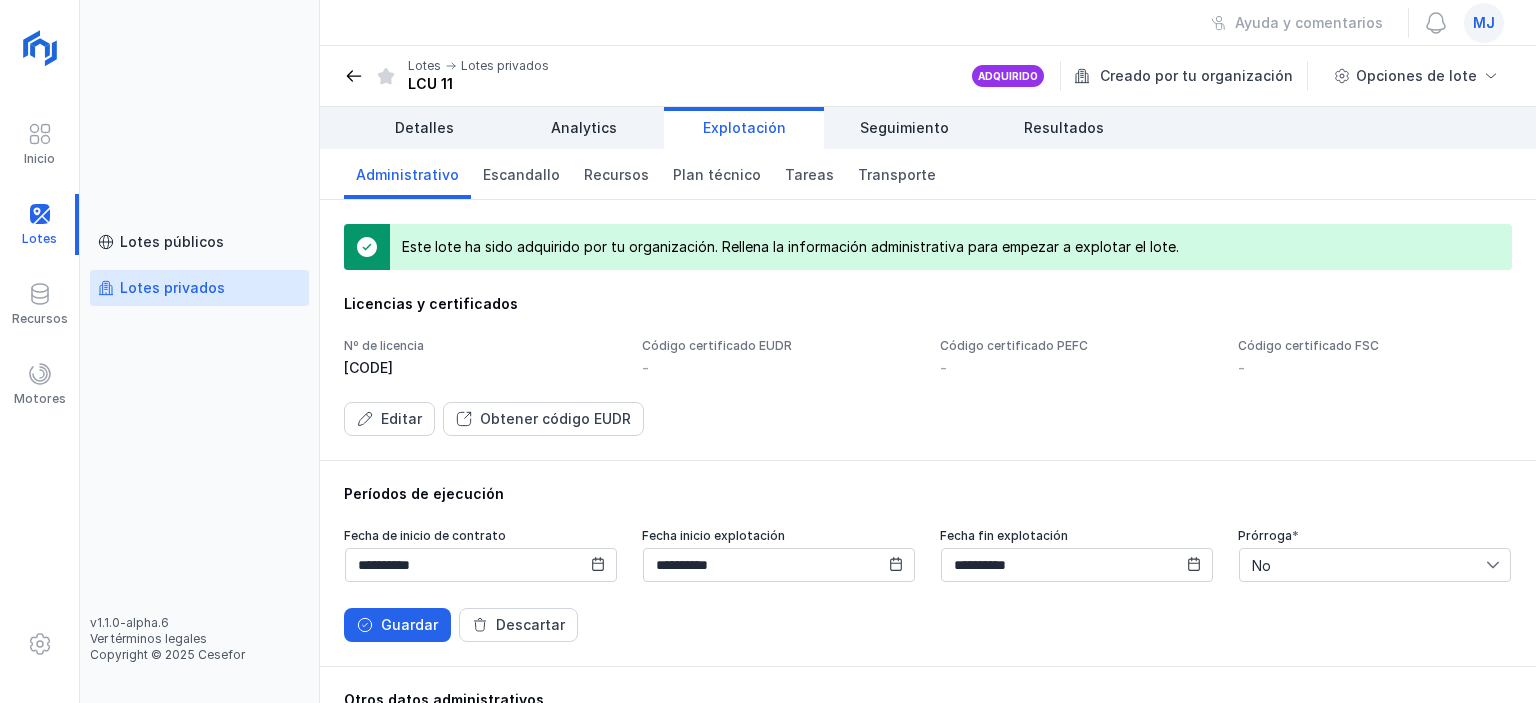 click on "Guardar Descartar" at bounding box center (928, 625) 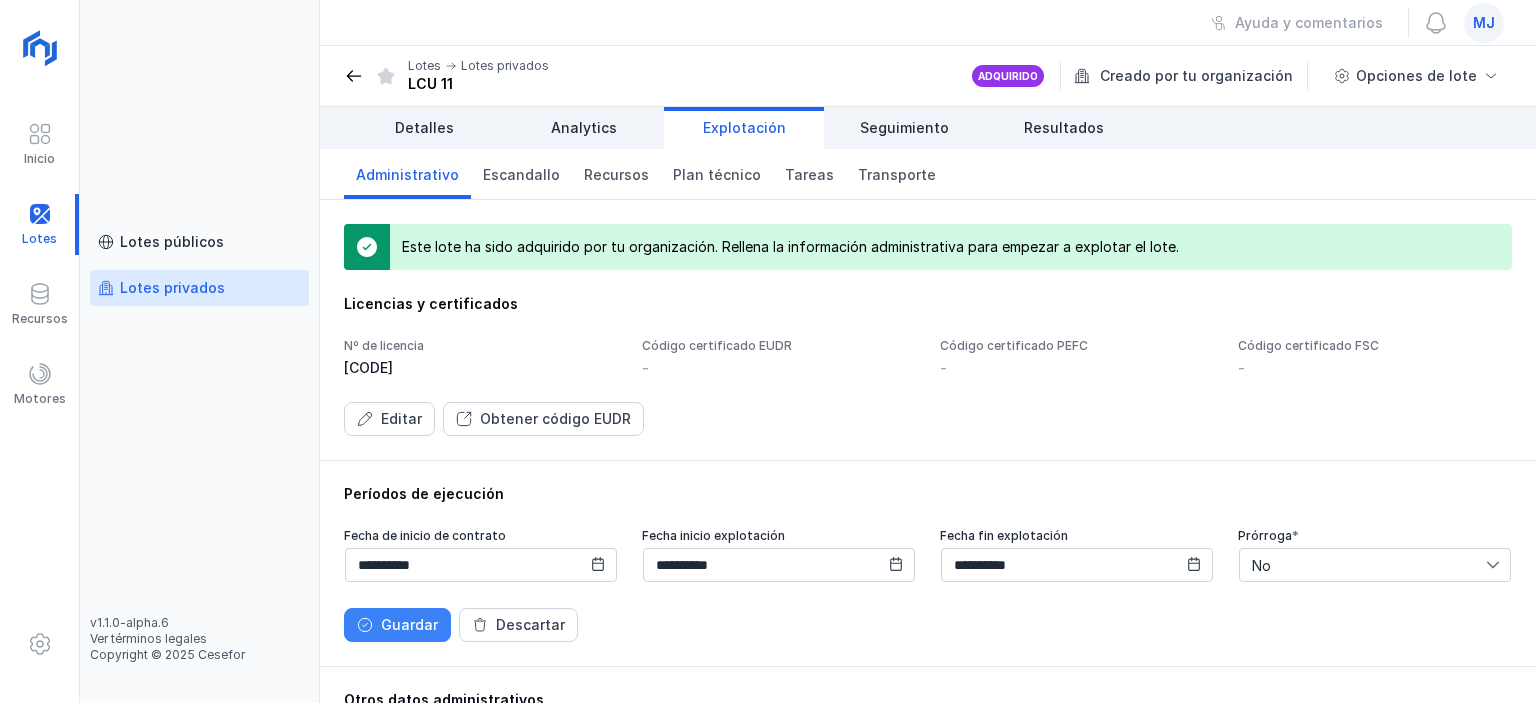 click on "Guardar" at bounding box center (397, 625) 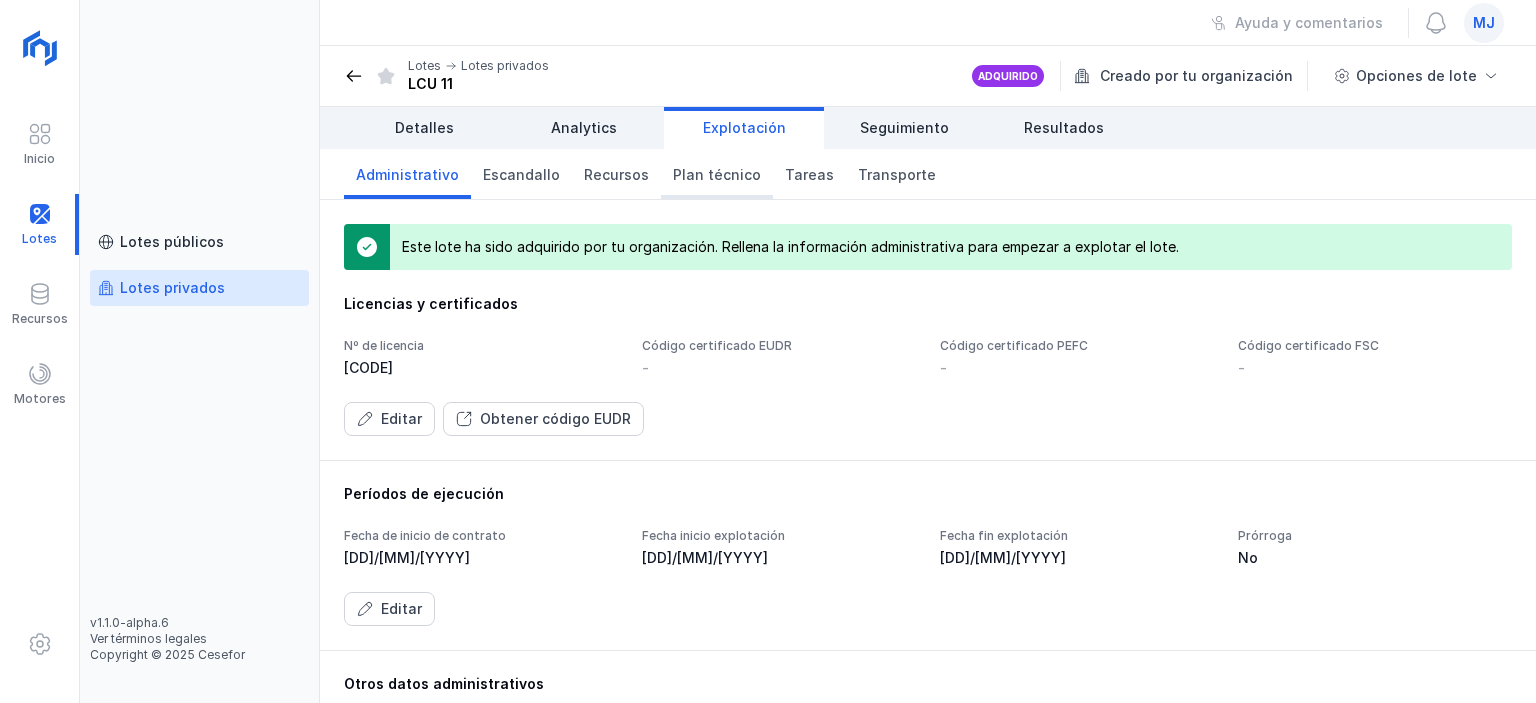 click on "Plan técnico" at bounding box center [717, 174] 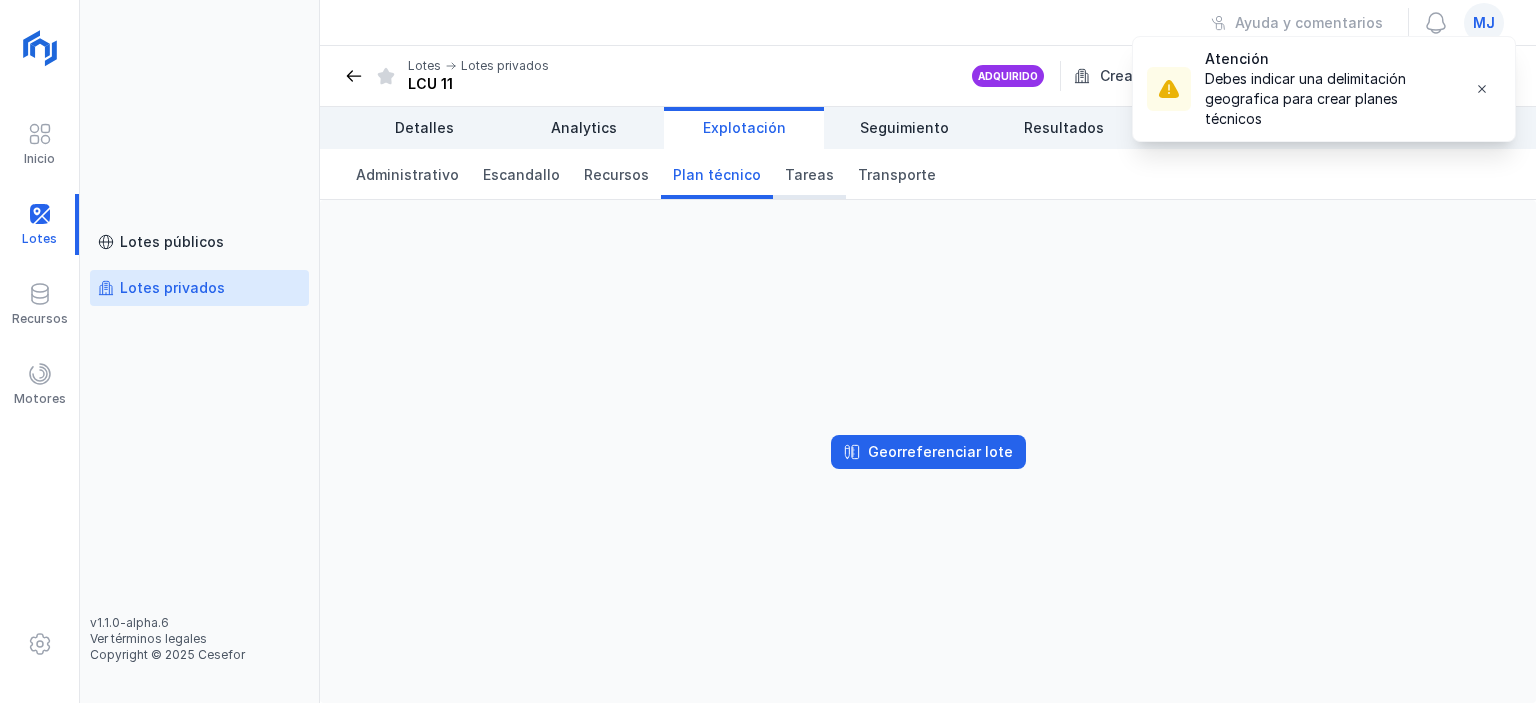 click on "Tareas" at bounding box center (809, 175) 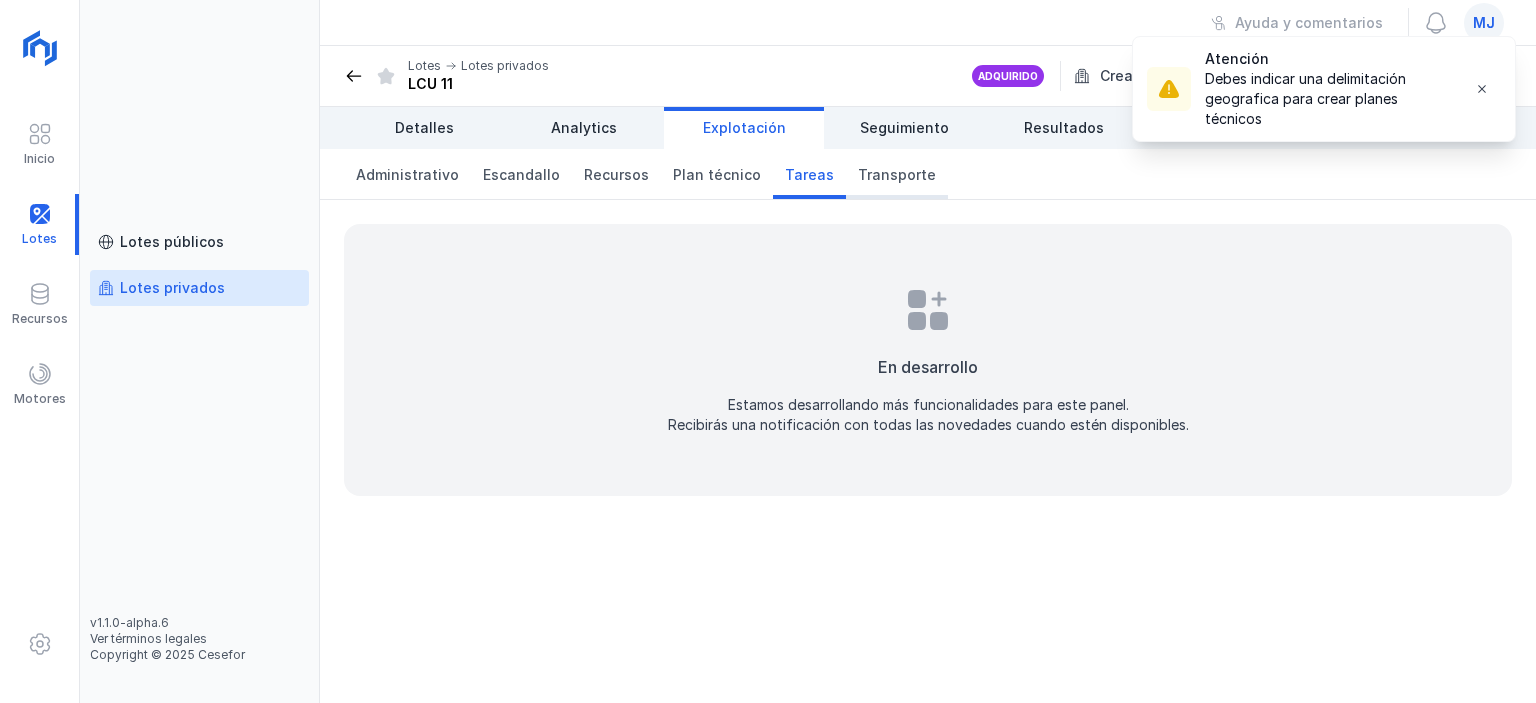 click on "Transporte" at bounding box center (897, 175) 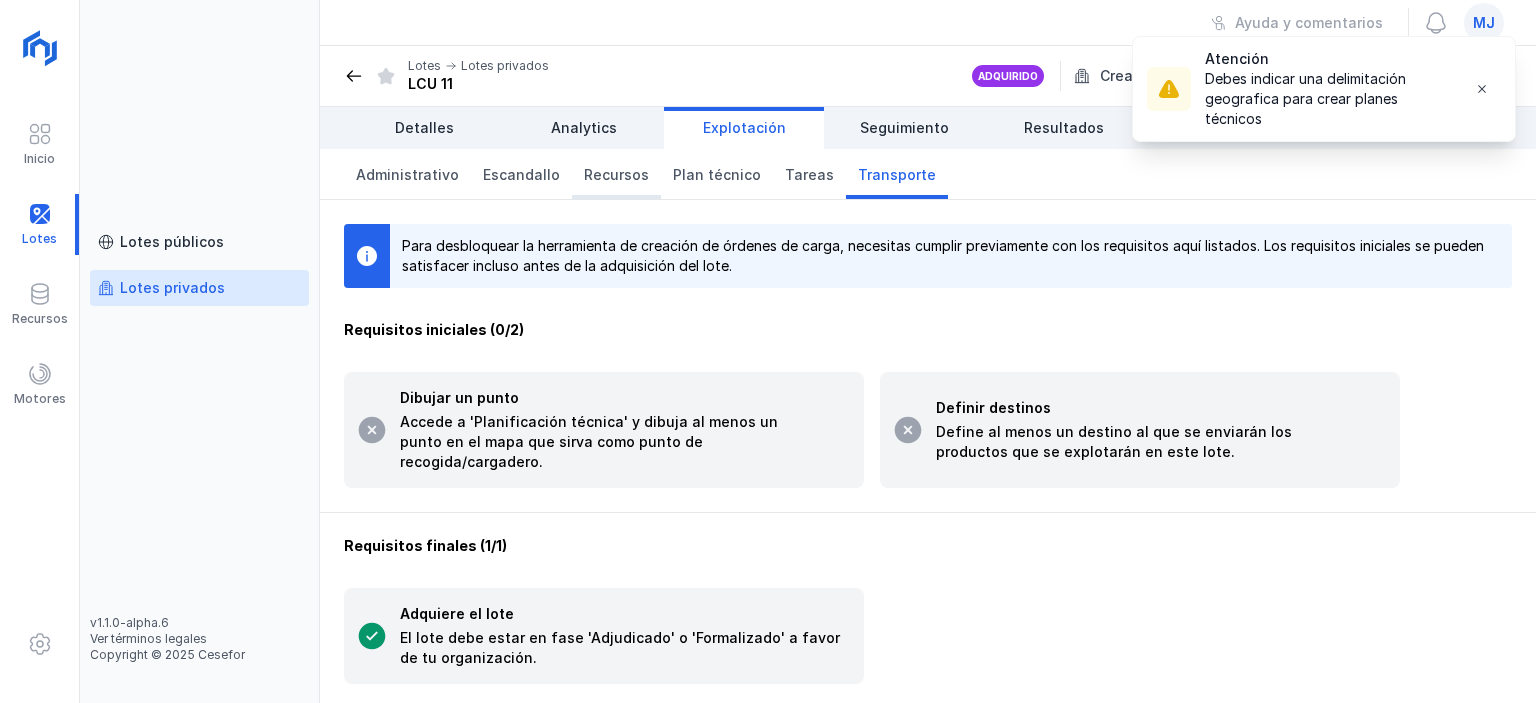 click on "Recursos" at bounding box center (616, 175) 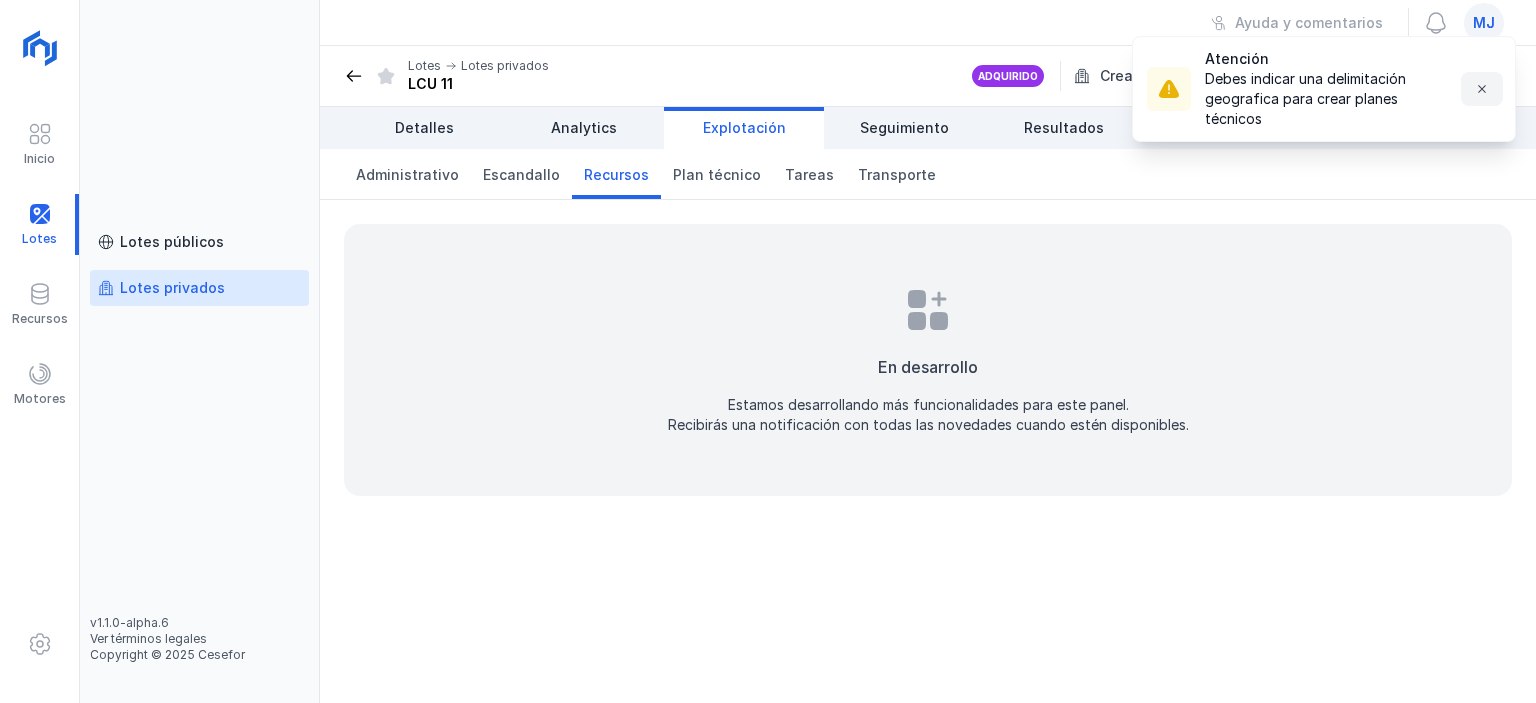 click 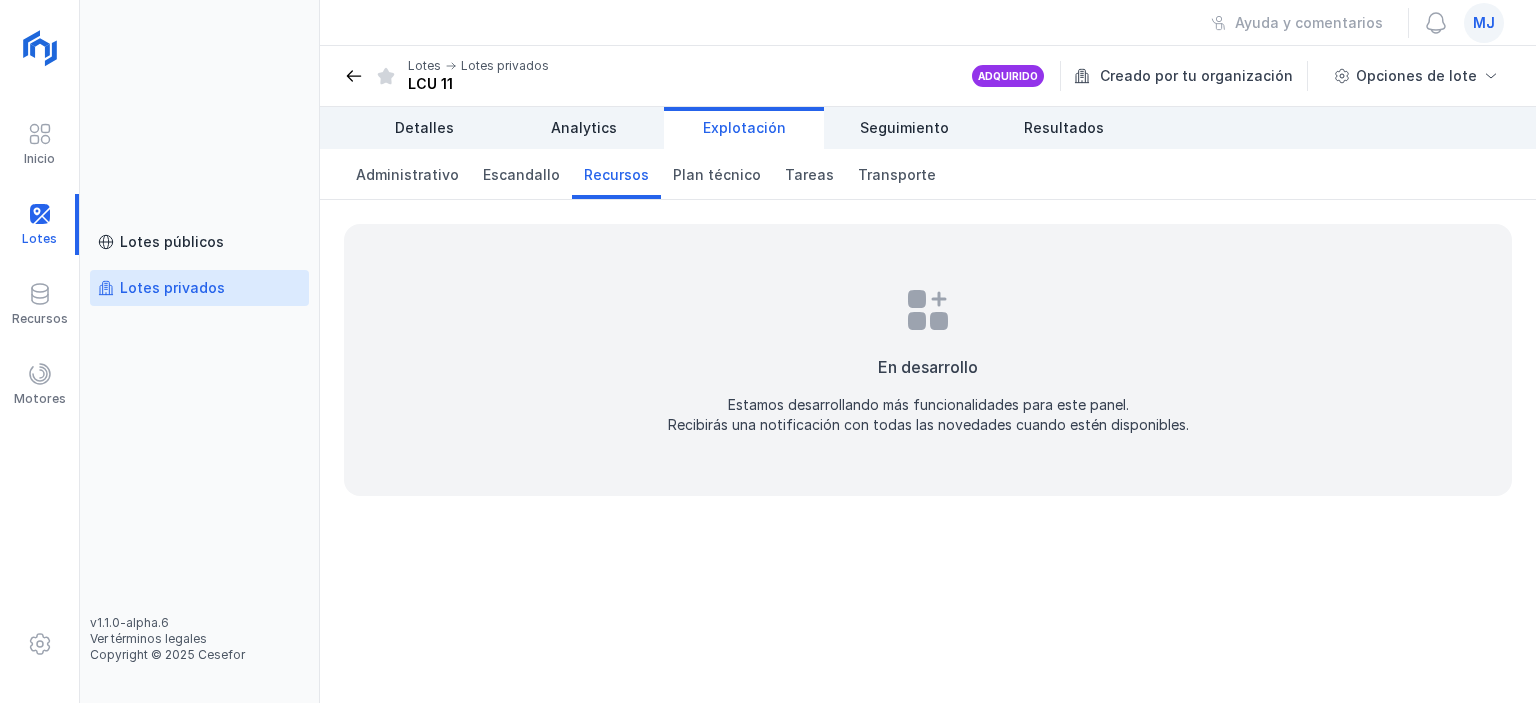 click on "Lotes privados" at bounding box center (172, 288) 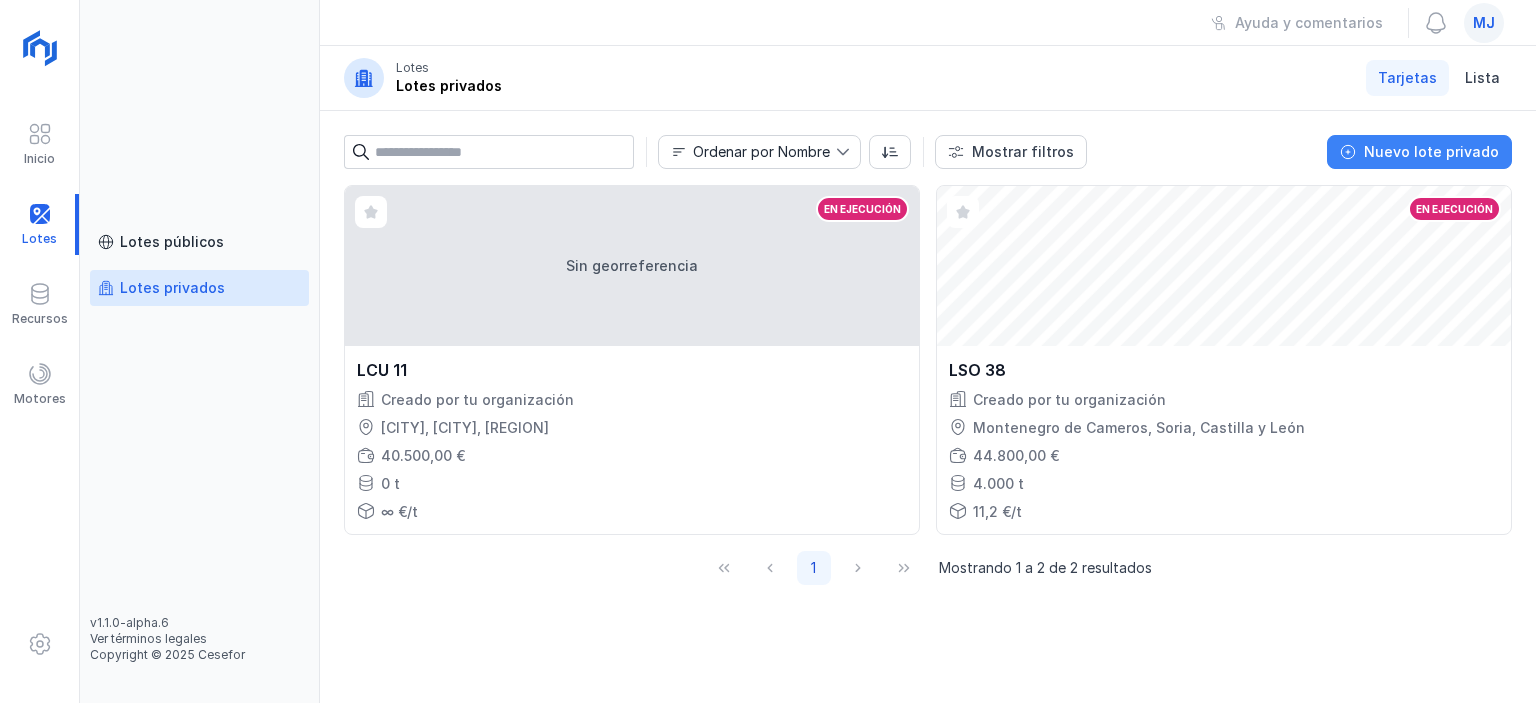 click 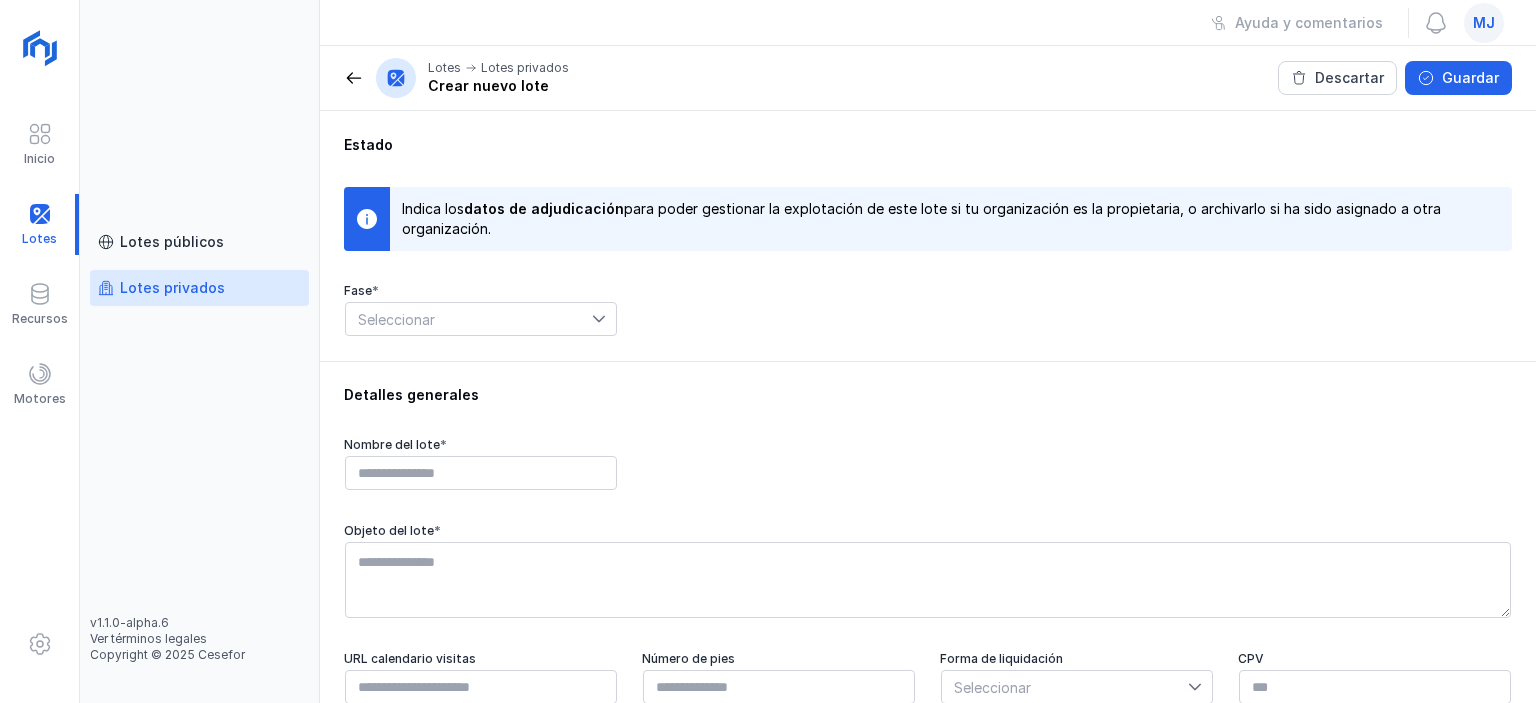 click at bounding box center [604, 319] 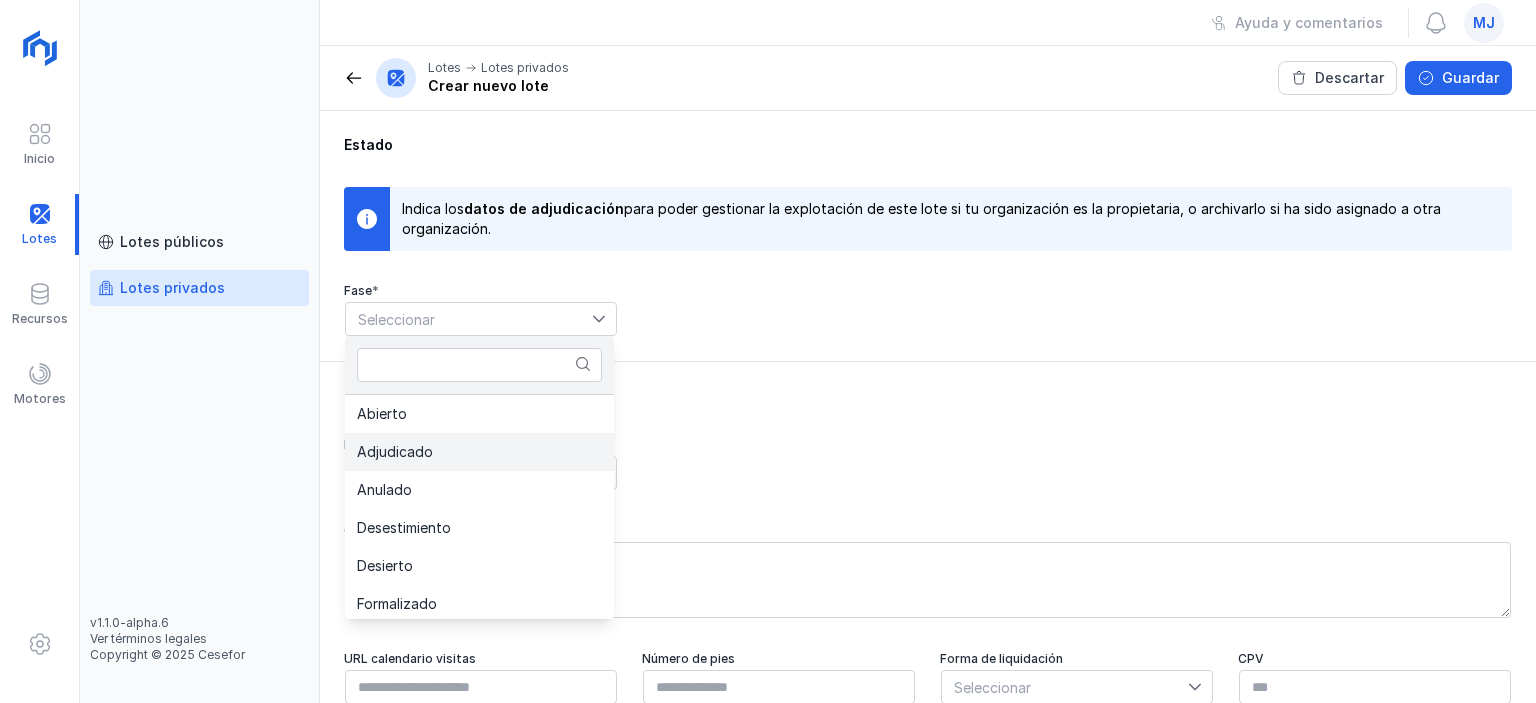 click on "Adjudicado" 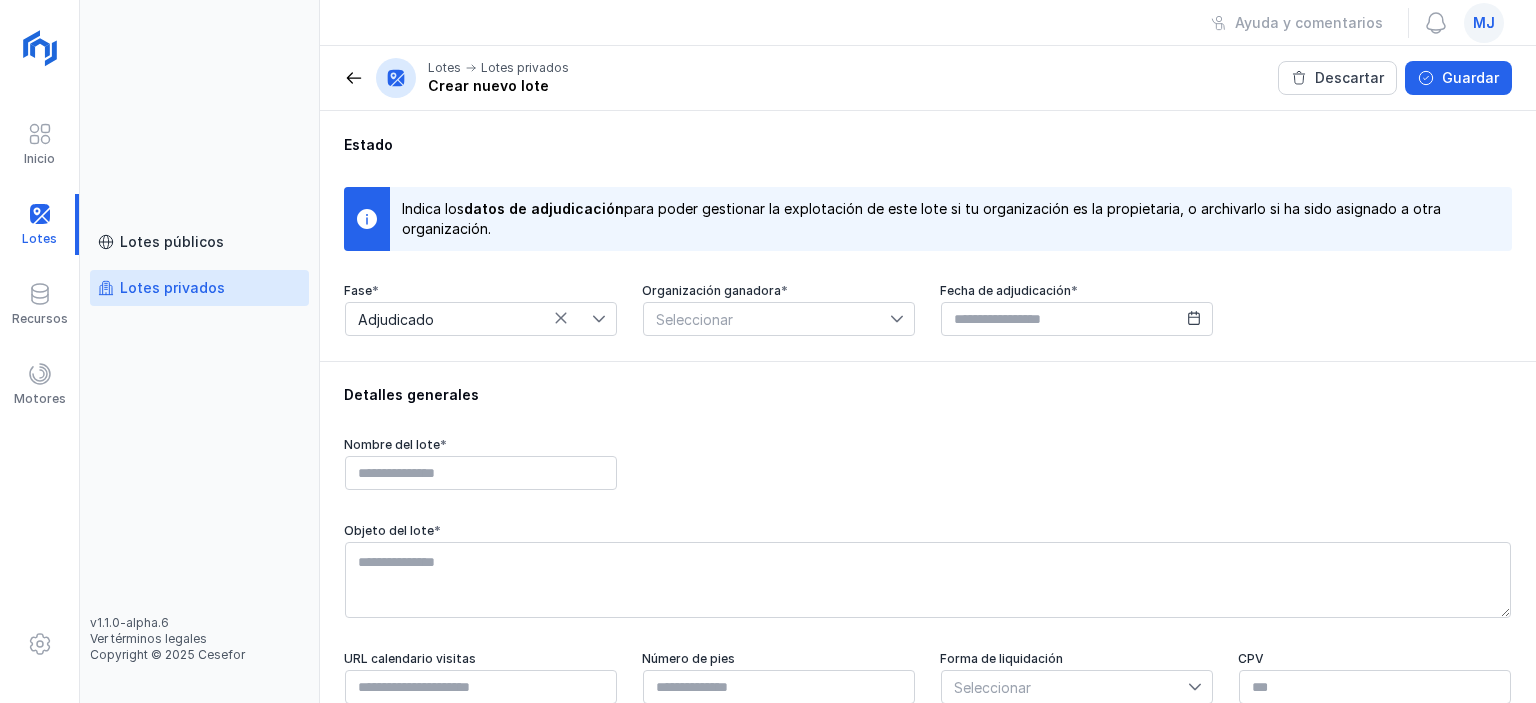 click 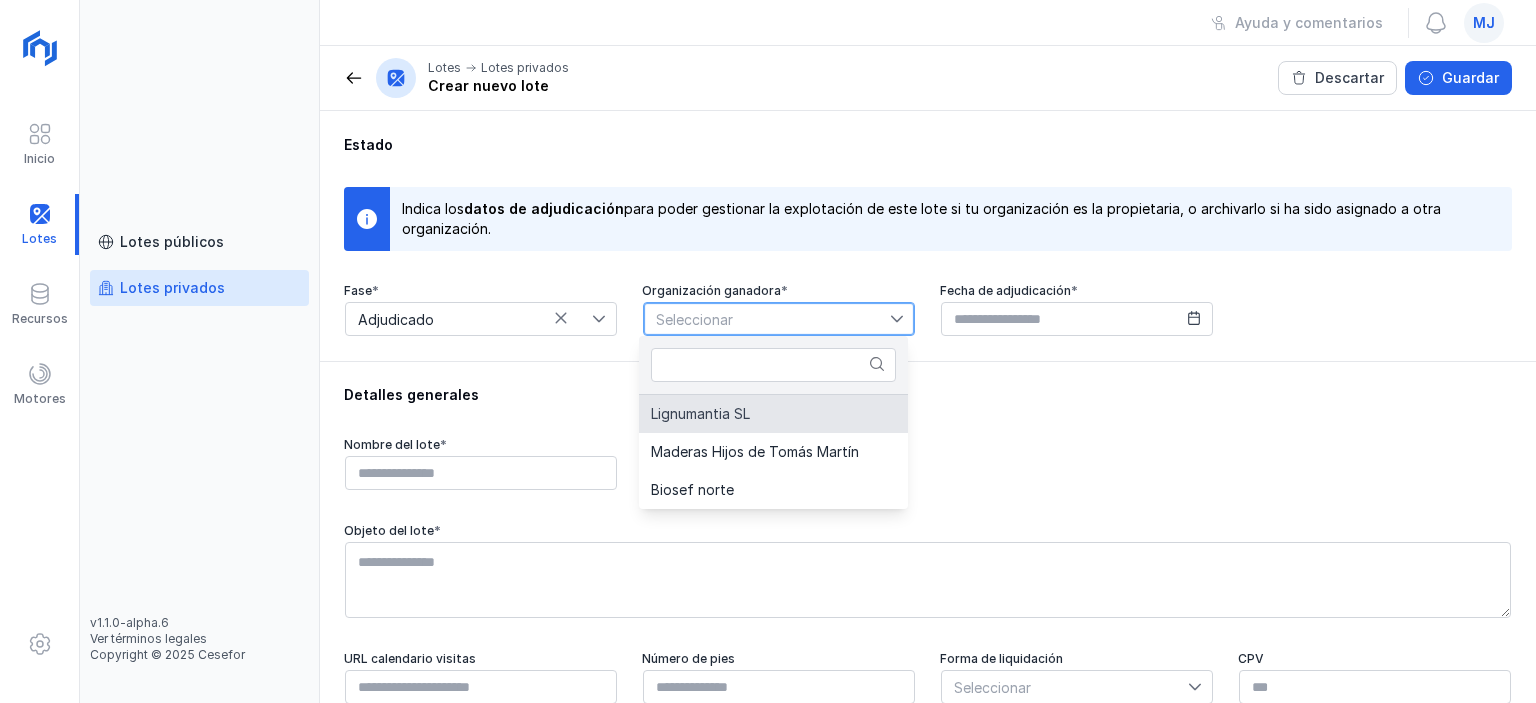 click on "Lignumantia SL" 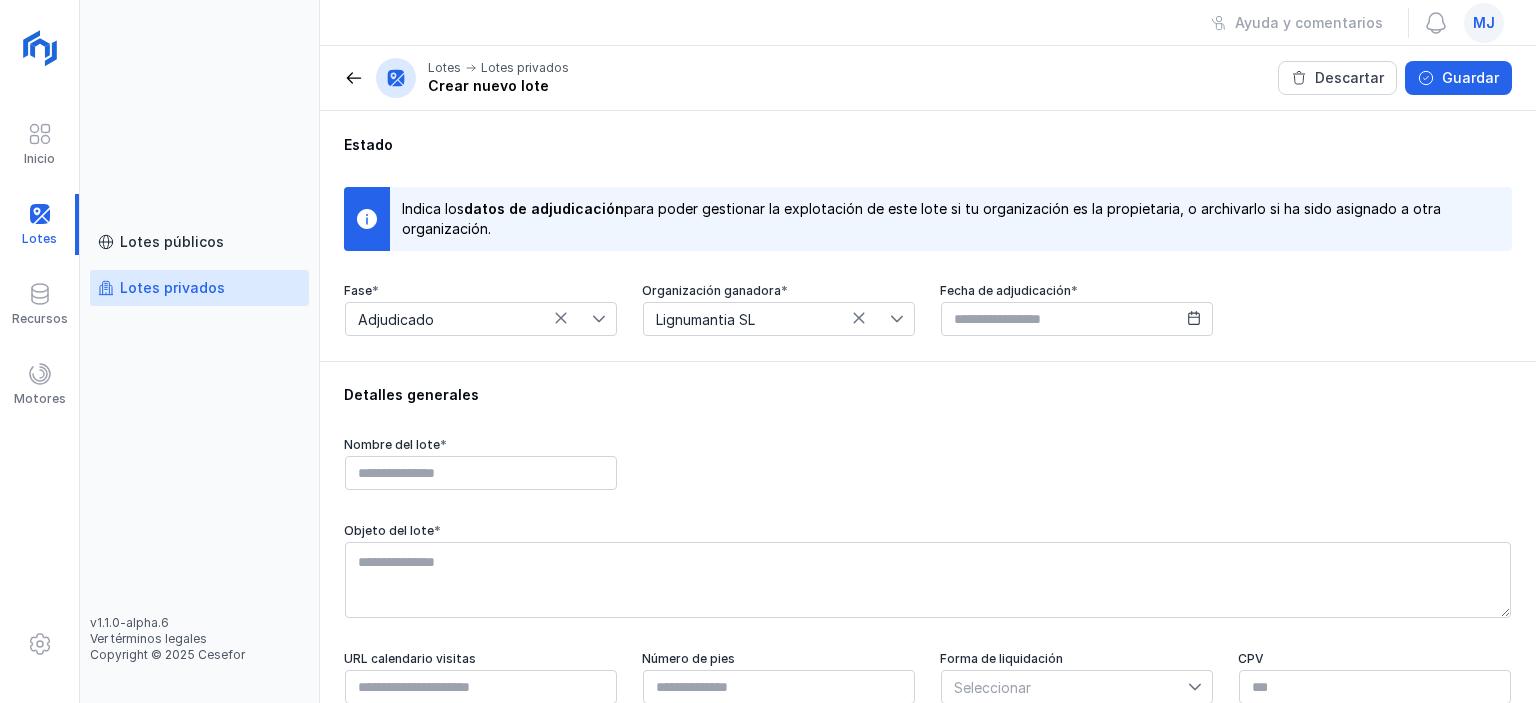 click 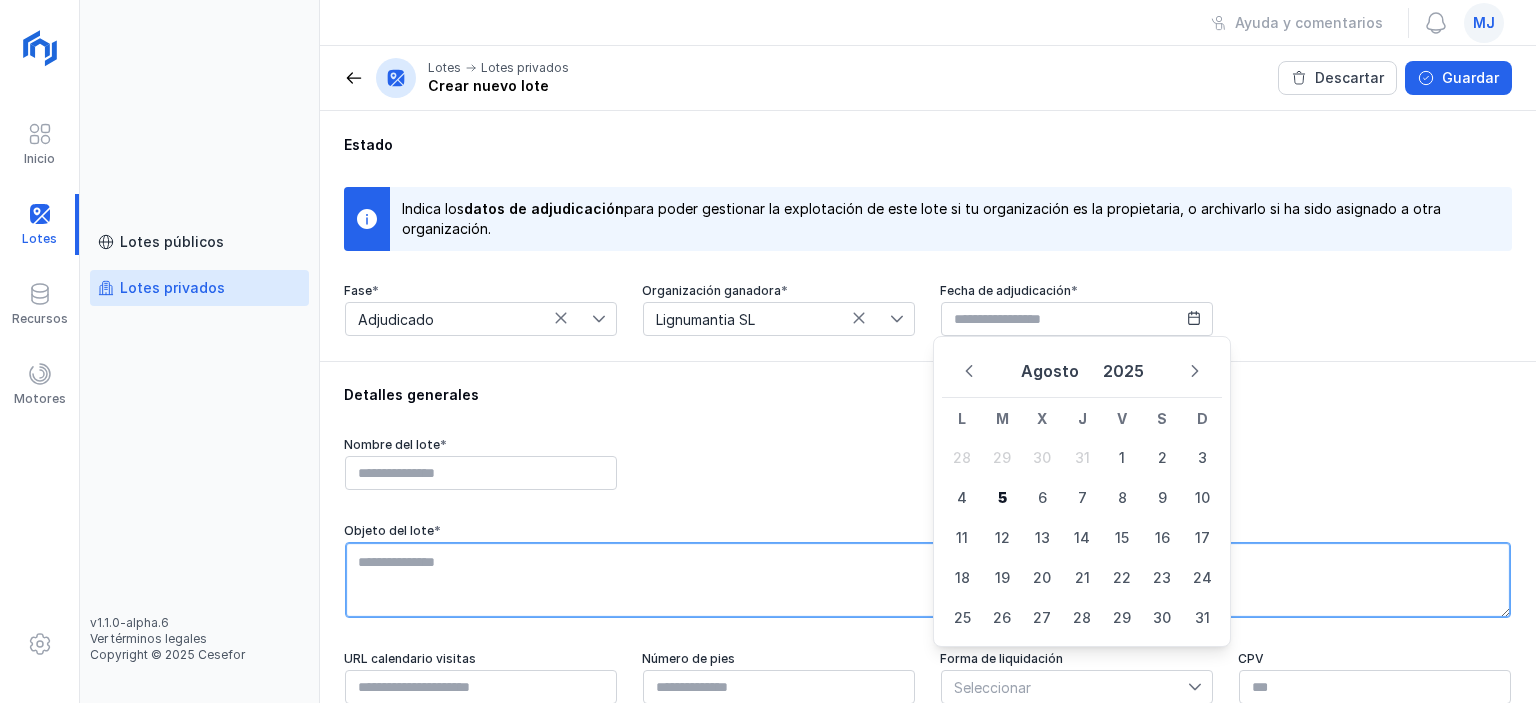 click at bounding box center [928, 580] 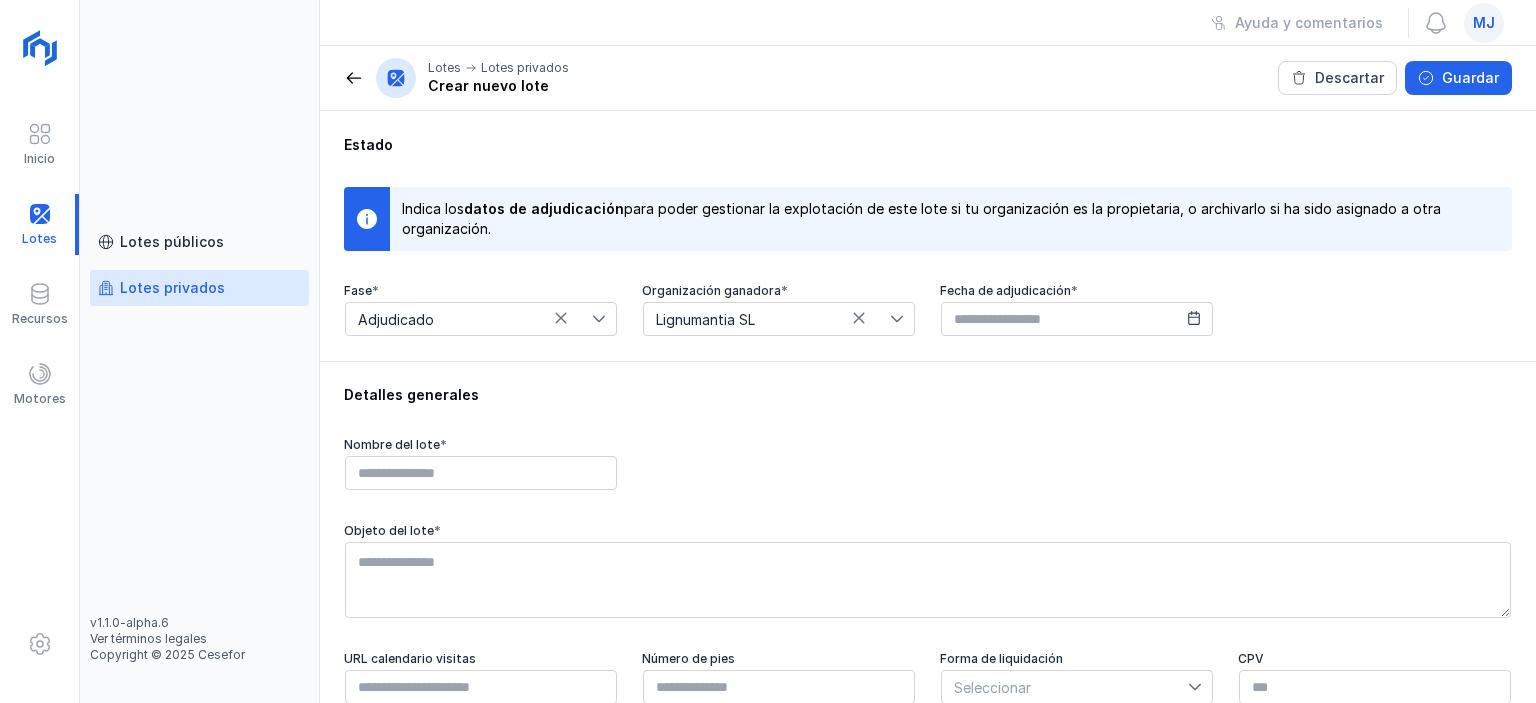 click 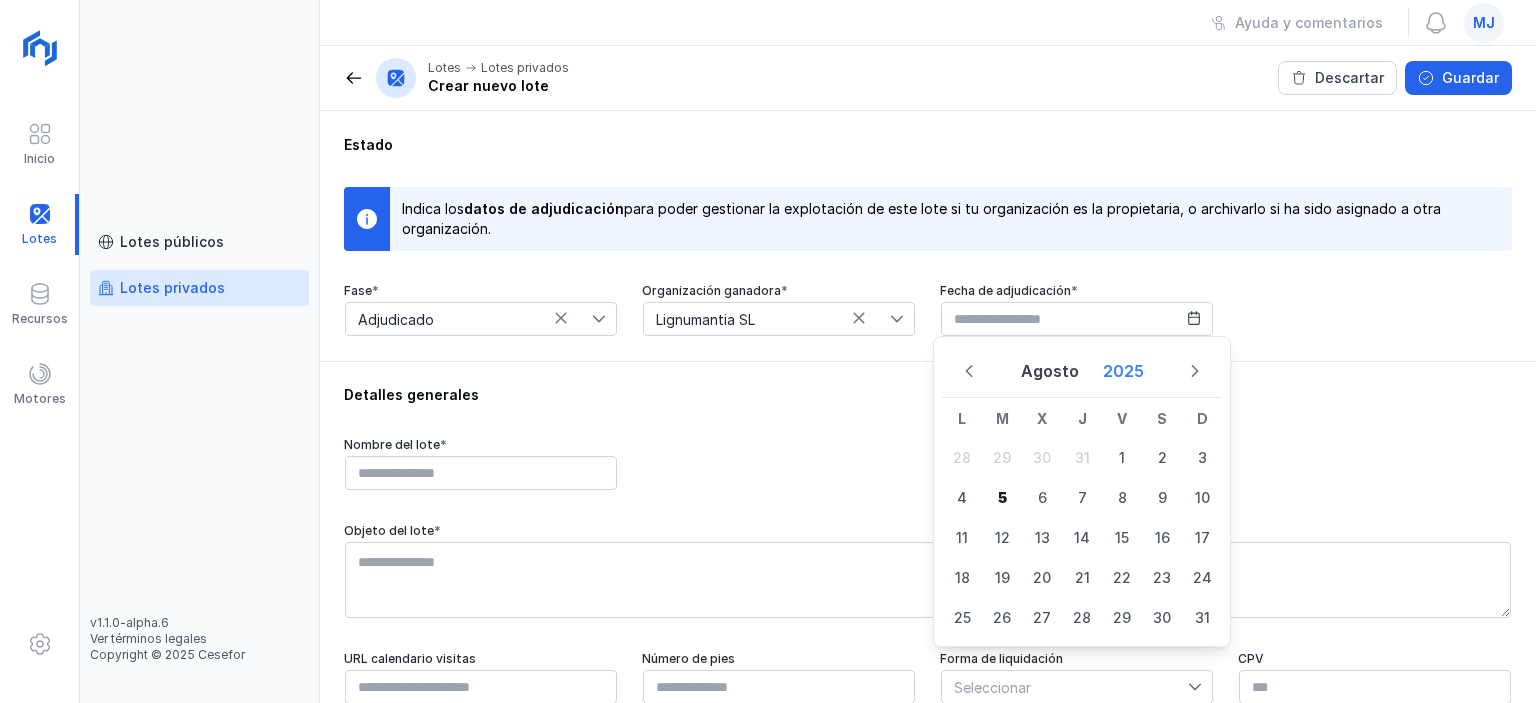 click on "2025" 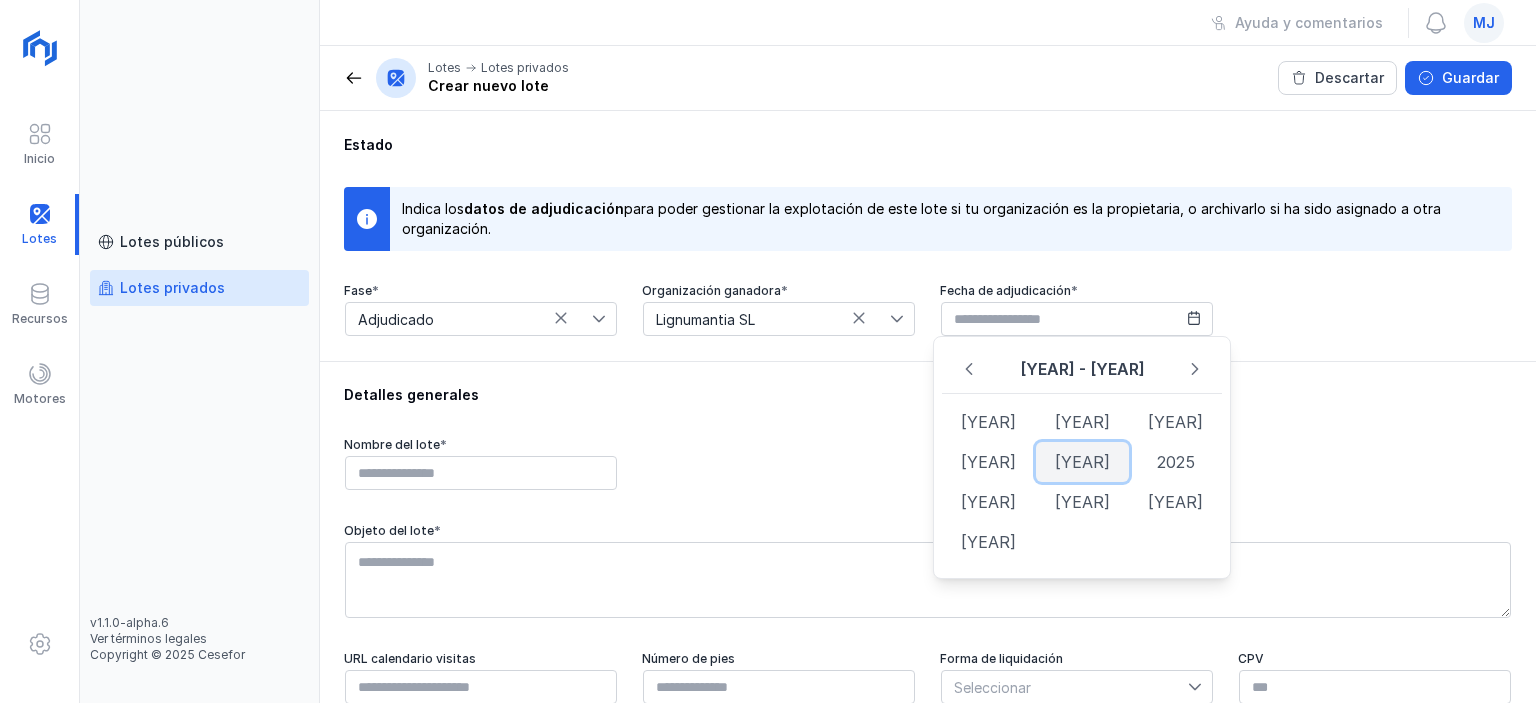 click on "[YEAR]" 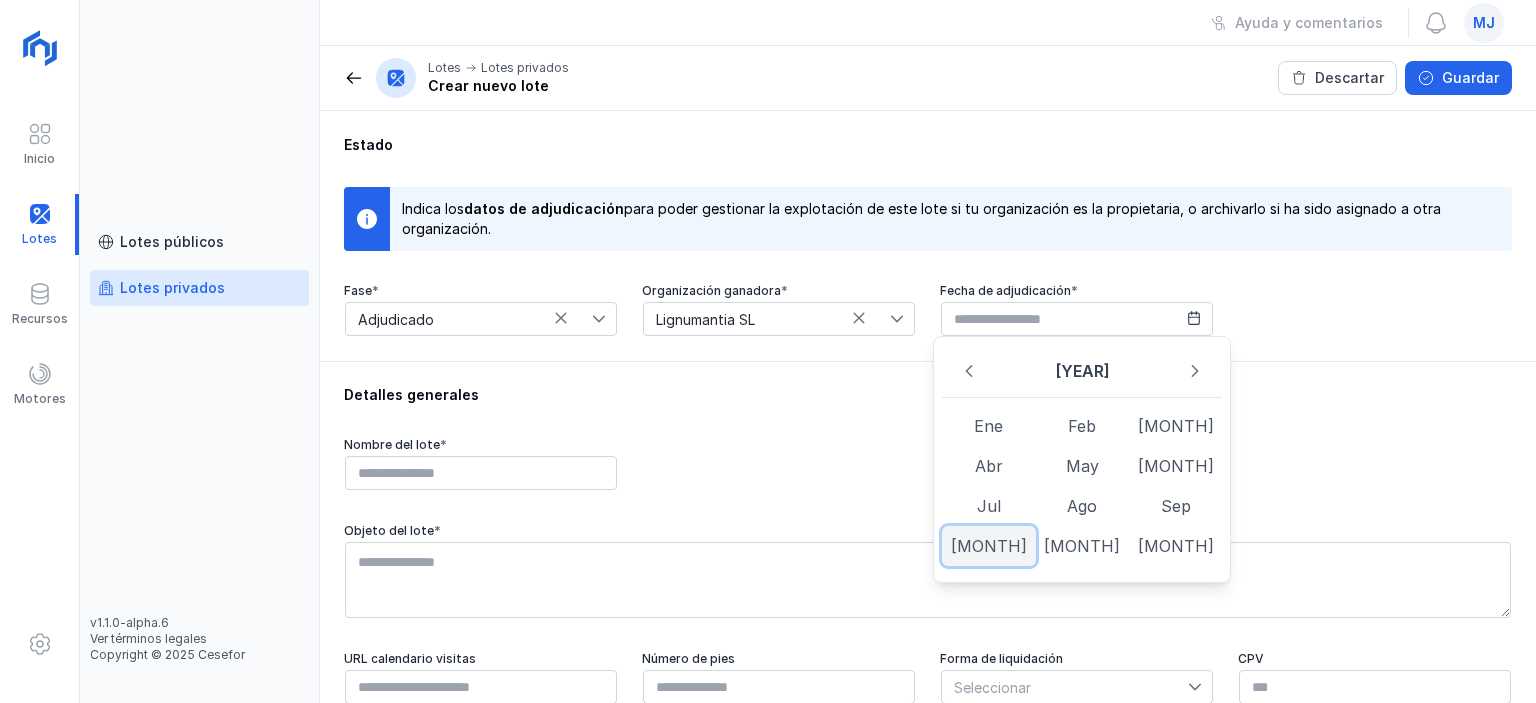 click on "[MONTH]" 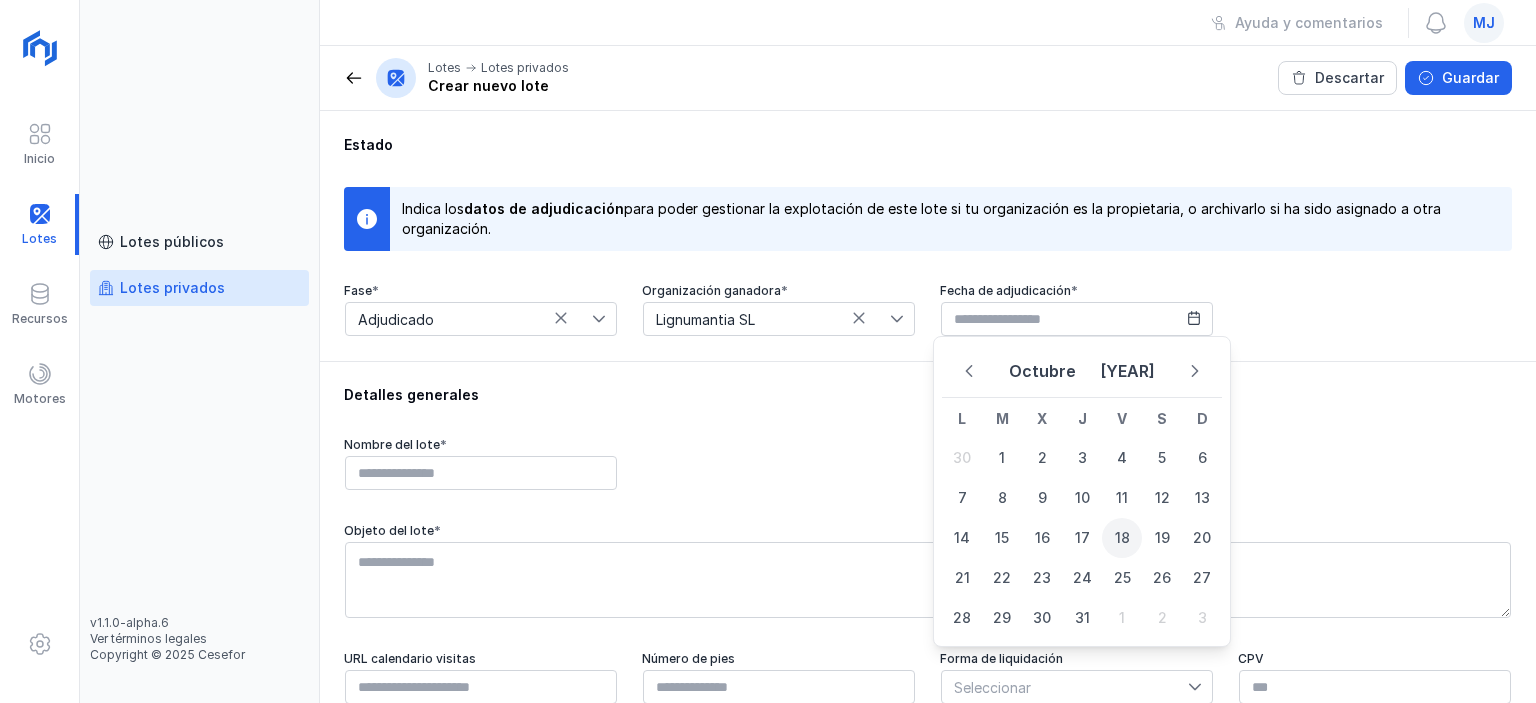 click on "18" at bounding box center [1122, 538] 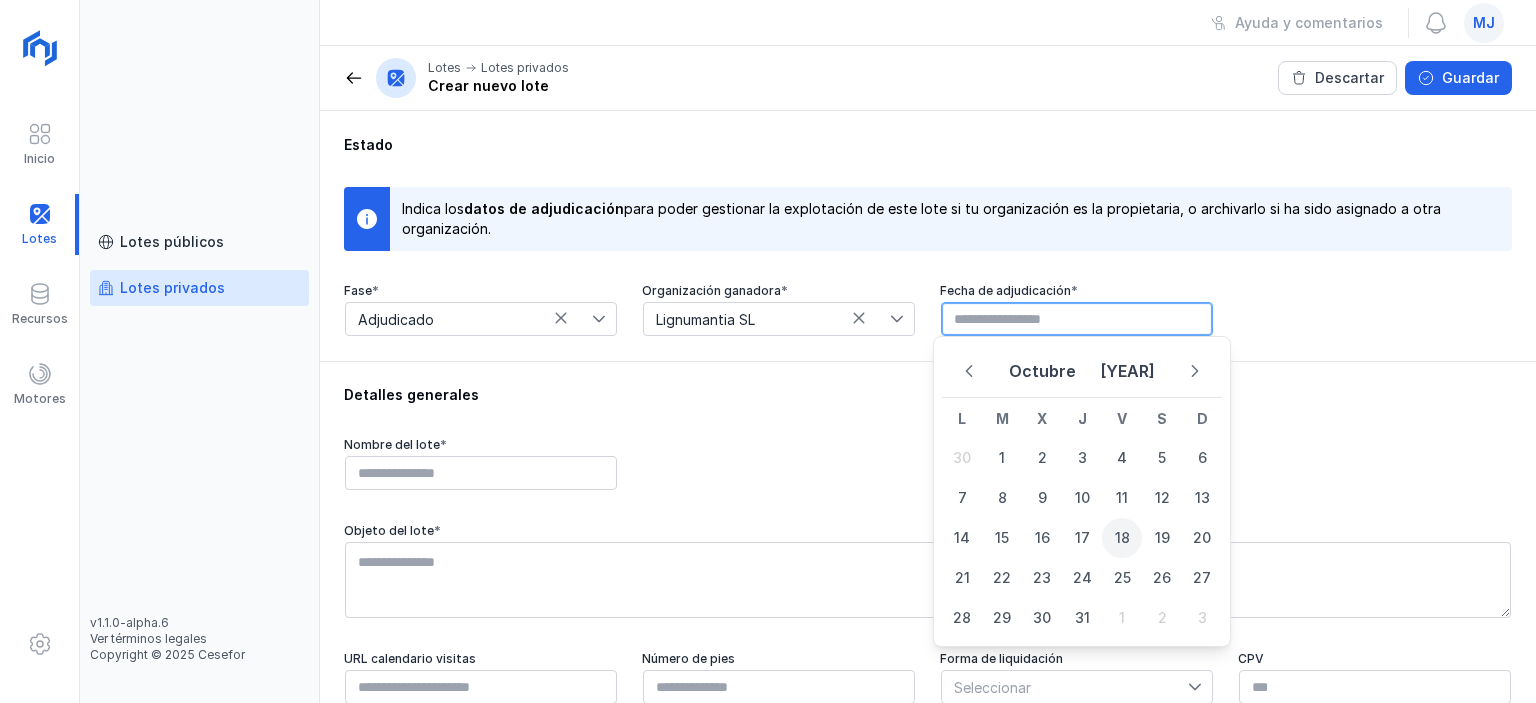 type on "**********" 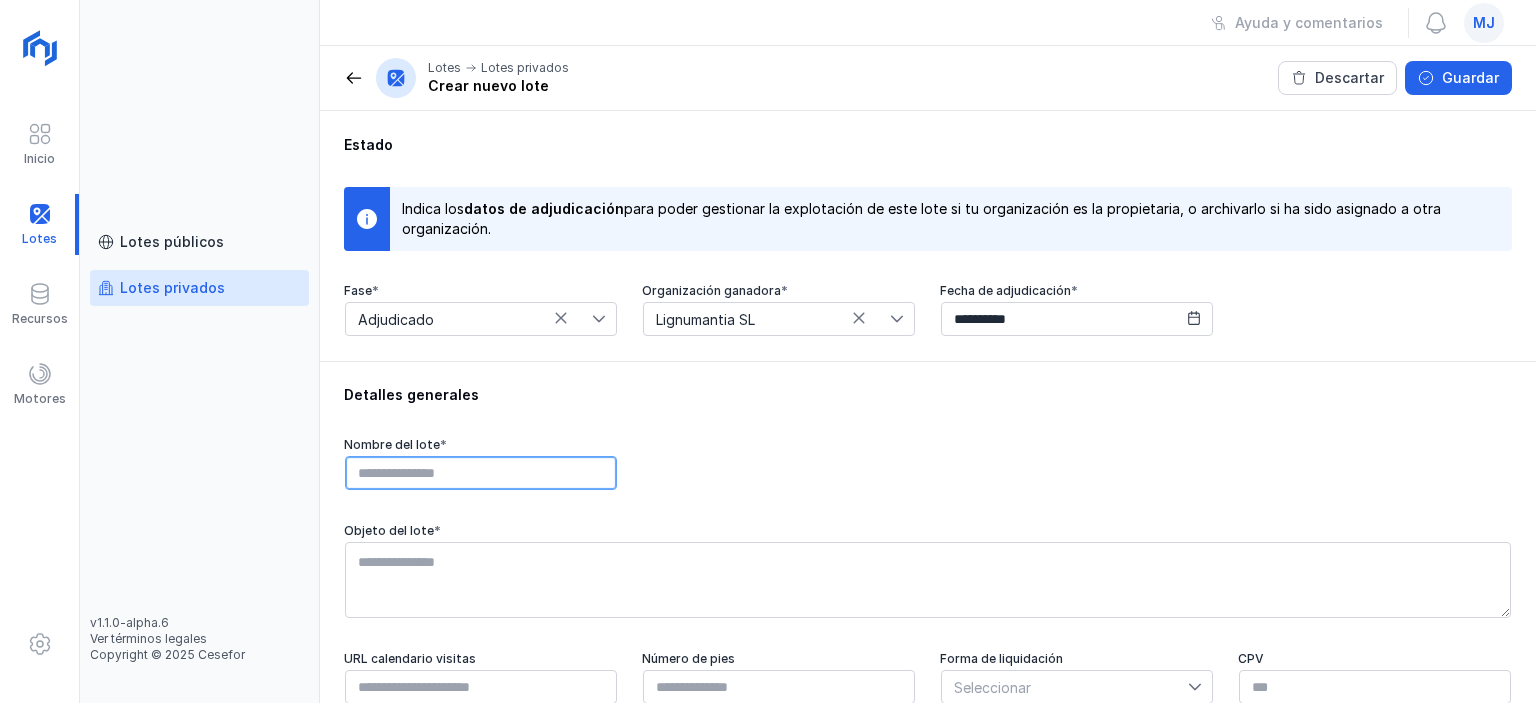 click at bounding box center [481, 473] 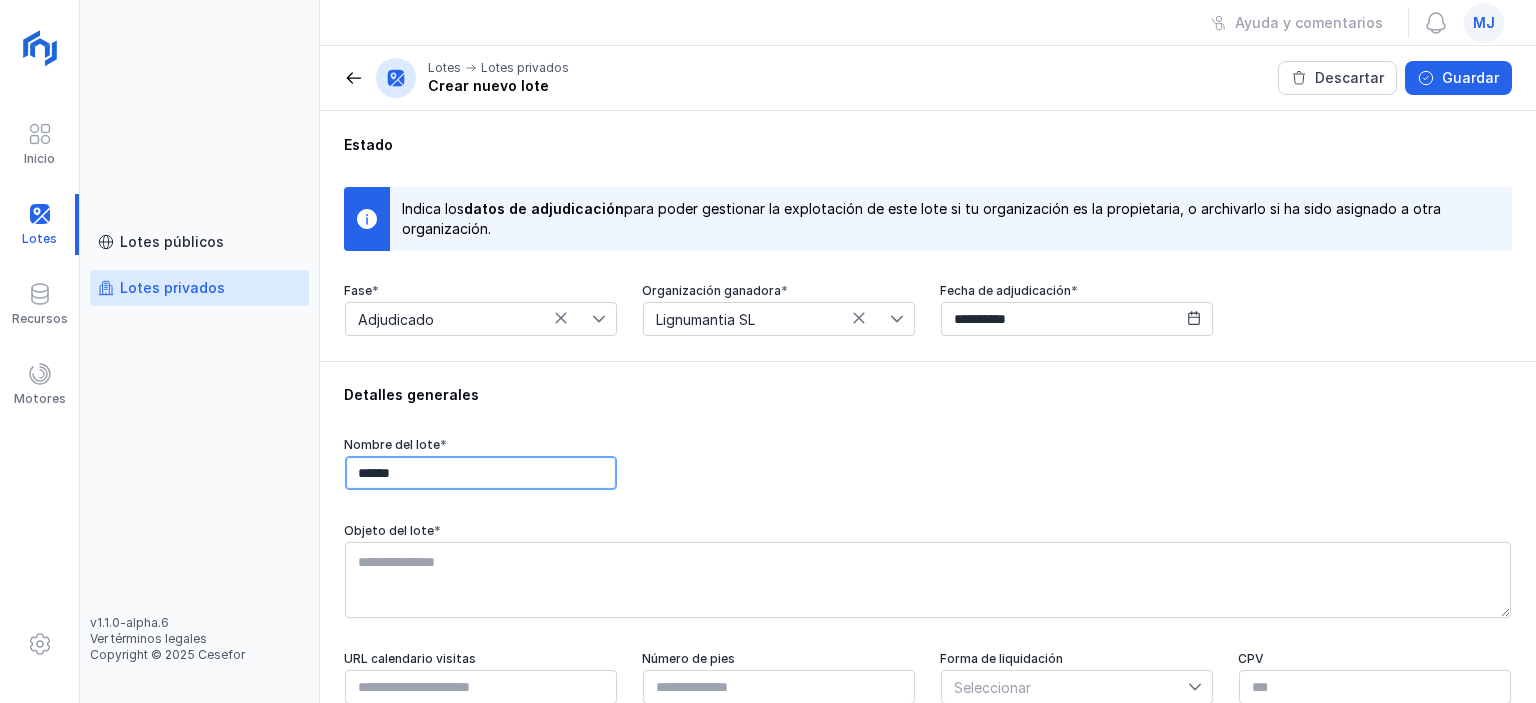 scroll, scrollTop: 300, scrollLeft: 0, axis: vertical 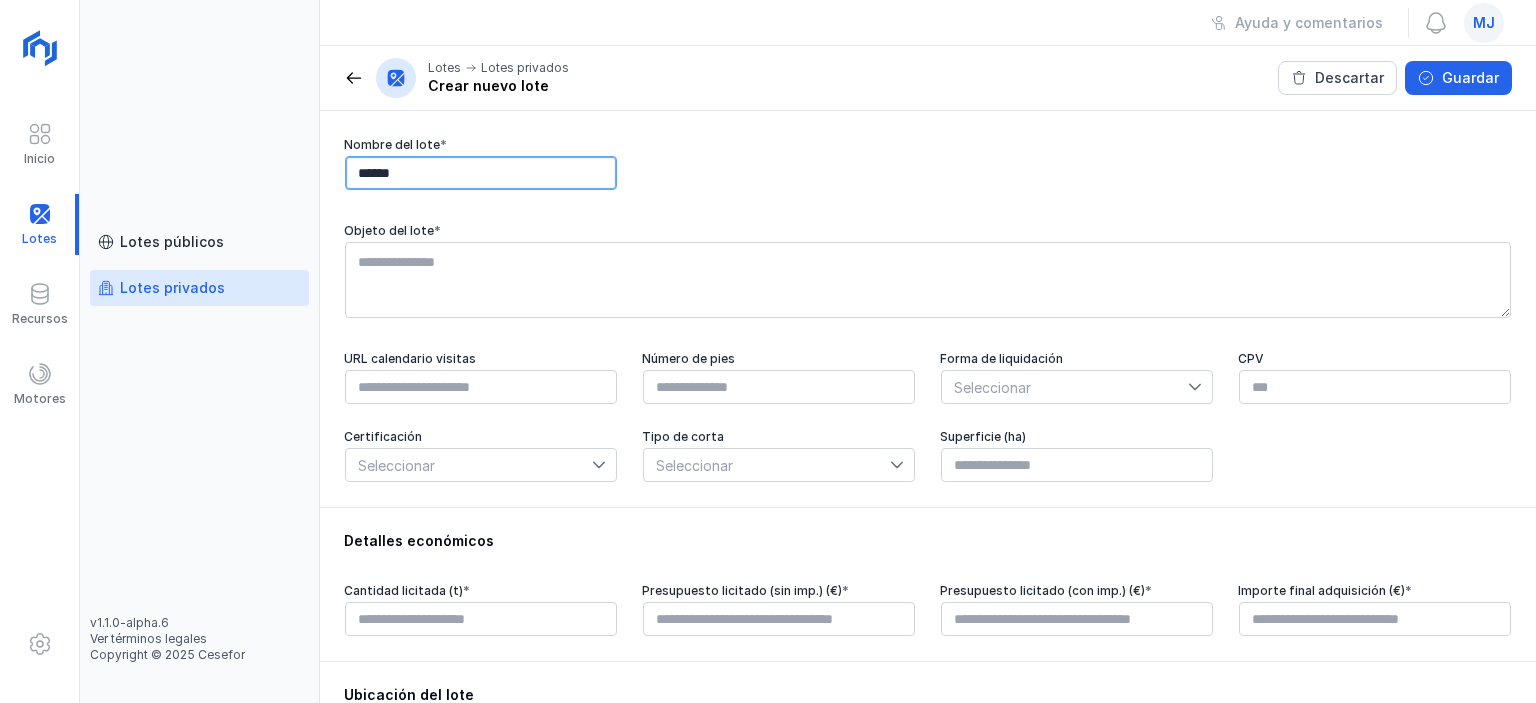 type on "******" 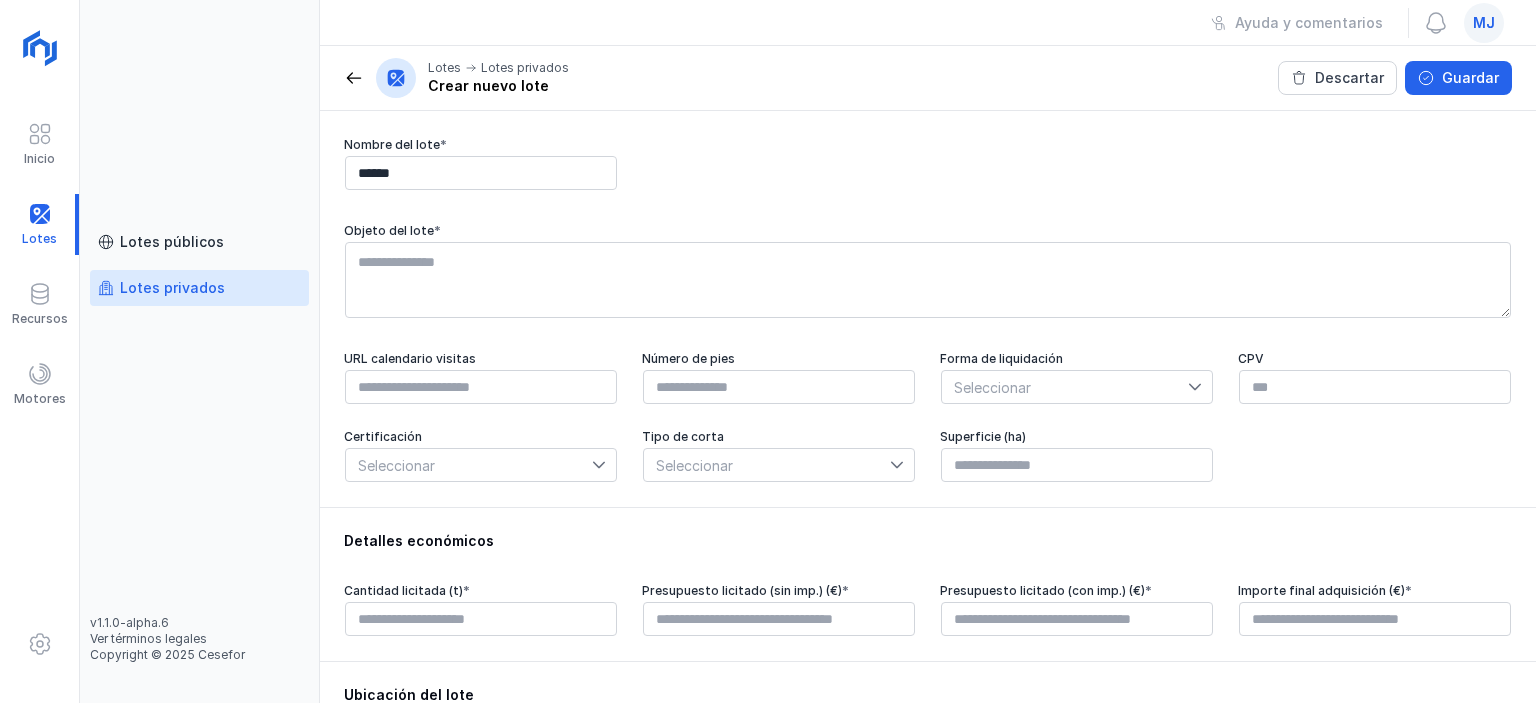 click on "Seleccionar" at bounding box center [1065, 387] 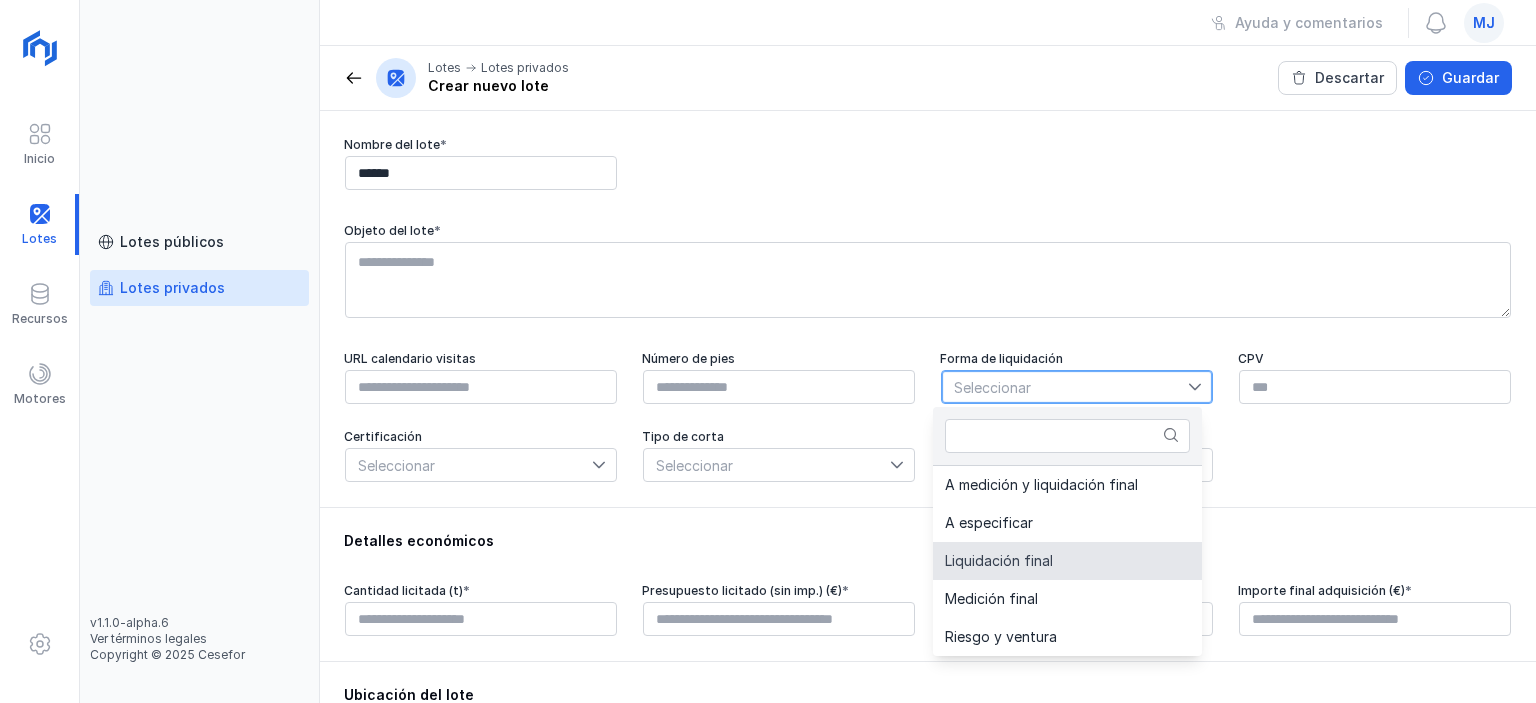 click on "Liquidación final" 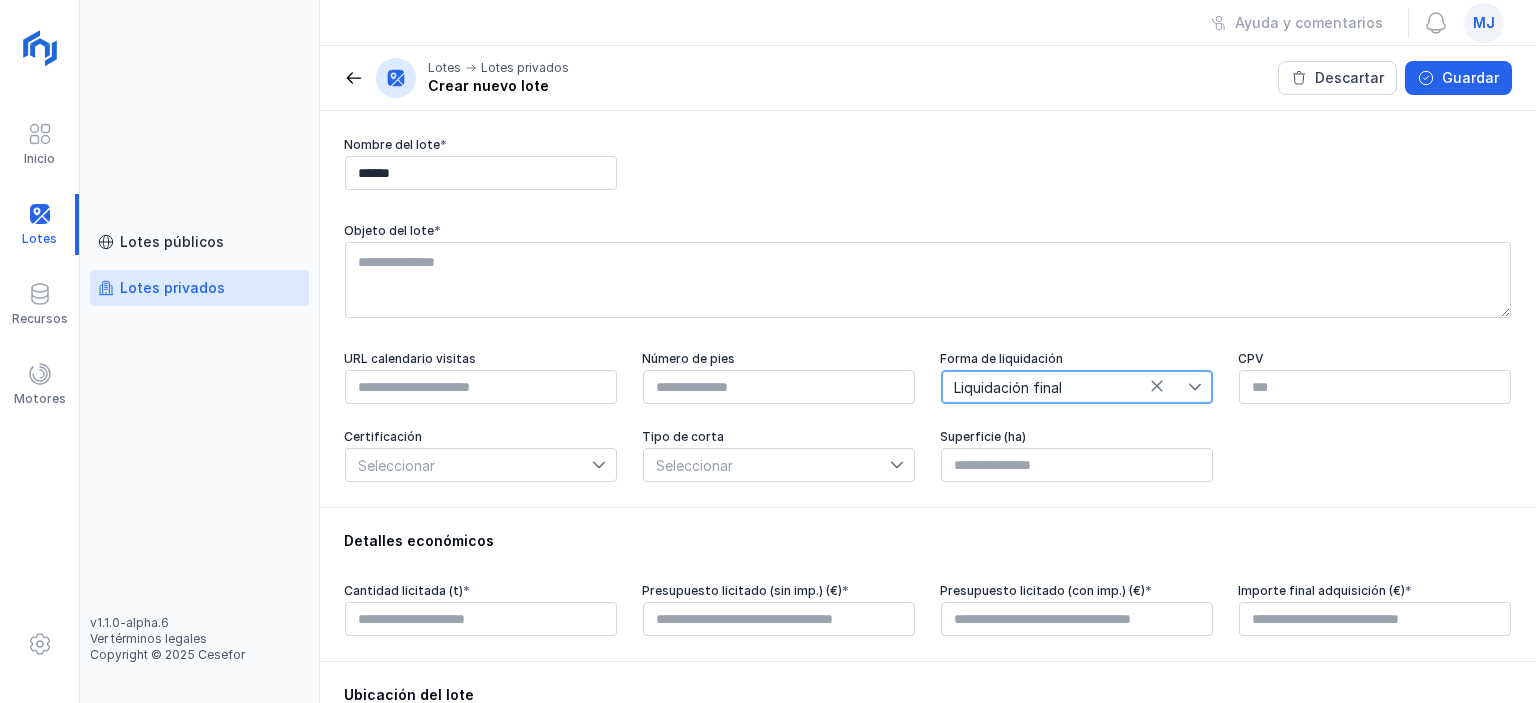 click on "Seleccionar" at bounding box center [469, 465] 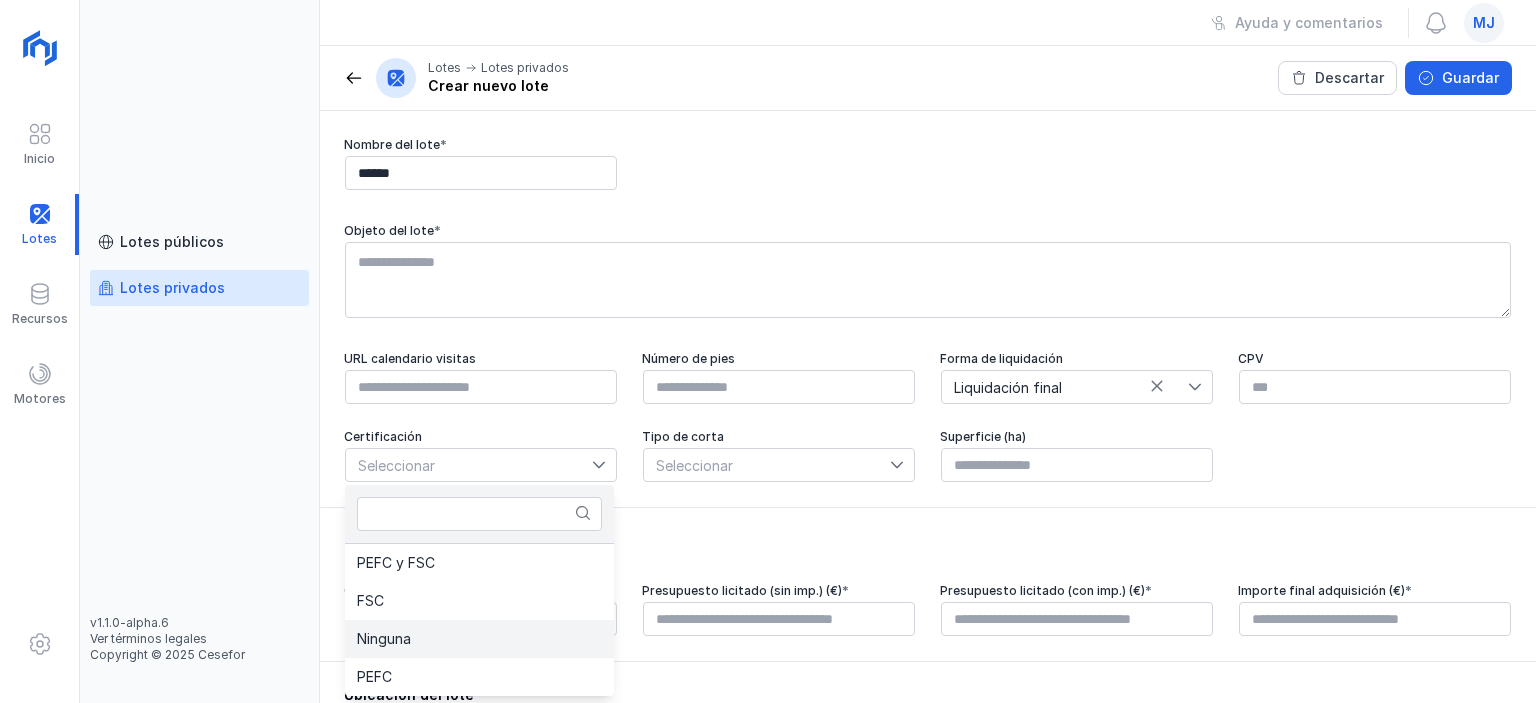 click on "Ninguna" 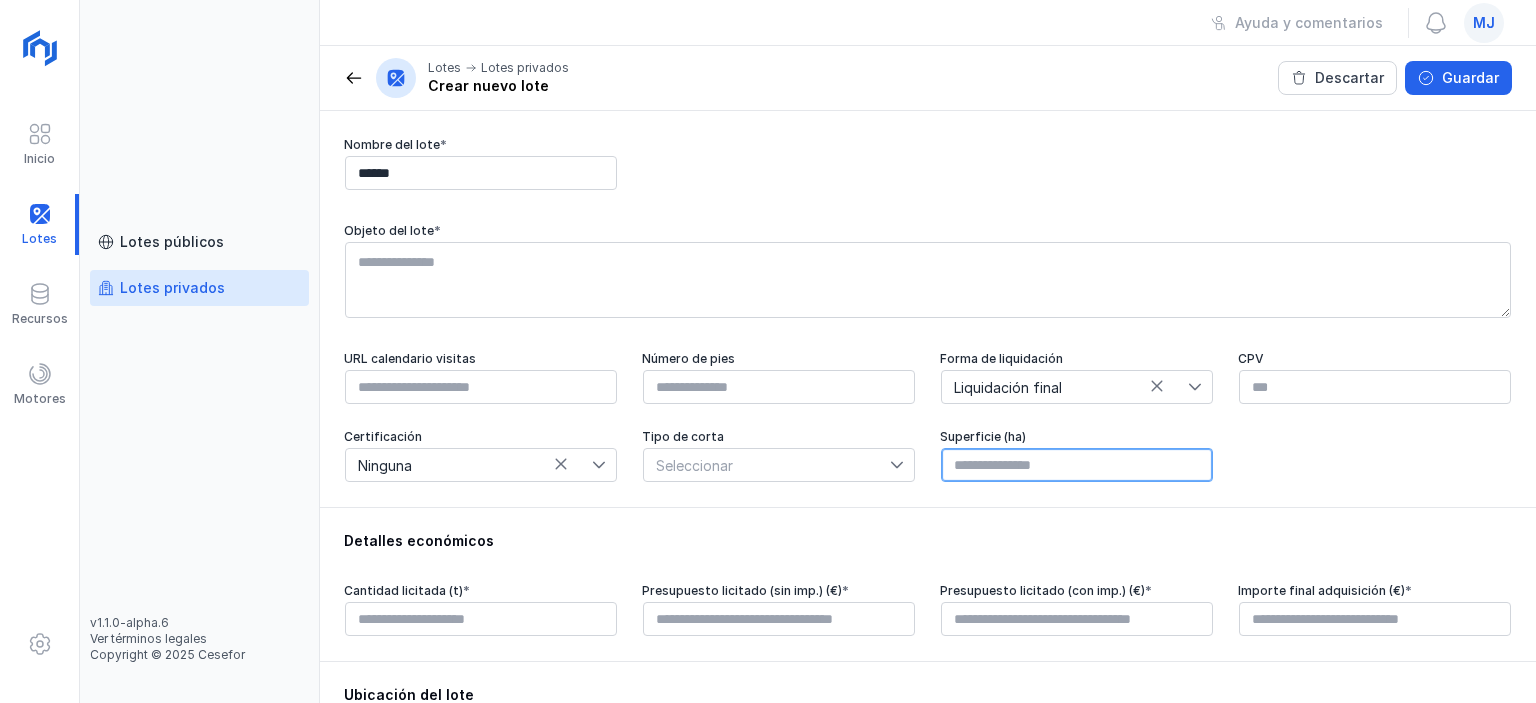click at bounding box center [1077, 465] 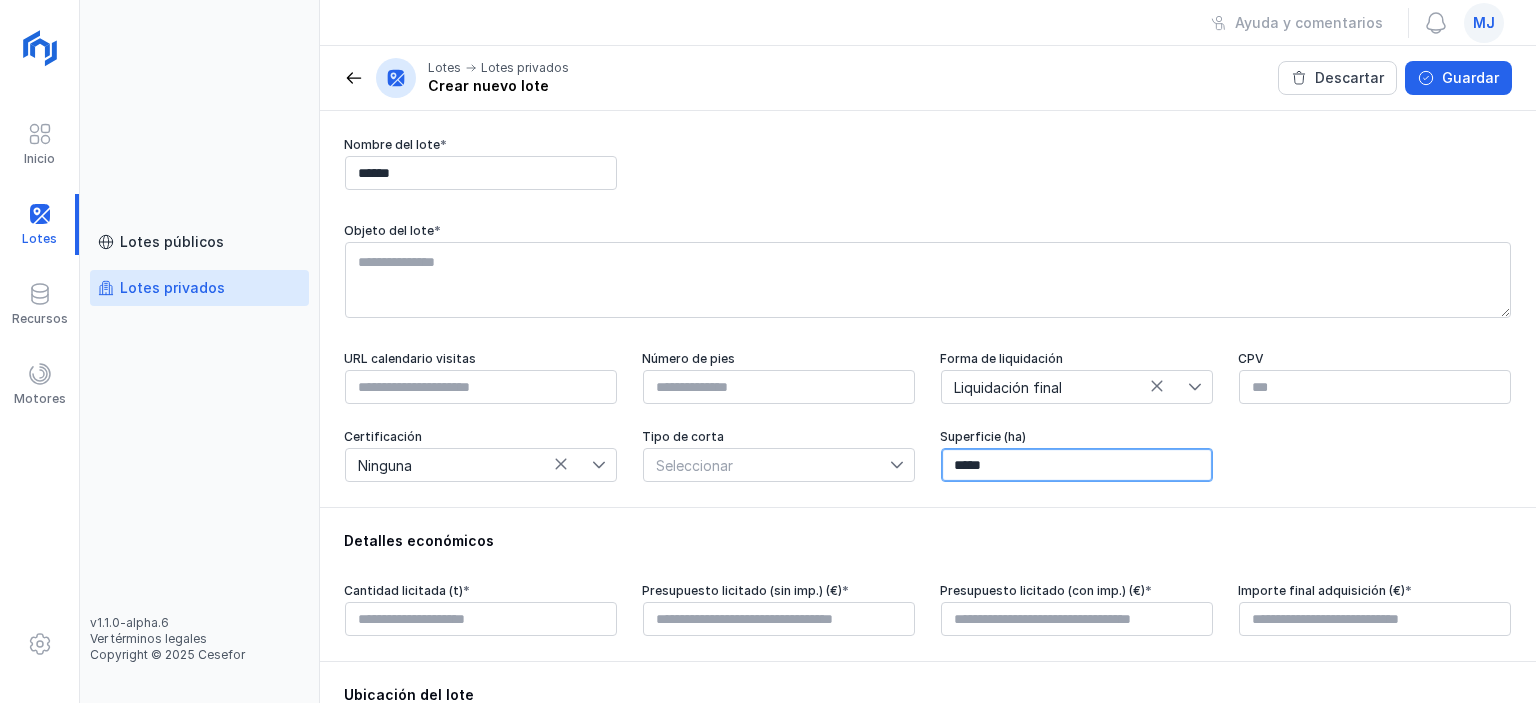 type on "******" 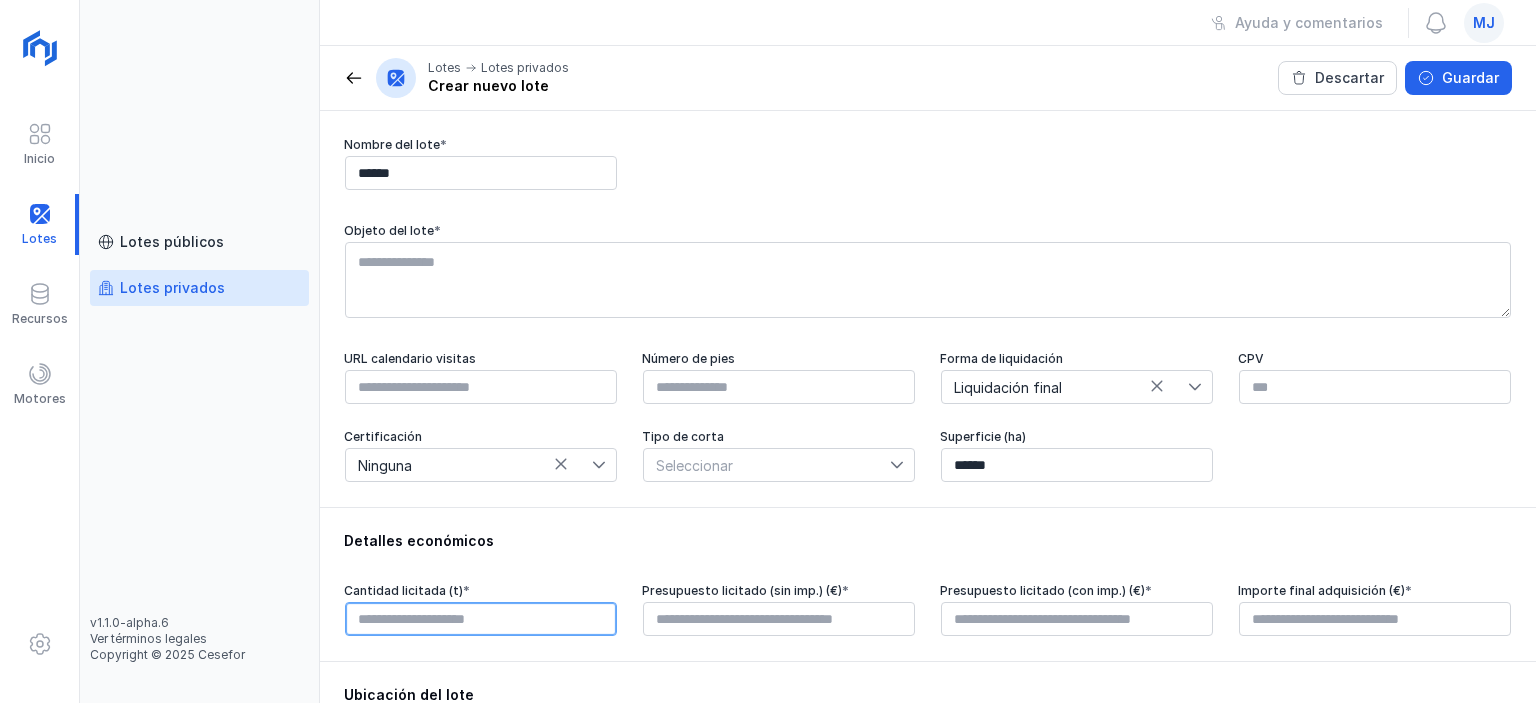 click at bounding box center [481, 619] 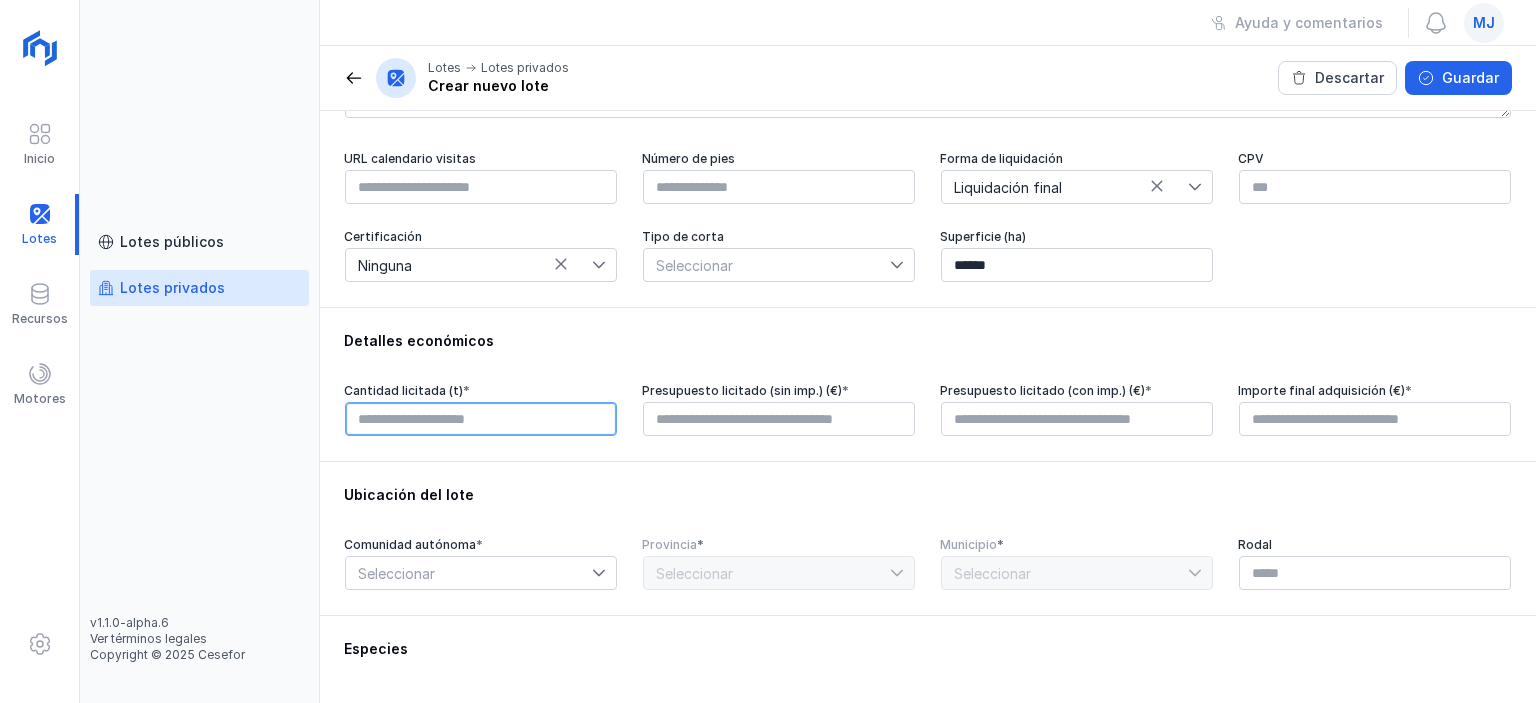 scroll, scrollTop: 700, scrollLeft: 0, axis: vertical 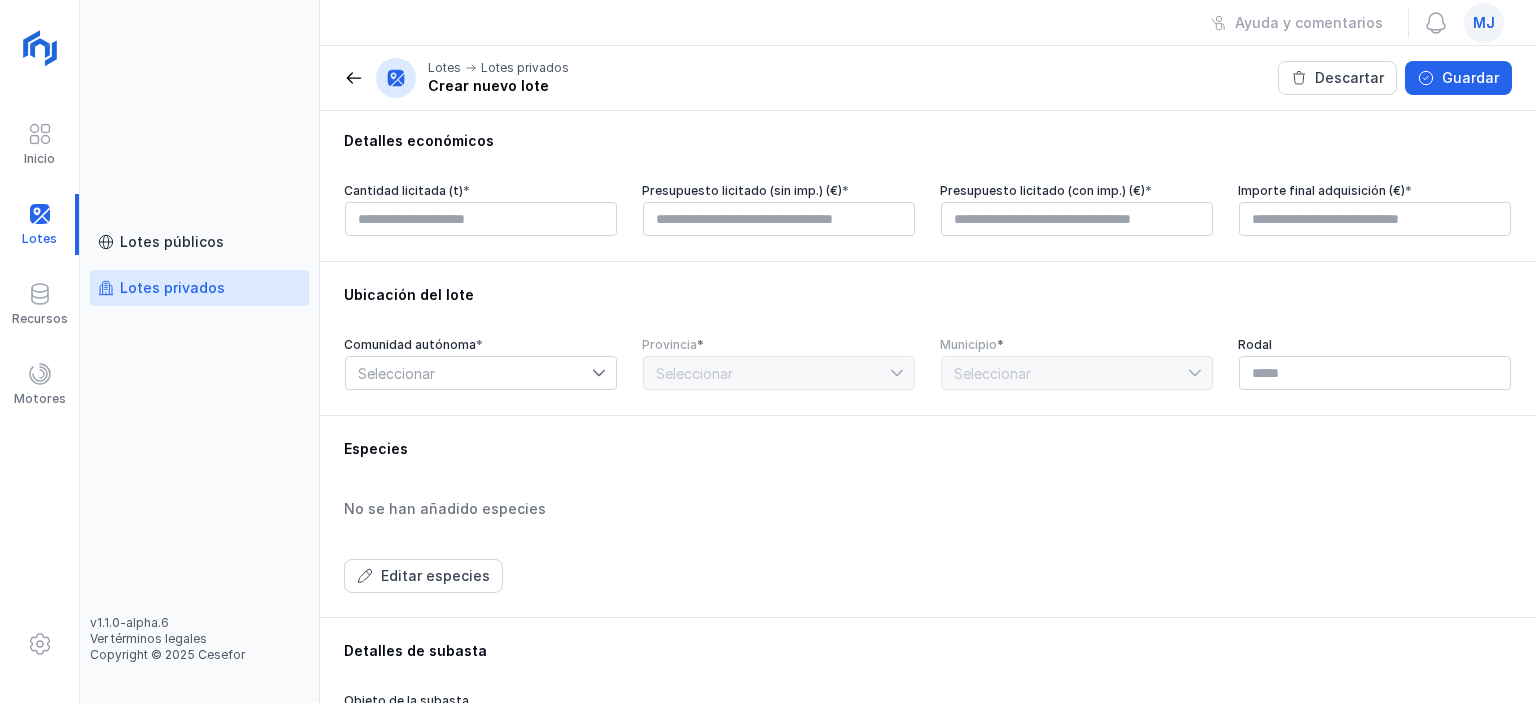 type on "****" 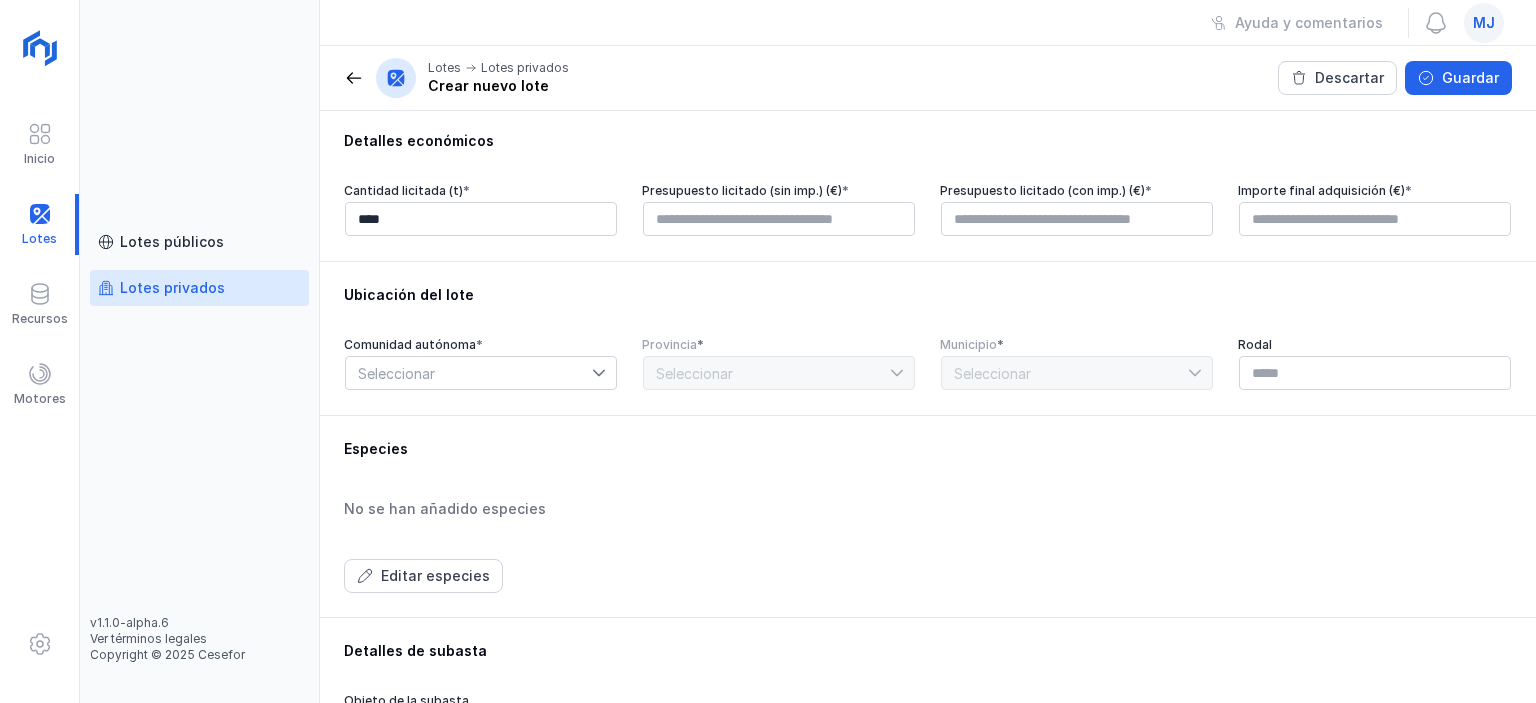 click on "Seleccionar" at bounding box center (469, 373) 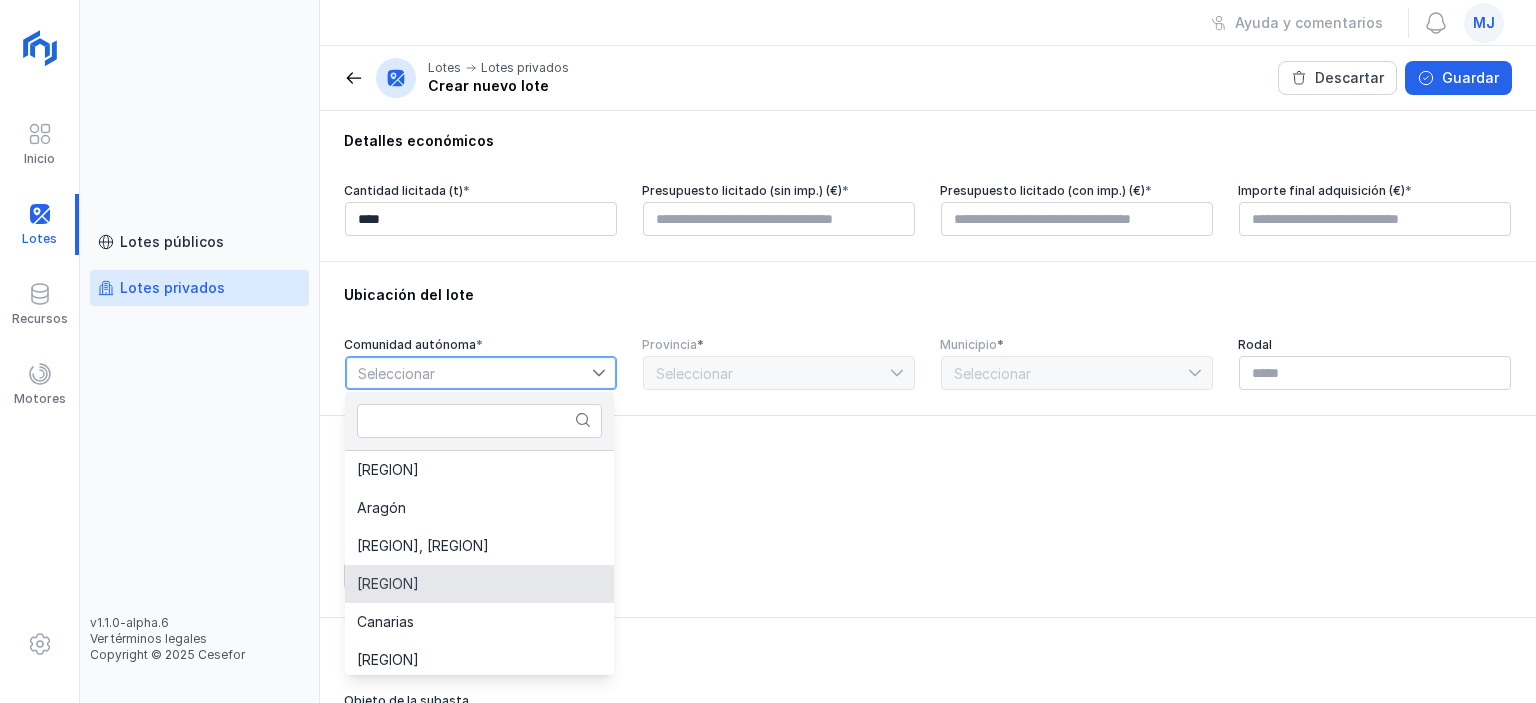 scroll, scrollTop: 200, scrollLeft: 0, axis: vertical 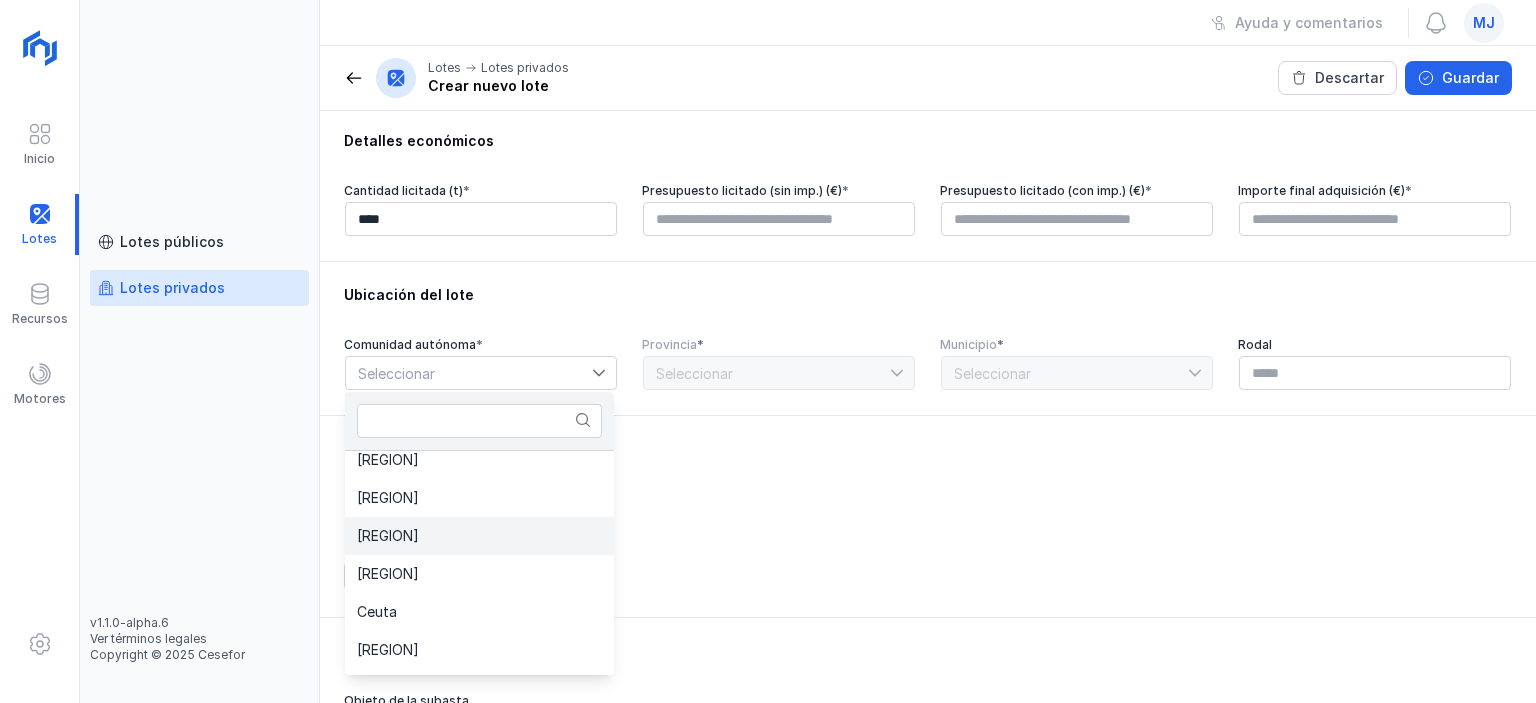 click on "[REGION]" 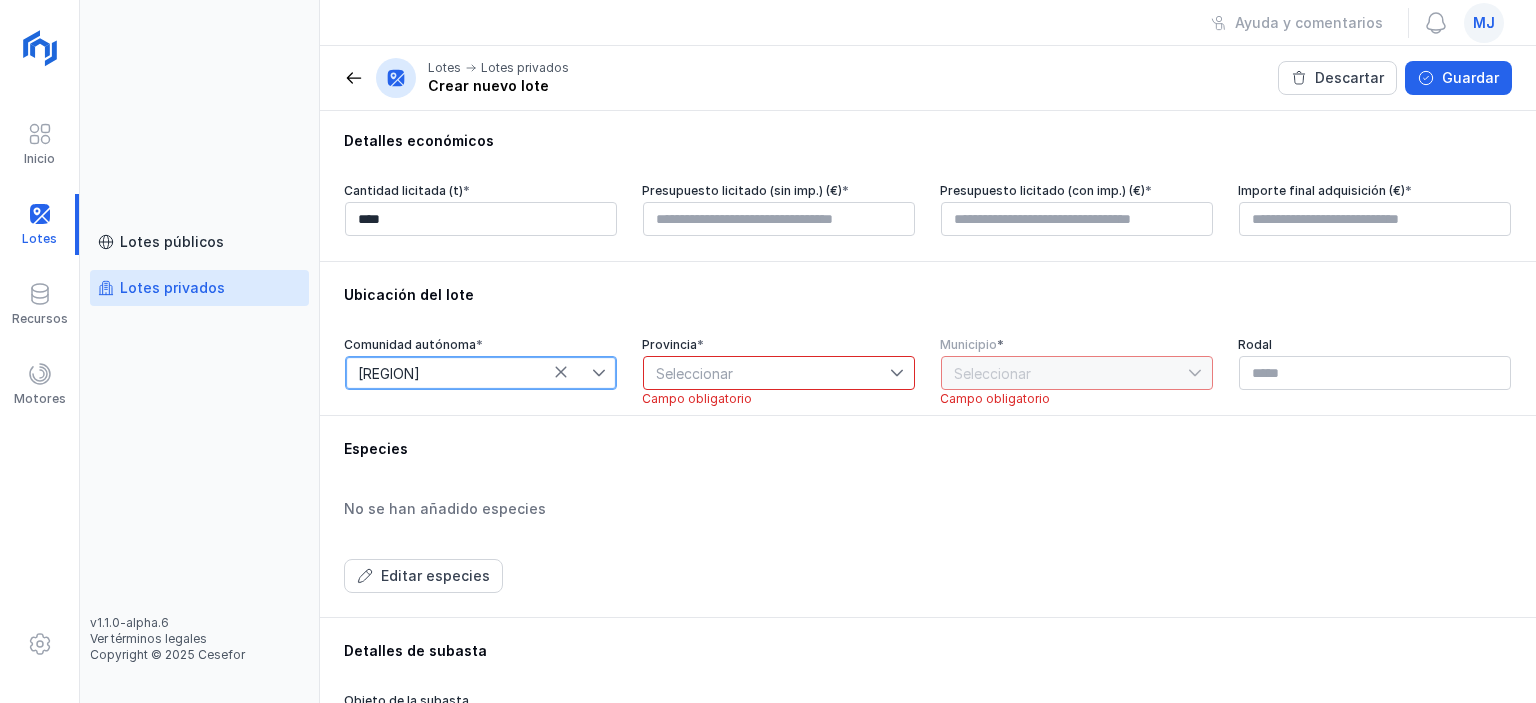 click on "Seleccionar" at bounding box center [767, 373] 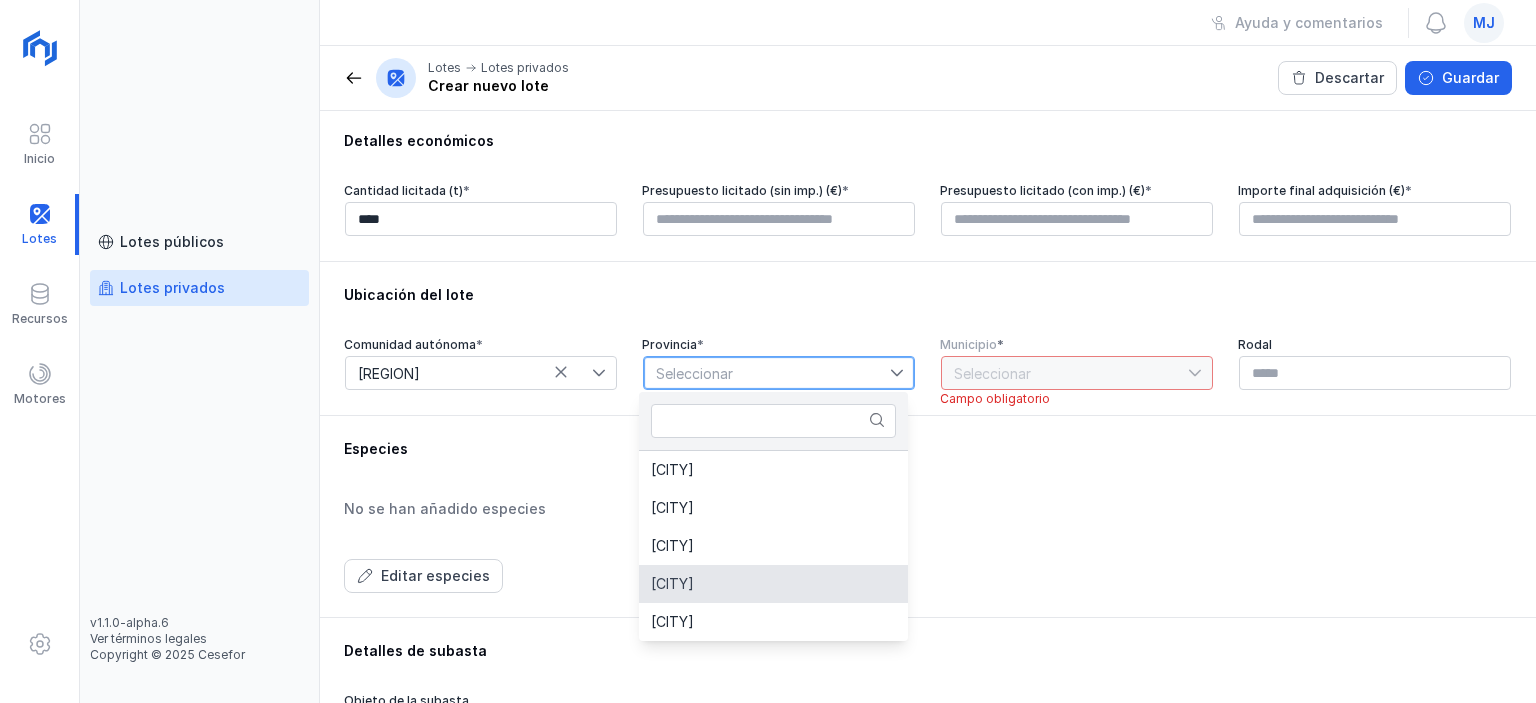click on "[CITY]" 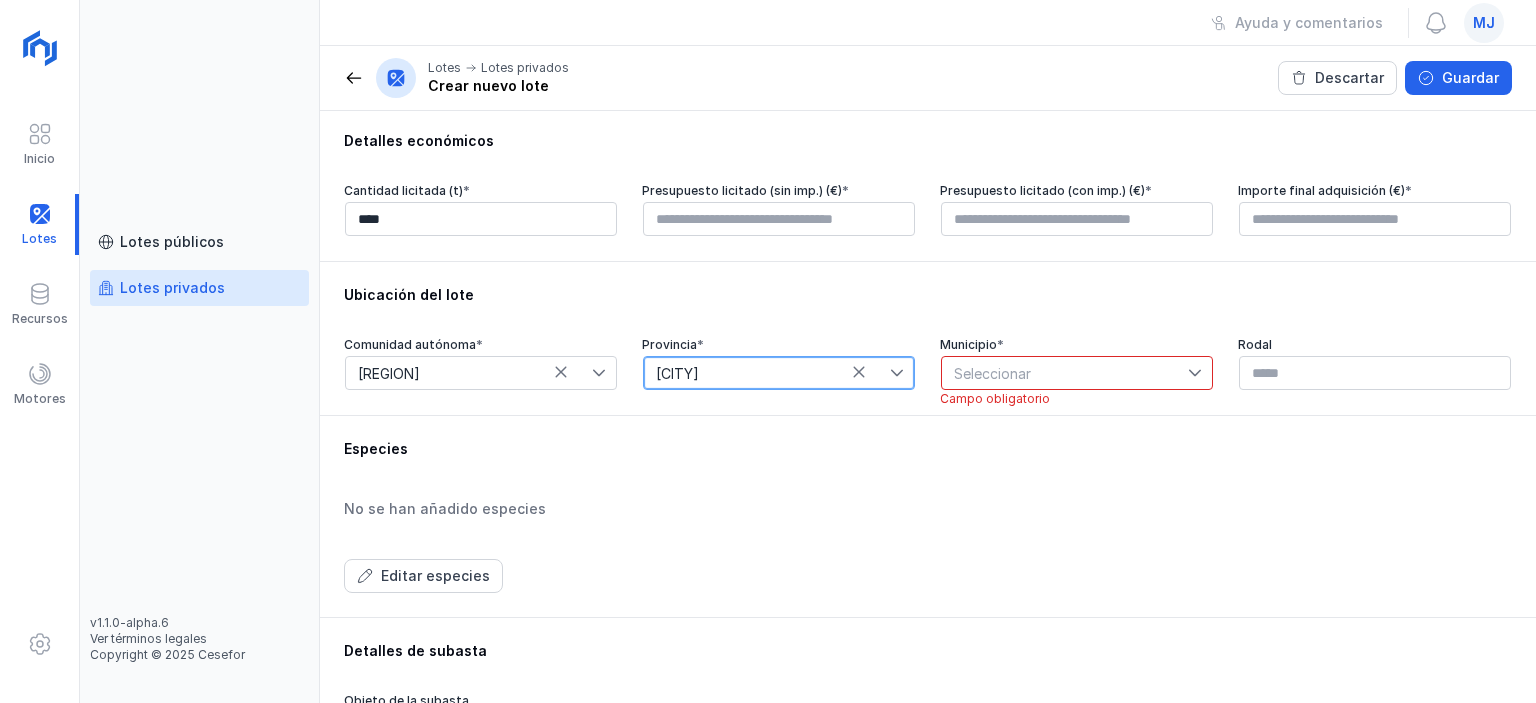 click on "Seleccionar" at bounding box center [1065, 373] 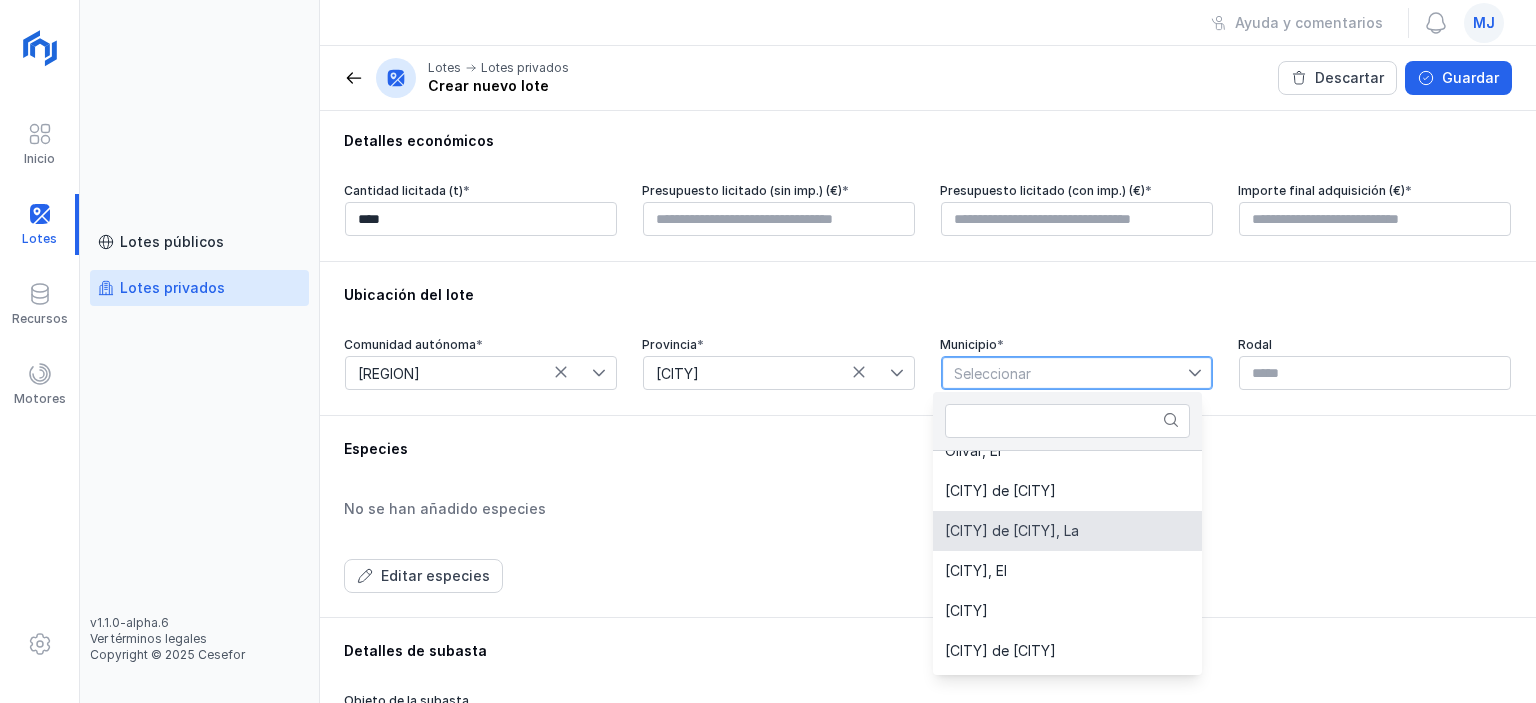 scroll, scrollTop: 6800, scrollLeft: 0, axis: vertical 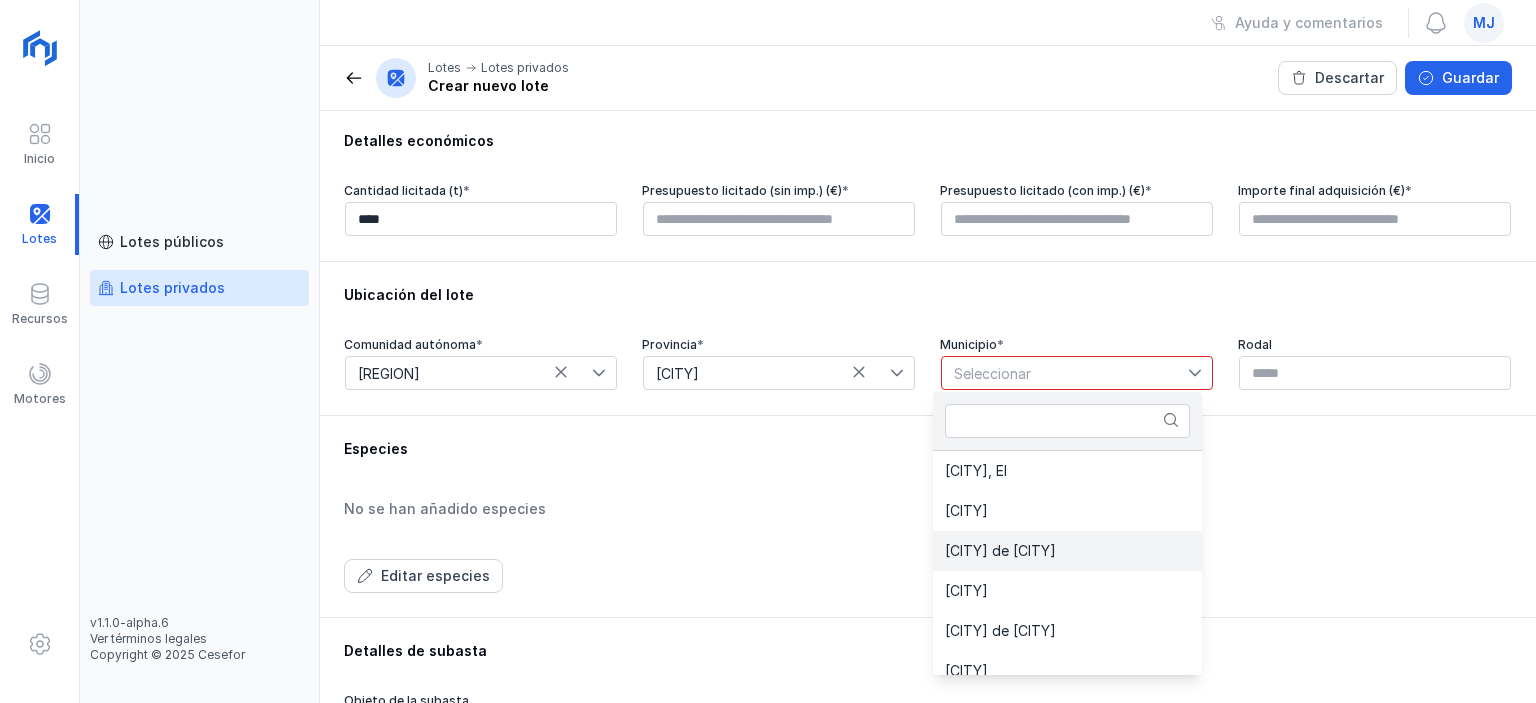 click on "[CITY] de [CITY]" 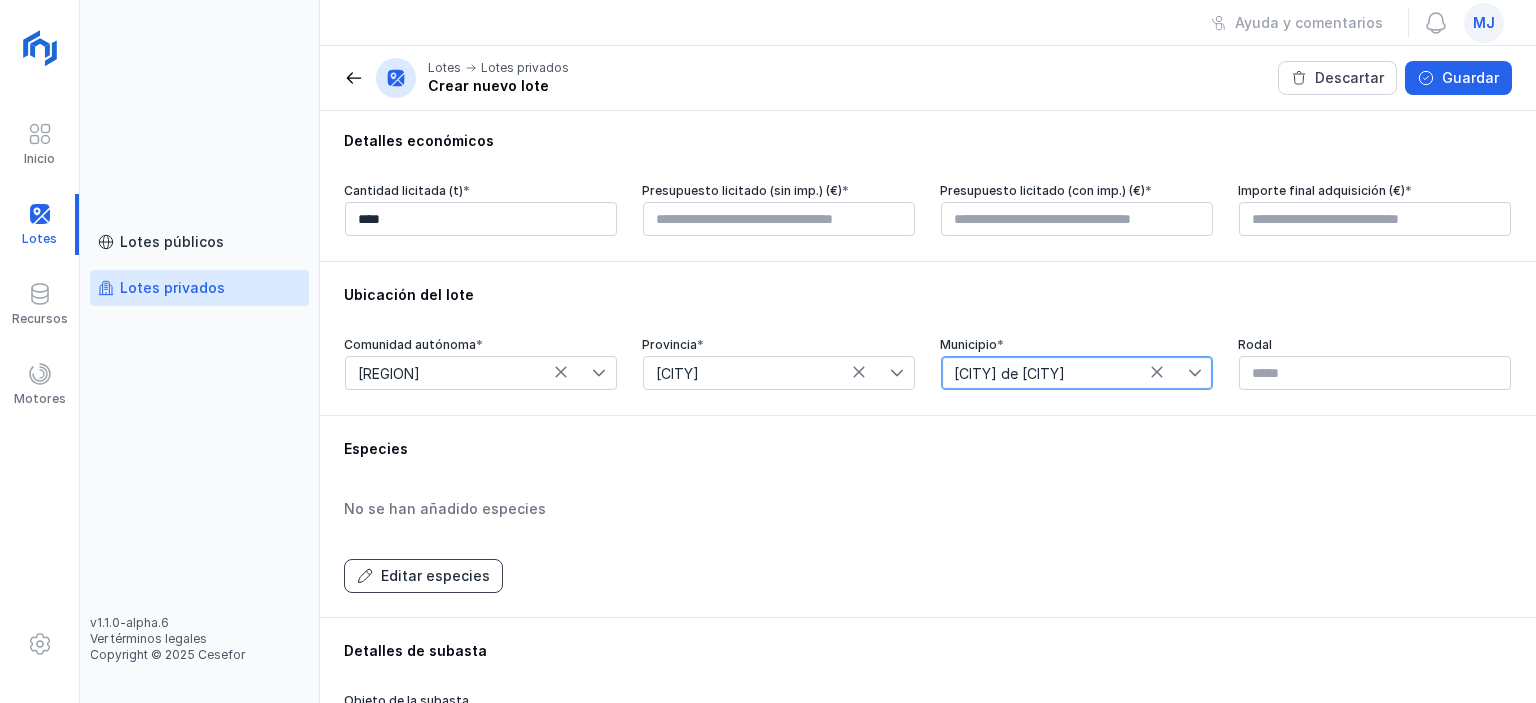 click on "Editar especies" 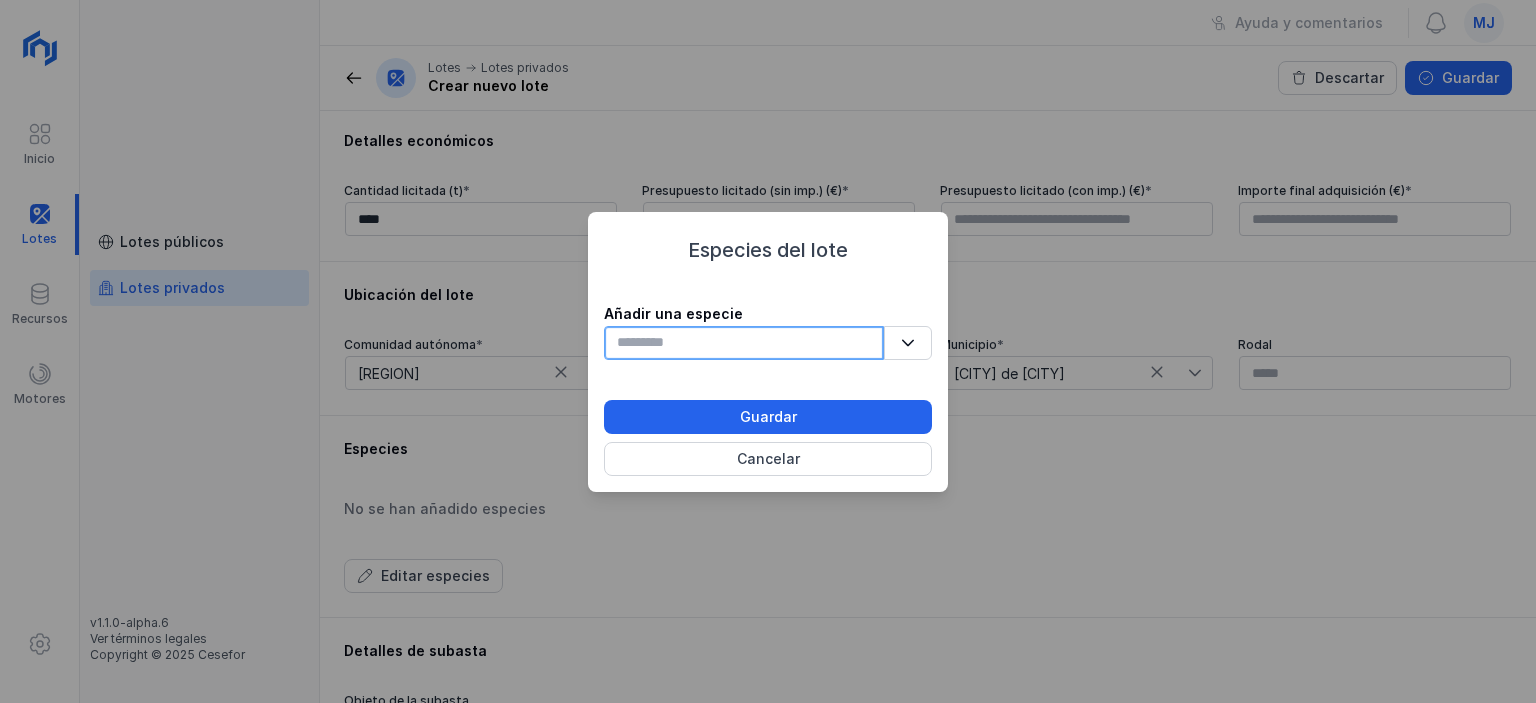 click at bounding box center (744, 343) 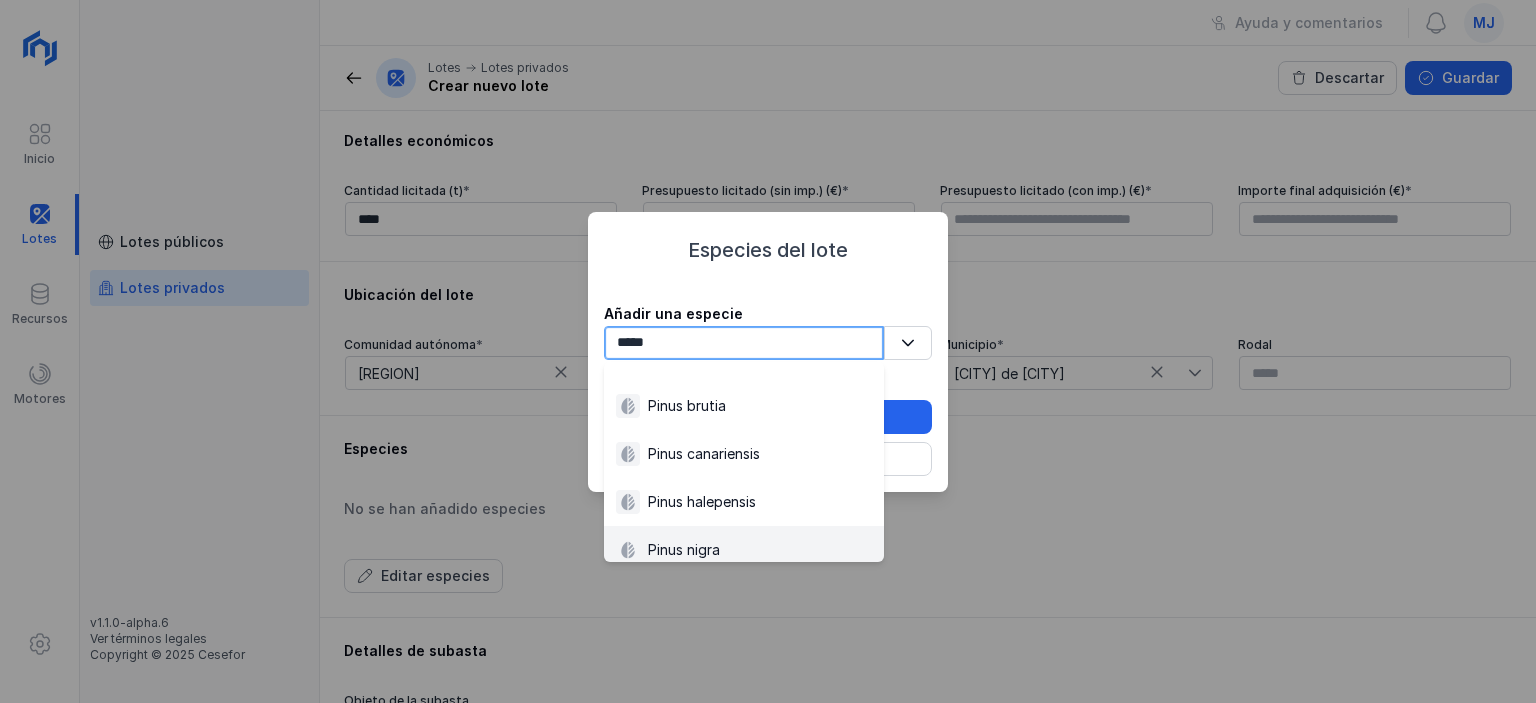 scroll, scrollTop: 12, scrollLeft: 0, axis: vertical 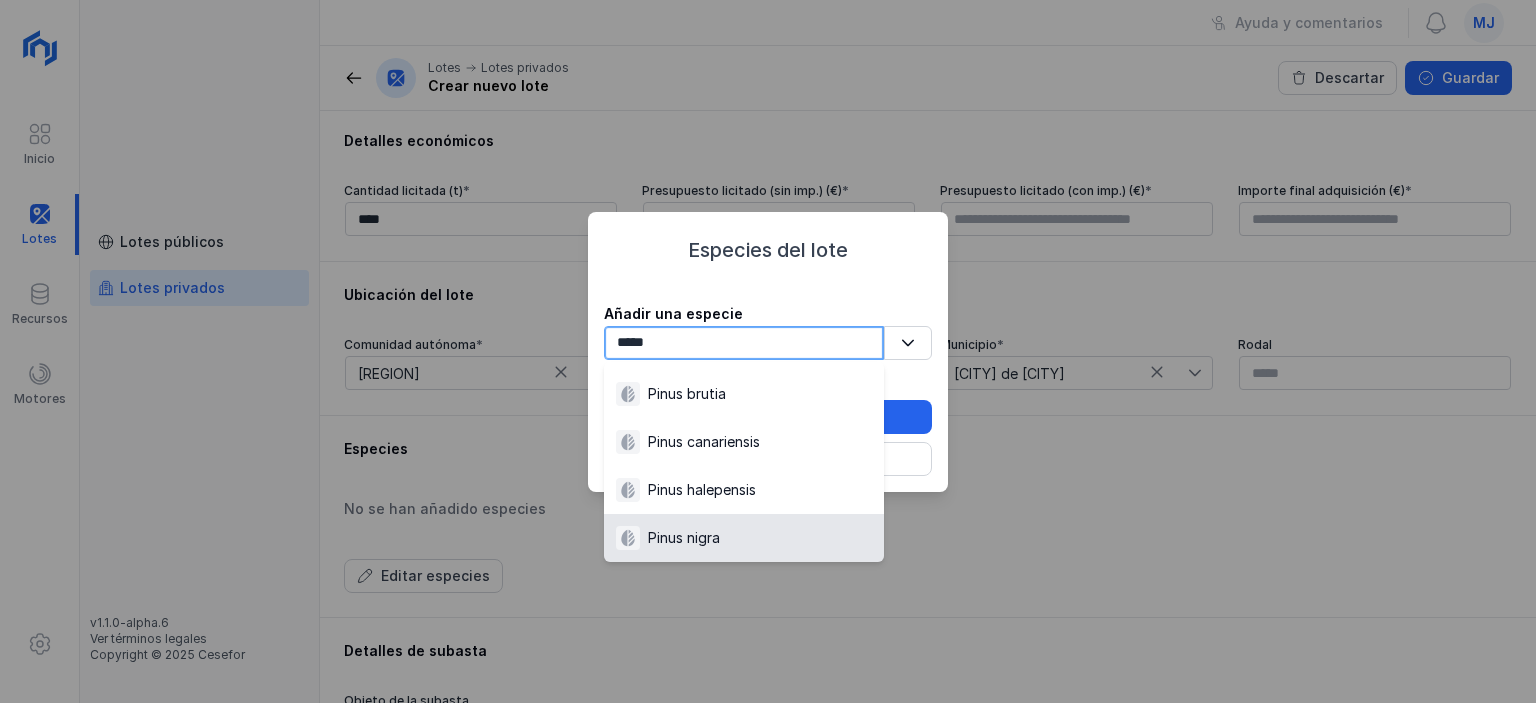 type on "*****" 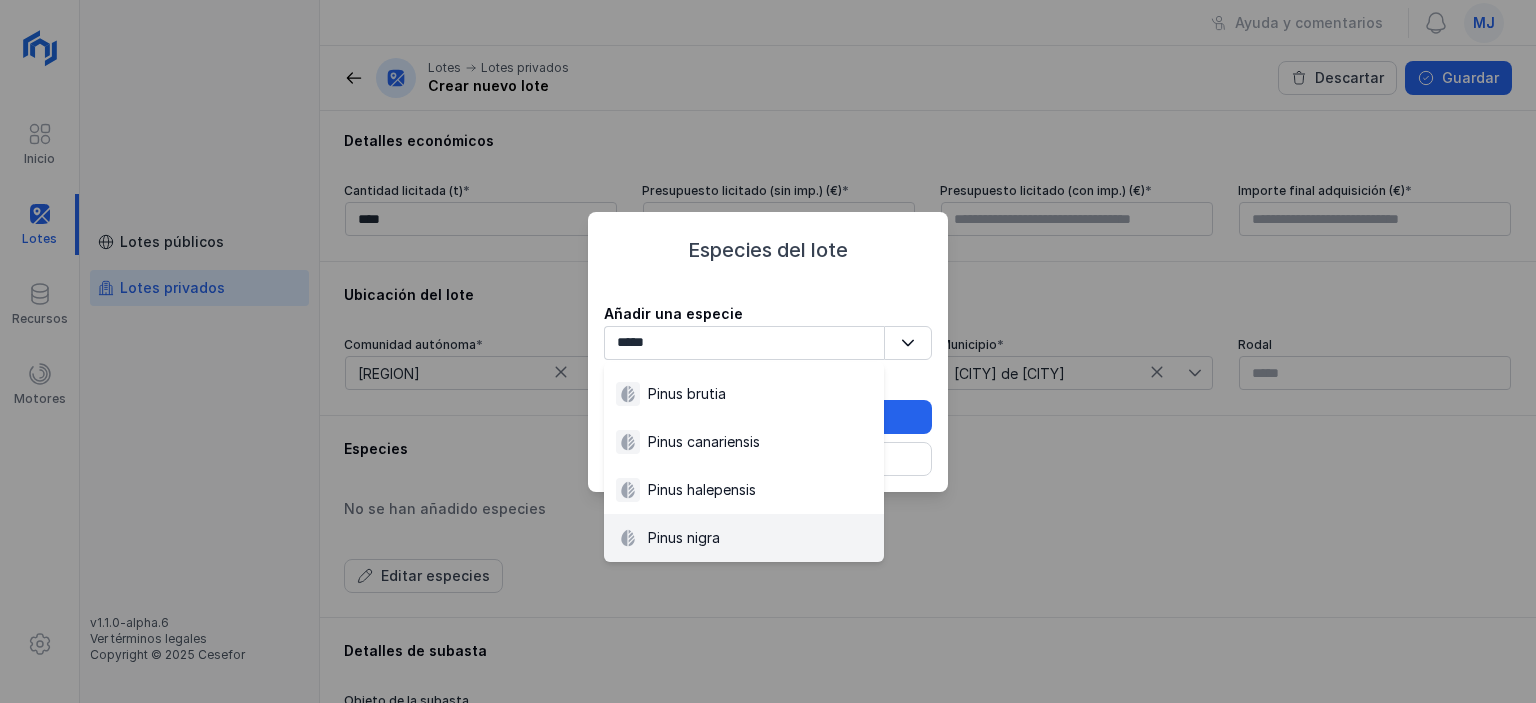 click on "Pinus nigra" 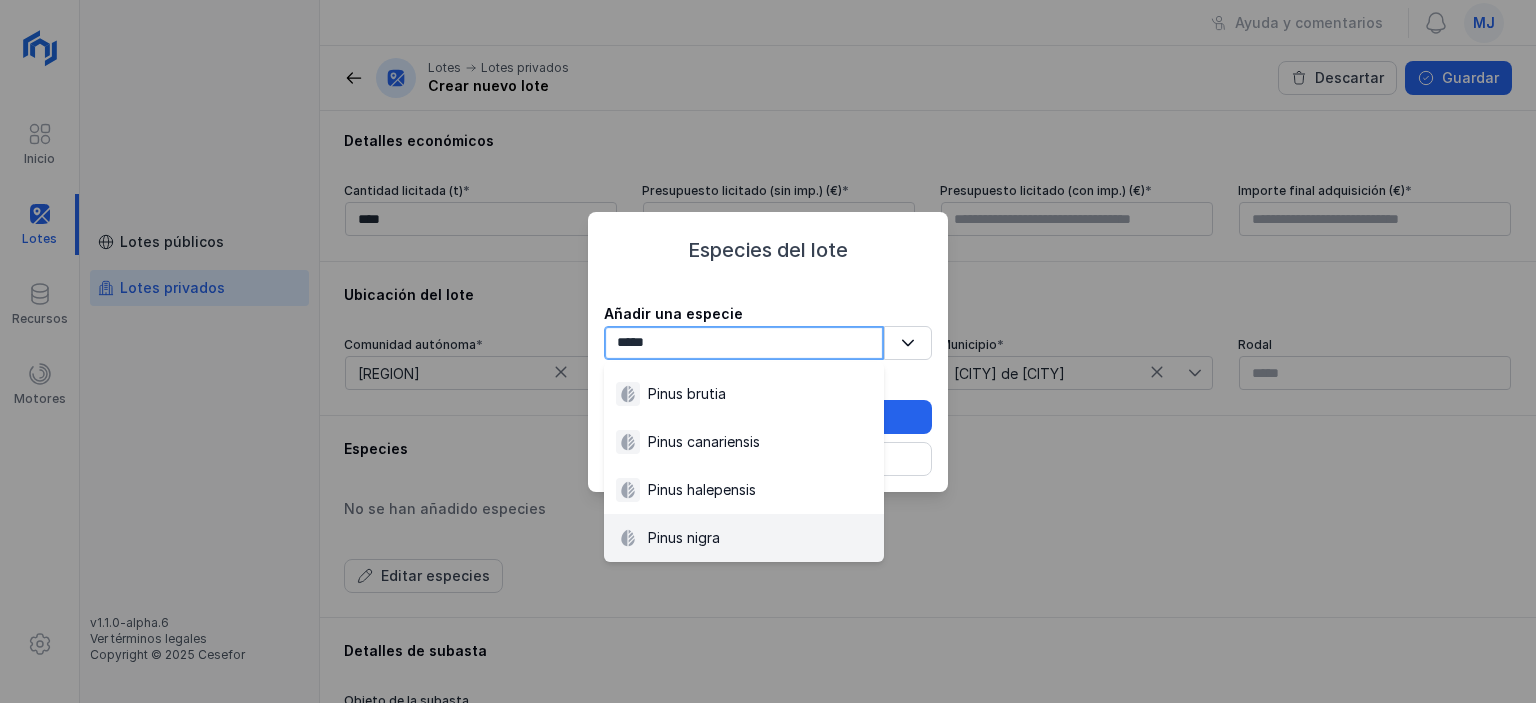 type 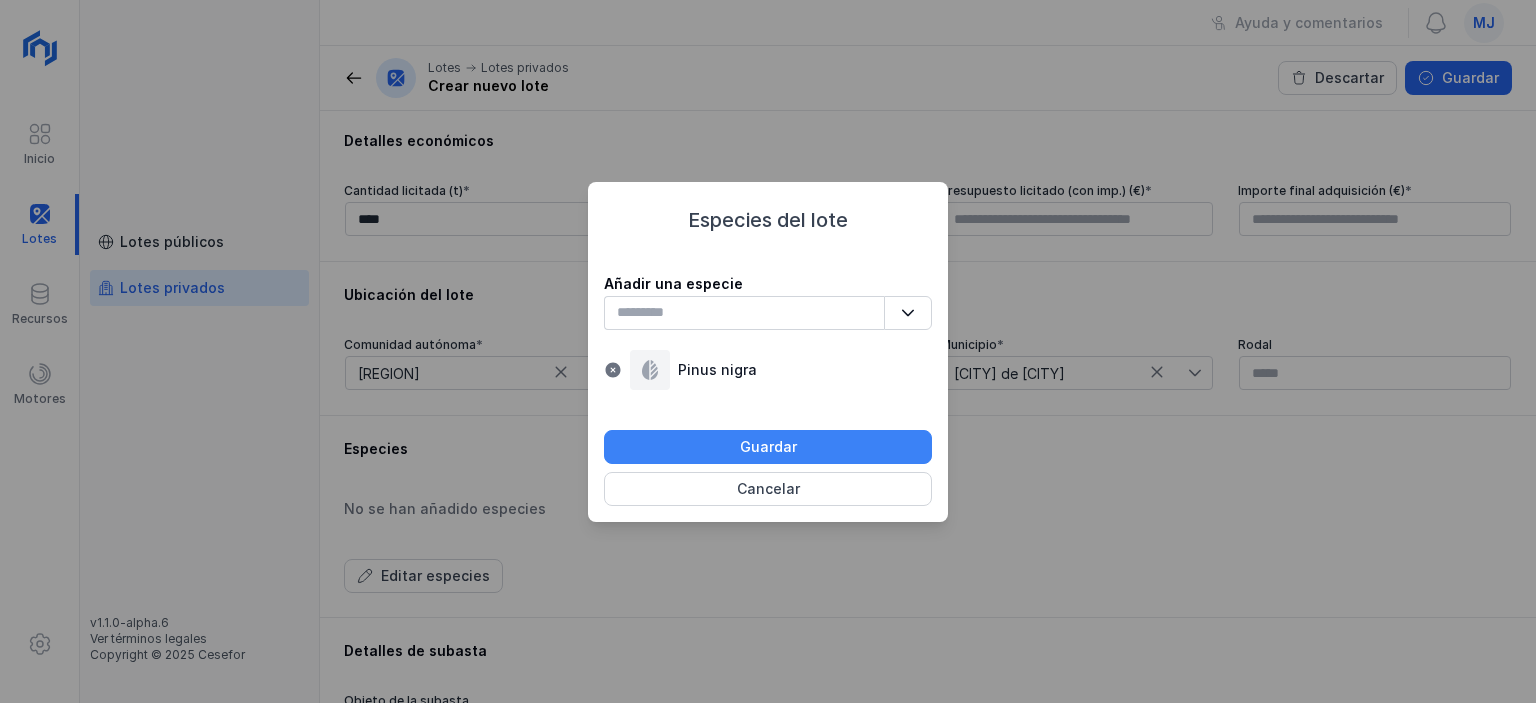 click on "Guardar" 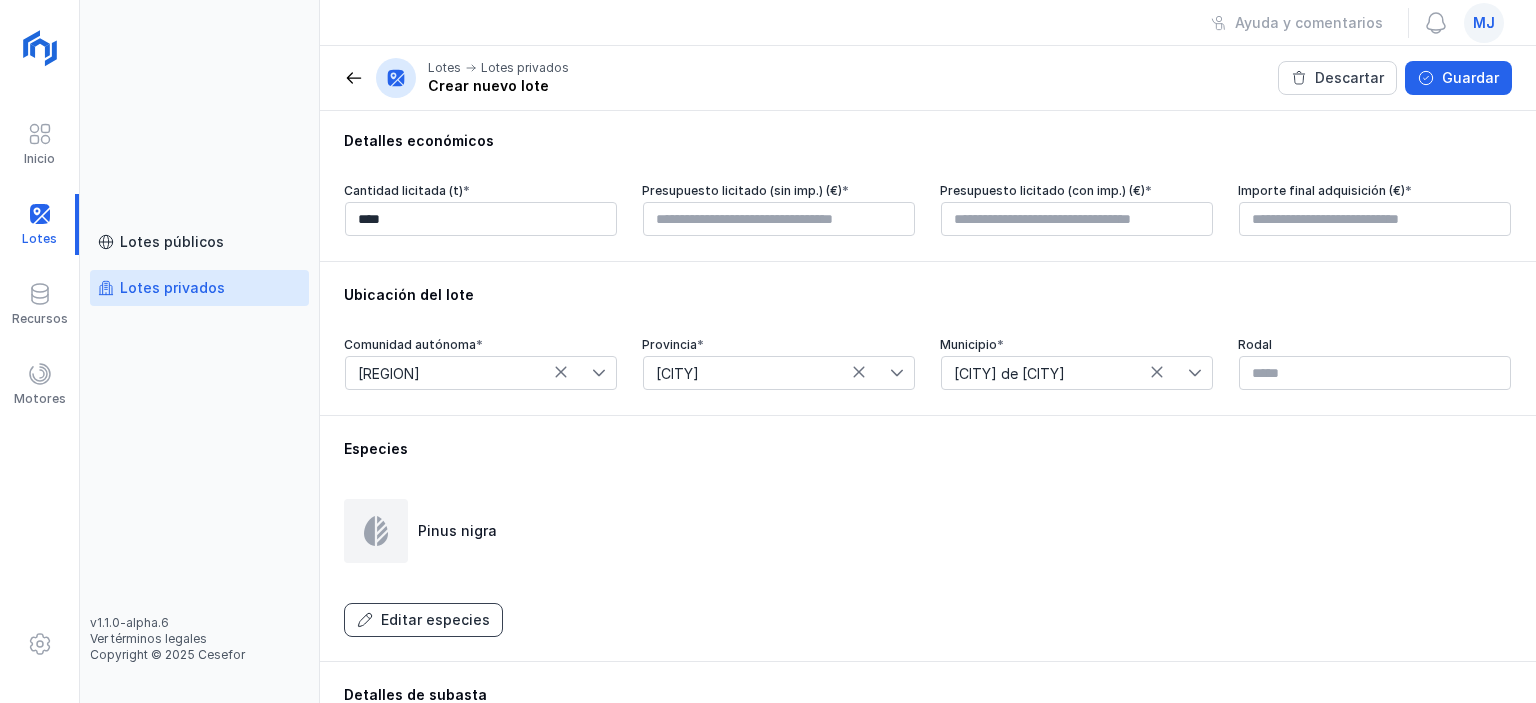 click on "Editar especies" 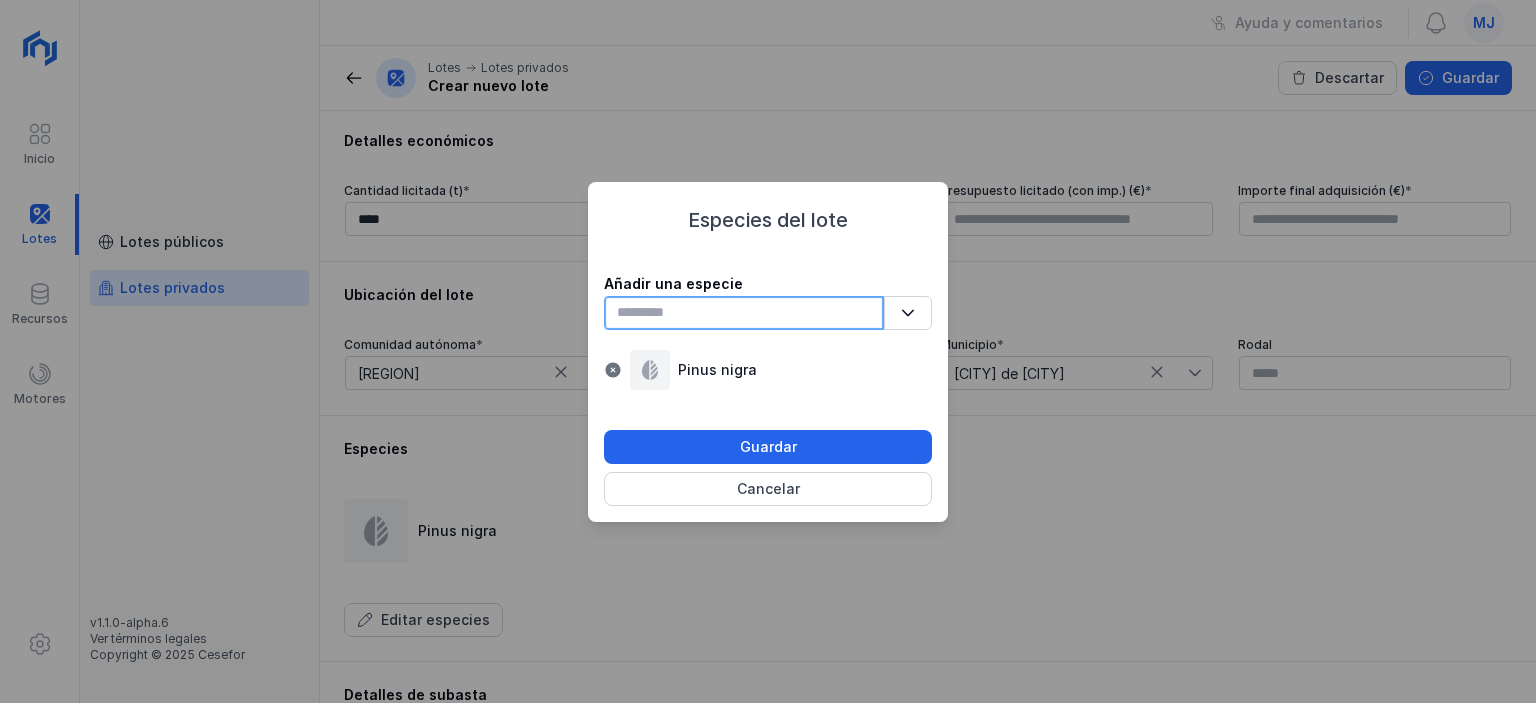 click at bounding box center [744, 313] 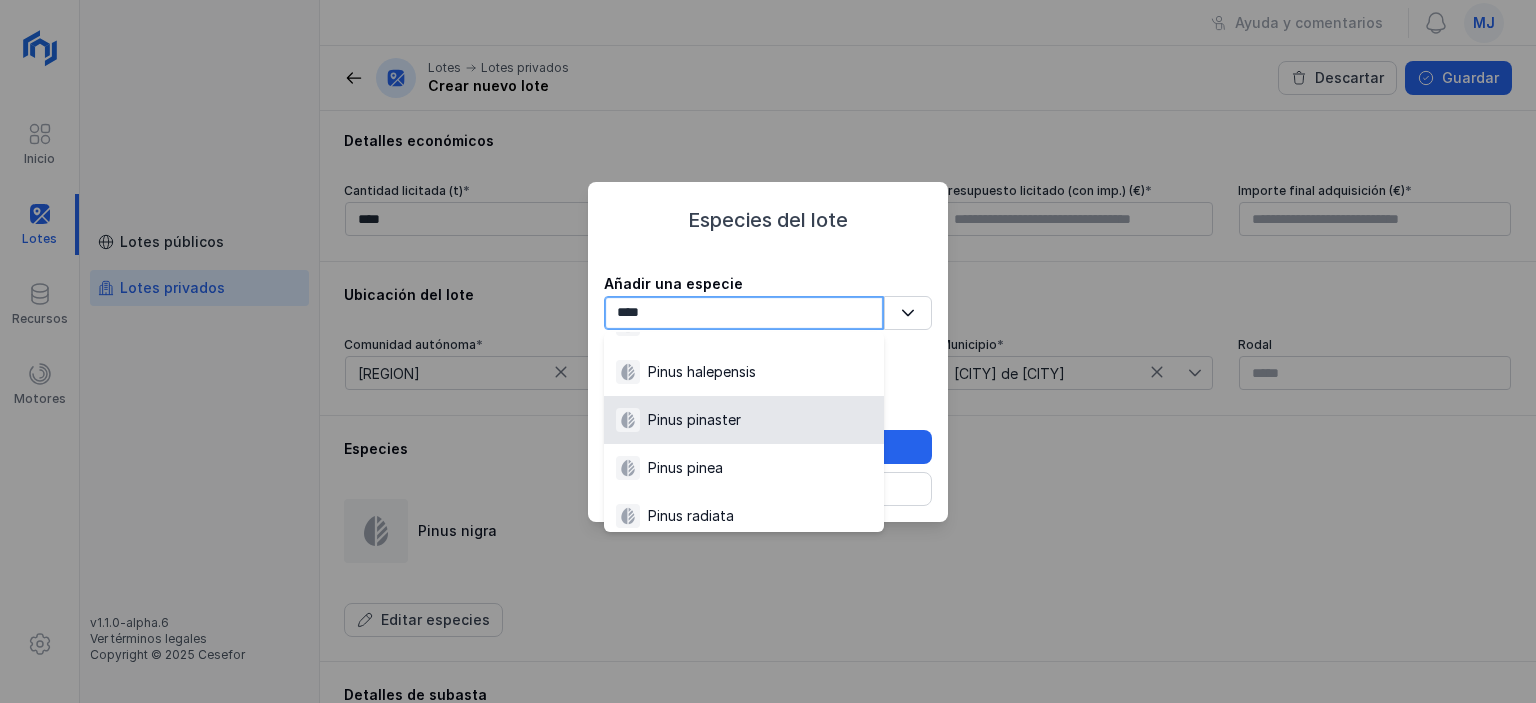 scroll, scrollTop: 12, scrollLeft: 0, axis: vertical 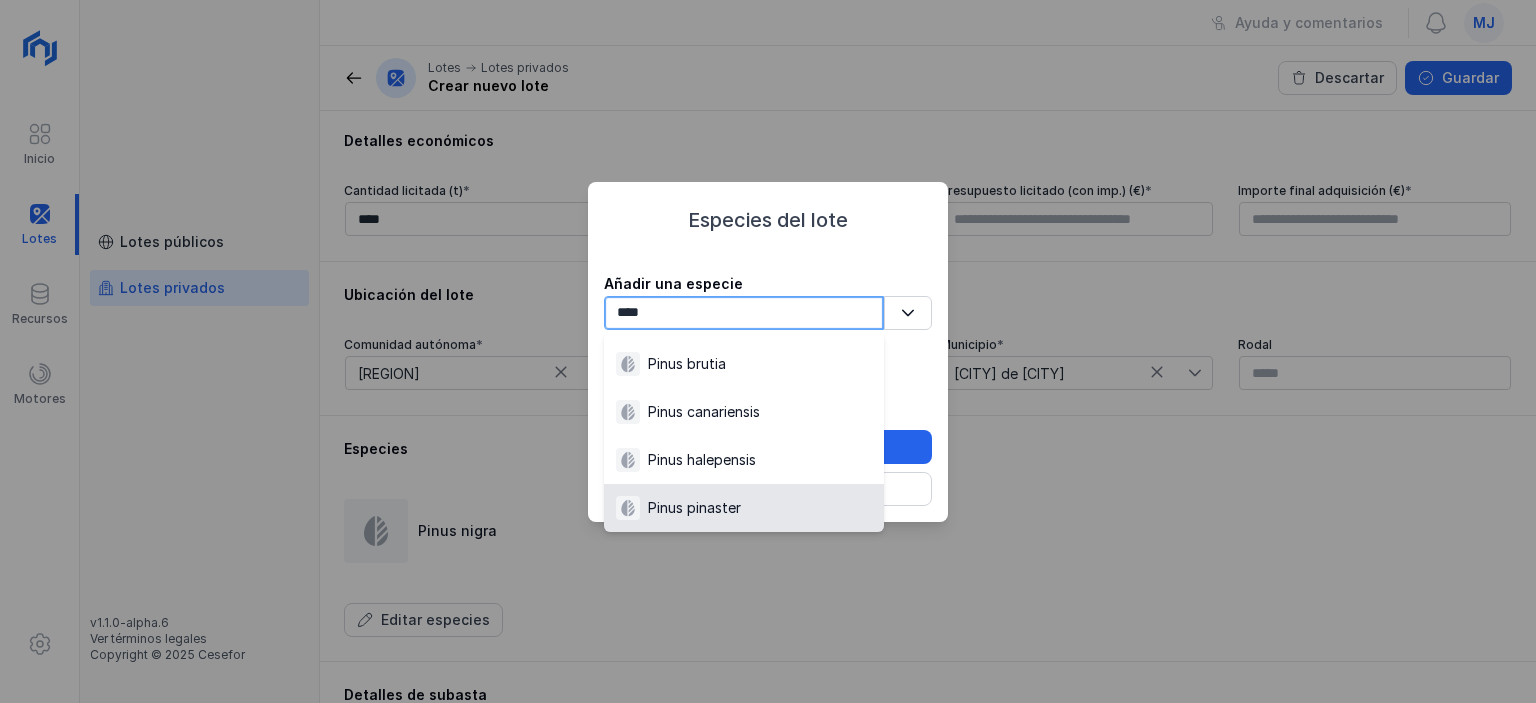 type on "****" 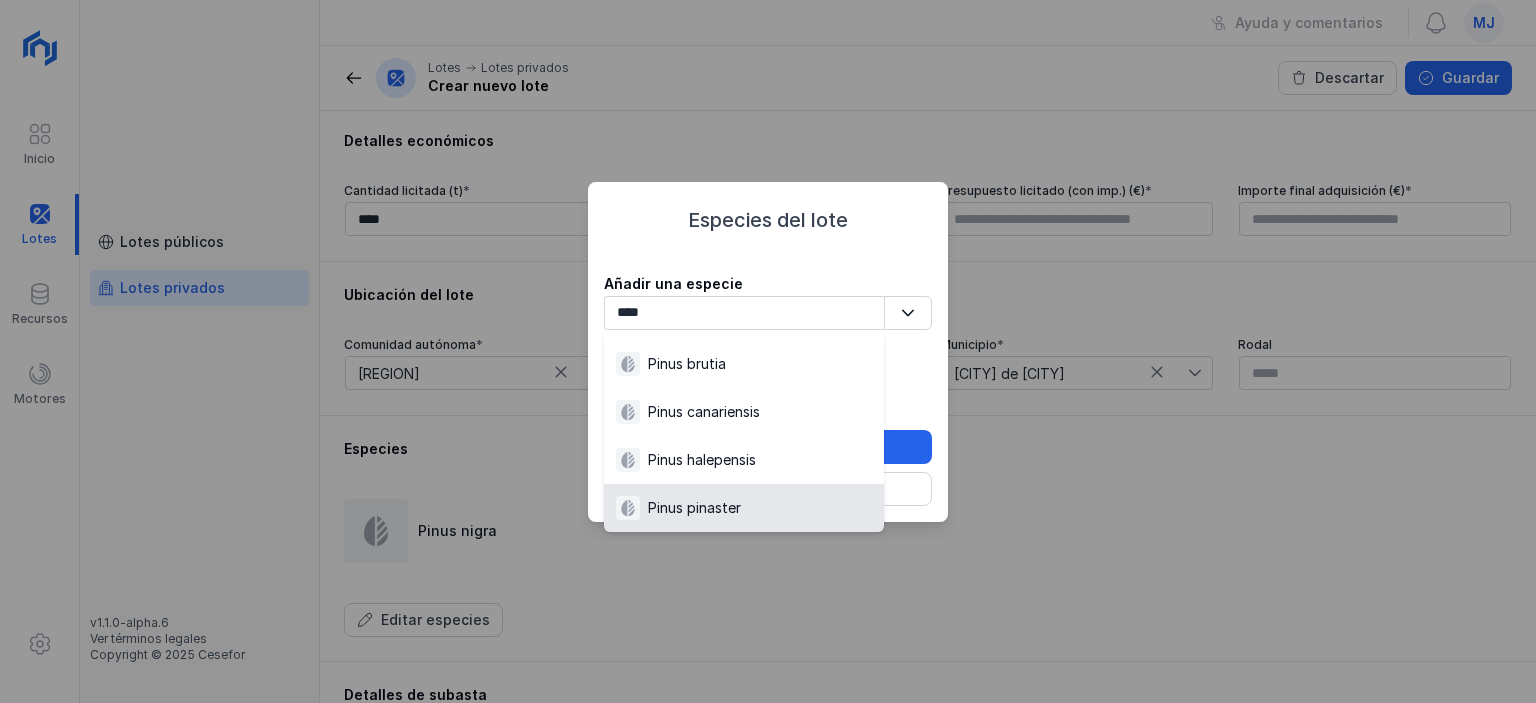 click on "Pinus pinaster" 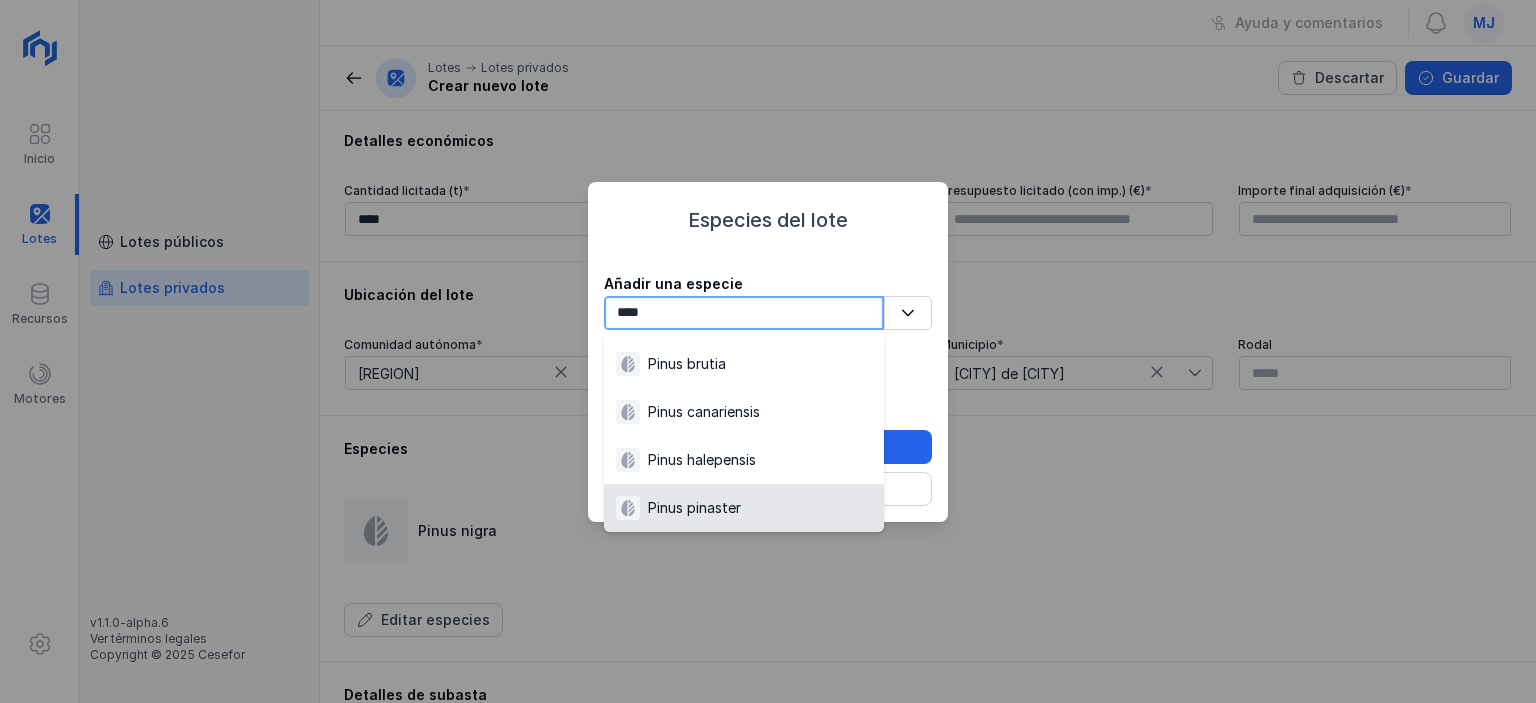 type 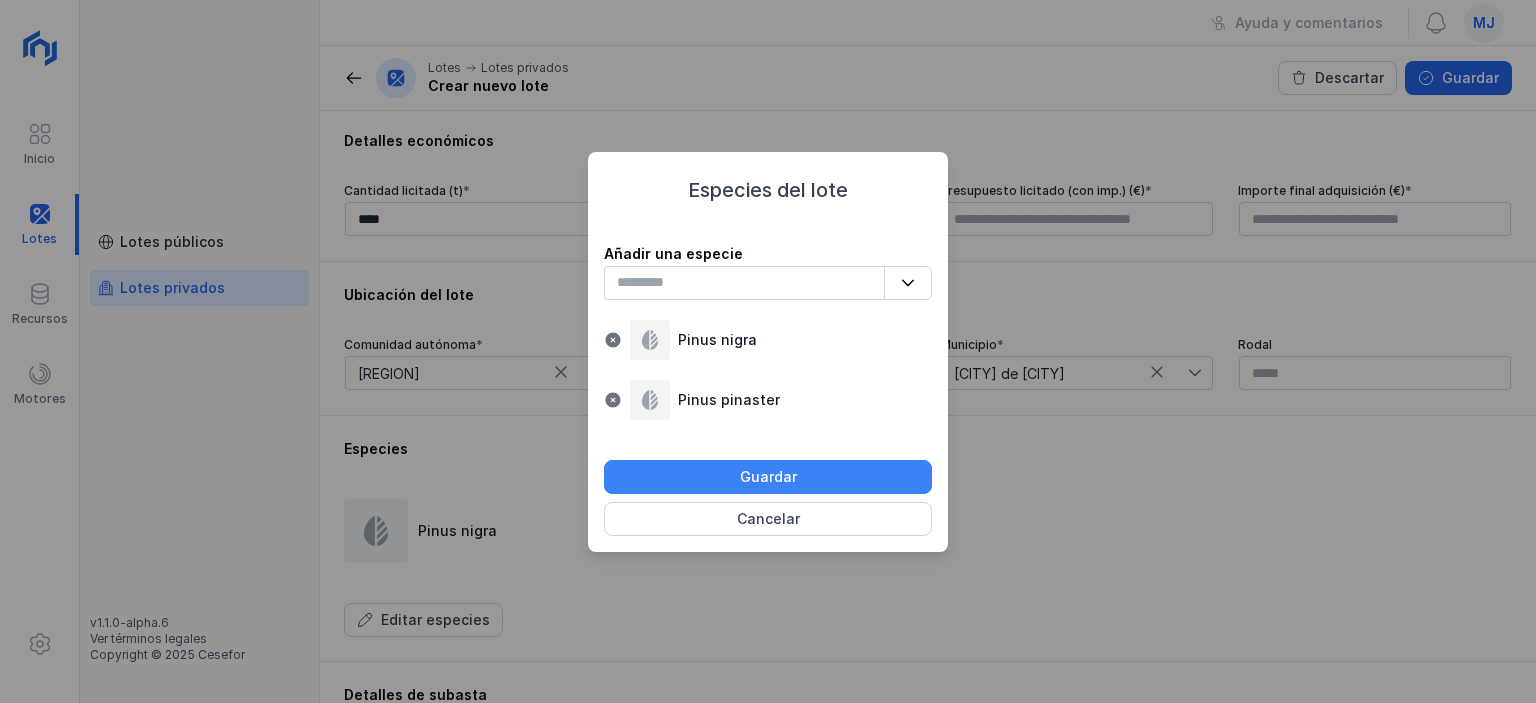 click on "Guardar" 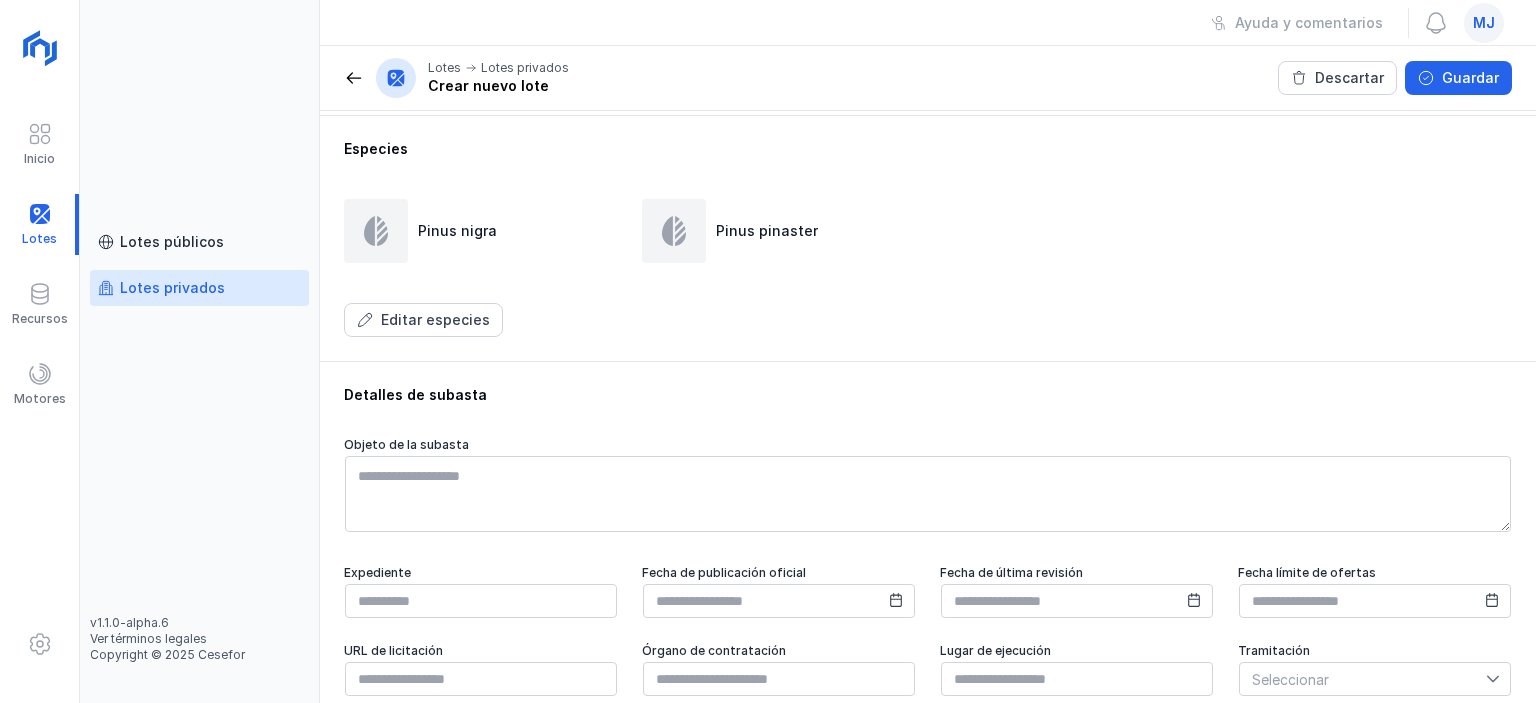 scroll, scrollTop: 1178, scrollLeft: 0, axis: vertical 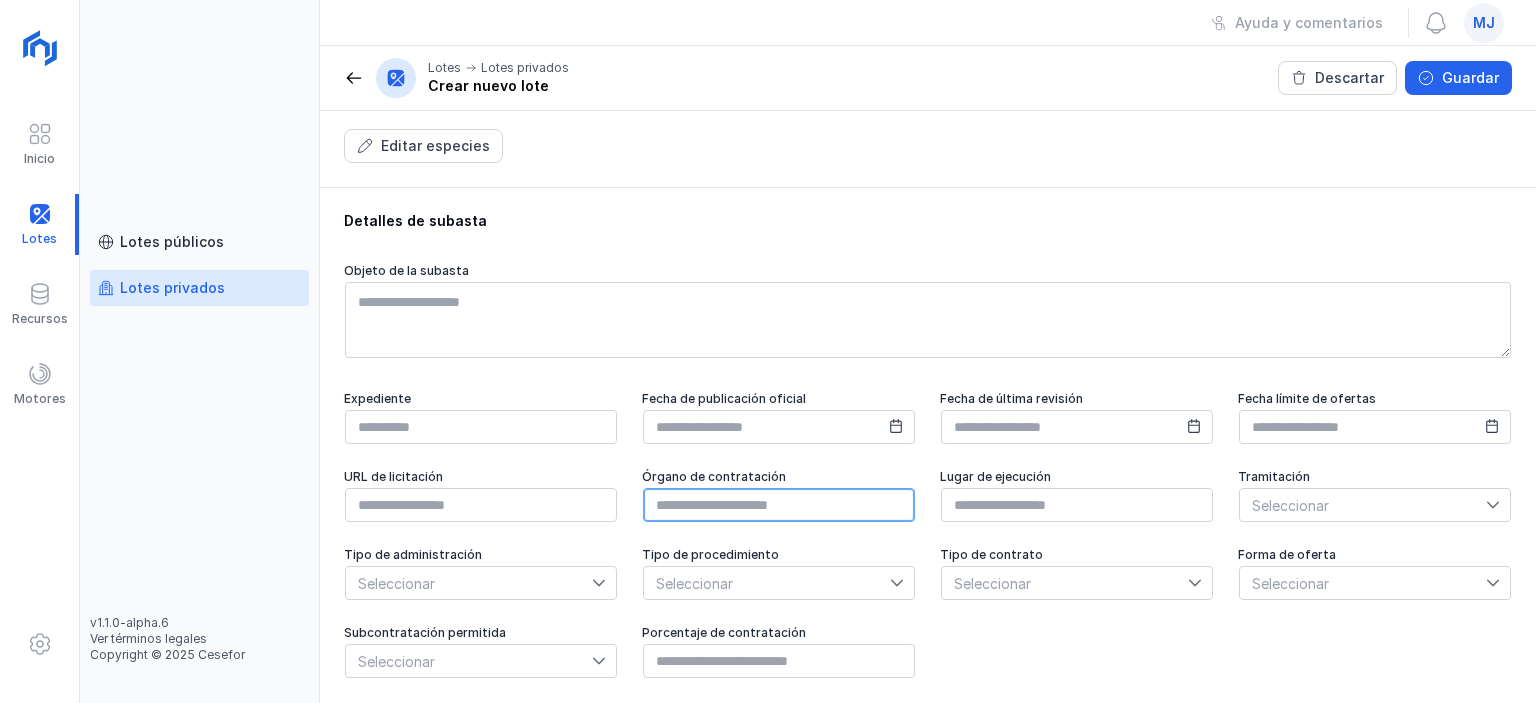 click at bounding box center [779, 505] 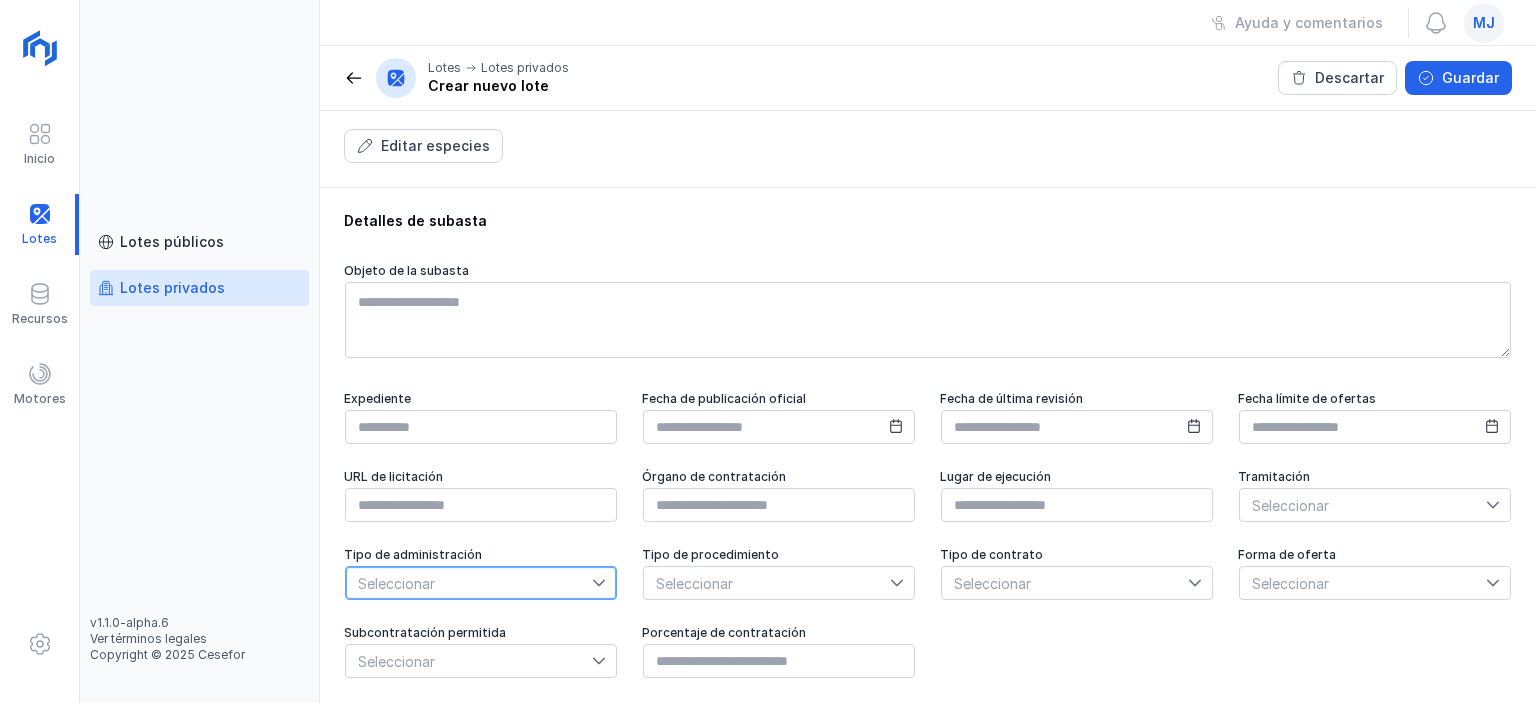 click on "Seleccionar" at bounding box center [469, 583] 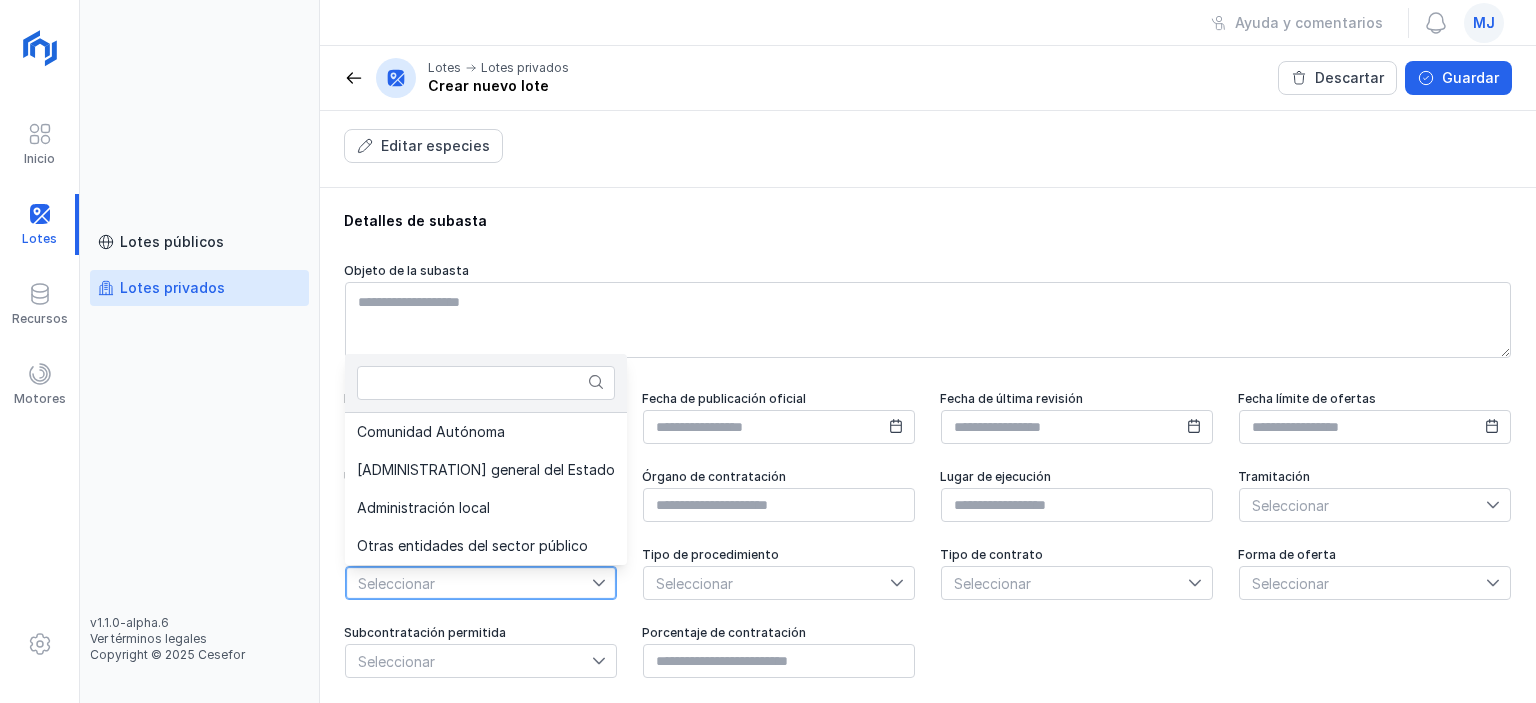 click on "Expediente  [DATE] de publicación oficial  [DATE] de última revisión  [DATE] límite de ofertas  URL de licitación  Órgano de contratación  Lugar de ejecución  Tramitación  Seleccionar Tipo de administración  Seleccionar Tipo de procedimiento  Seleccionar Tipo de contrato  Seleccionar Forma de oferta  Seleccionar Subcontratación permitida  Seleccionar Porcentaje de contratación" at bounding box center (928, 535) 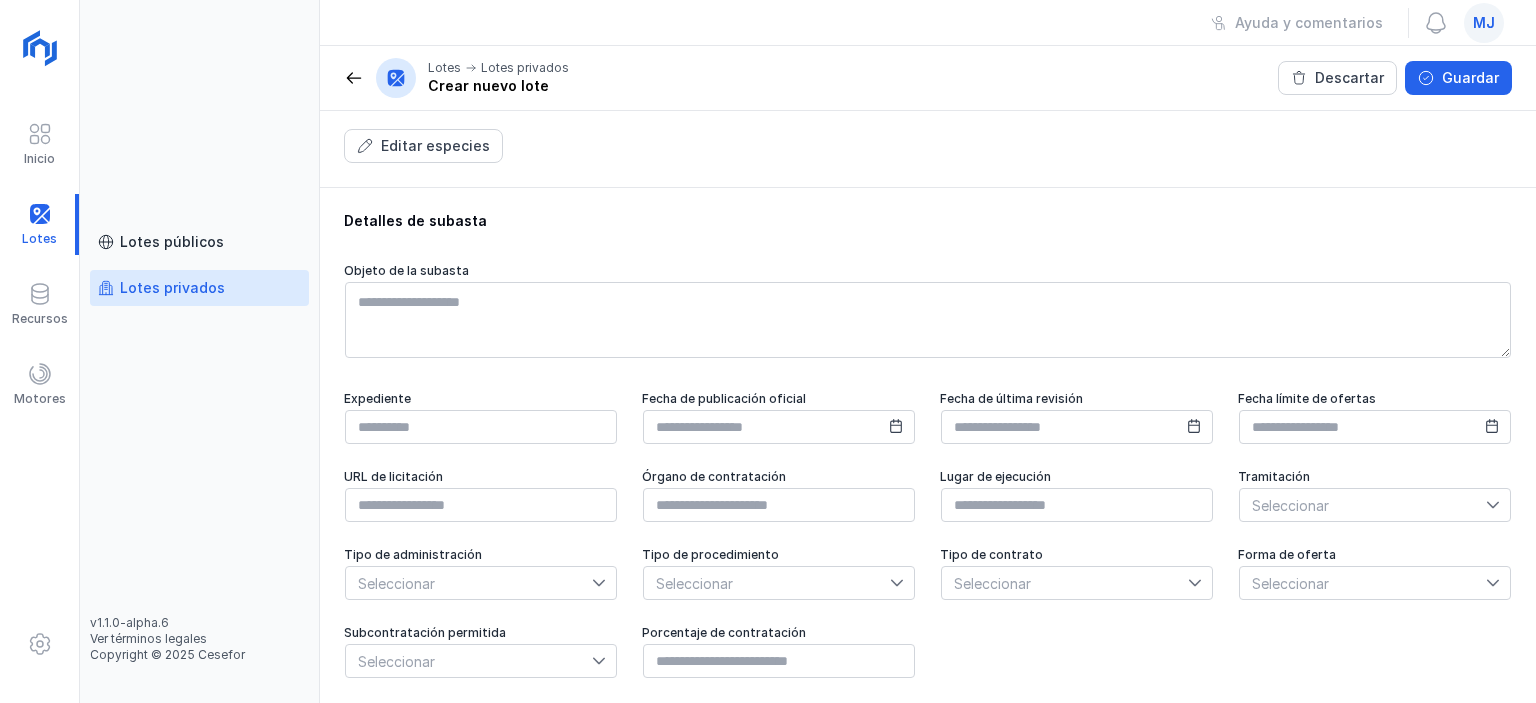click on "Seleccionar" at bounding box center [1065, 583] 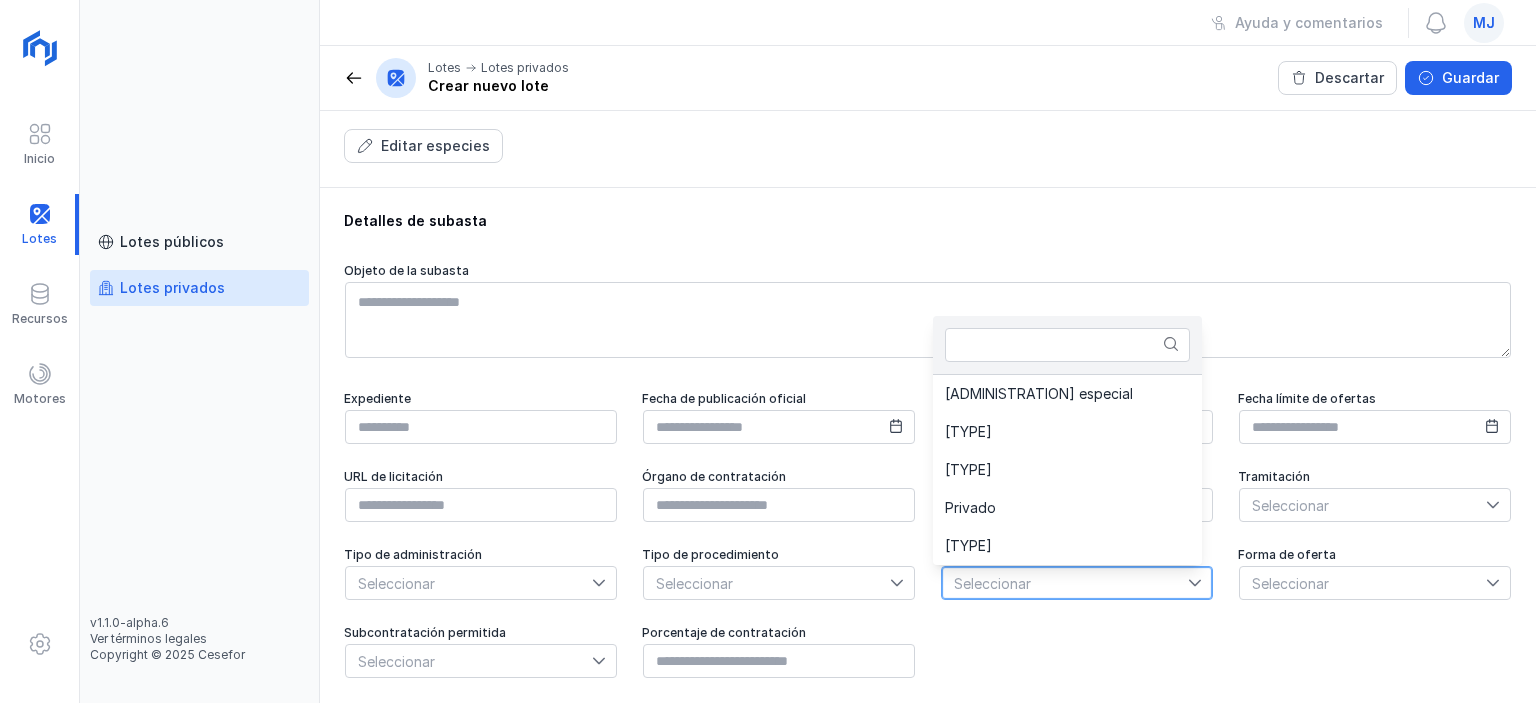 click on "Seleccionar" at bounding box center (1065, 583) 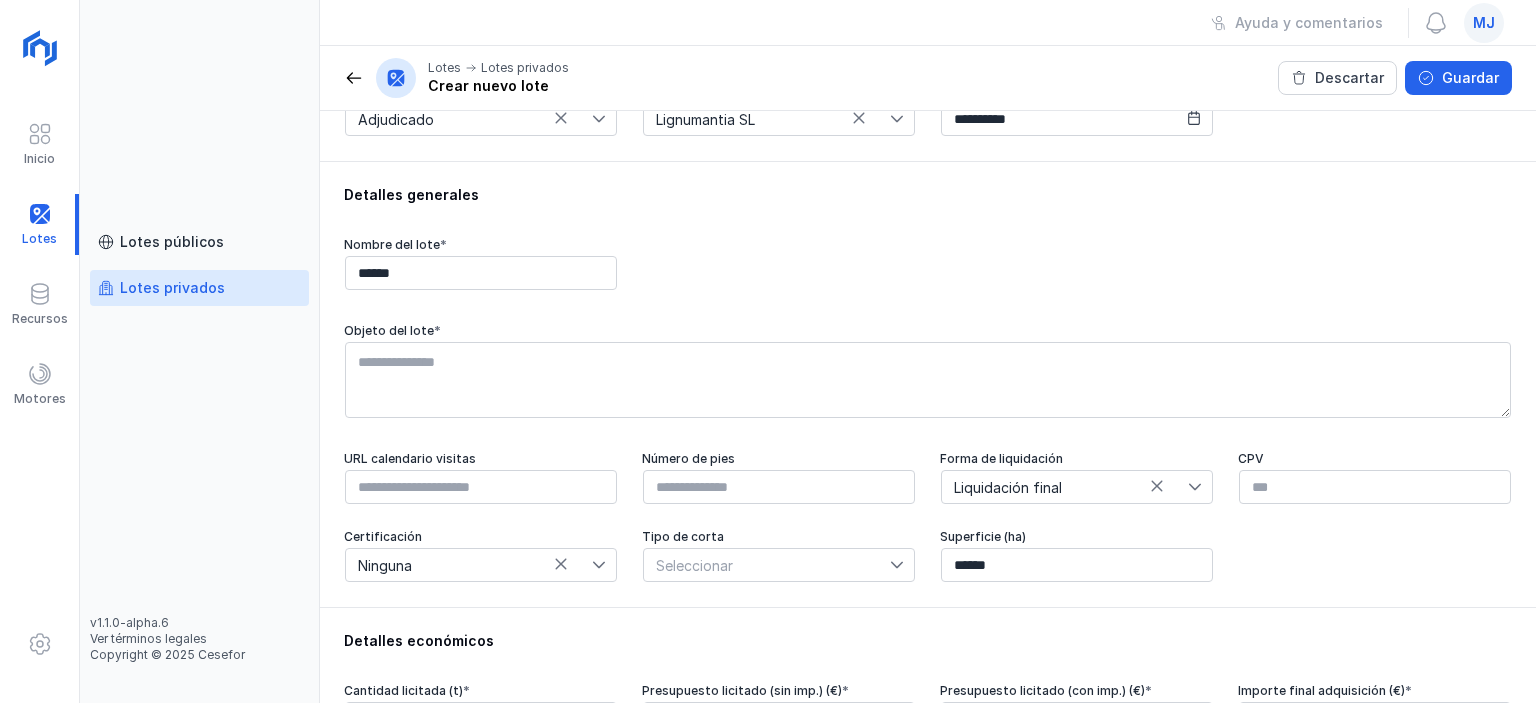 scroll, scrollTop: 0, scrollLeft: 0, axis: both 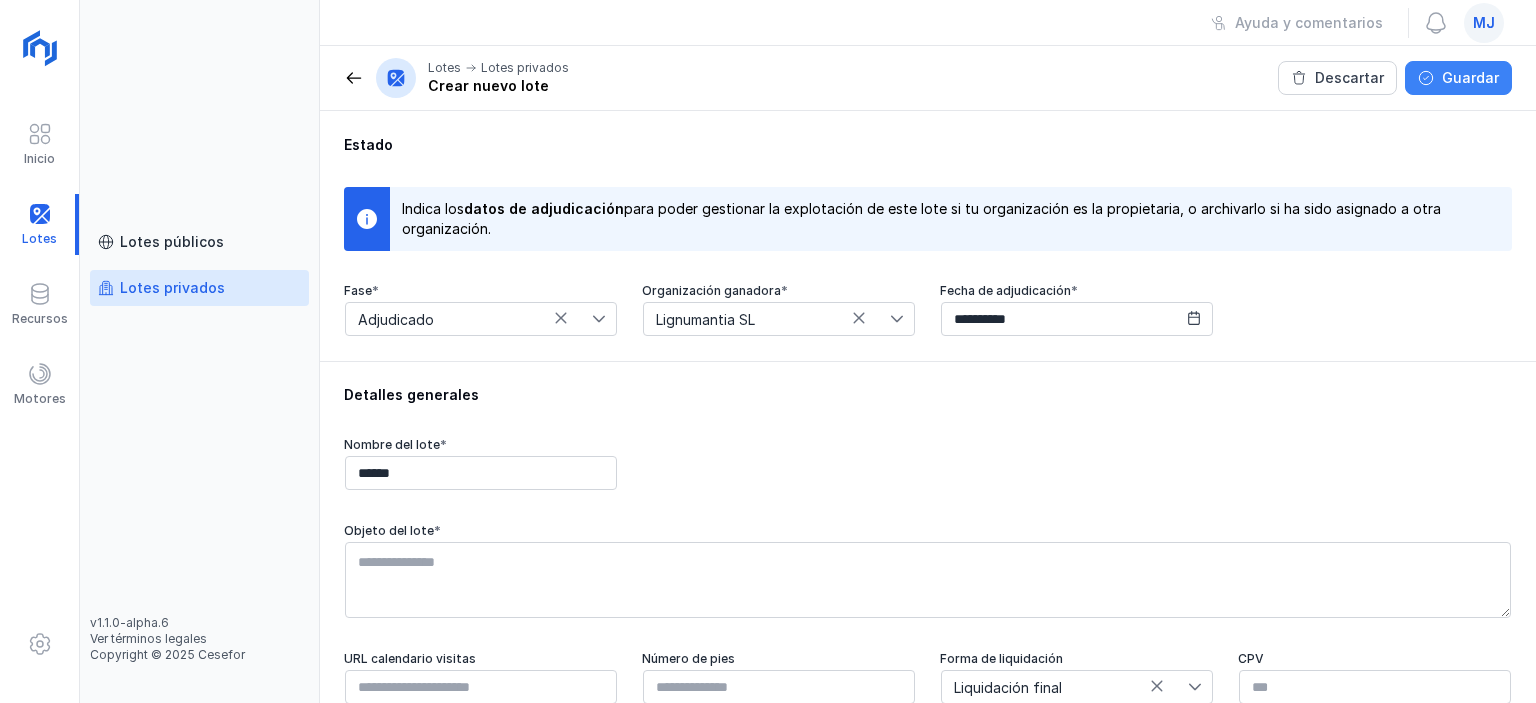 click on "Guardar" 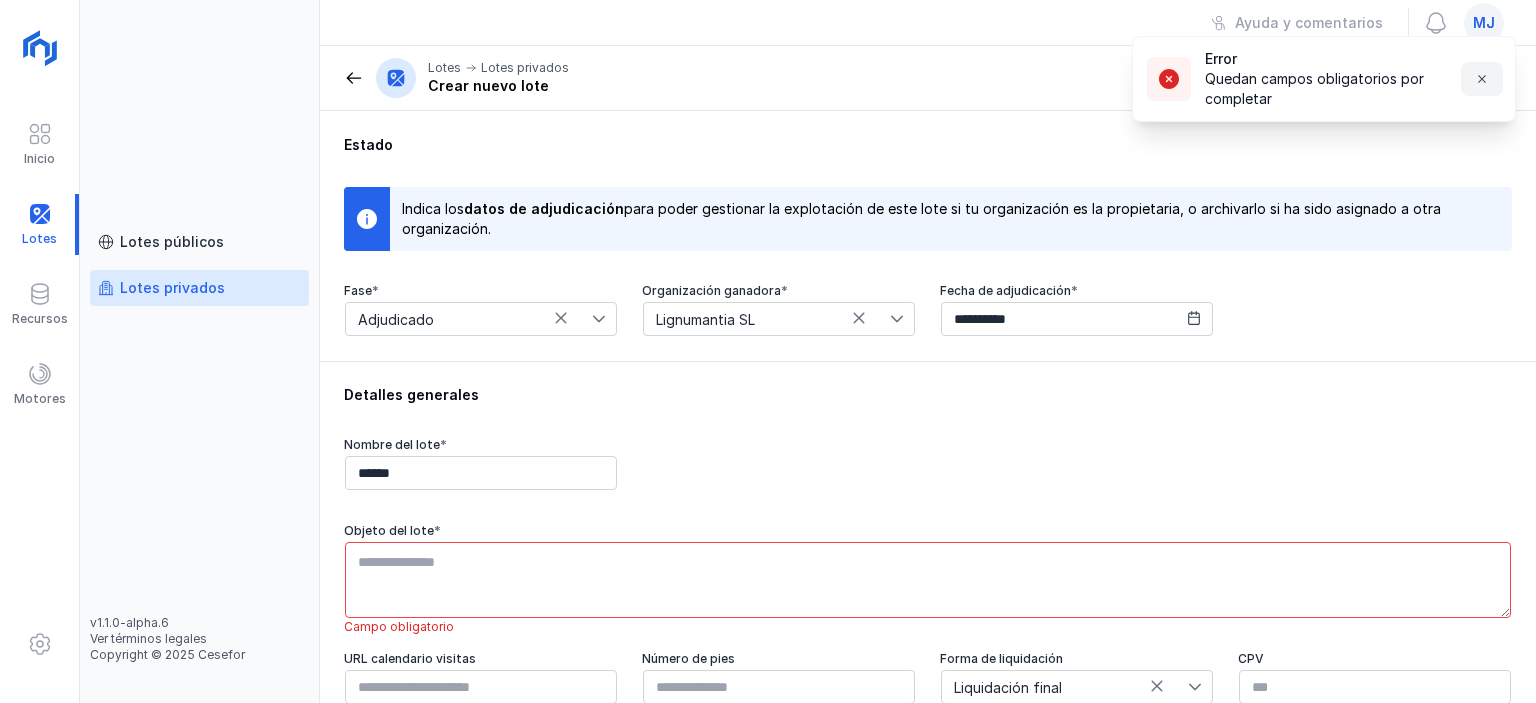 click 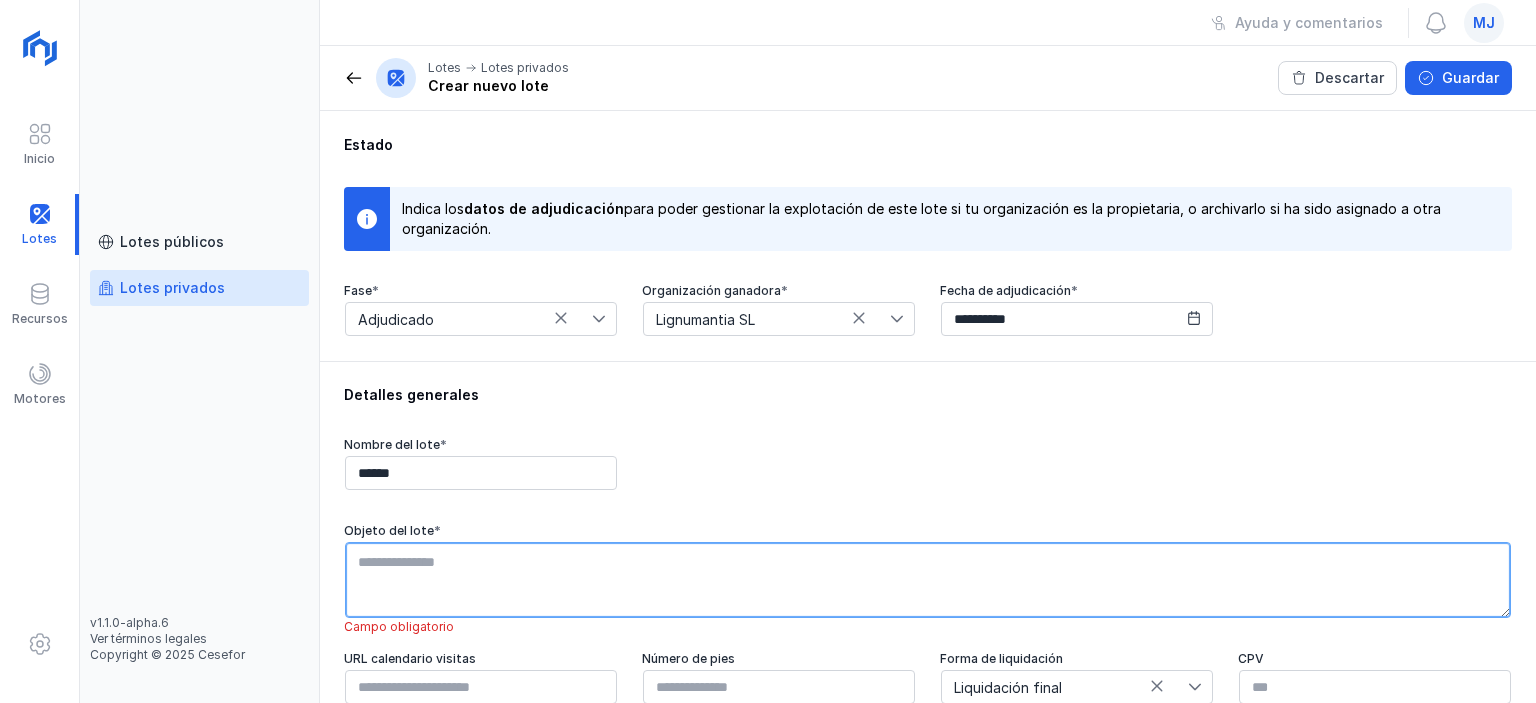 click at bounding box center [928, 580] 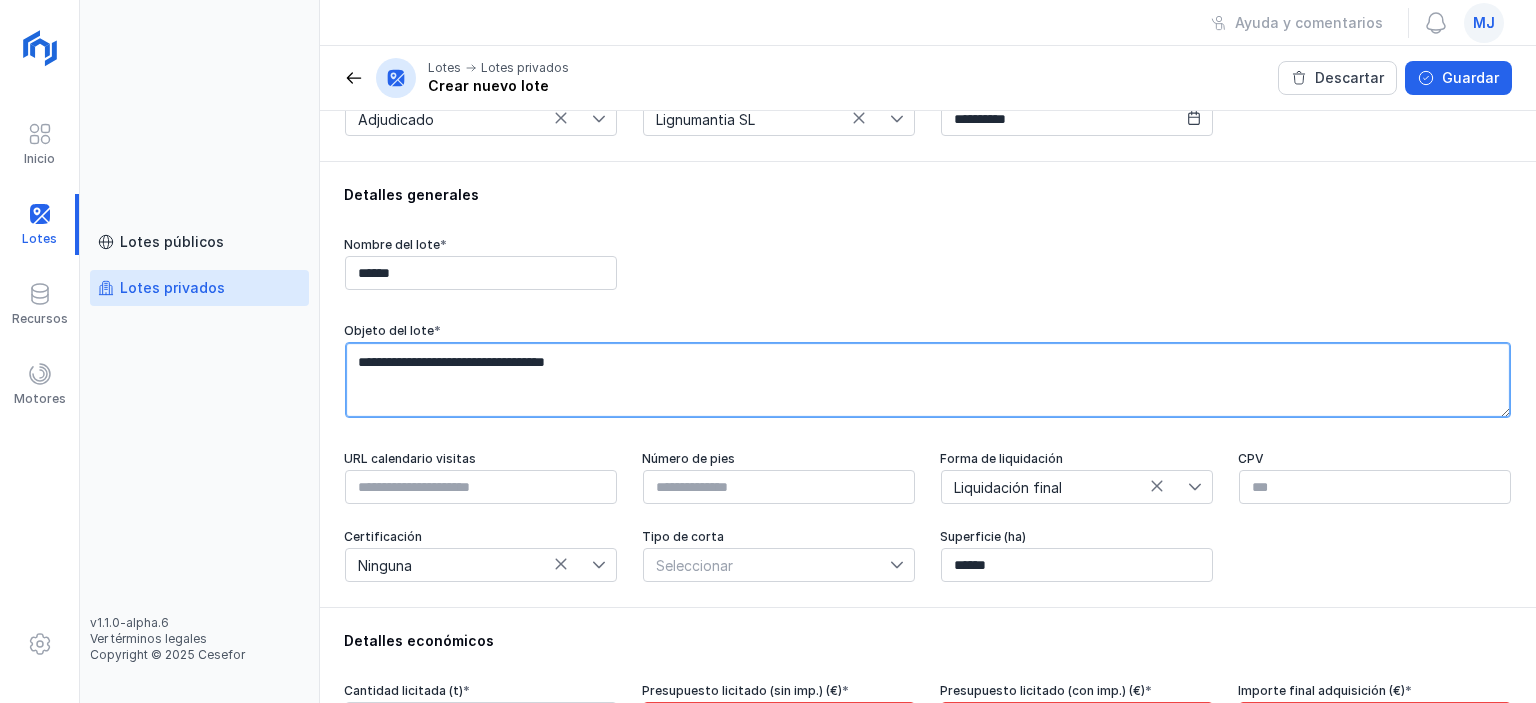 scroll, scrollTop: 400, scrollLeft: 0, axis: vertical 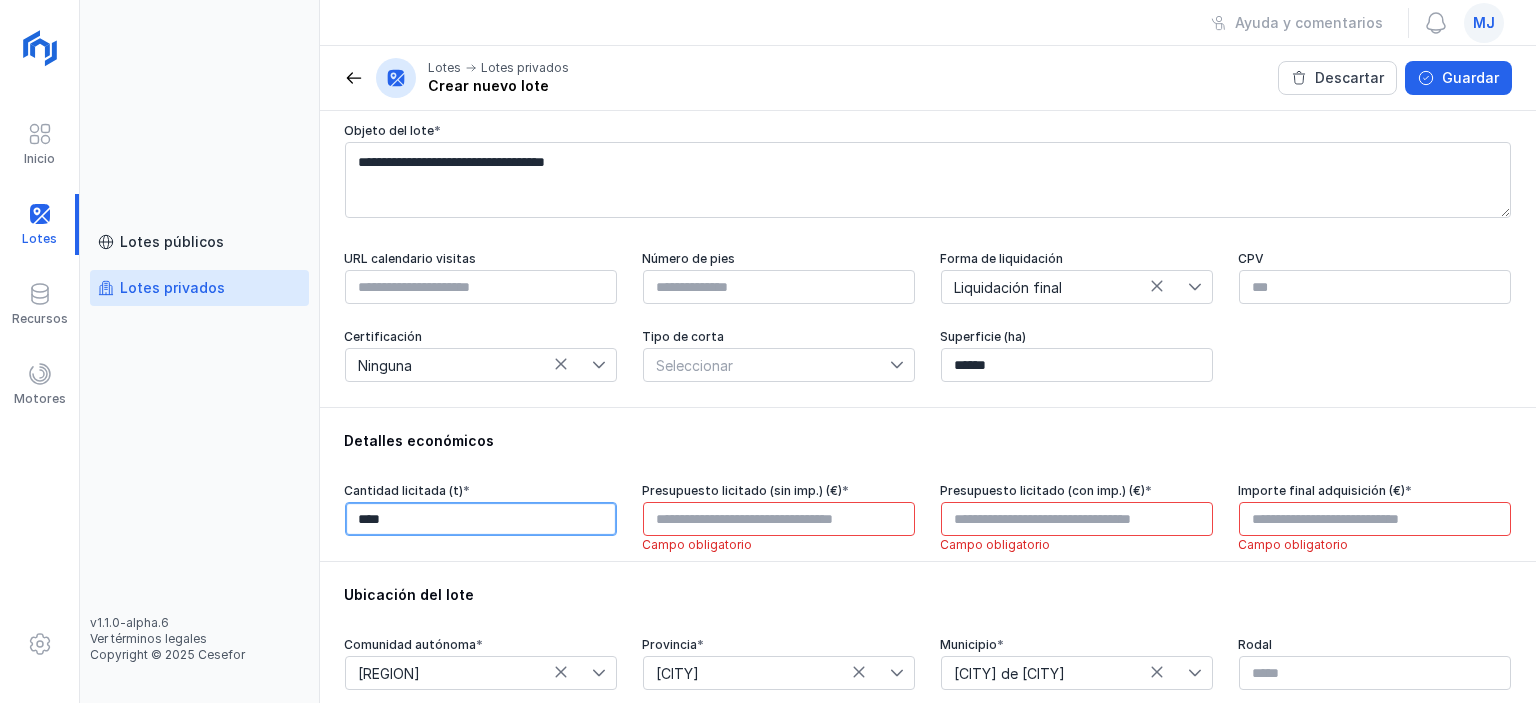 click on "****" at bounding box center [481, 519] 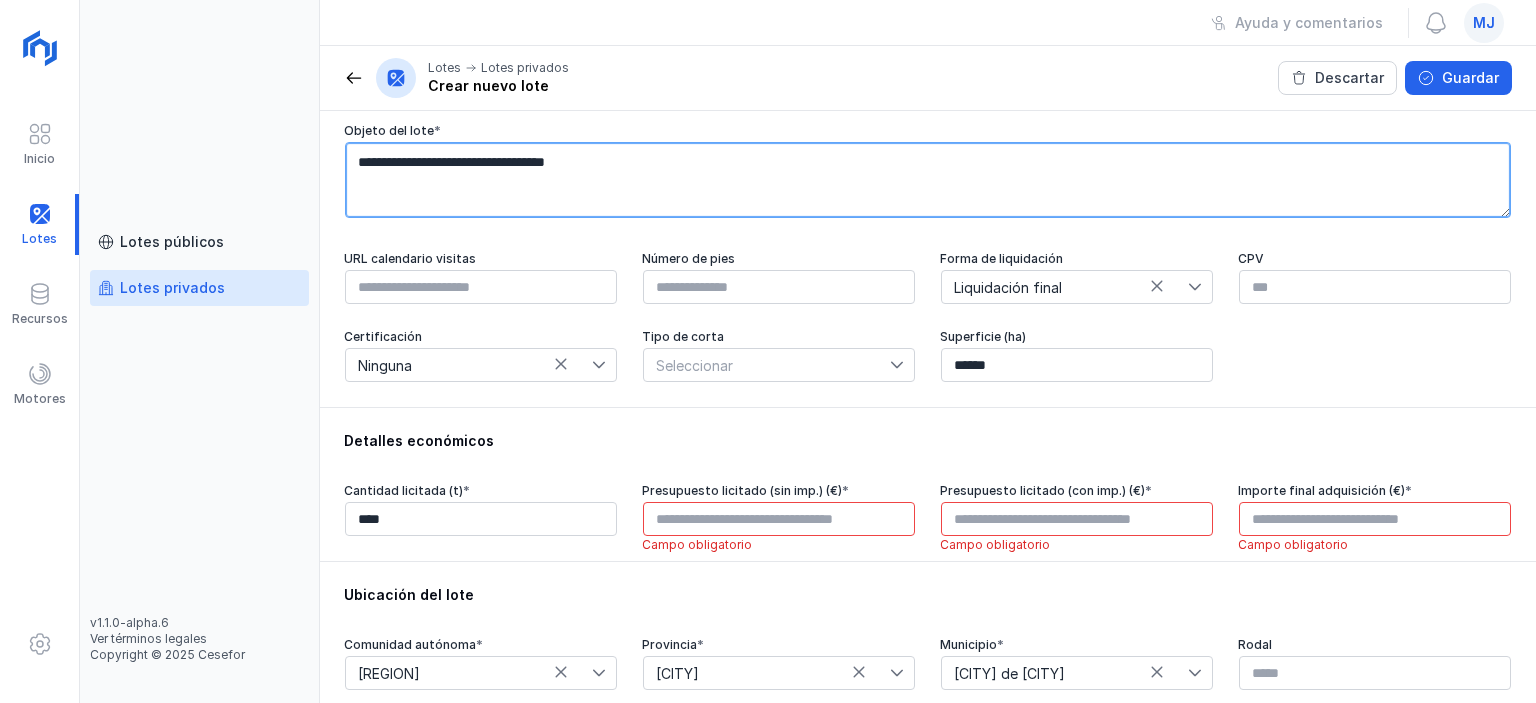 drag, startPoint x: 653, startPoint y: 163, endPoint x: 232, endPoint y: 154, distance: 421.0962 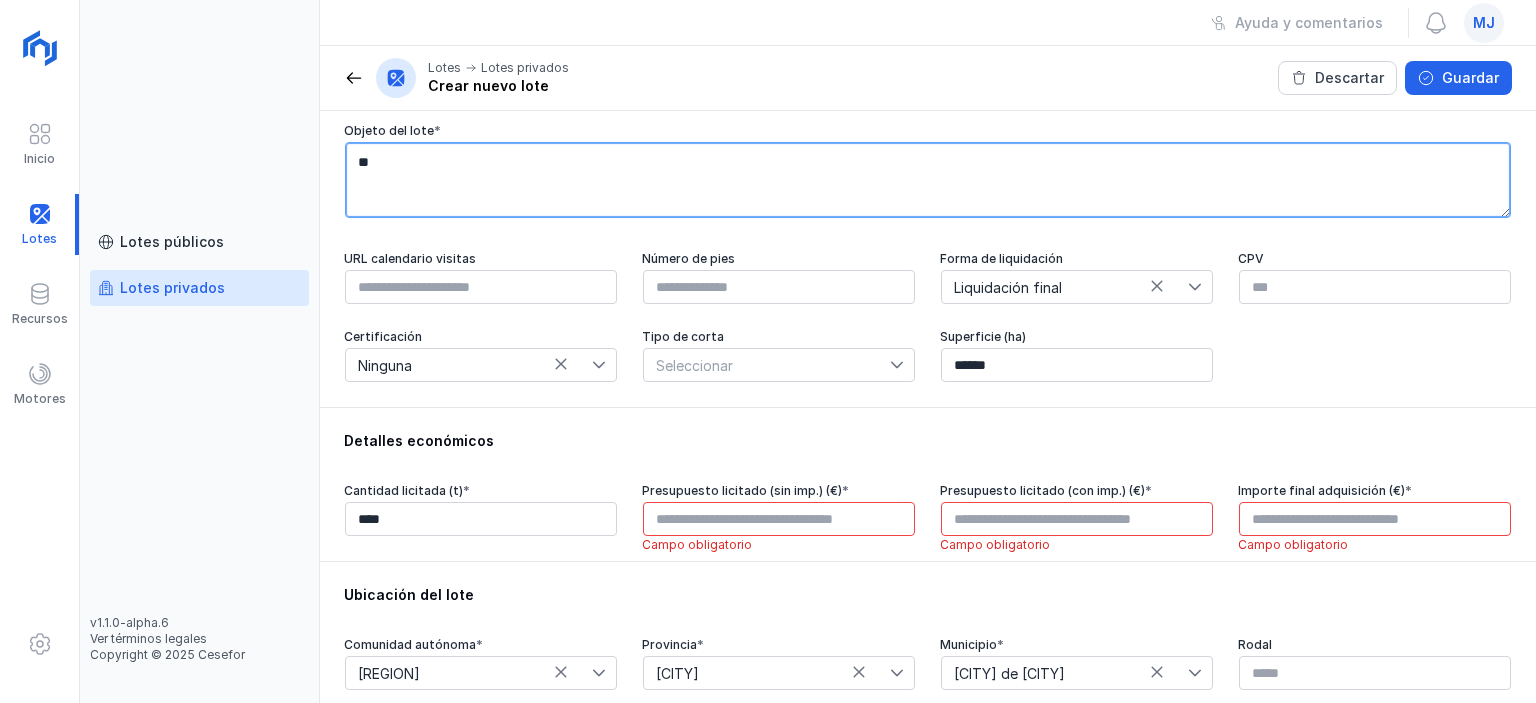 type on "*" 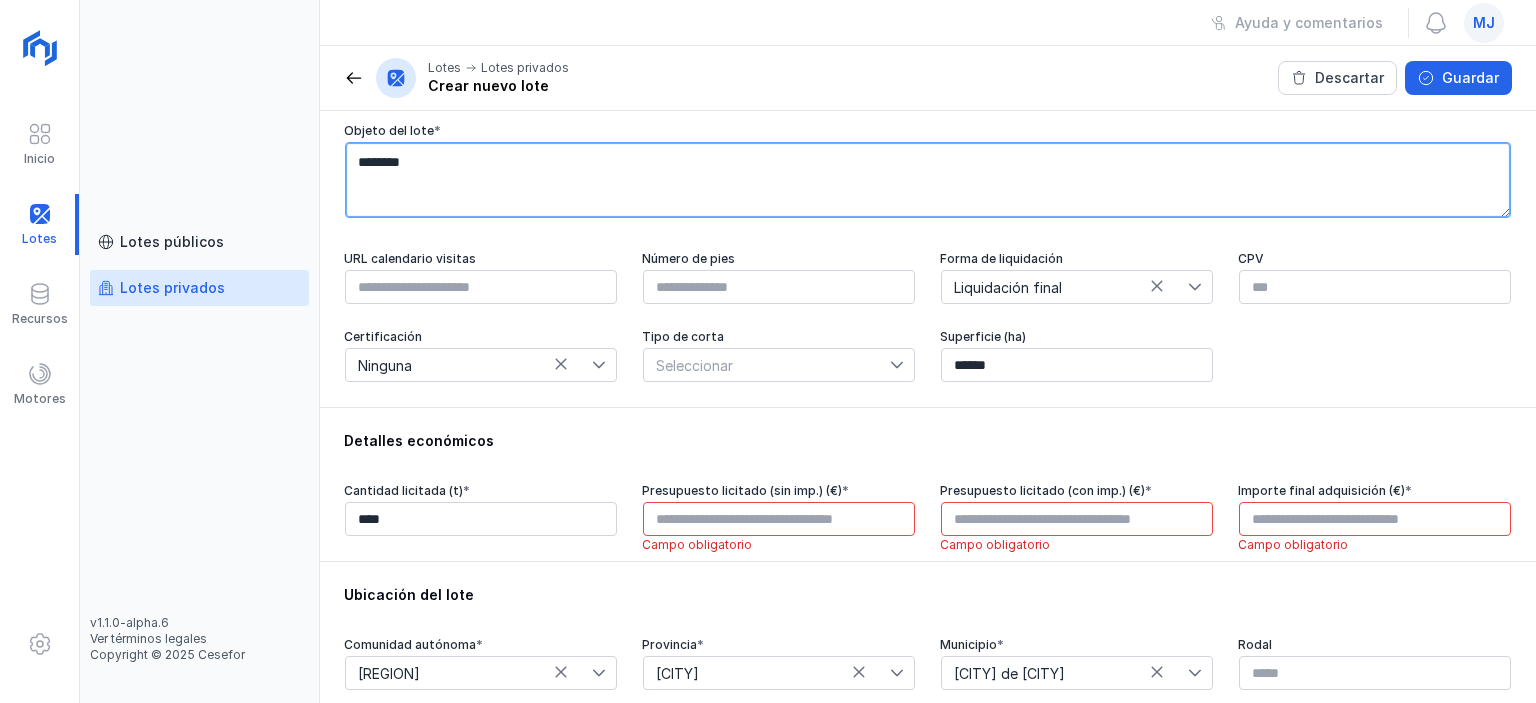 type on "********" 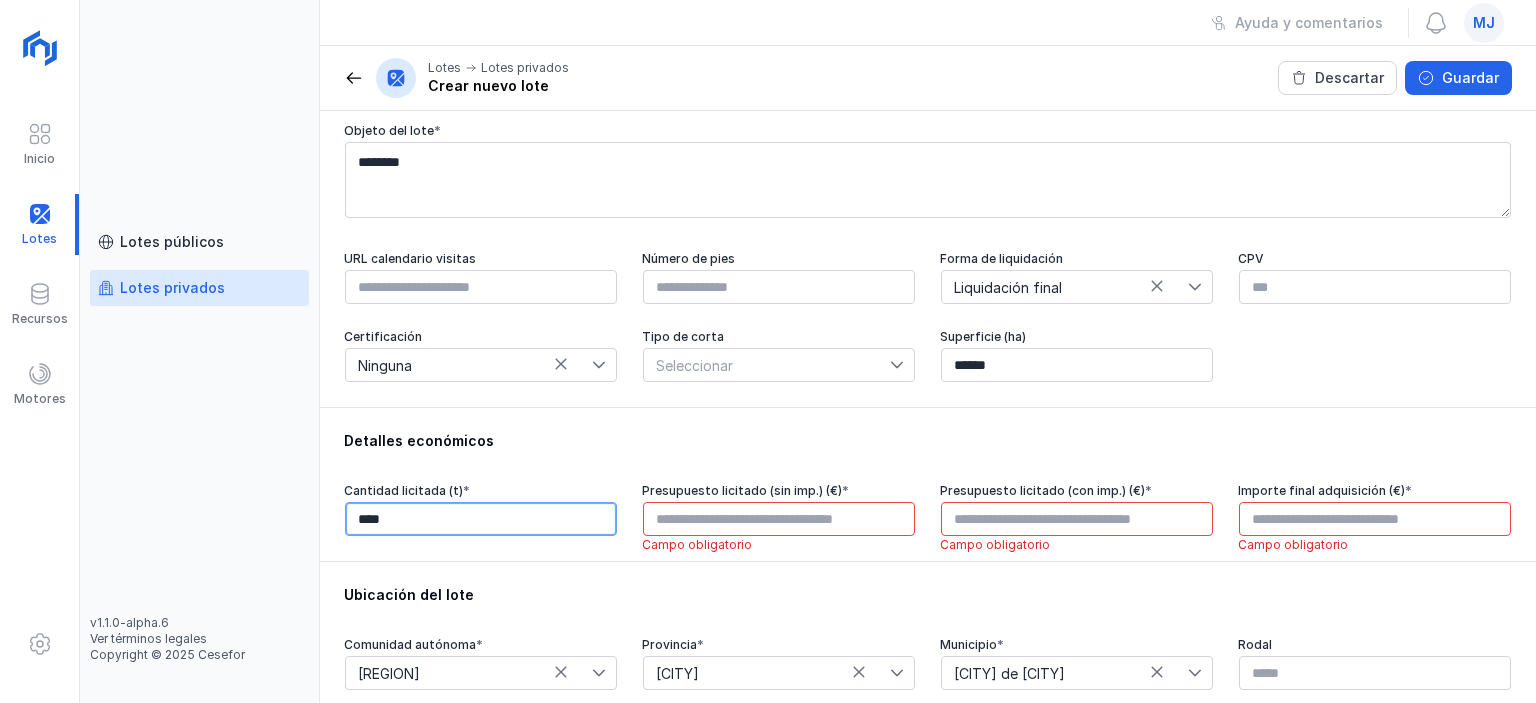 click on "****" at bounding box center (481, 519) 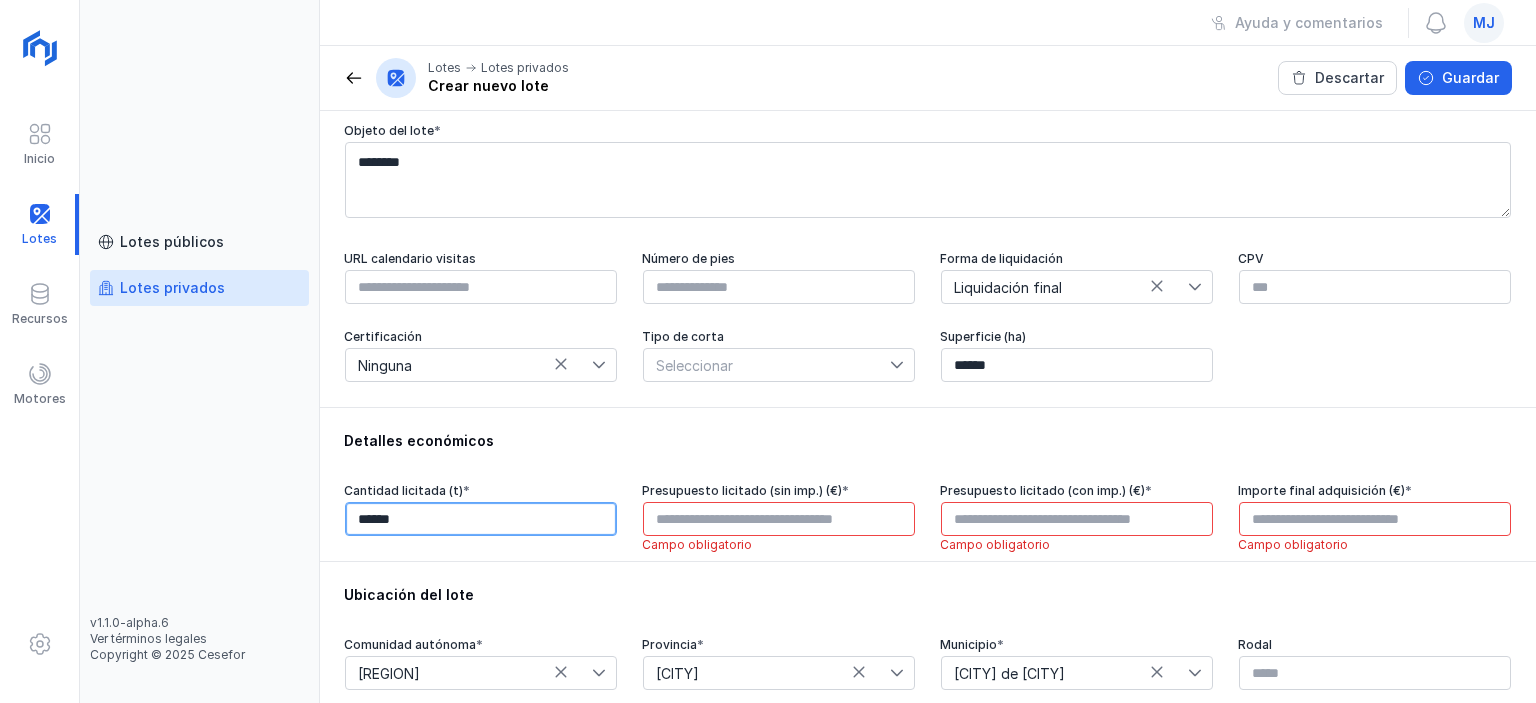 type on "********" 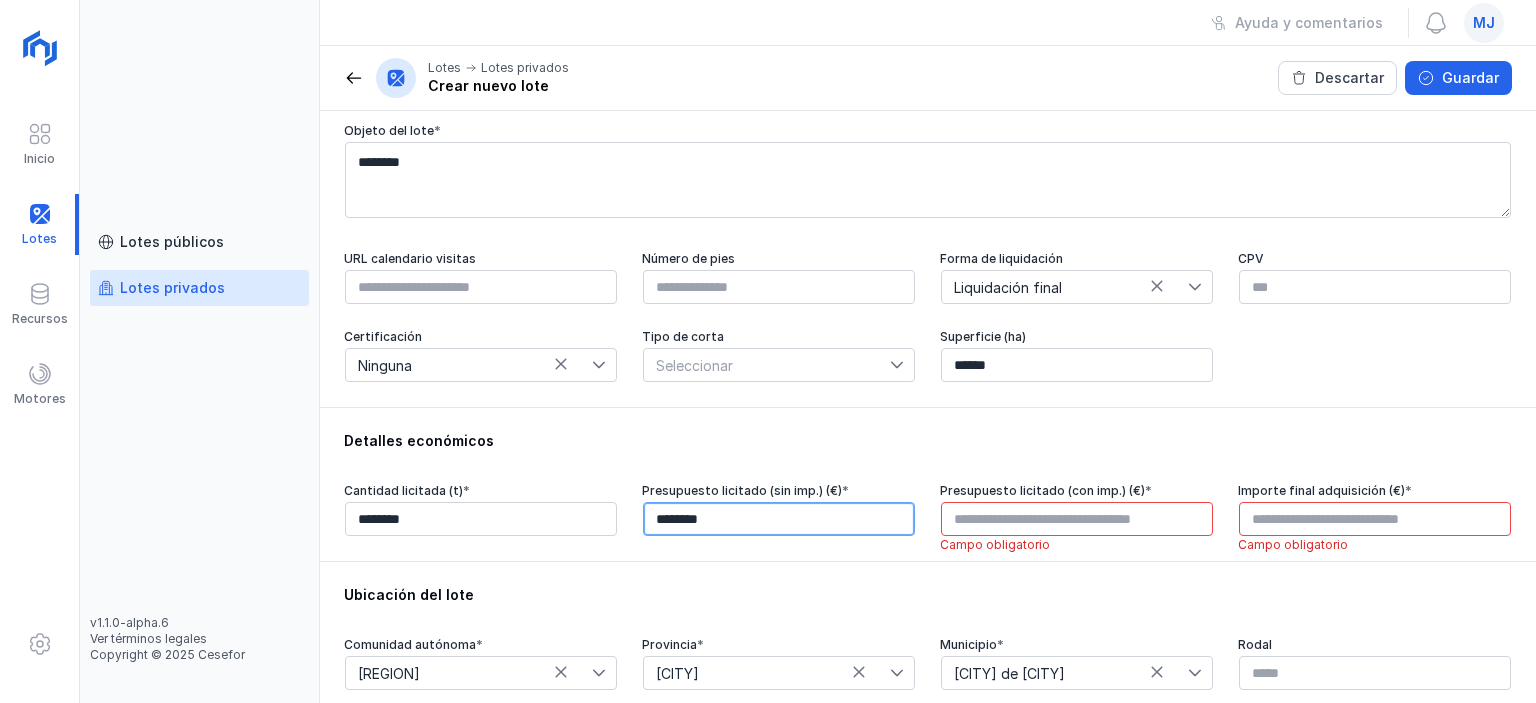type on "*********" 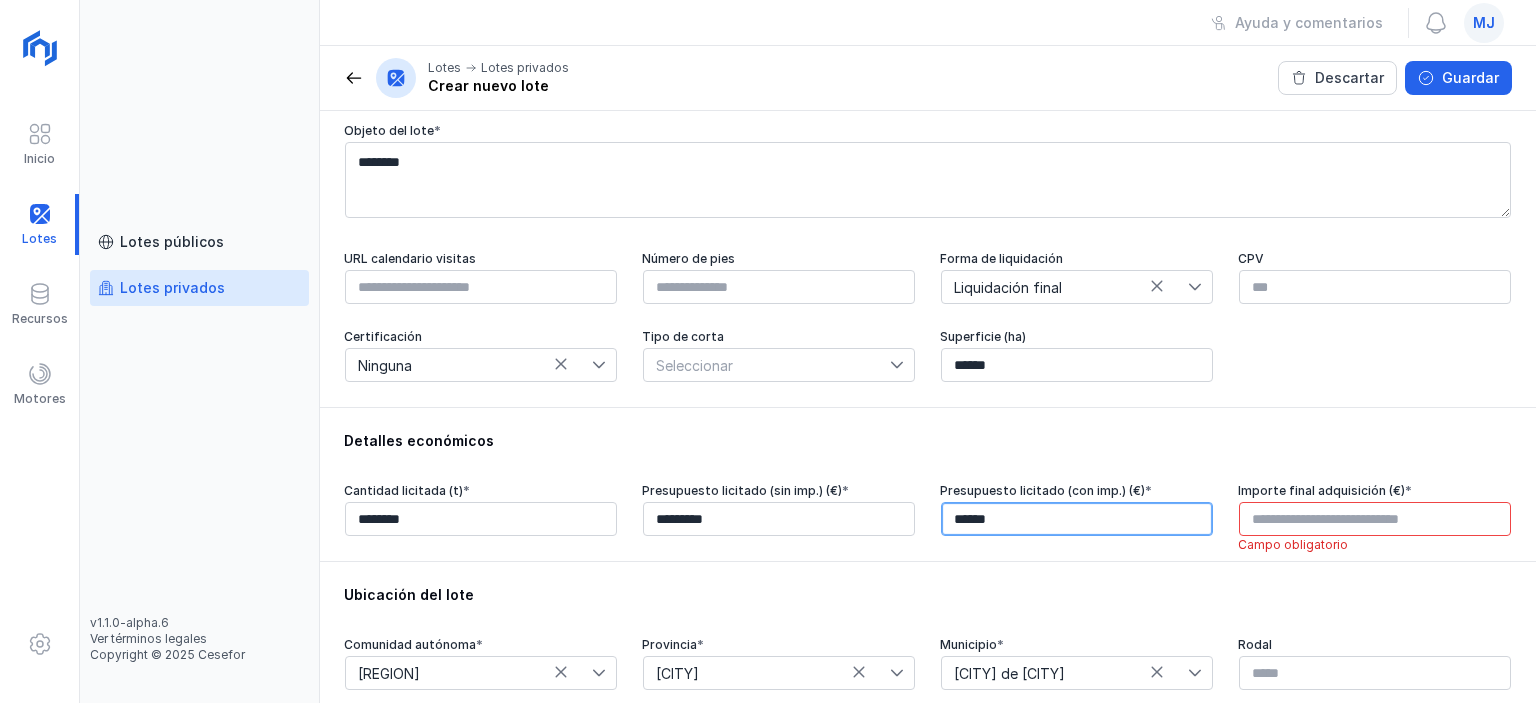 click on "******" at bounding box center (1077, 519) 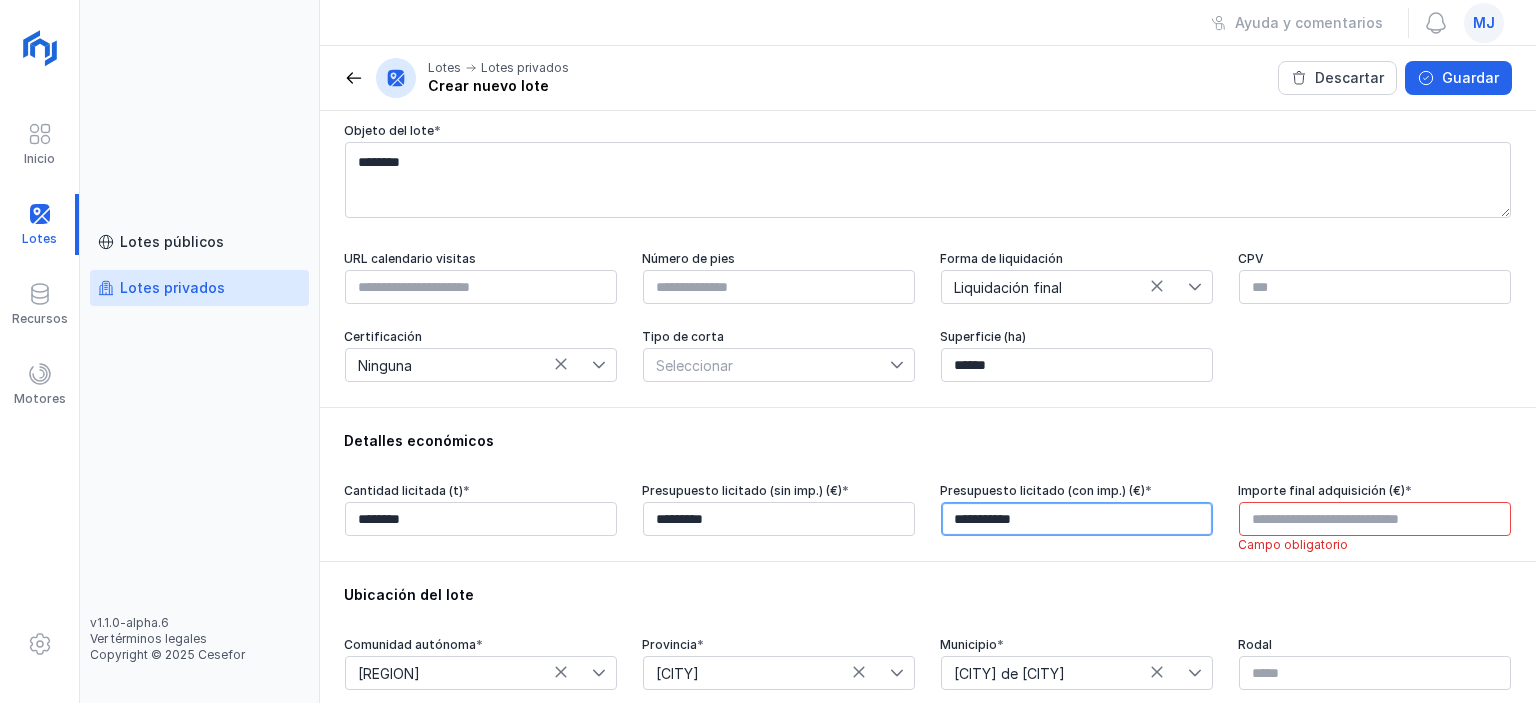 click on "**********" at bounding box center (1077, 519) 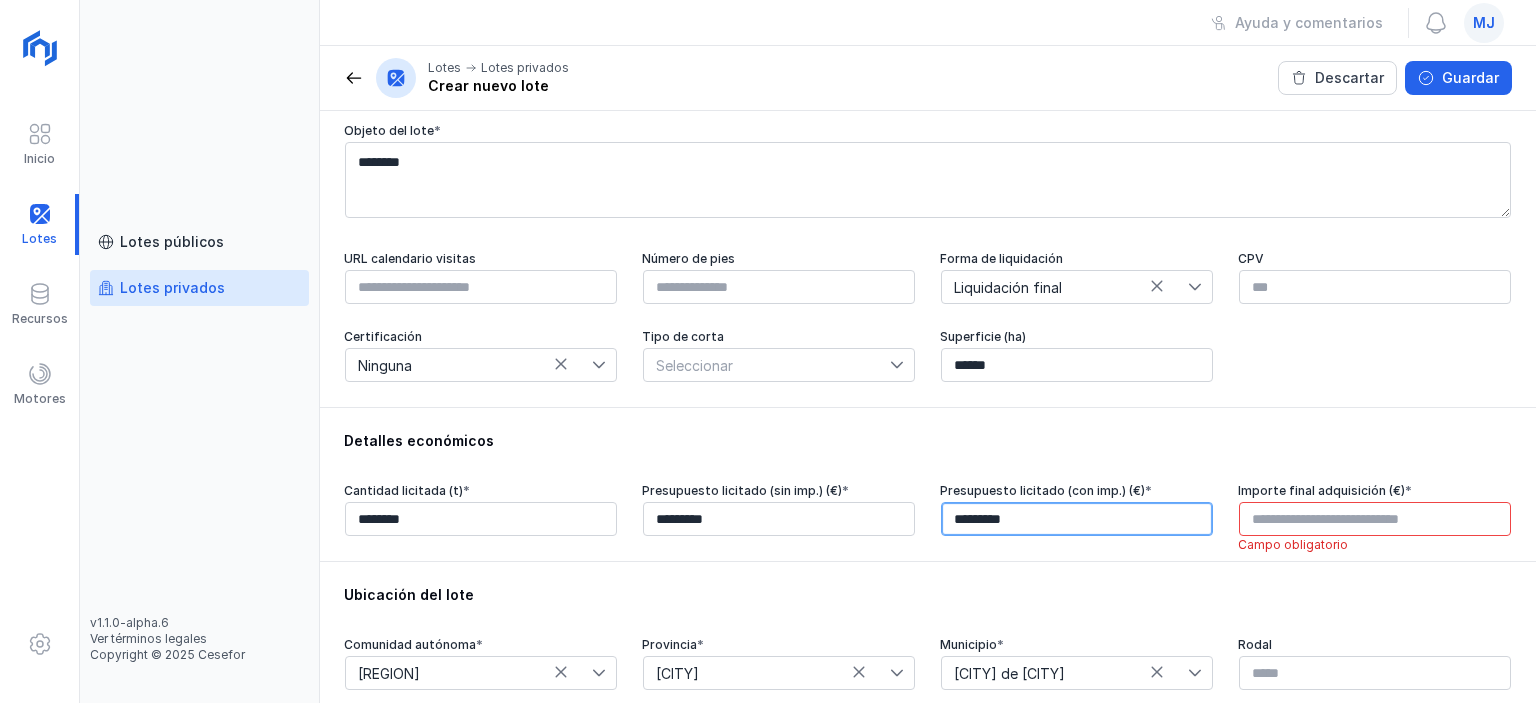 type on "*********" 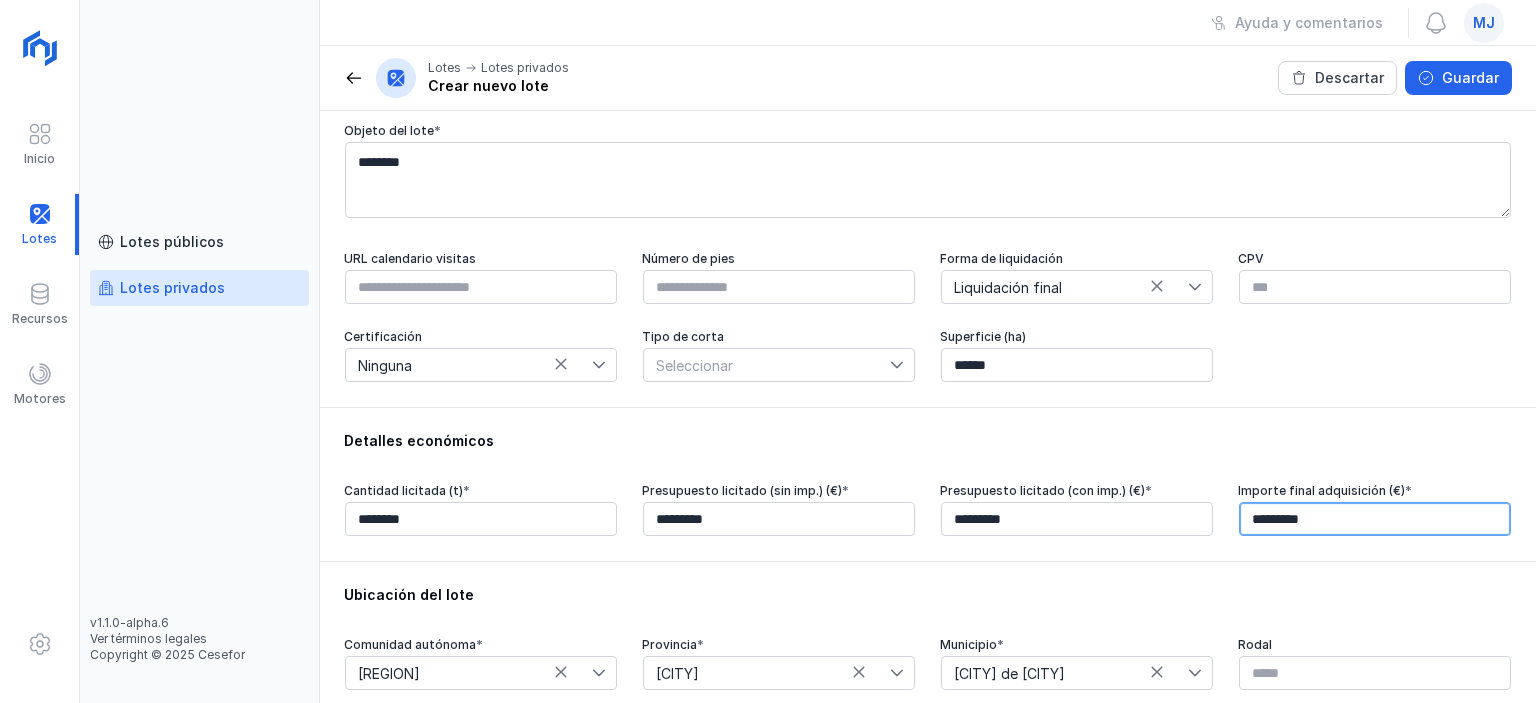 type on "*********" 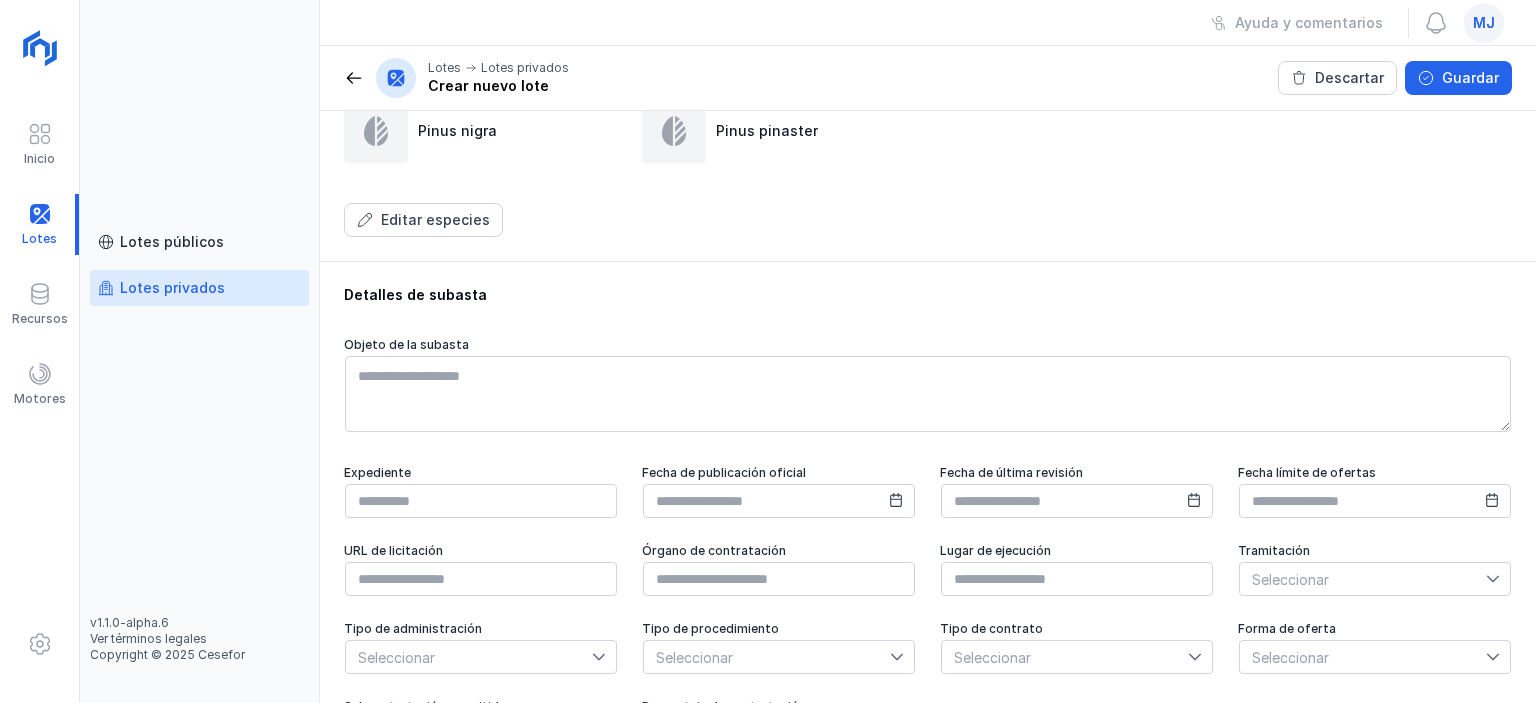 scroll, scrollTop: 1178, scrollLeft: 0, axis: vertical 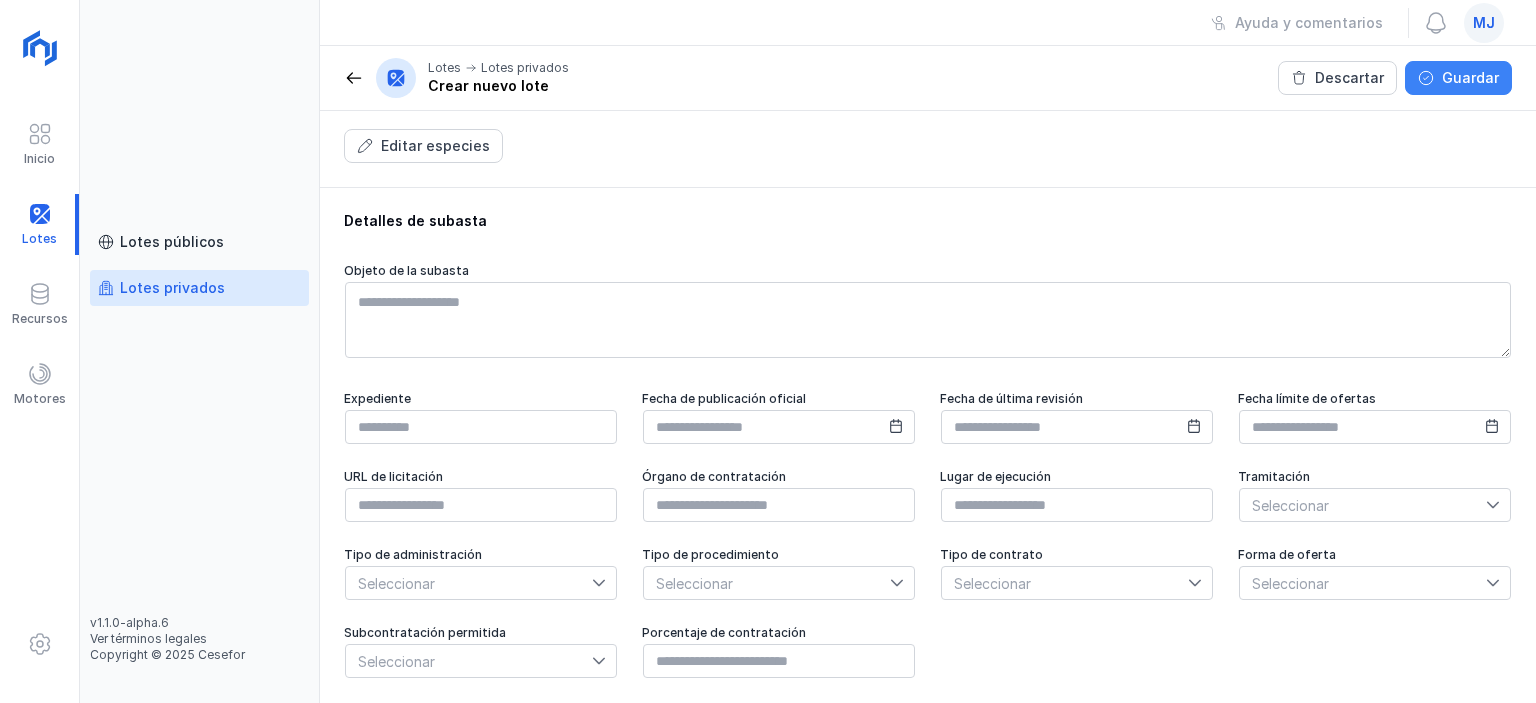 click on "Guardar" 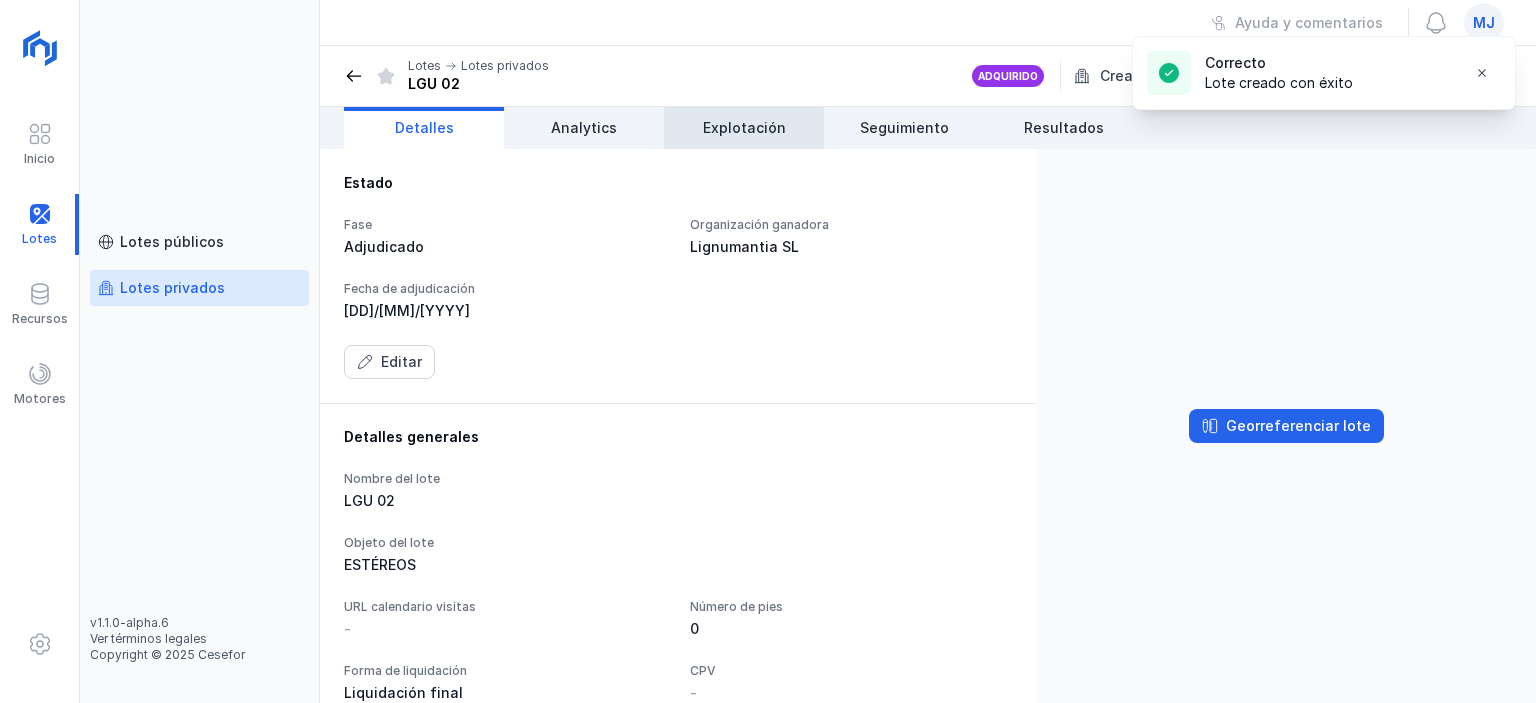 click on "Explotación" at bounding box center (744, 128) 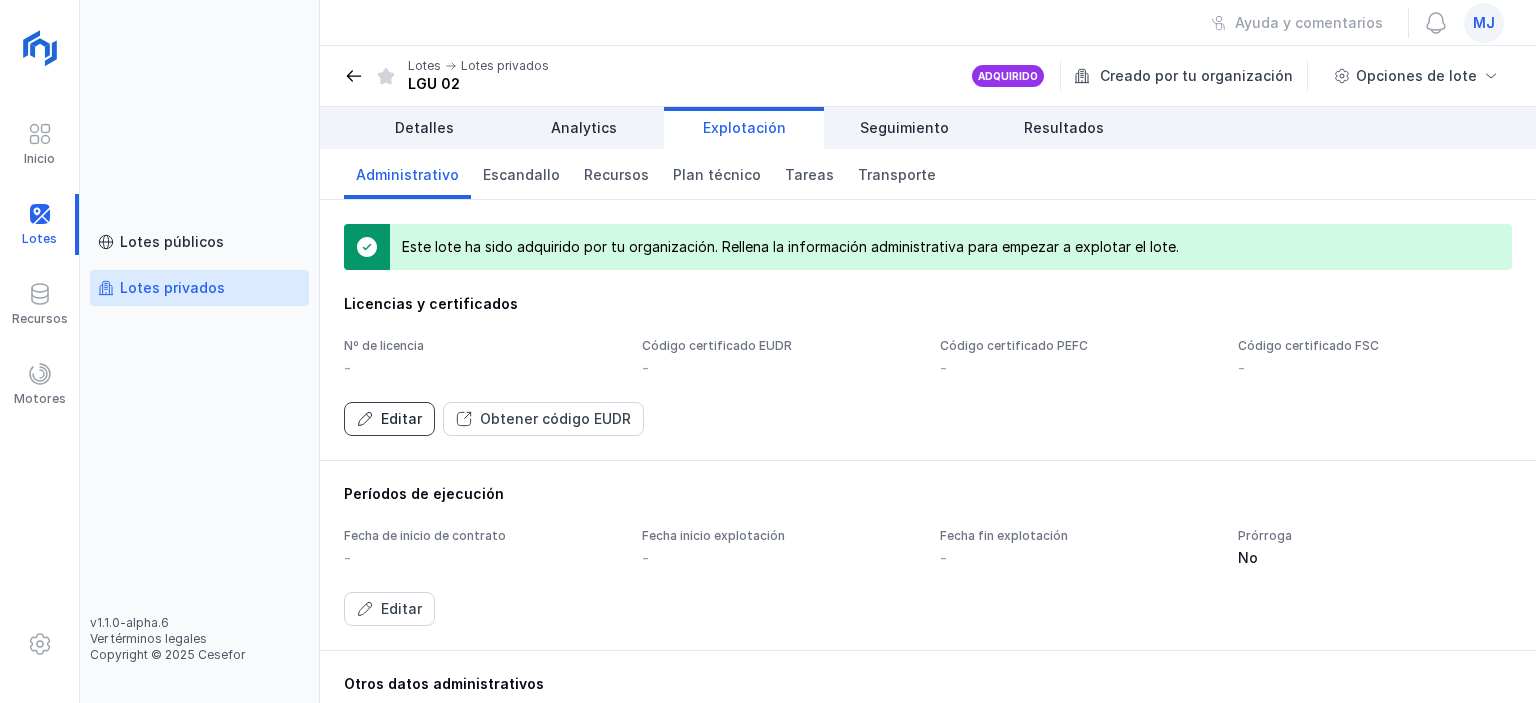 click on "Editar" 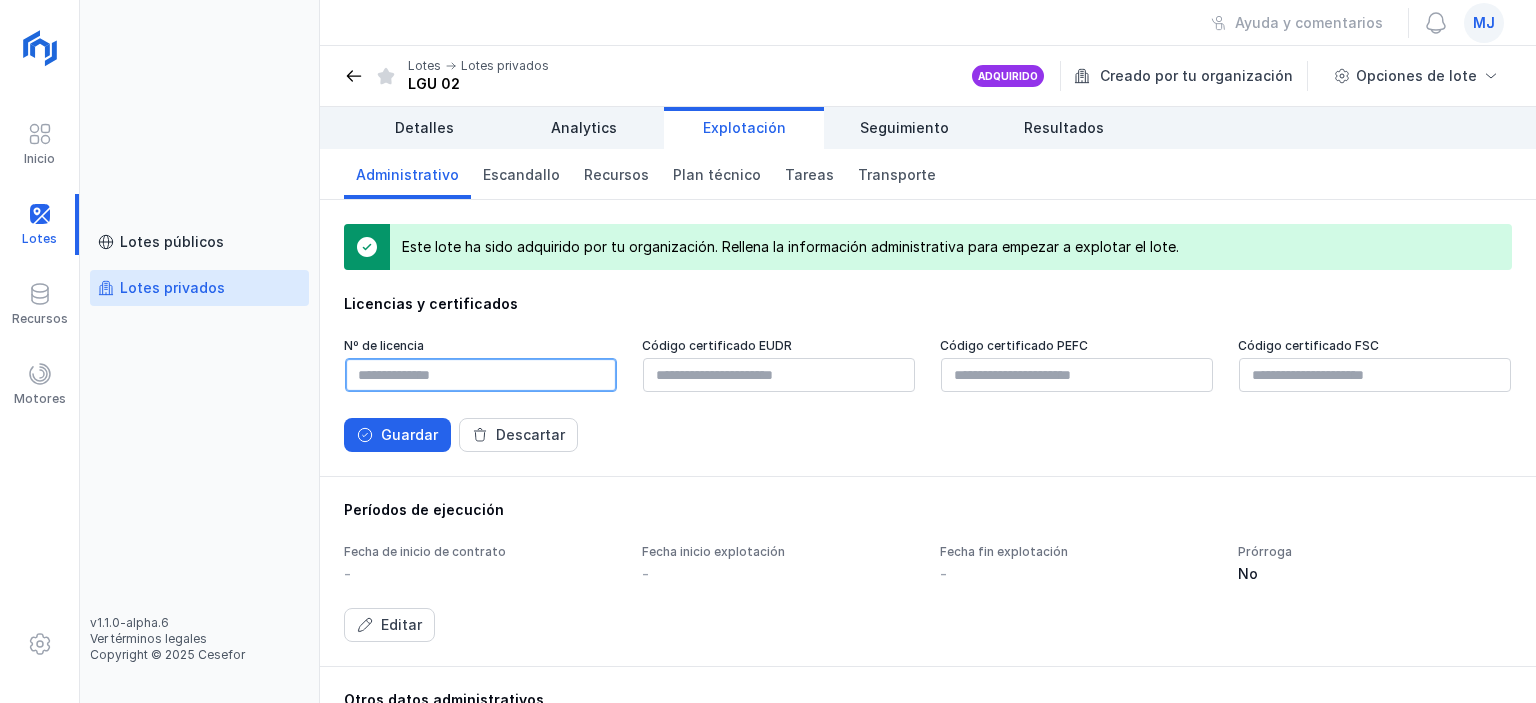 click at bounding box center [481, 375] 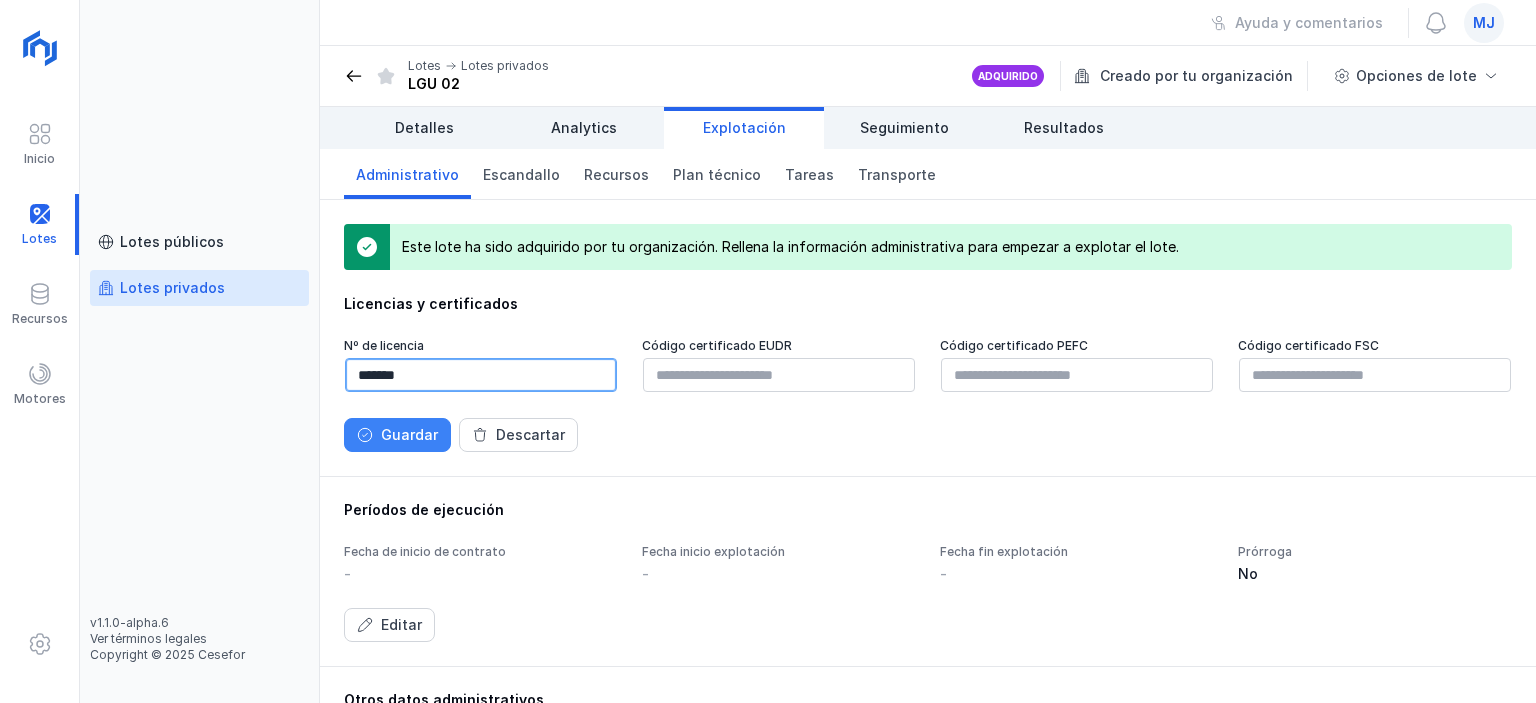 type on "*******" 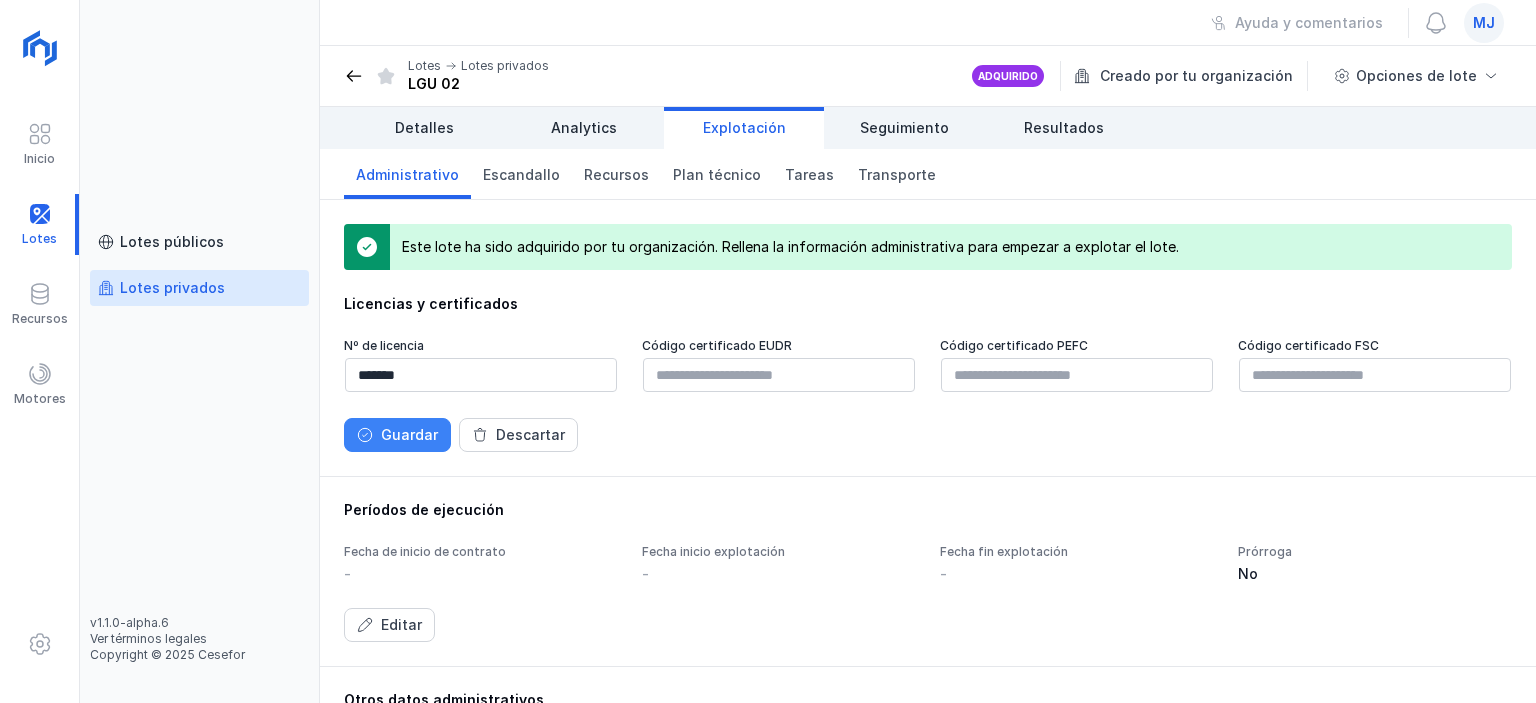 click 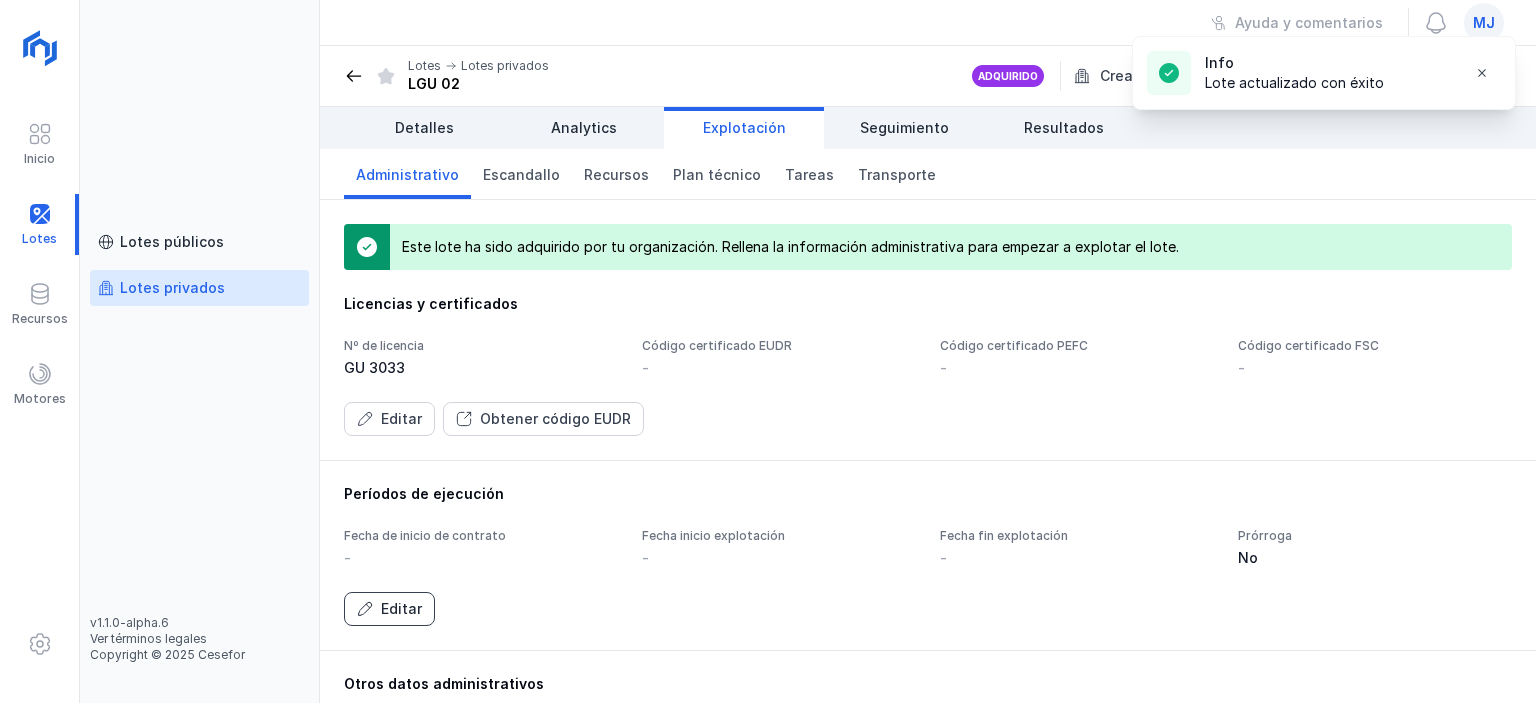 click on "Editar" 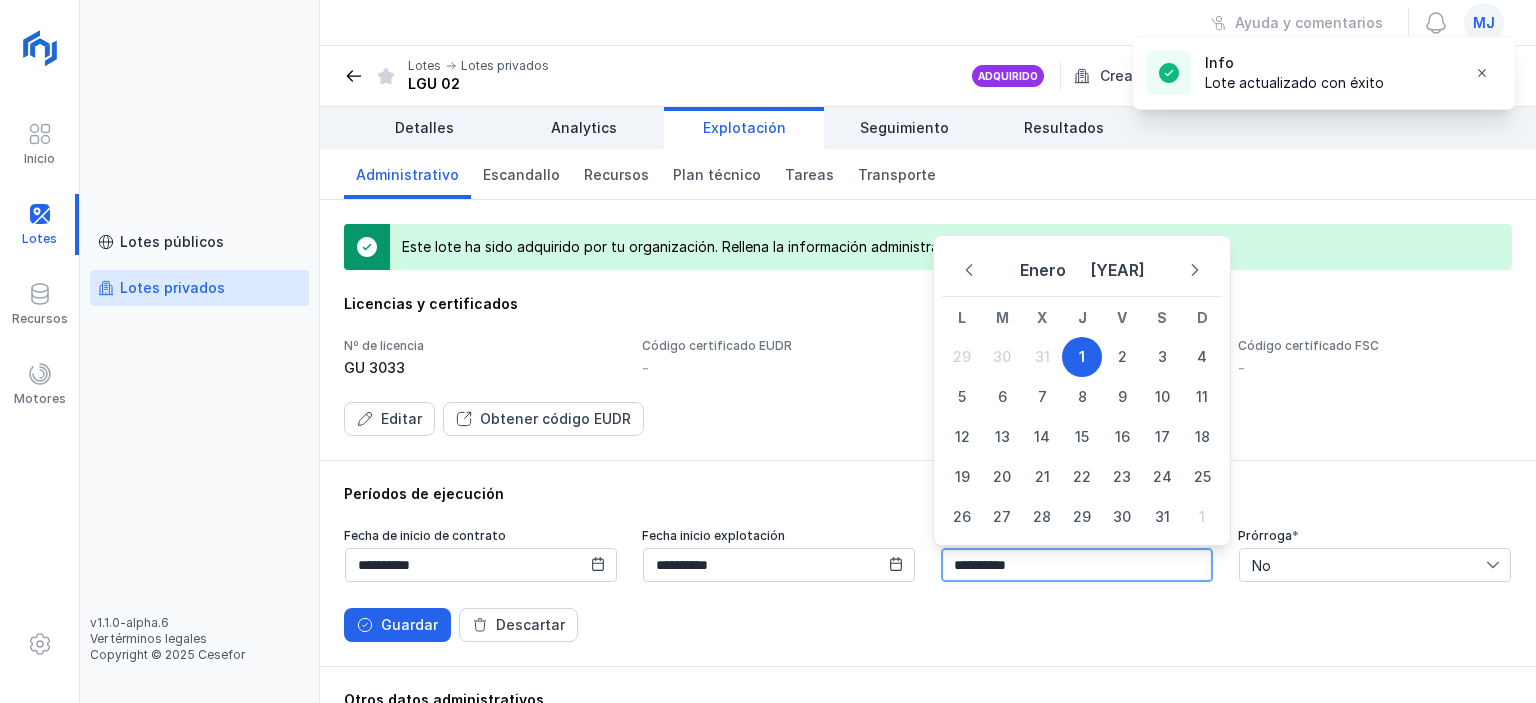 click on "**********" at bounding box center (1077, 565) 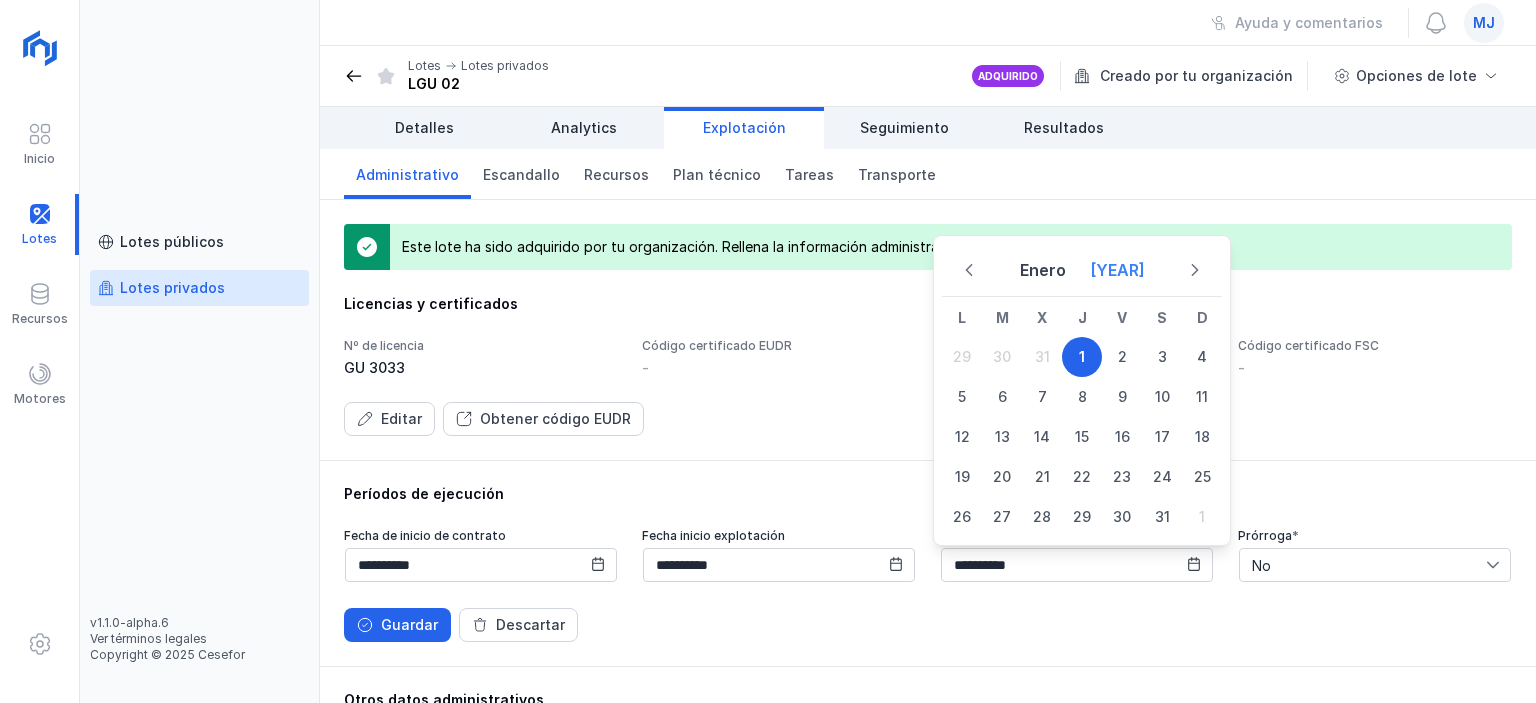 click on "[YEAR]" 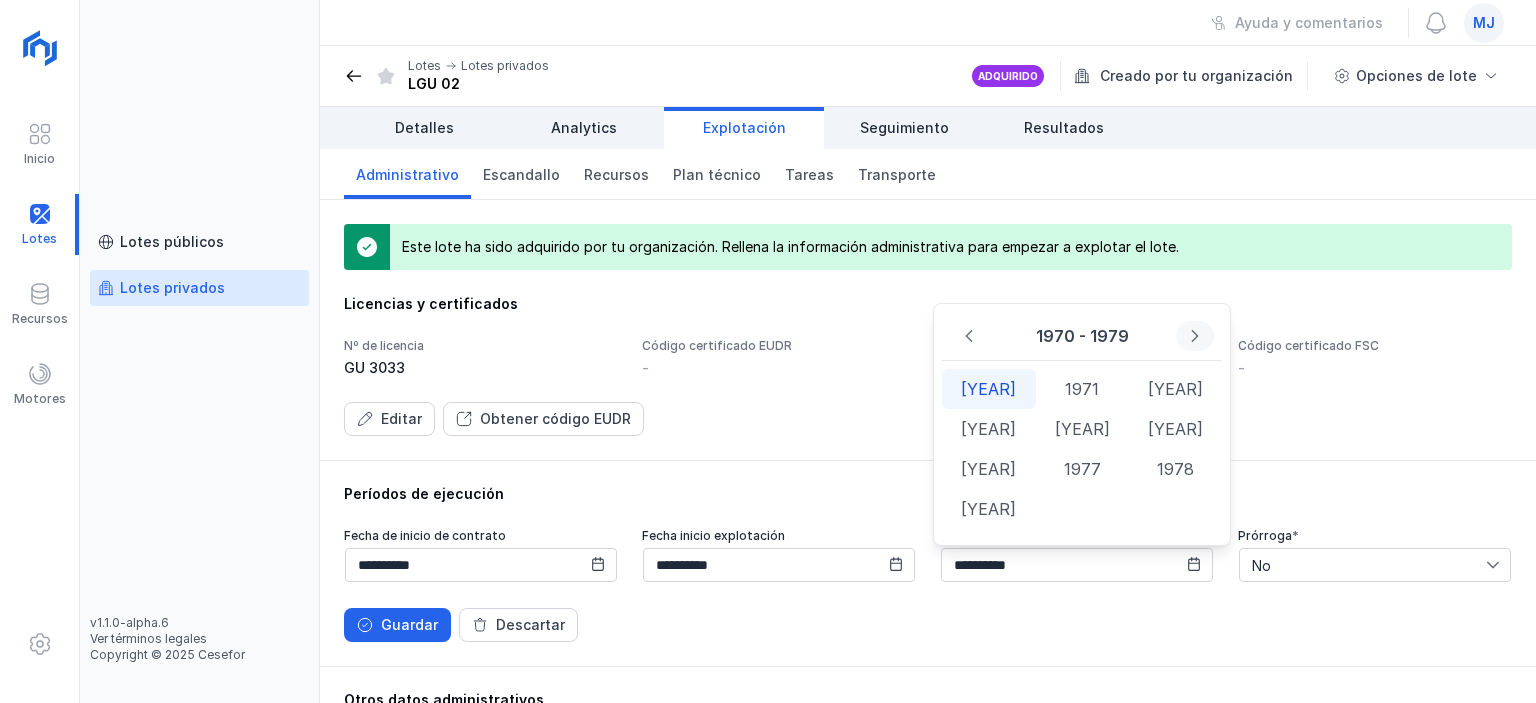 click 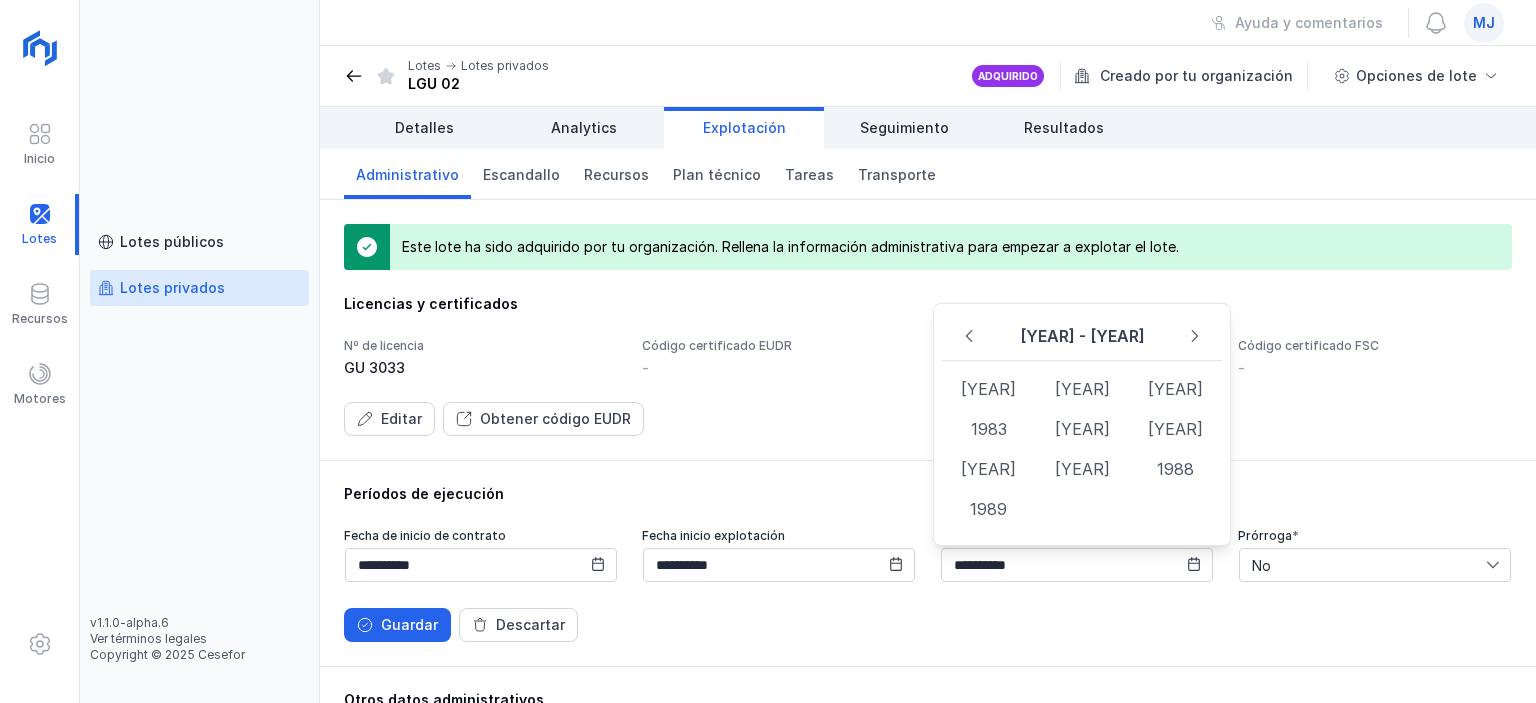 click 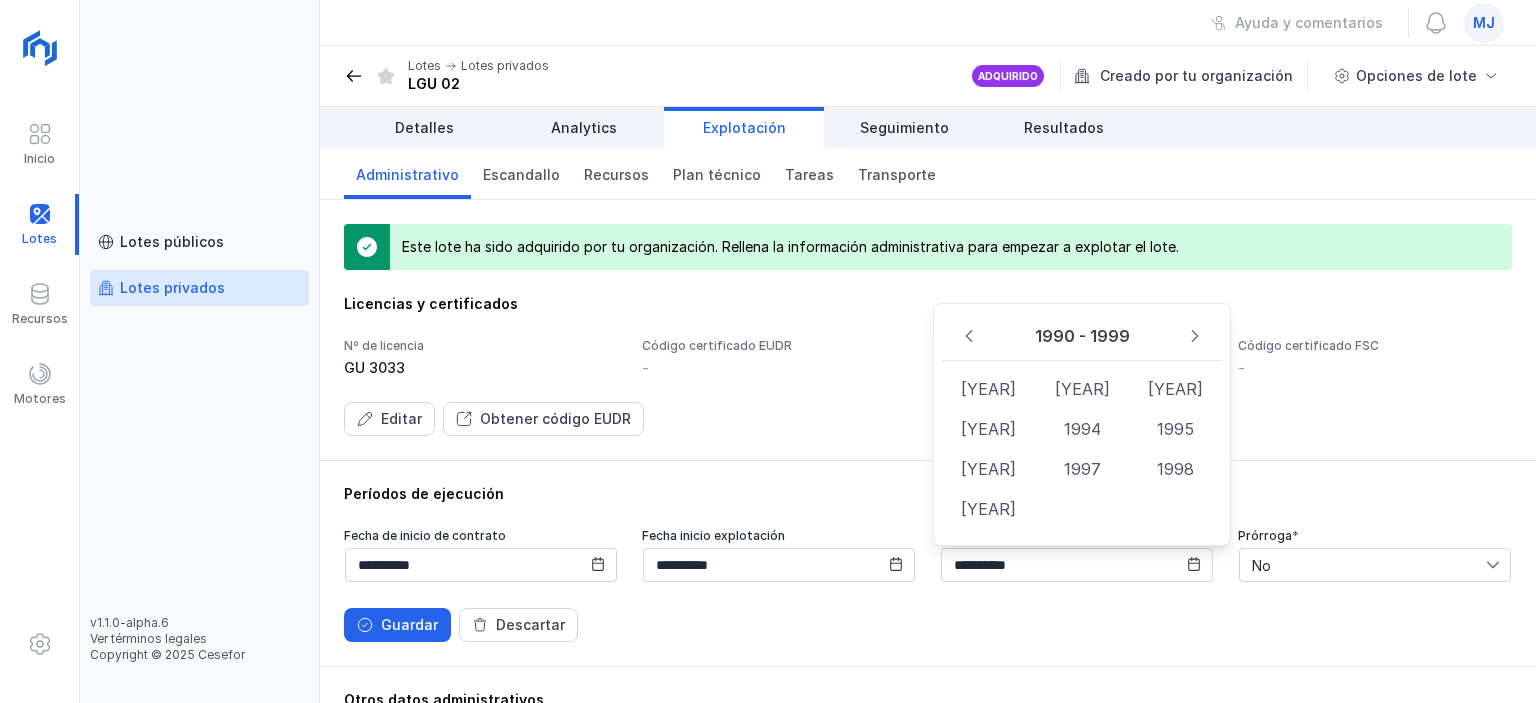 click 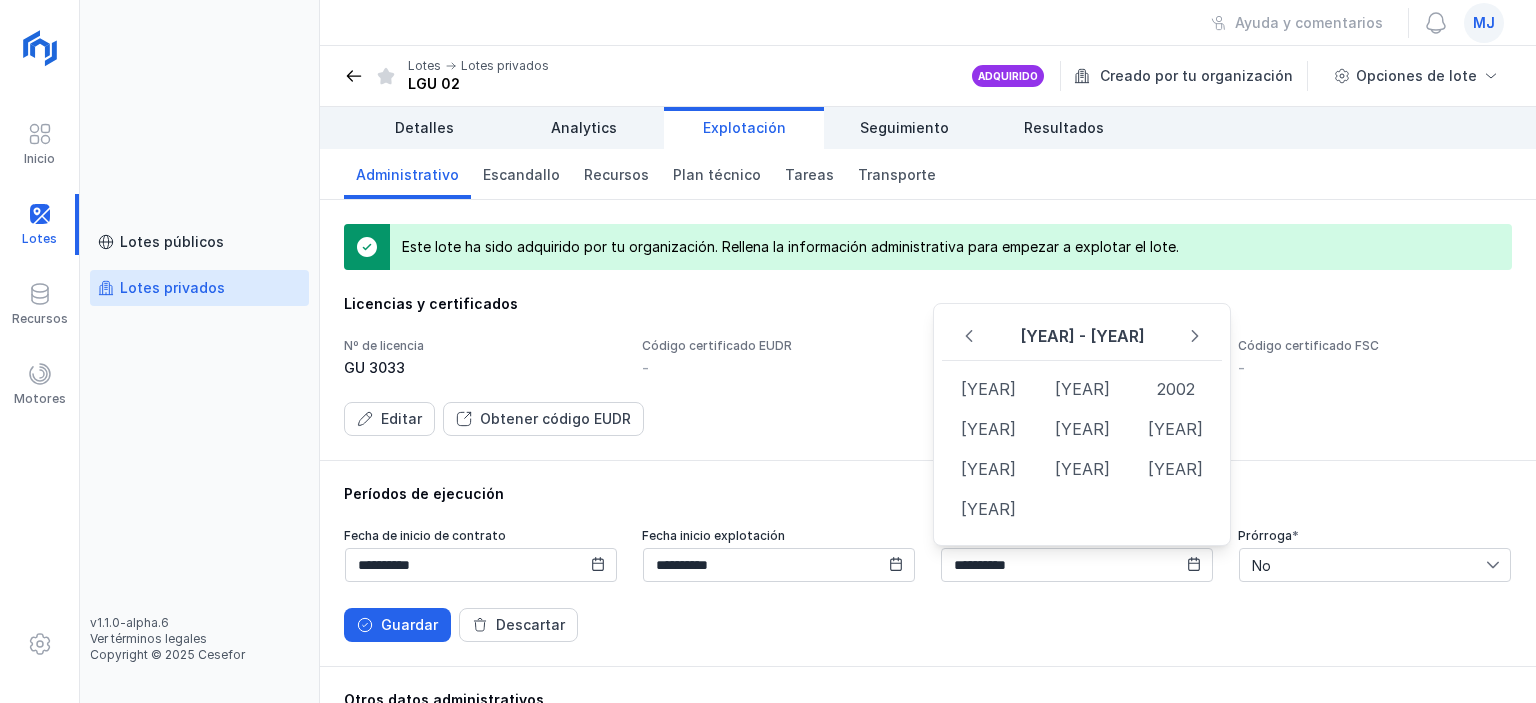 click 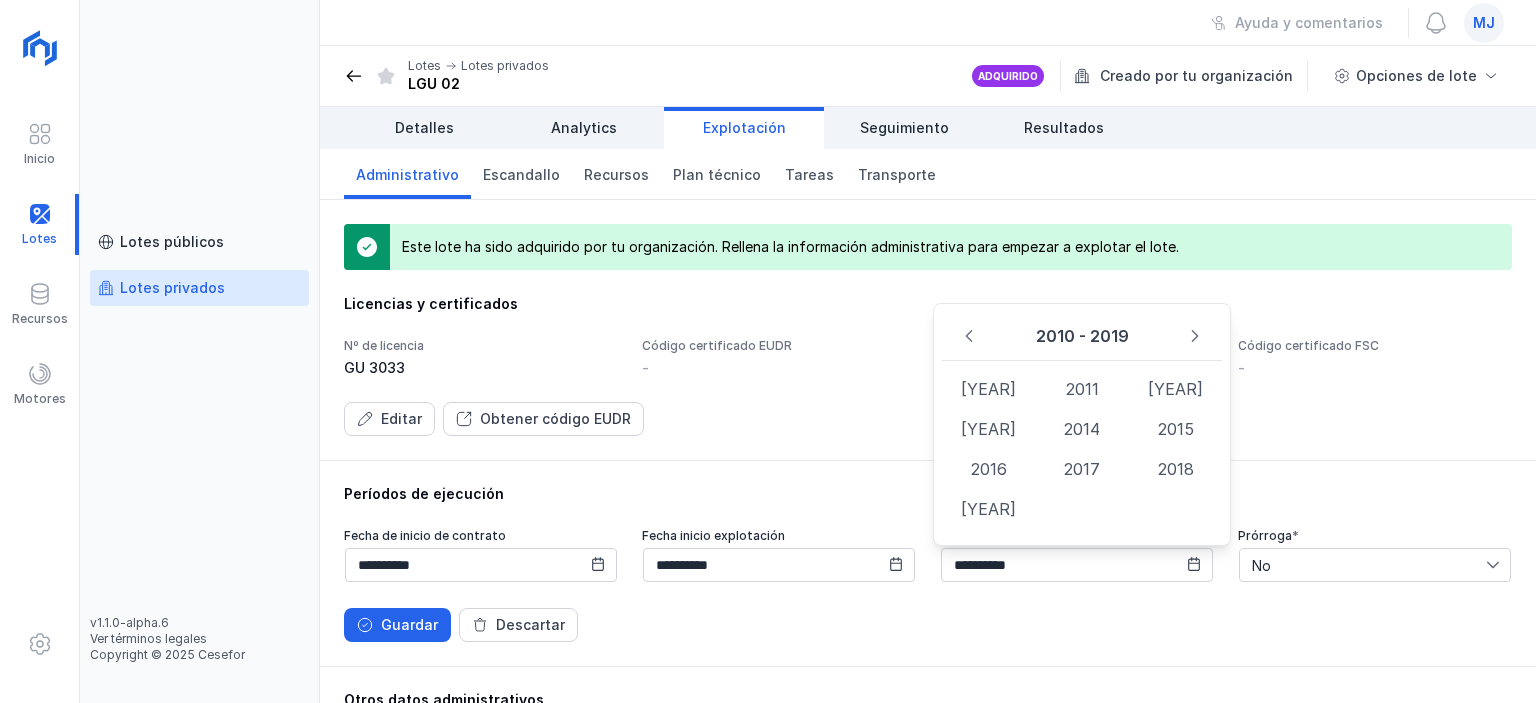 click 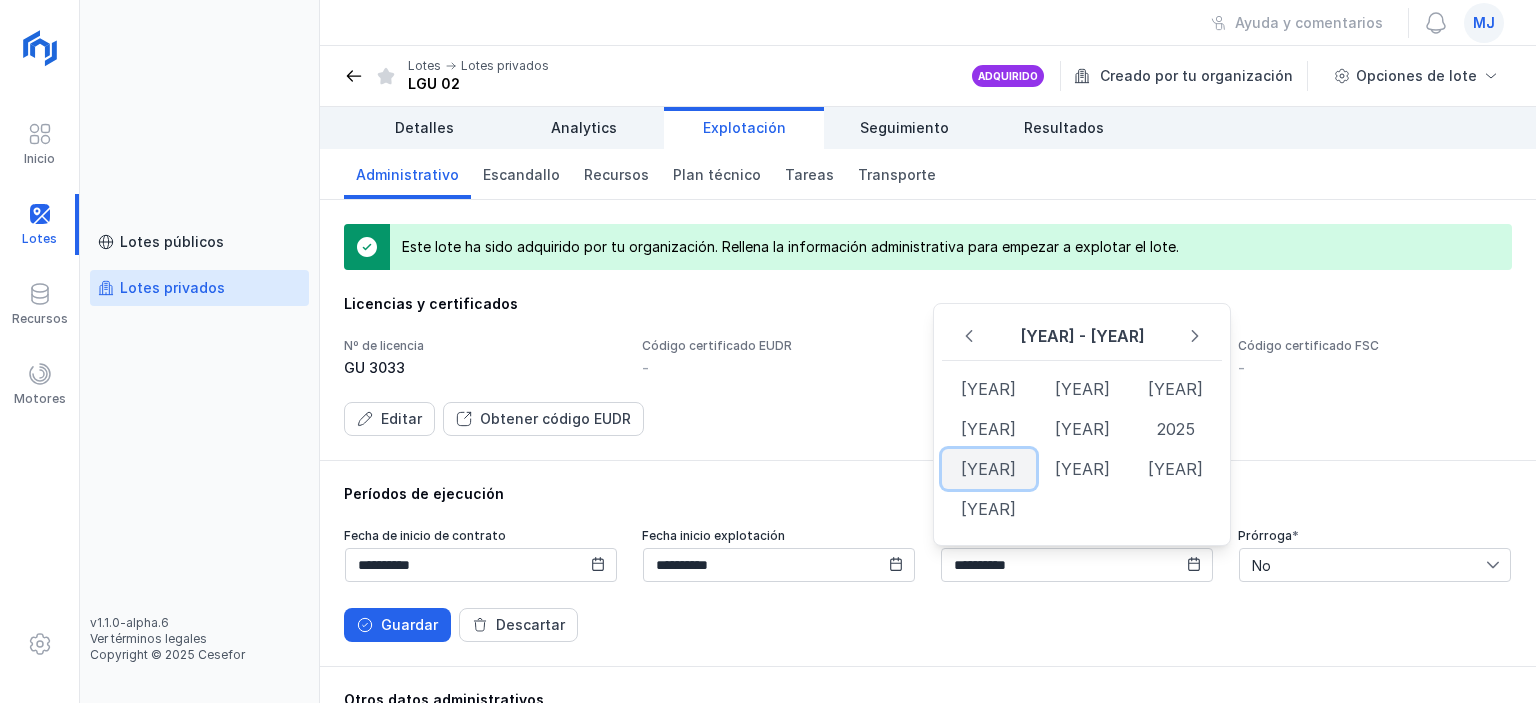 click on "[YEAR]" 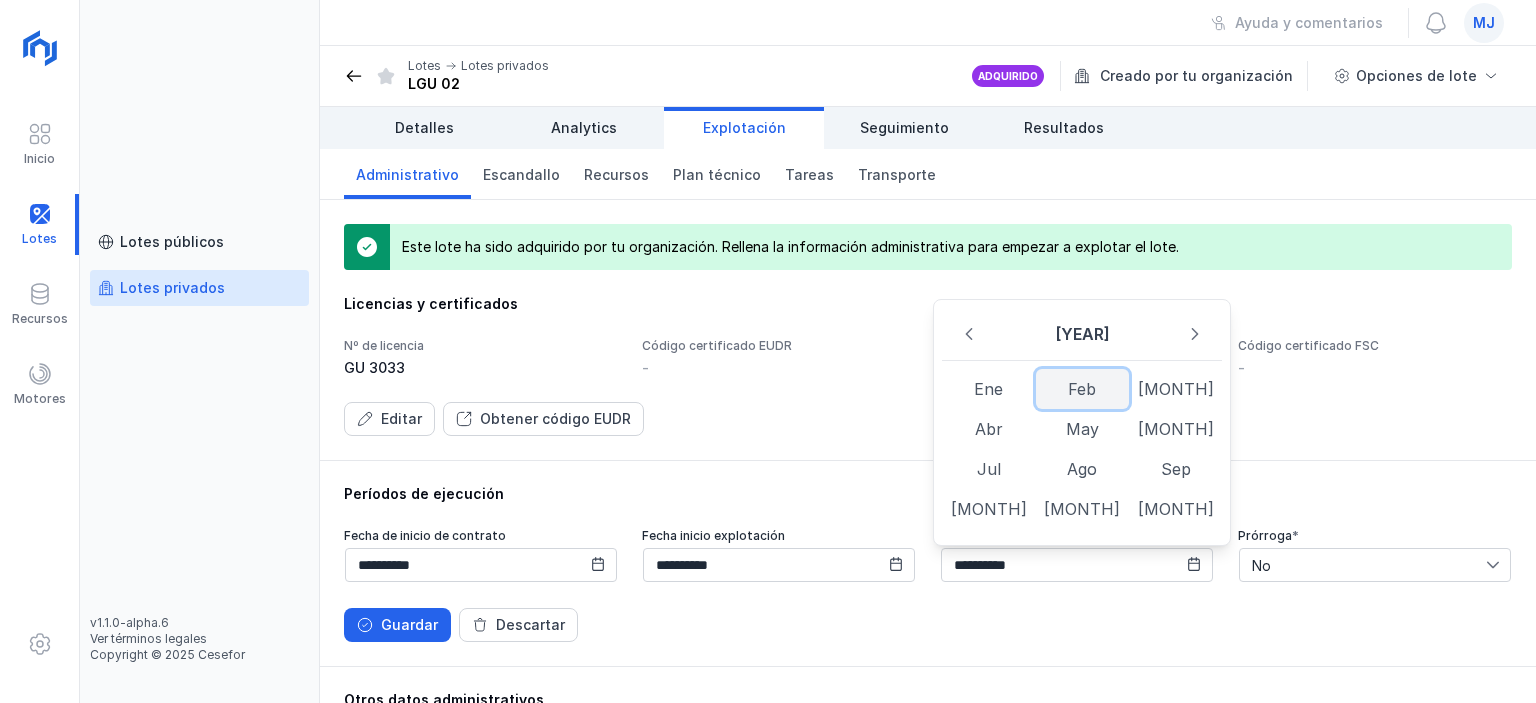click on "Feb" 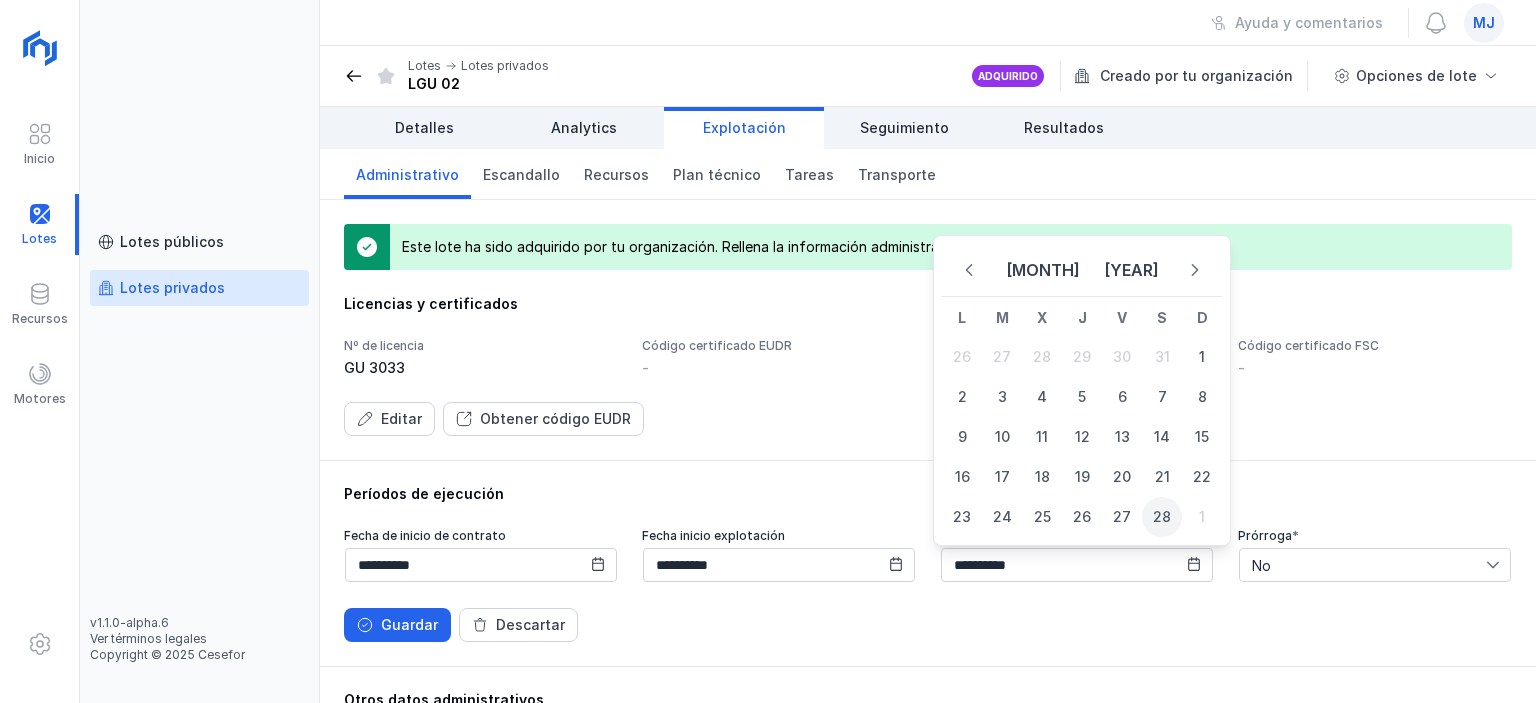 click on "28" at bounding box center (1162, 517) 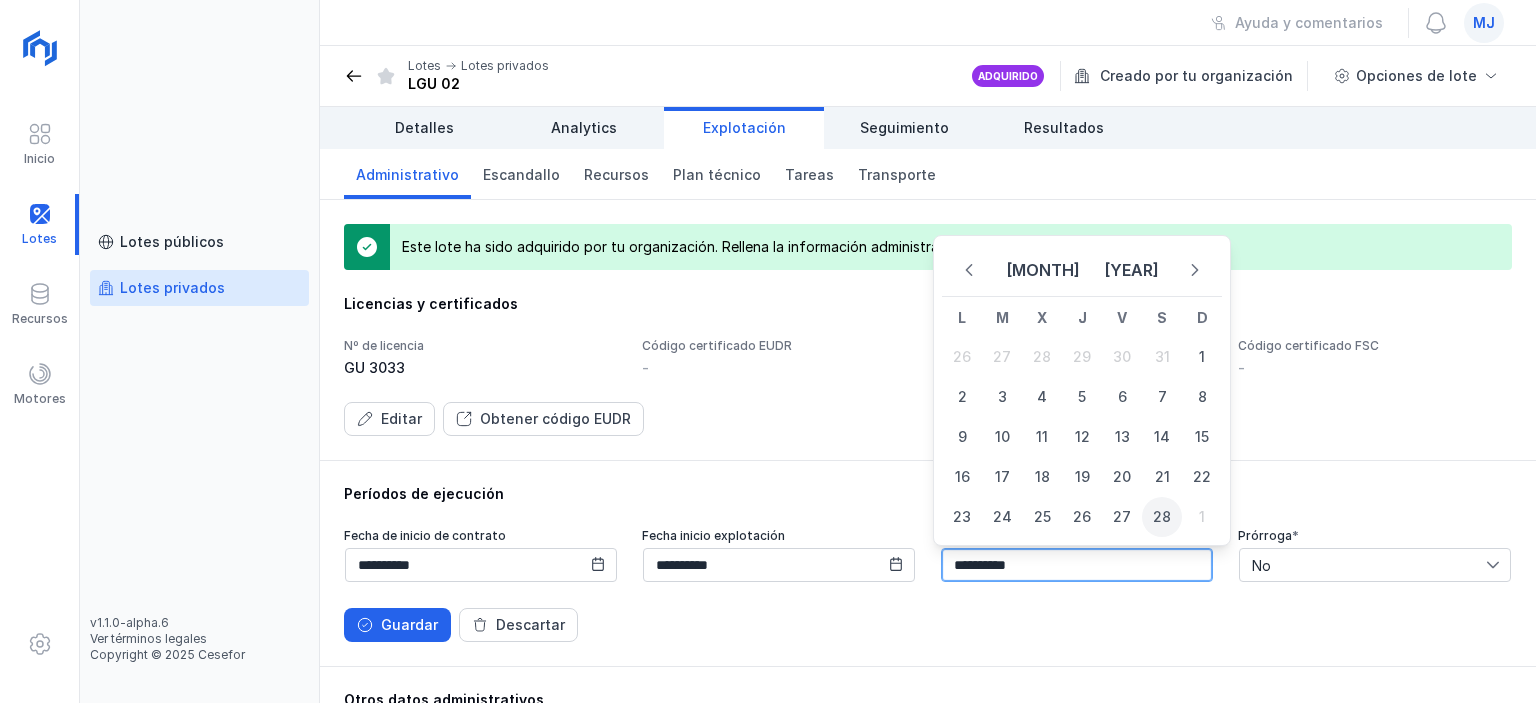 type on "**********" 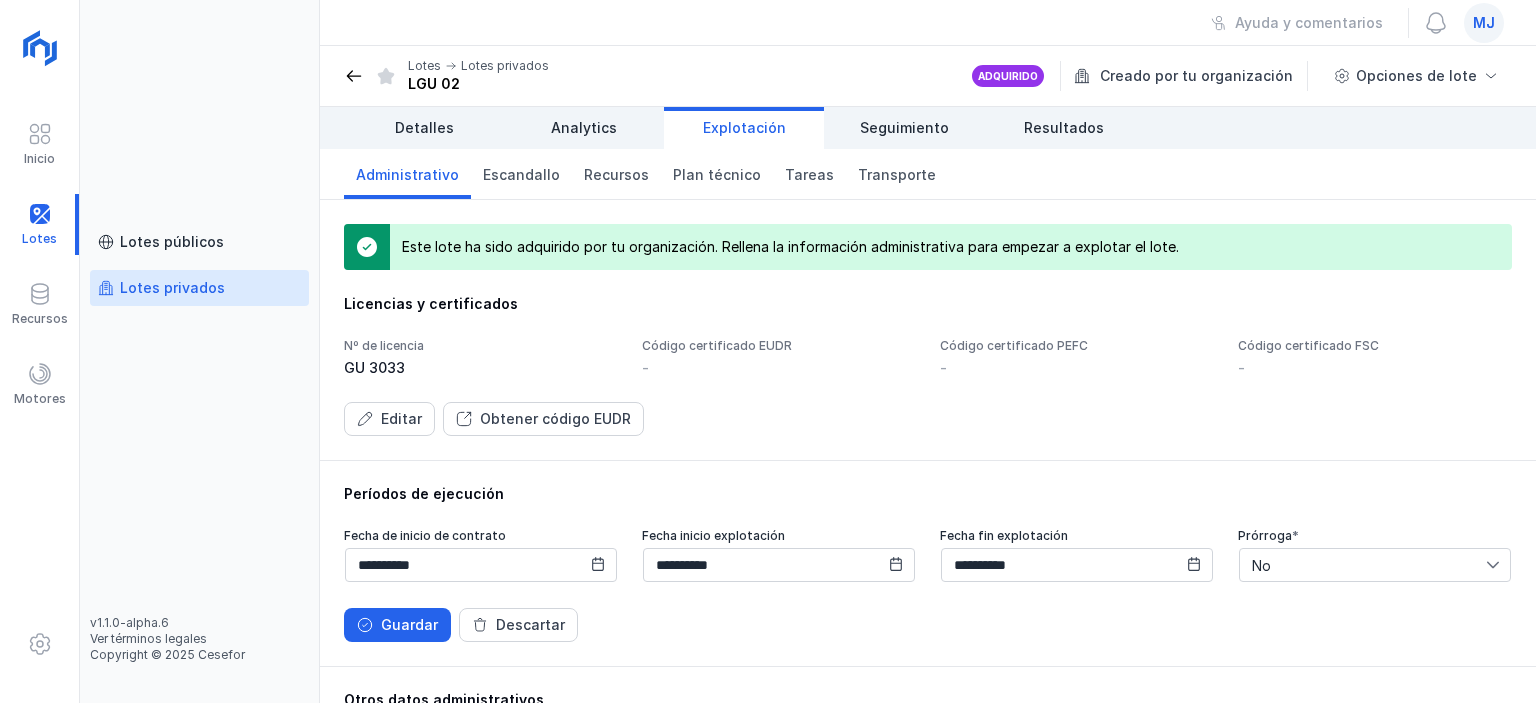click on "No" at bounding box center [1363, 565] 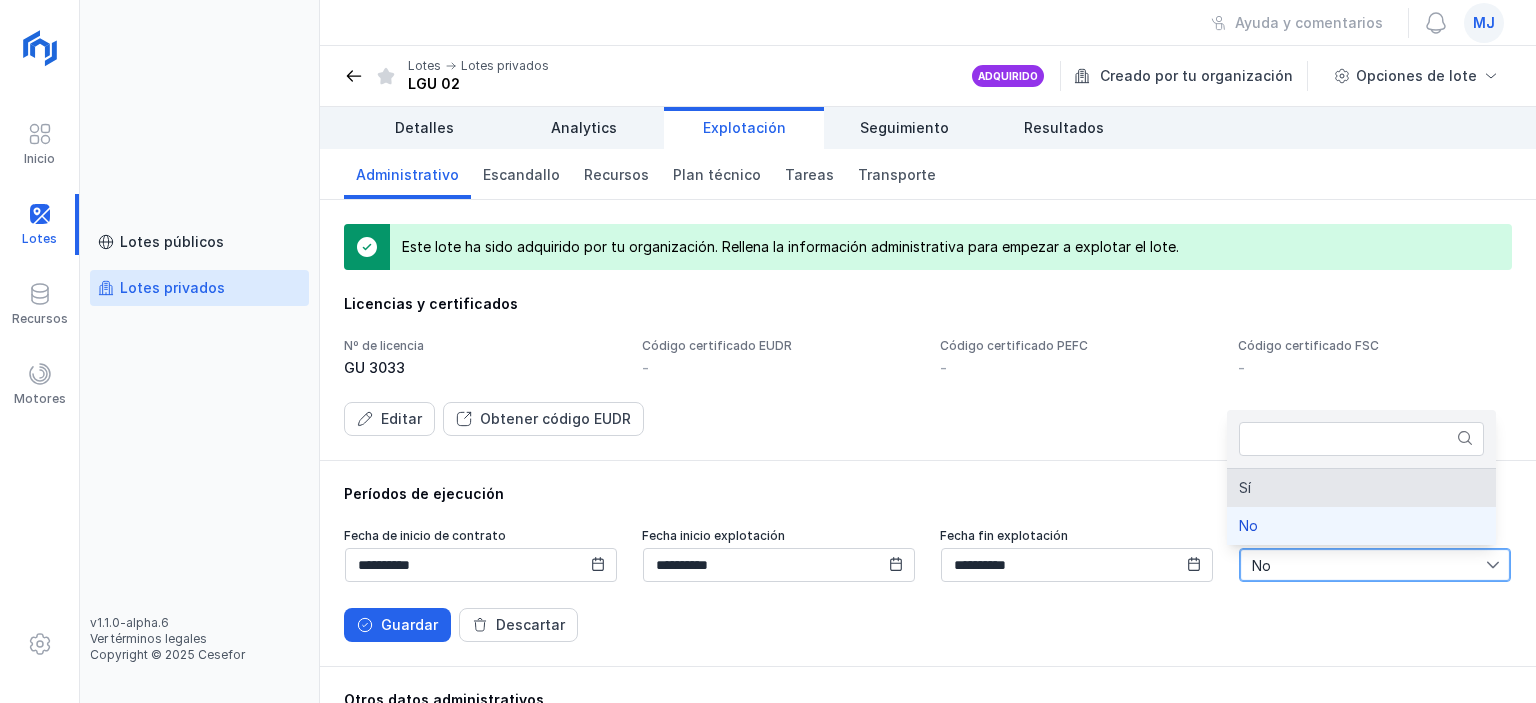 click on "Sí" 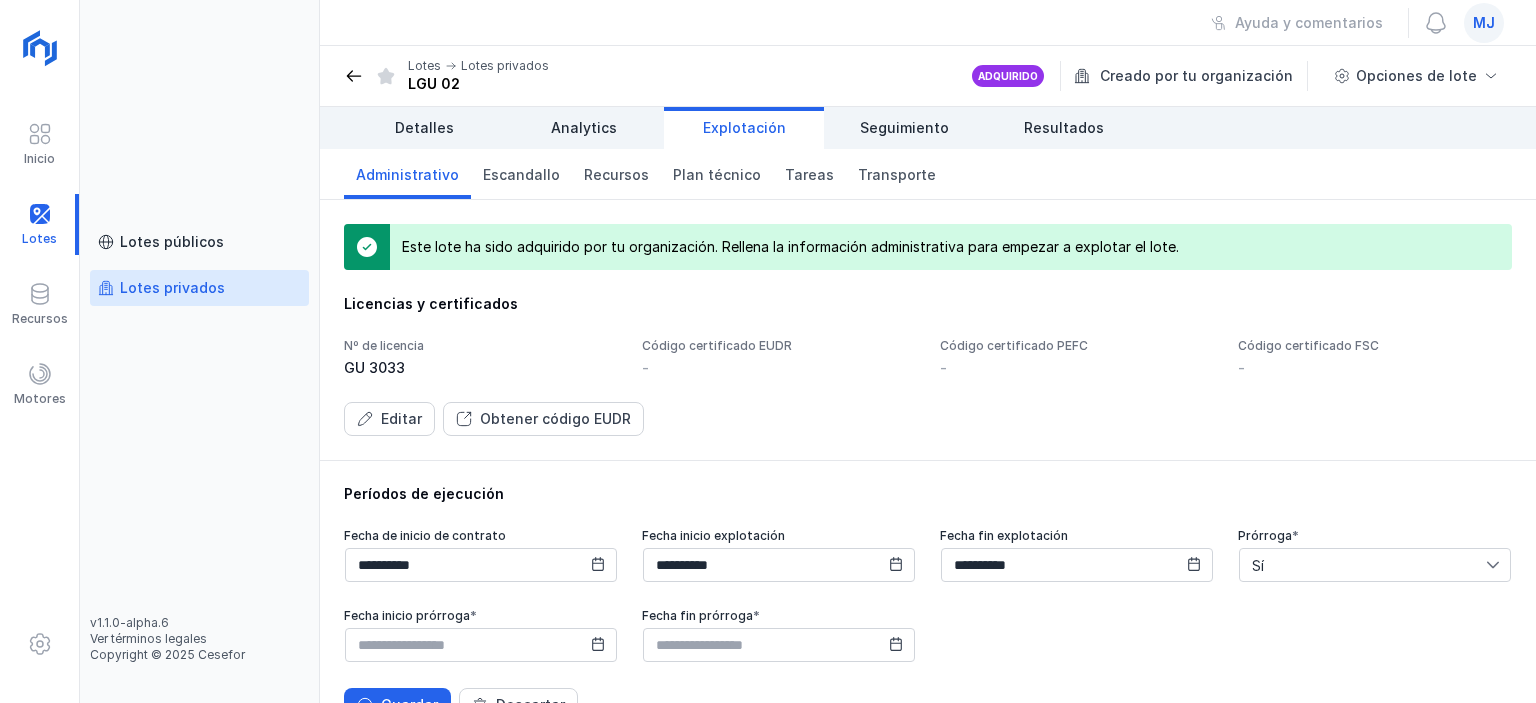 click 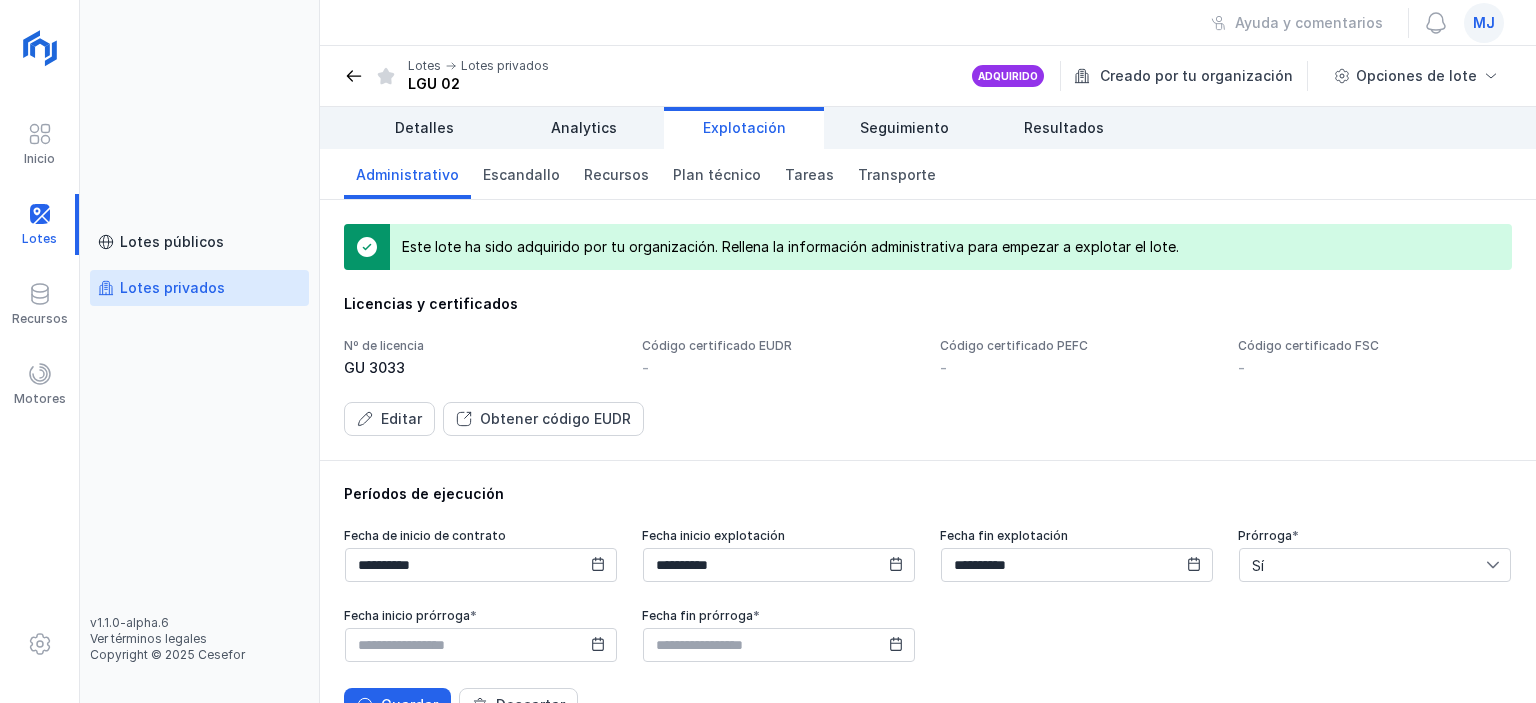 click 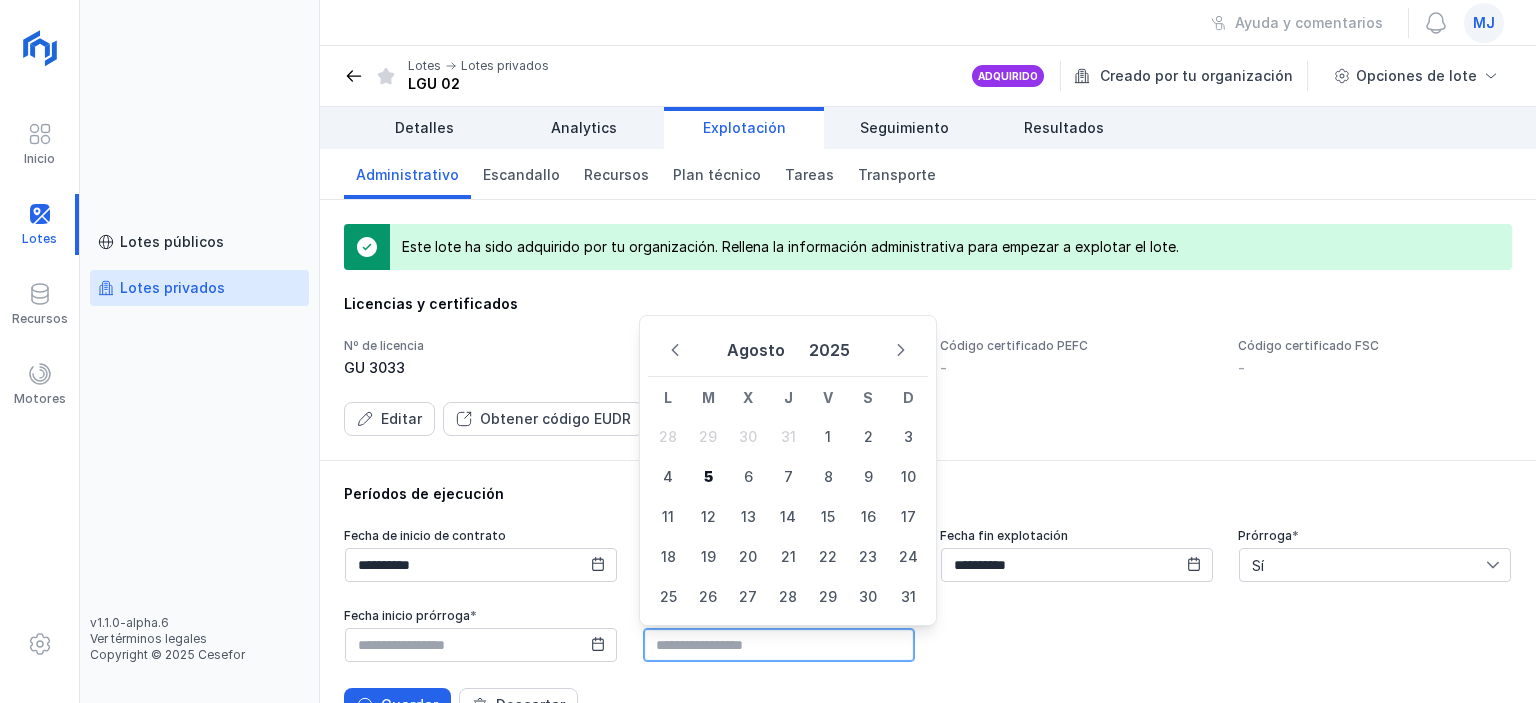 click at bounding box center [779, 645] 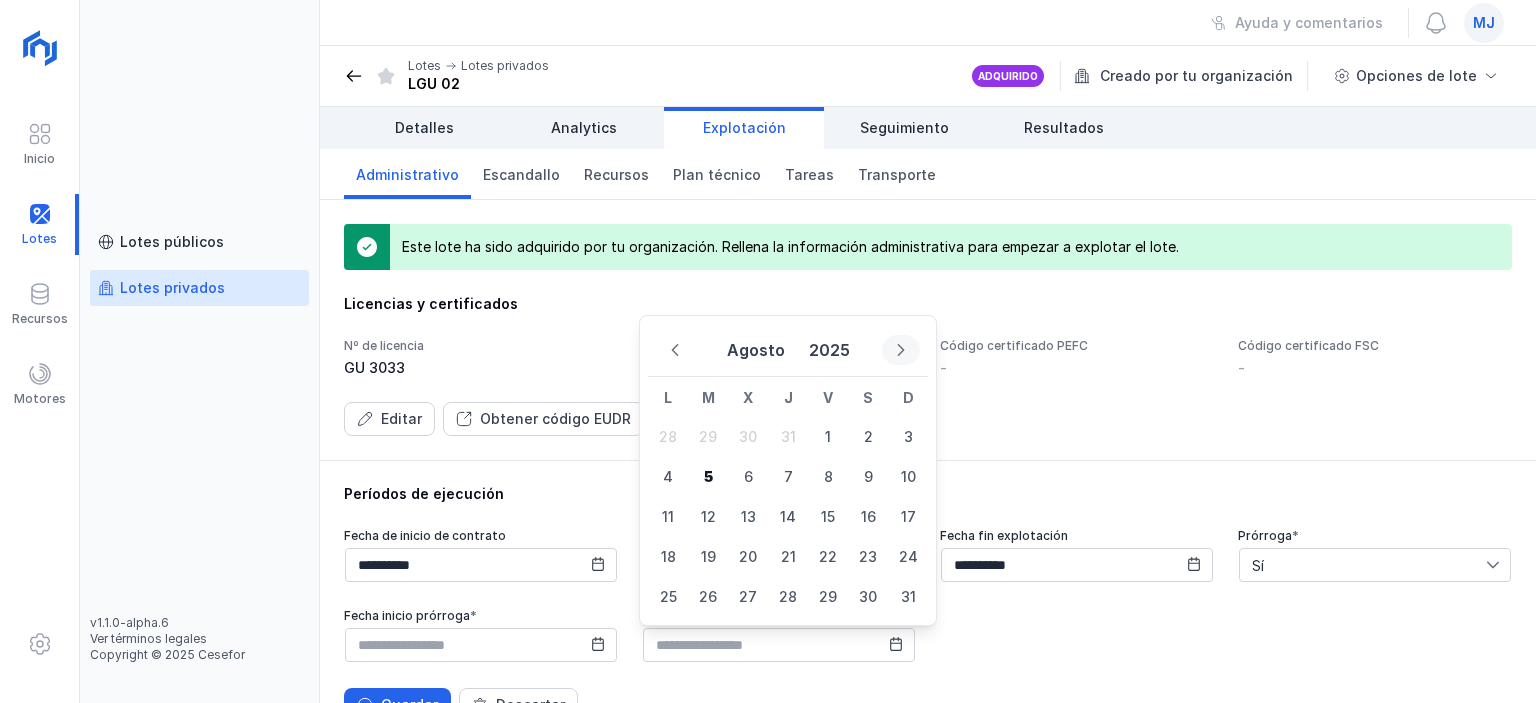 click 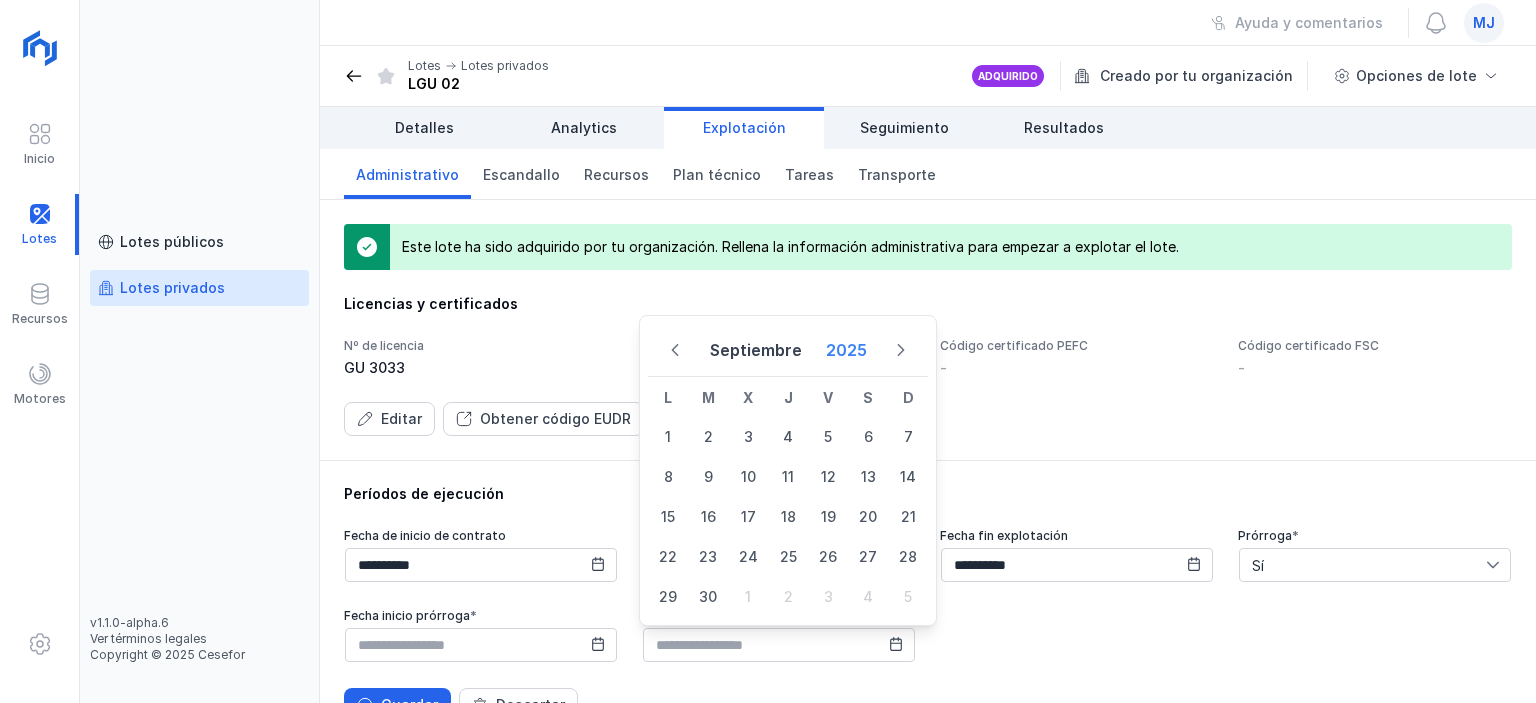 click on "2025" 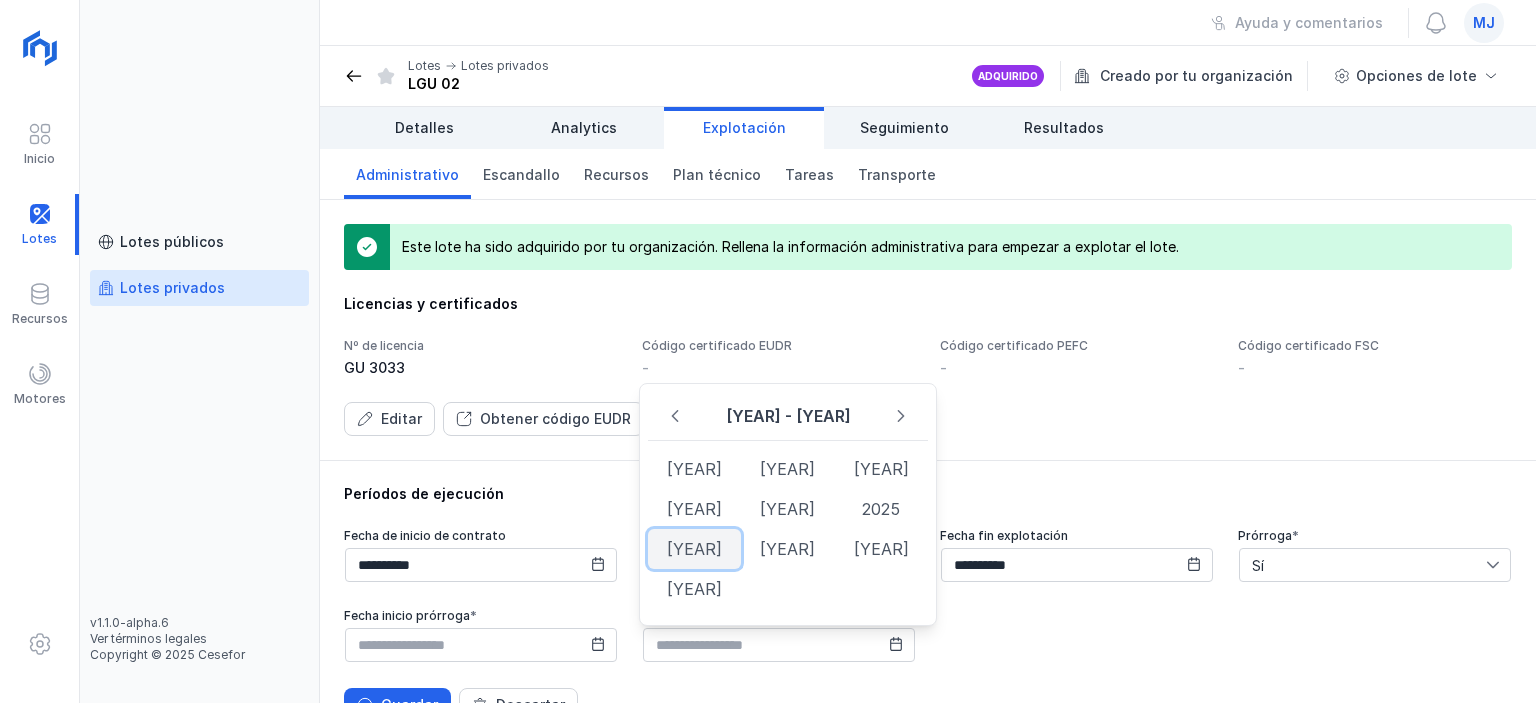 click on "[YEAR]" 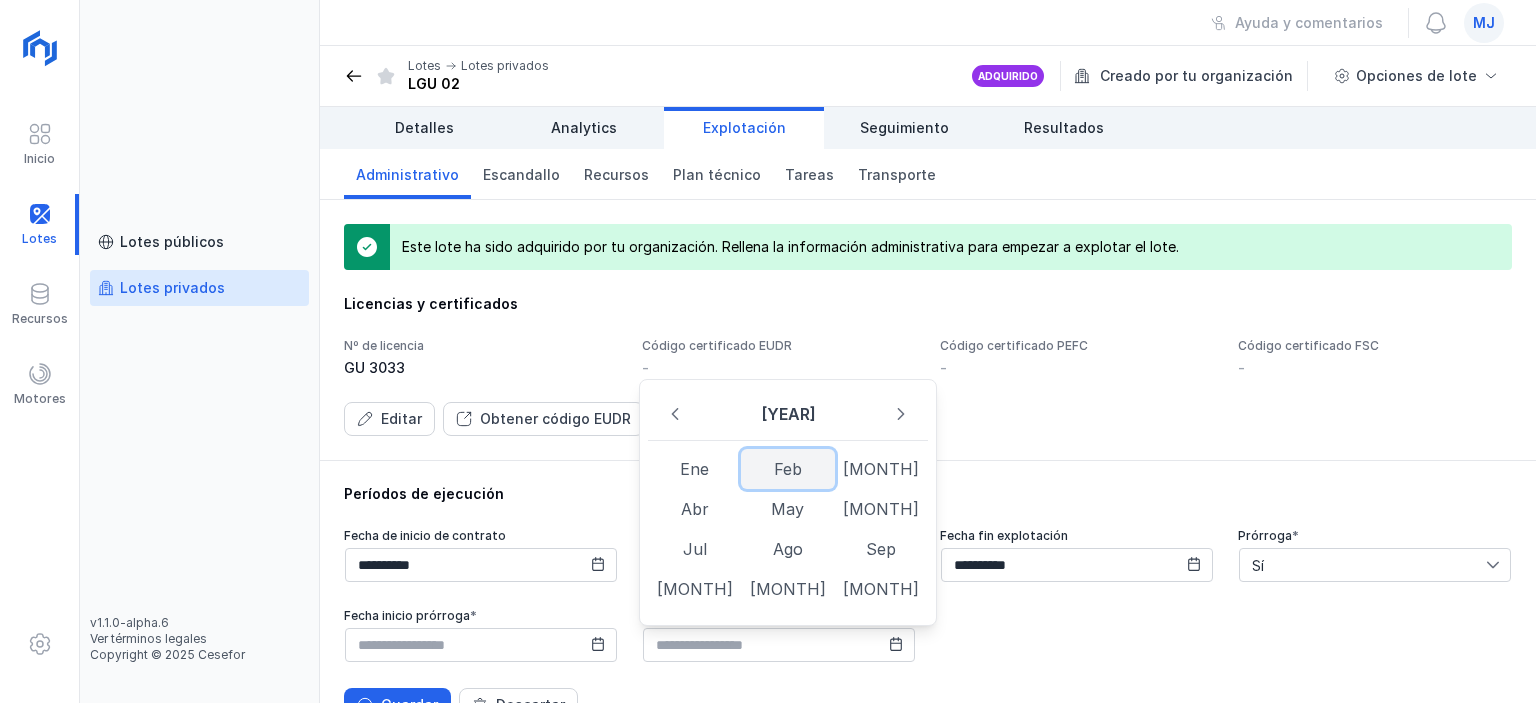 click on "Feb" 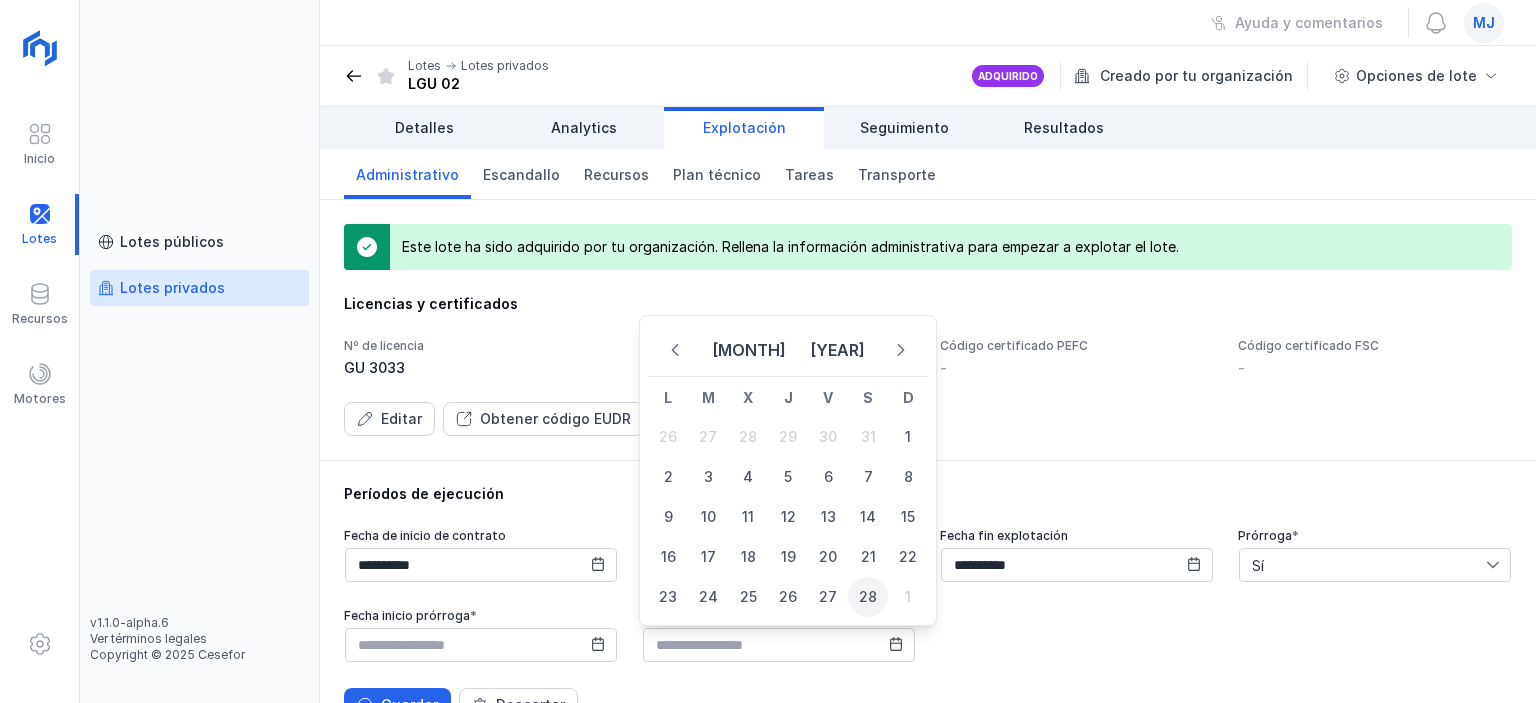 click on "28" at bounding box center (868, 597) 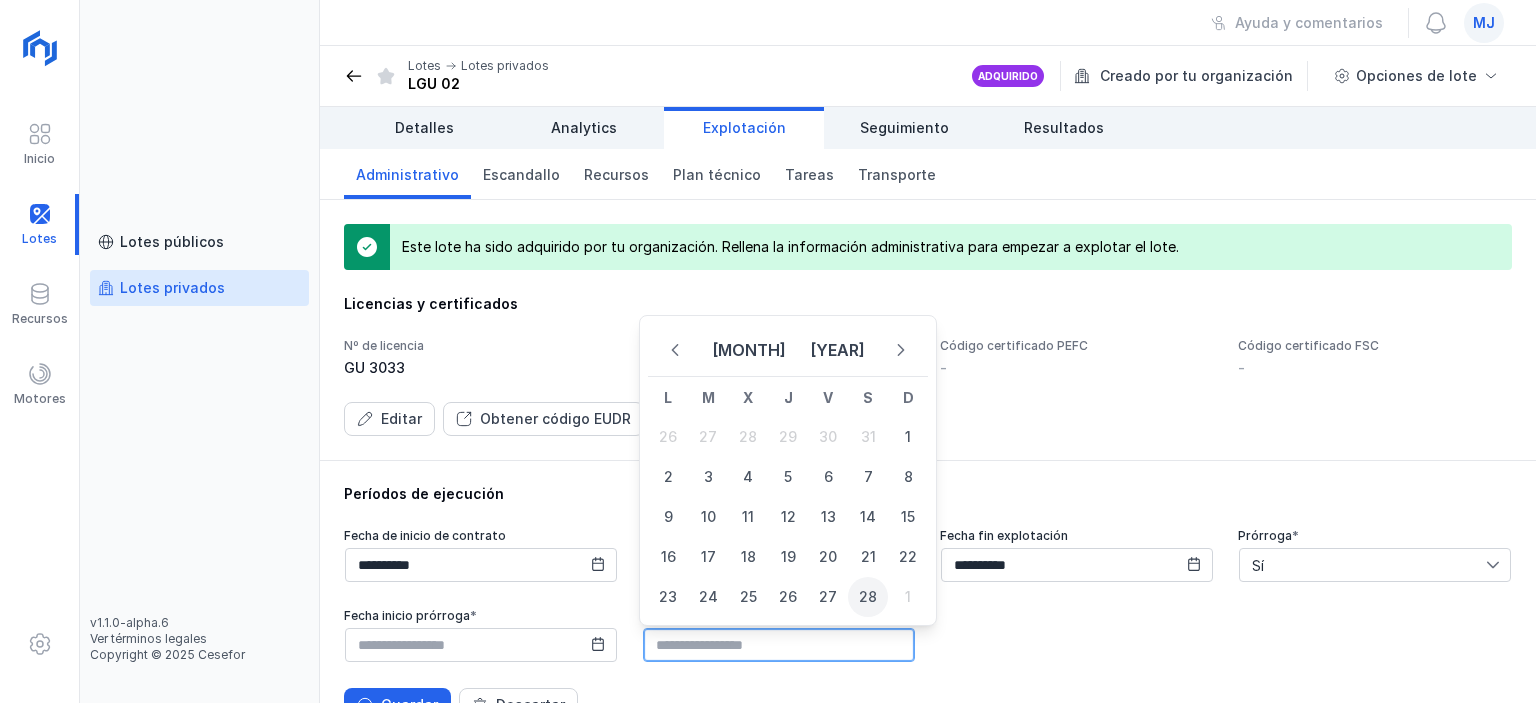 type on "**********" 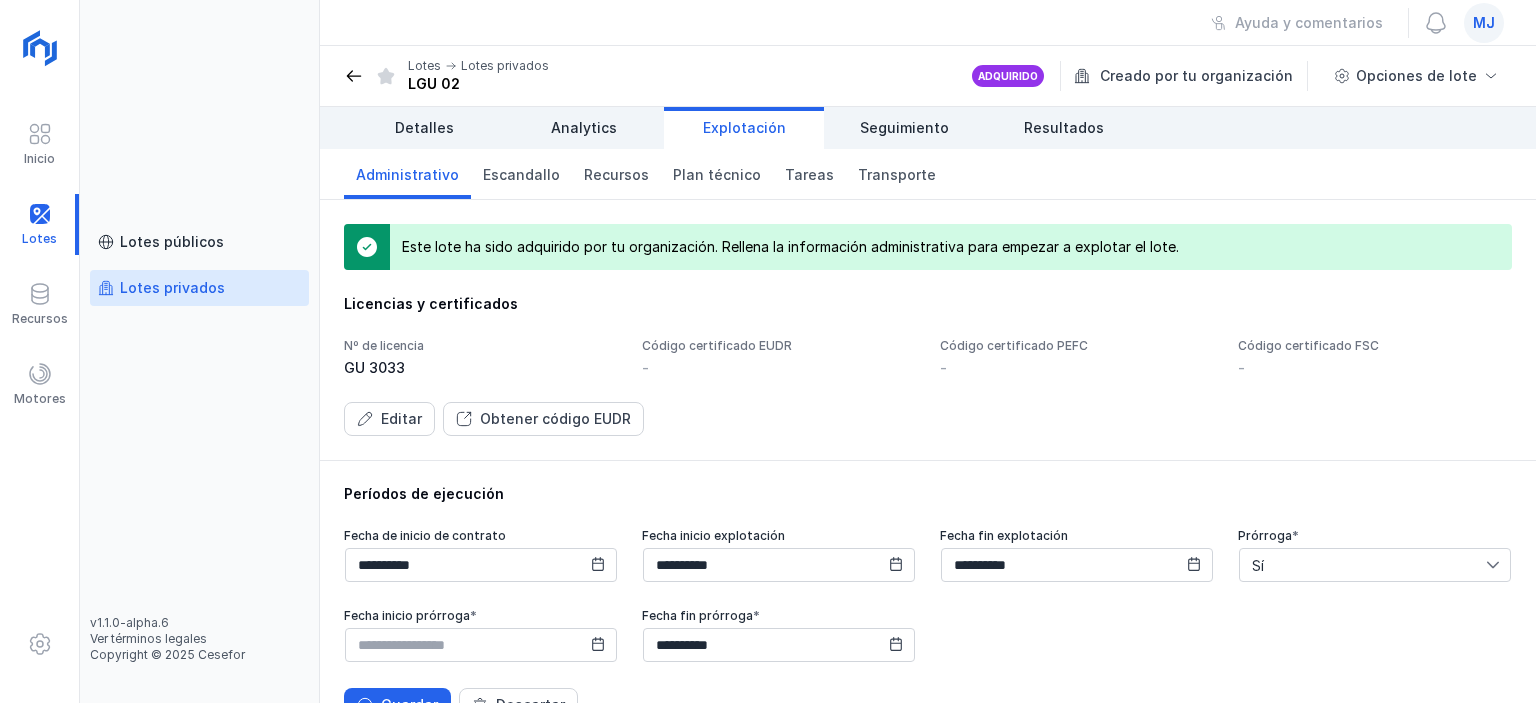 click 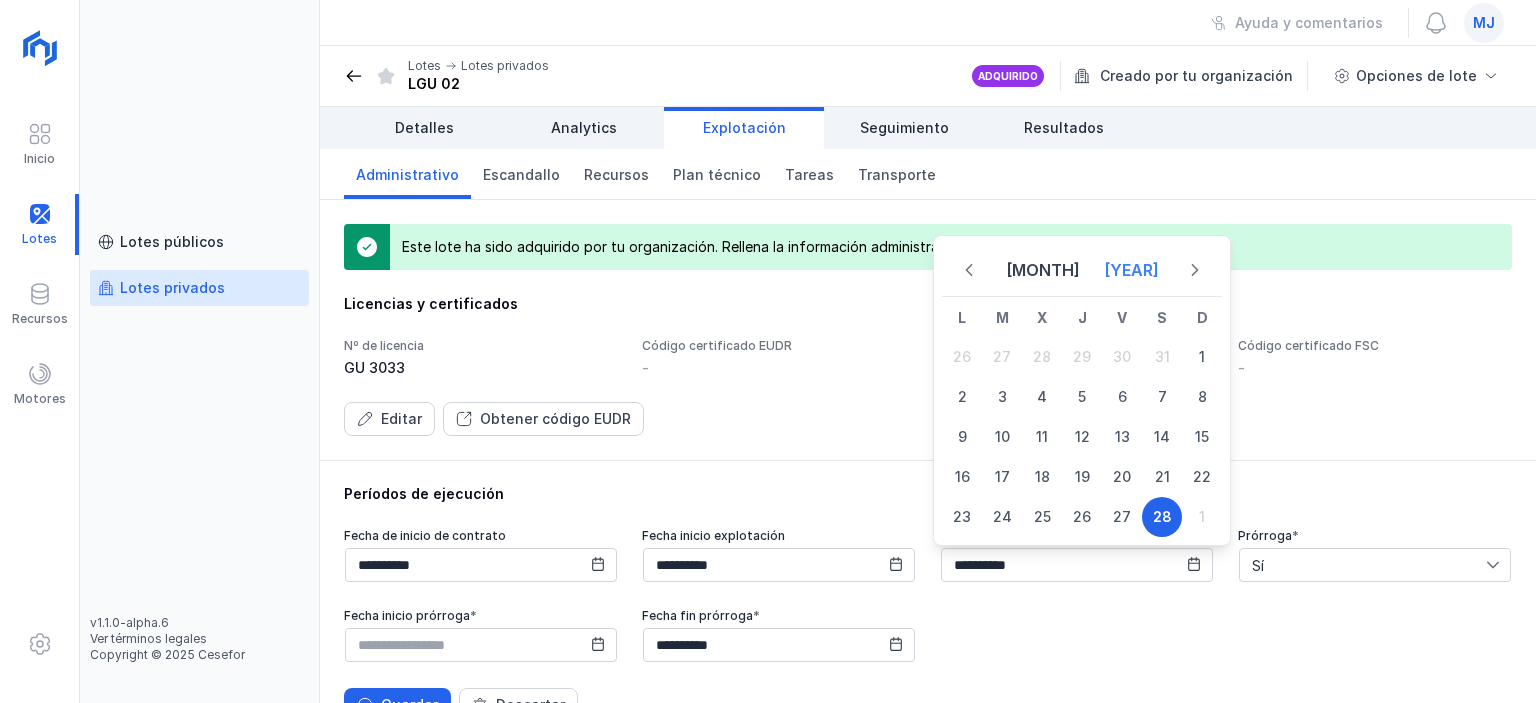 click on "[YEAR]" 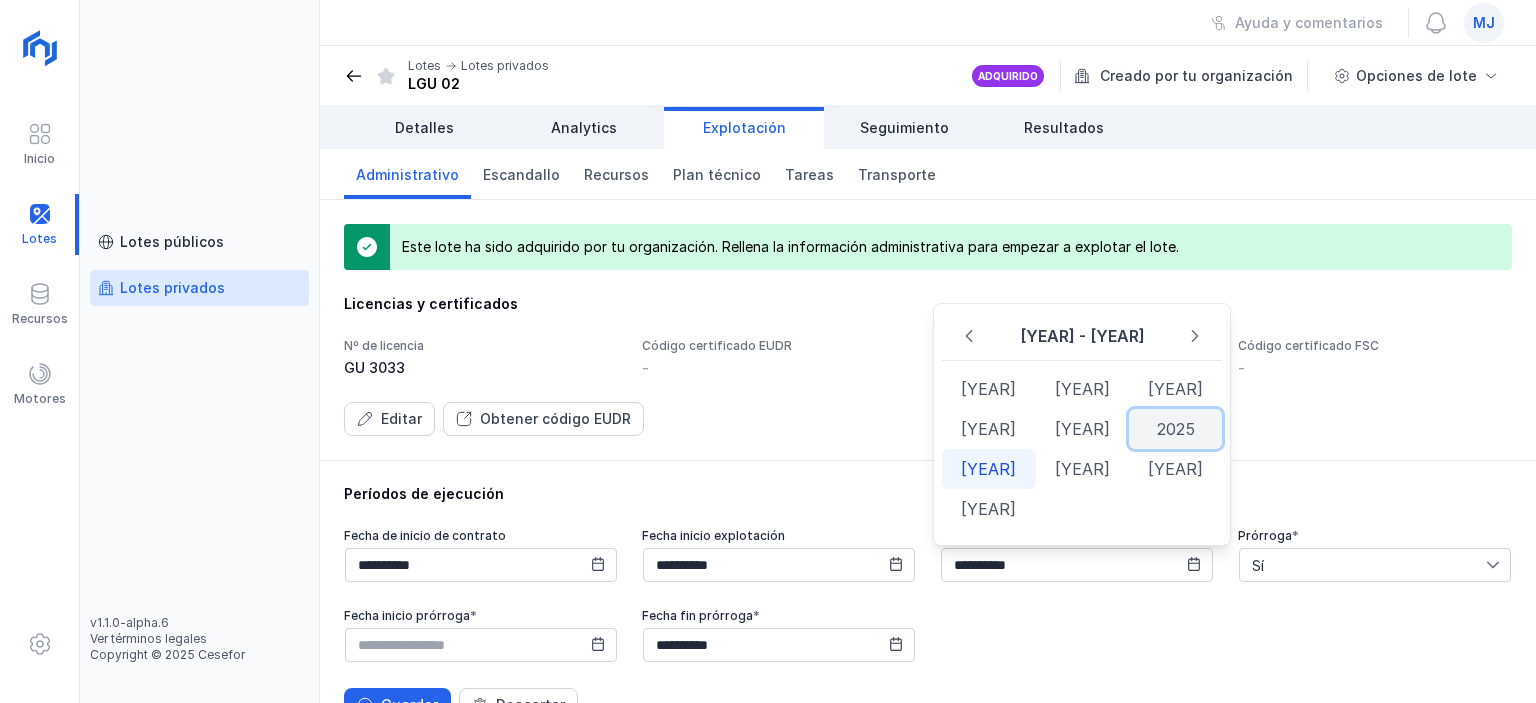 click on "2025" 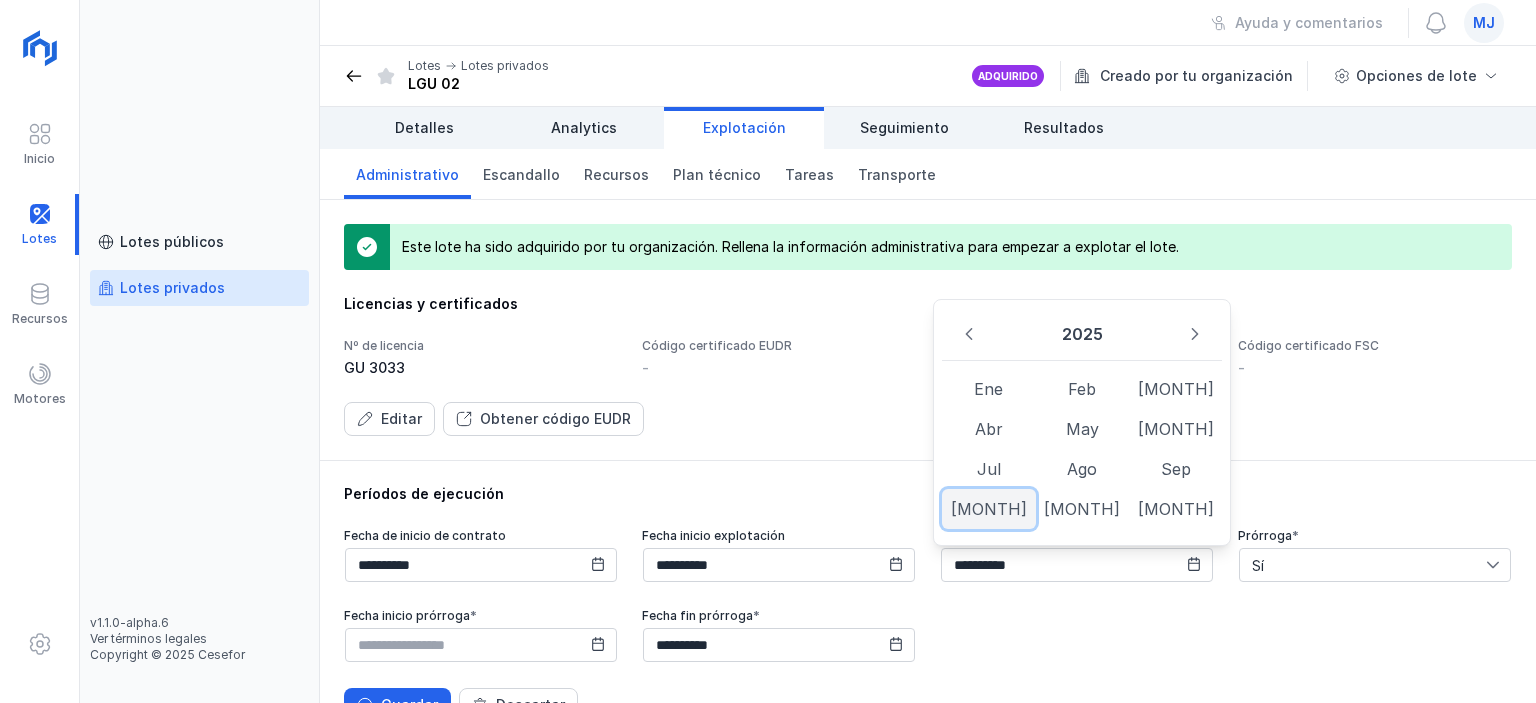 click on "[MONTH]" 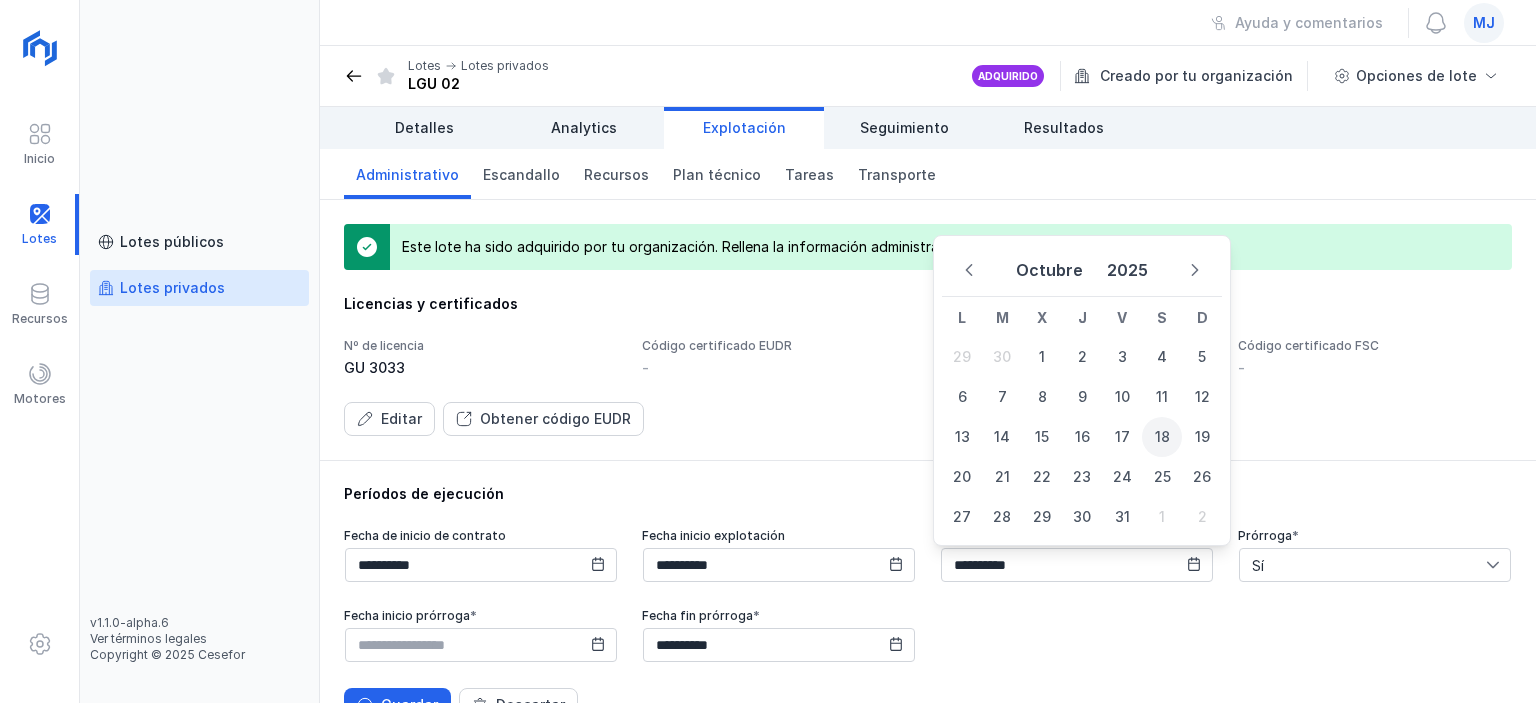 click on "18" at bounding box center [1162, 437] 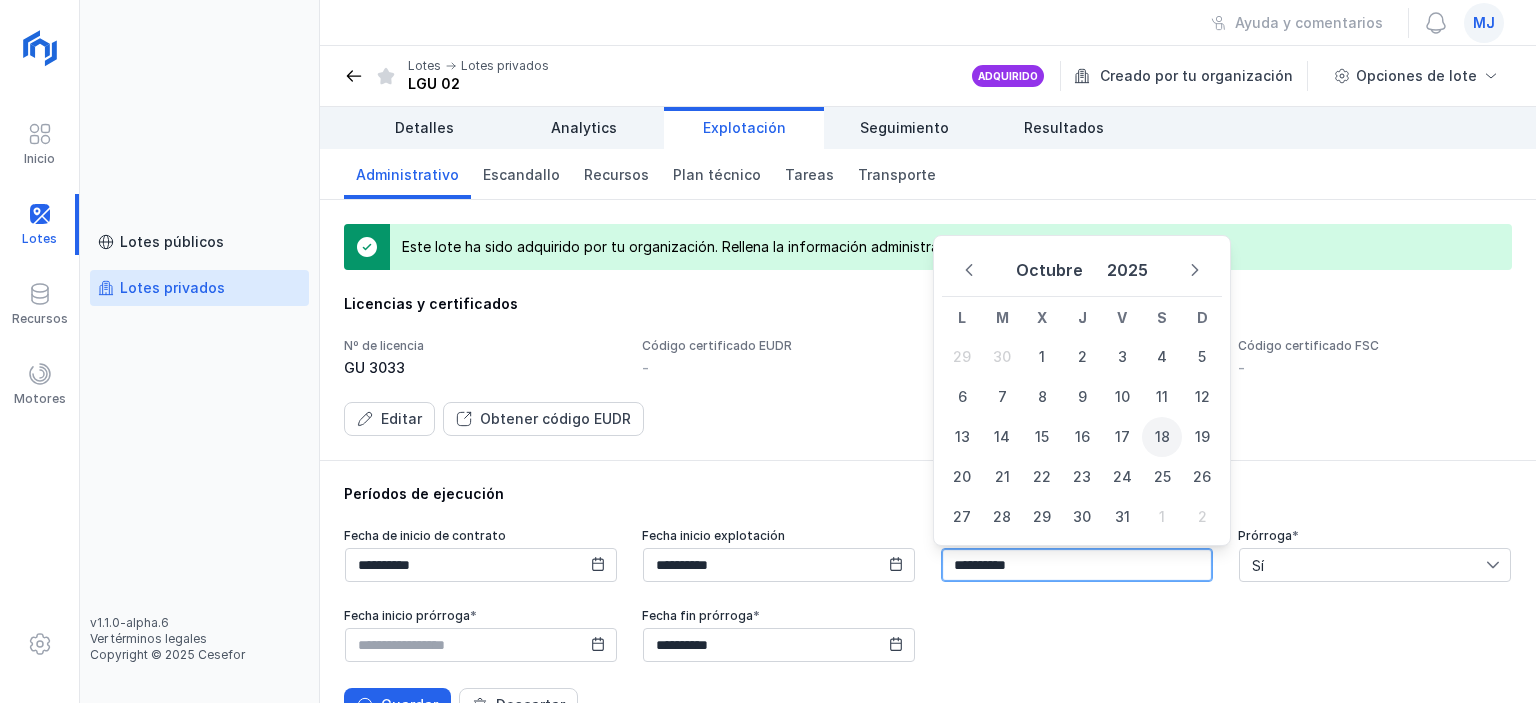 type on "**********" 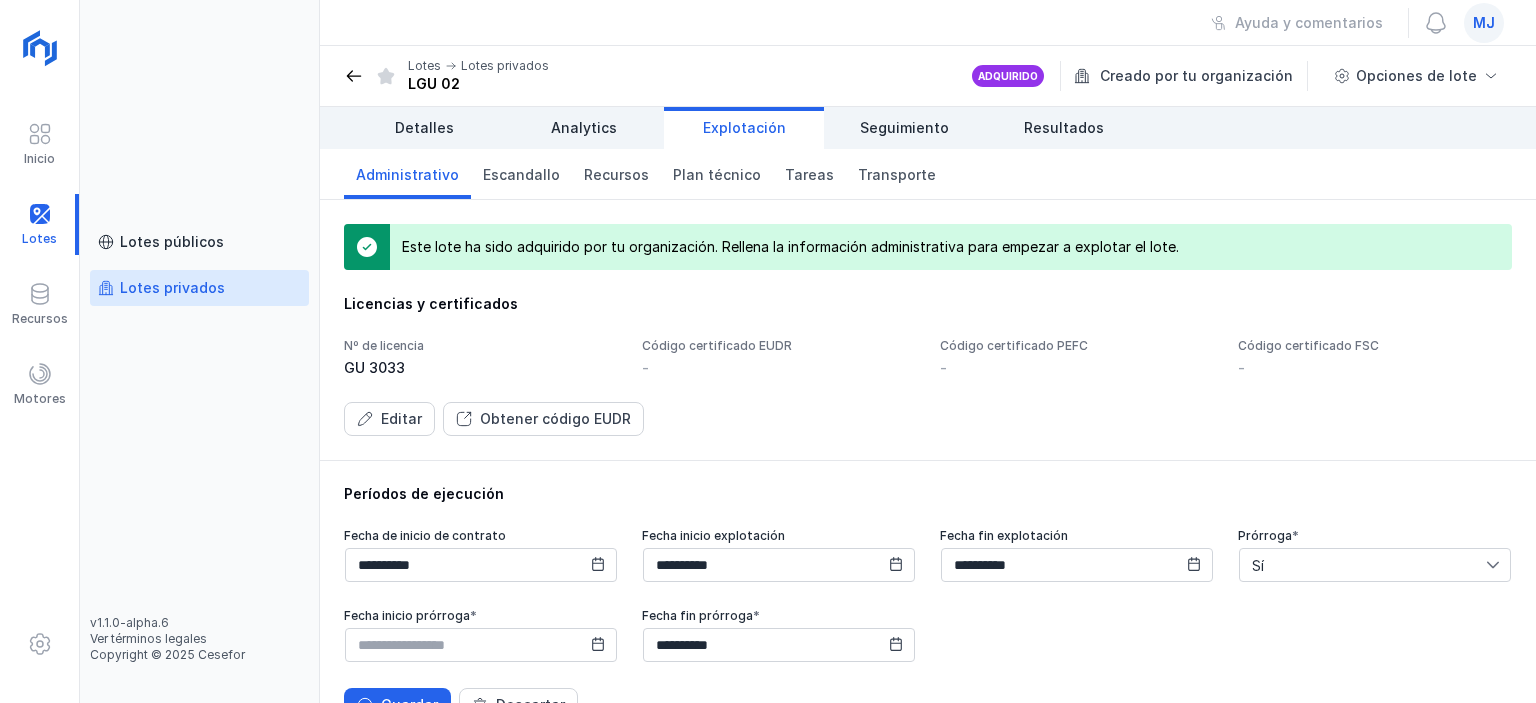 click 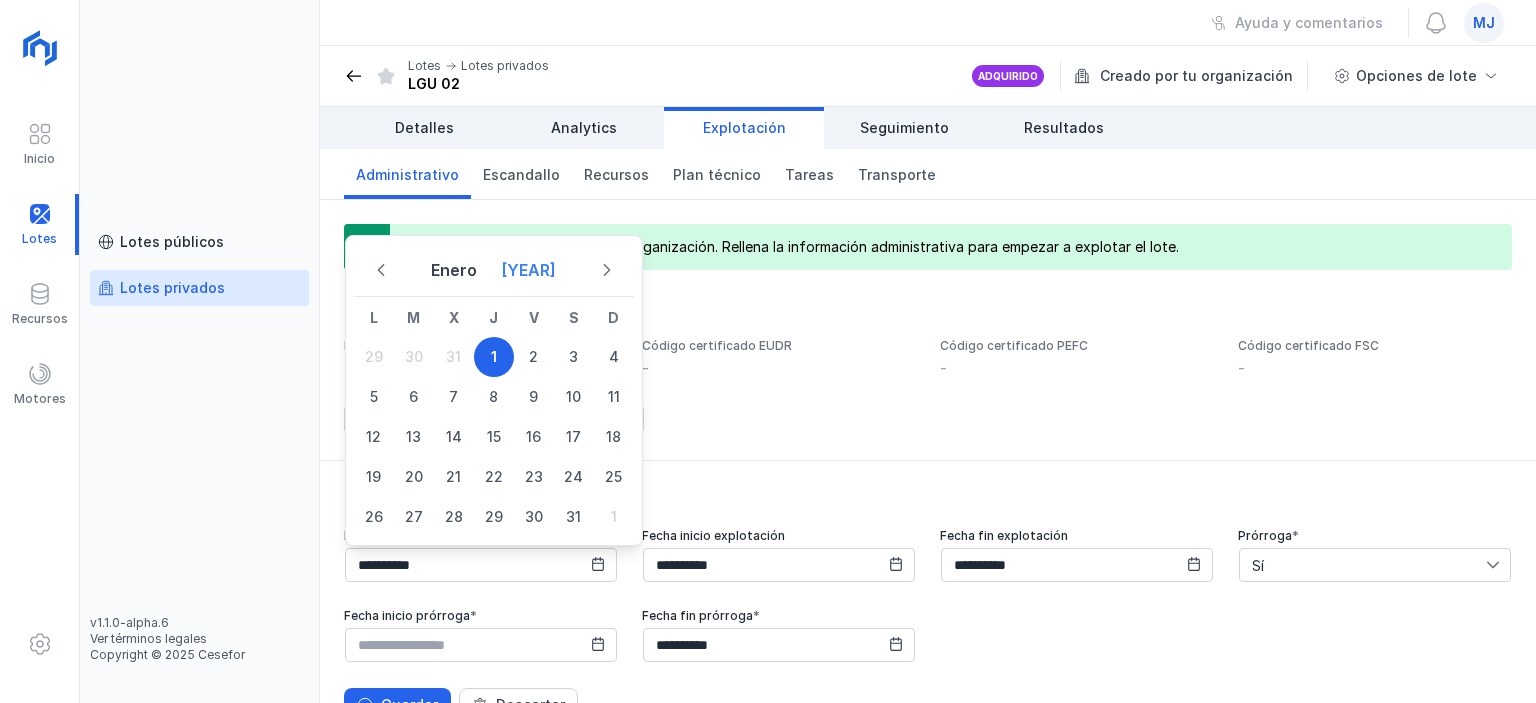 click on "[YEAR]" 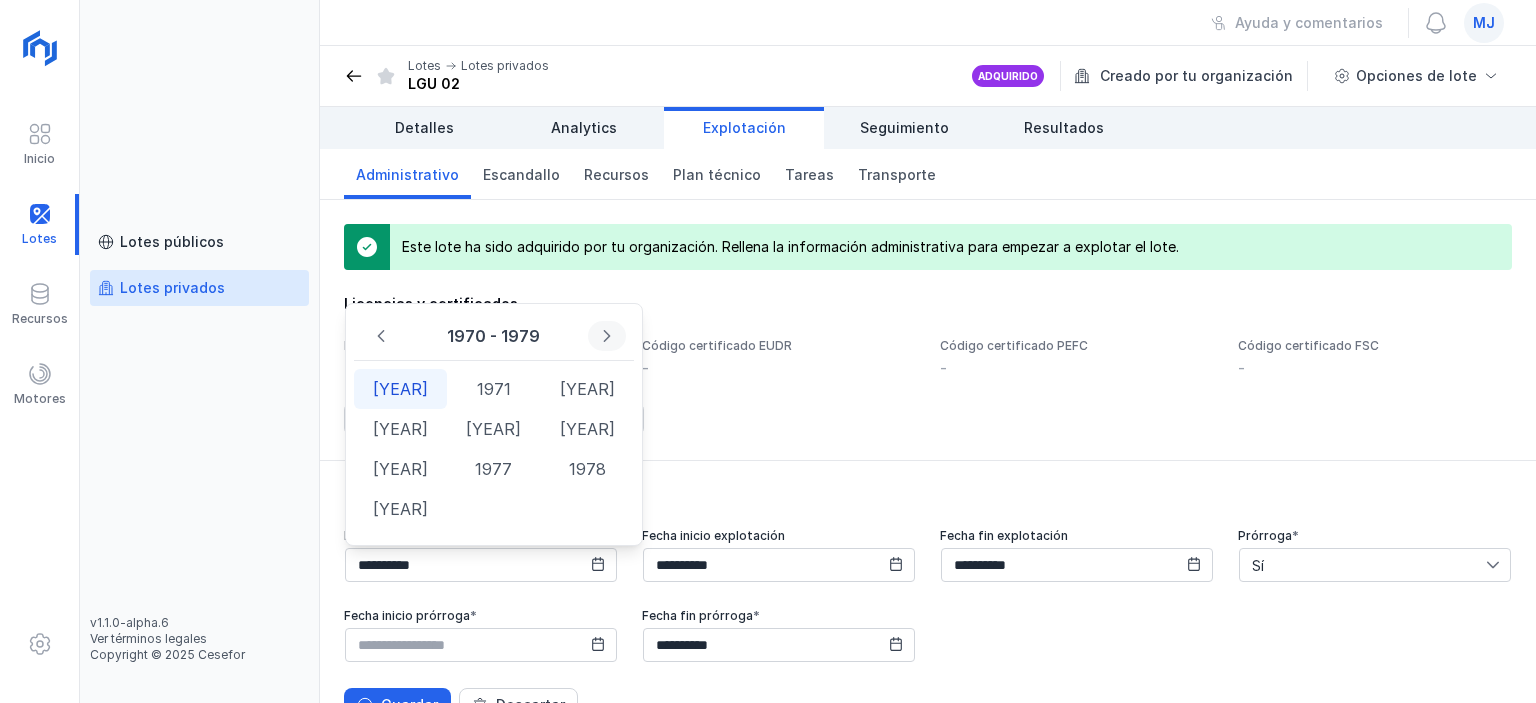 click 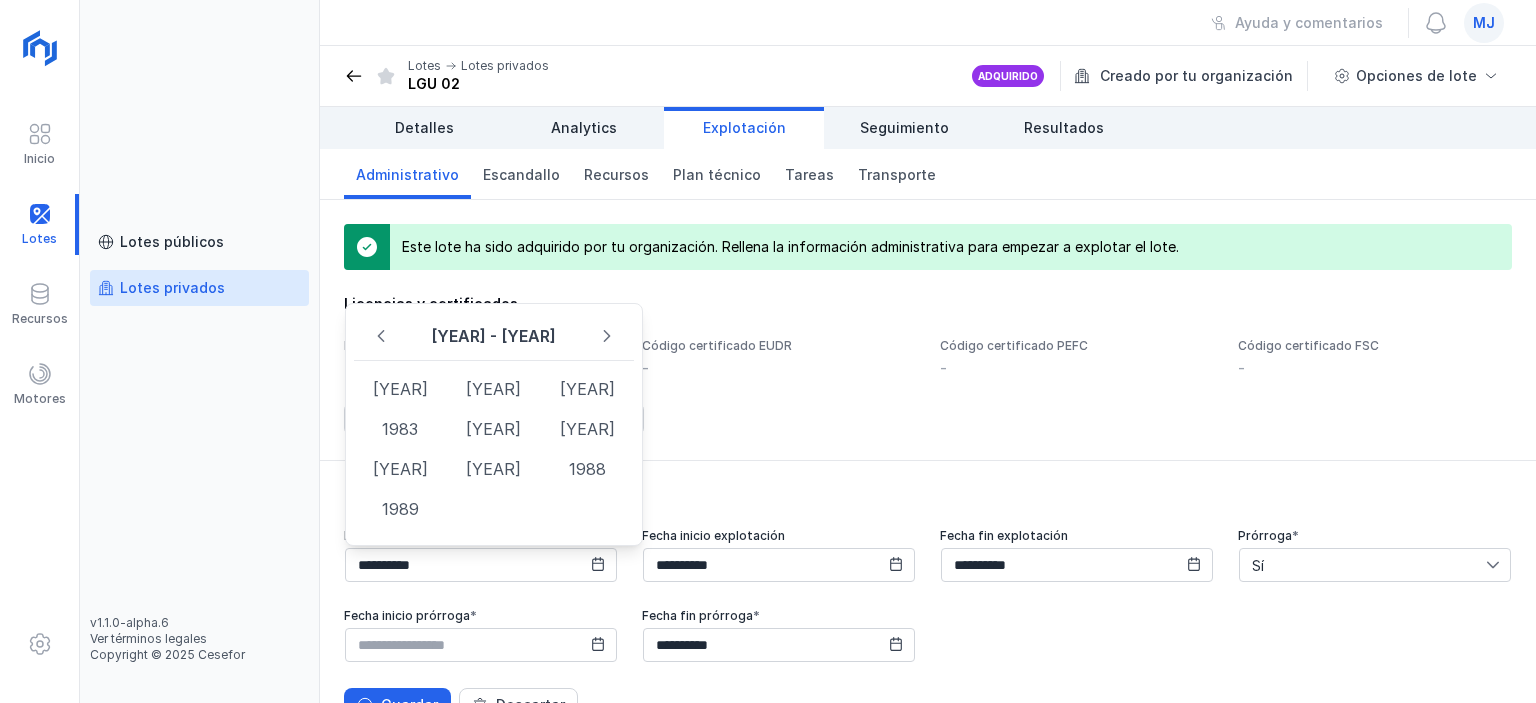 click 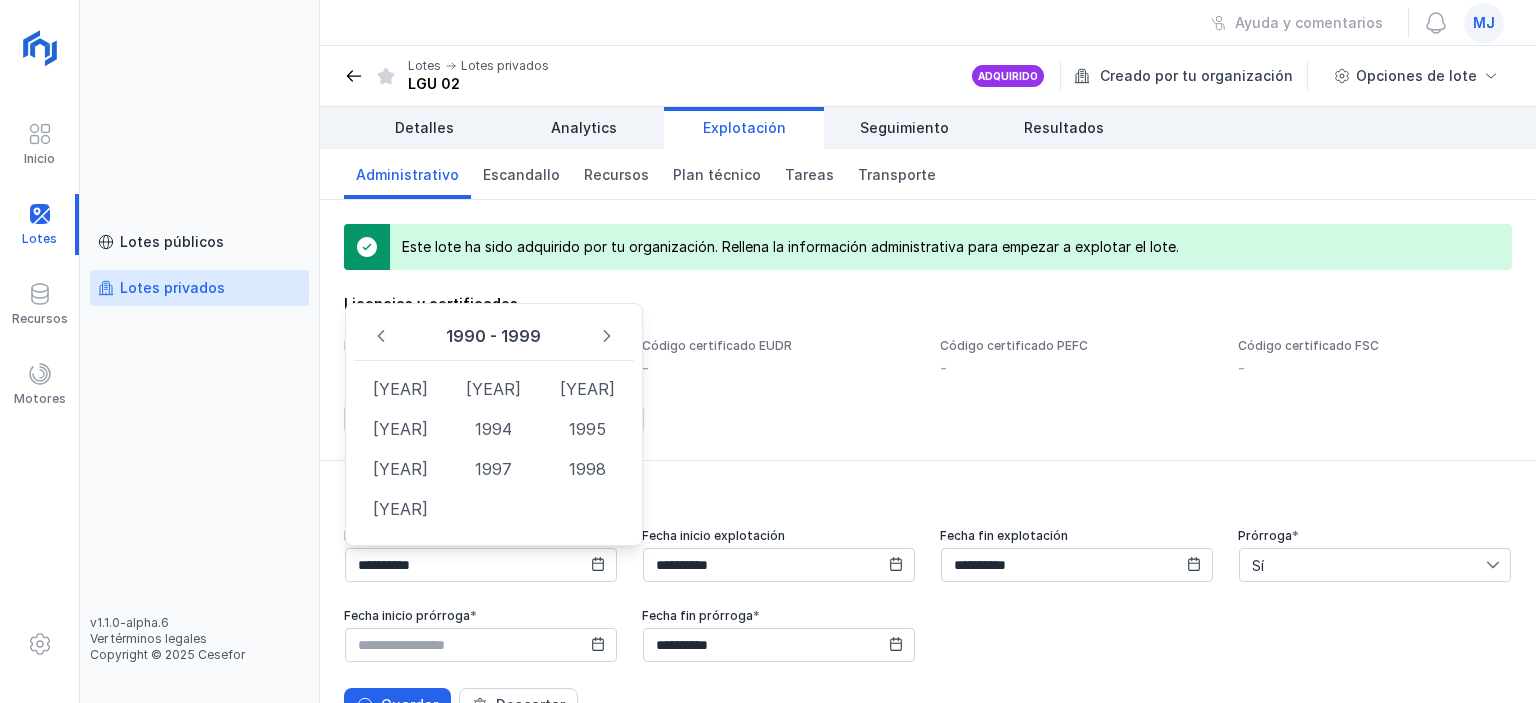click 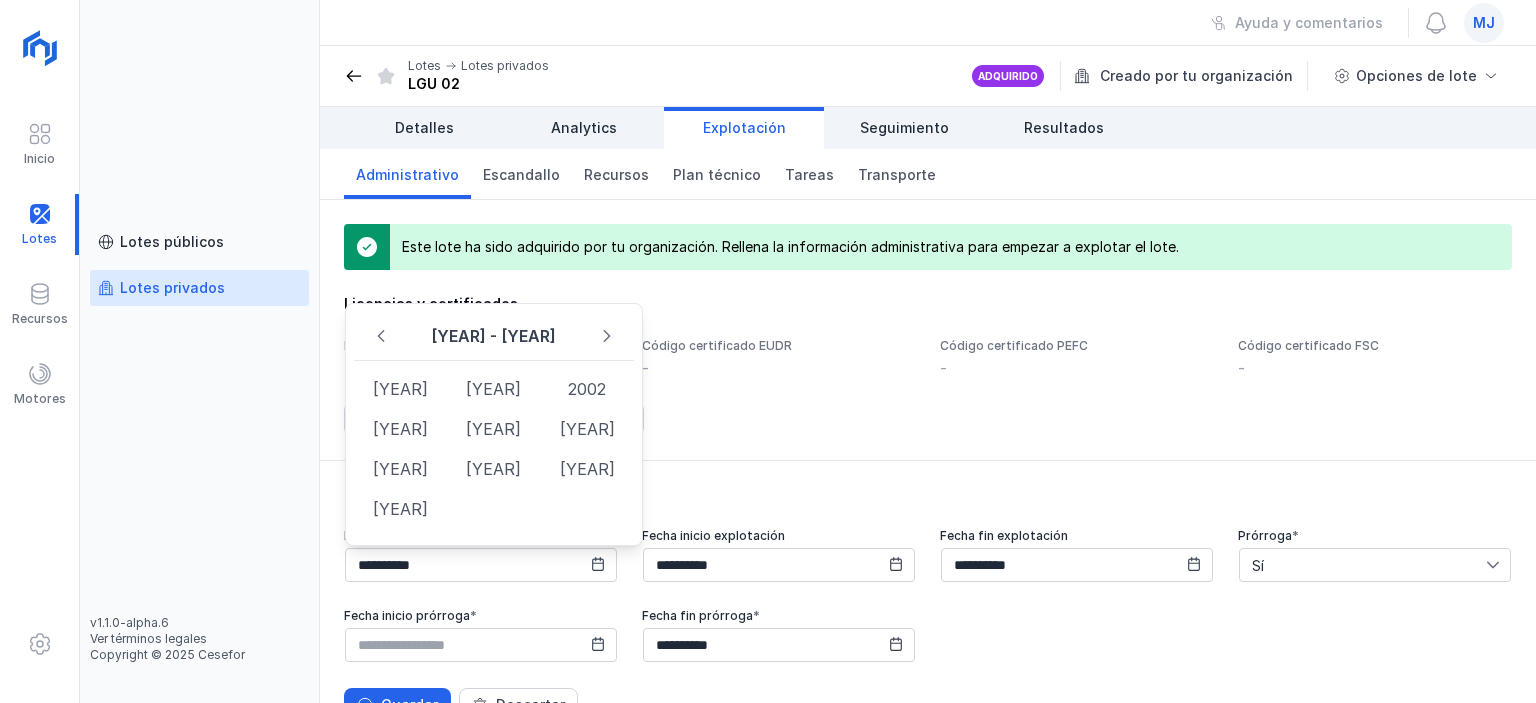 click 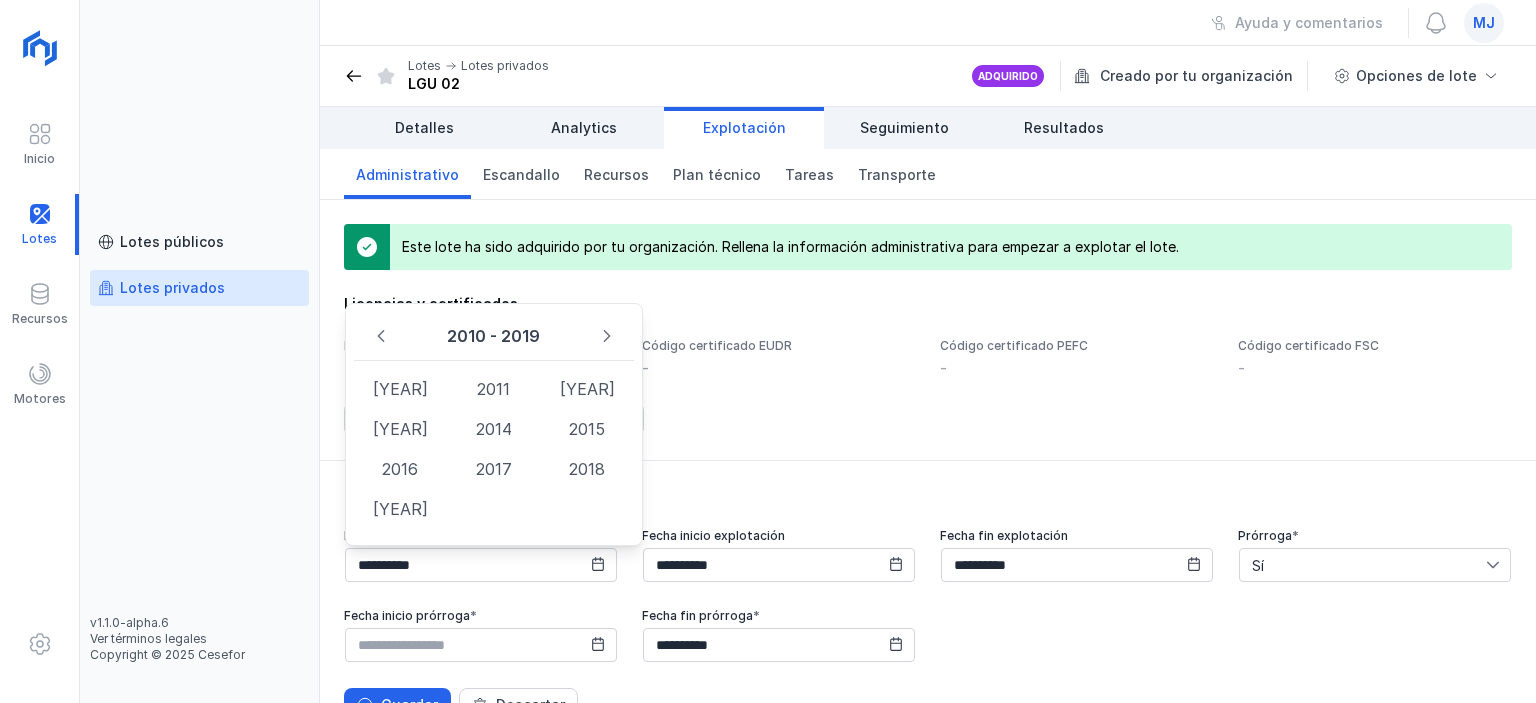 click 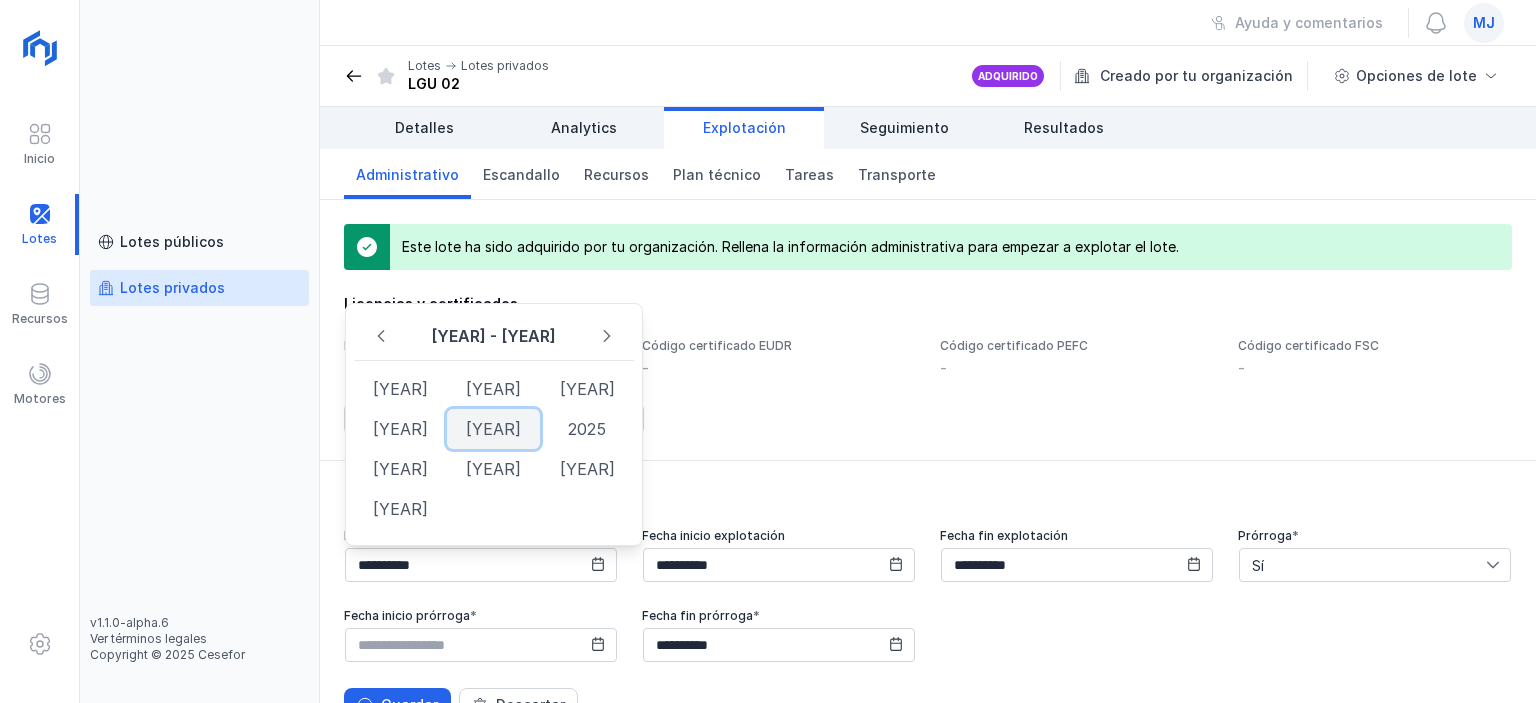 click on "[YEAR]" 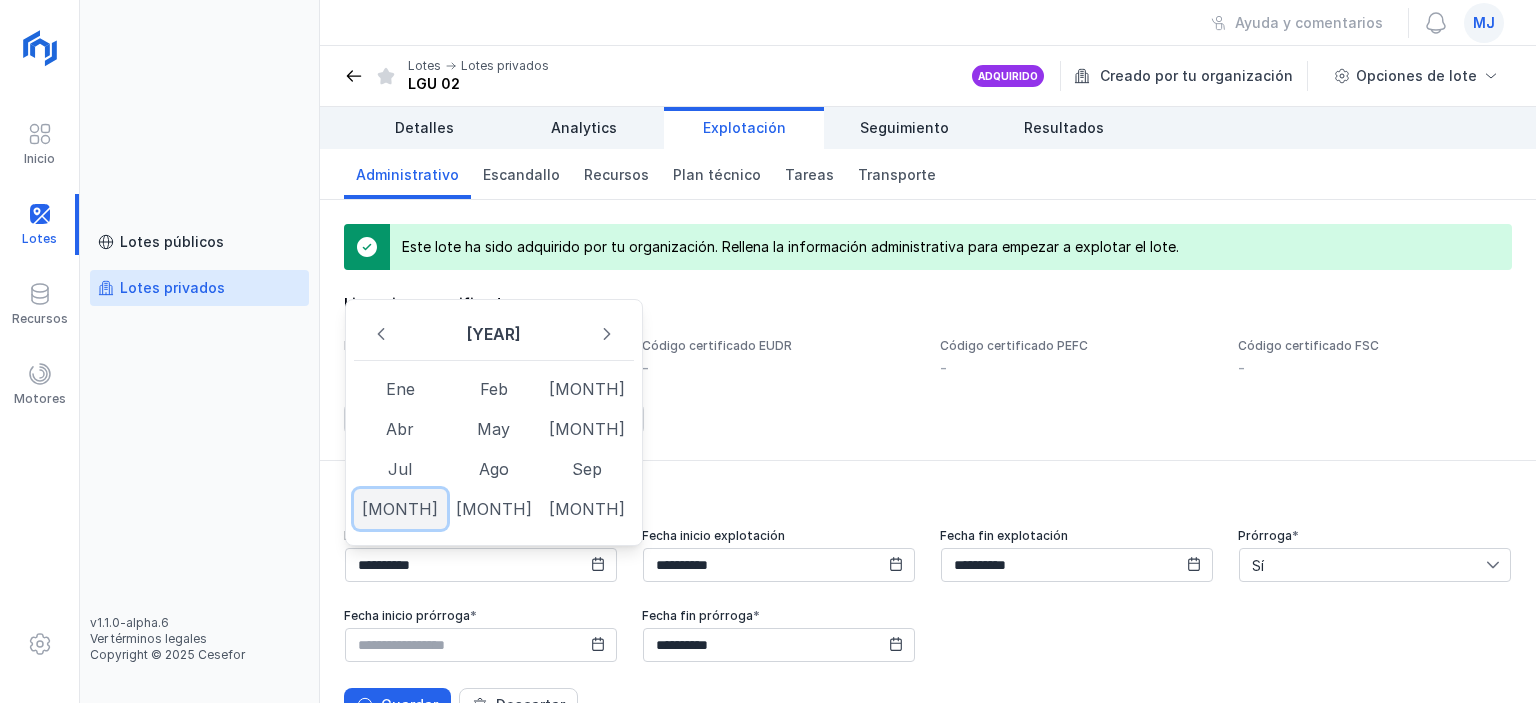 click on "[MONTH]" 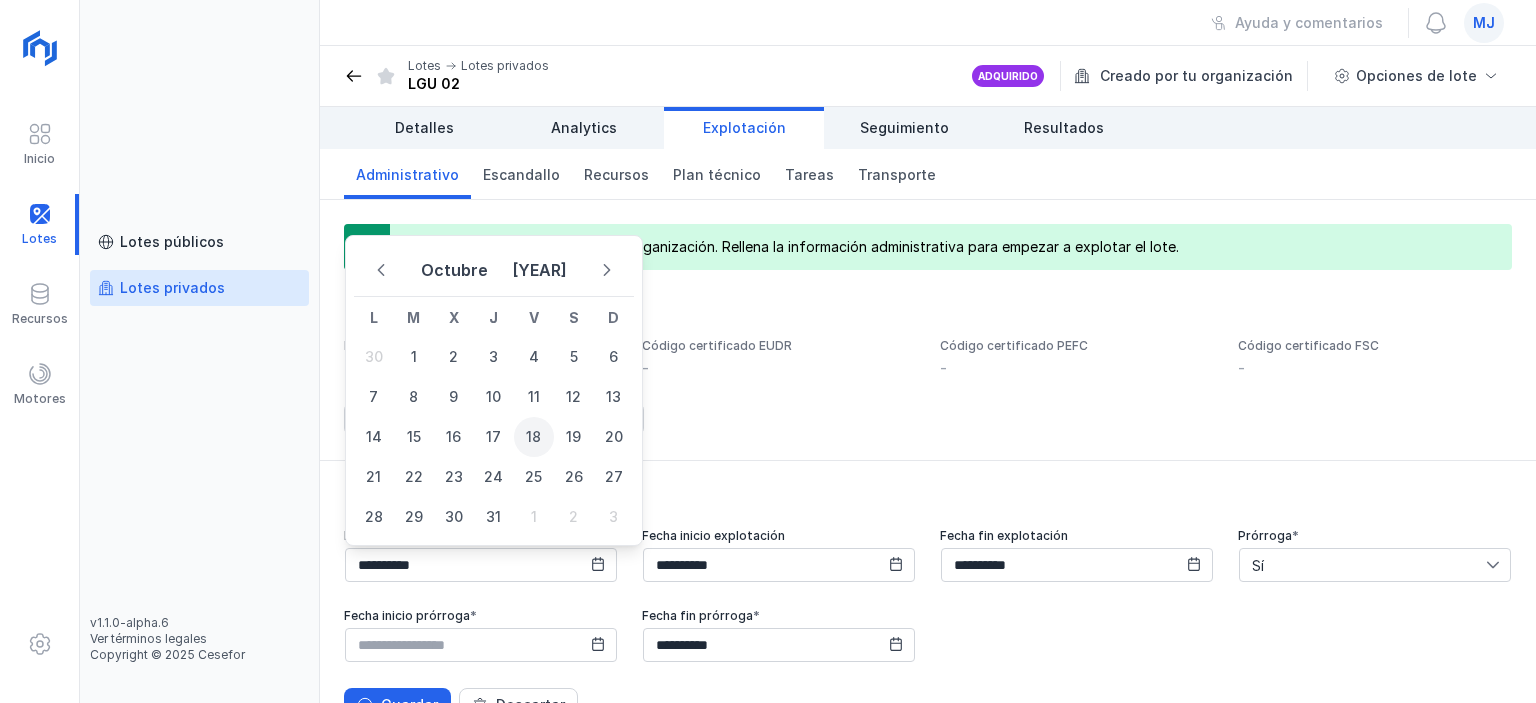 click on "18" at bounding box center (534, 437) 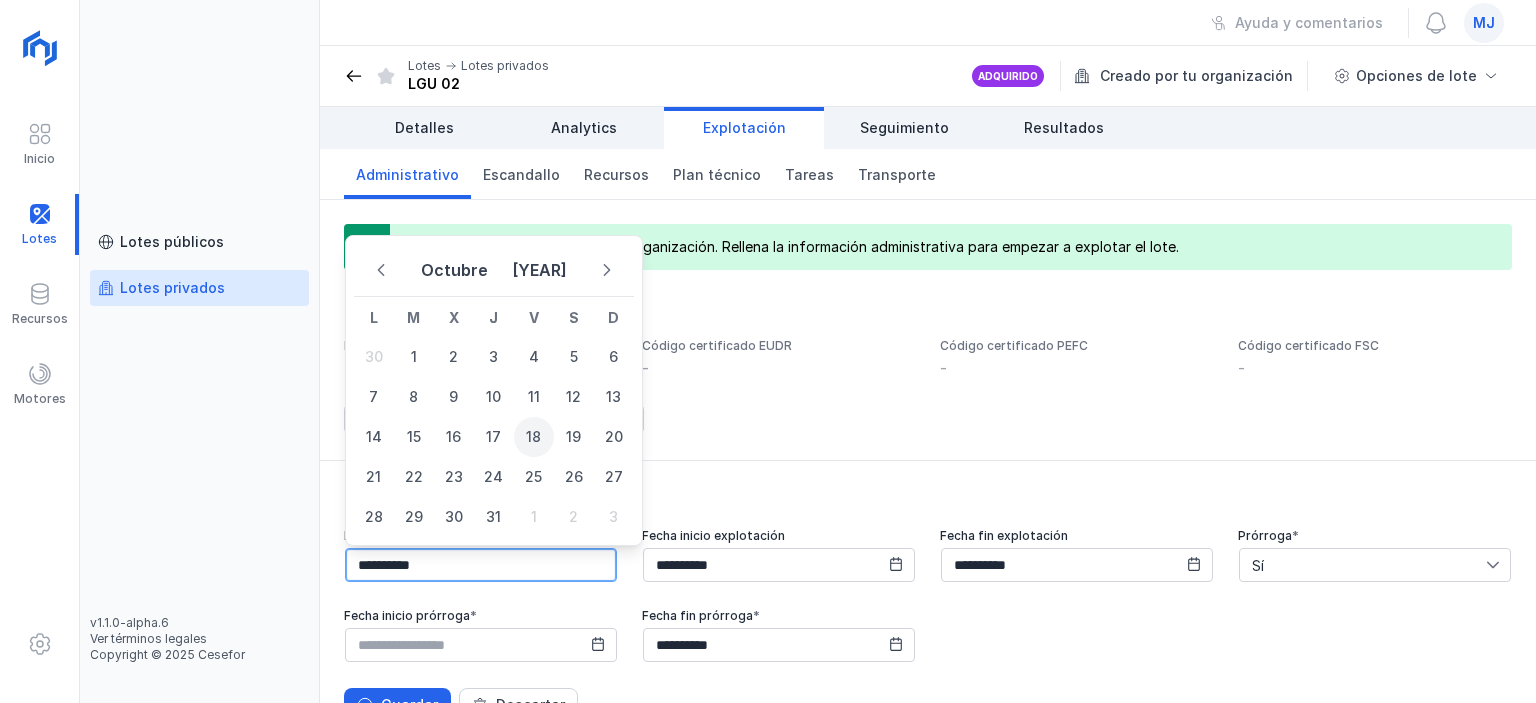 type on "**********" 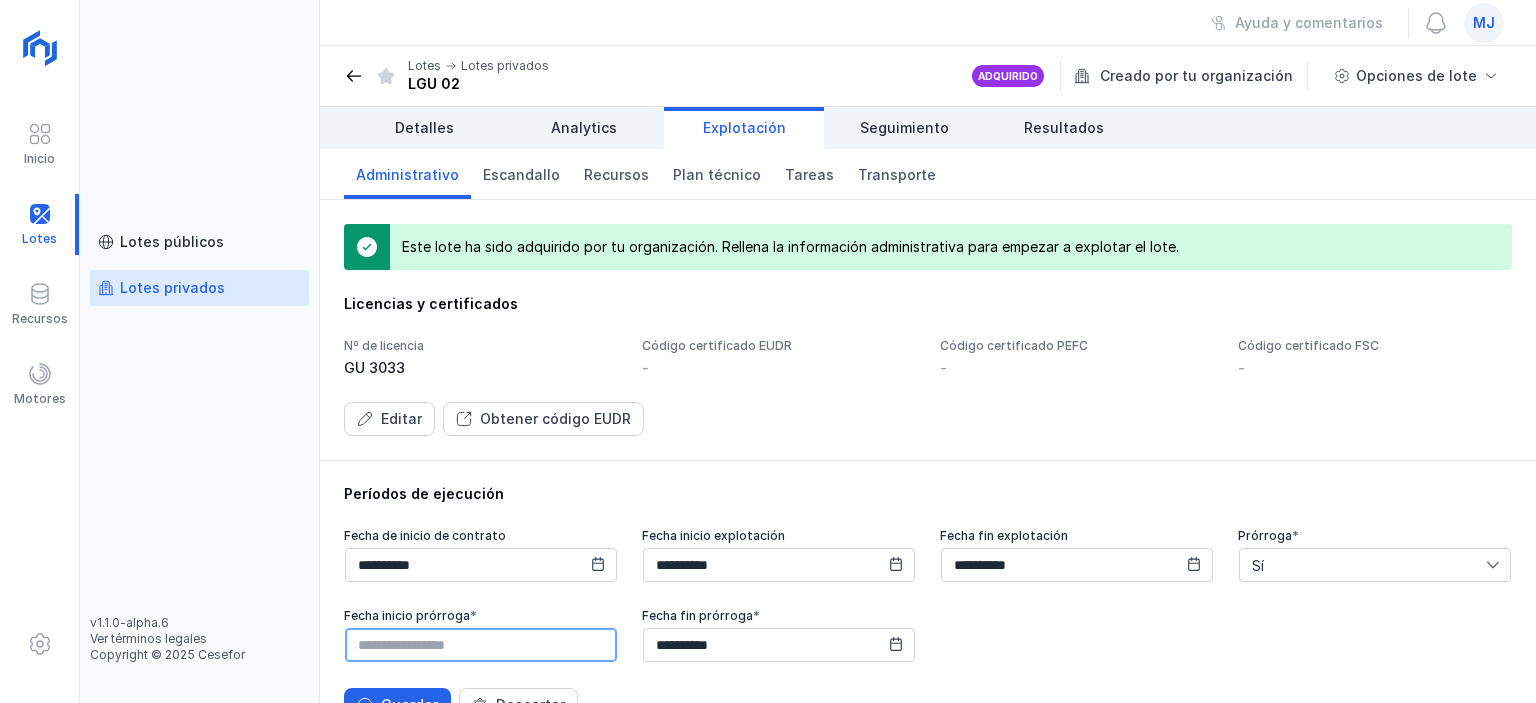 click at bounding box center [481, 645] 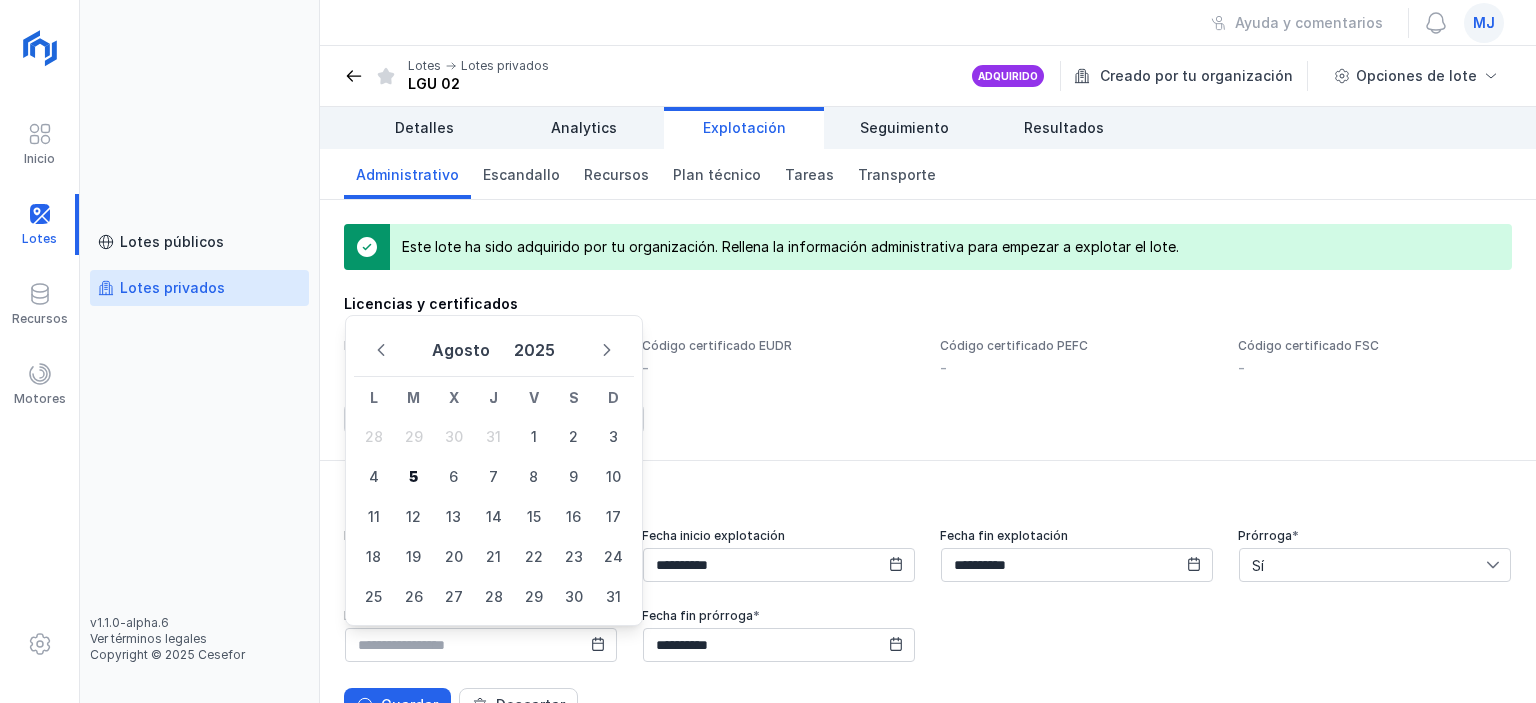 click on "**********" at bounding box center (928, 596) 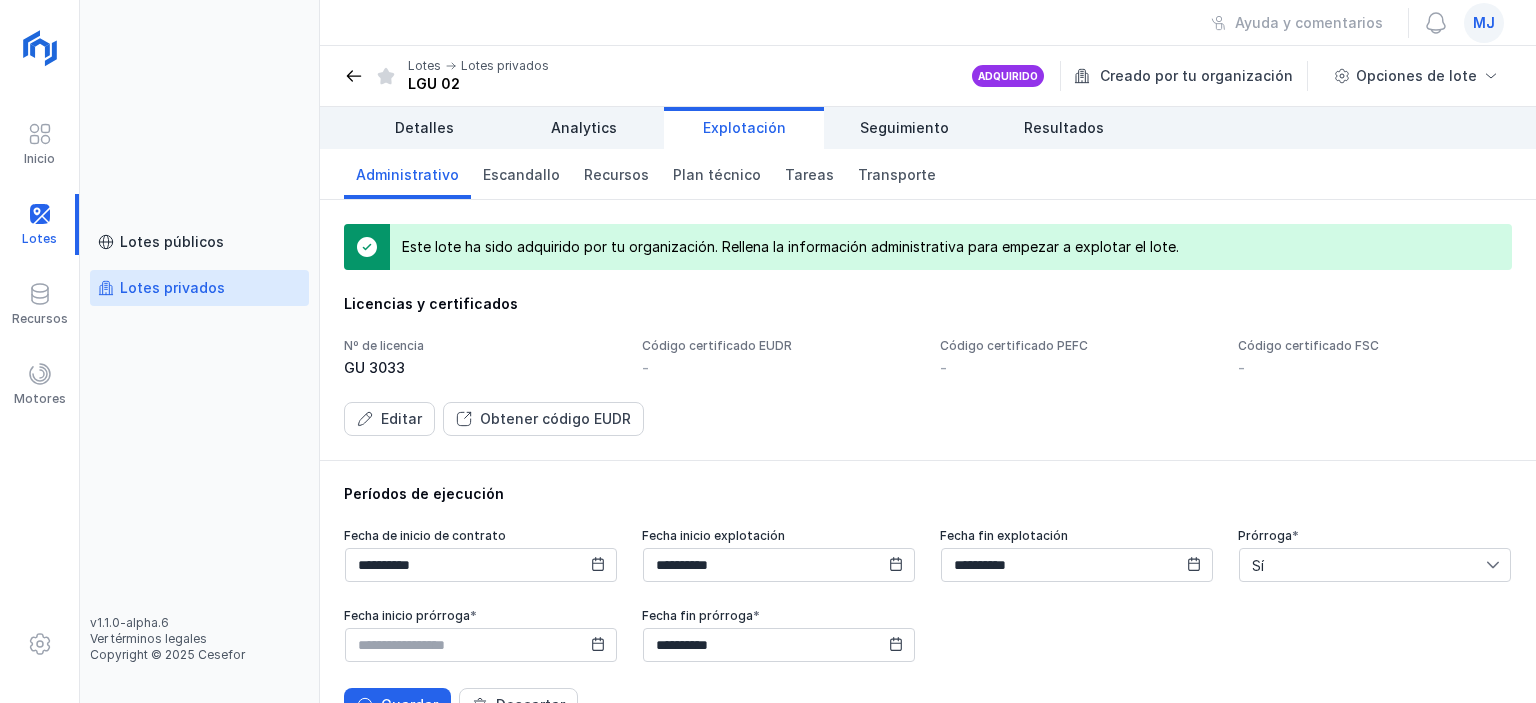 click 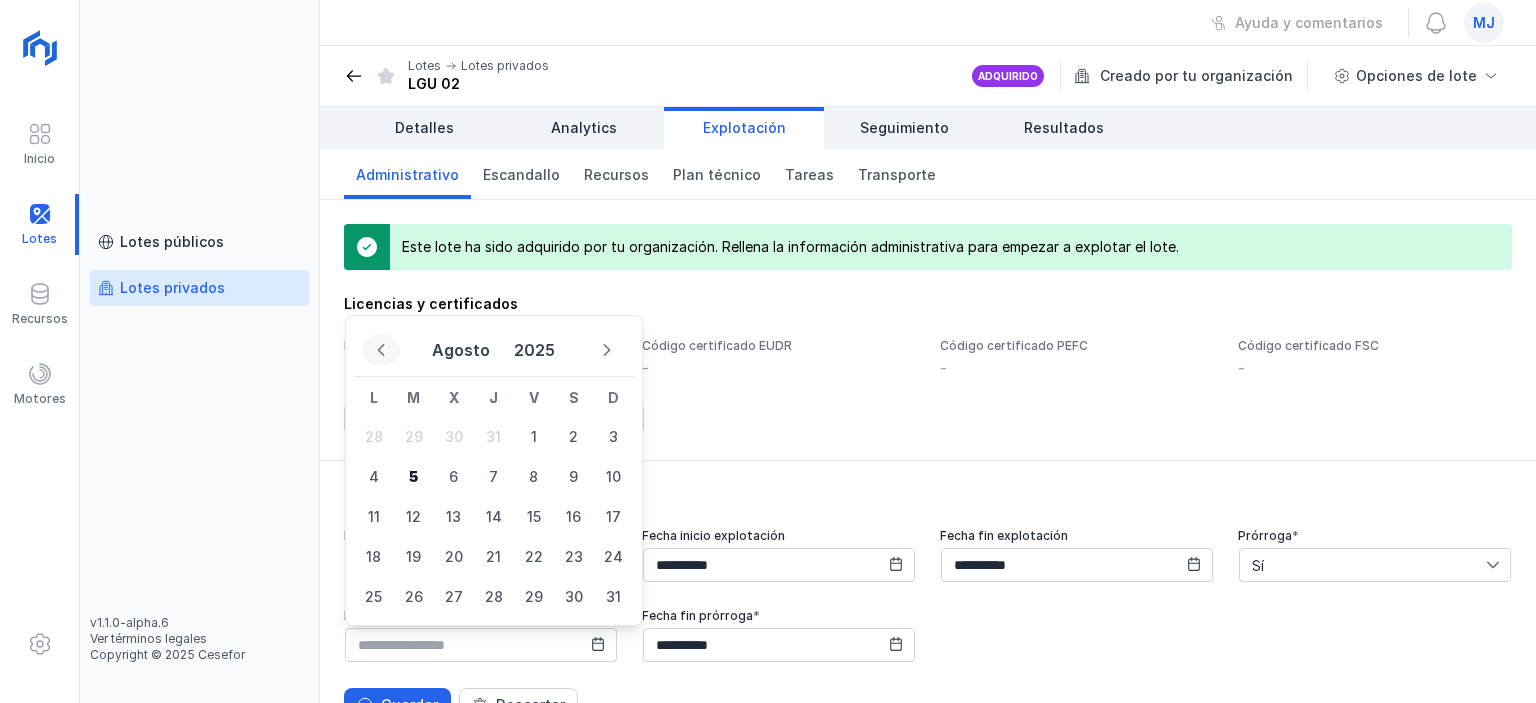 click 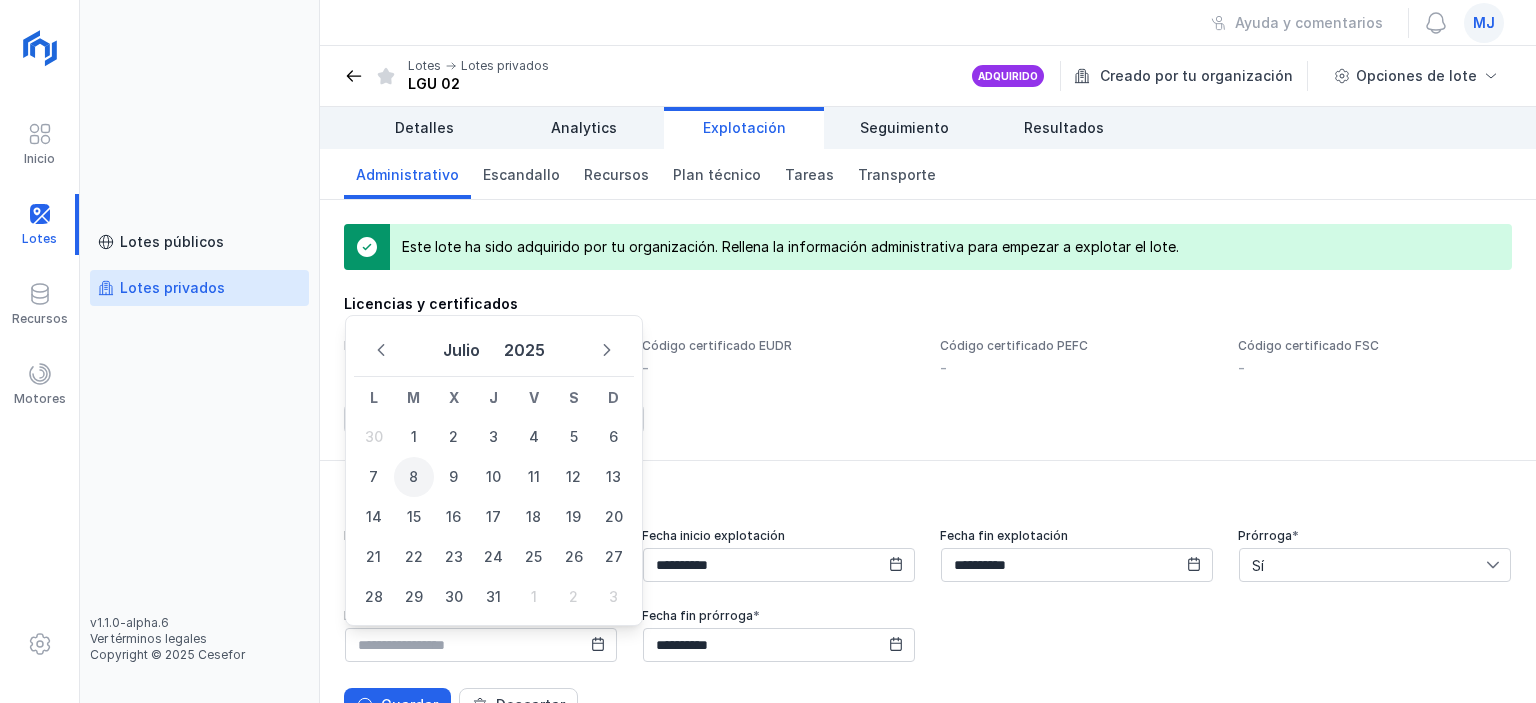 click on "8" at bounding box center [414, 477] 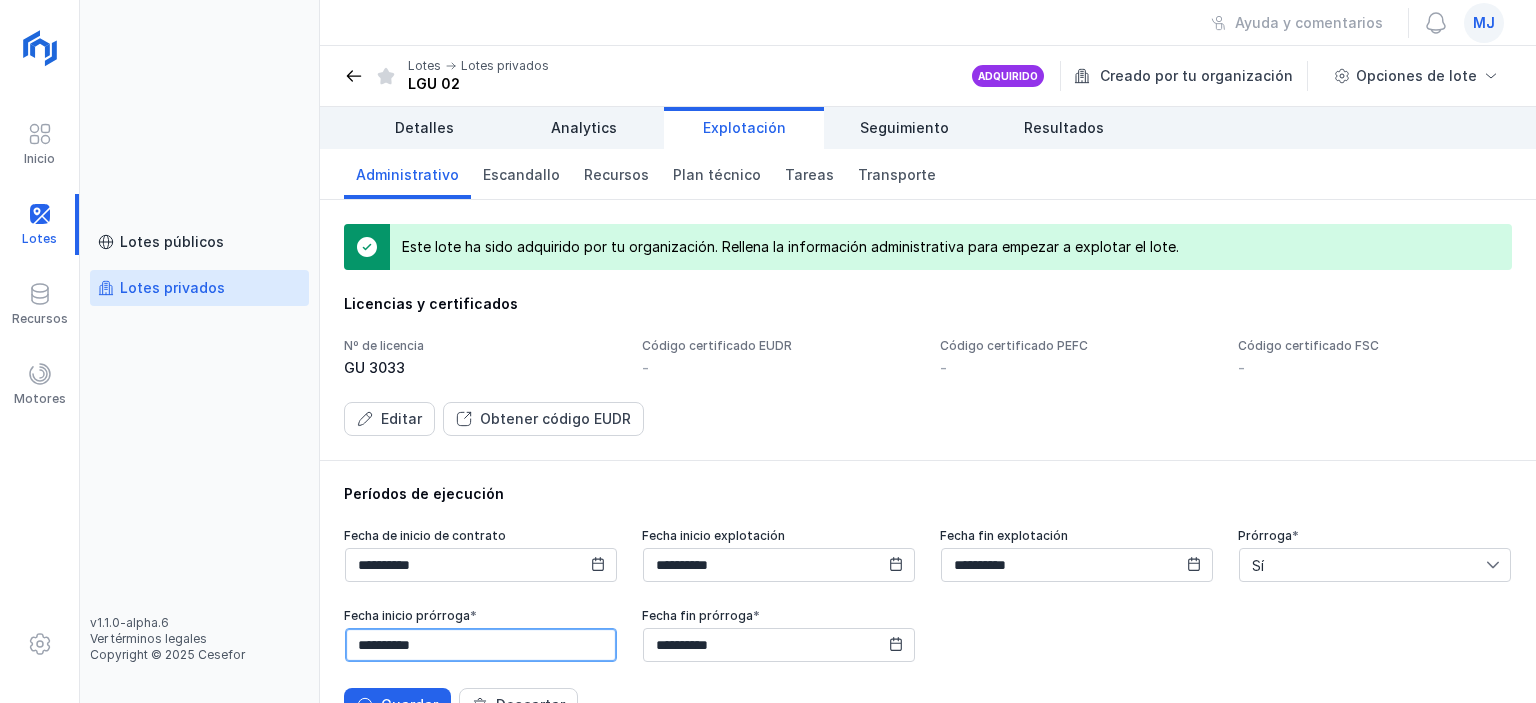 type on "**********" 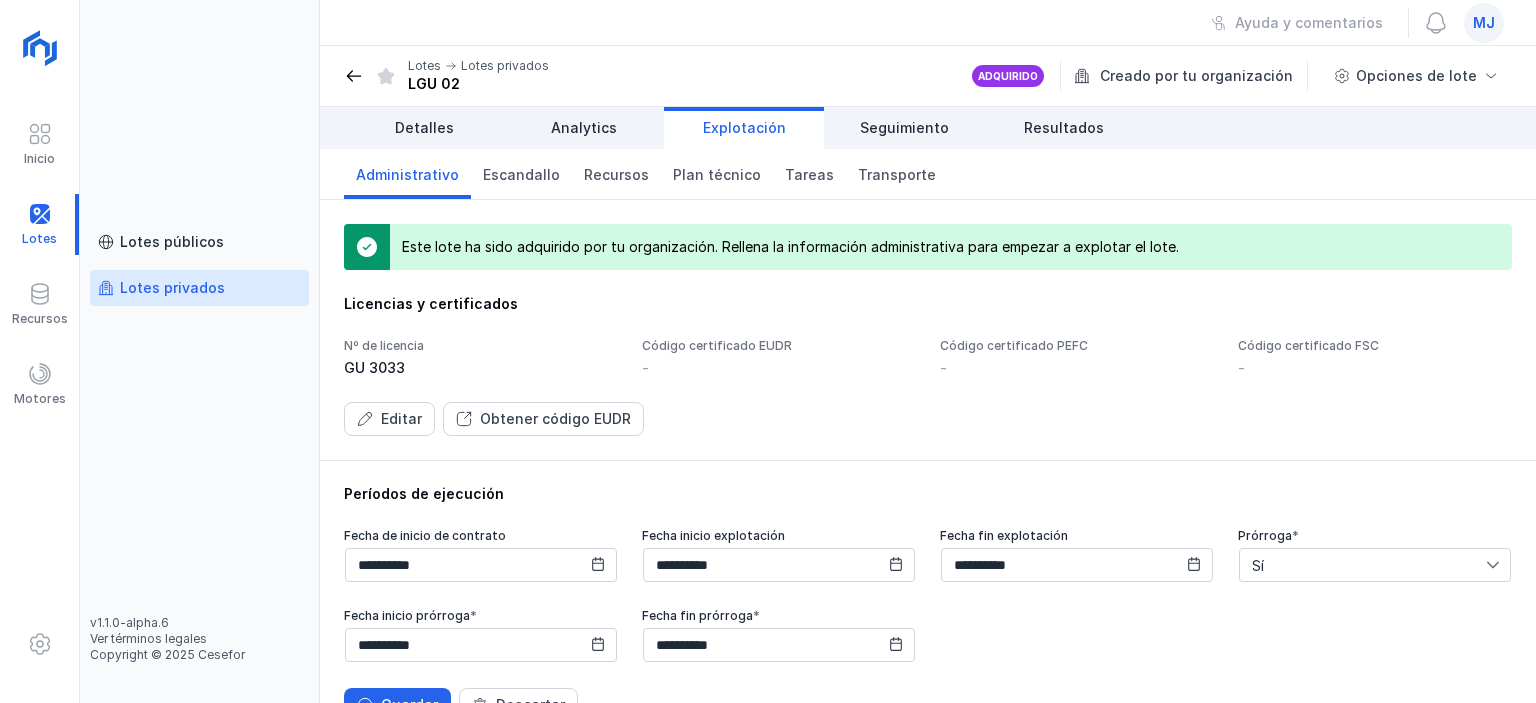 click 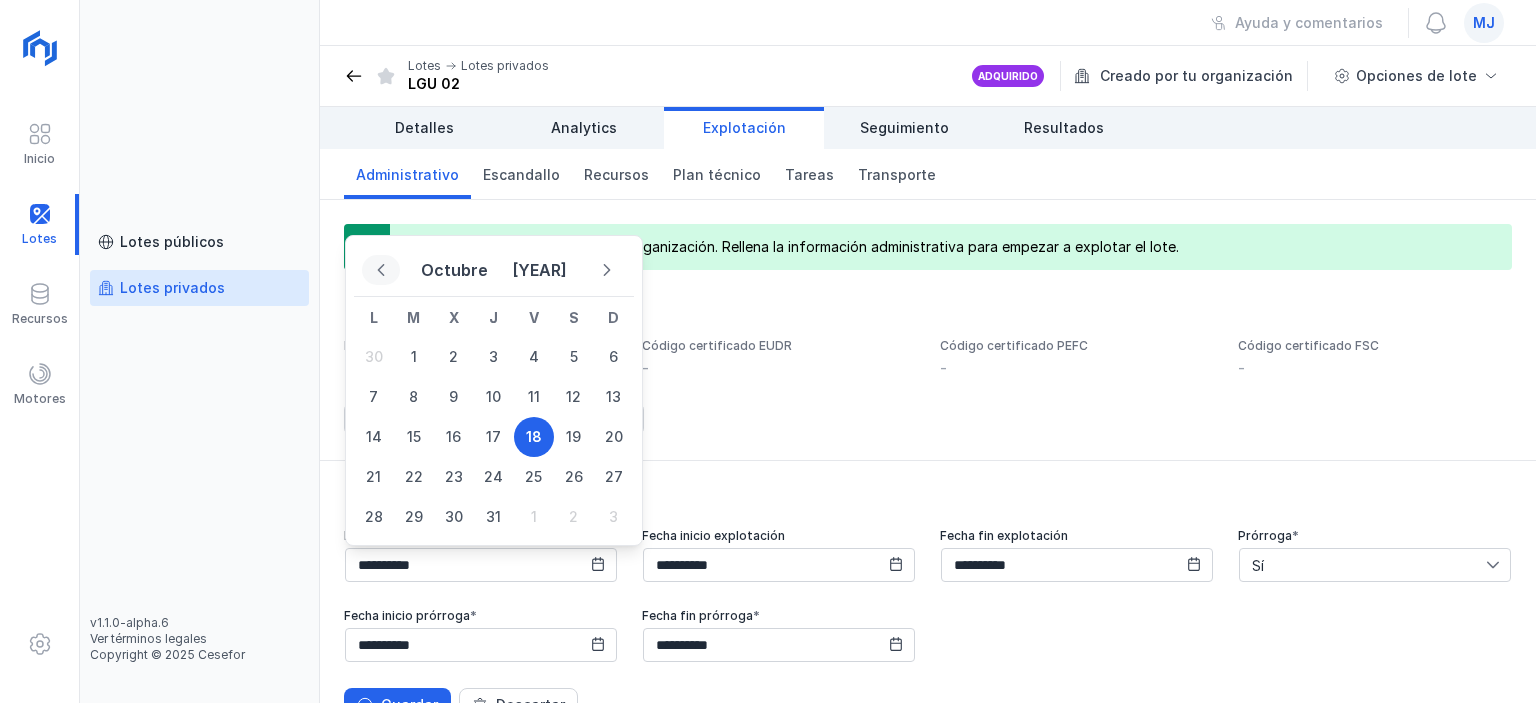 click 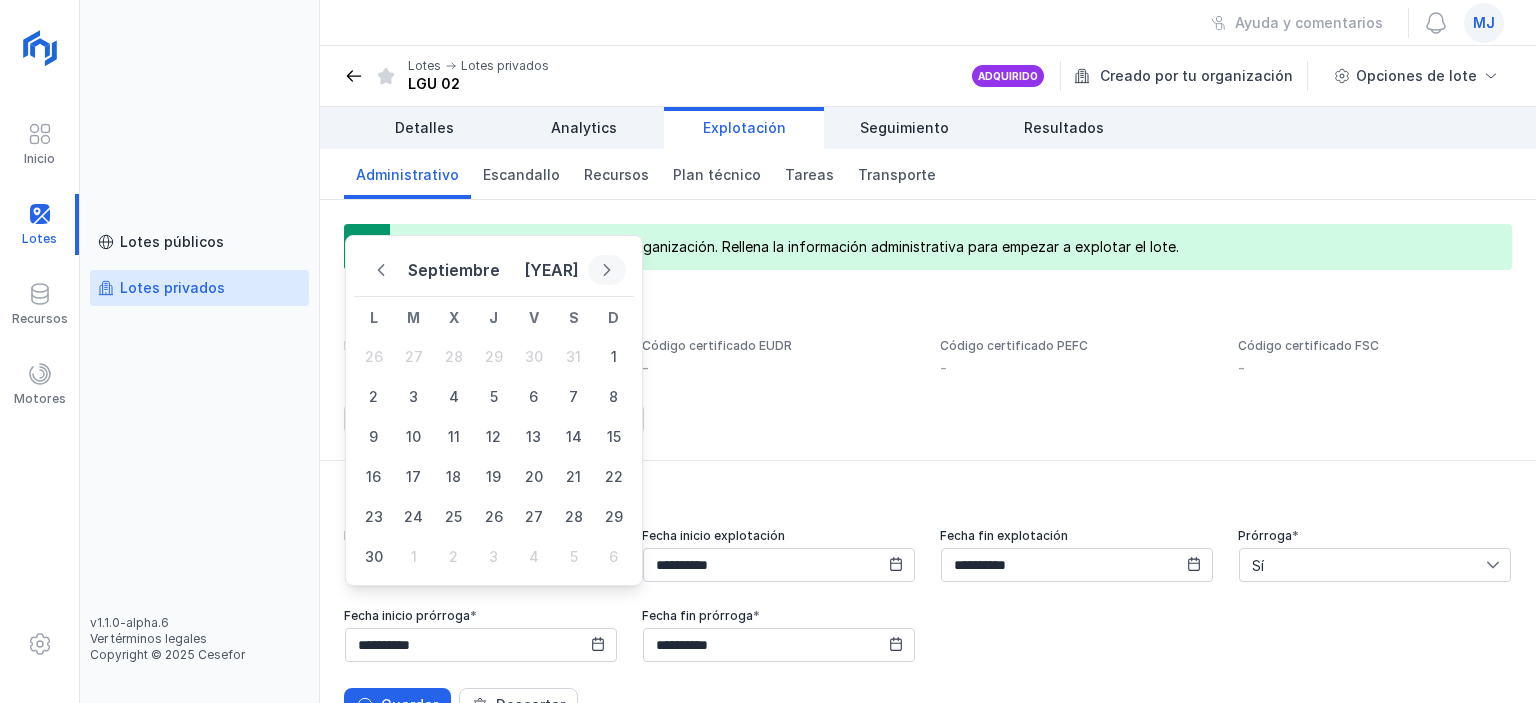 click 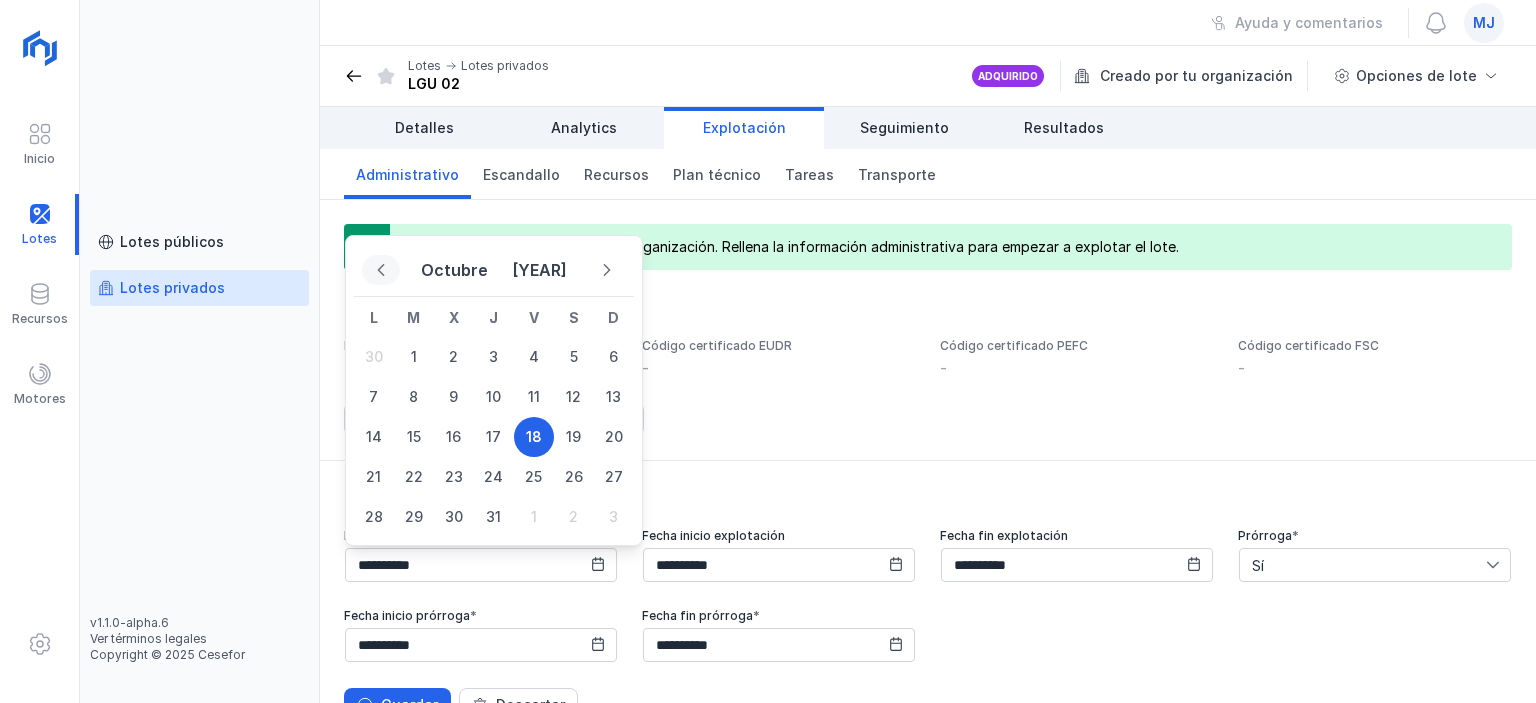click 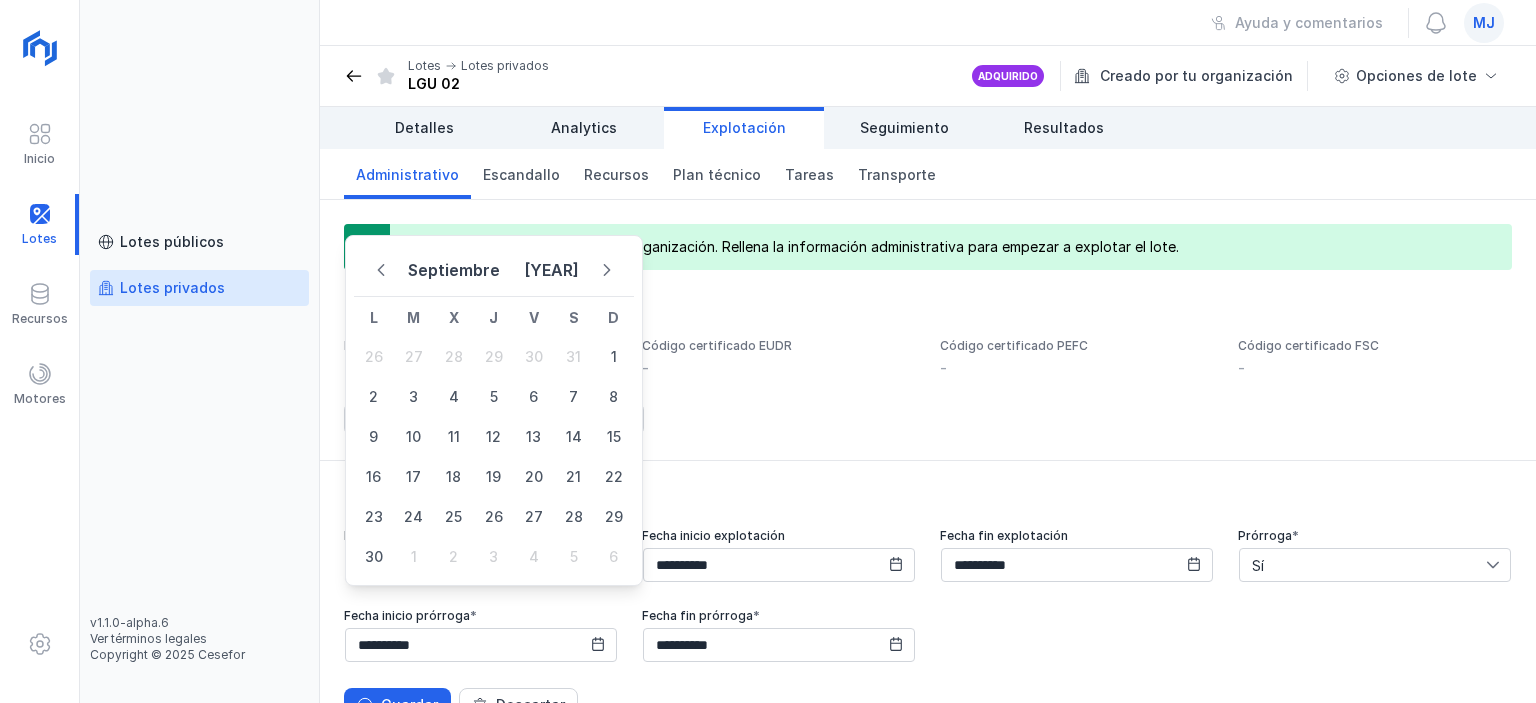 click 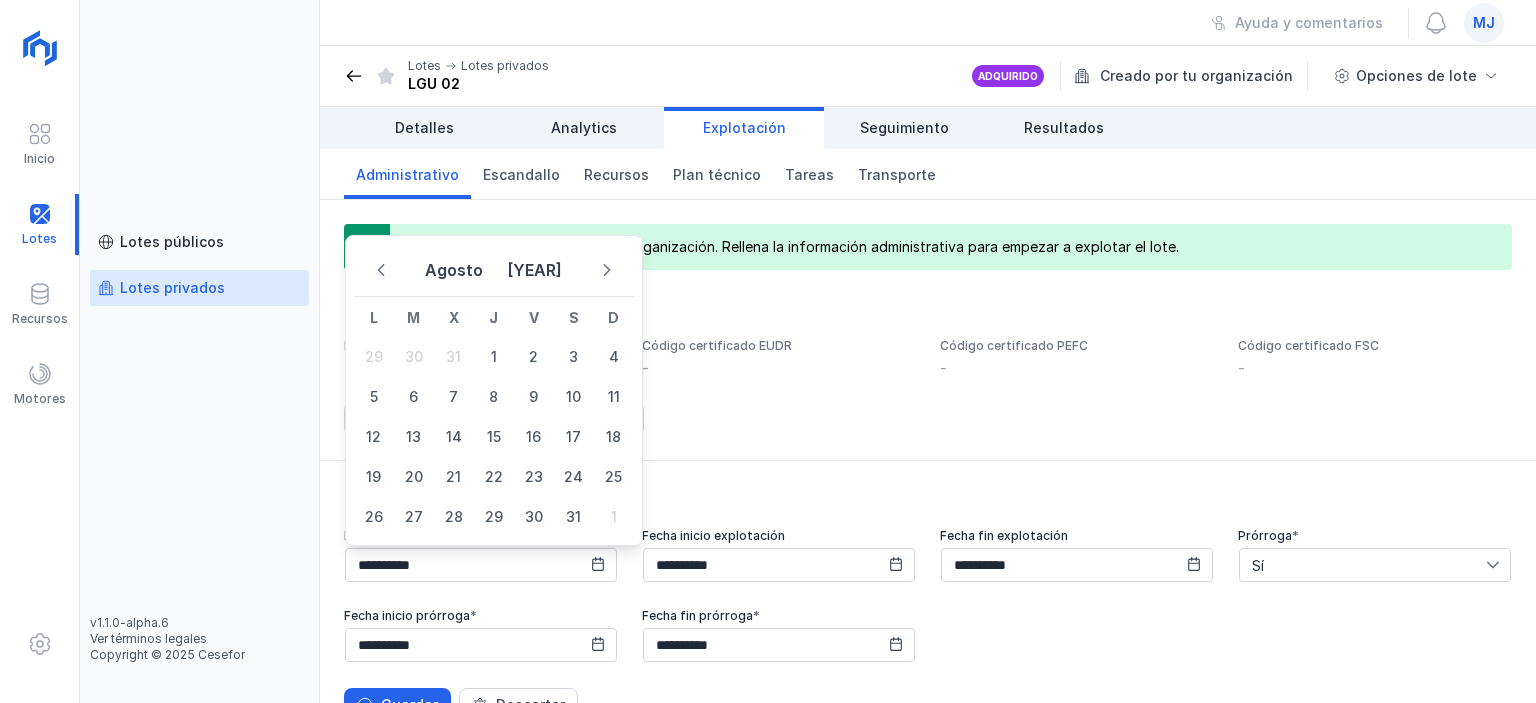 click 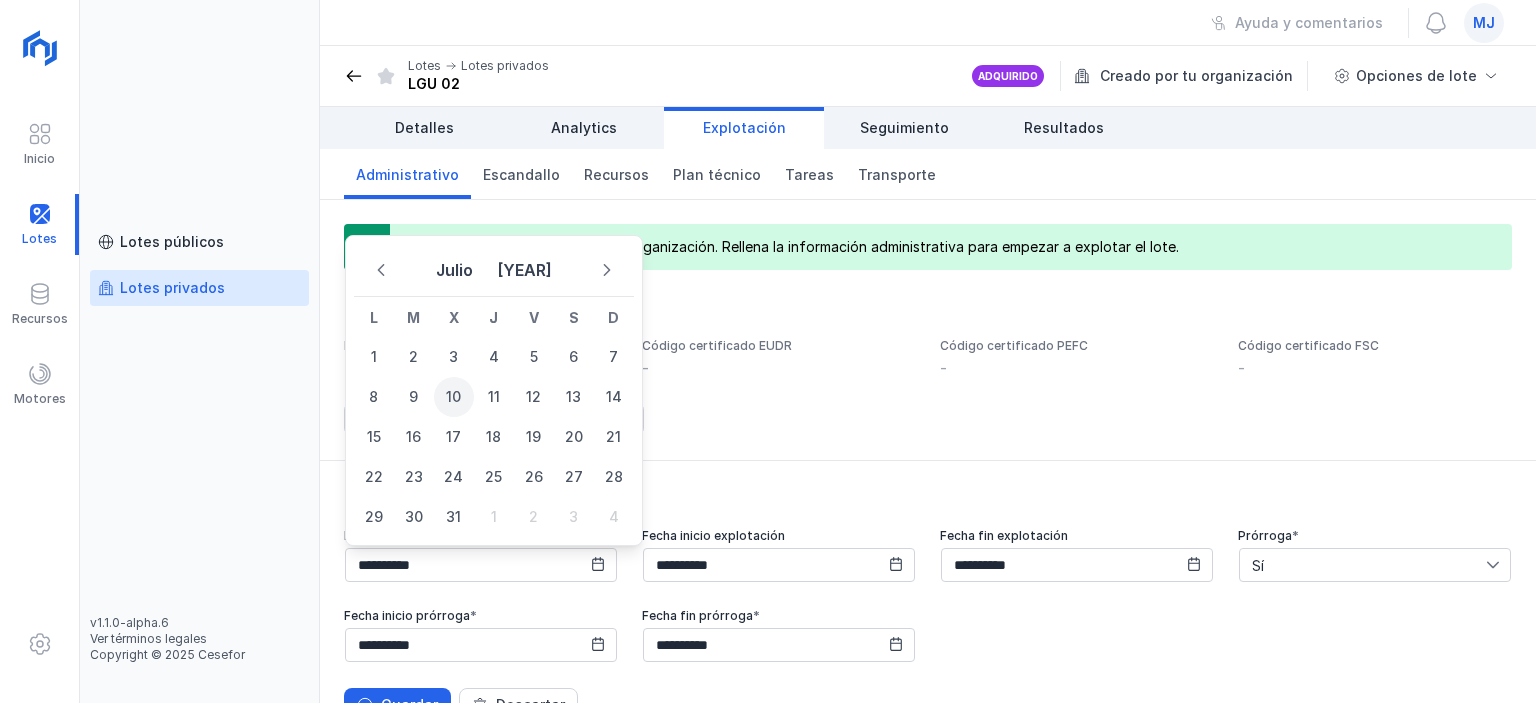 click on "10" at bounding box center [454, 397] 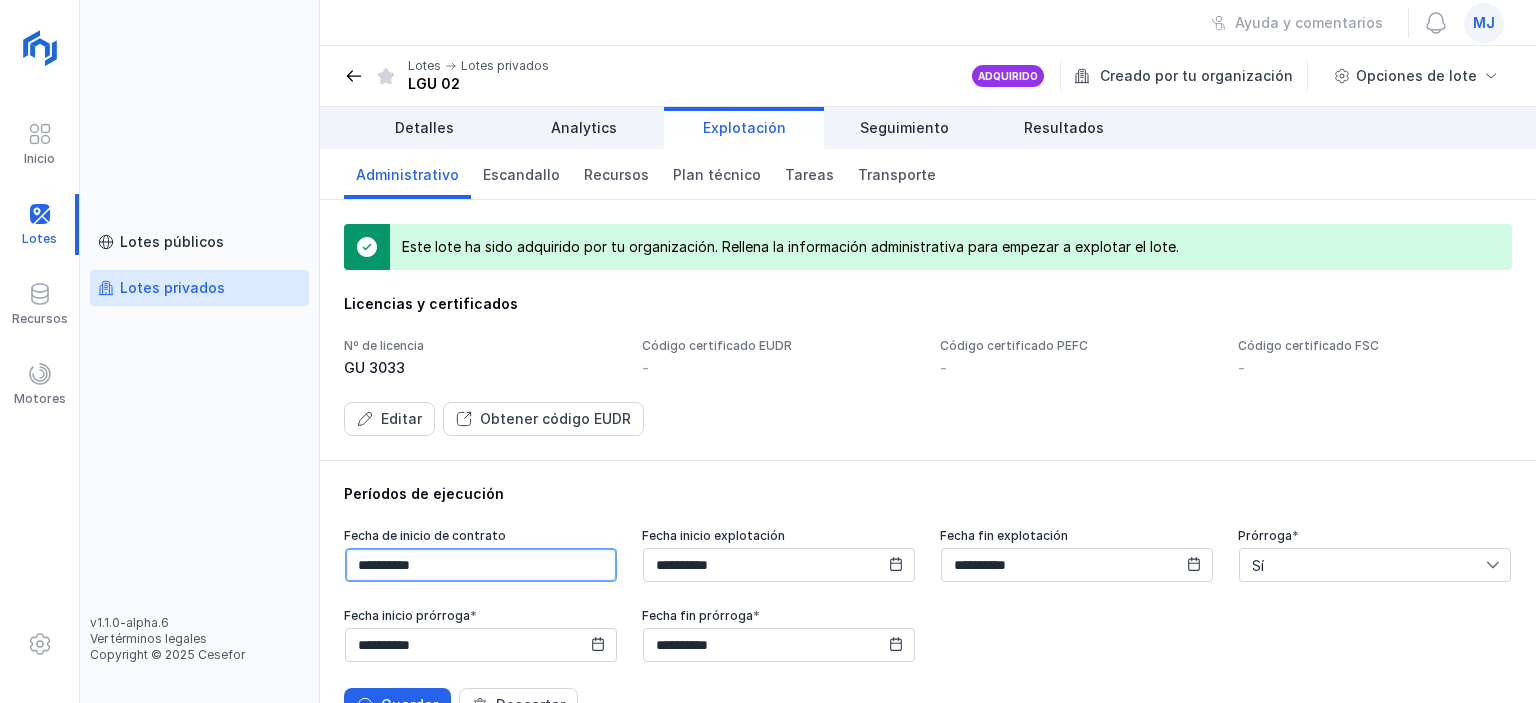 click on "**********" at bounding box center (481, 565) 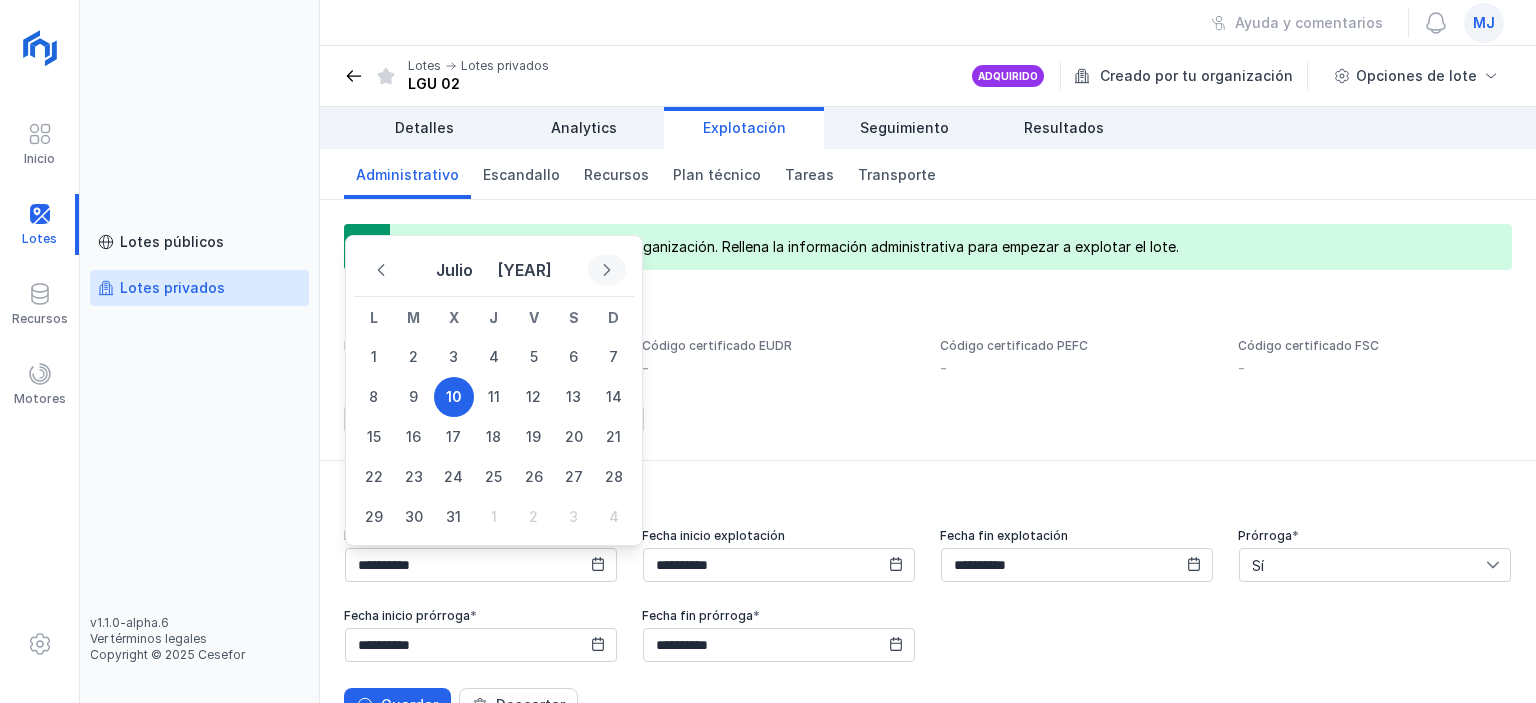 click 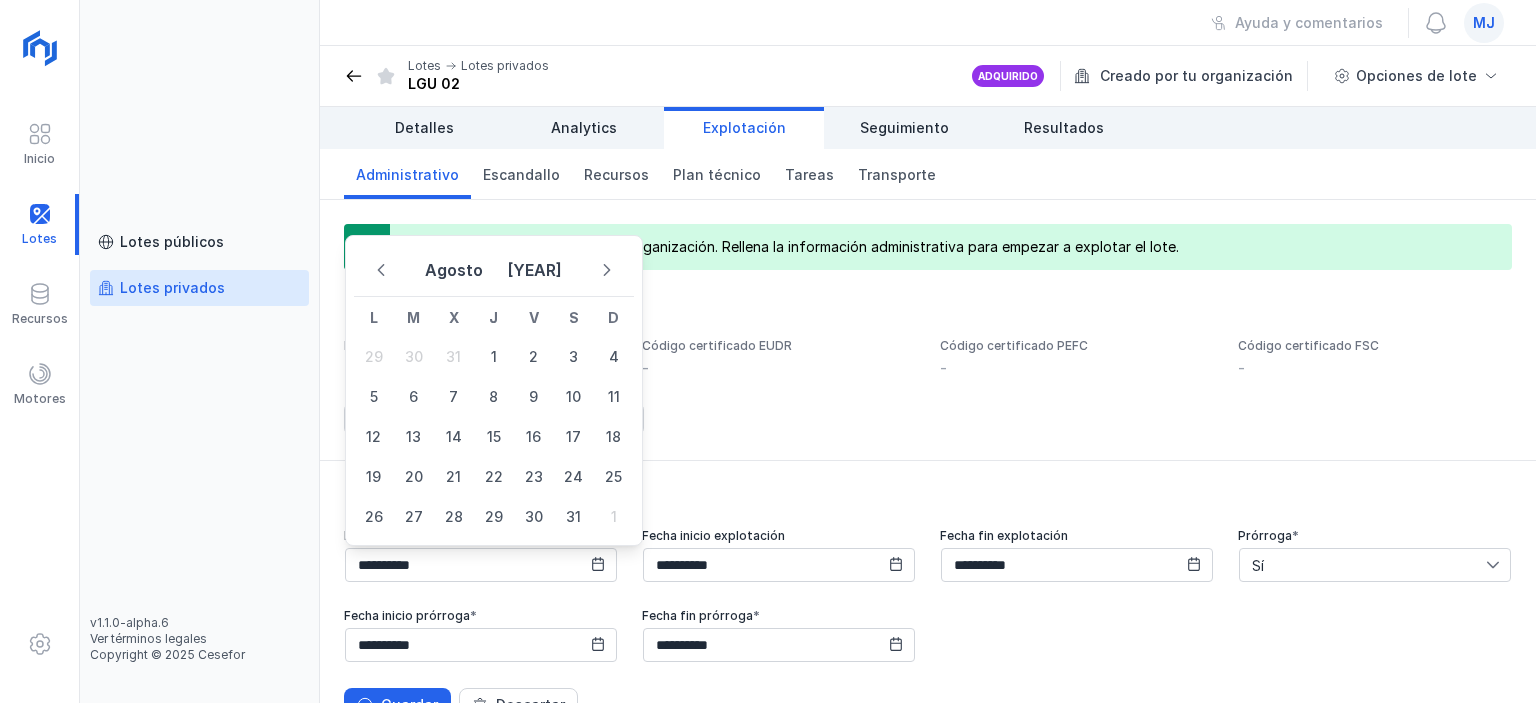 click 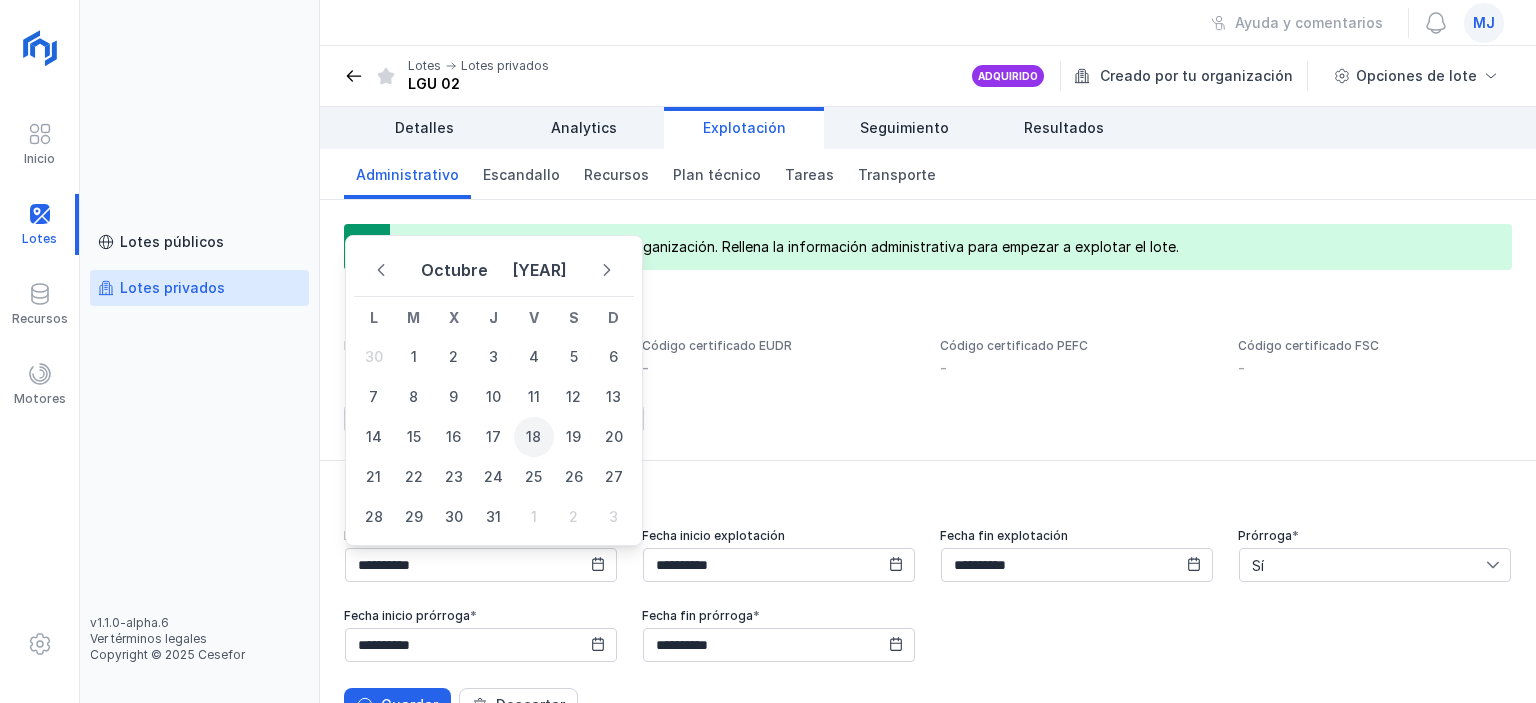 click on "18" at bounding box center (534, 437) 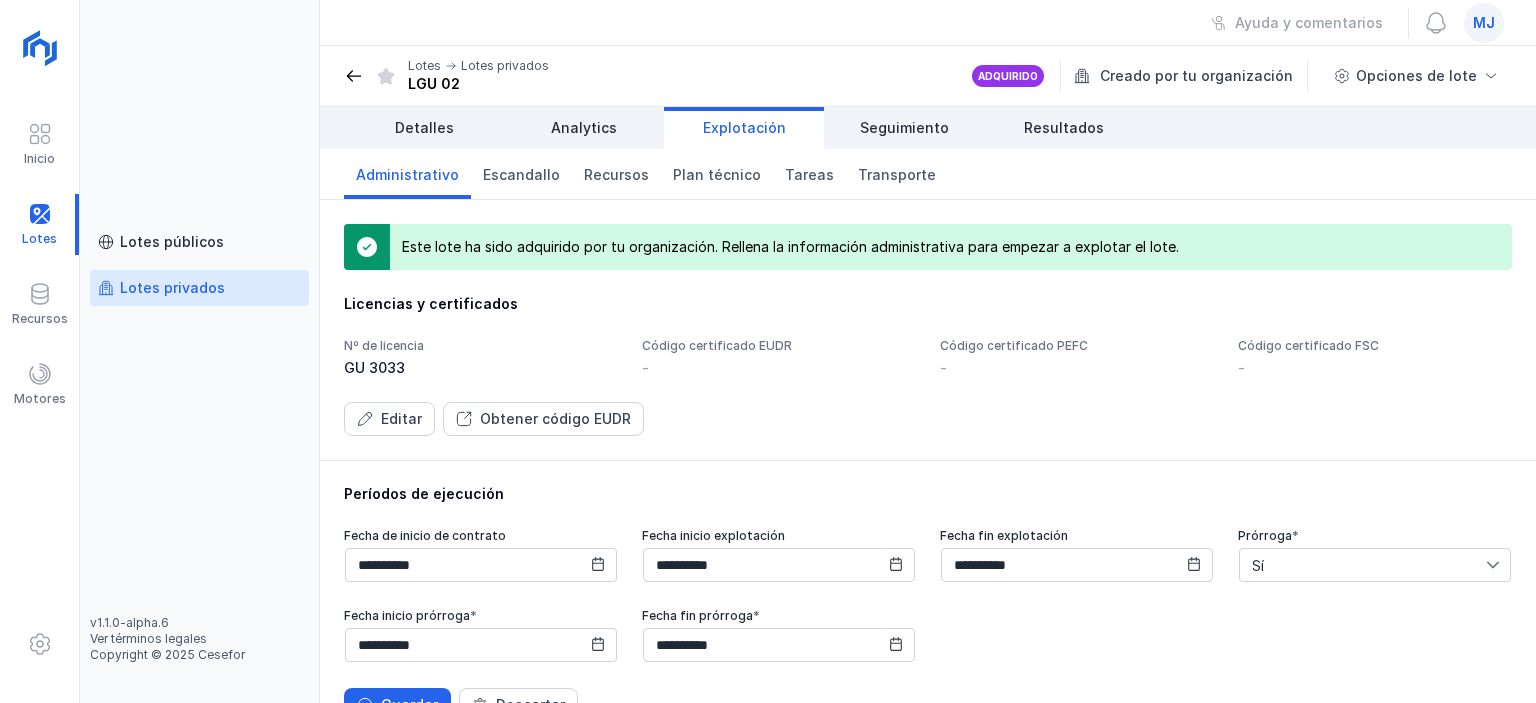 click 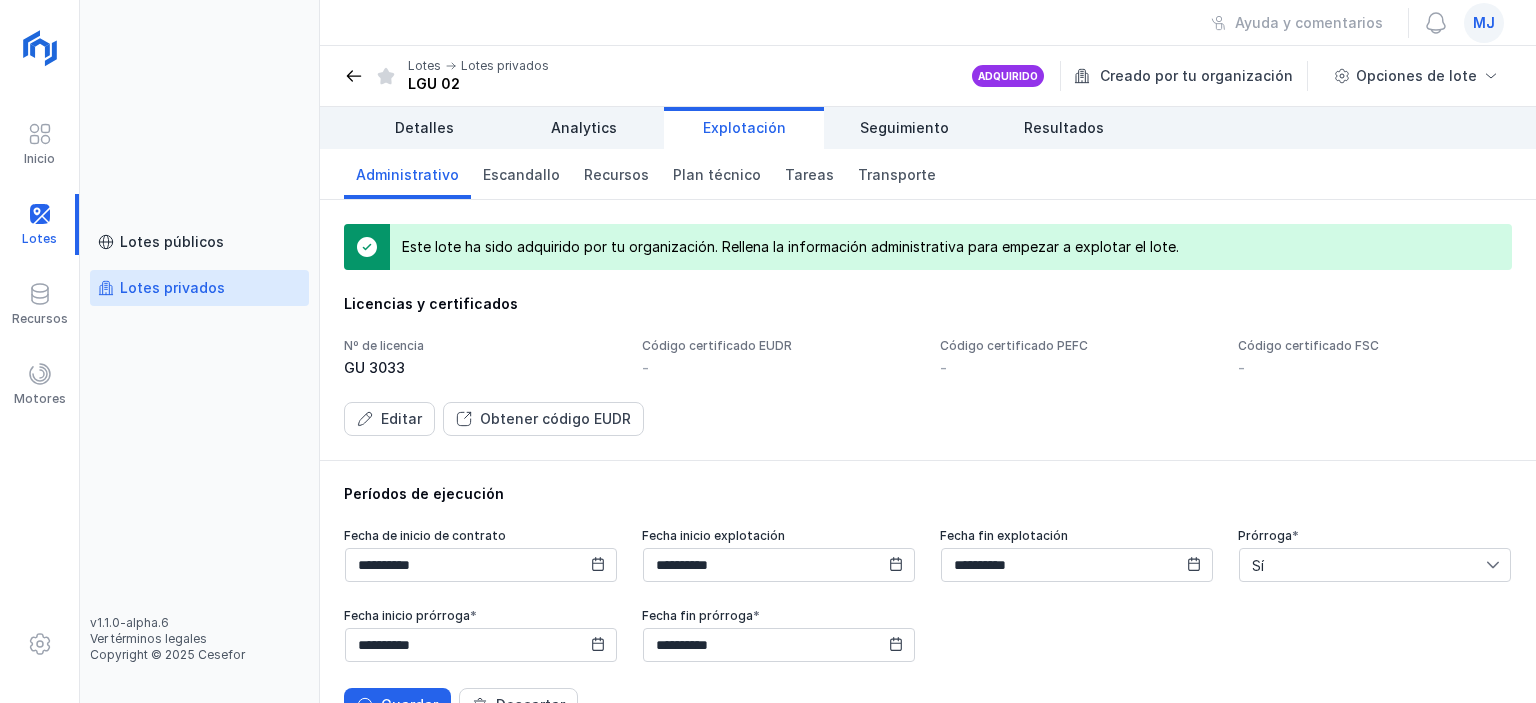 click 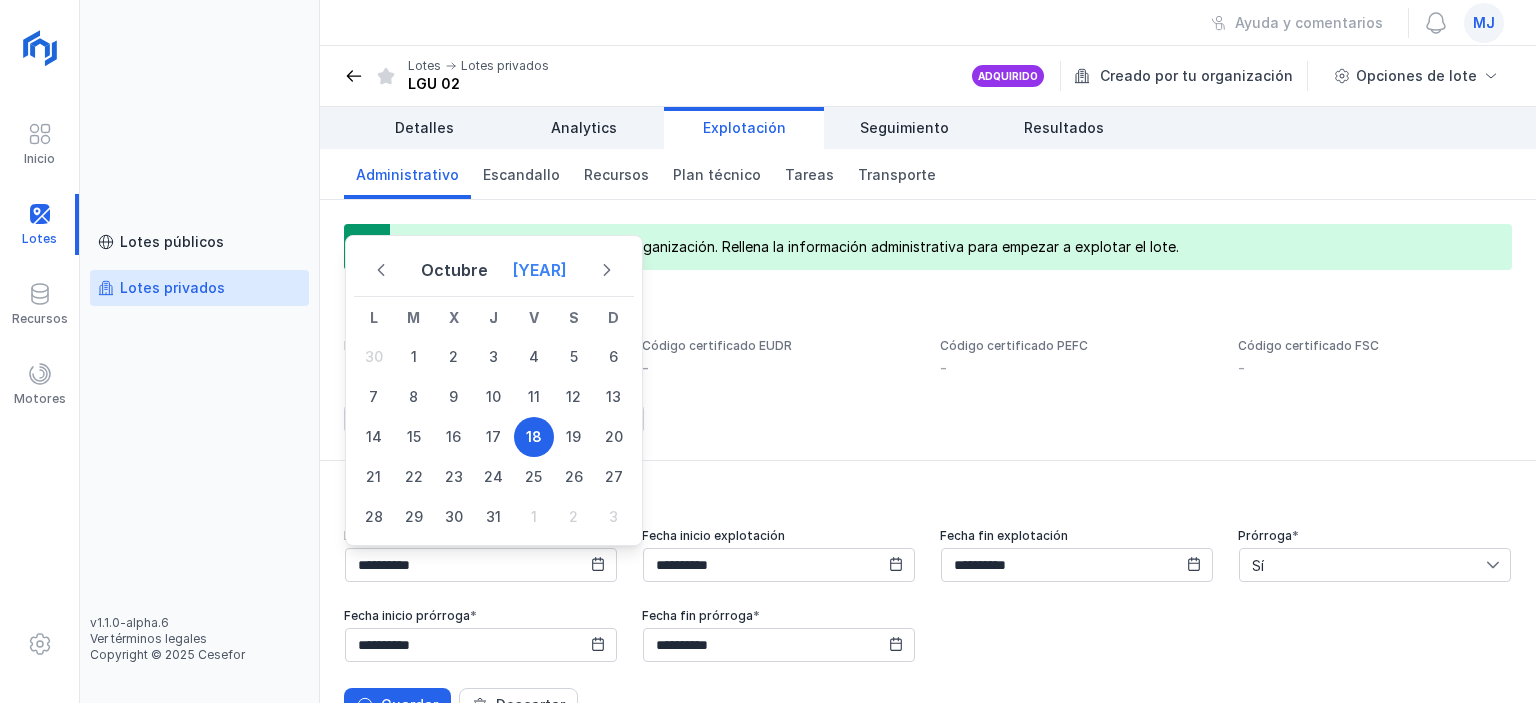 click on "[YEAR]" 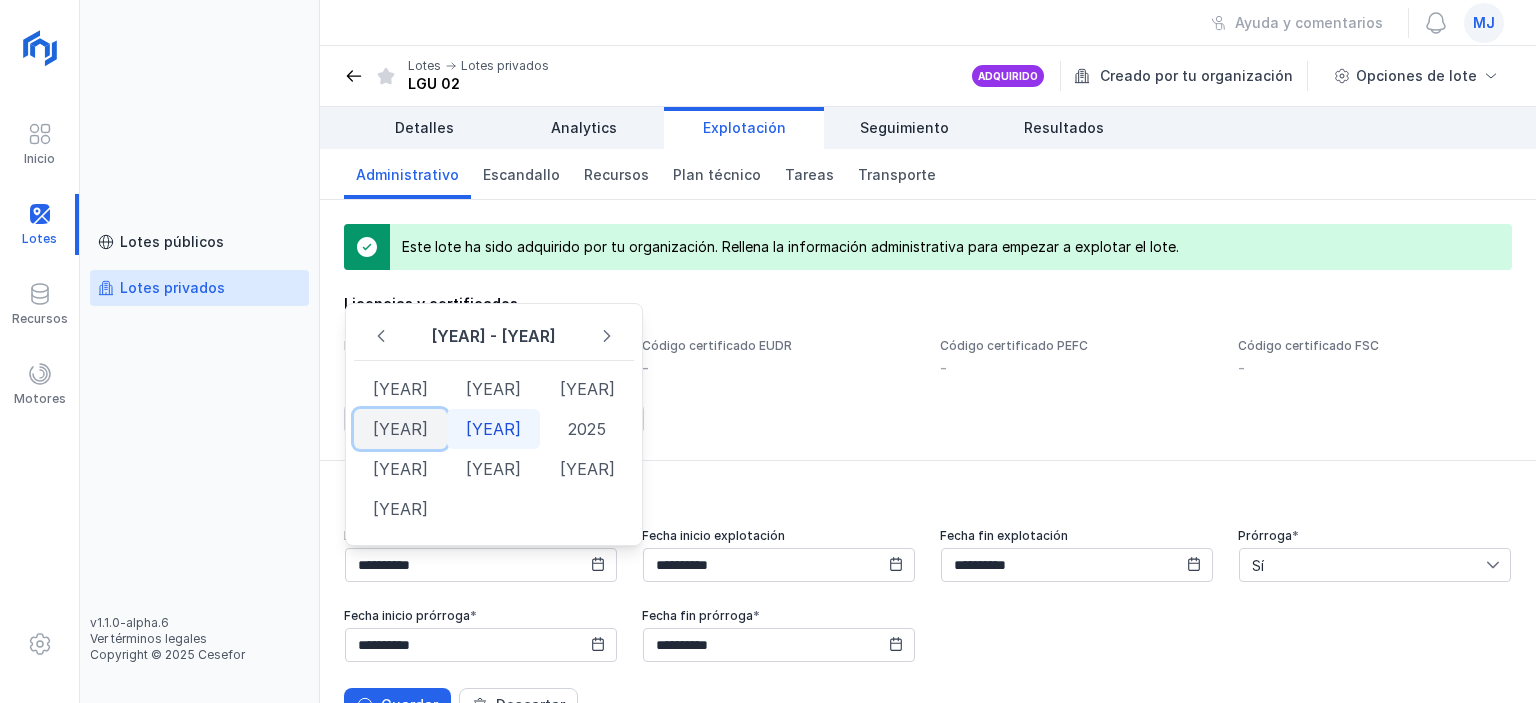 click on "[YEAR]" 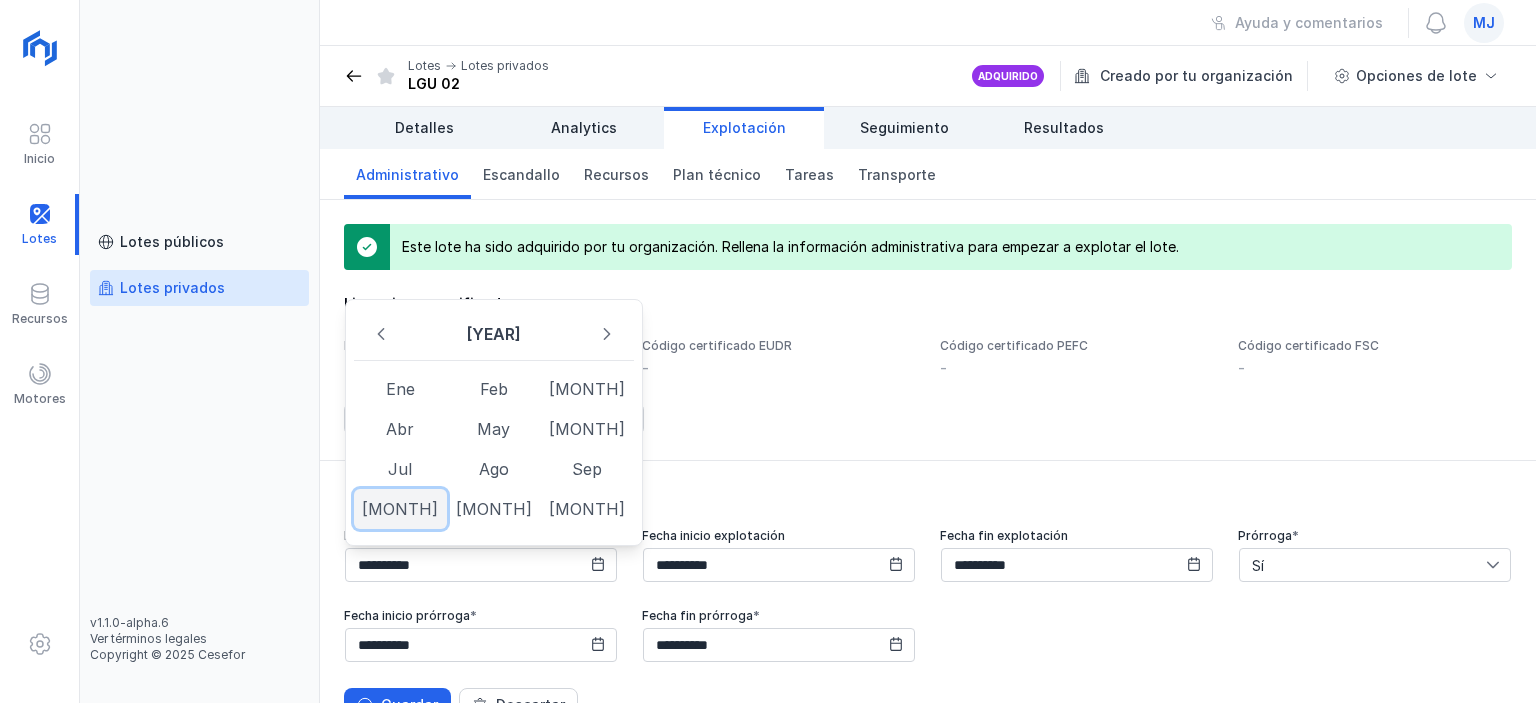 click on "[MONTH]" 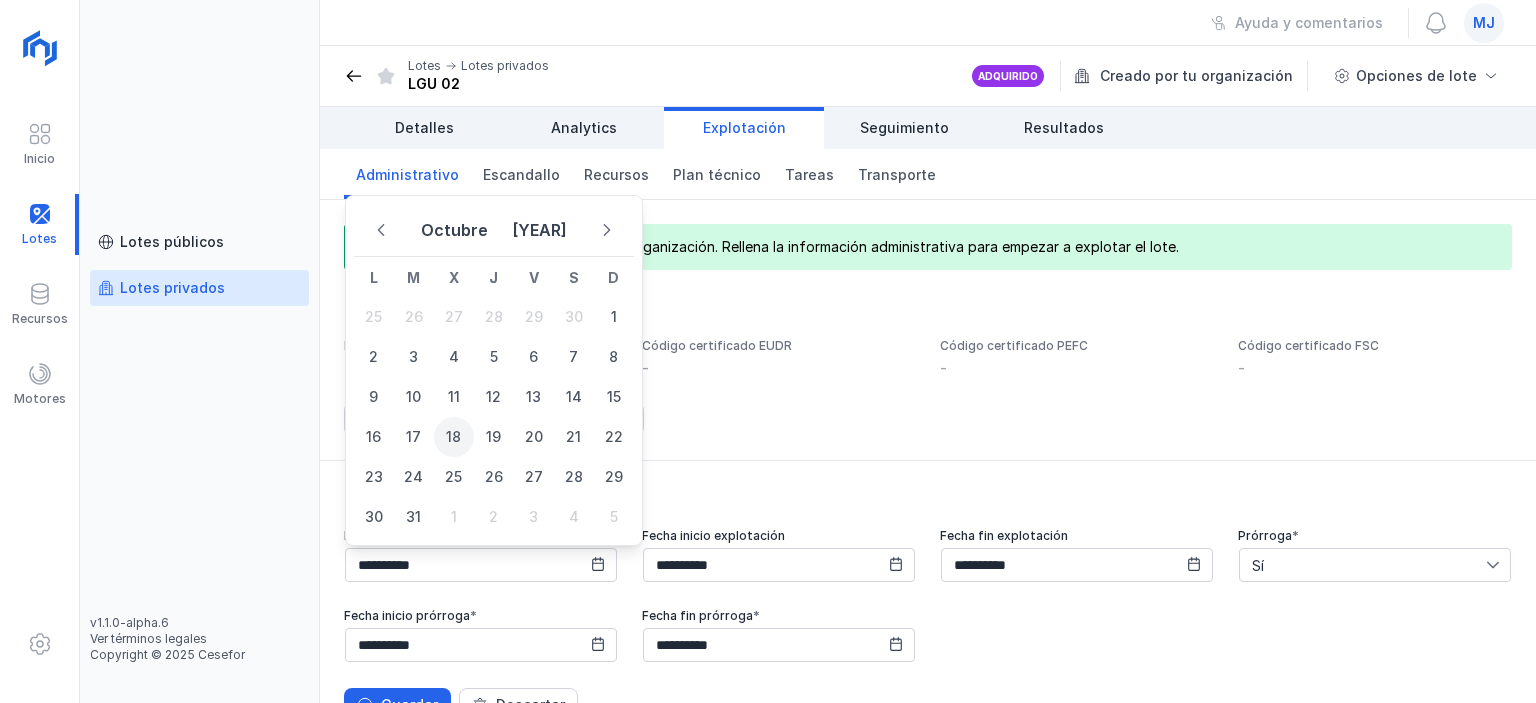 click on "18" at bounding box center [454, 437] 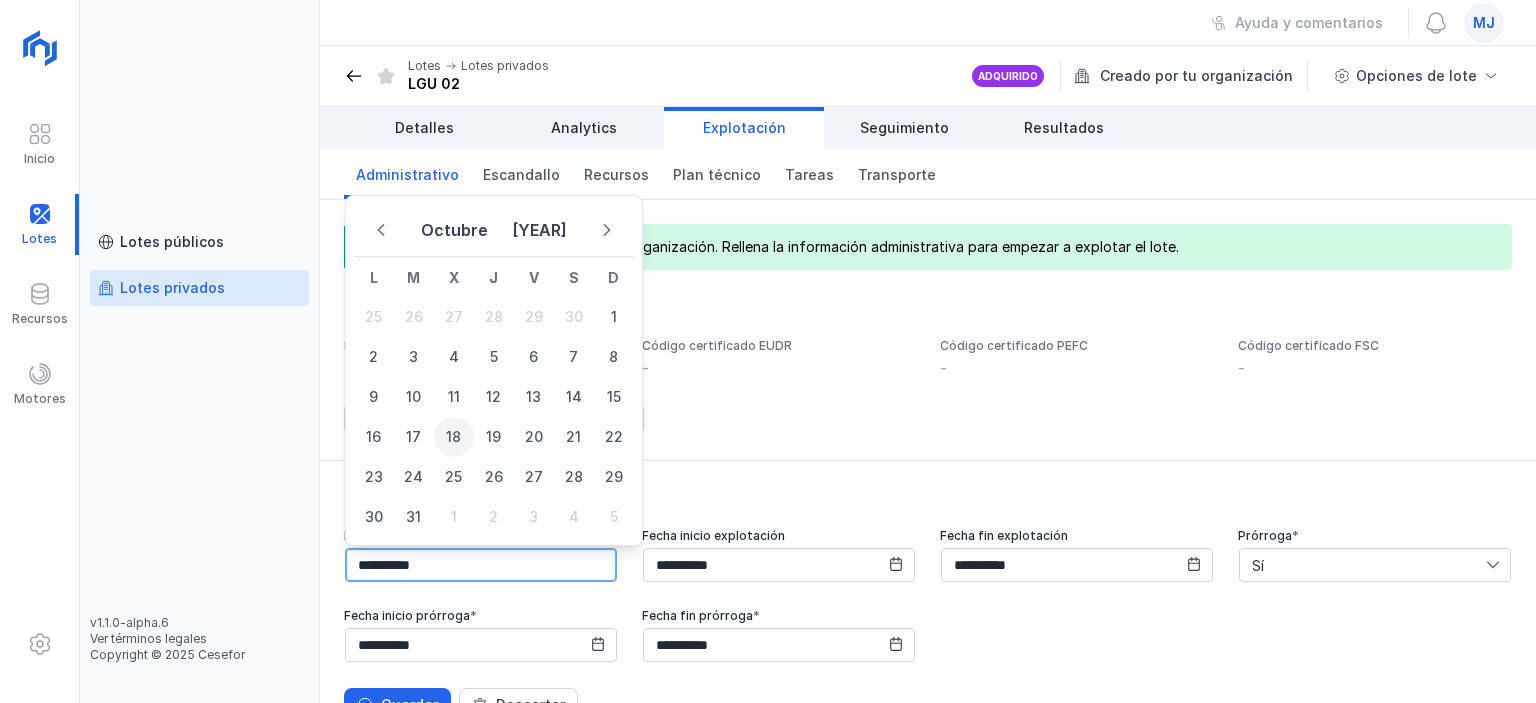 type on "**********" 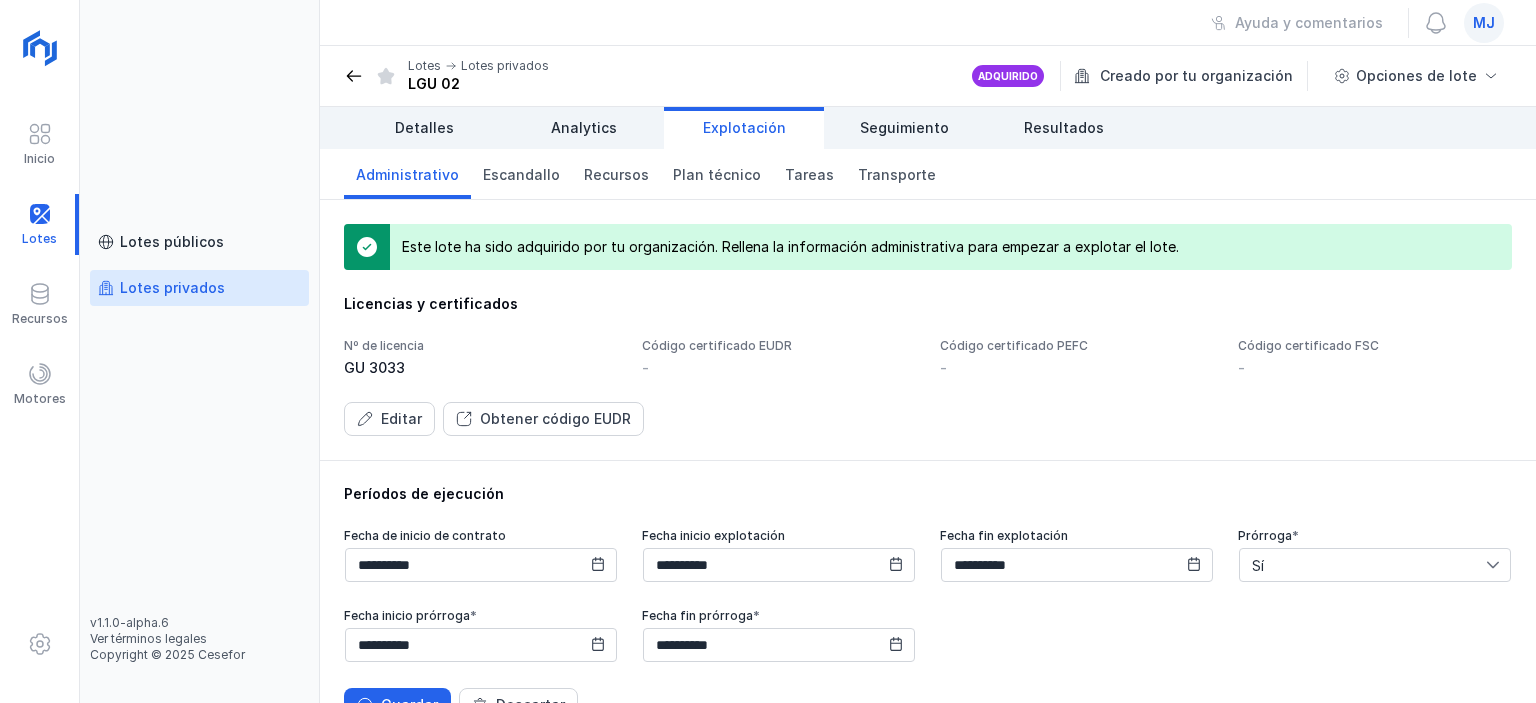 click 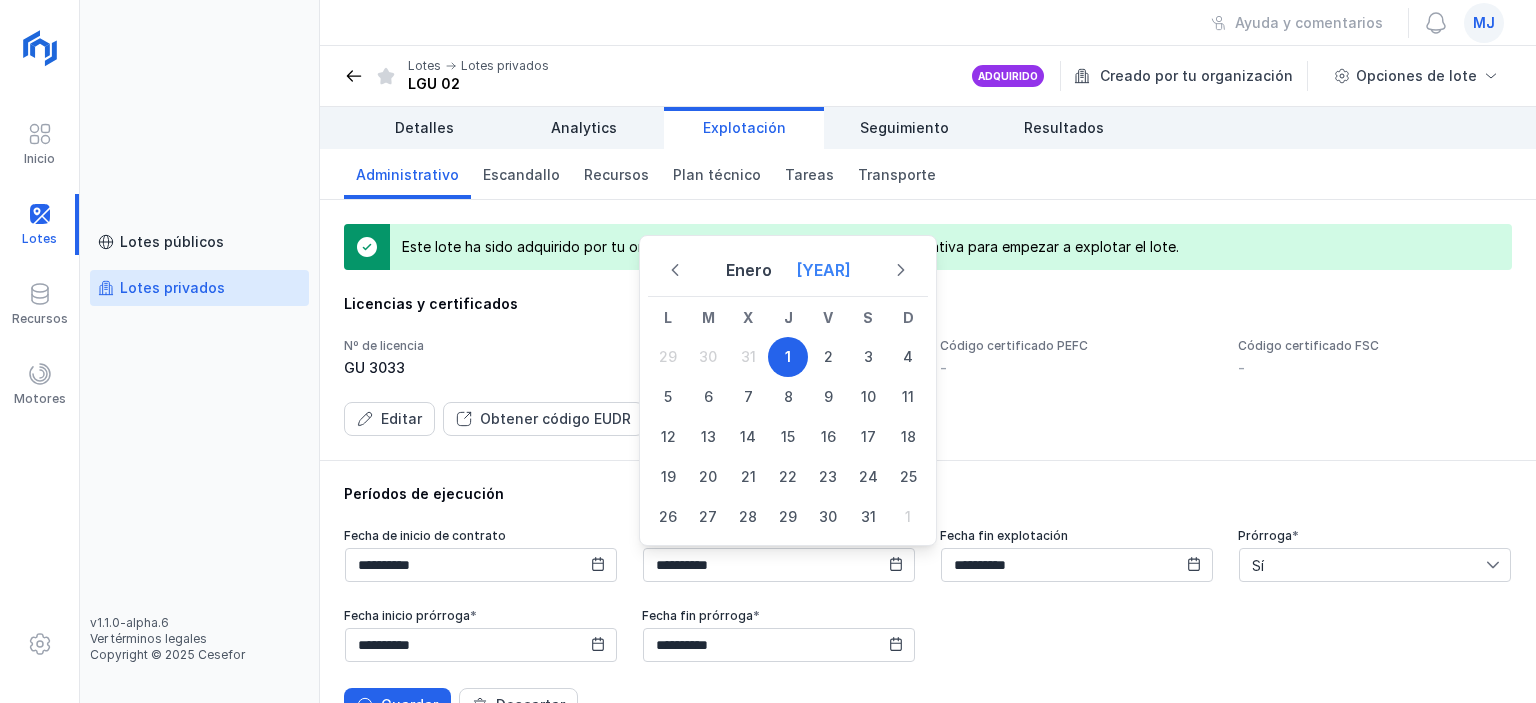 click on "[YEAR]" 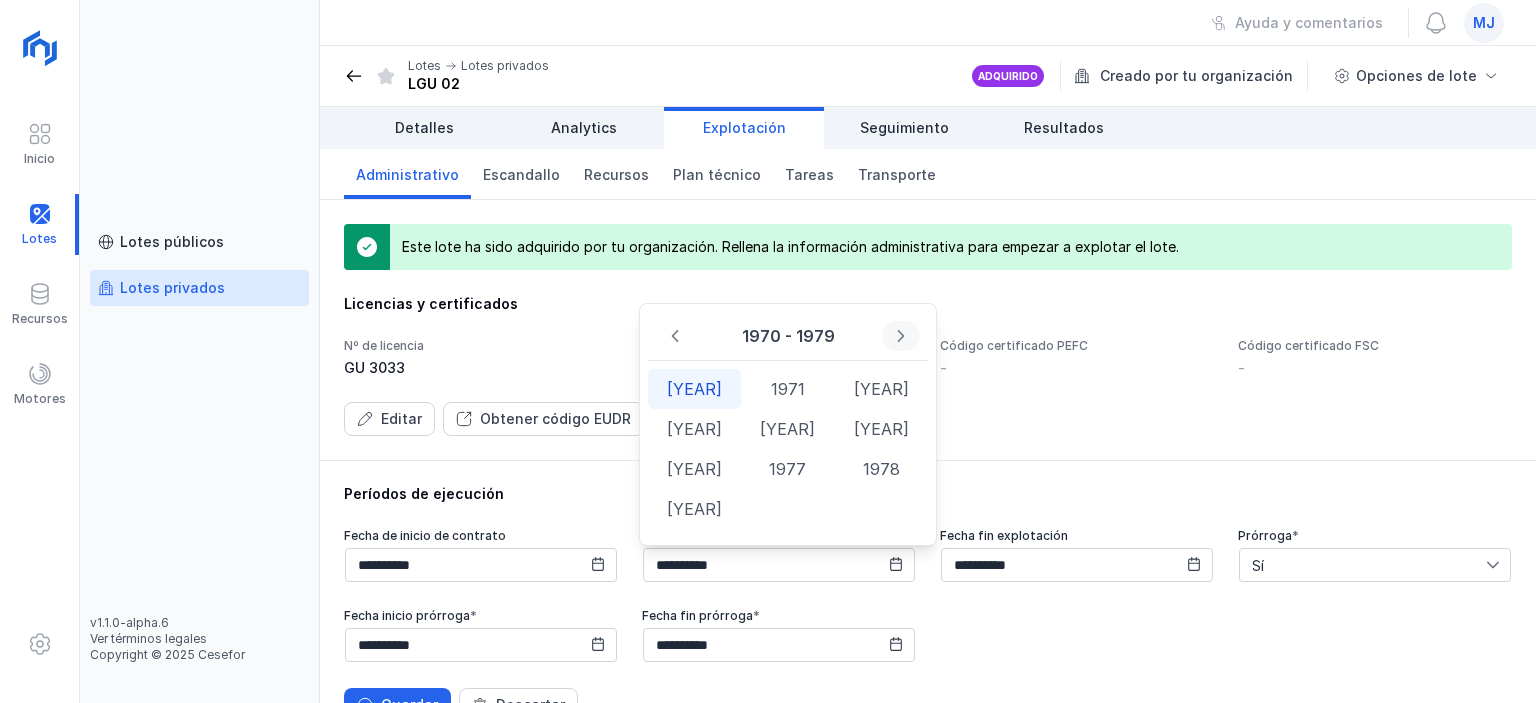 click 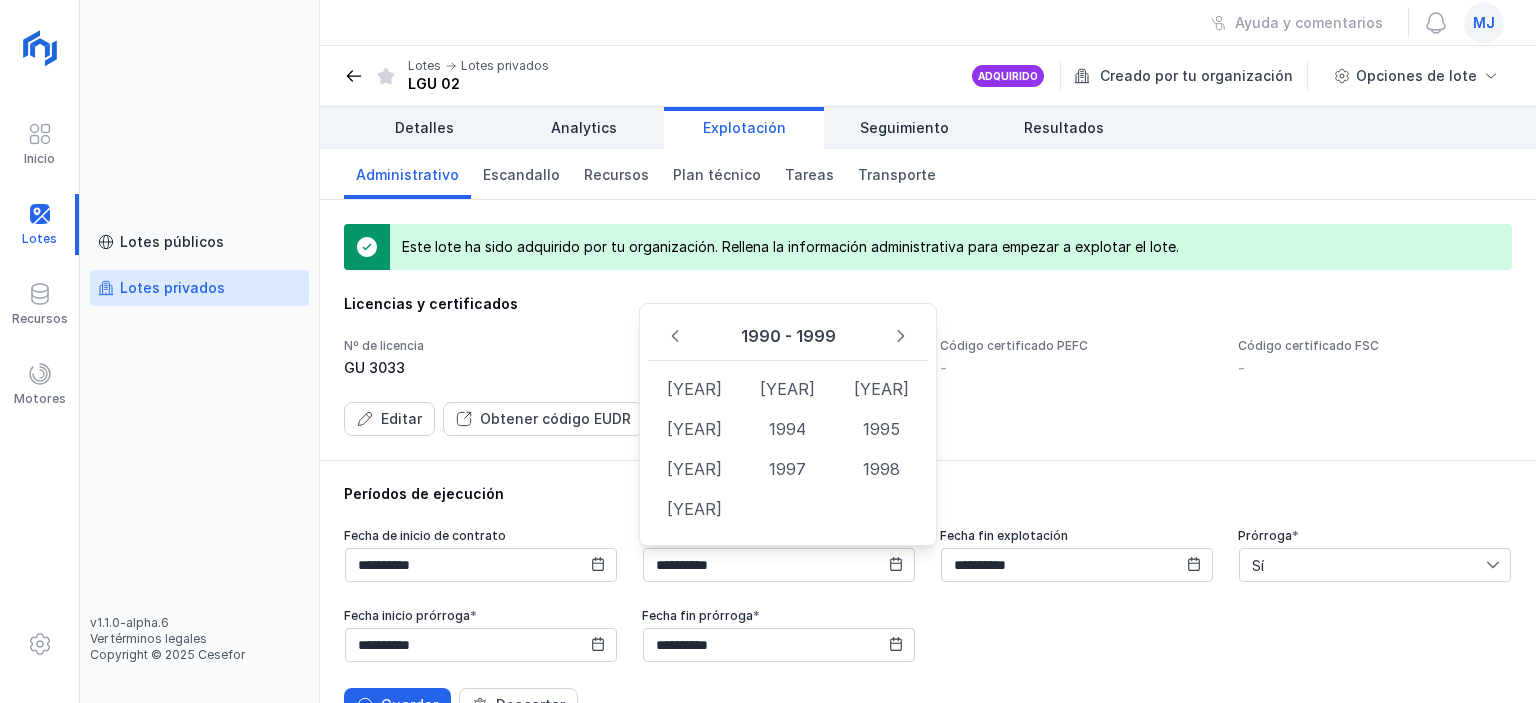 click 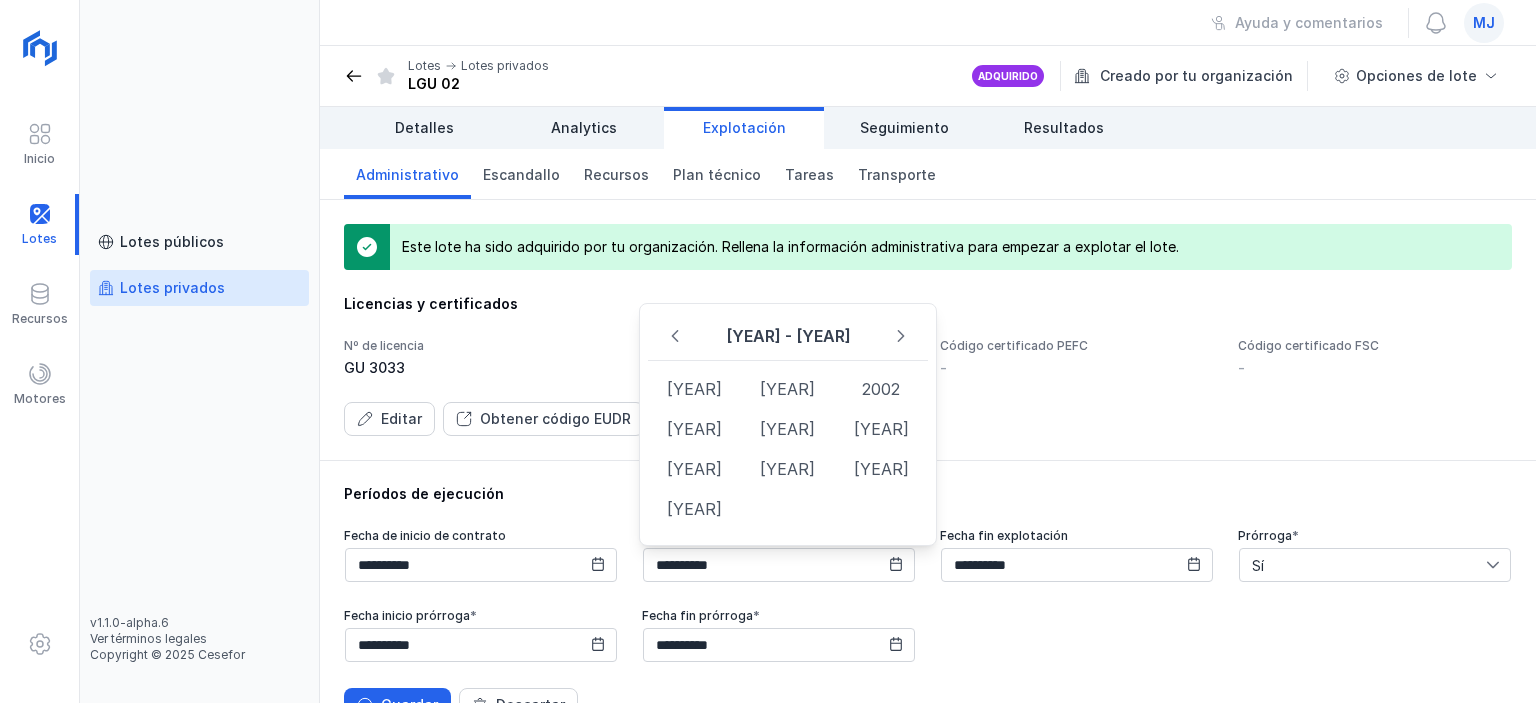 click 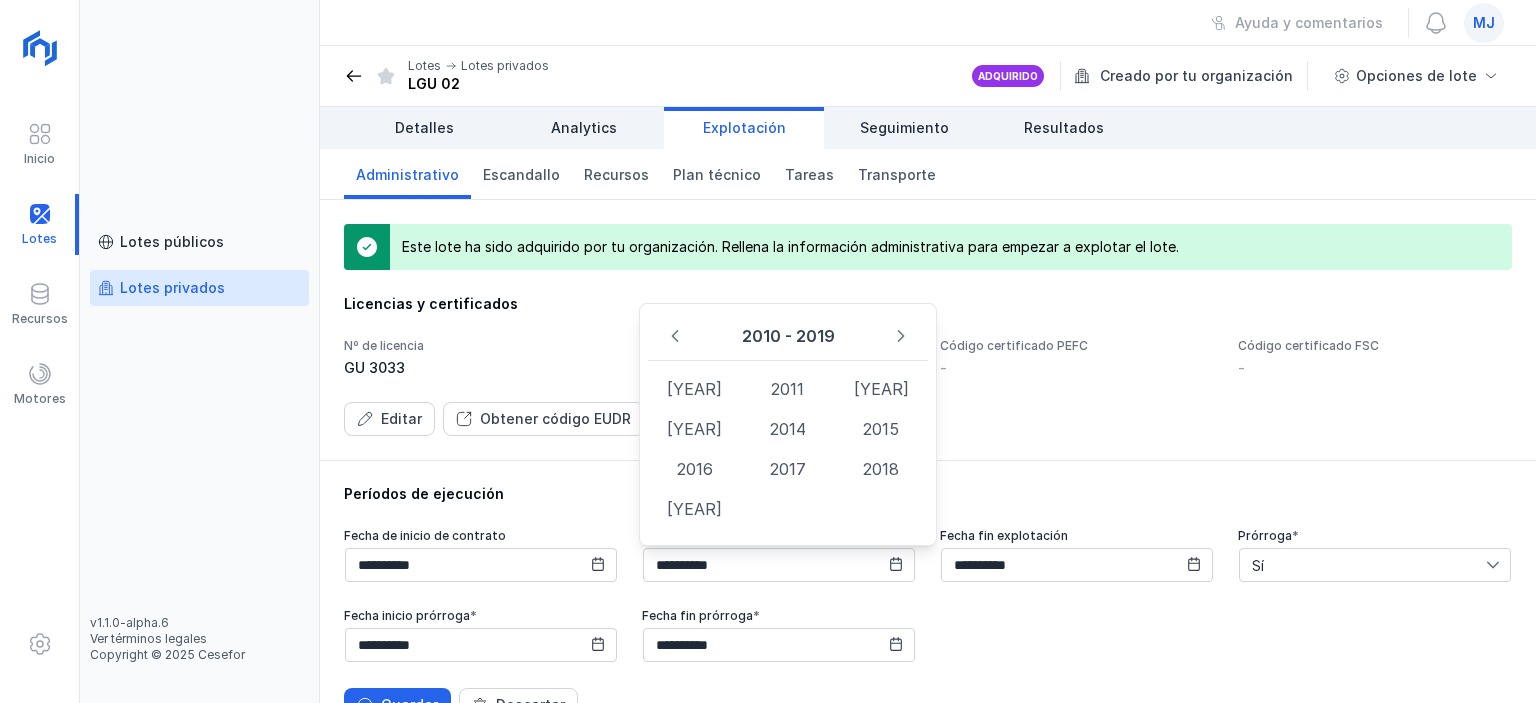 click 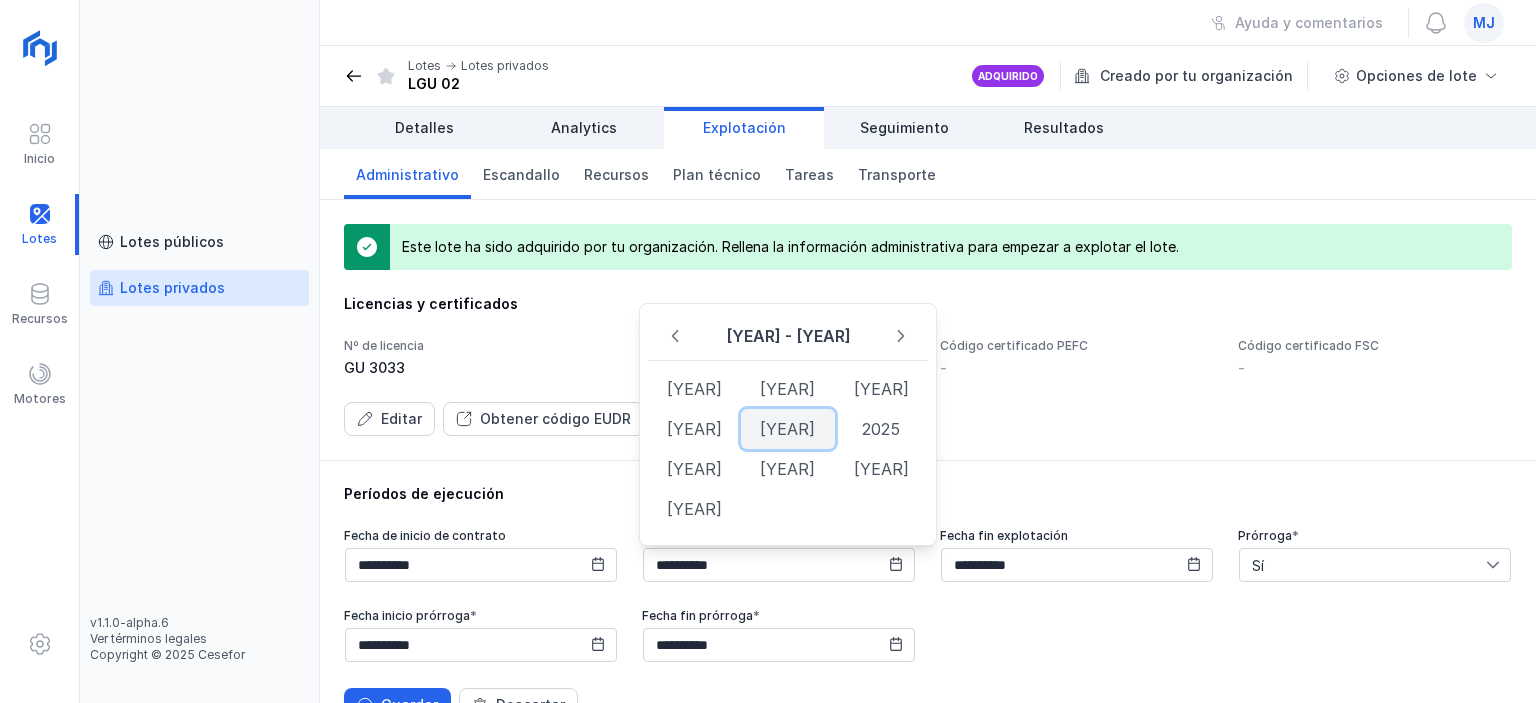 click on "[YEAR]" 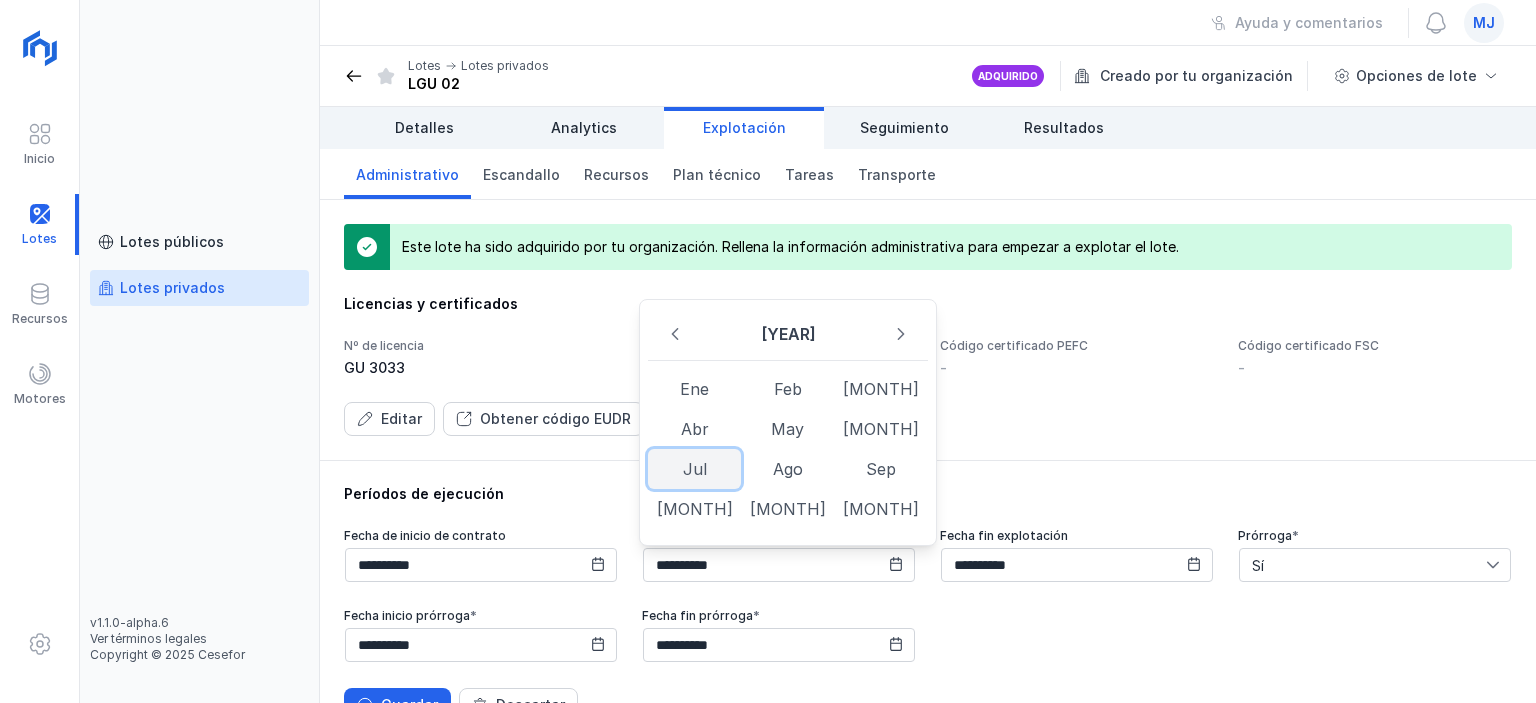 click on "Jul" 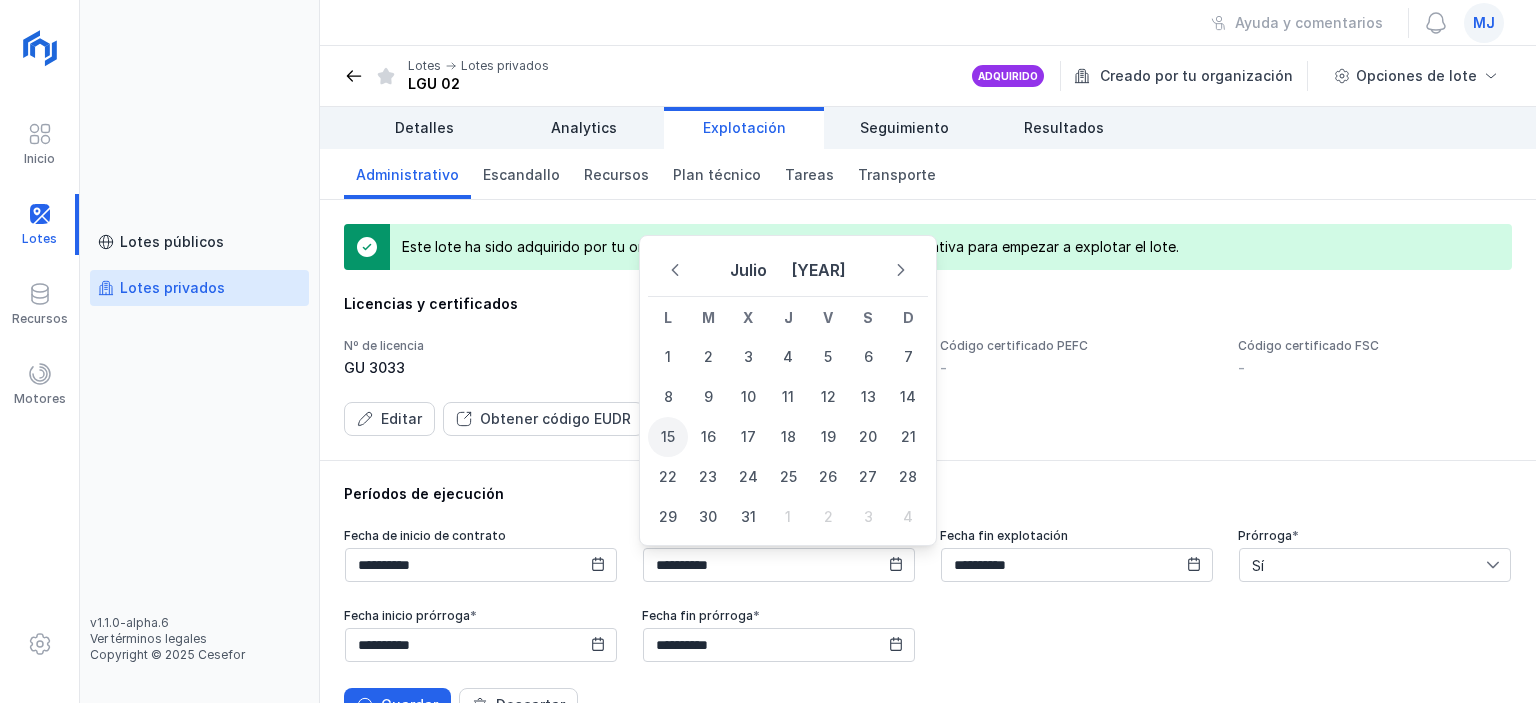 click on "15" at bounding box center [668, 437] 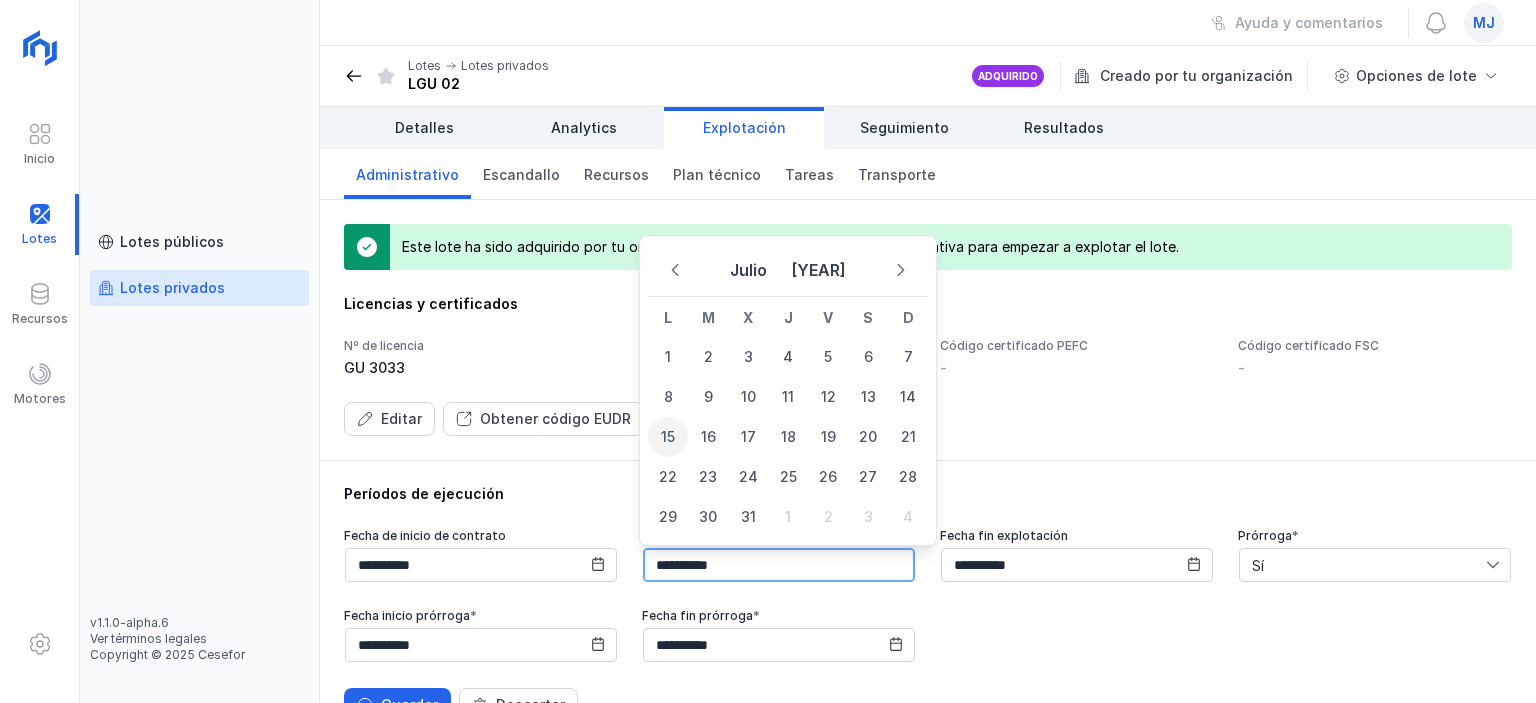 type on "**********" 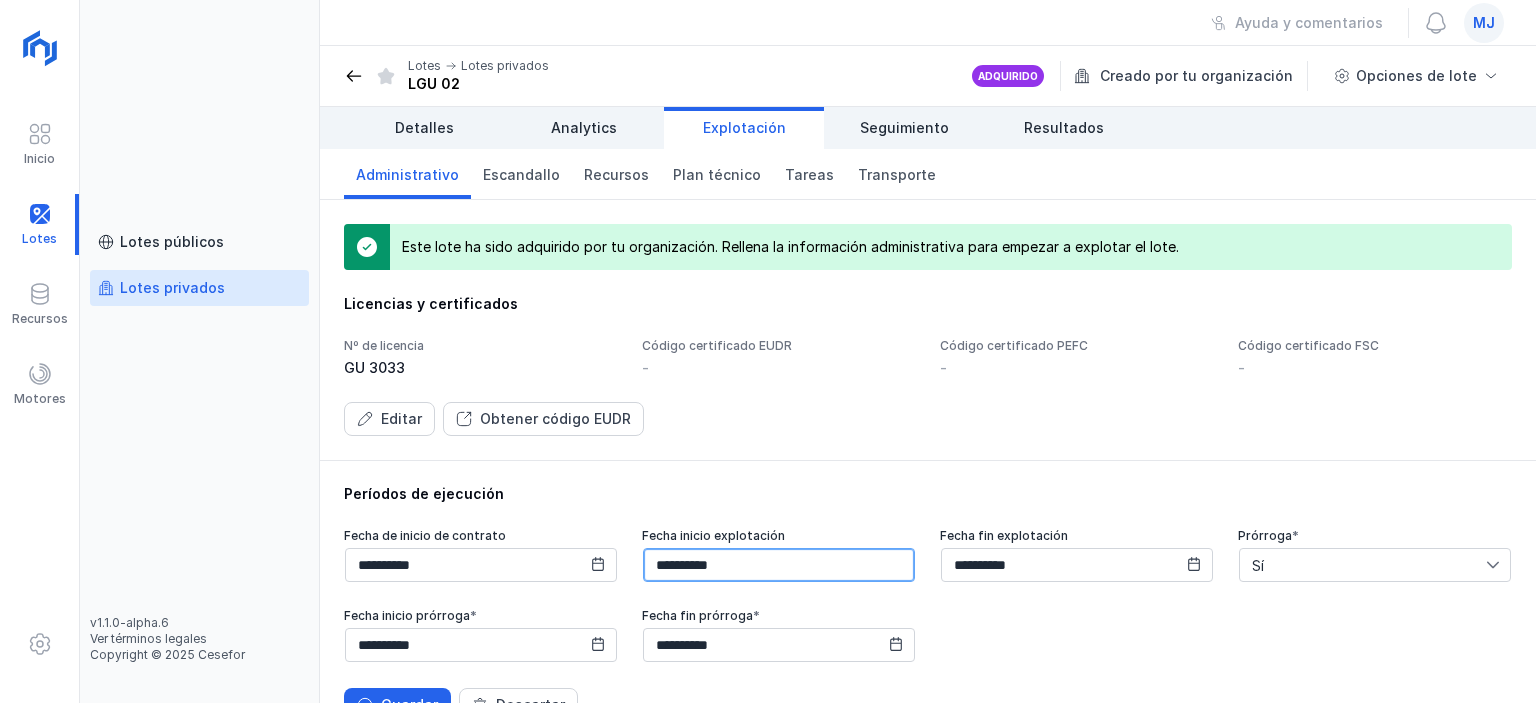 scroll, scrollTop: 100, scrollLeft: 0, axis: vertical 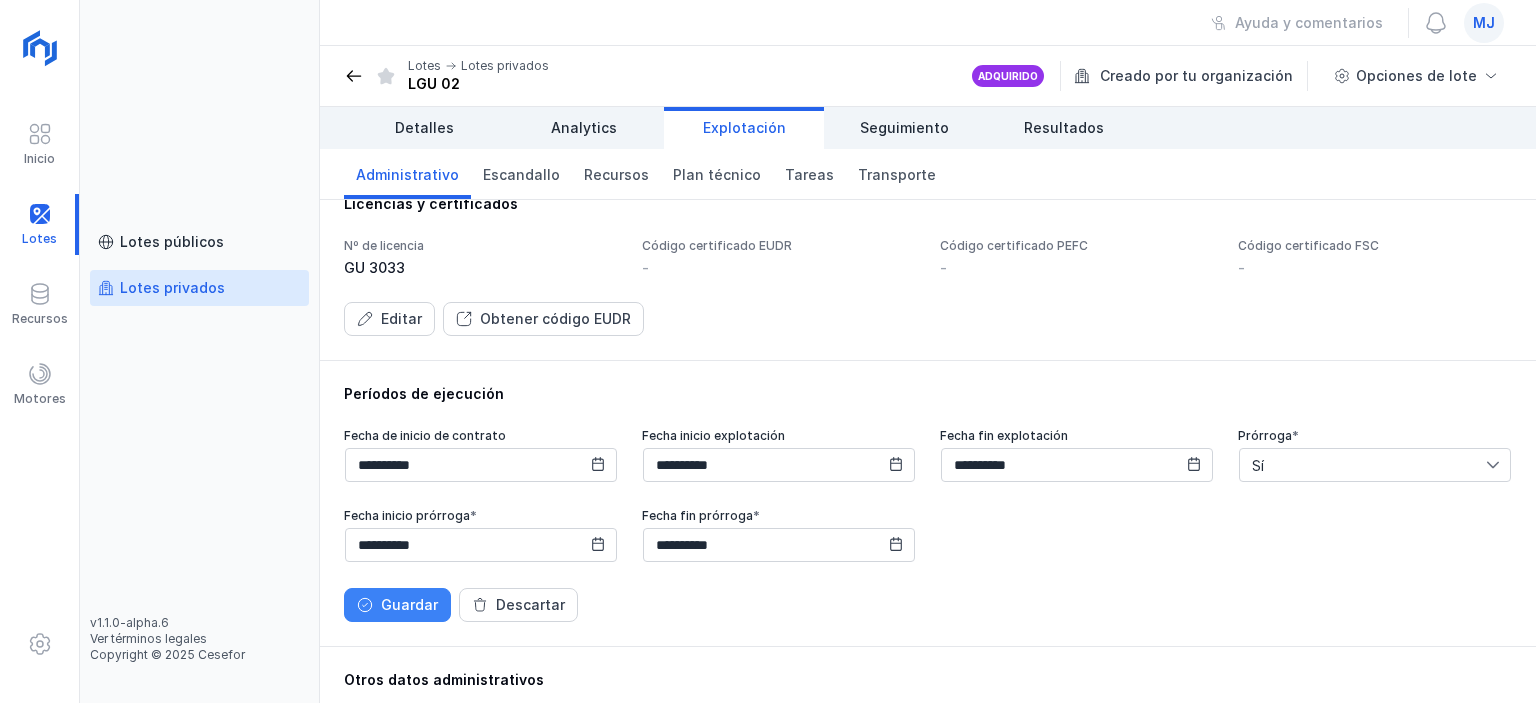 click on "Guardar" 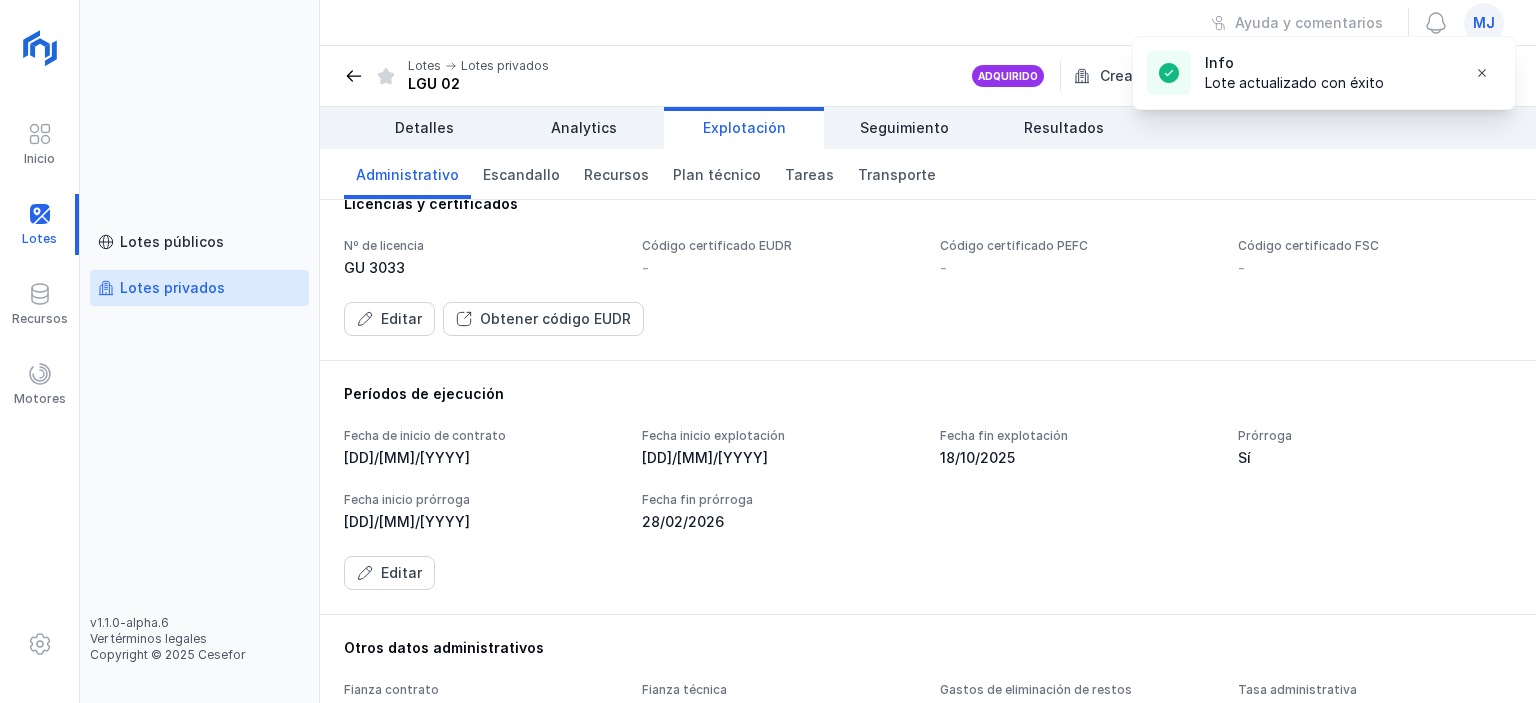 scroll, scrollTop: 300, scrollLeft: 0, axis: vertical 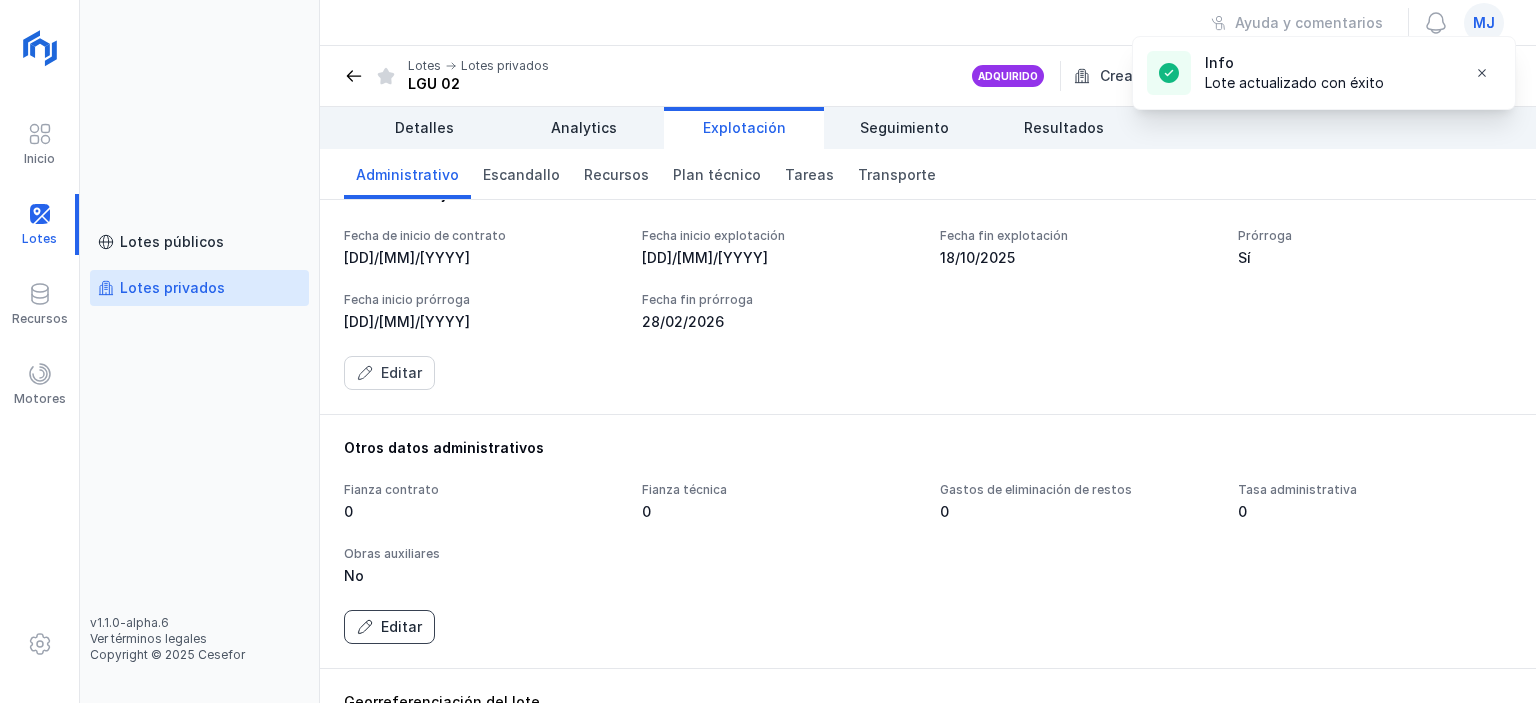 click on "Editar" 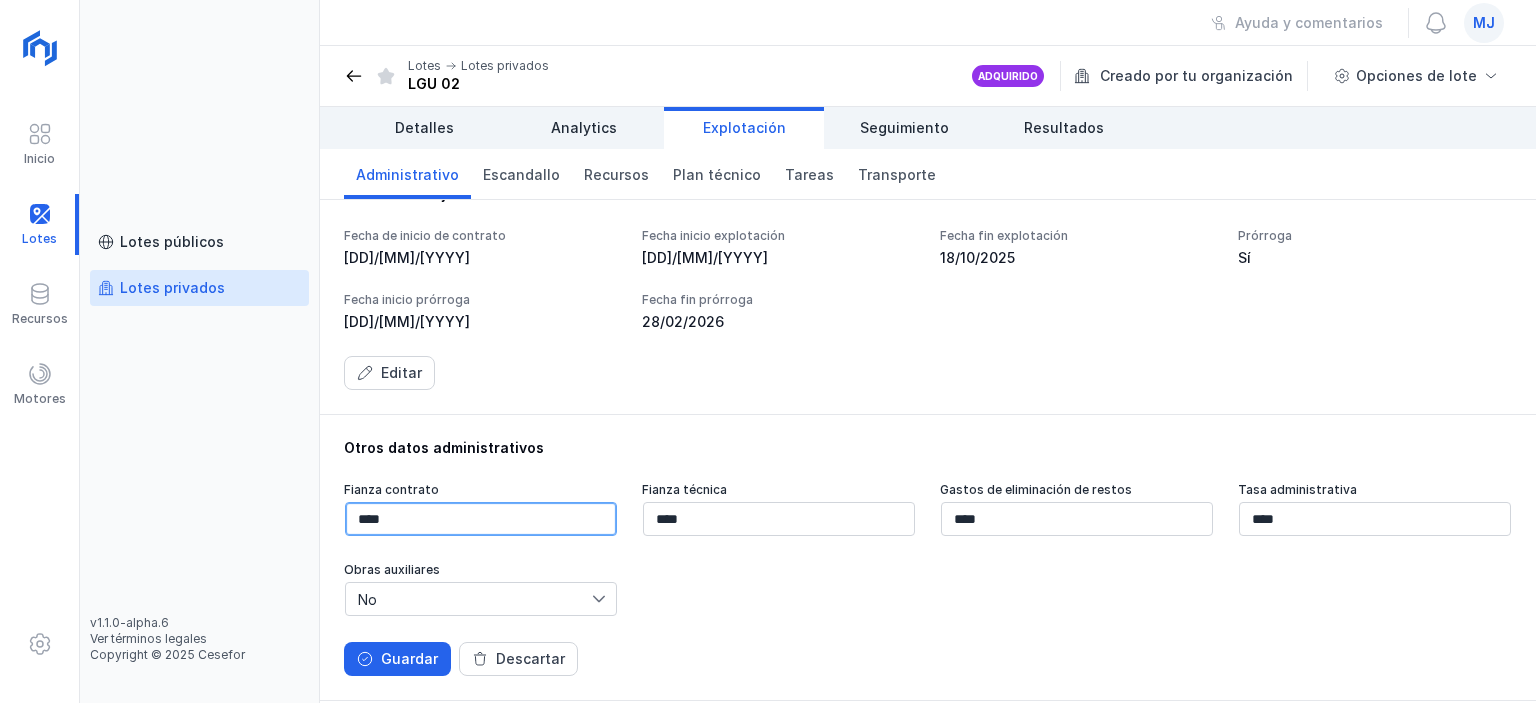 click on "****" at bounding box center [481, 519] 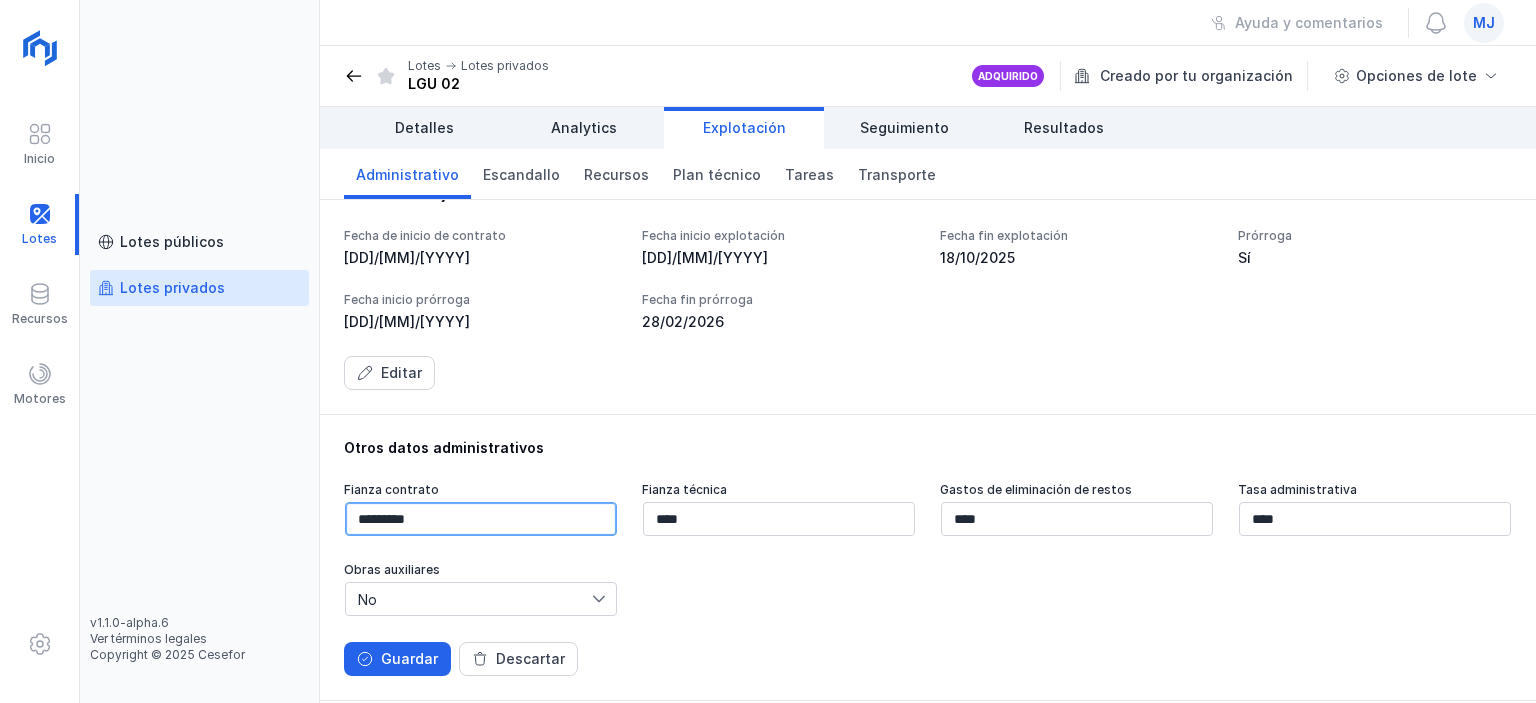type on "********" 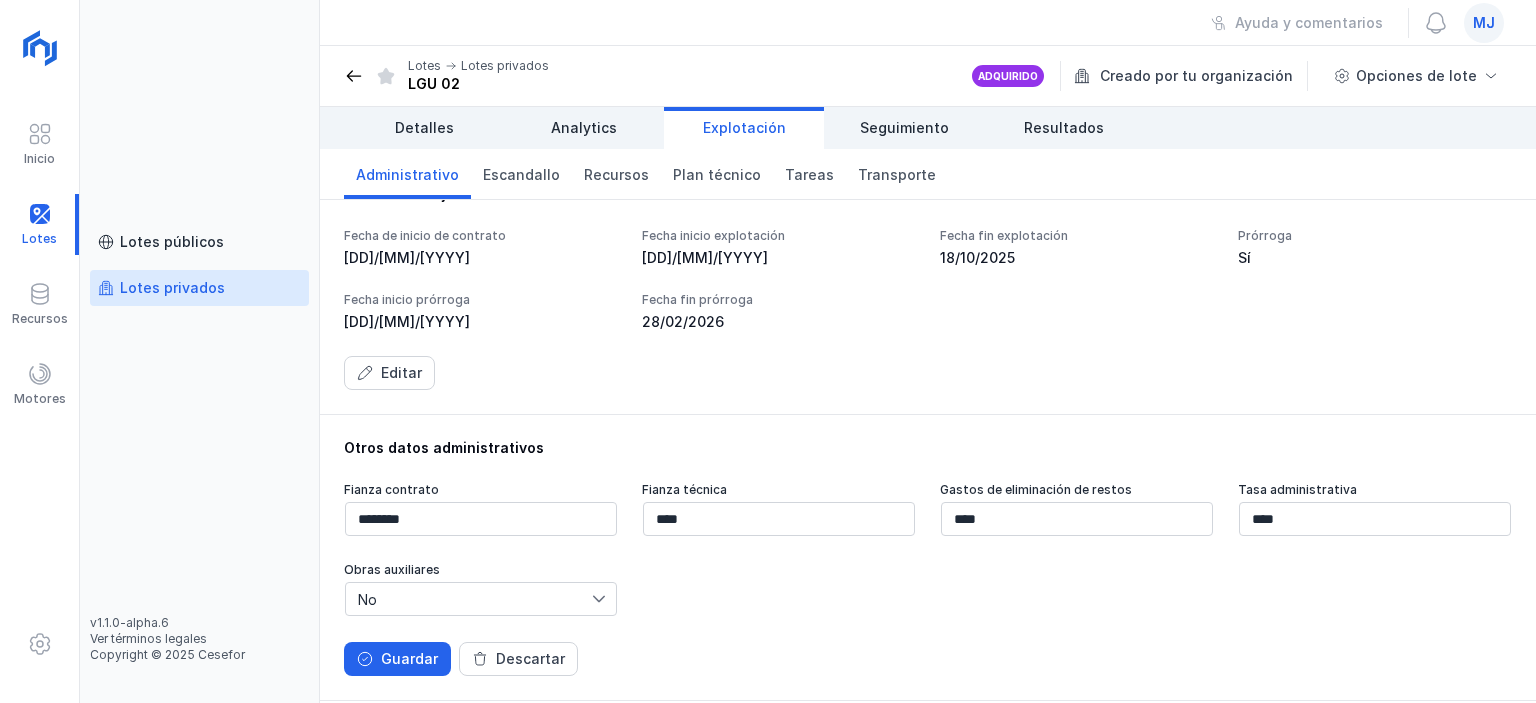 click on "Guardar Descartar" at bounding box center (928, 659) 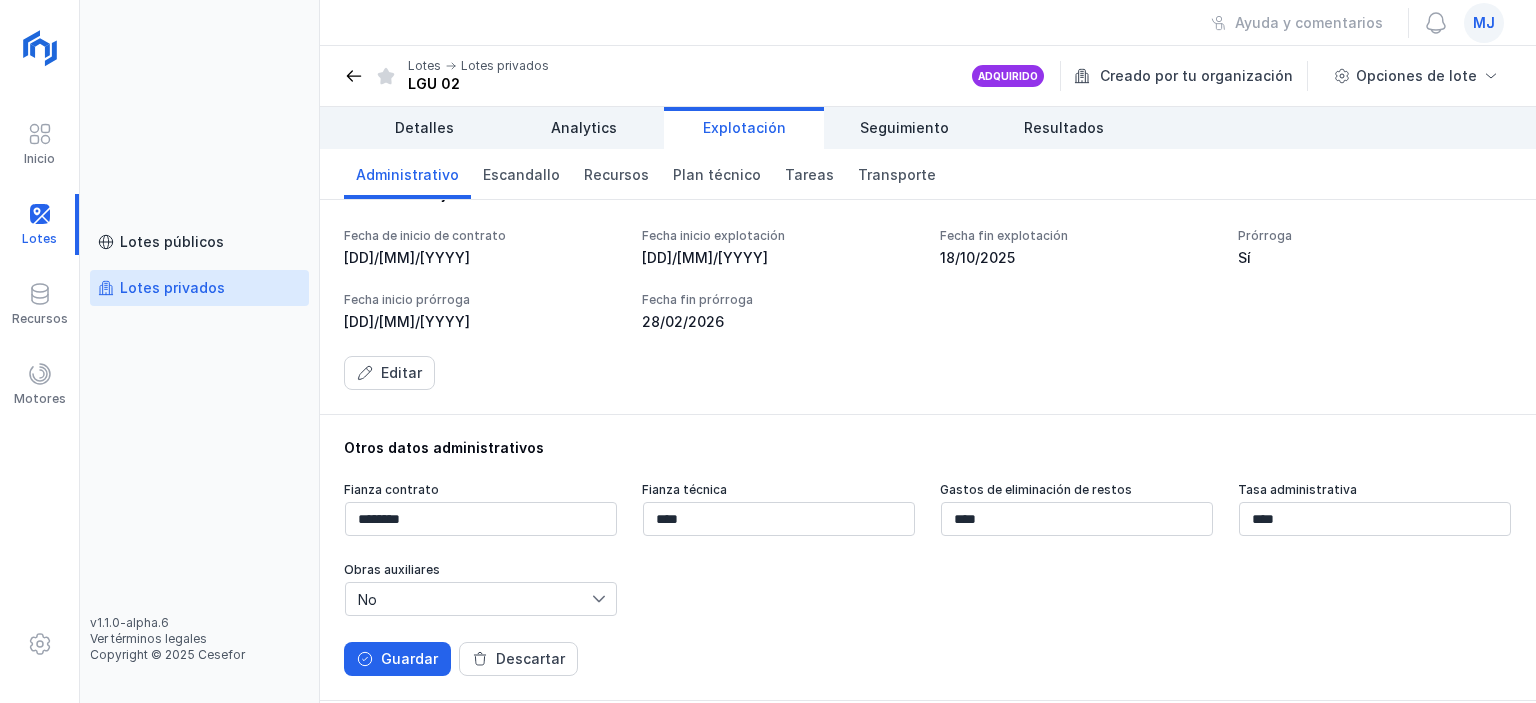 scroll, scrollTop: 500, scrollLeft: 0, axis: vertical 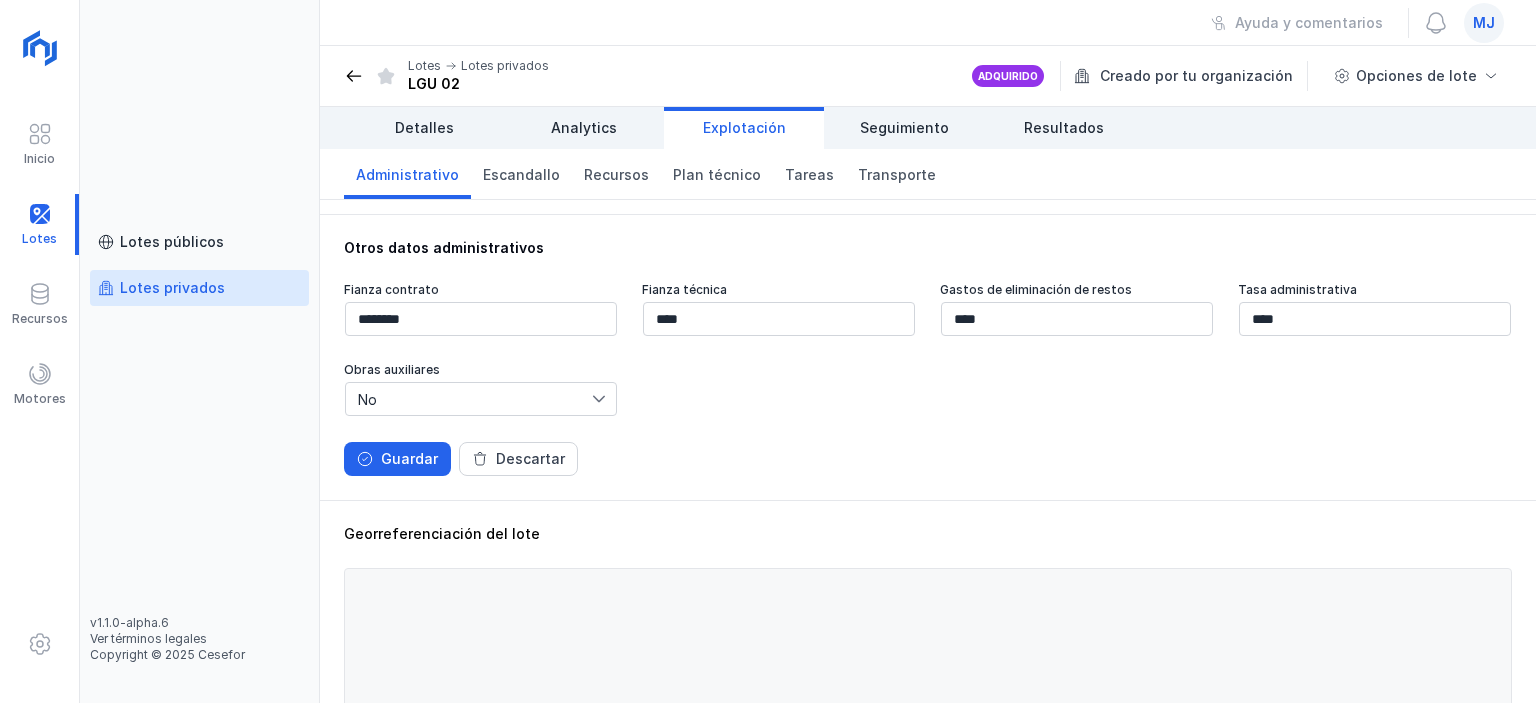 click on "Georreferenciación del lote Editar límites geográficos Copiar al portapapeles Descargar .geojson Descargar .shp Descargar .csv" 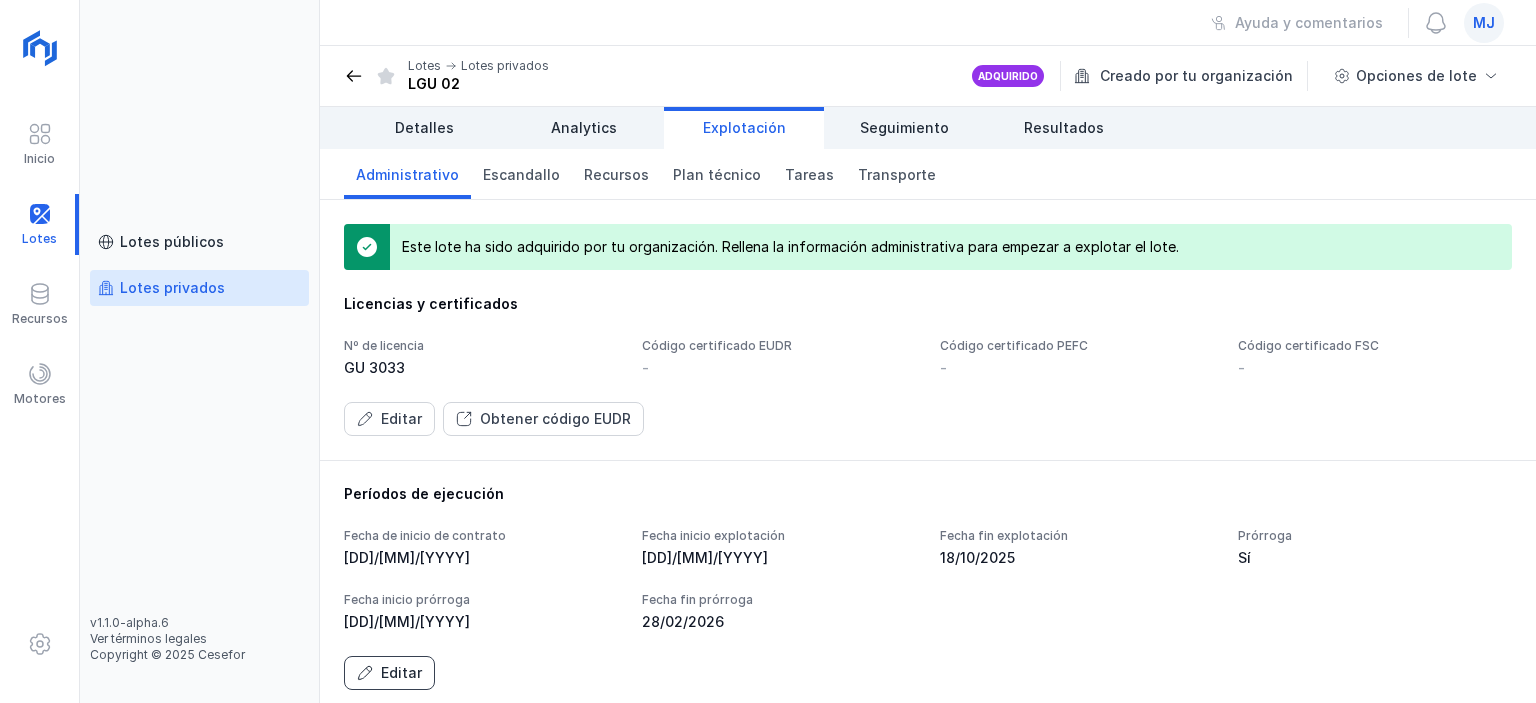 click on "Editar" at bounding box center (389, 673) 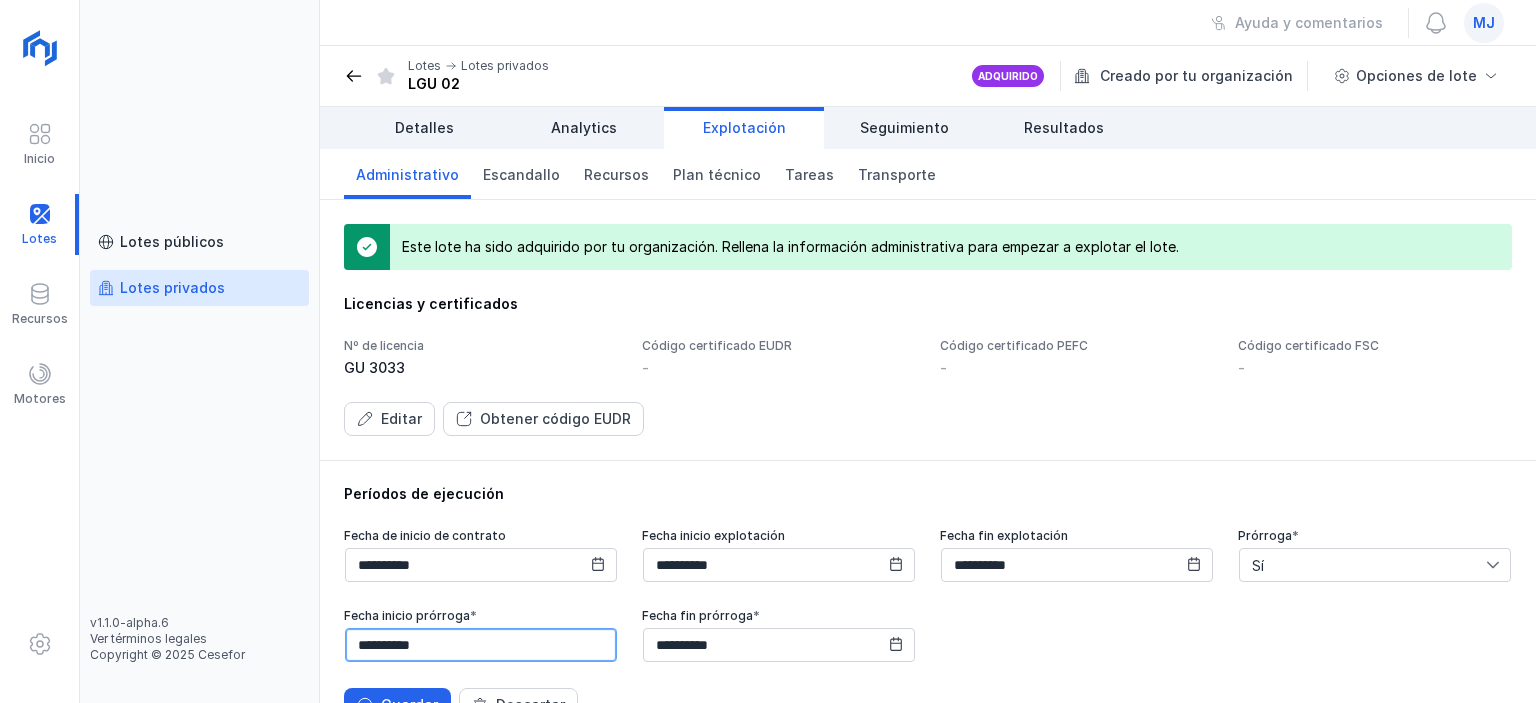click on "**********" at bounding box center (481, 645) 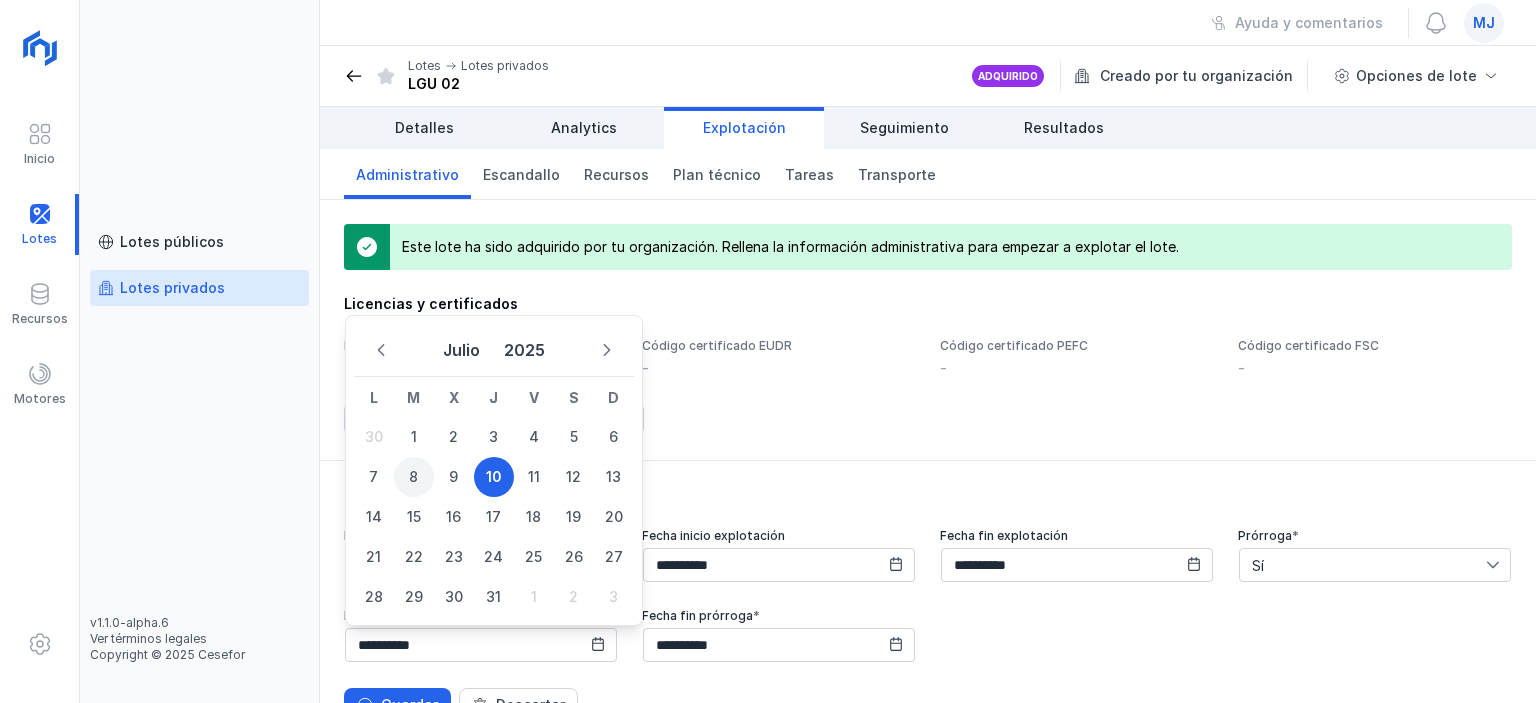 click on "8" at bounding box center [414, 477] 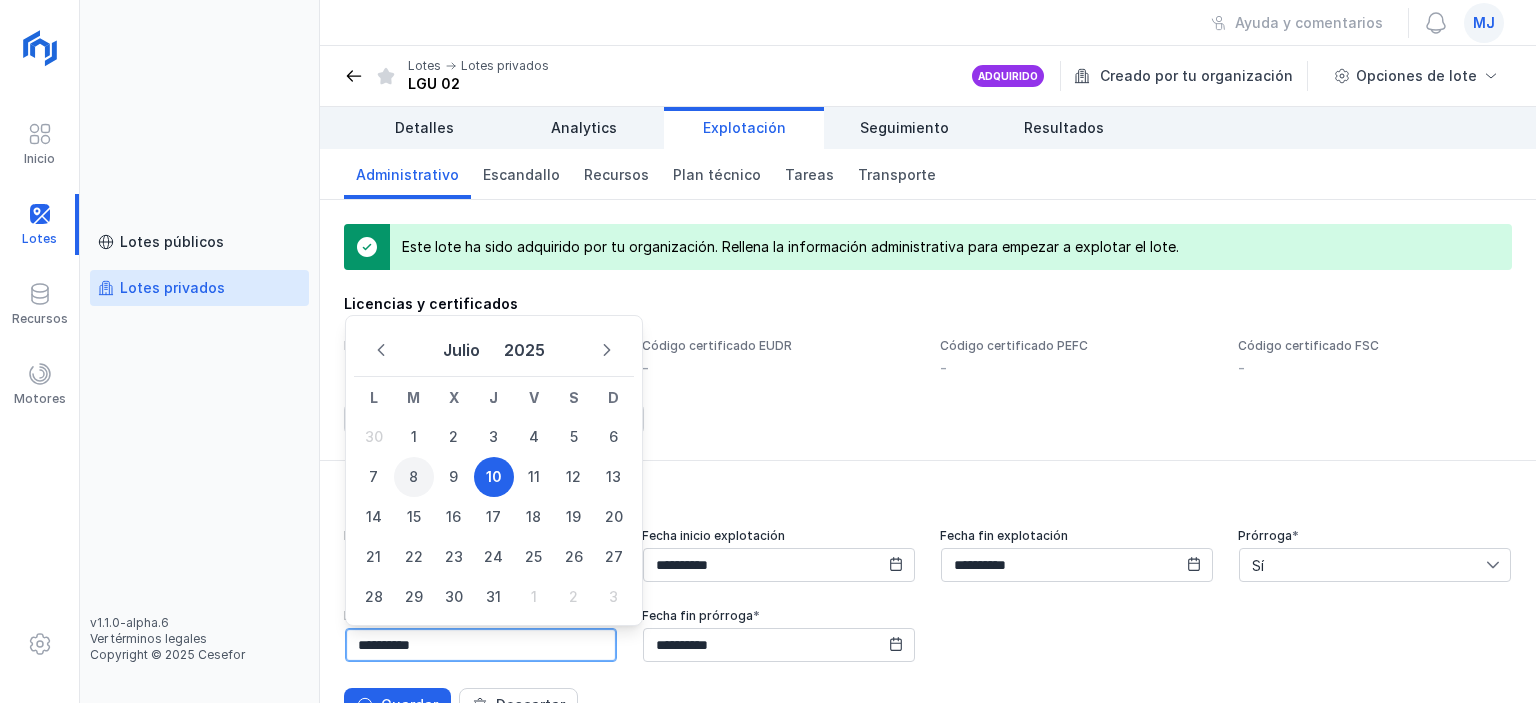 type on "**********" 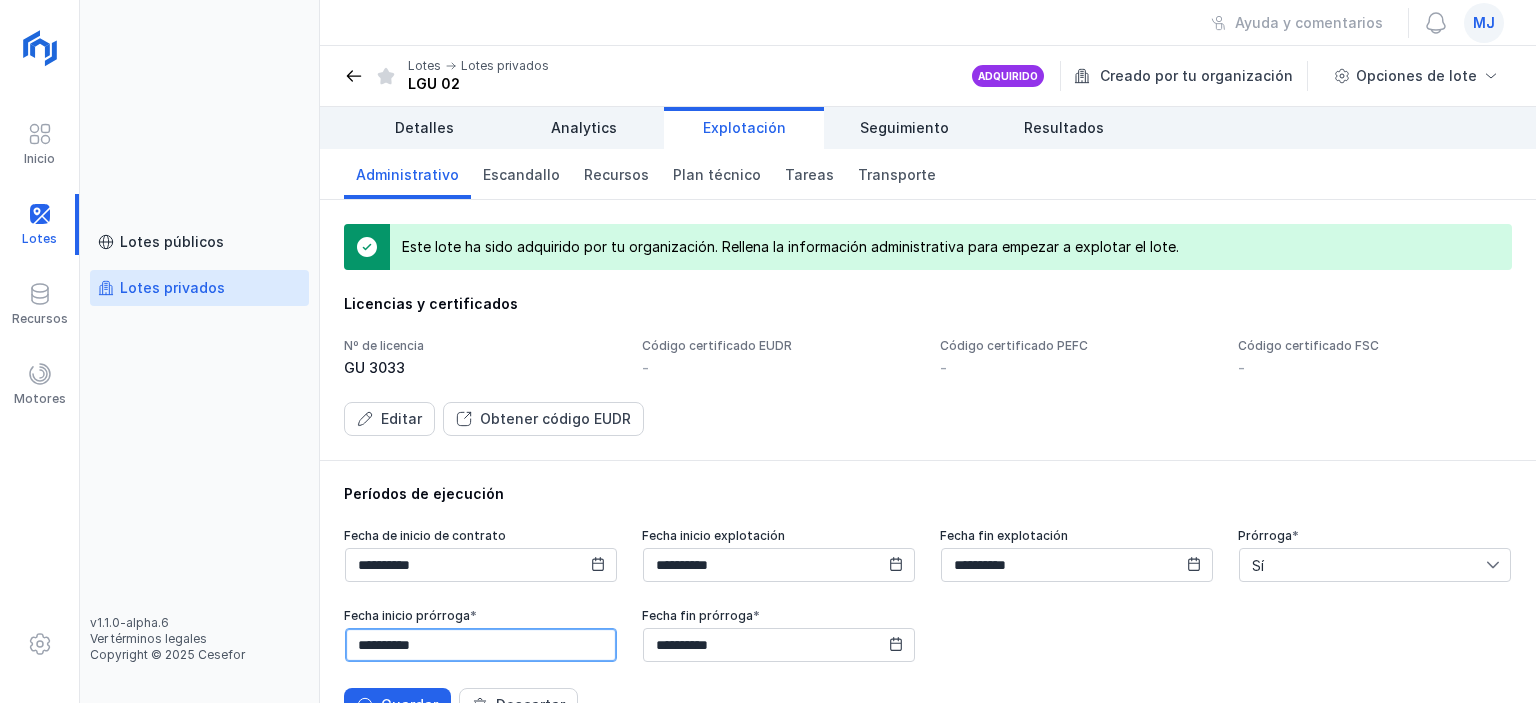 scroll, scrollTop: 200, scrollLeft: 0, axis: vertical 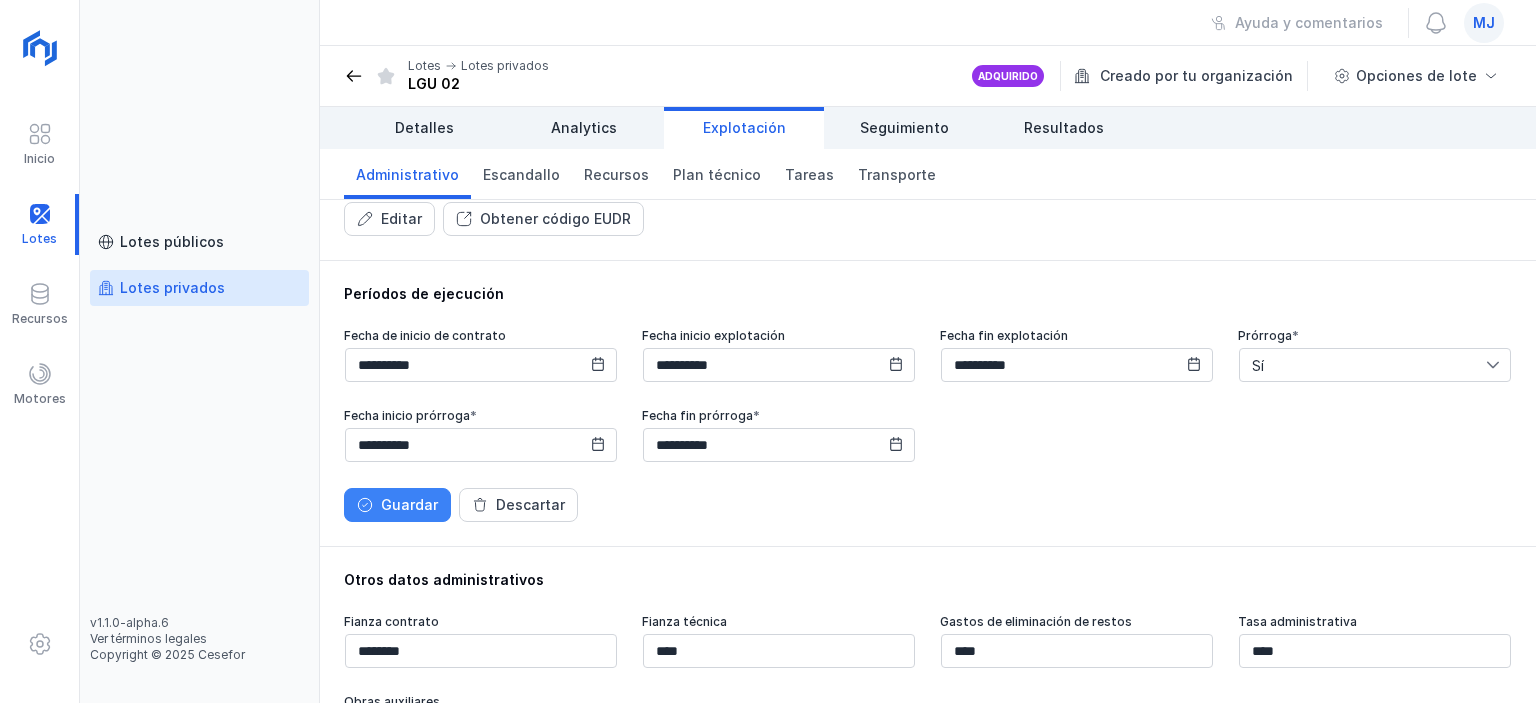 click on "Guardar" 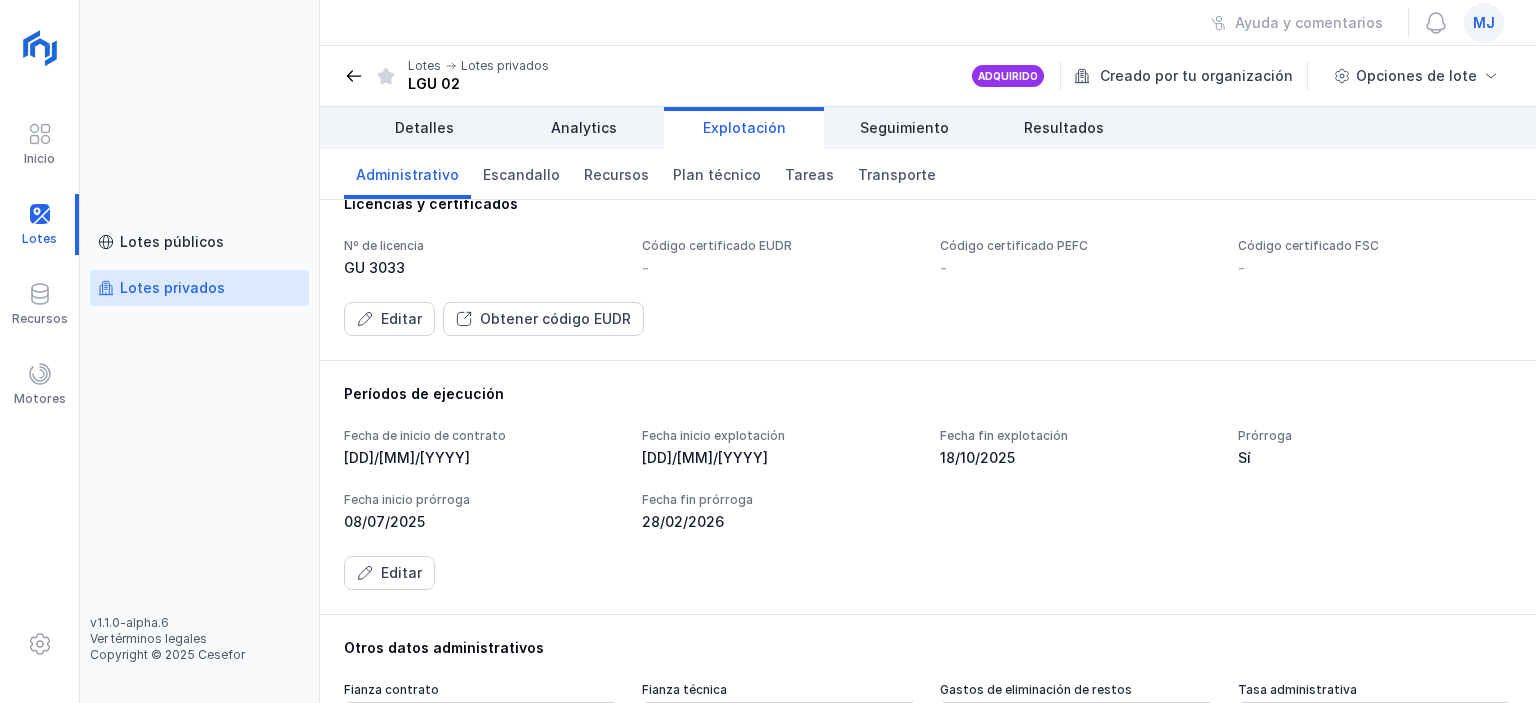 scroll, scrollTop: 300, scrollLeft: 0, axis: vertical 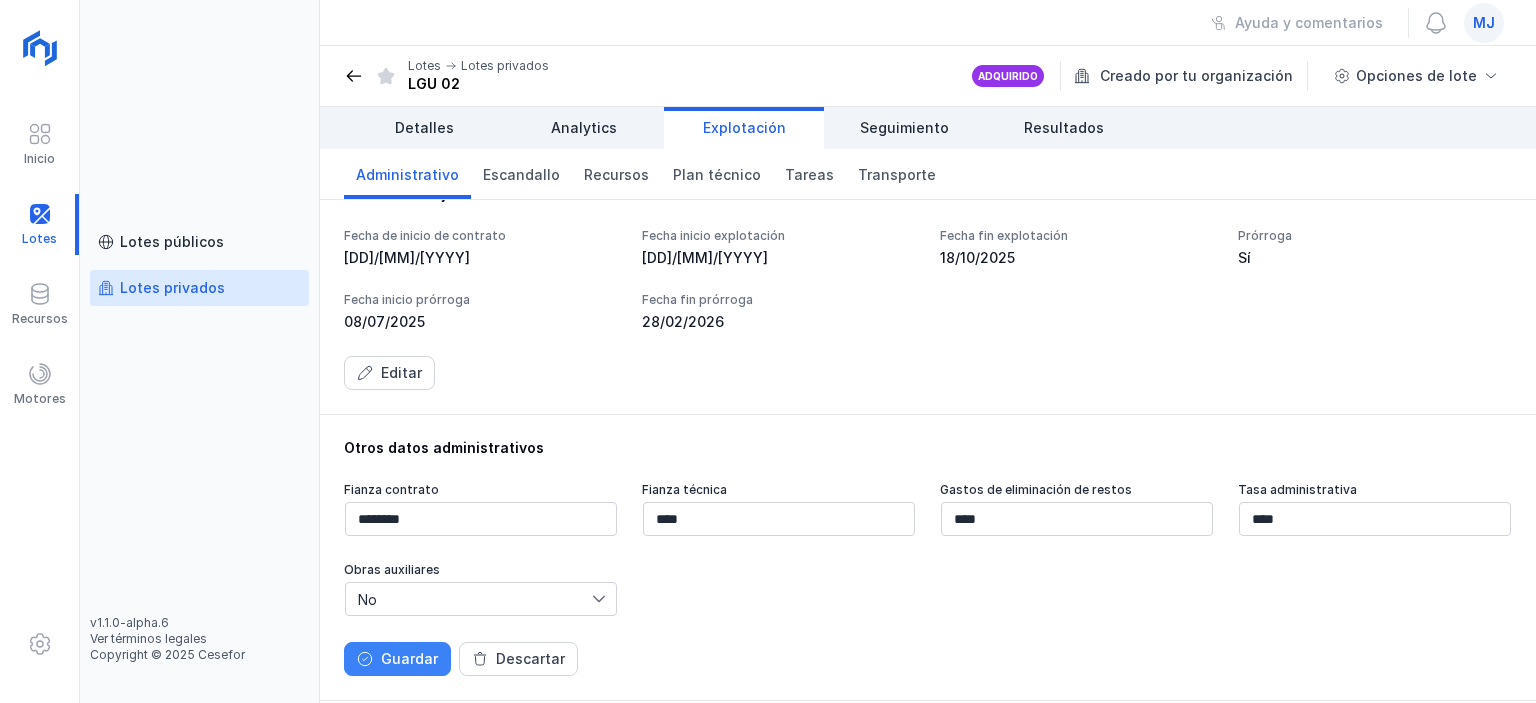 click on "Guardar" 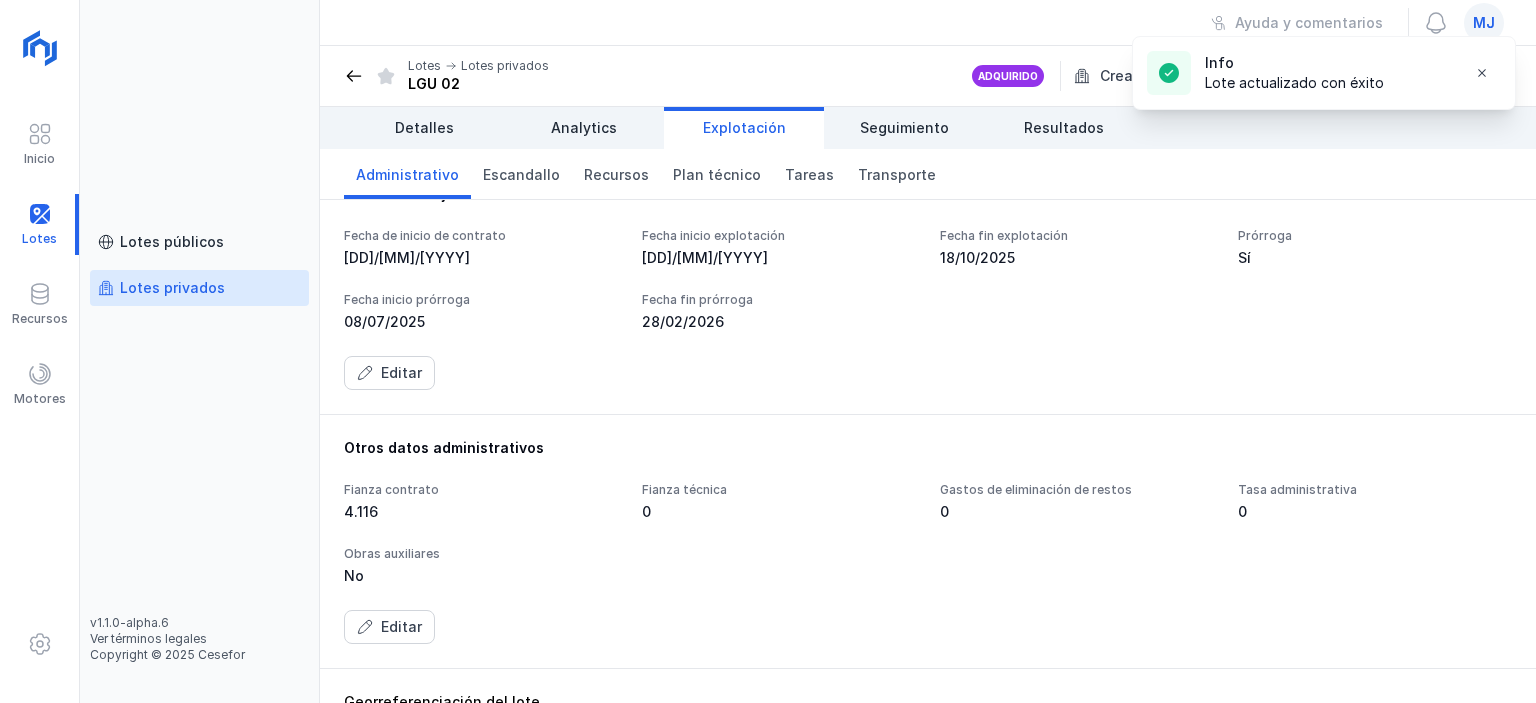 scroll, scrollTop: 500, scrollLeft: 0, axis: vertical 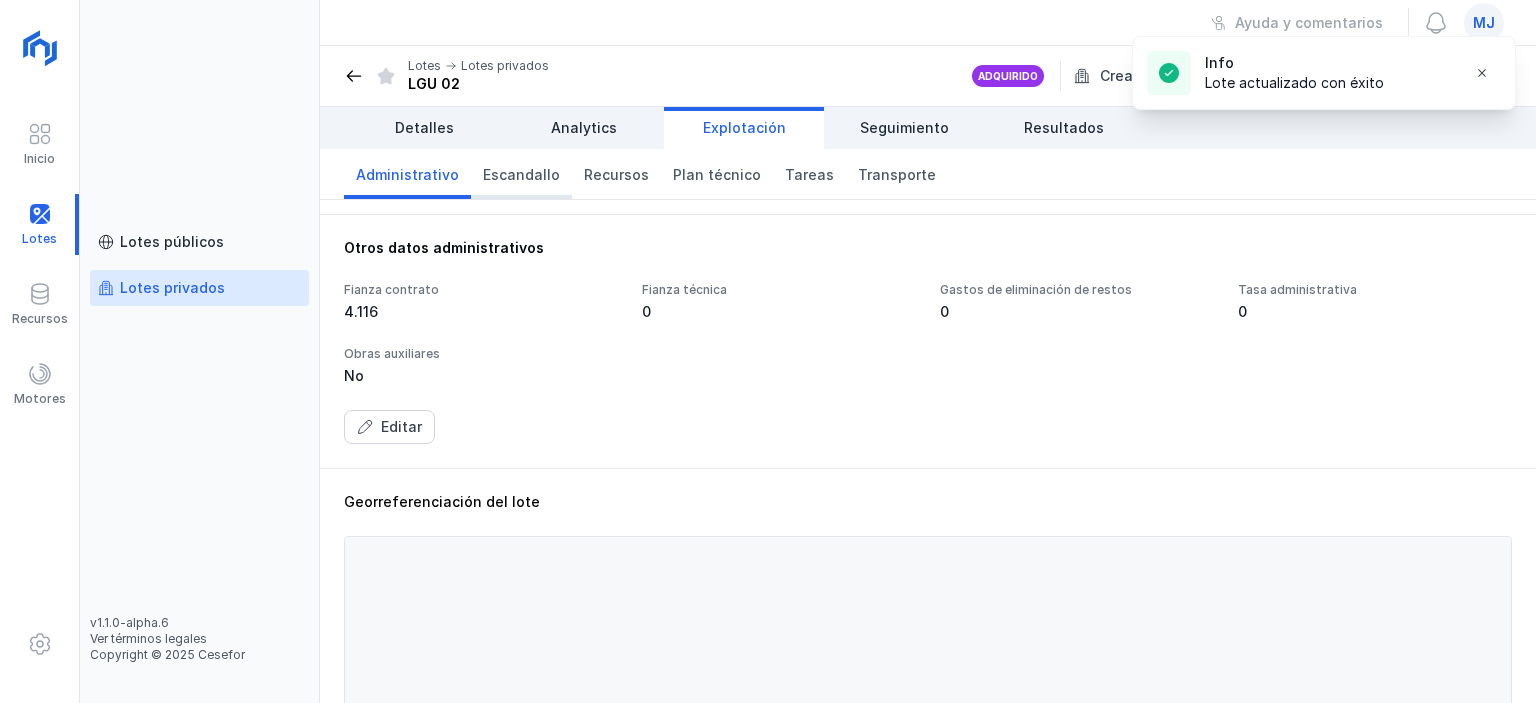 click on "Escandallo" at bounding box center [521, 175] 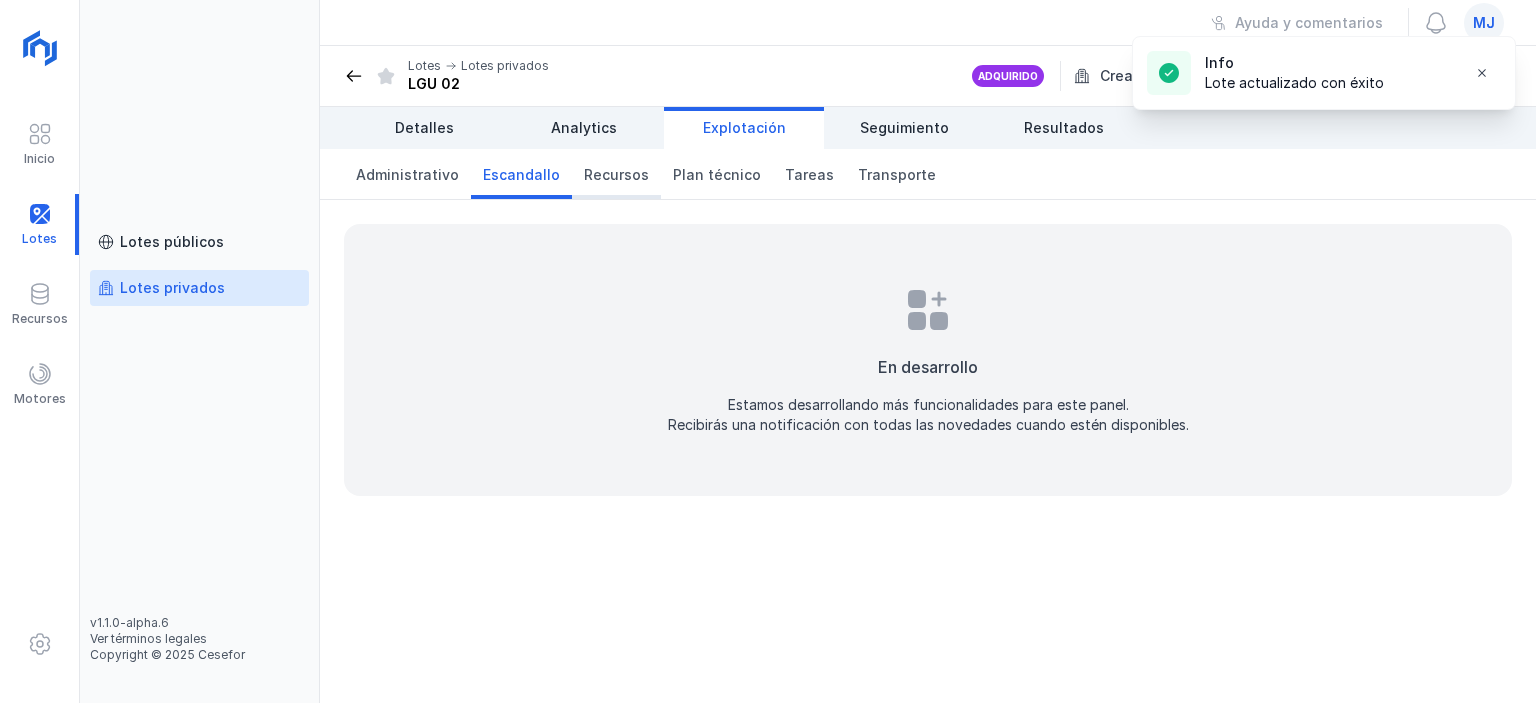 click on "Recursos" at bounding box center [616, 175] 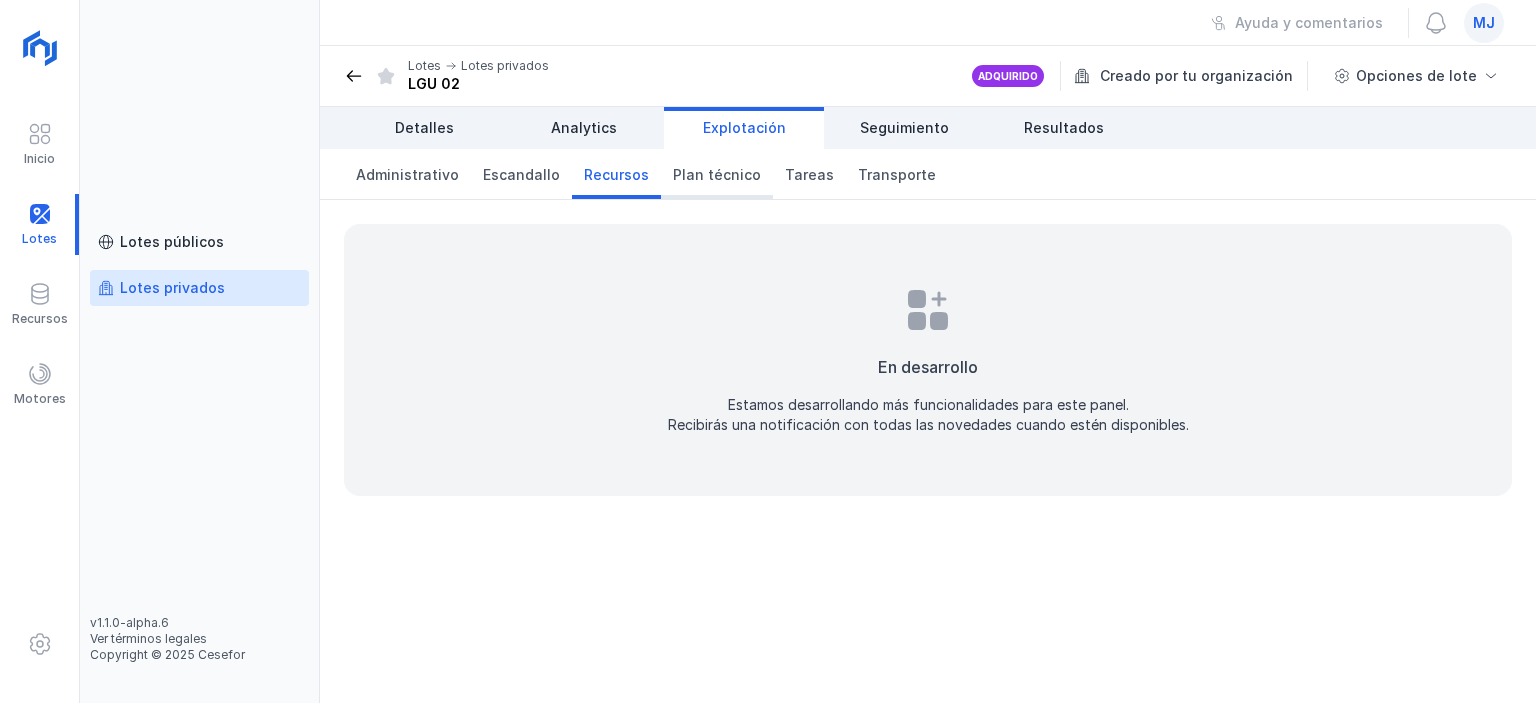 click on "Plan técnico" at bounding box center (717, 175) 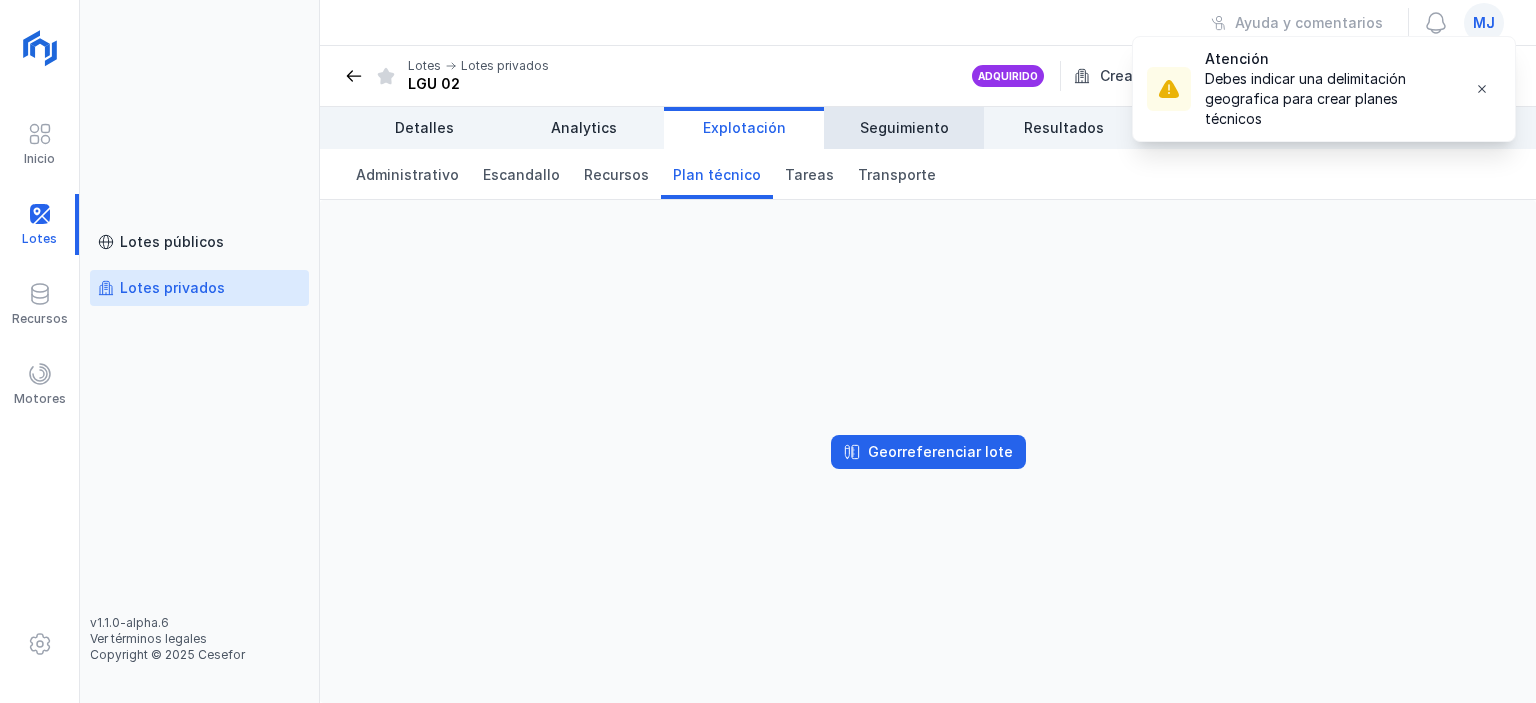 click on "Seguimiento" at bounding box center (904, 128) 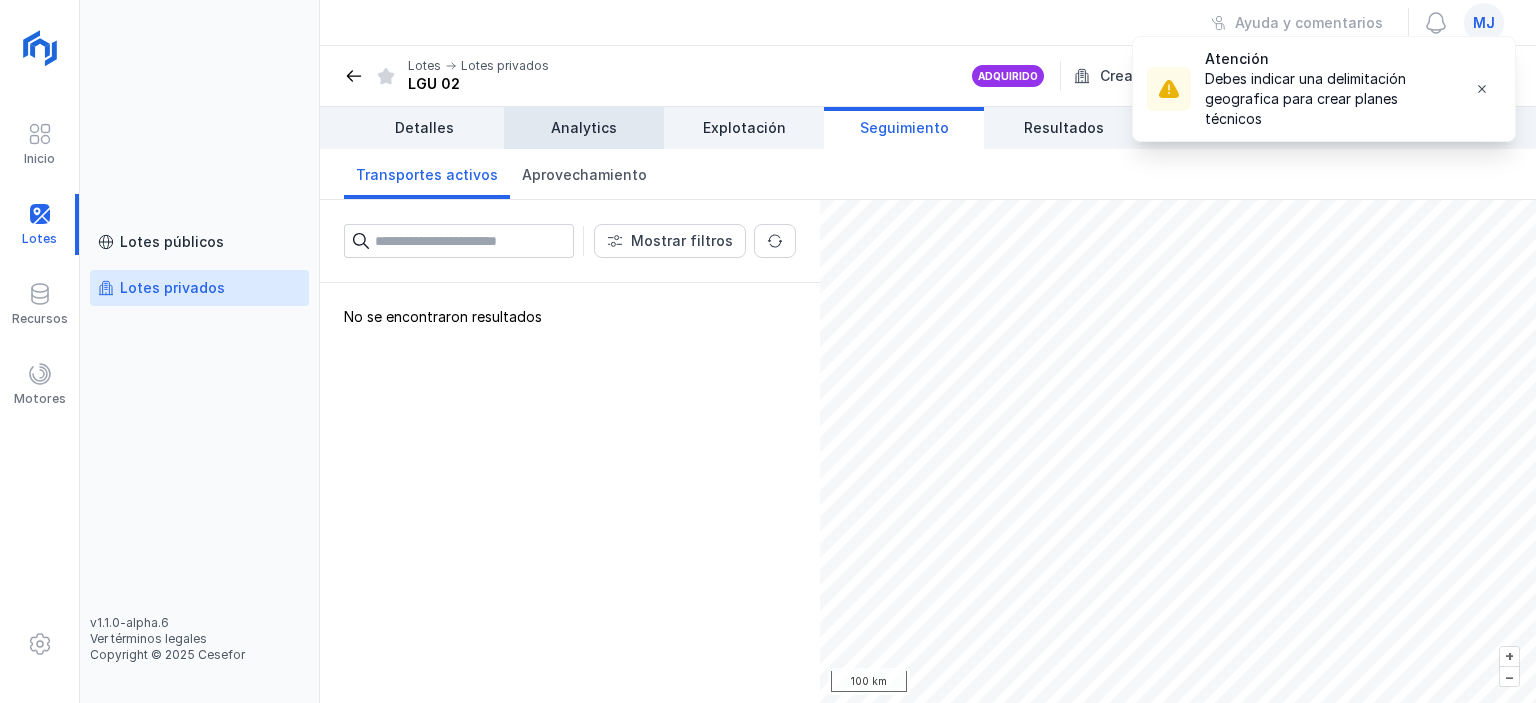 click on "Analytics" at bounding box center (584, 128) 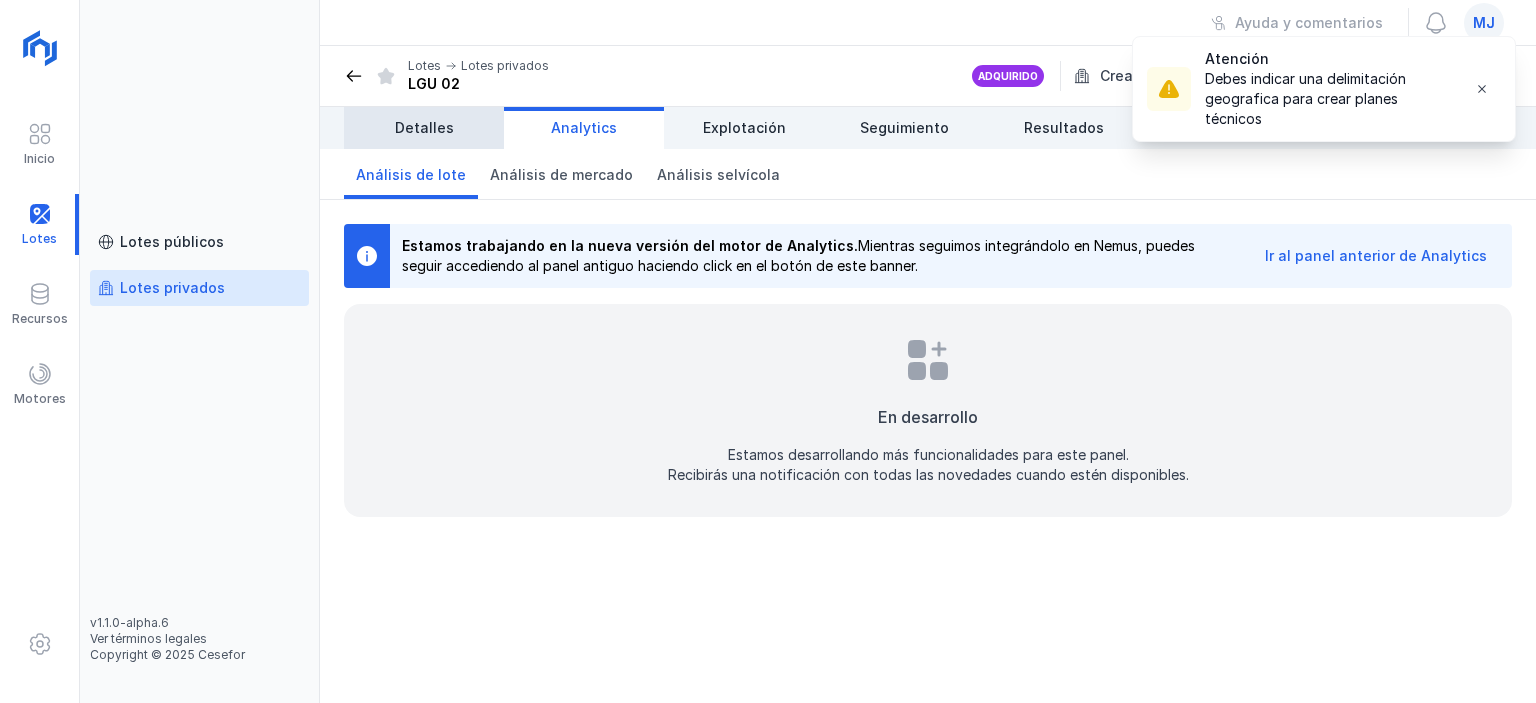 click on "Detalles" at bounding box center [424, 128] 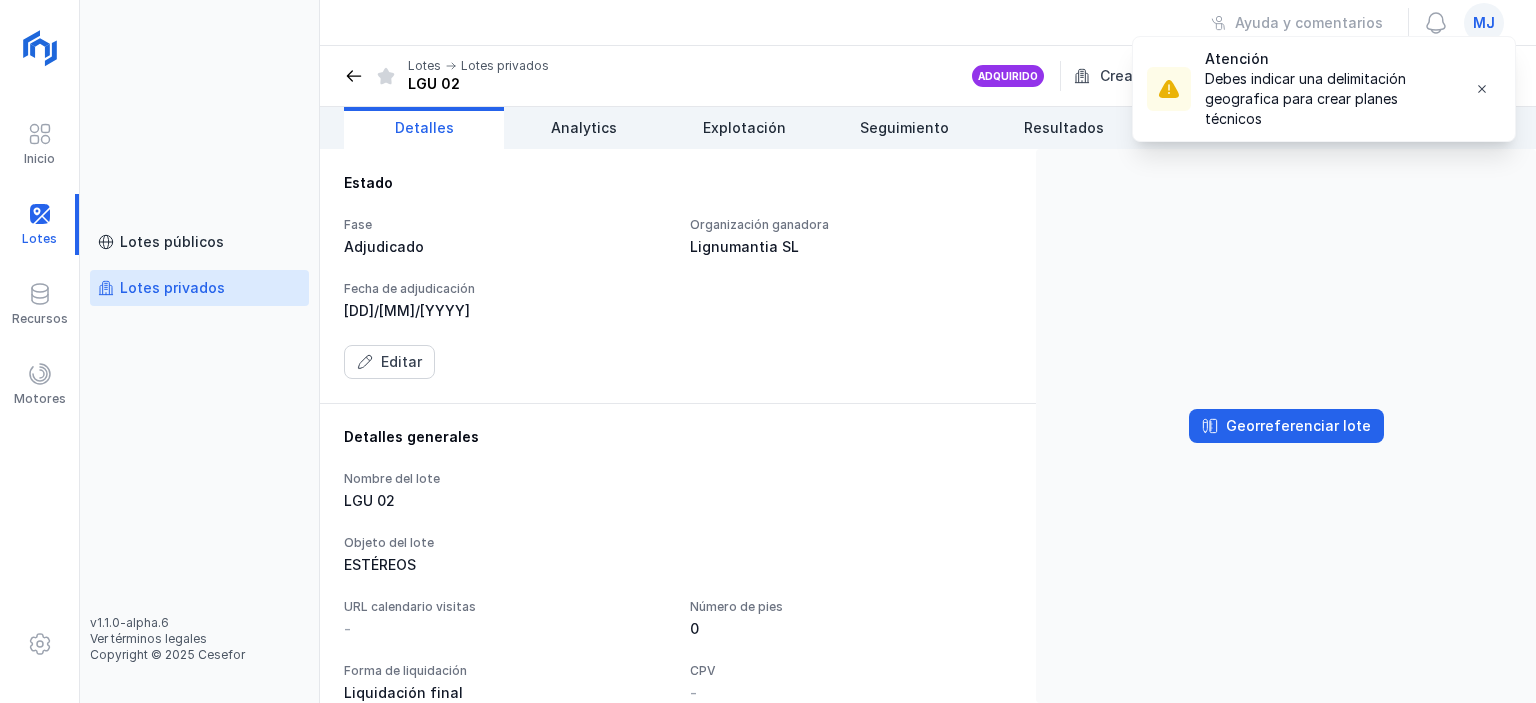 click at bounding box center (354, 76) 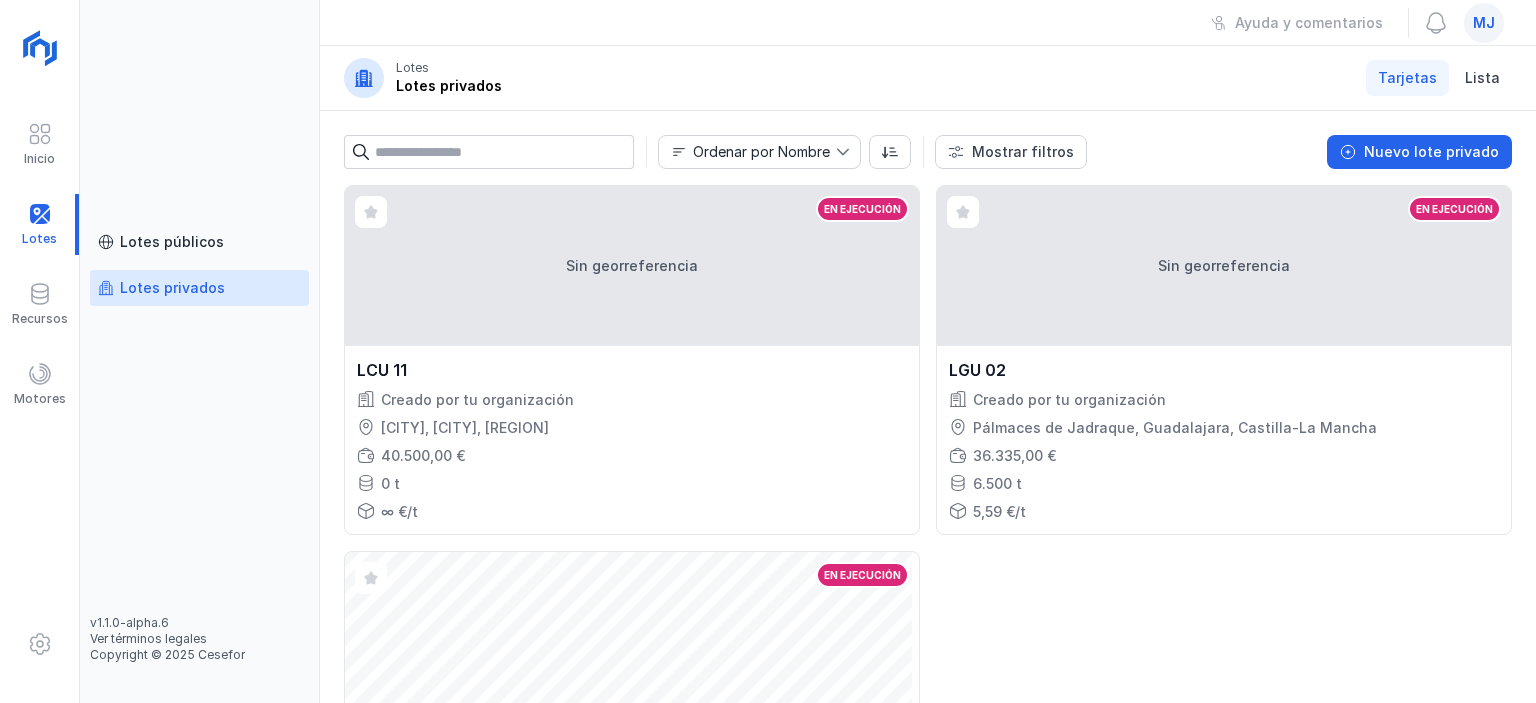 click on "Lotes privados" at bounding box center (172, 288) 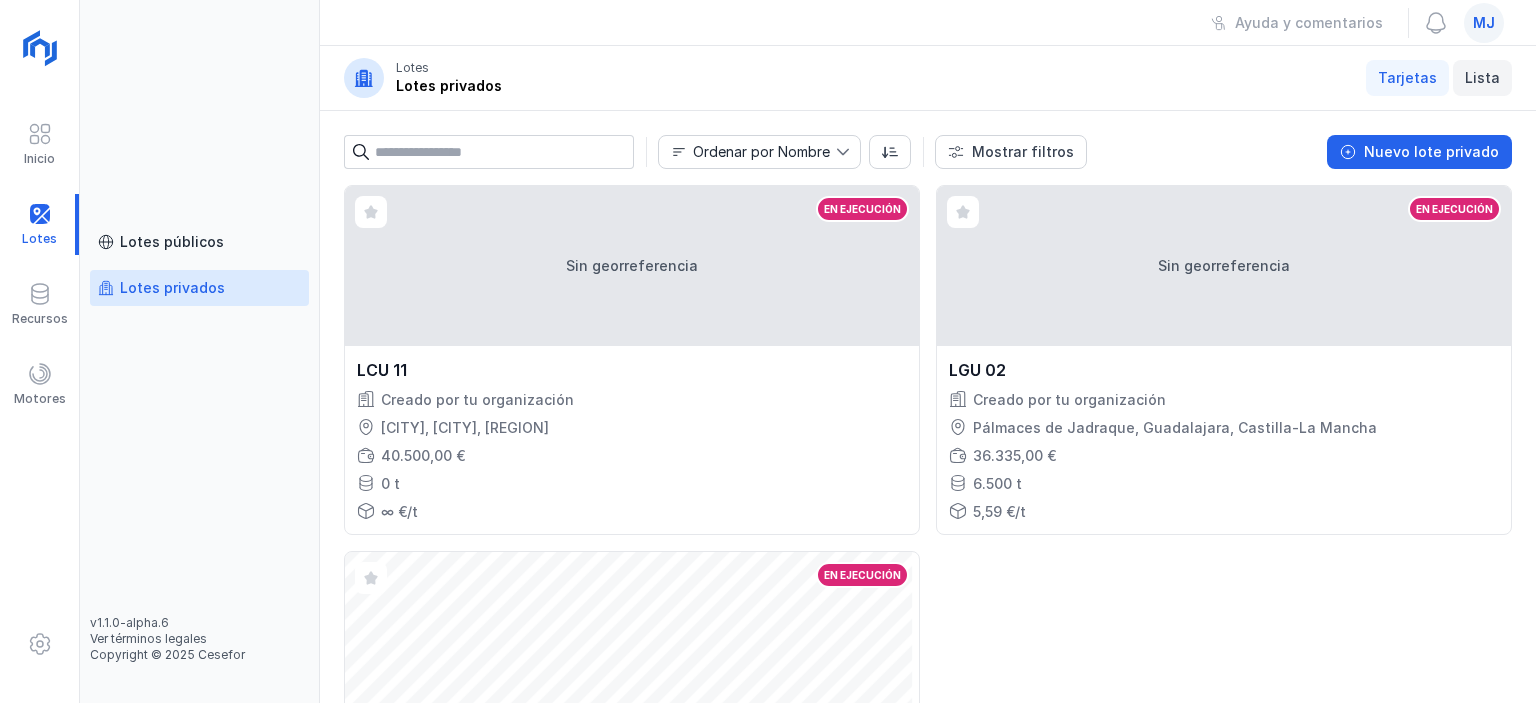 click on "Lista" at bounding box center [1482, 78] 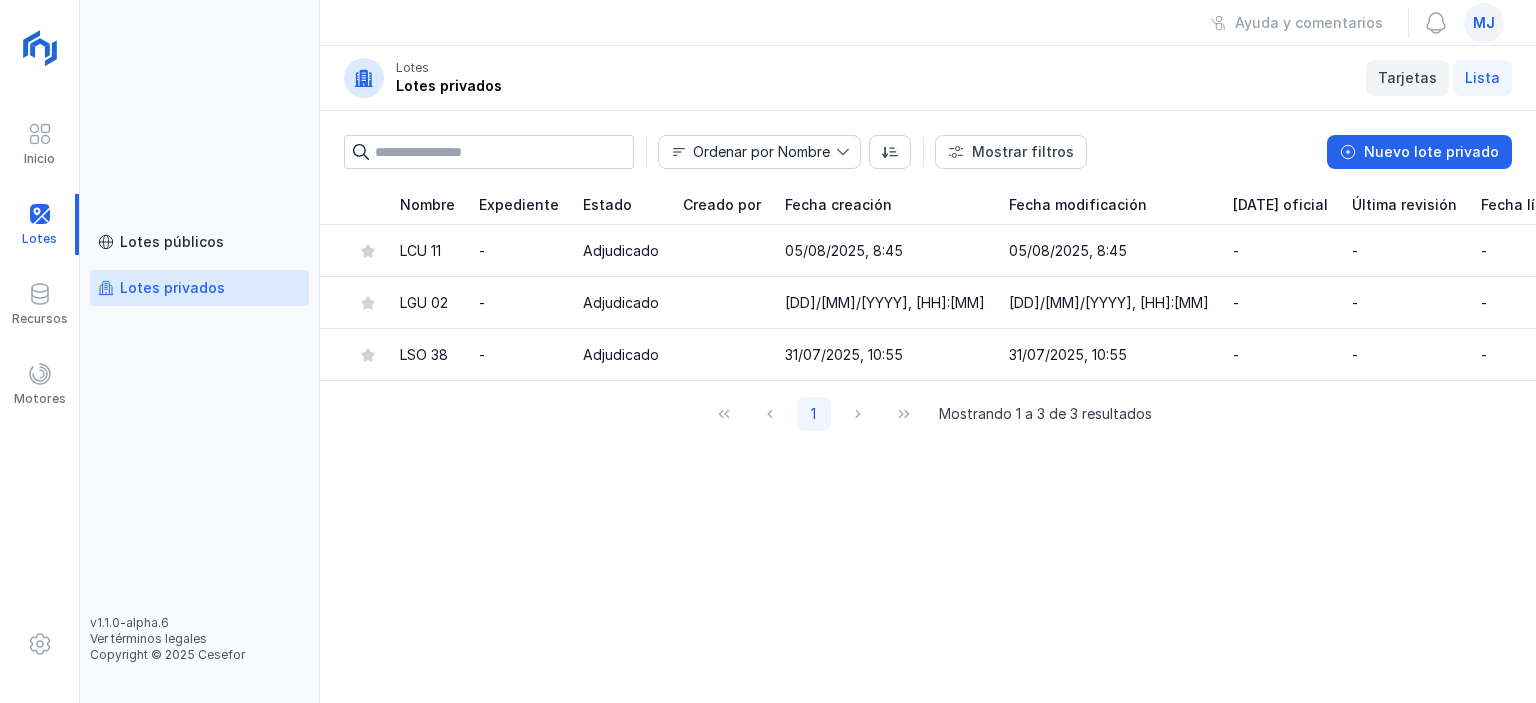 click on "Tarjetas" at bounding box center [1407, 78] 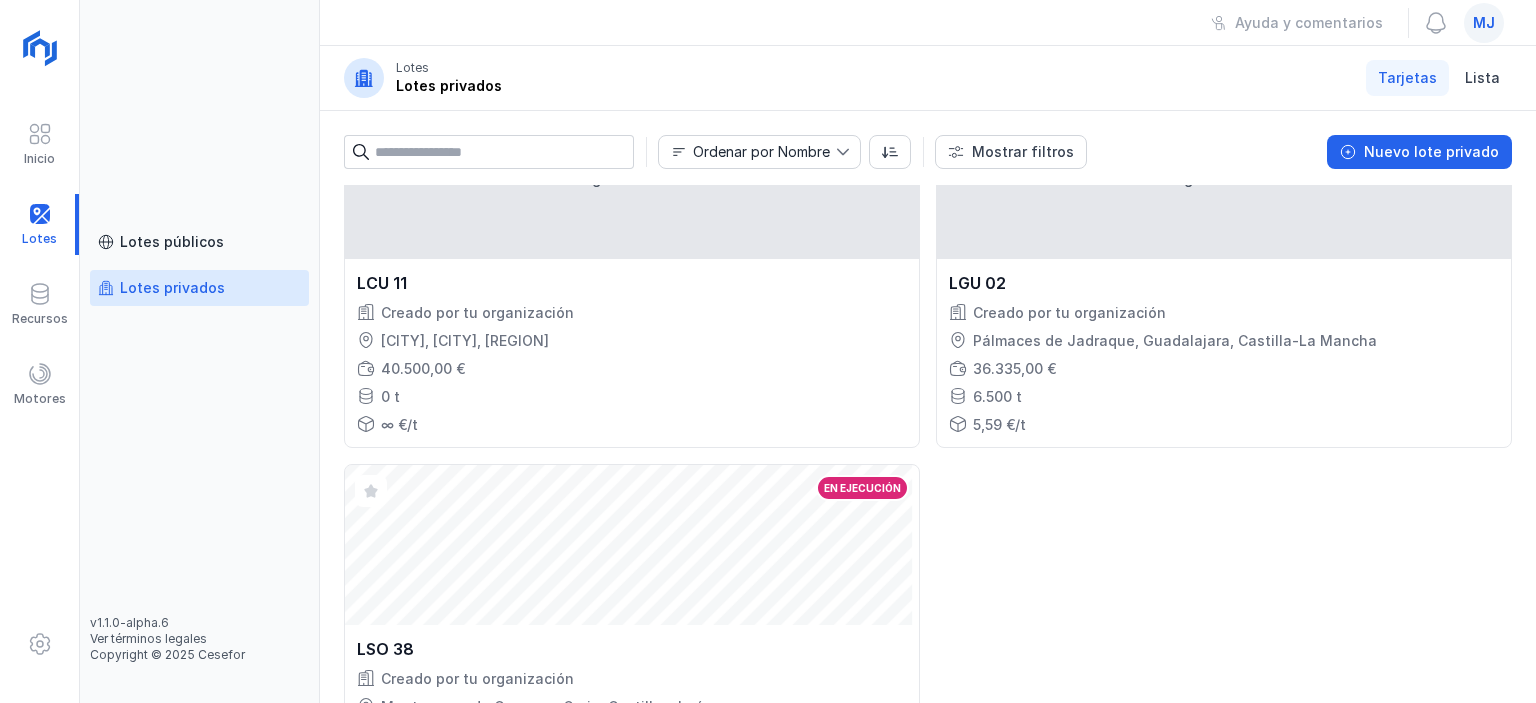 scroll, scrollTop: 0, scrollLeft: 0, axis: both 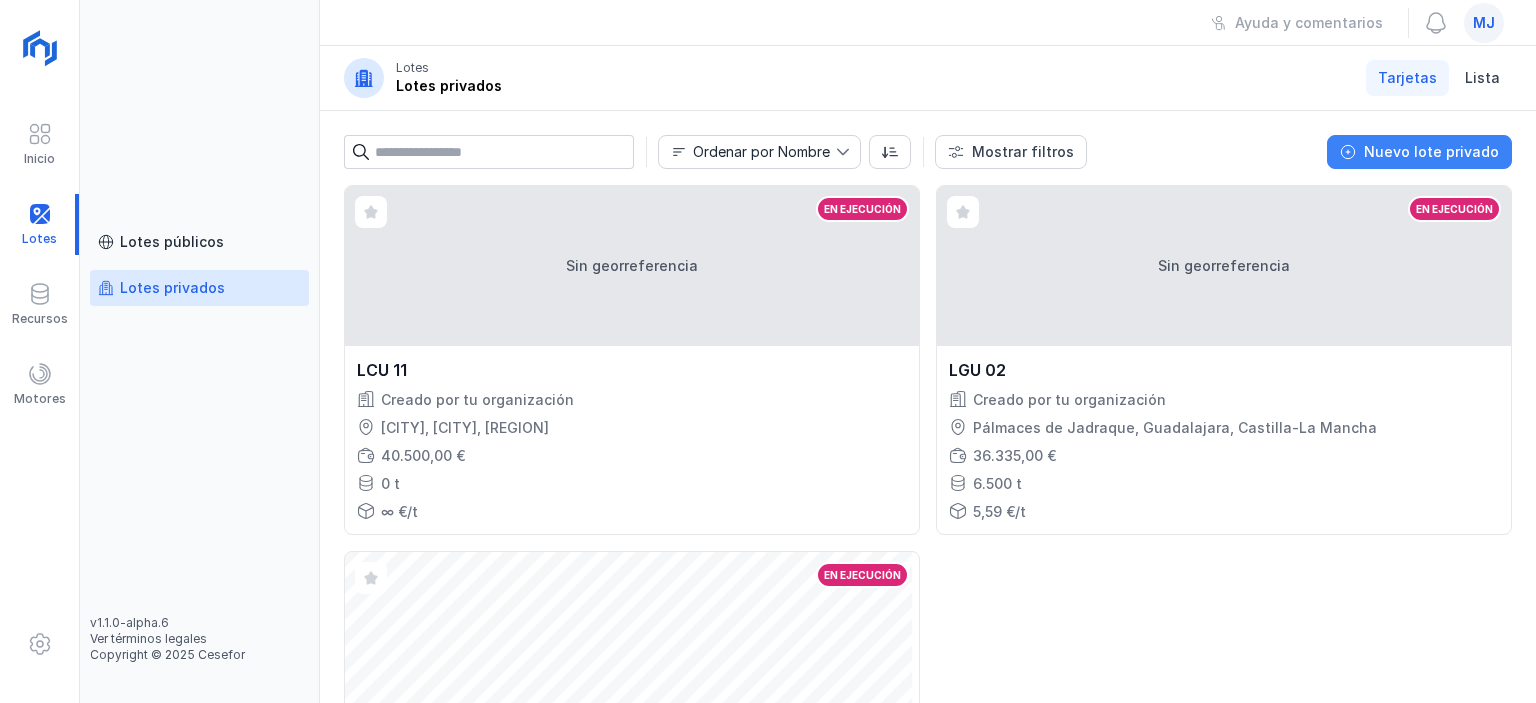 click on "Nuevo lote privado" 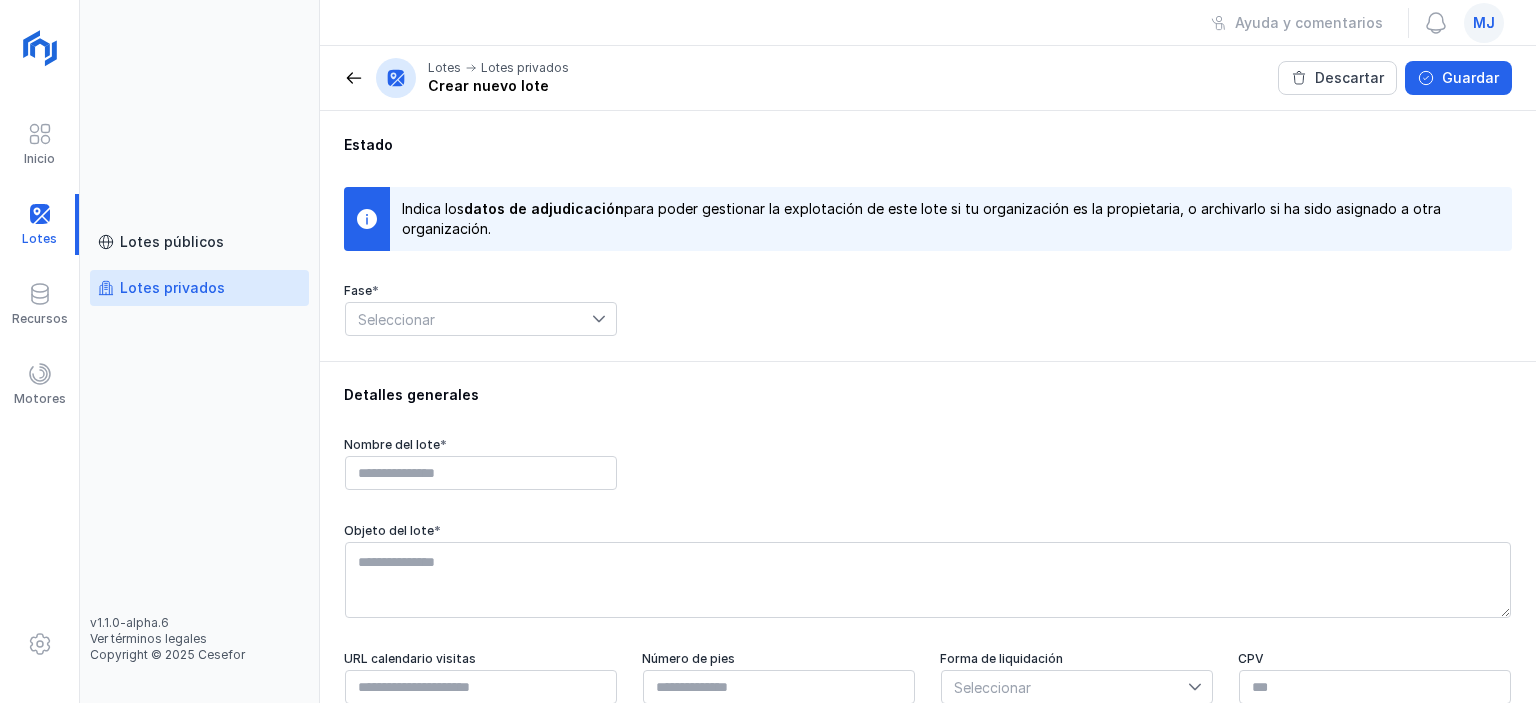click on "Seleccionar" at bounding box center (469, 319) 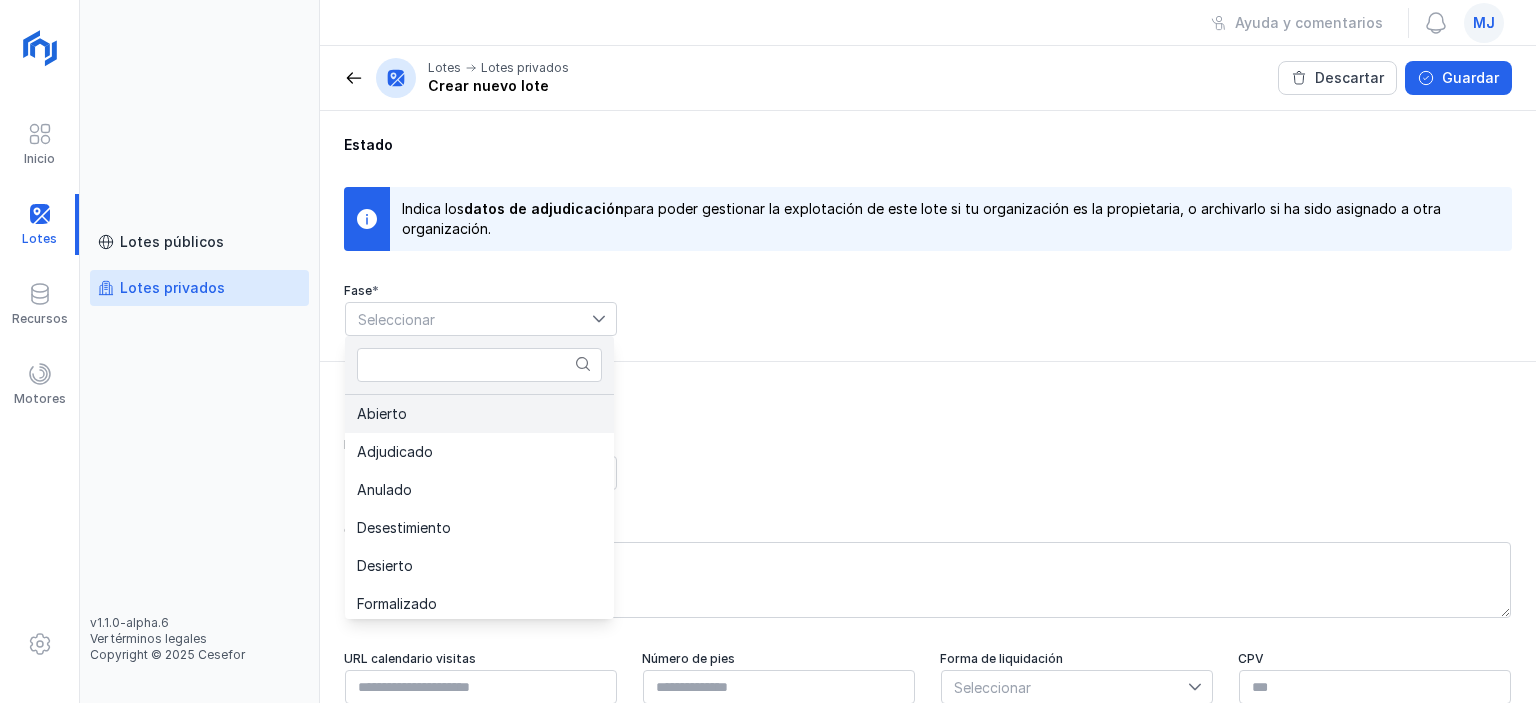 click on "Abierto" 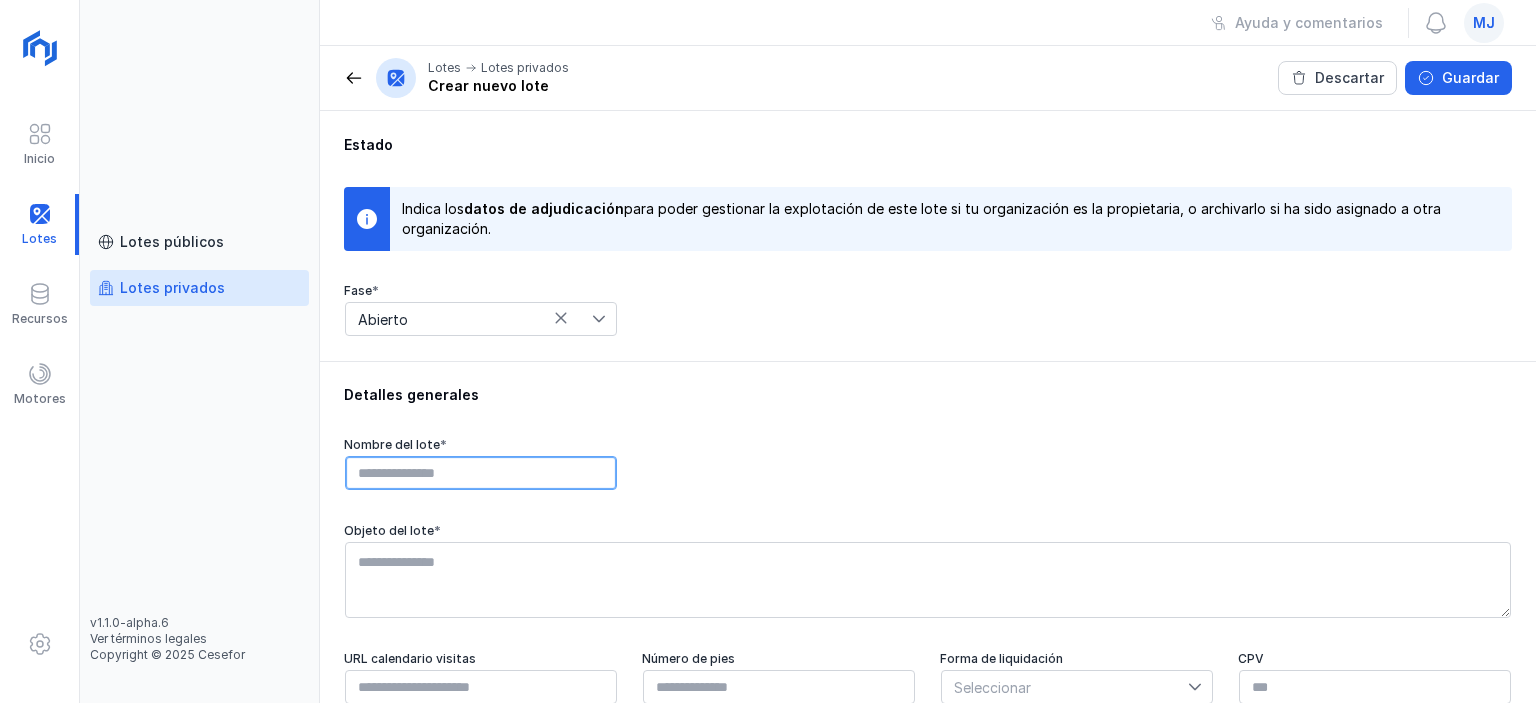 click at bounding box center [481, 473] 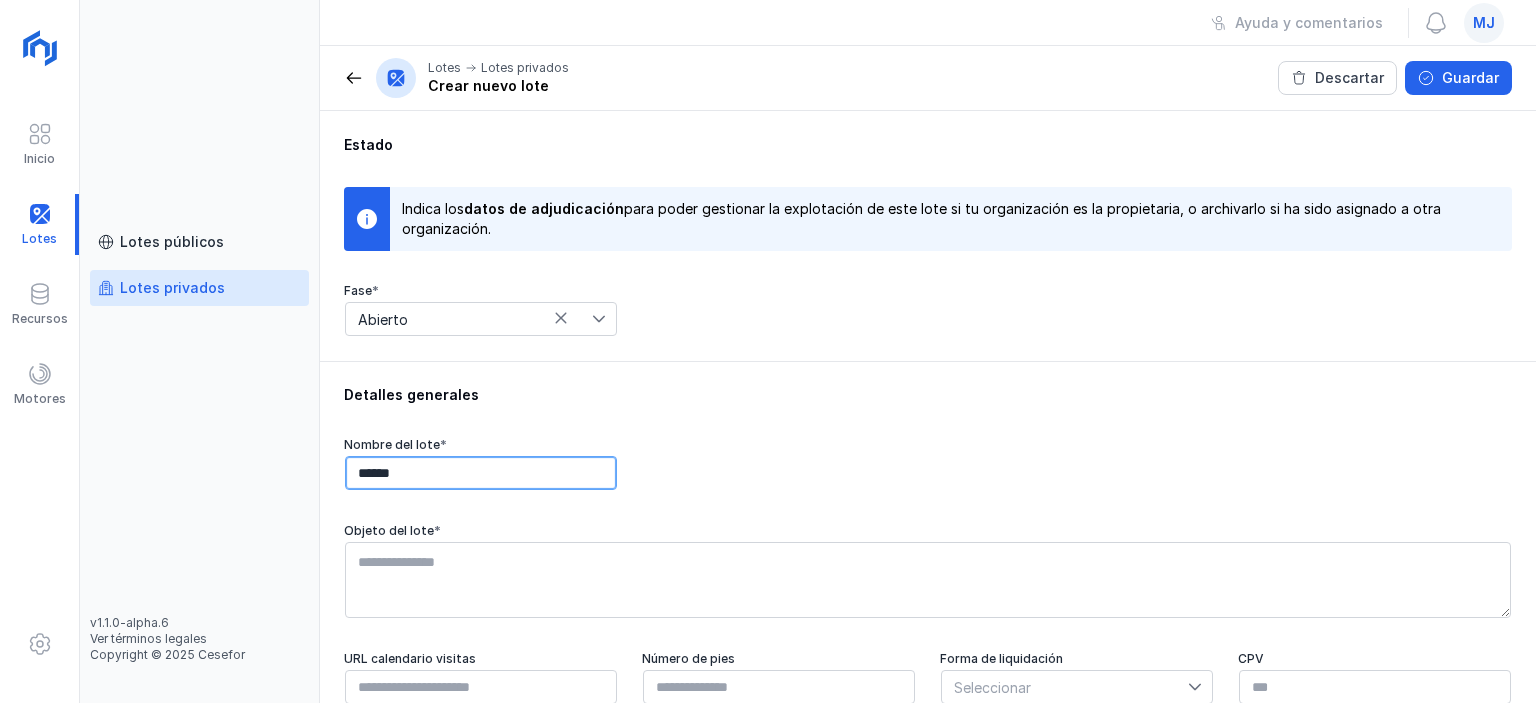 type on "******" 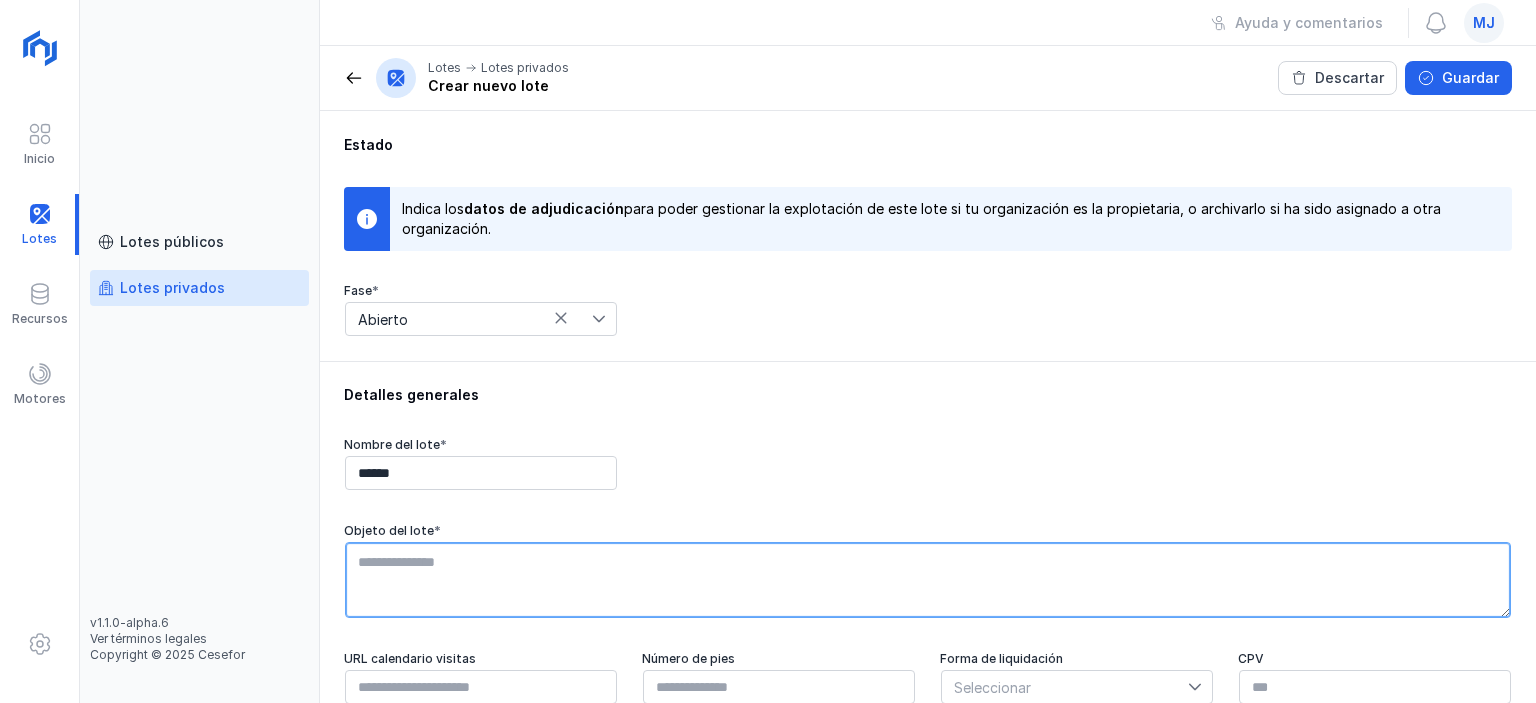 click at bounding box center (928, 580) 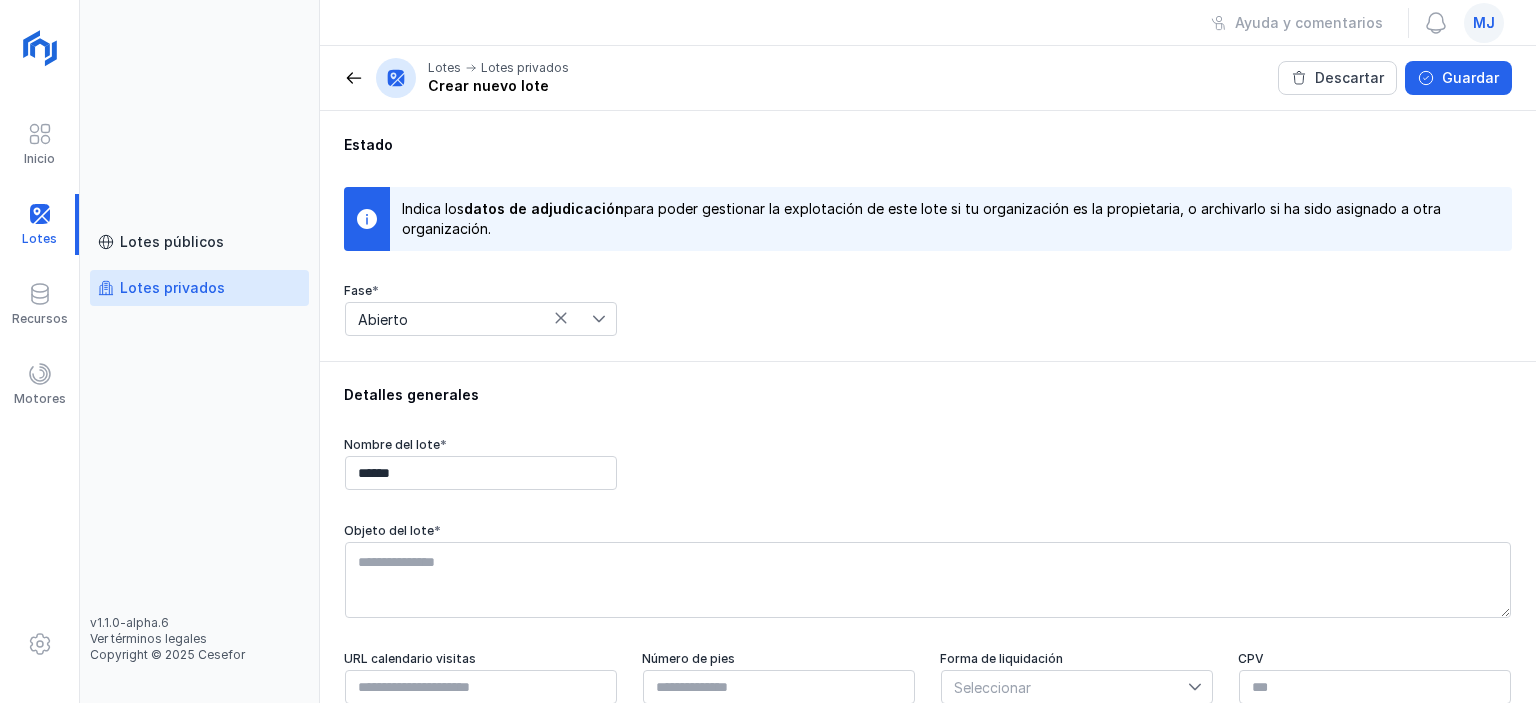 click on "Lotes privados" at bounding box center (172, 288) 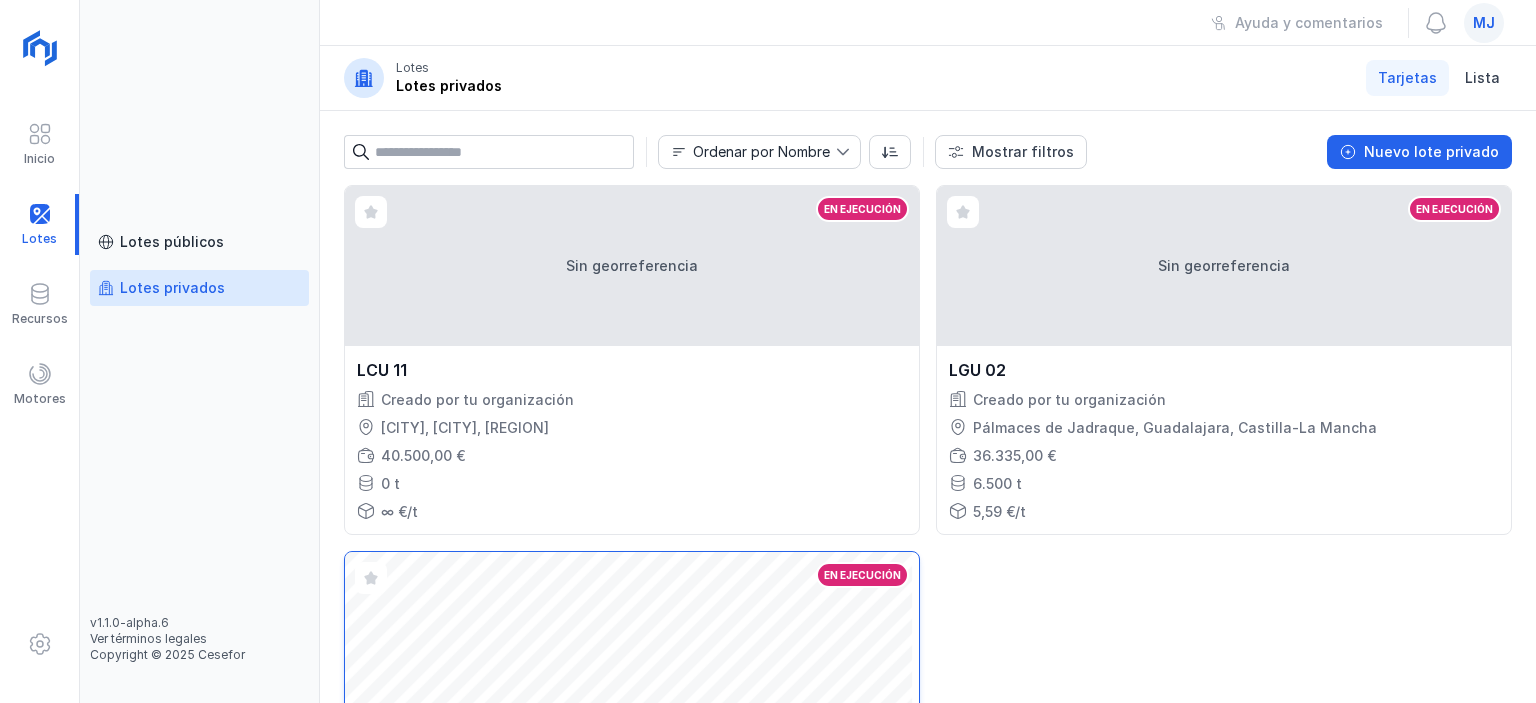click on "Abrir lote En ejecución" at bounding box center [632, 632] 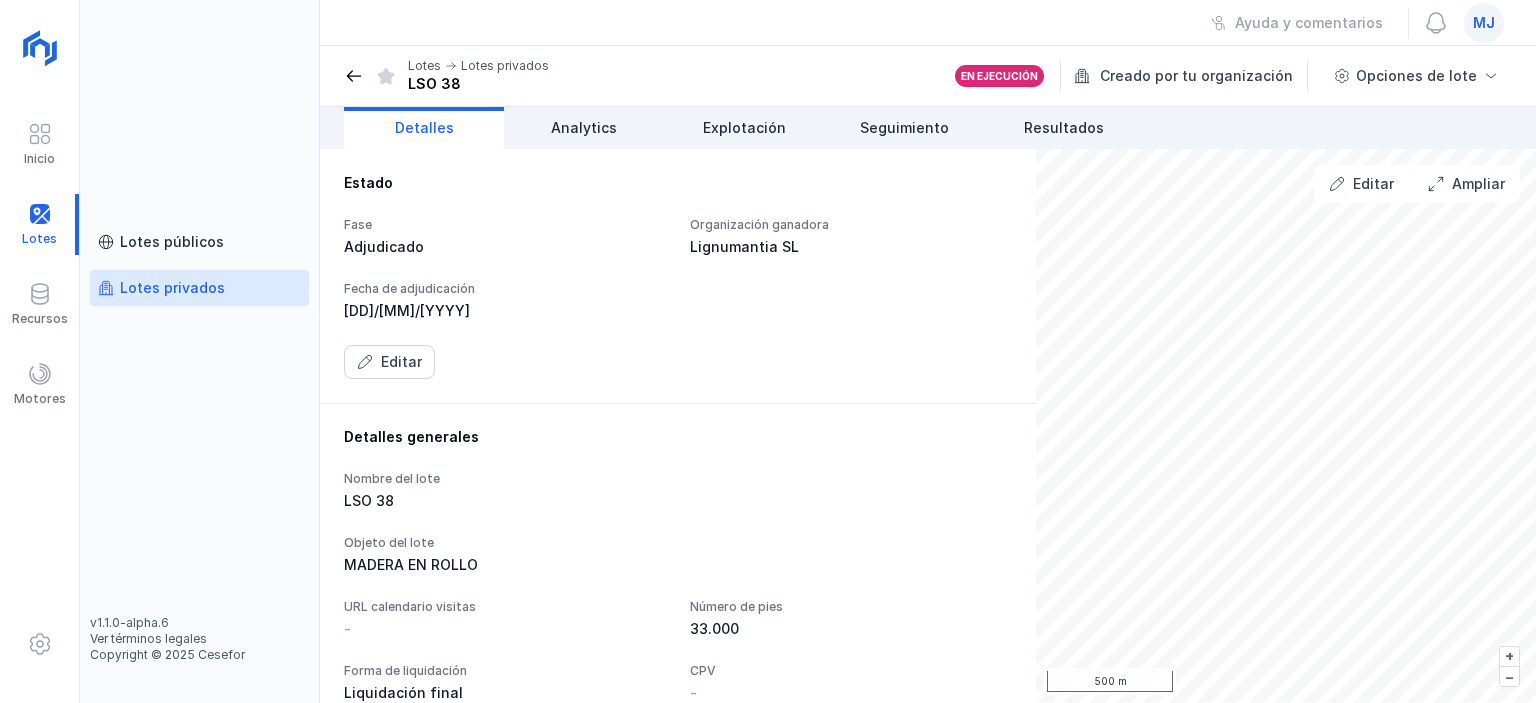 click on "Lotes privados" at bounding box center [172, 288] 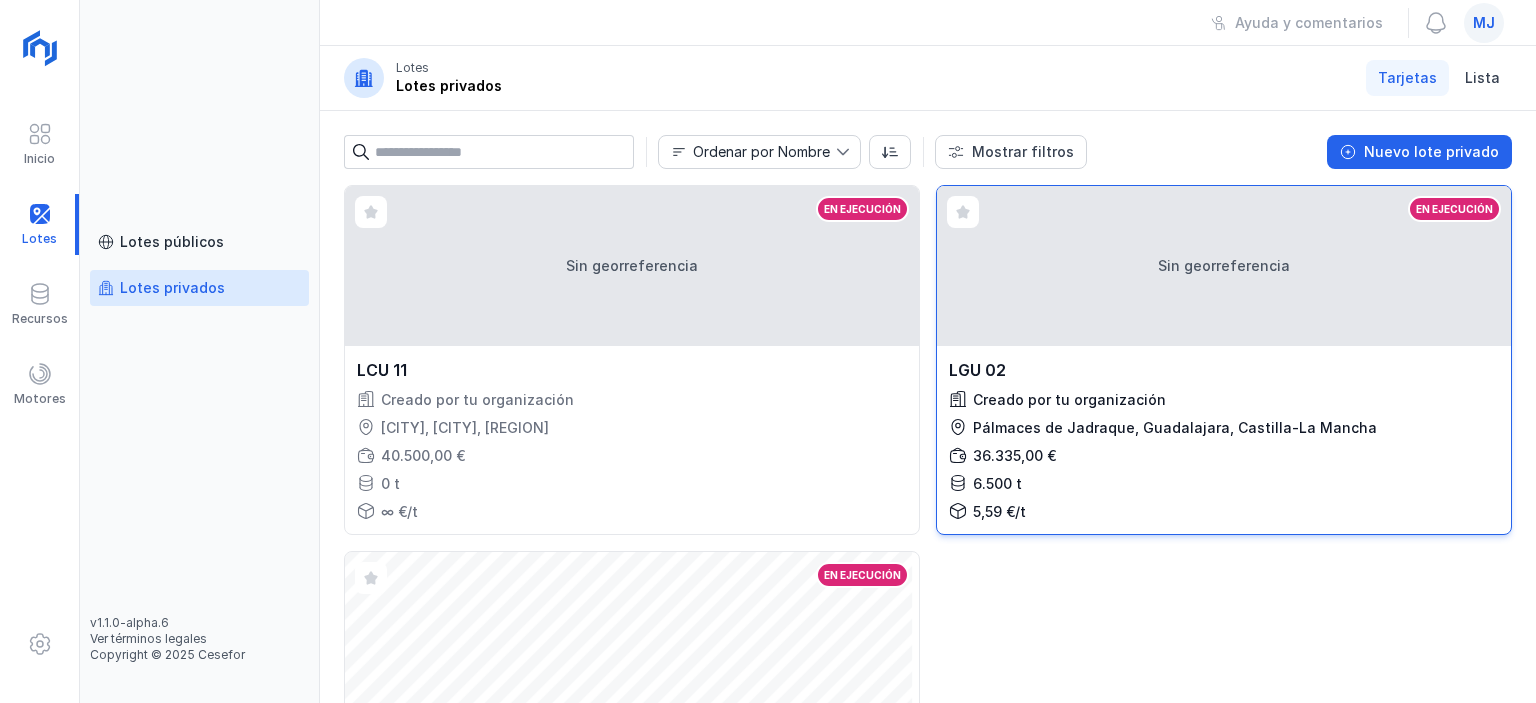 click on "Sin georreferencia" at bounding box center [1224, 266] 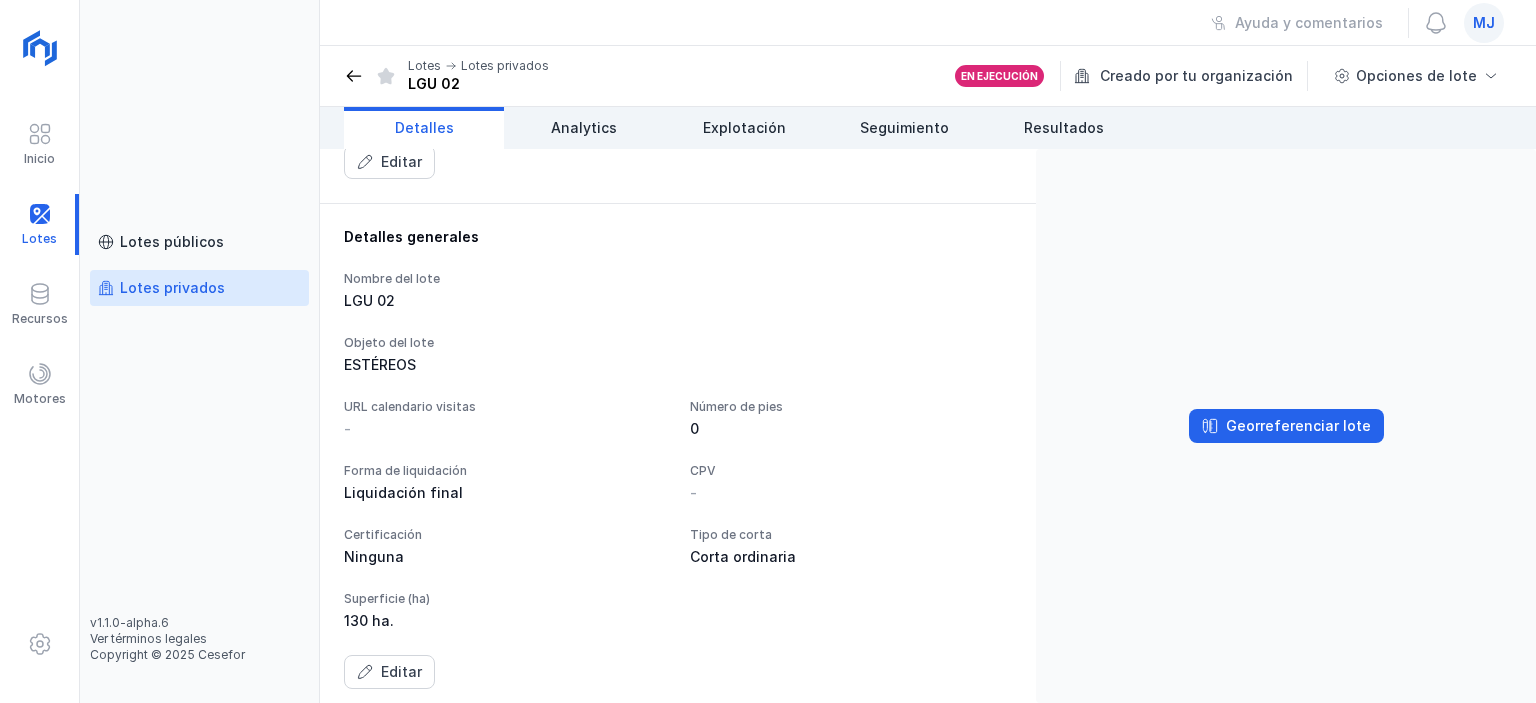 scroll, scrollTop: 400, scrollLeft: 0, axis: vertical 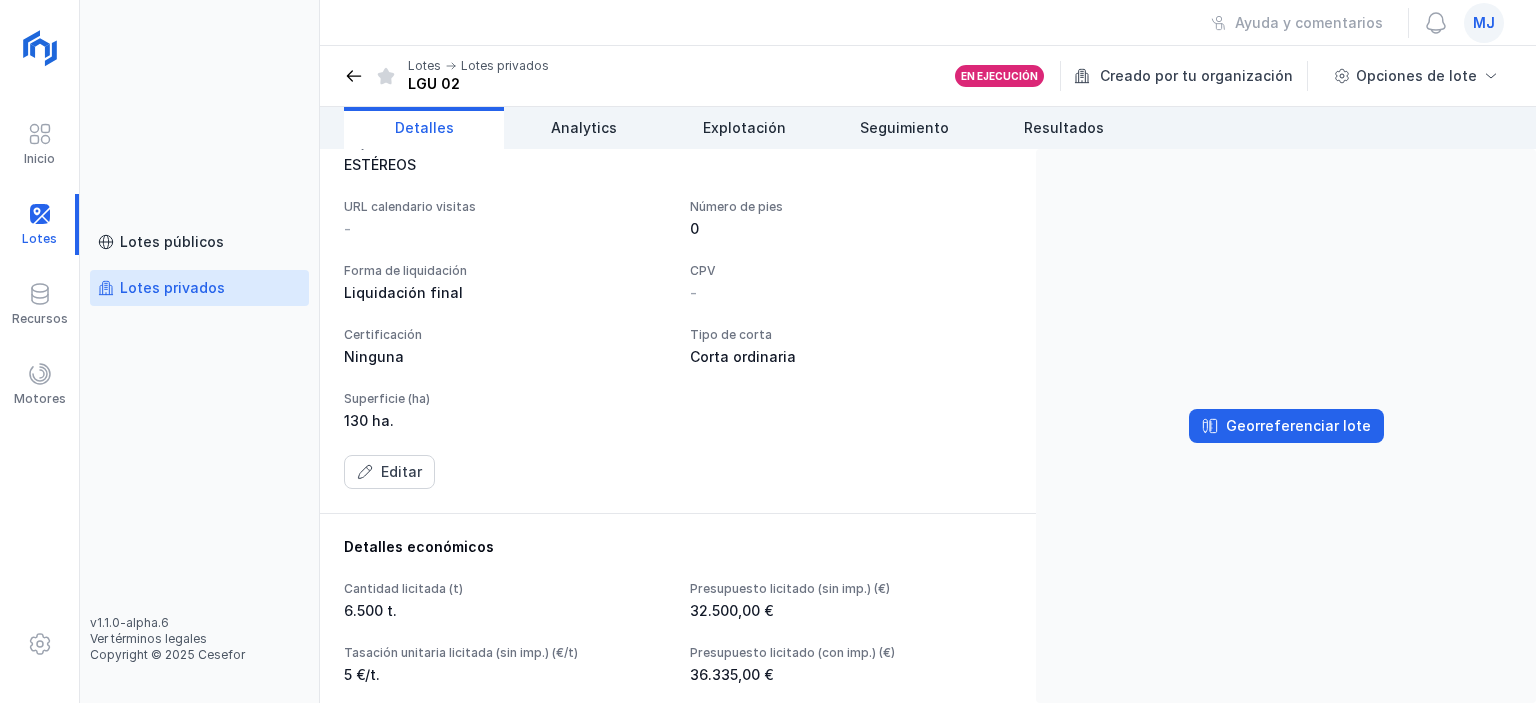 click on "Lotes privados" at bounding box center (172, 288) 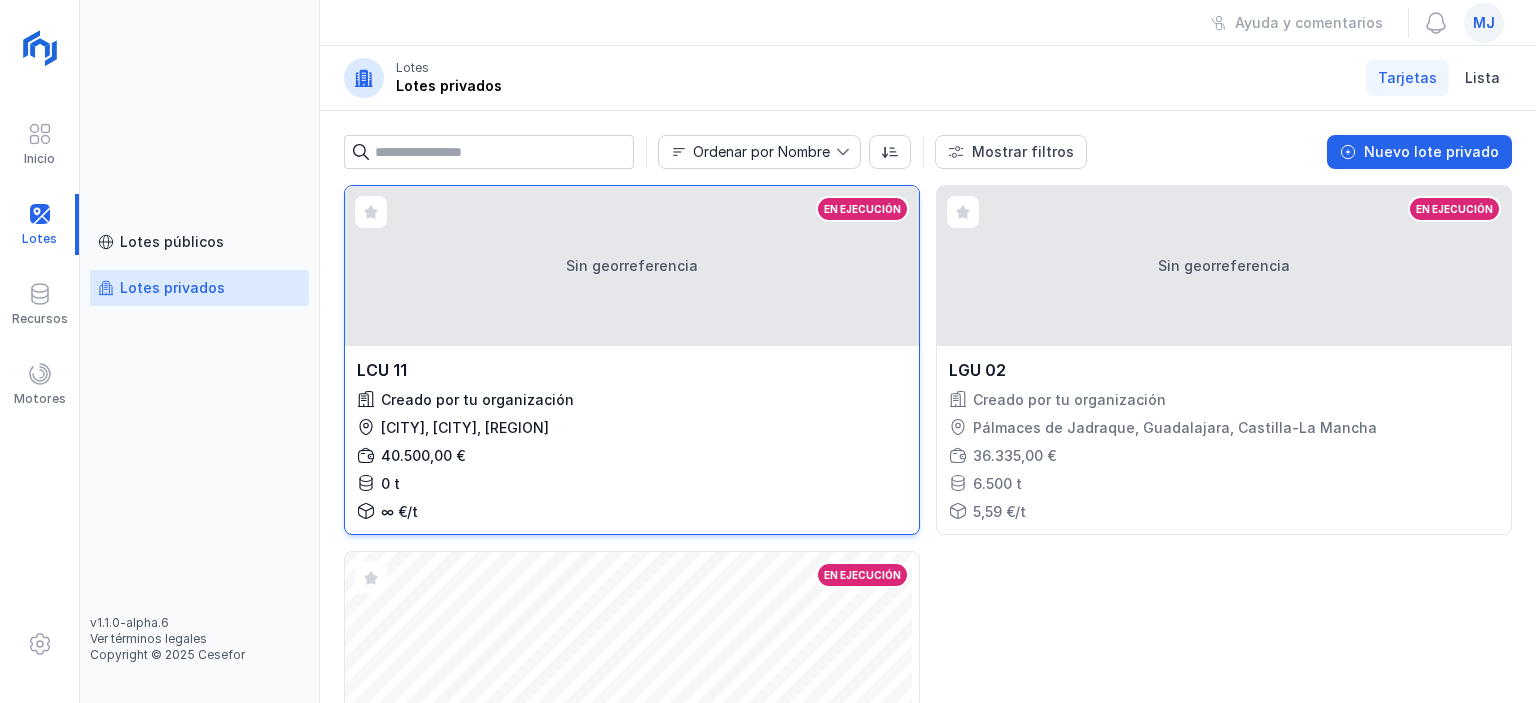 click on "Sin georreferencia" at bounding box center (632, 266) 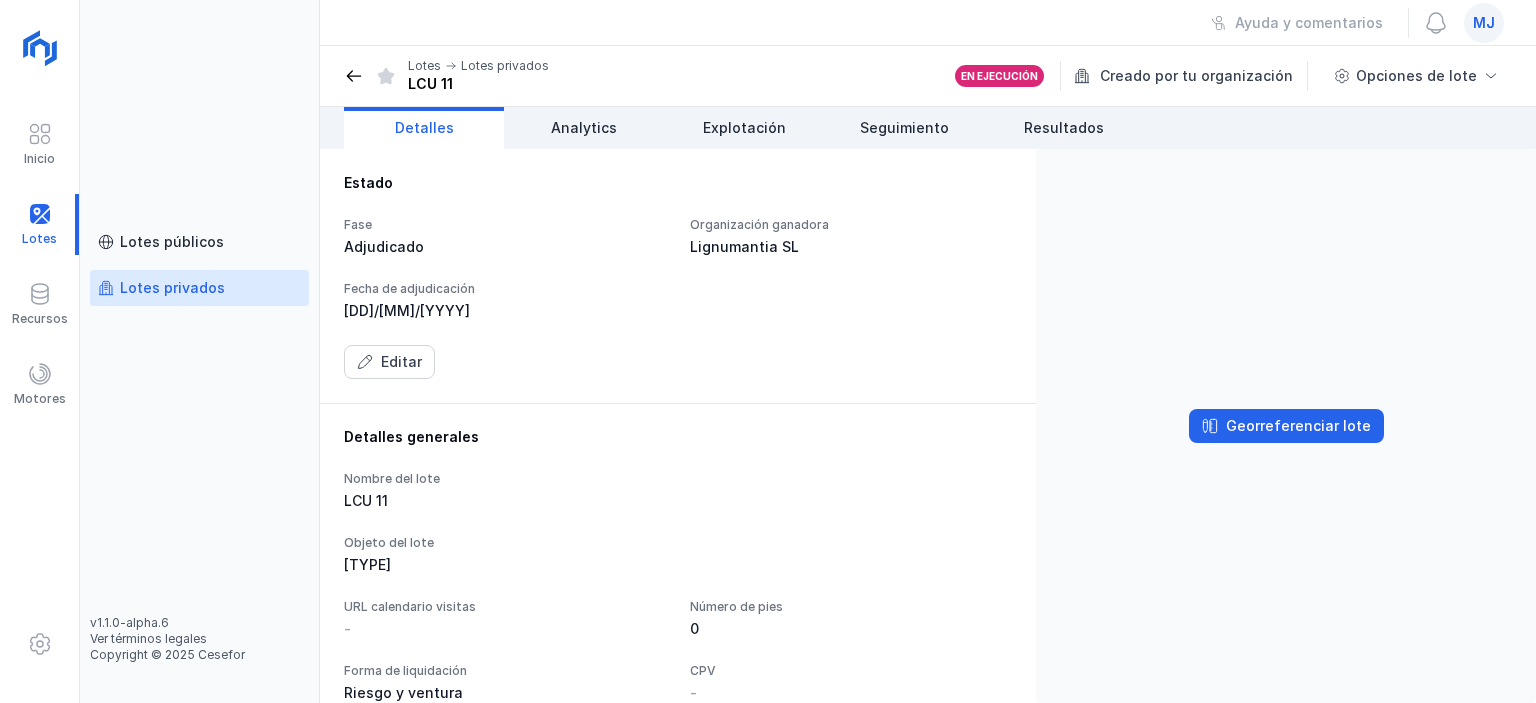 click on "Objeto del lote  [TYPE]" 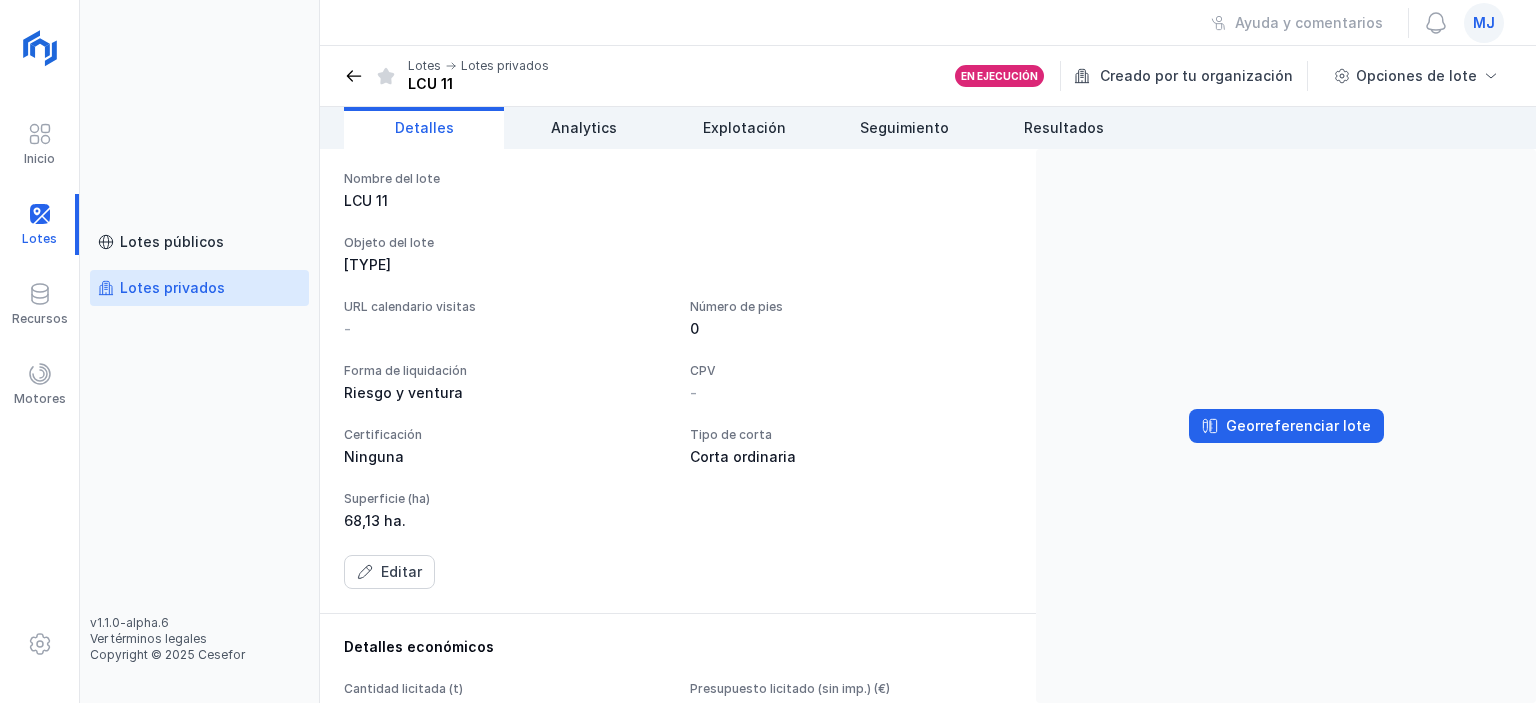 click on "Editar" at bounding box center (389, 572) 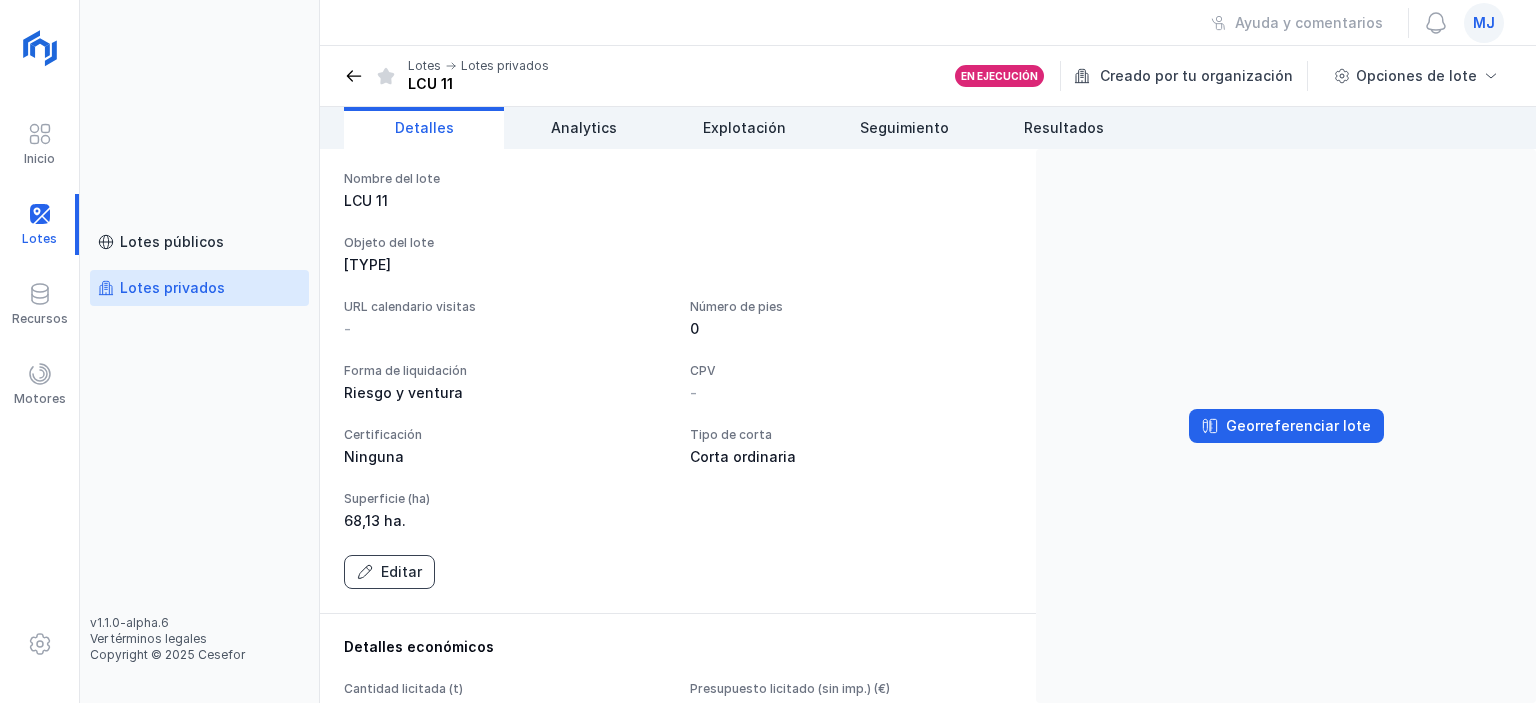 click on "Editar" at bounding box center (389, 572) 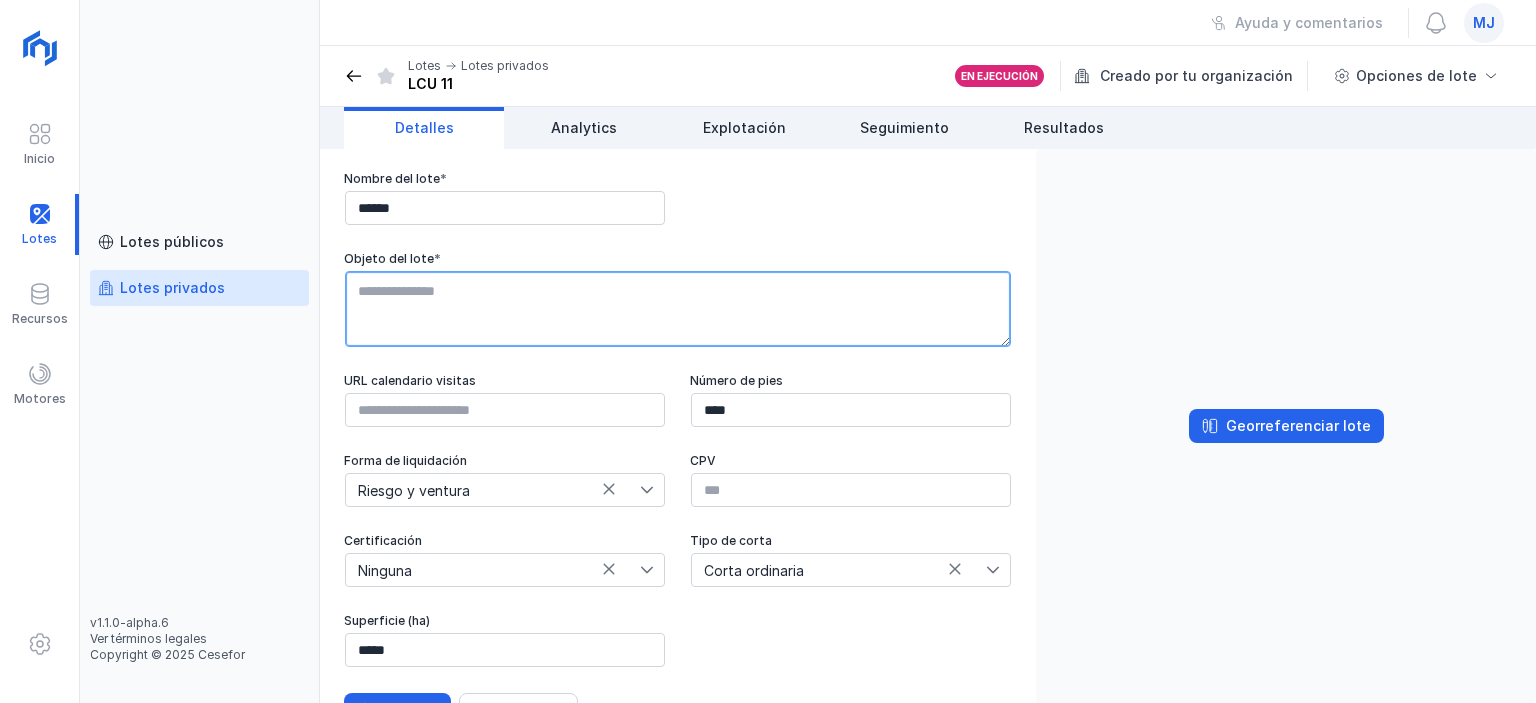 click at bounding box center [678, 309] 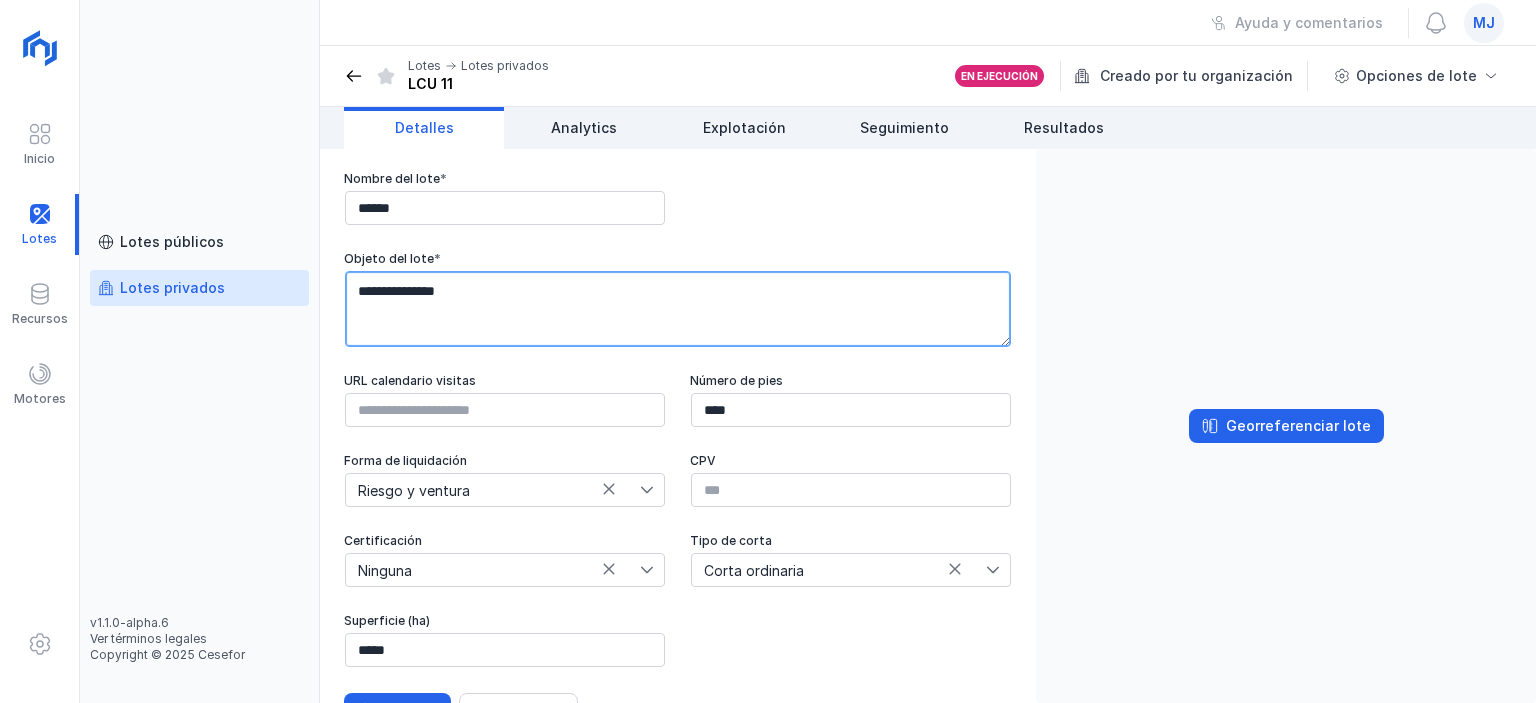 type on "**********" 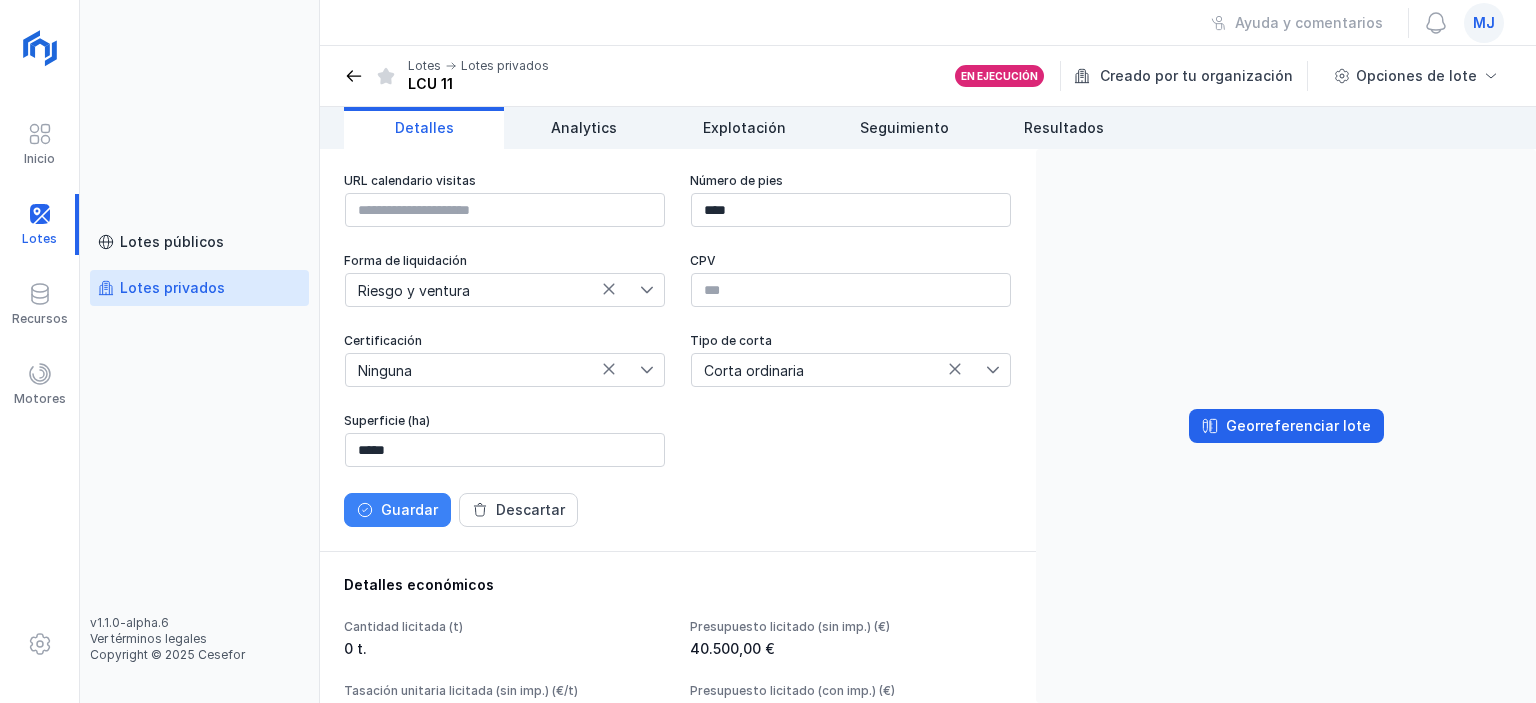 click on "Guardar" 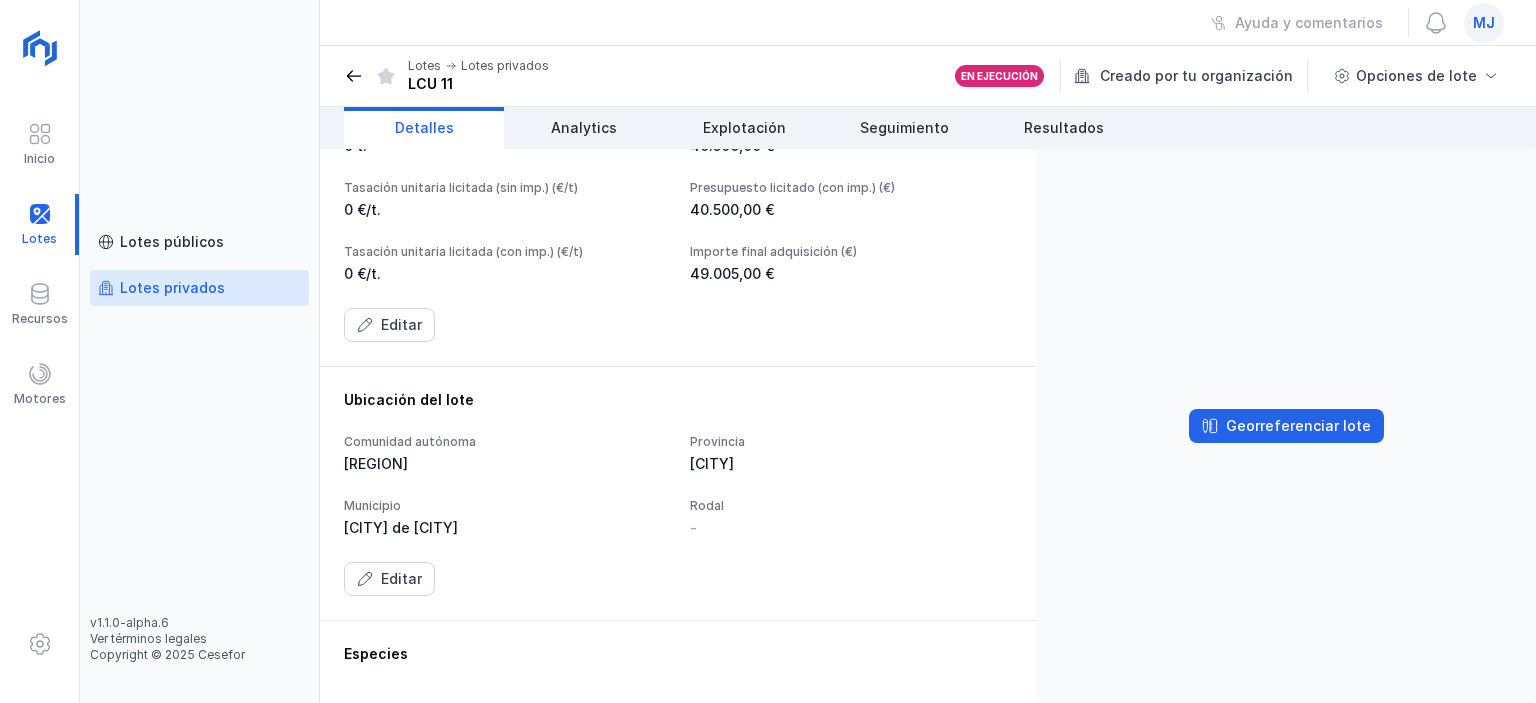 scroll, scrollTop: 565, scrollLeft: 0, axis: vertical 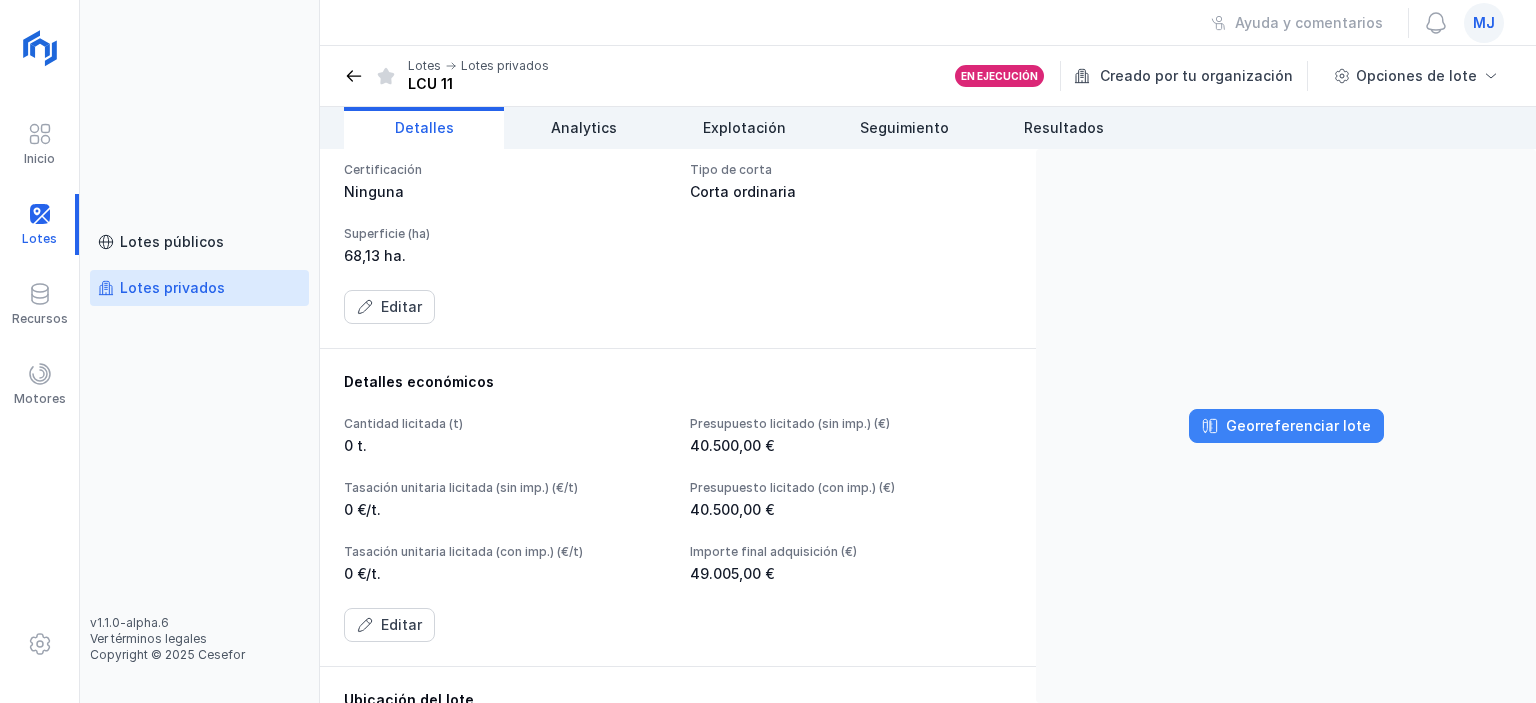 click on "Georreferenciar lote" 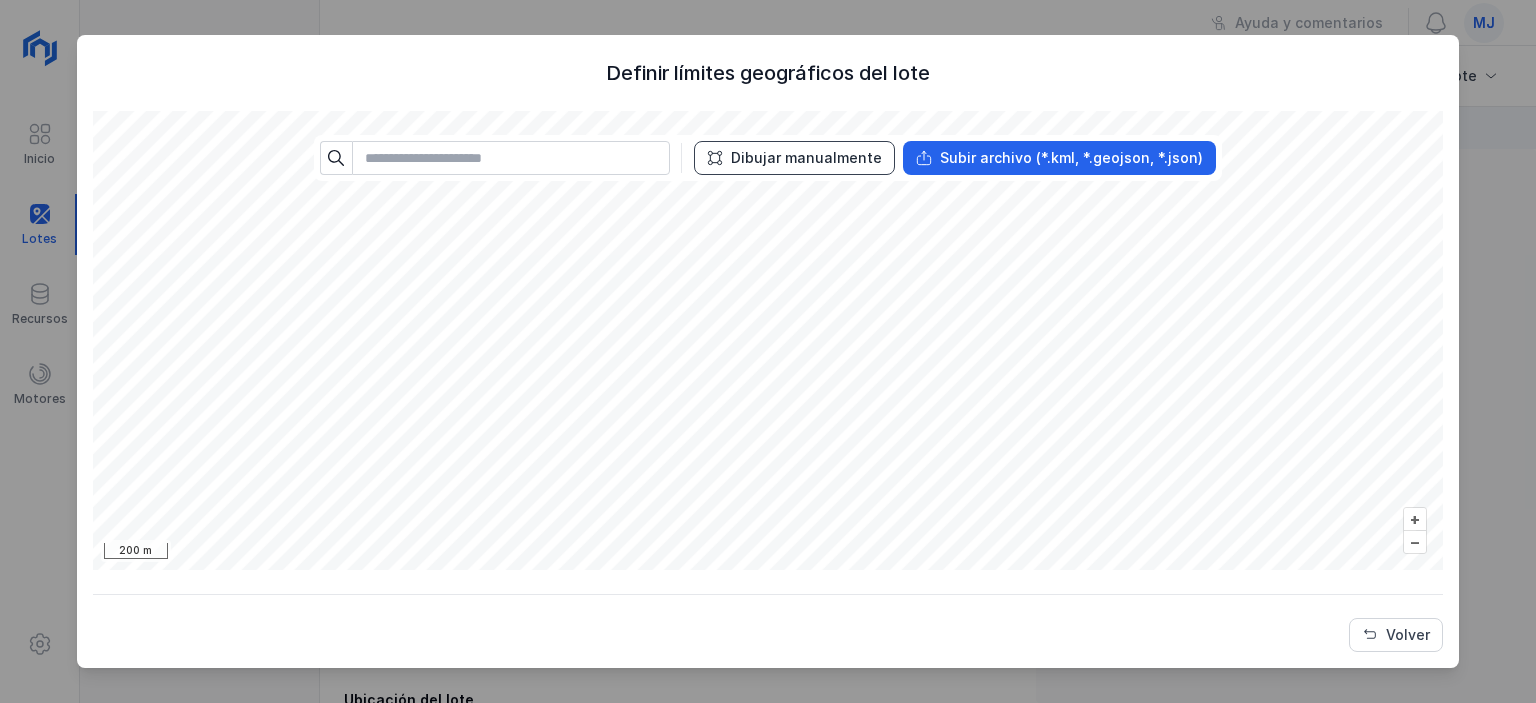 click on "Dibujar manualmente" 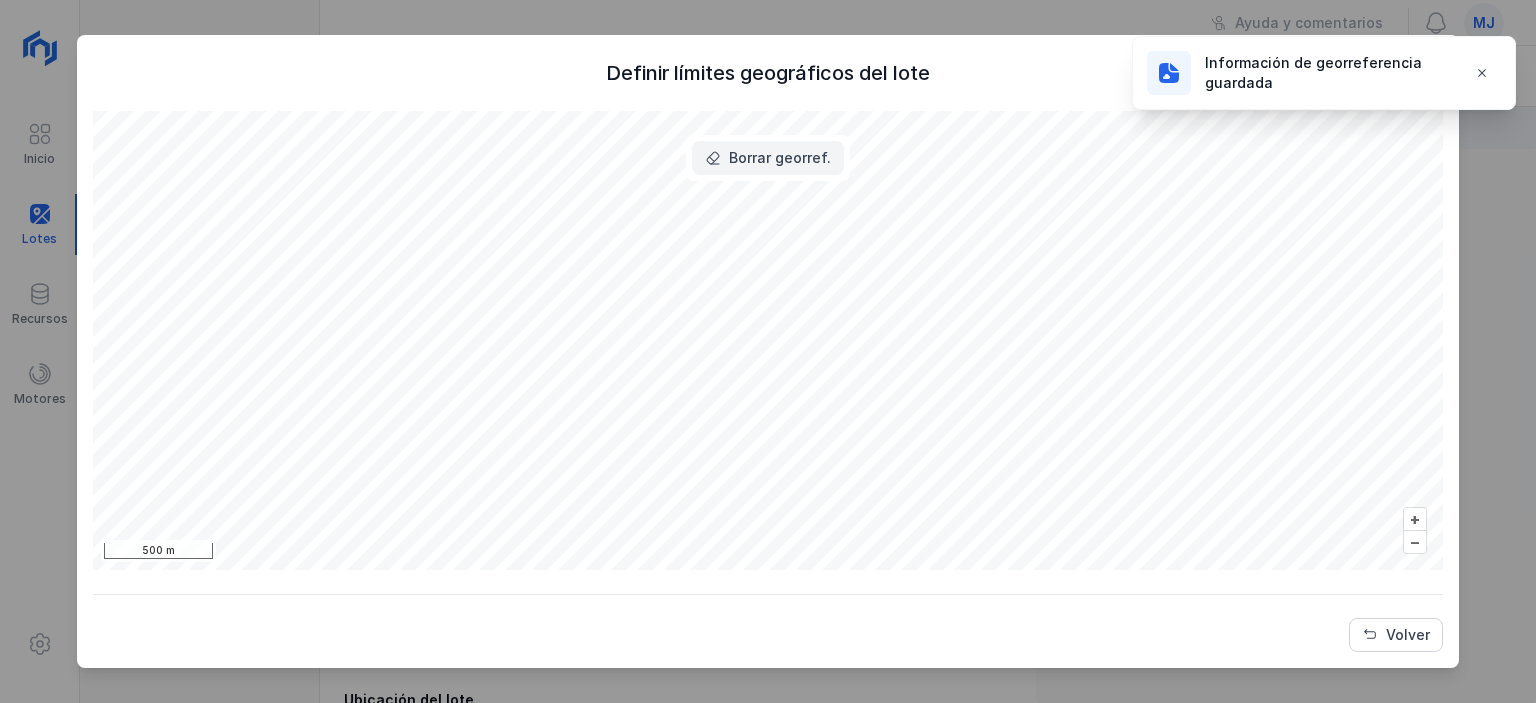 click on "Borrar georref." 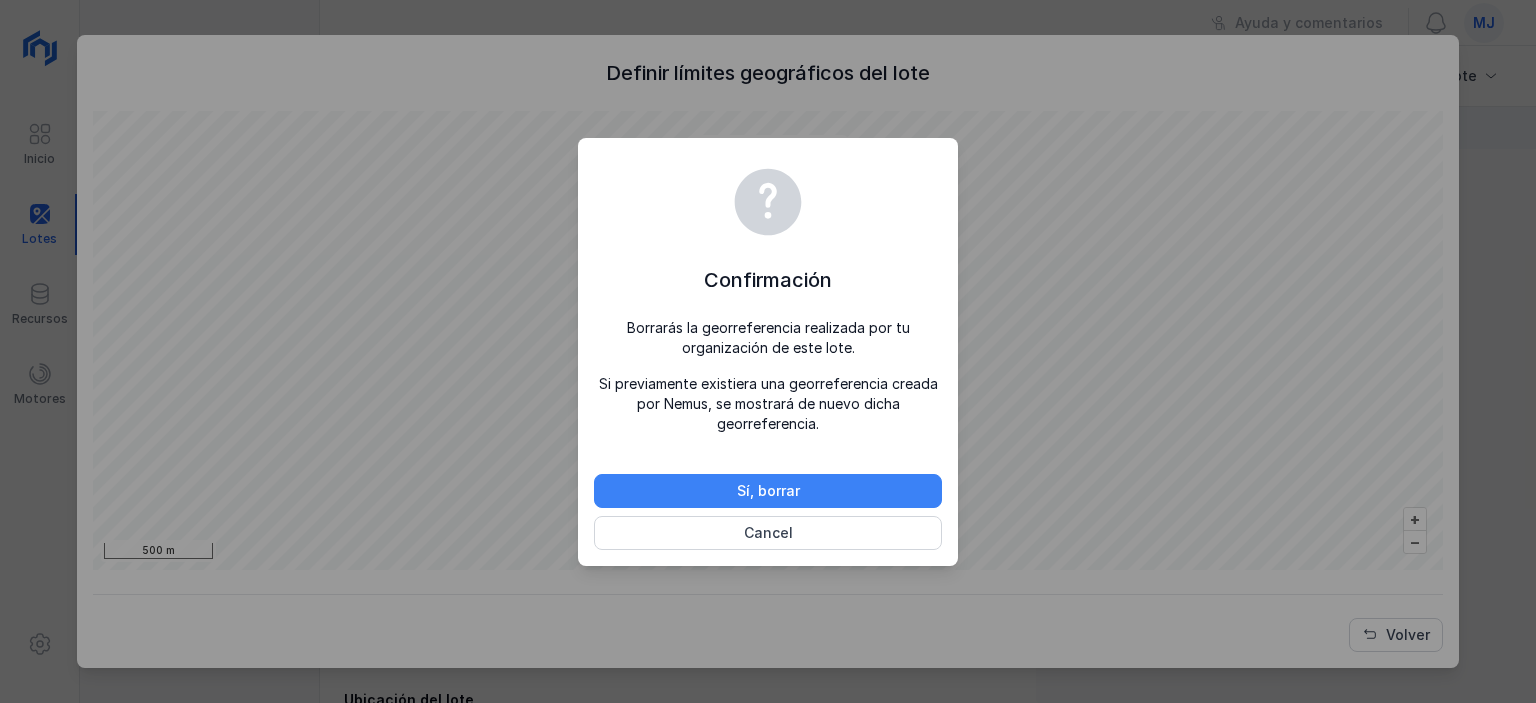 click on "Sí, borrar" 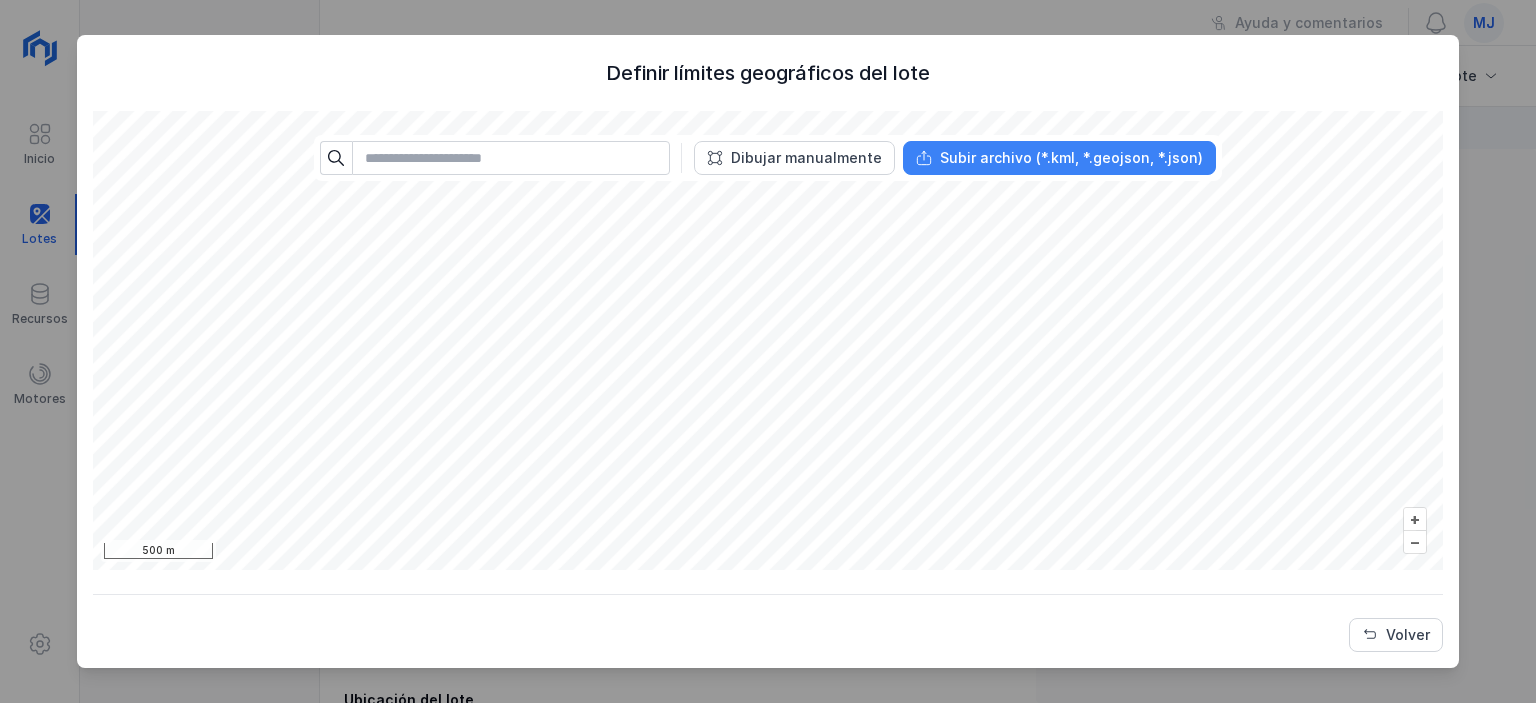click on "Subir archivo (*.kml, *.geojson, *.json)" 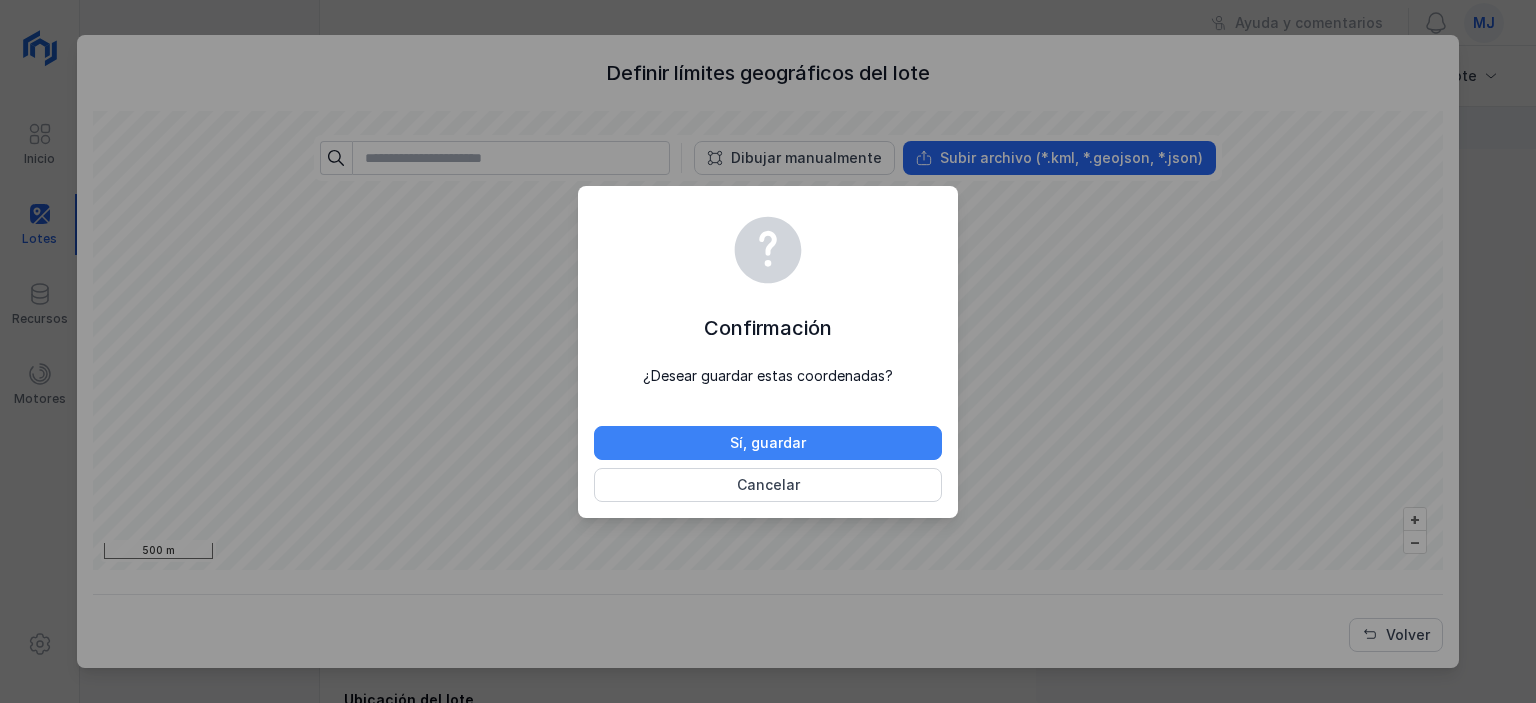 click on "Sí, guardar" 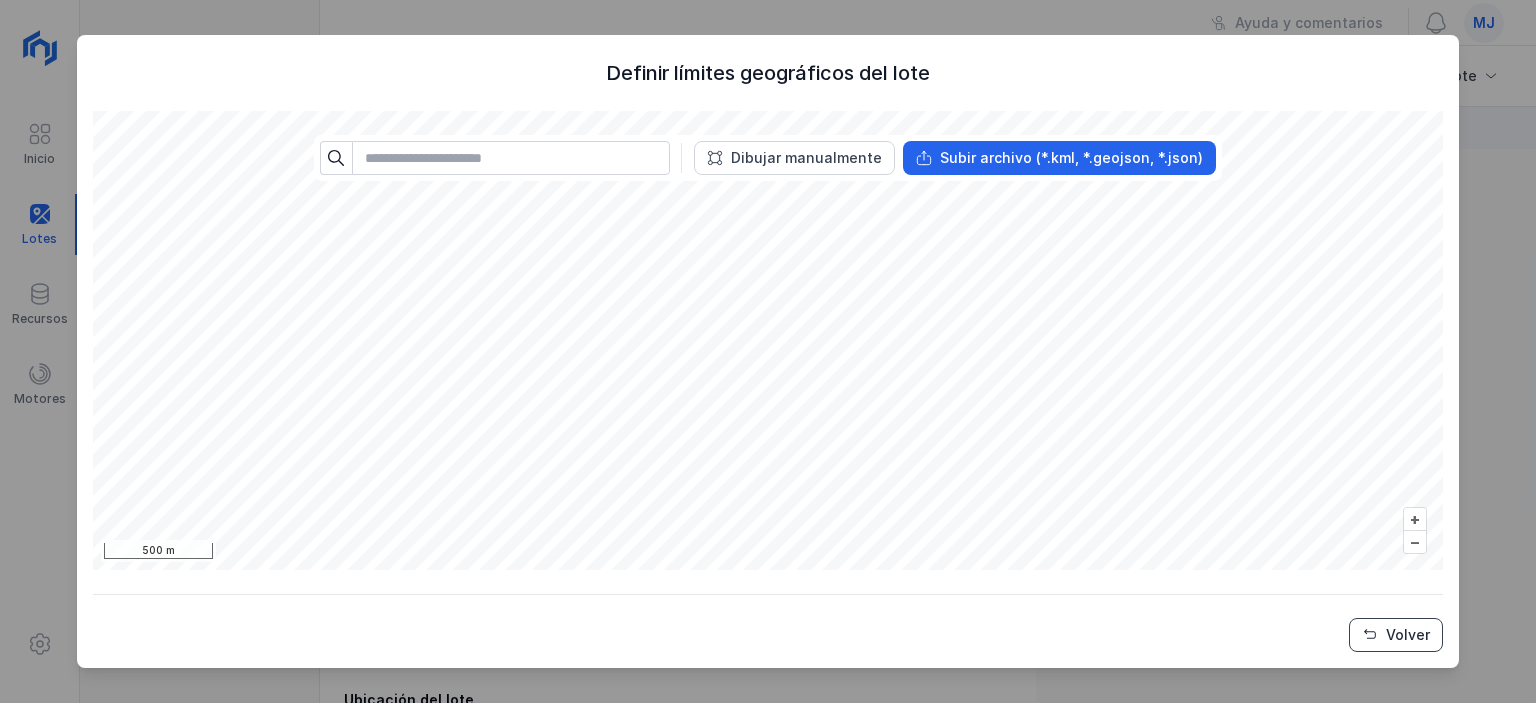 click on "Volver" at bounding box center (1396, 635) 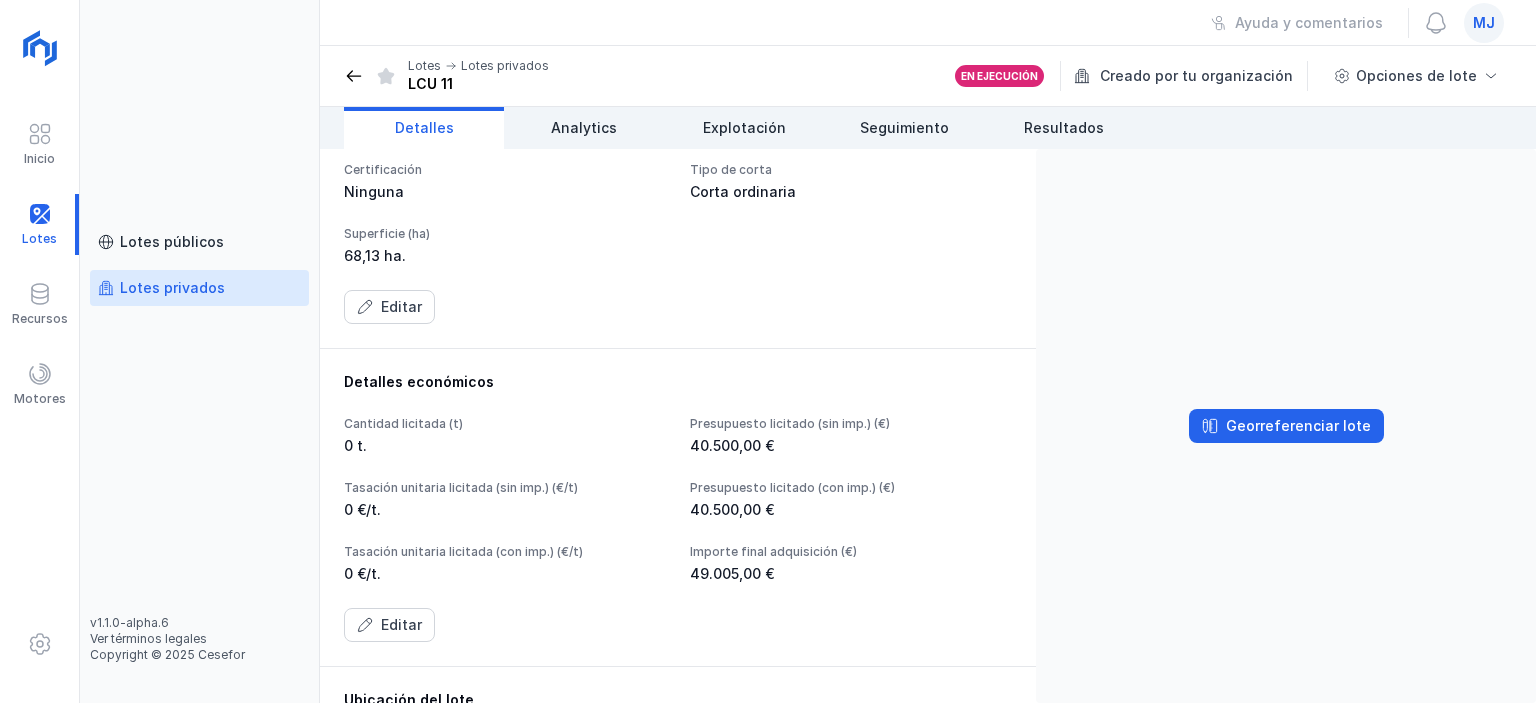 click at bounding box center (354, 76) 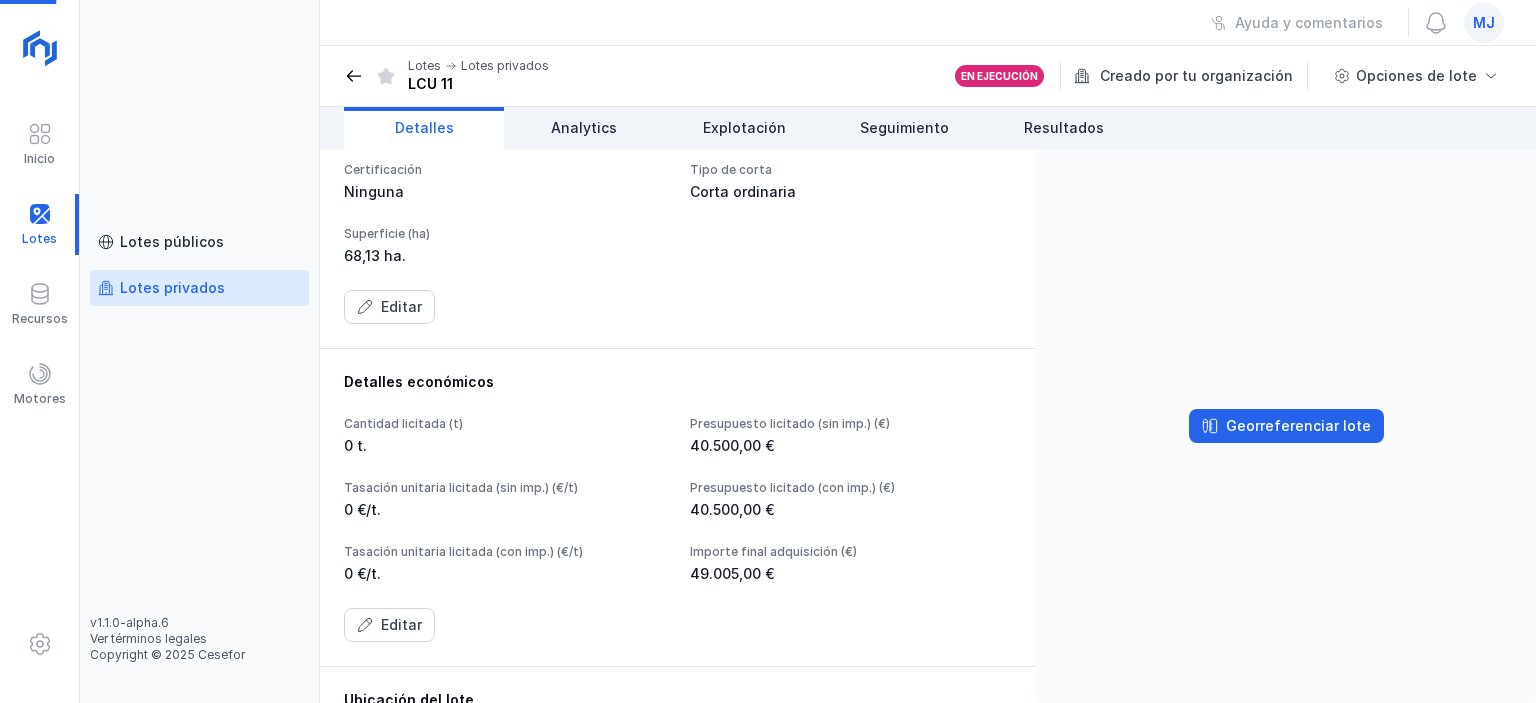 click on "Lotes privados" at bounding box center [199, 288] 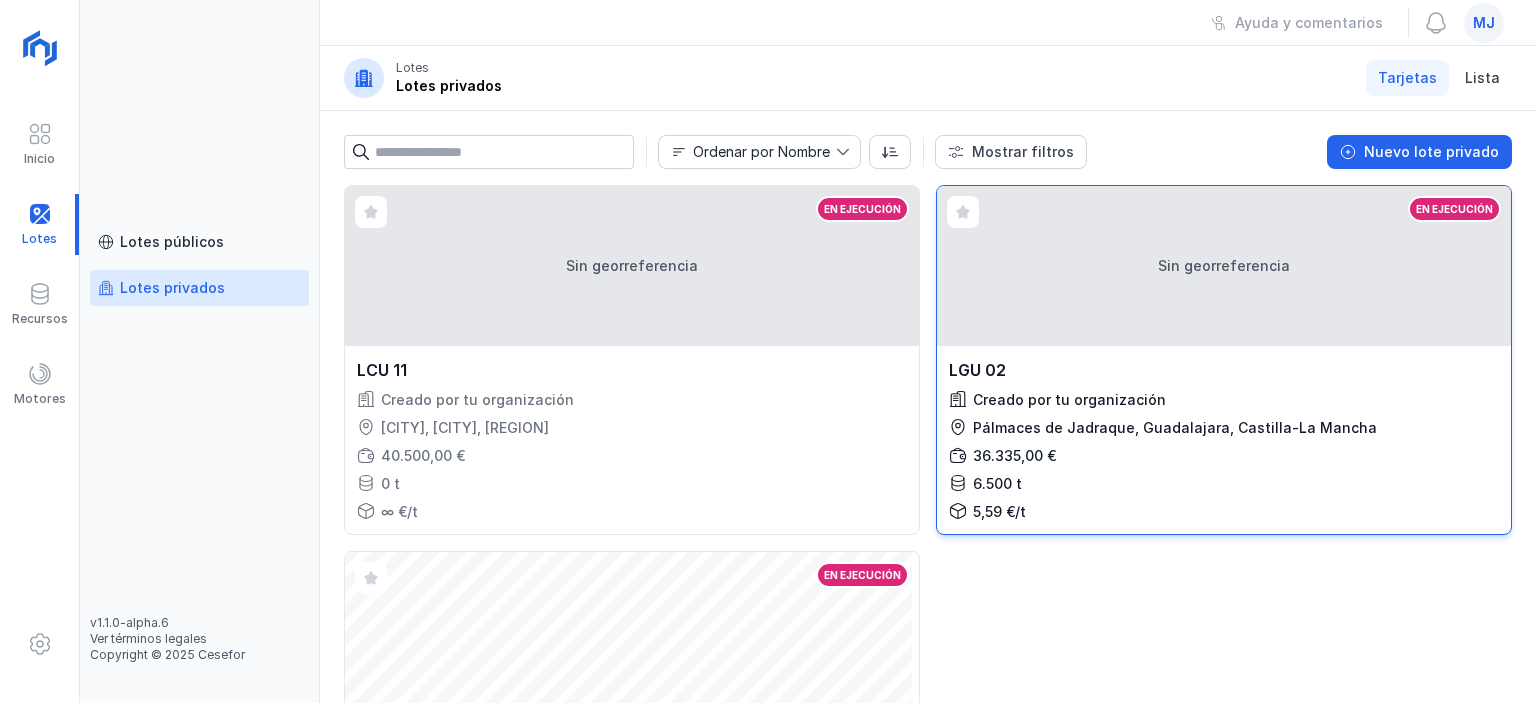 click on "Sin georreferencia" at bounding box center (1224, 266) 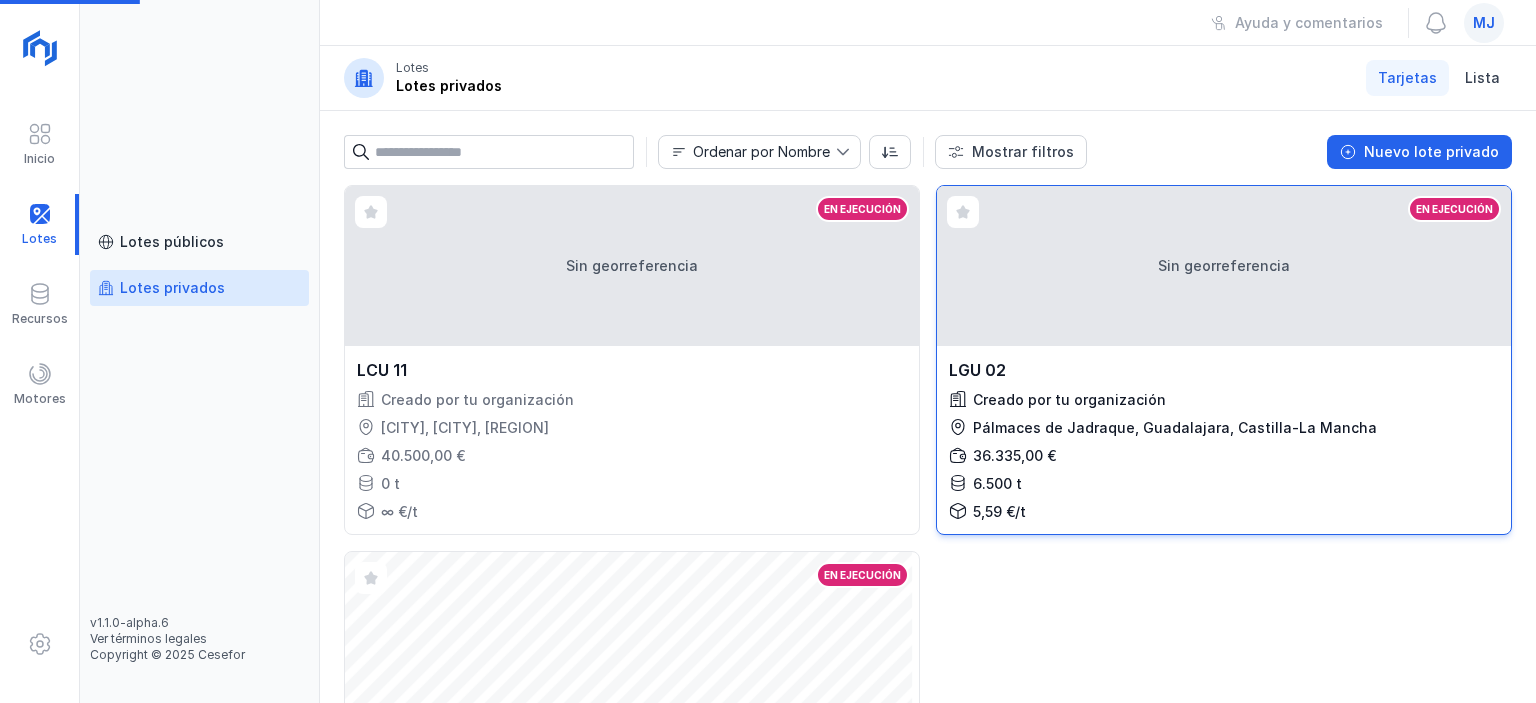 click on "Sin georreferencia" at bounding box center (1224, 266) 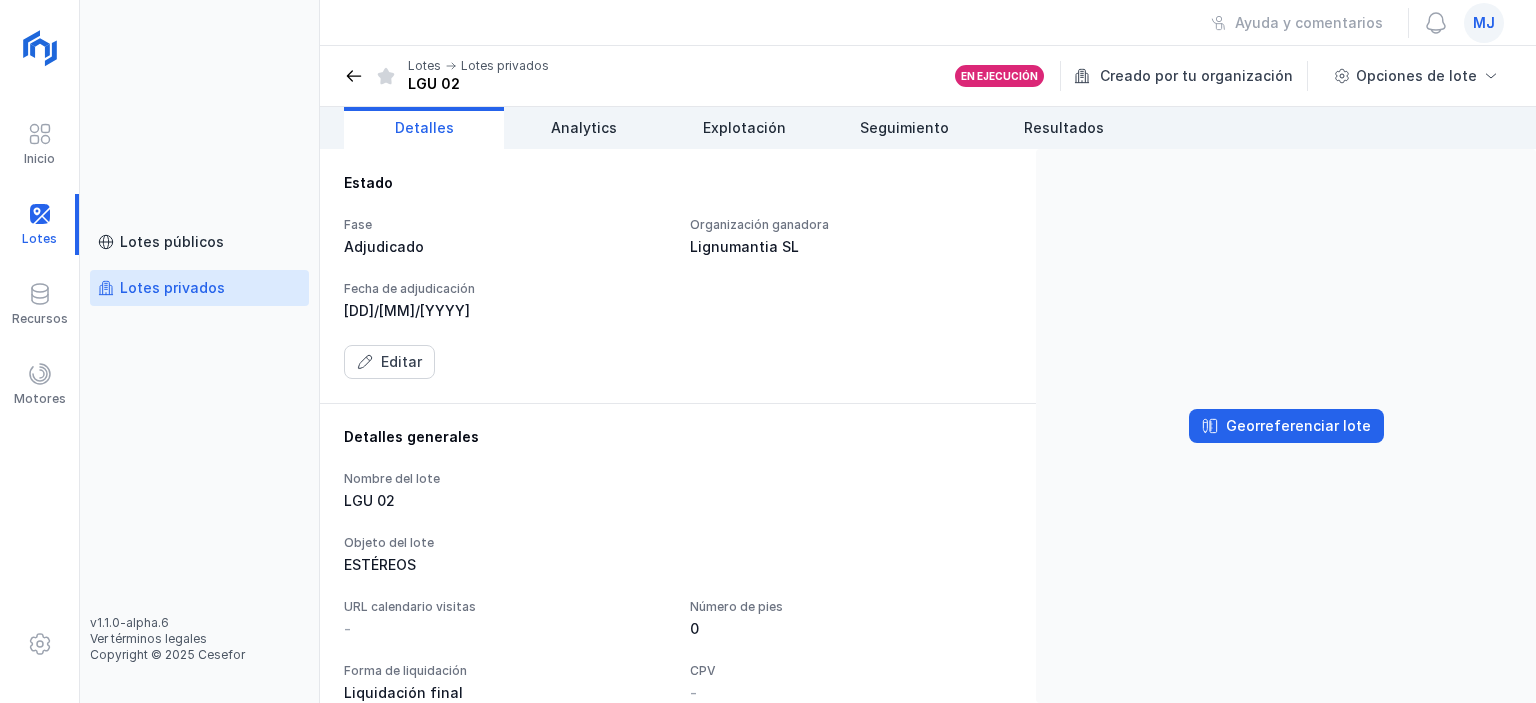 click on "Objeto del lote  [TYPE]" 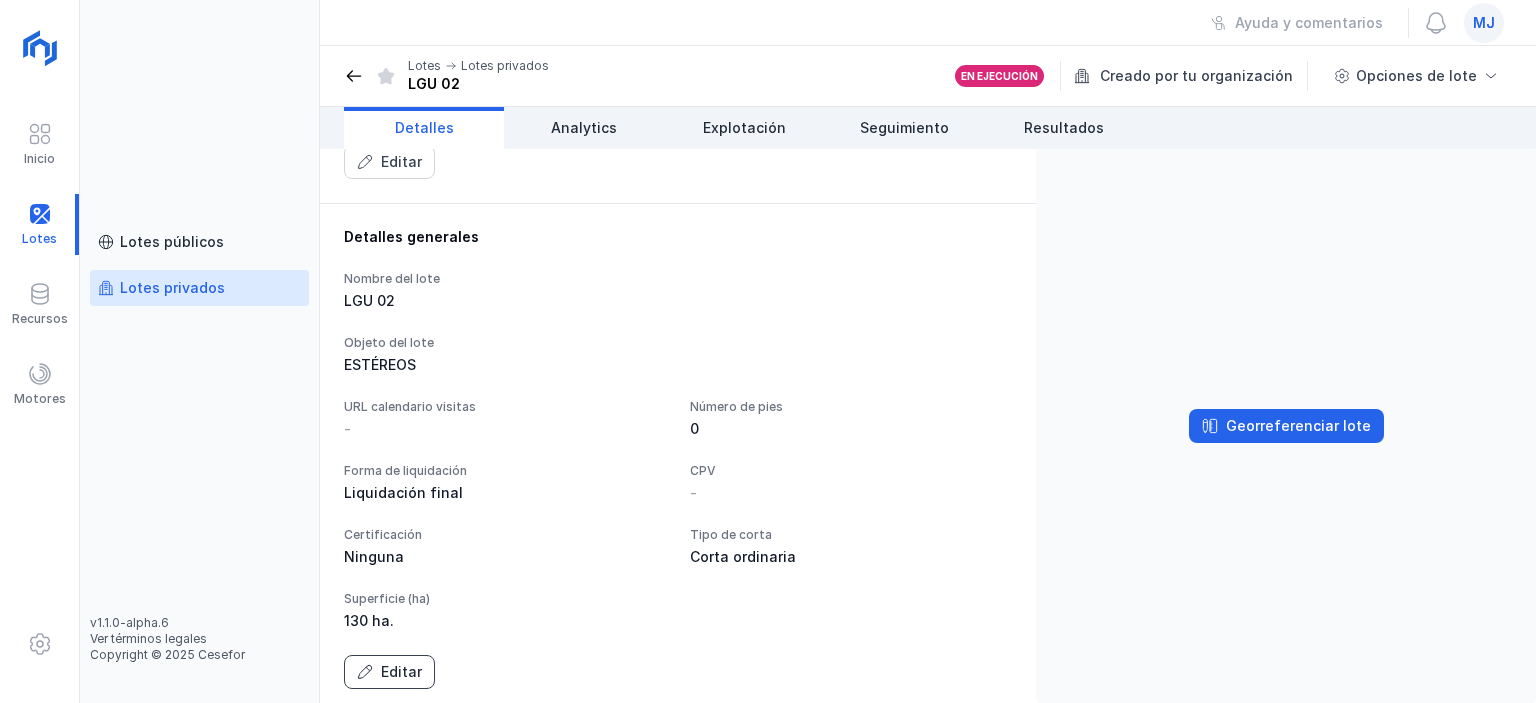 click on "Editar" at bounding box center [389, 672] 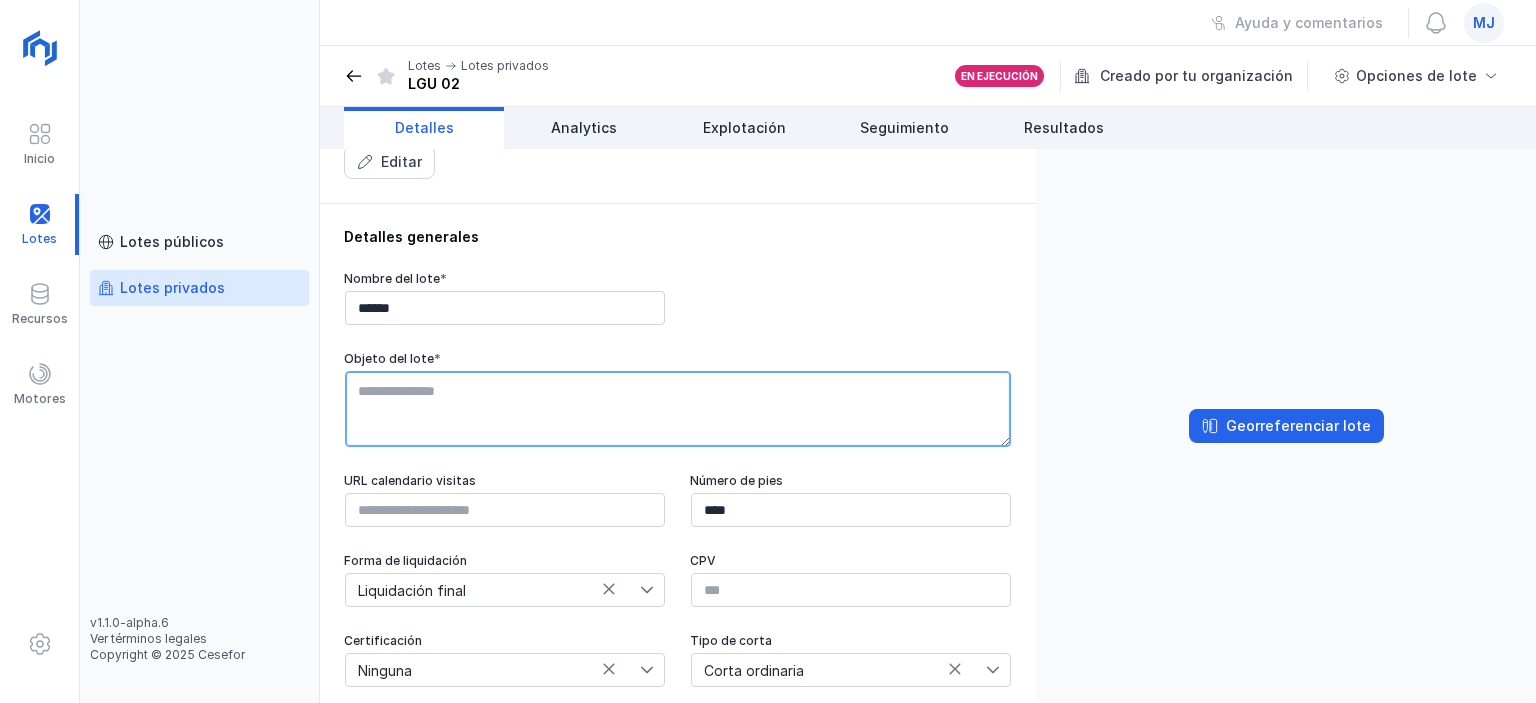 click at bounding box center (678, 409) 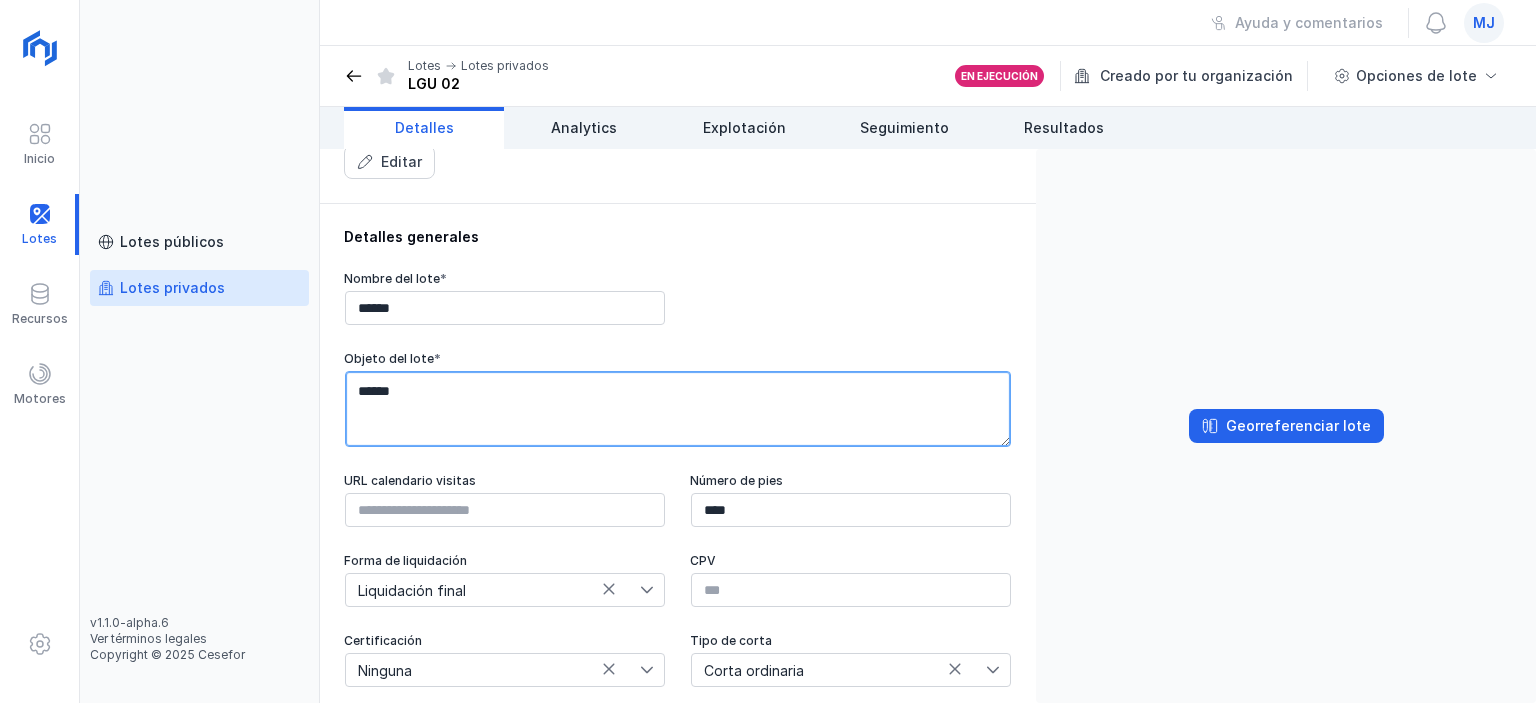 type on "******" 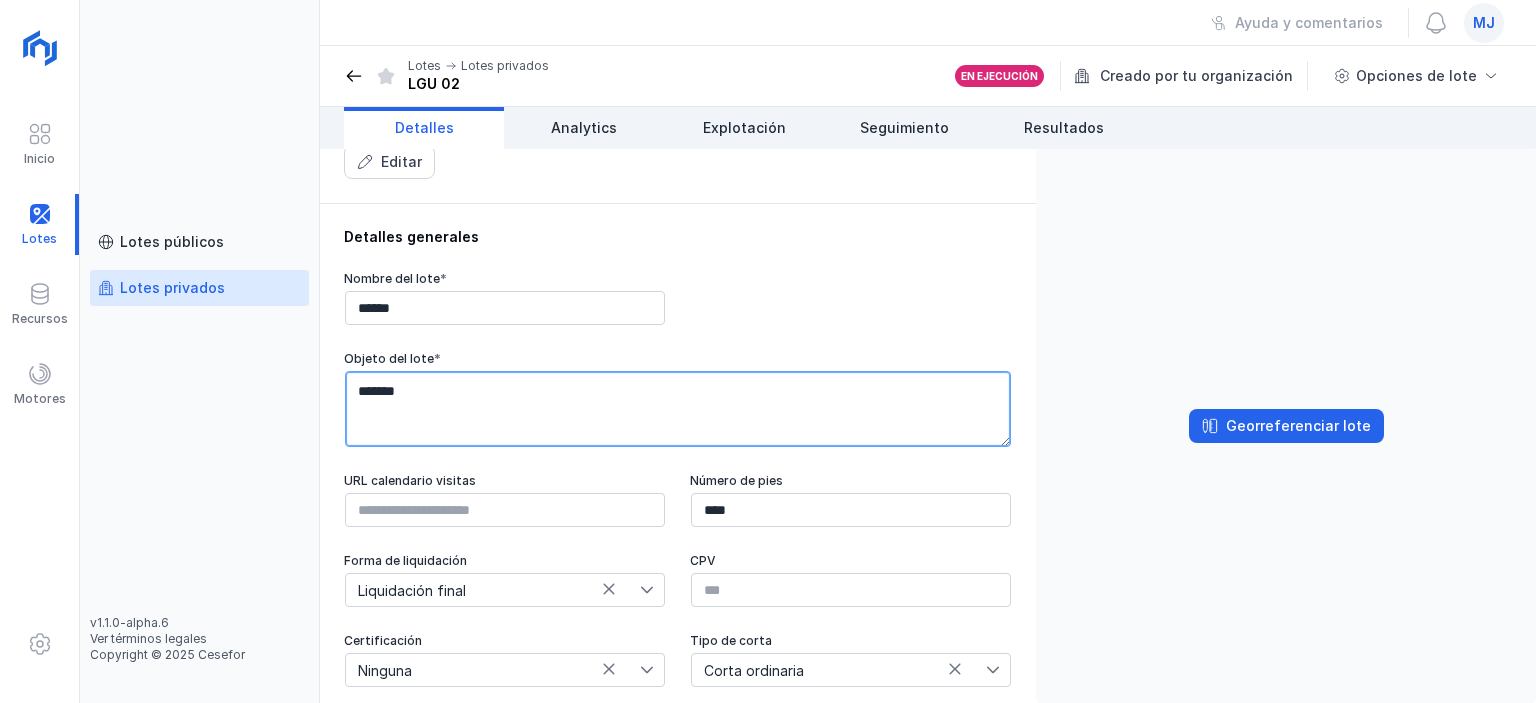 scroll, scrollTop: 600, scrollLeft: 0, axis: vertical 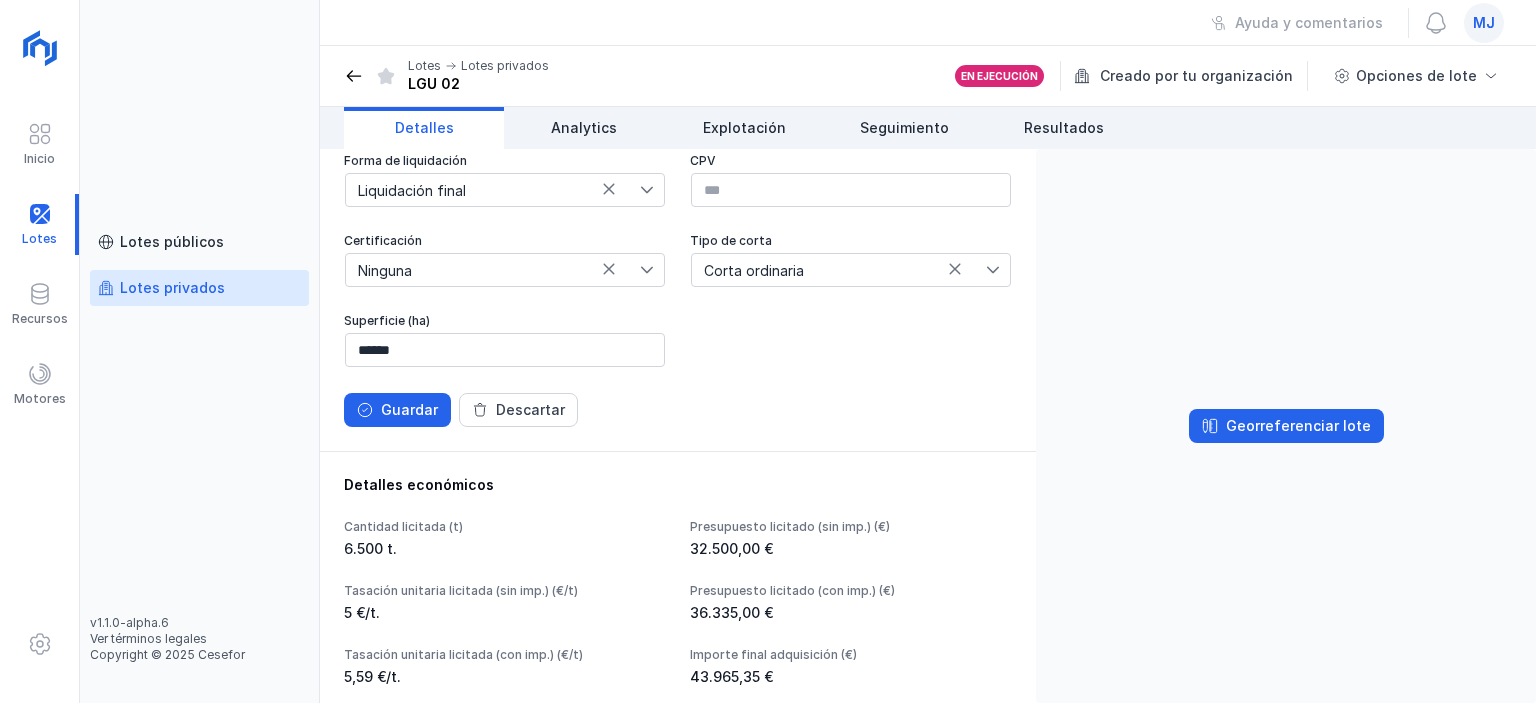 click on "Guardar" at bounding box center [397, 410] 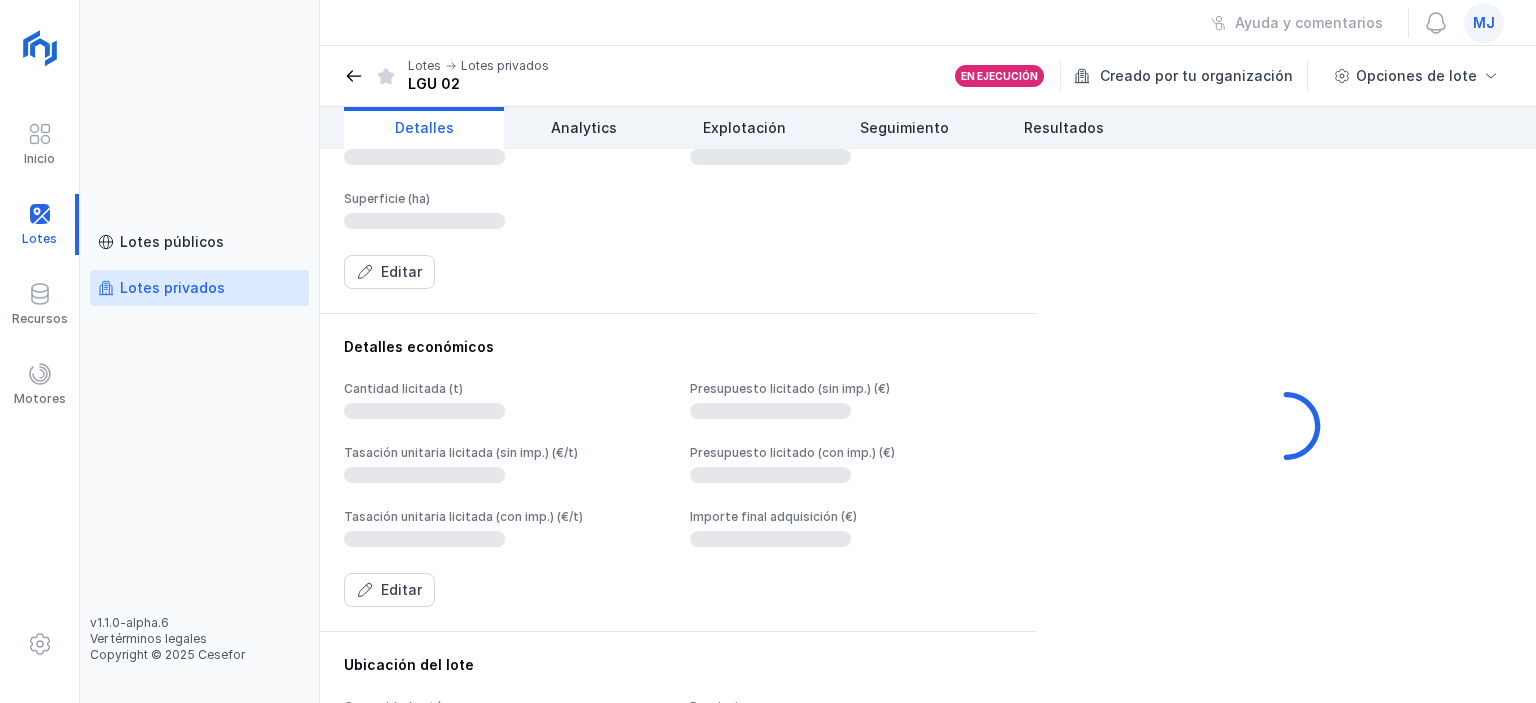 scroll, scrollTop: 506, scrollLeft: 0, axis: vertical 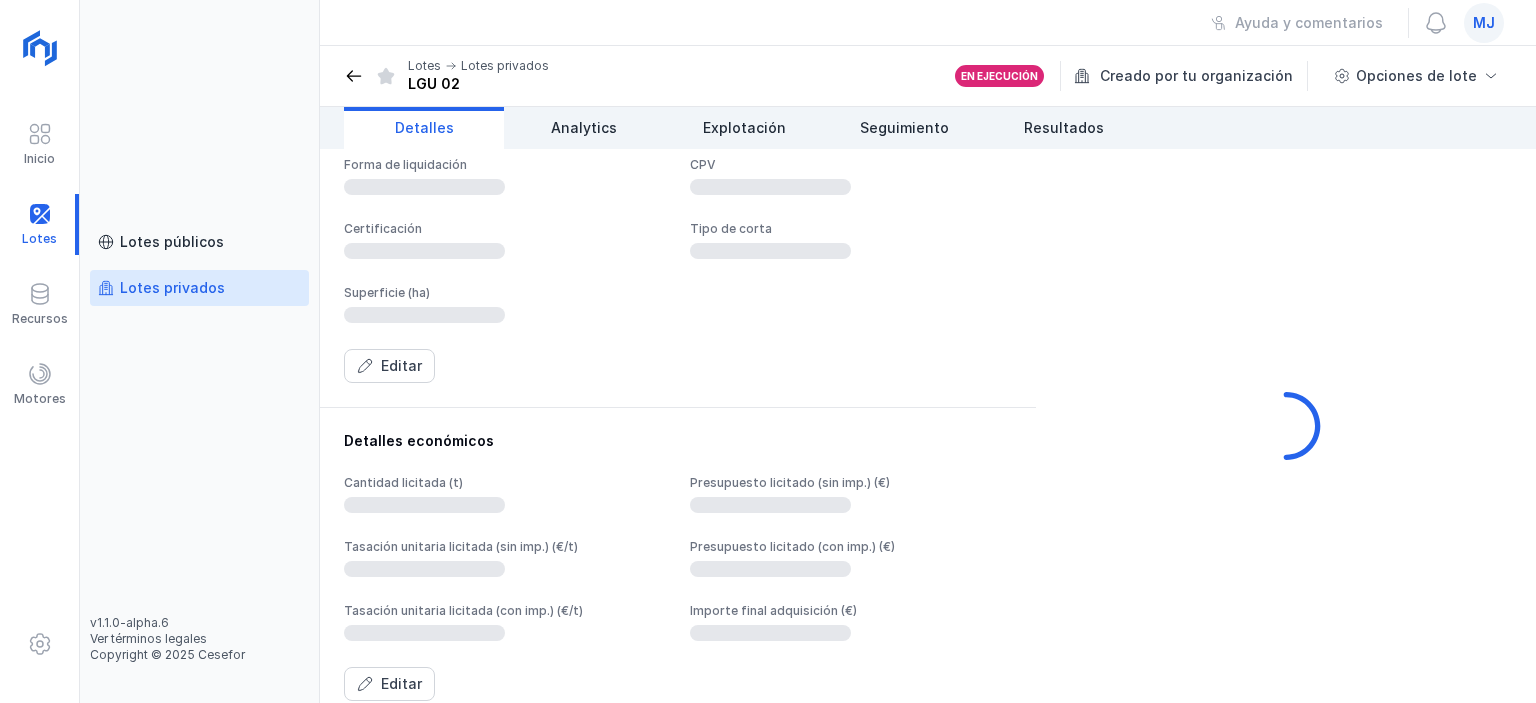 click on "Detalles económicos Cantidad licitada (t)  Presupuesto licitado (sin imp.) (€)  Tasación unitaria licitada (sin imp.) (€/t)  Presupuesto licitado (con imp.) (€)  Tasación unitaria licitada (con imp.) (€/t)  Importe final adquisición (€)  Editar" at bounding box center (678, 566) 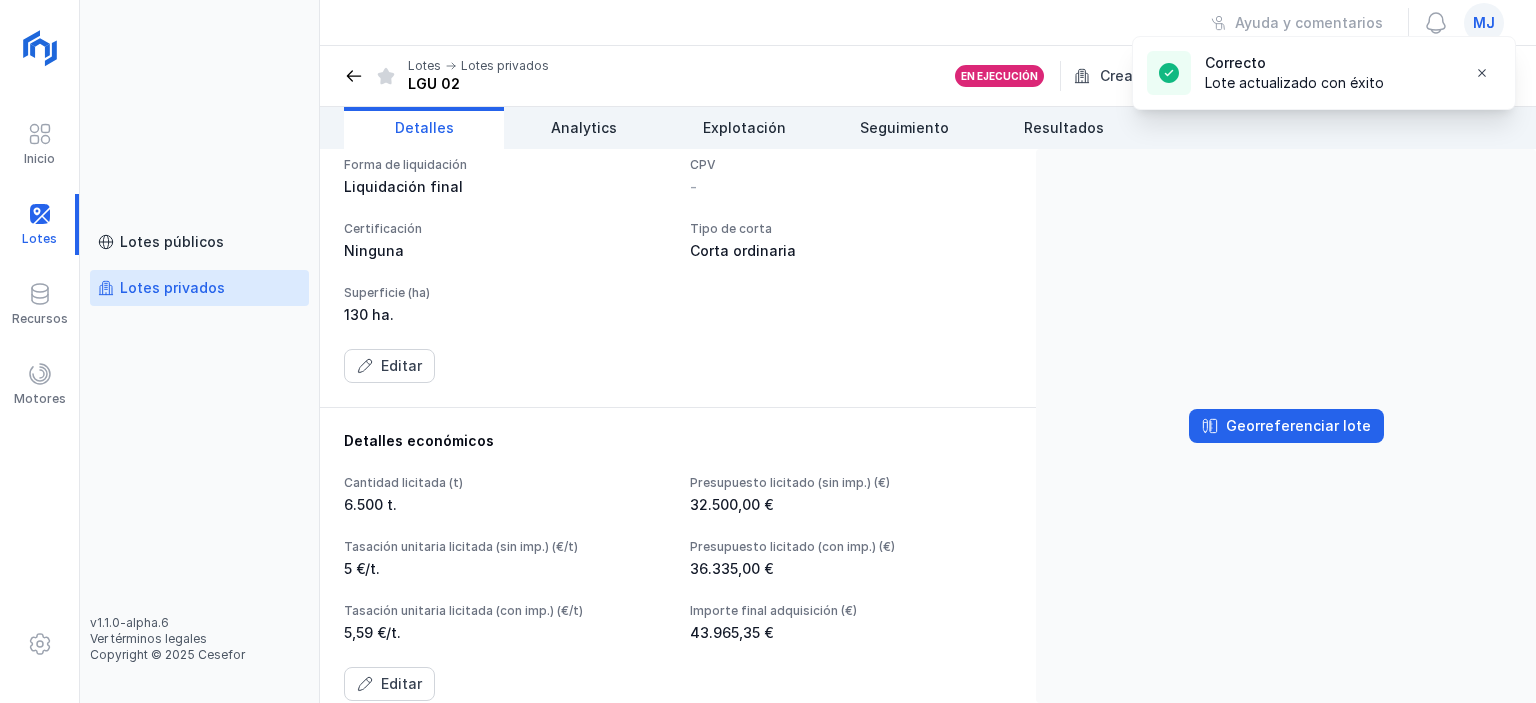 click on "Lotes privados" at bounding box center [172, 288] 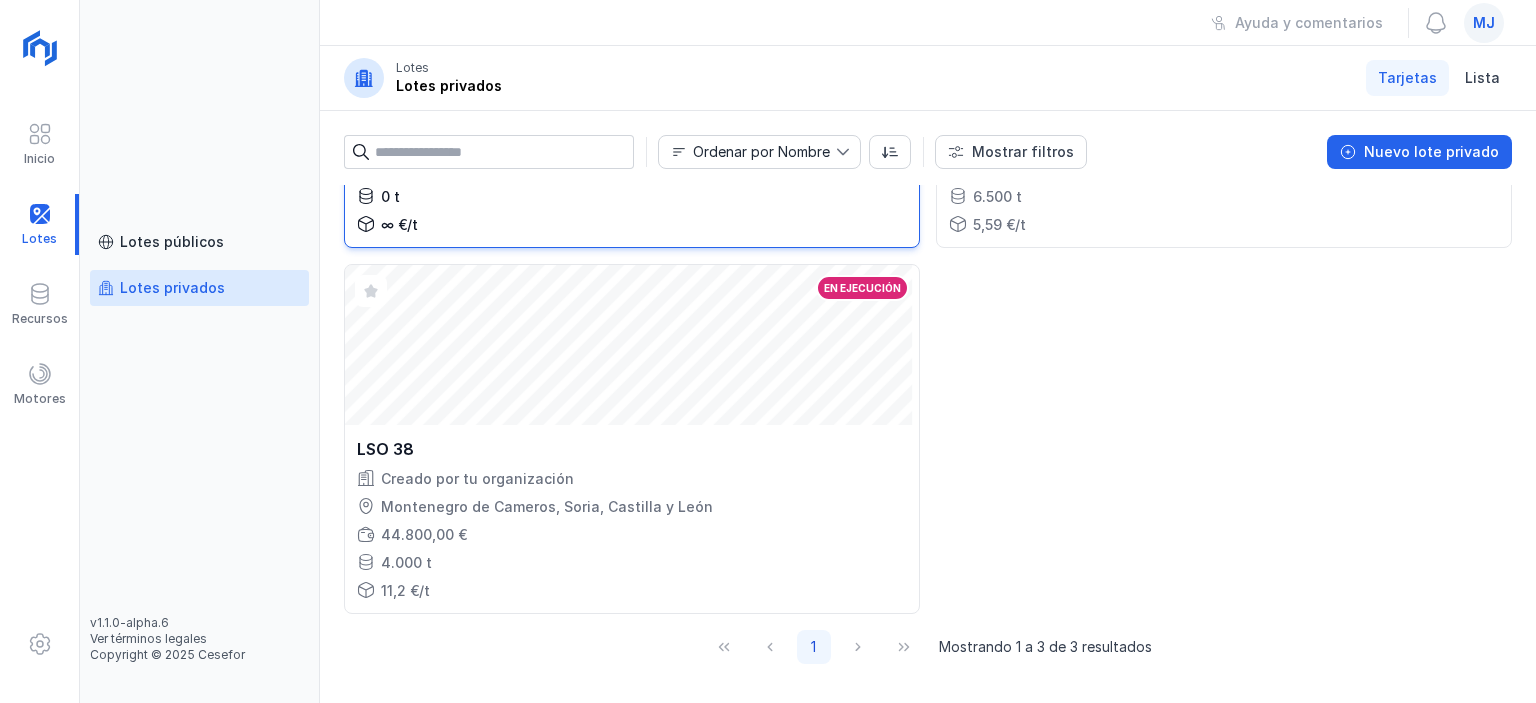 scroll, scrollTop: 0, scrollLeft: 0, axis: both 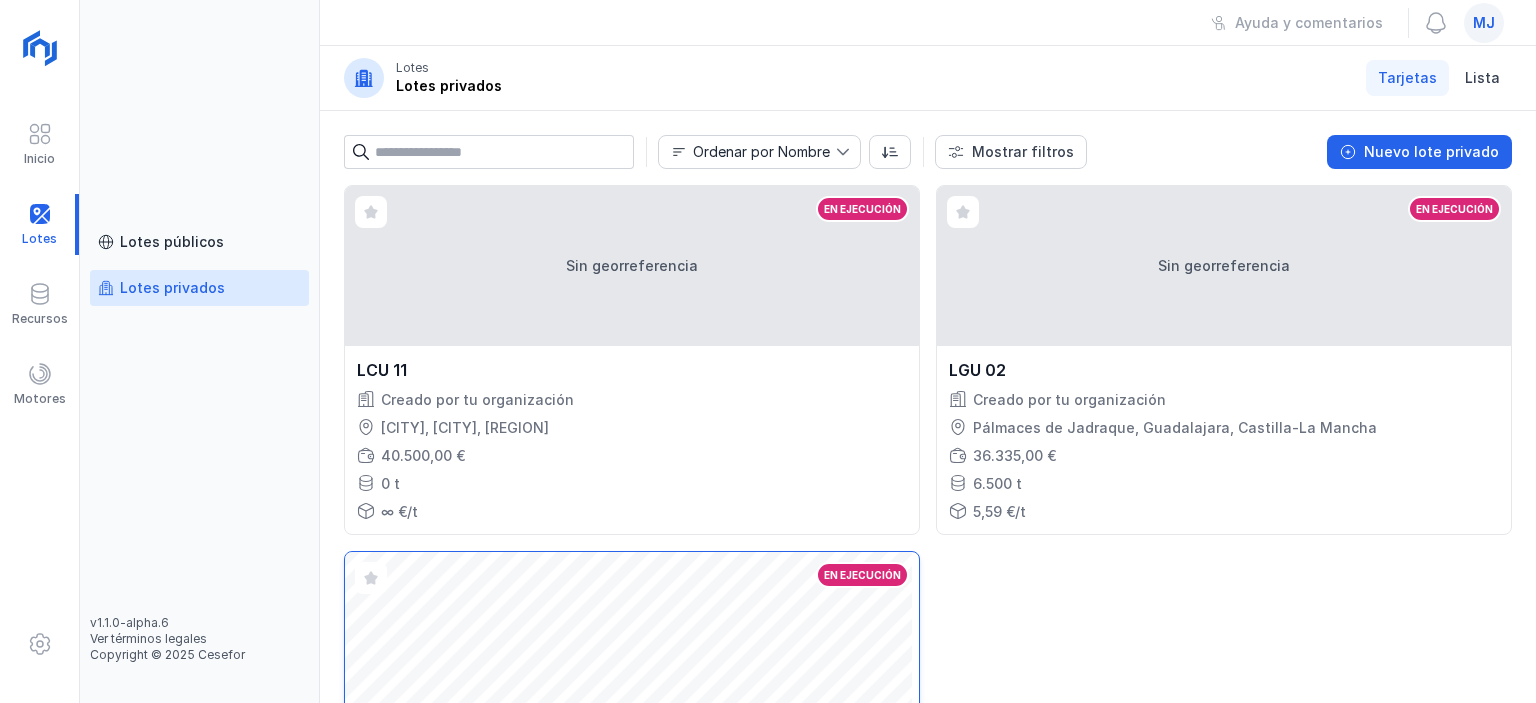 click on "Abrir lote En ejecución" at bounding box center (632, 632) 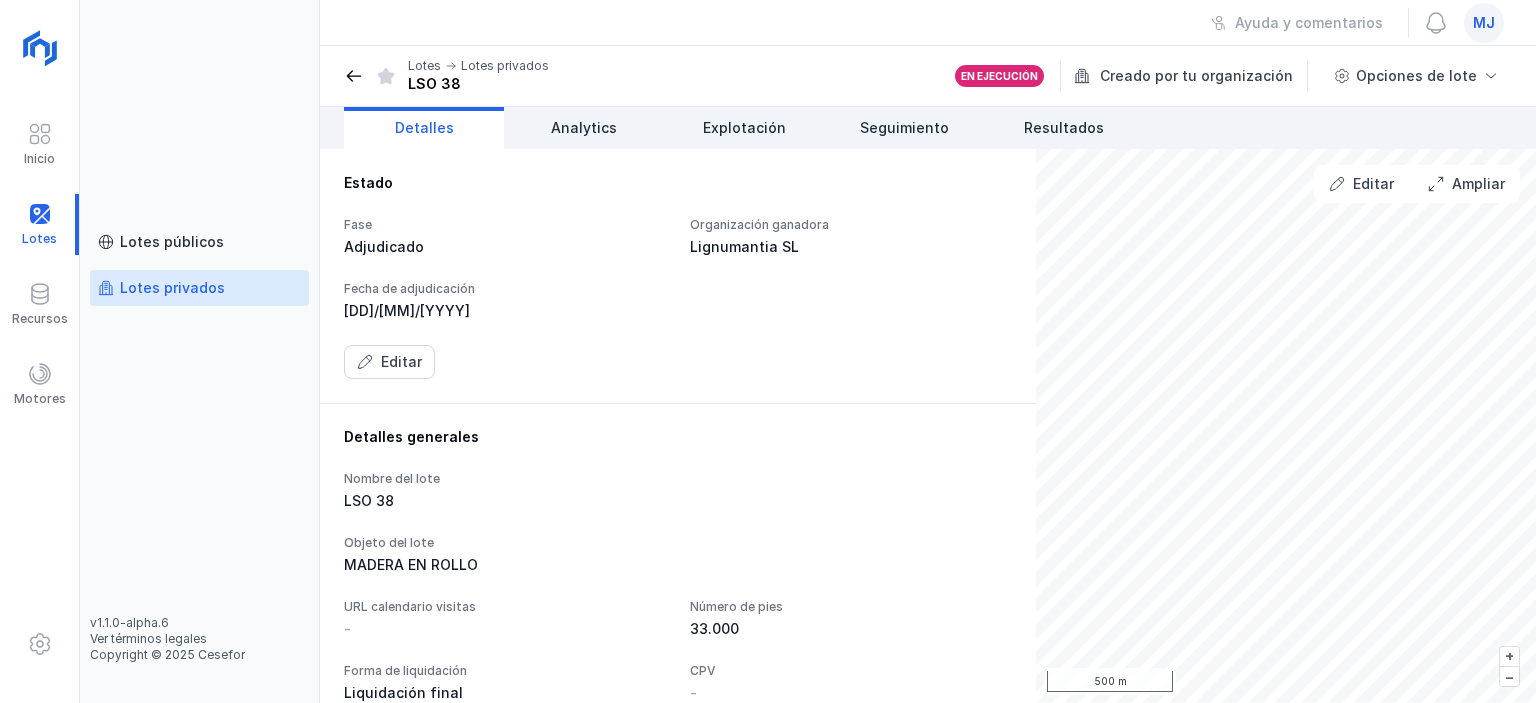 click at bounding box center (354, 76) 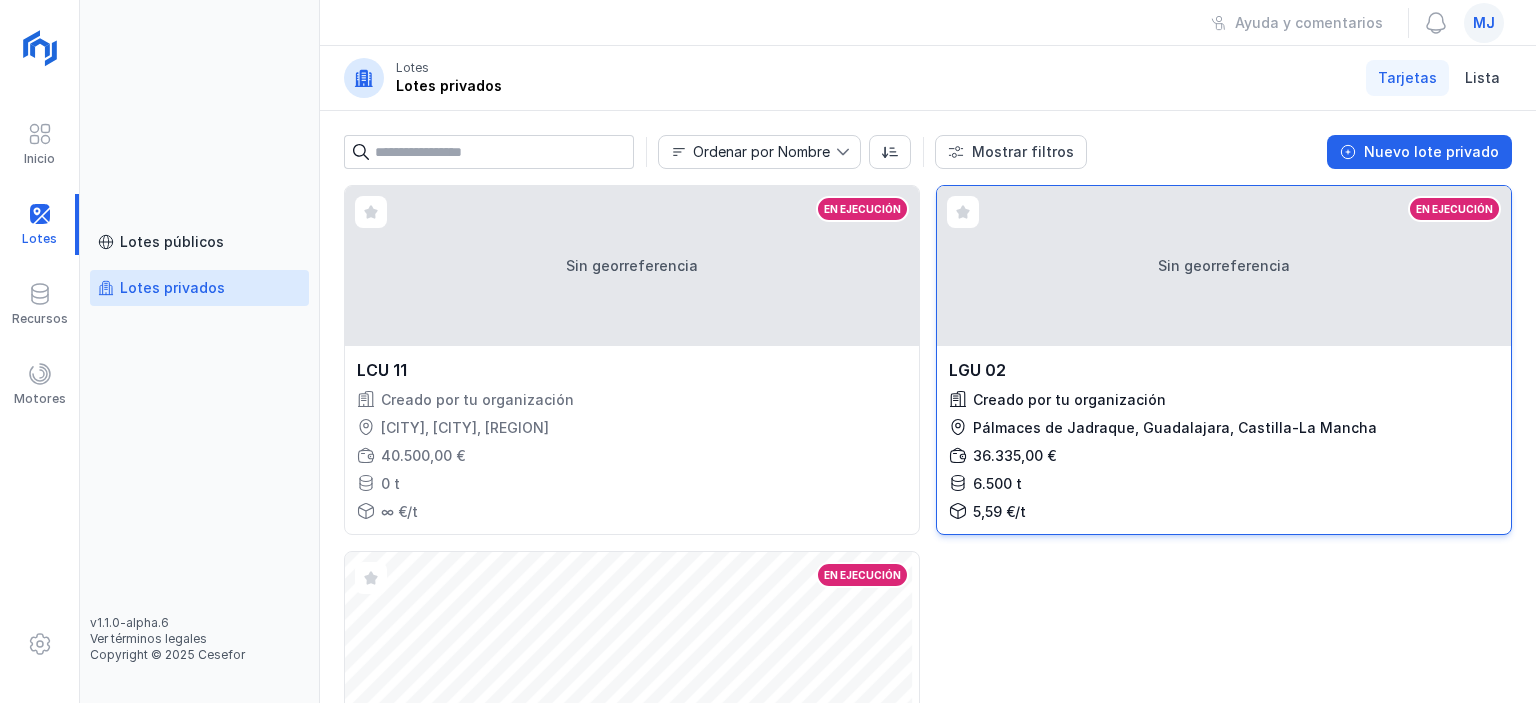 click on "Sin georreferencia" at bounding box center [1224, 266] 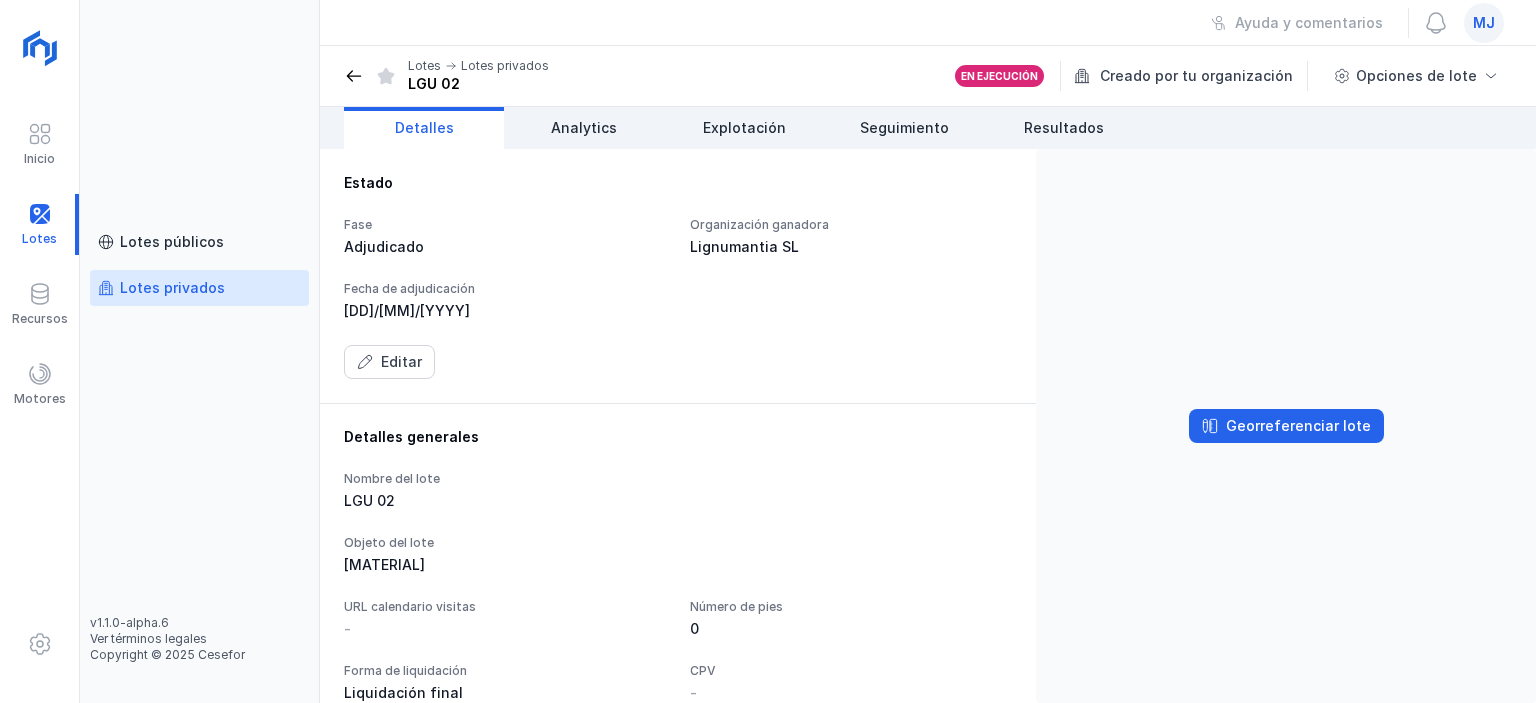 scroll, scrollTop: 300, scrollLeft: 0, axis: vertical 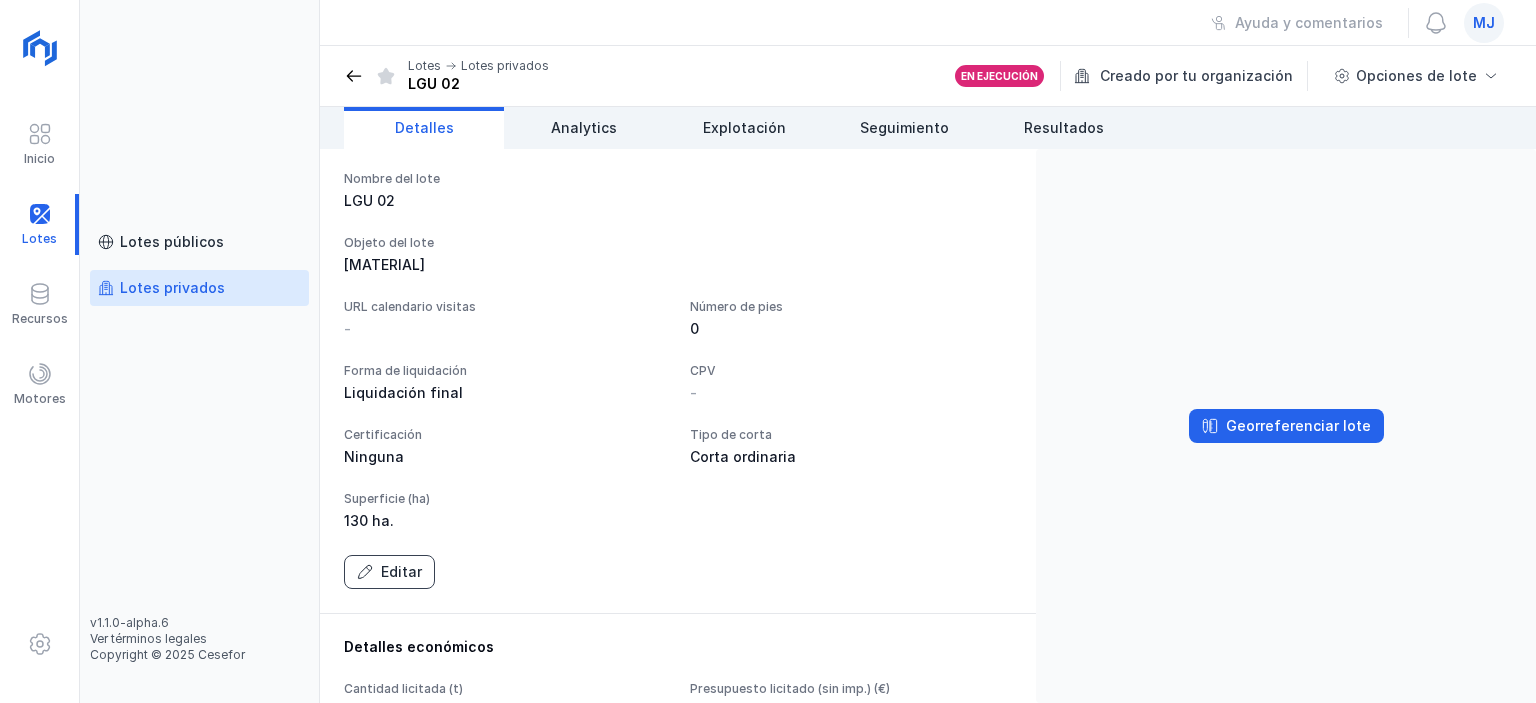 click on "Editar" 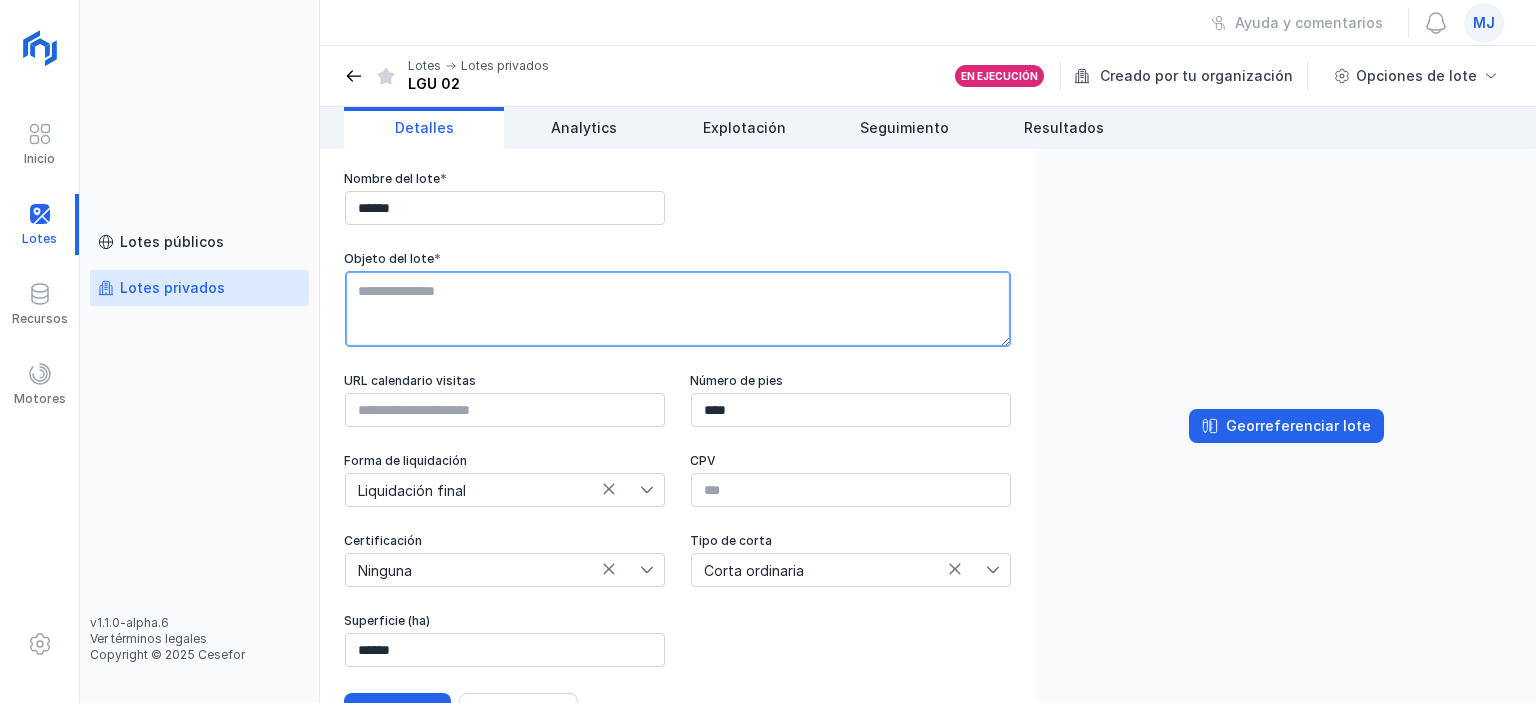 click at bounding box center [678, 309] 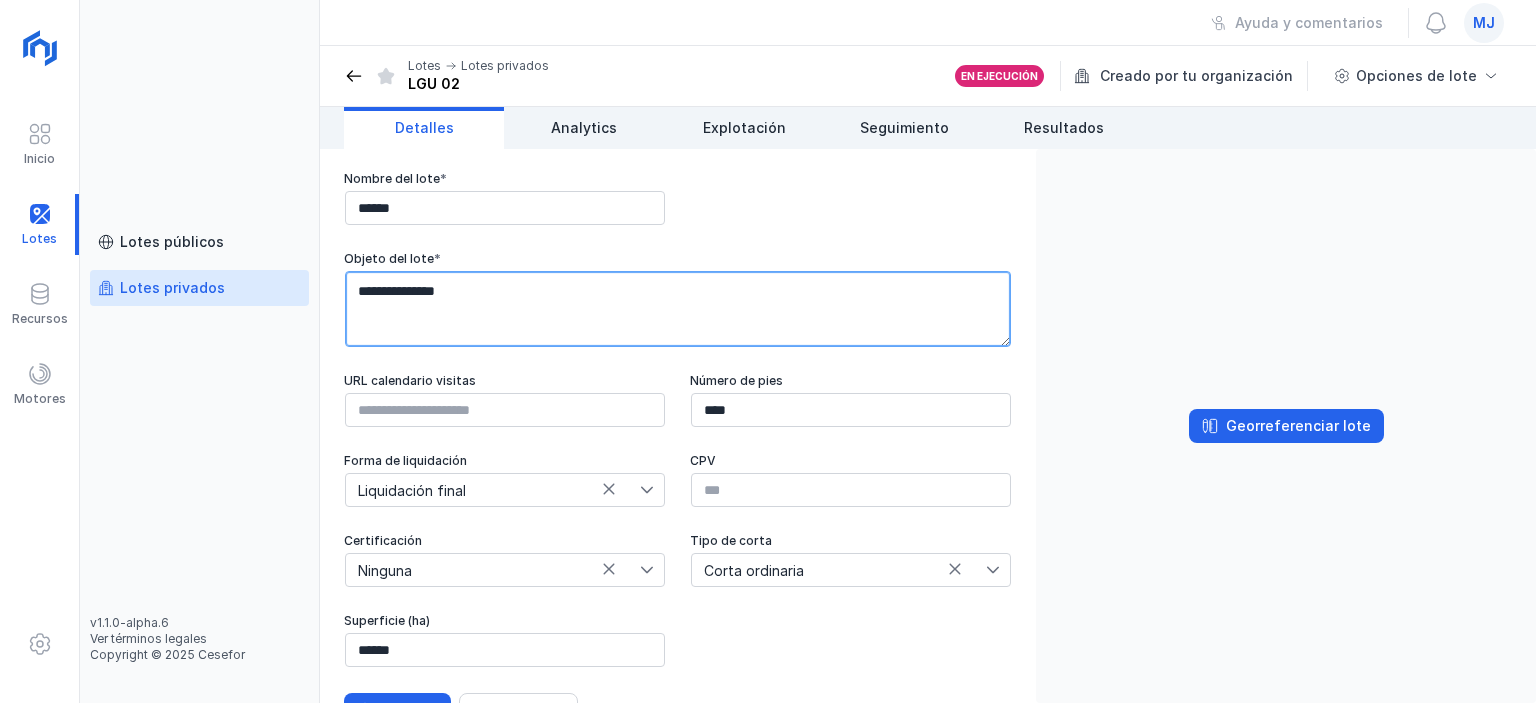 scroll, scrollTop: 400, scrollLeft: 0, axis: vertical 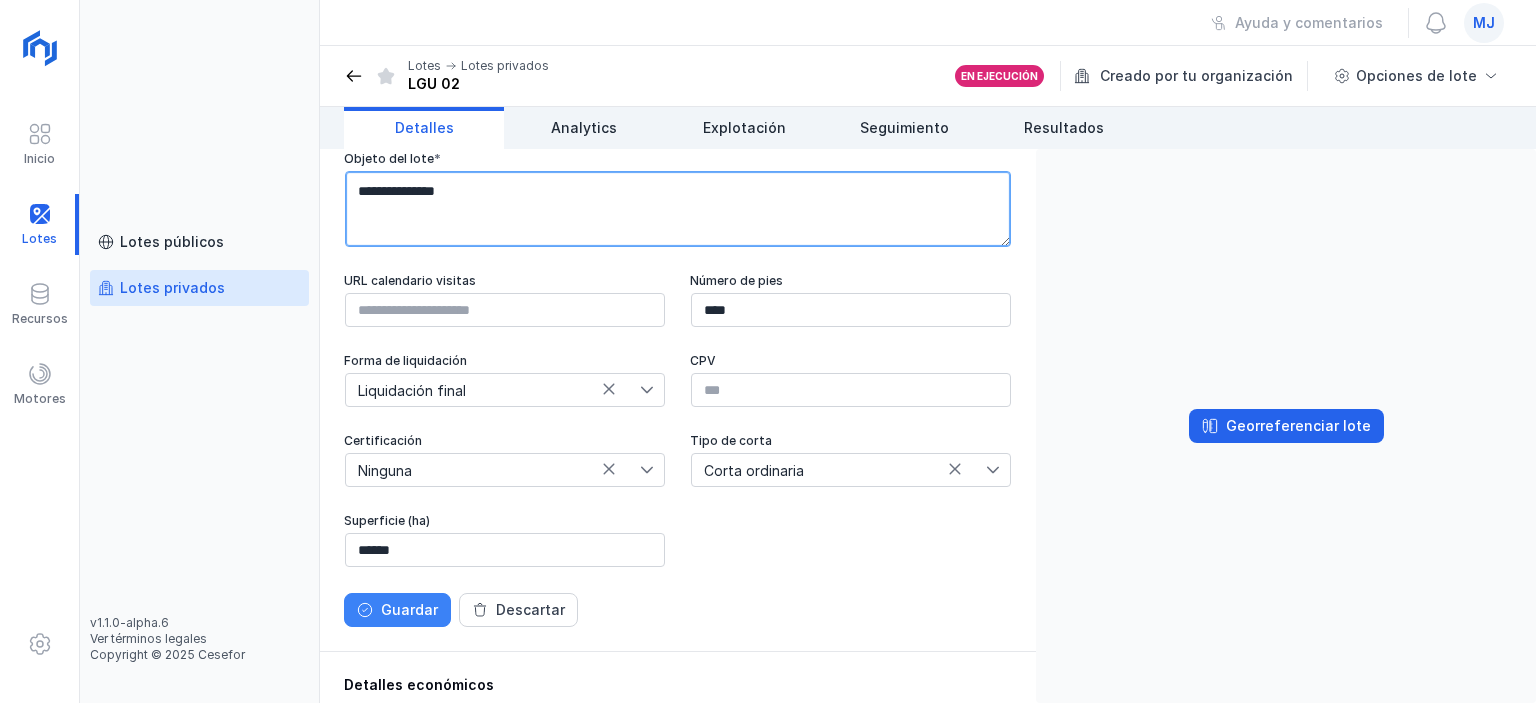 type on "**********" 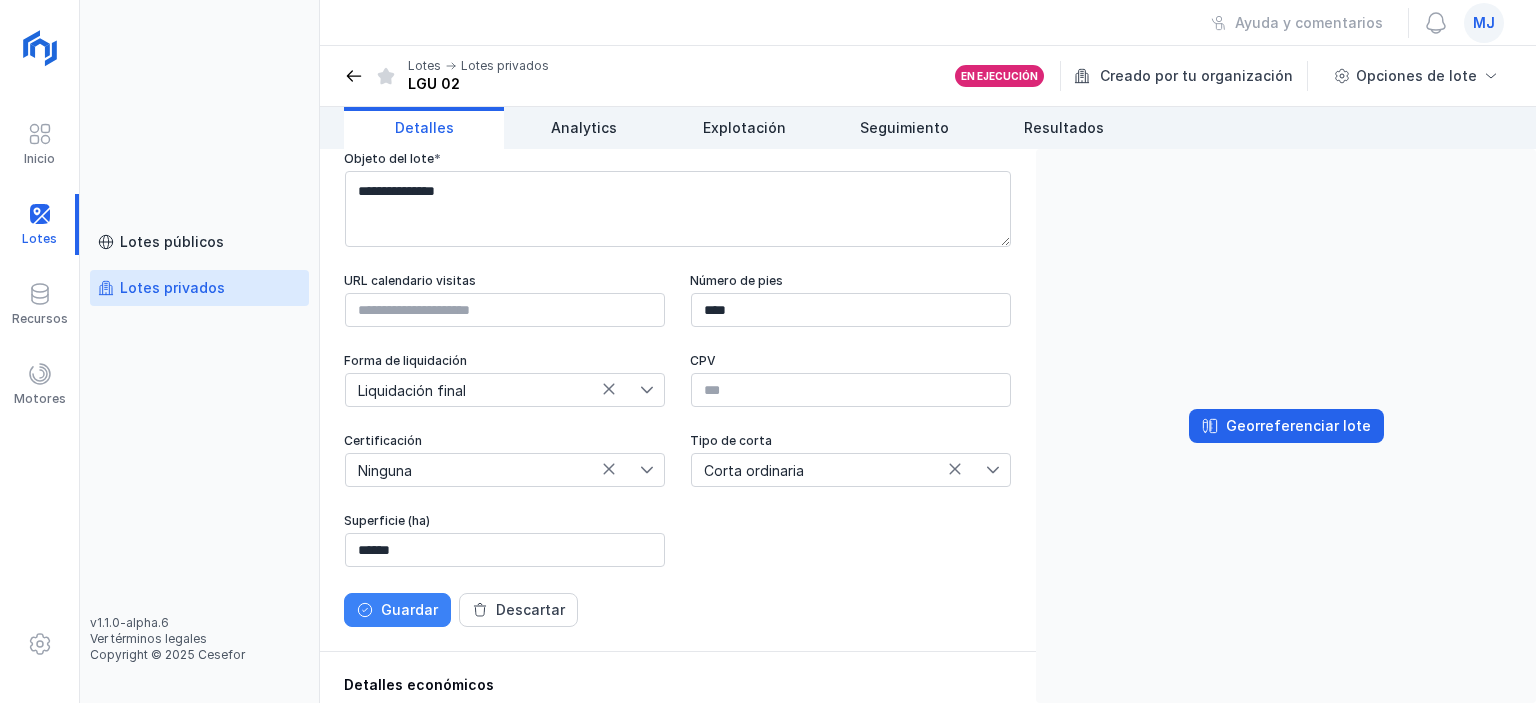 click on "Guardar" 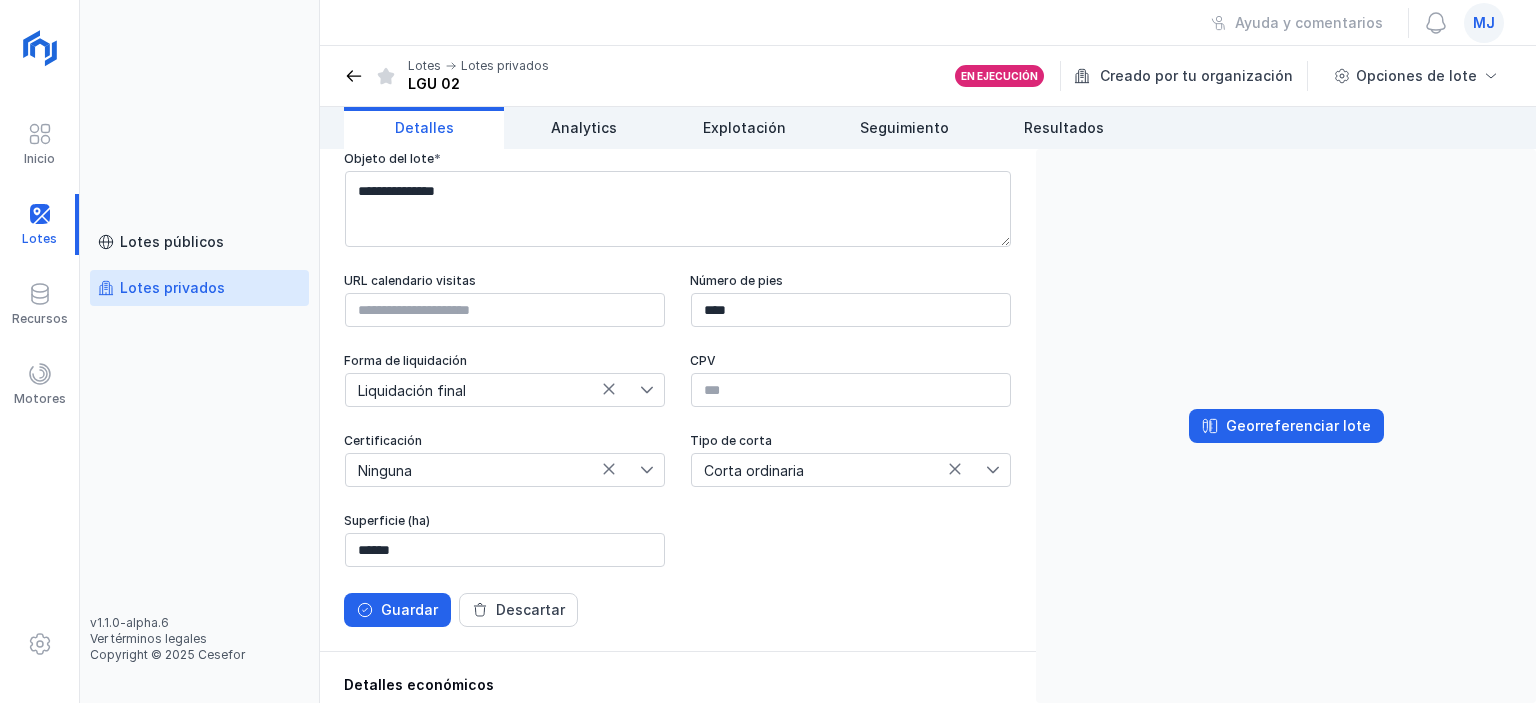scroll, scrollTop: 384, scrollLeft: 0, axis: vertical 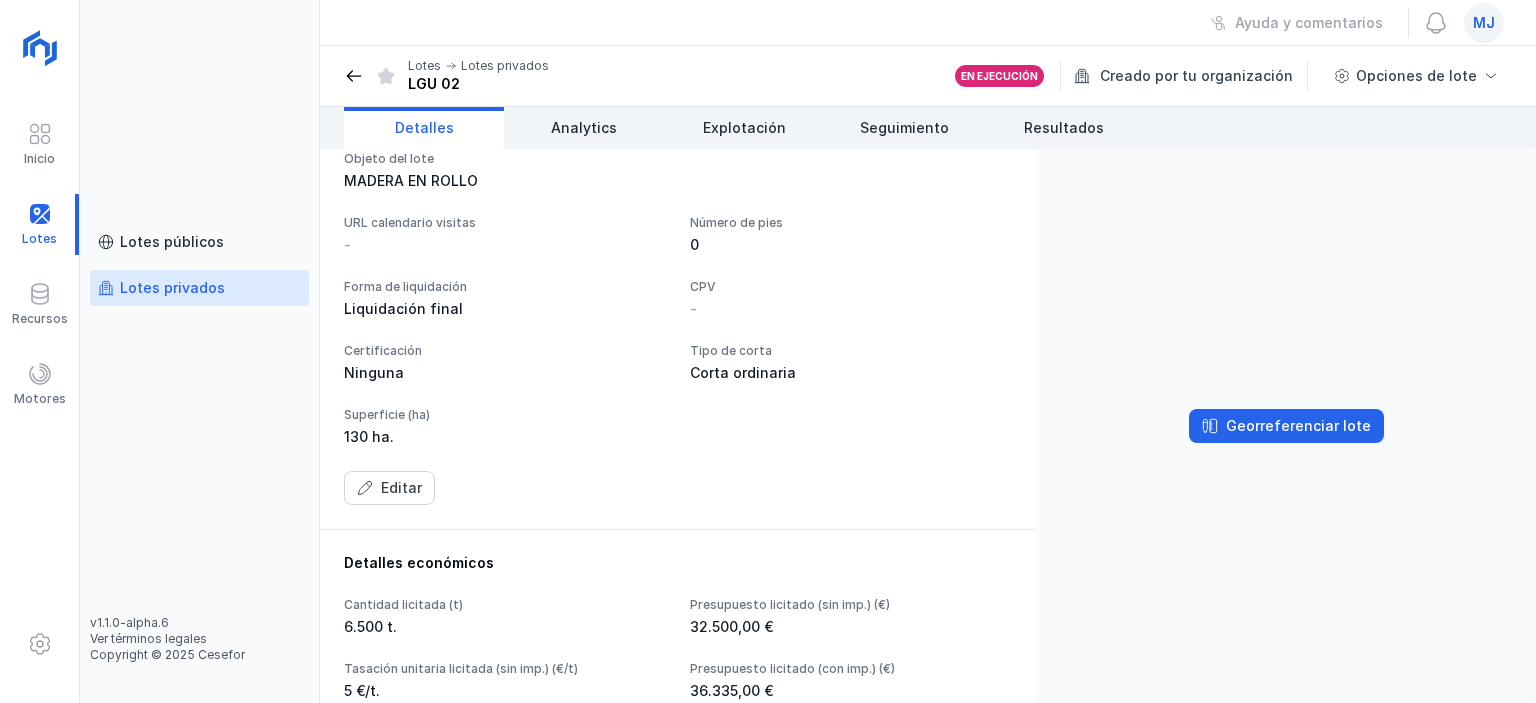 click on "Lotes Lotes privados LGU 02" at bounding box center (446, 76) 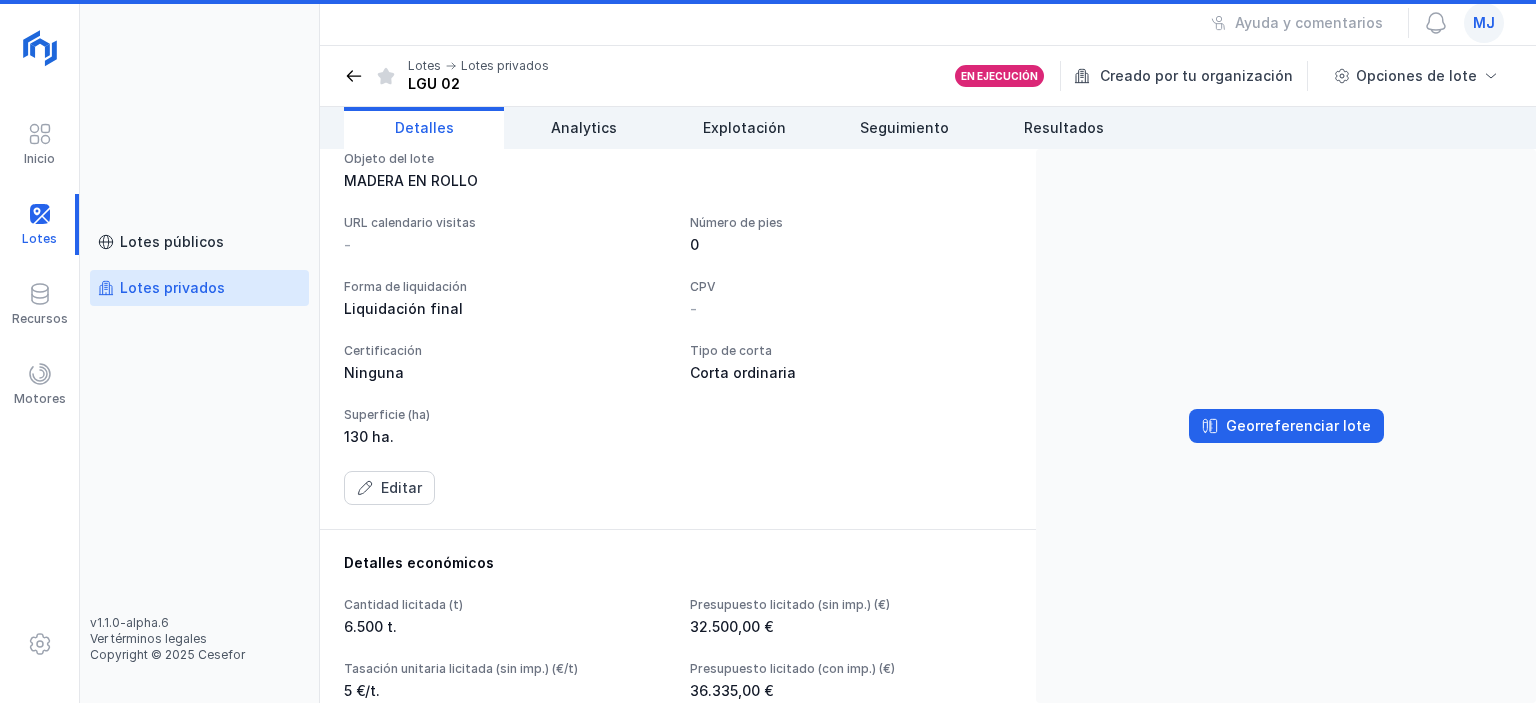 click on "Lotes privados" at bounding box center [172, 288] 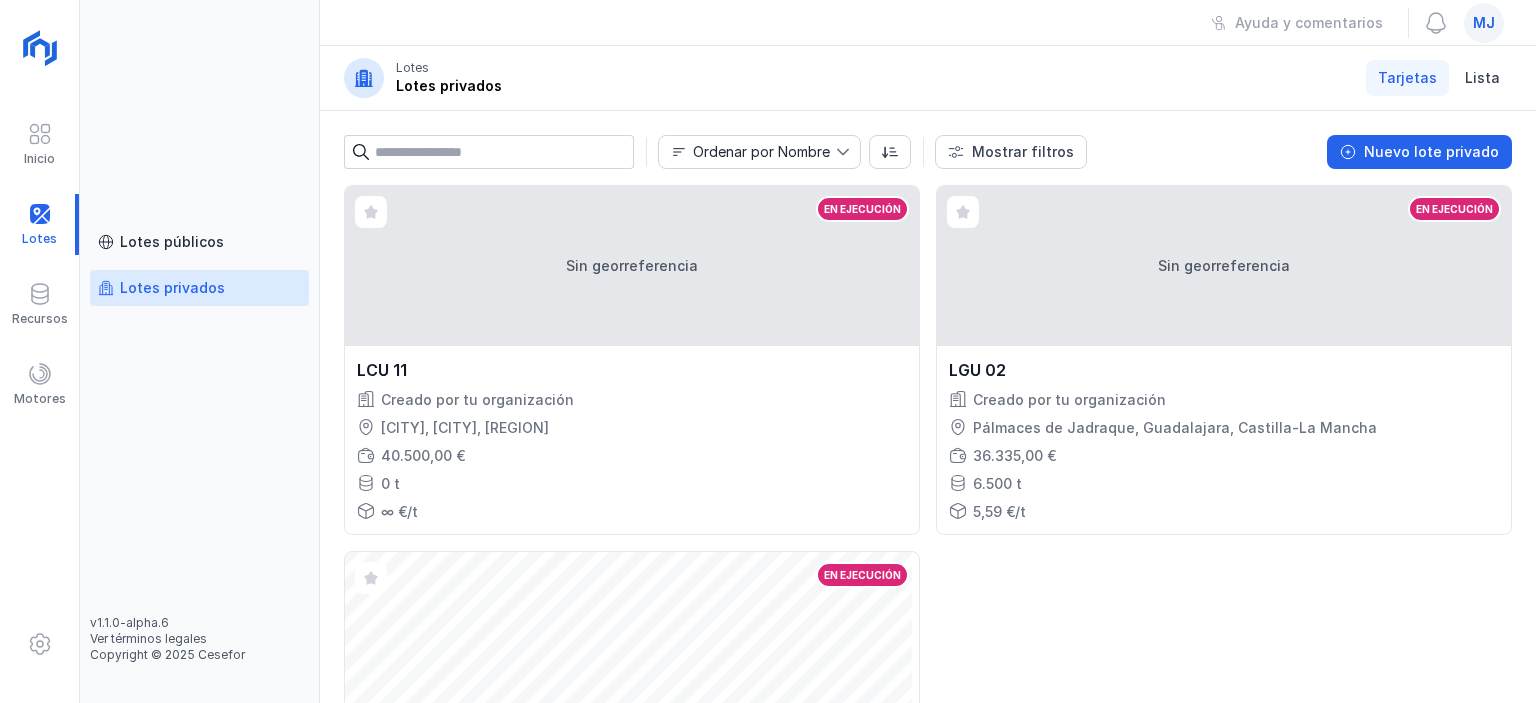 scroll, scrollTop: 100, scrollLeft: 0, axis: vertical 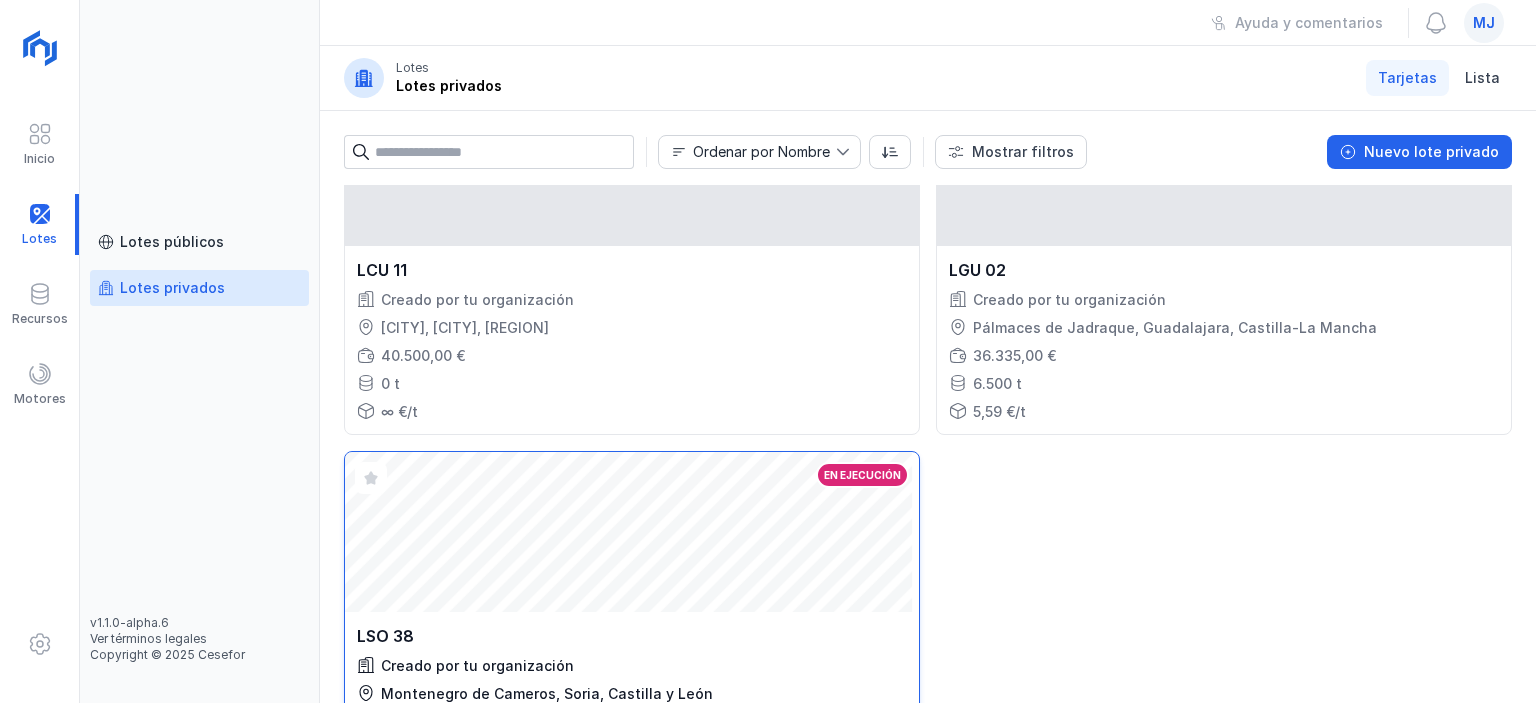 click on "LSO 38 Creado por tu organización Montenegro de Cameros, Soria, Castilla y León 44.800,00 € 4.000 t 11,2 €/t" at bounding box center [632, 706] 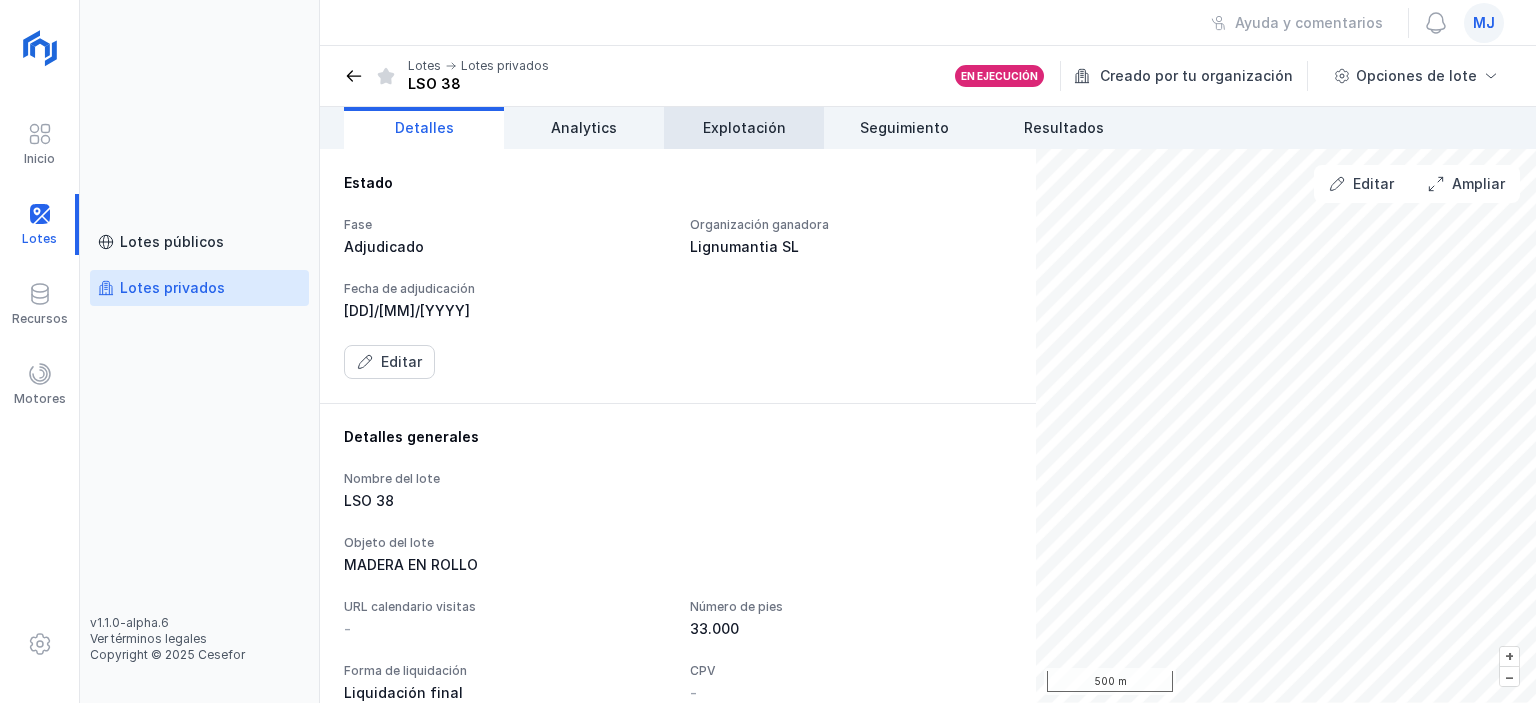 click on "Explotación" at bounding box center (744, 128) 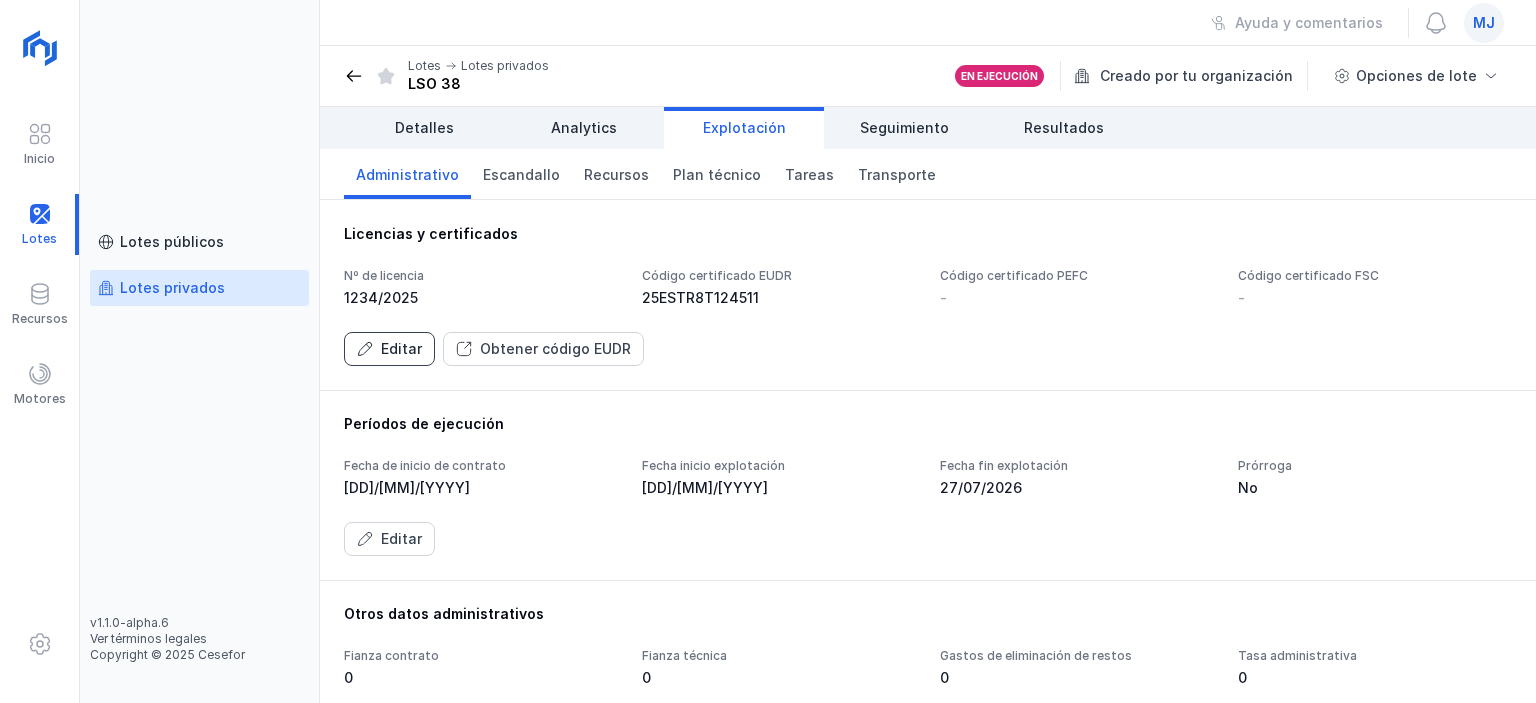 click on "Editar" 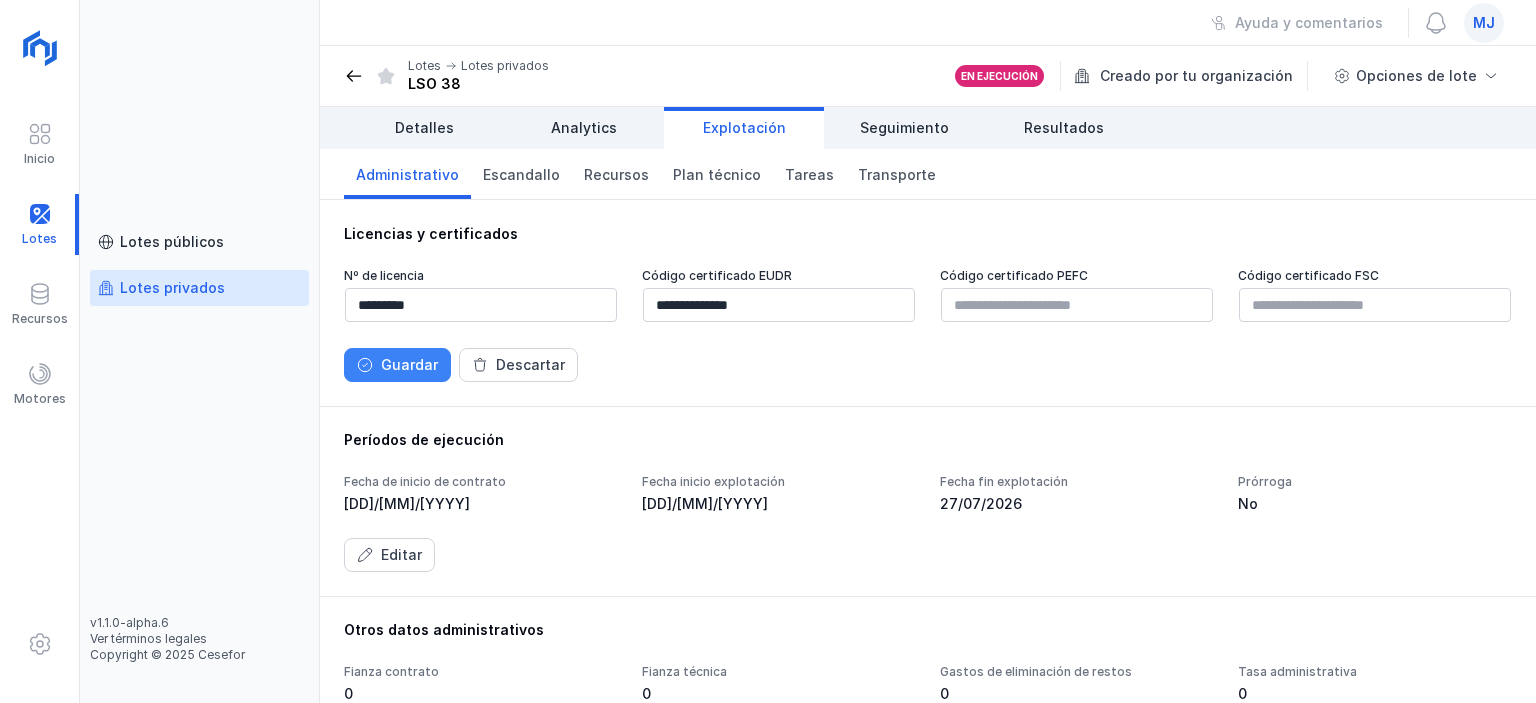 click on "Guardar" 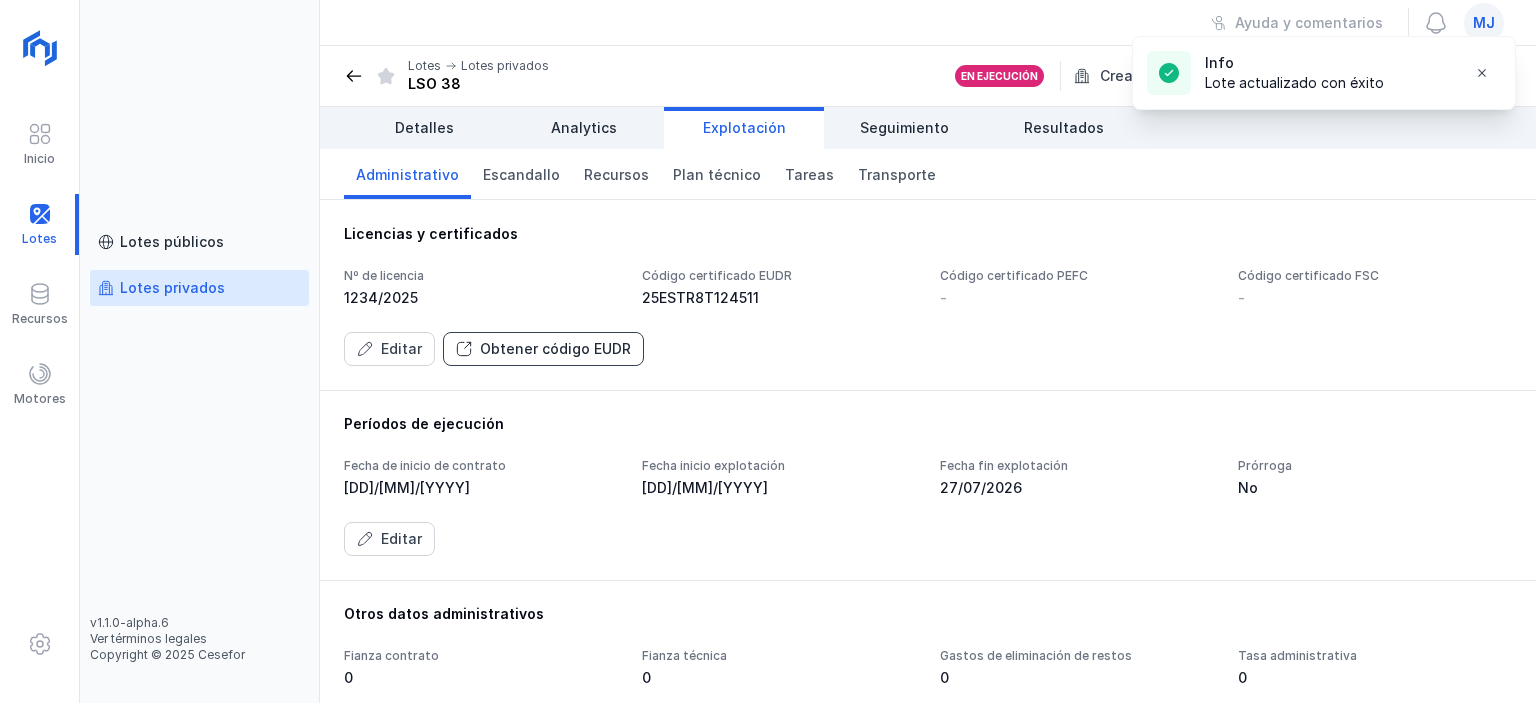 click on "Obtener código EUDR" 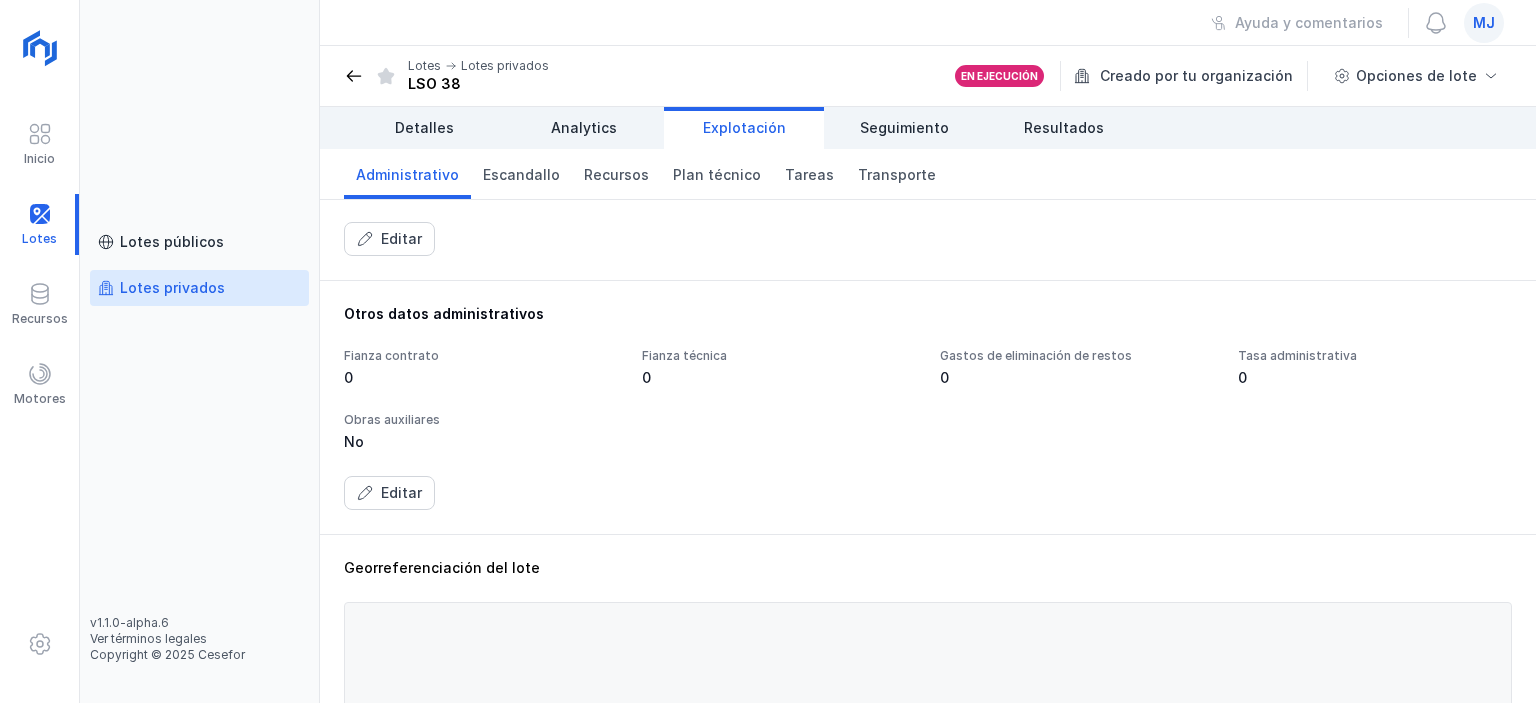 scroll, scrollTop: 600, scrollLeft: 0, axis: vertical 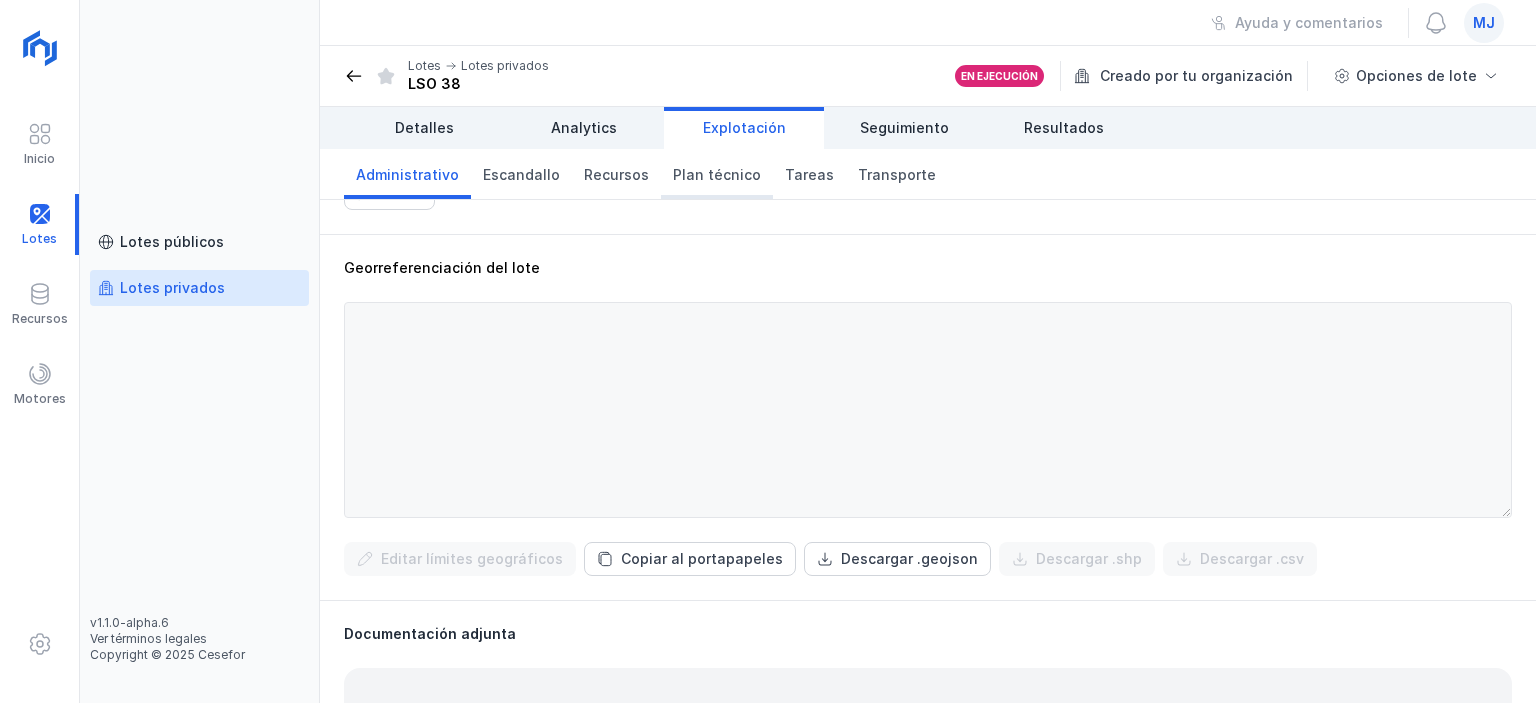 click on "Plan técnico" at bounding box center [717, 175] 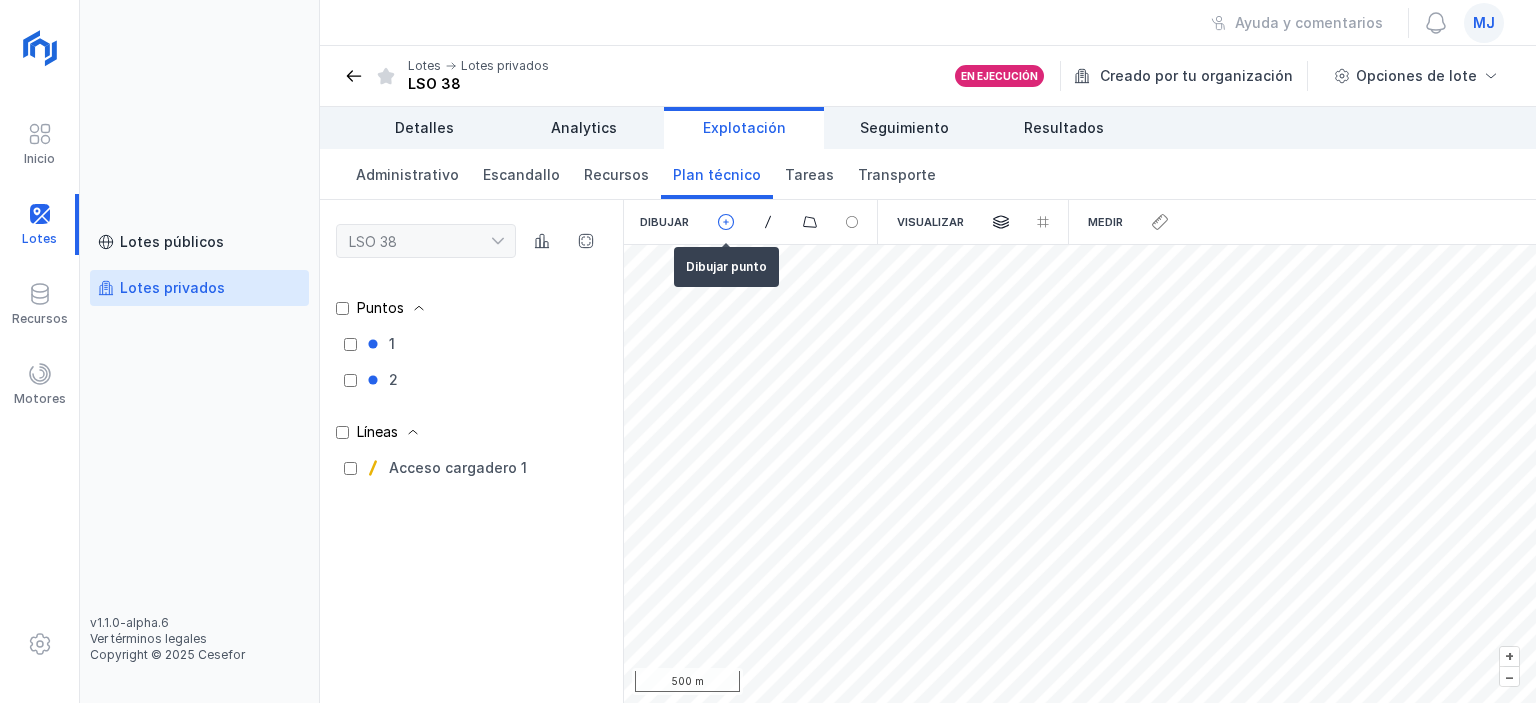 click at bounding box center (726, 222) 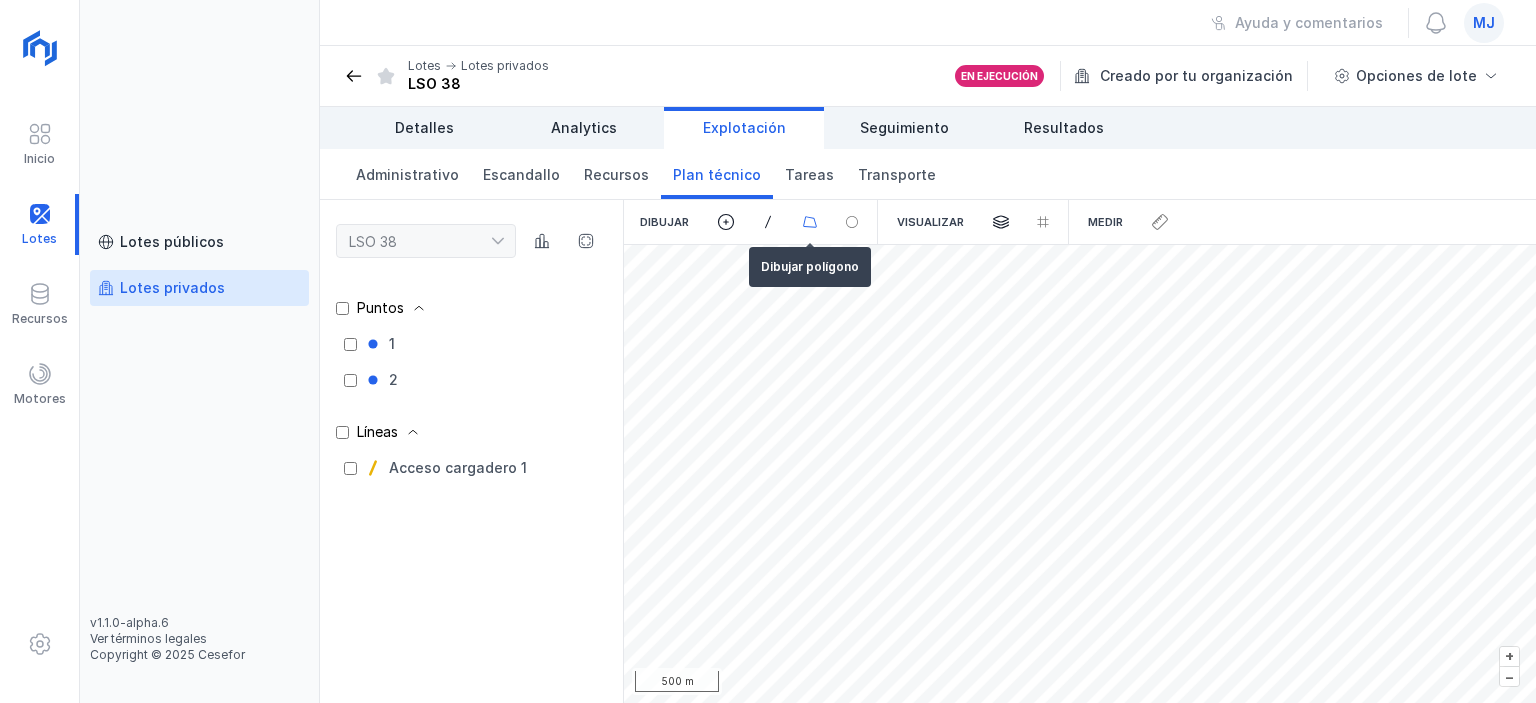 click at bounding box center [810, 222] 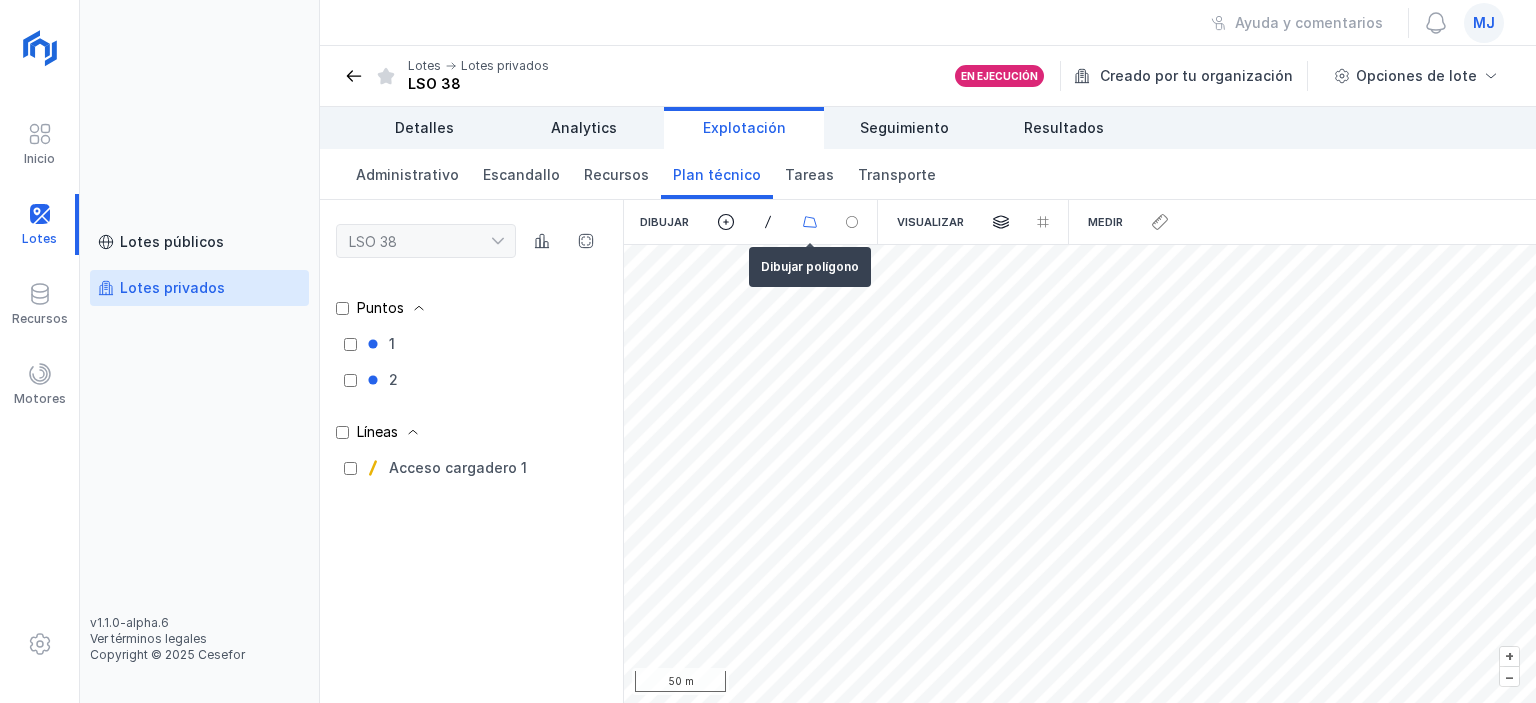 click at bounding box center (810, 222) 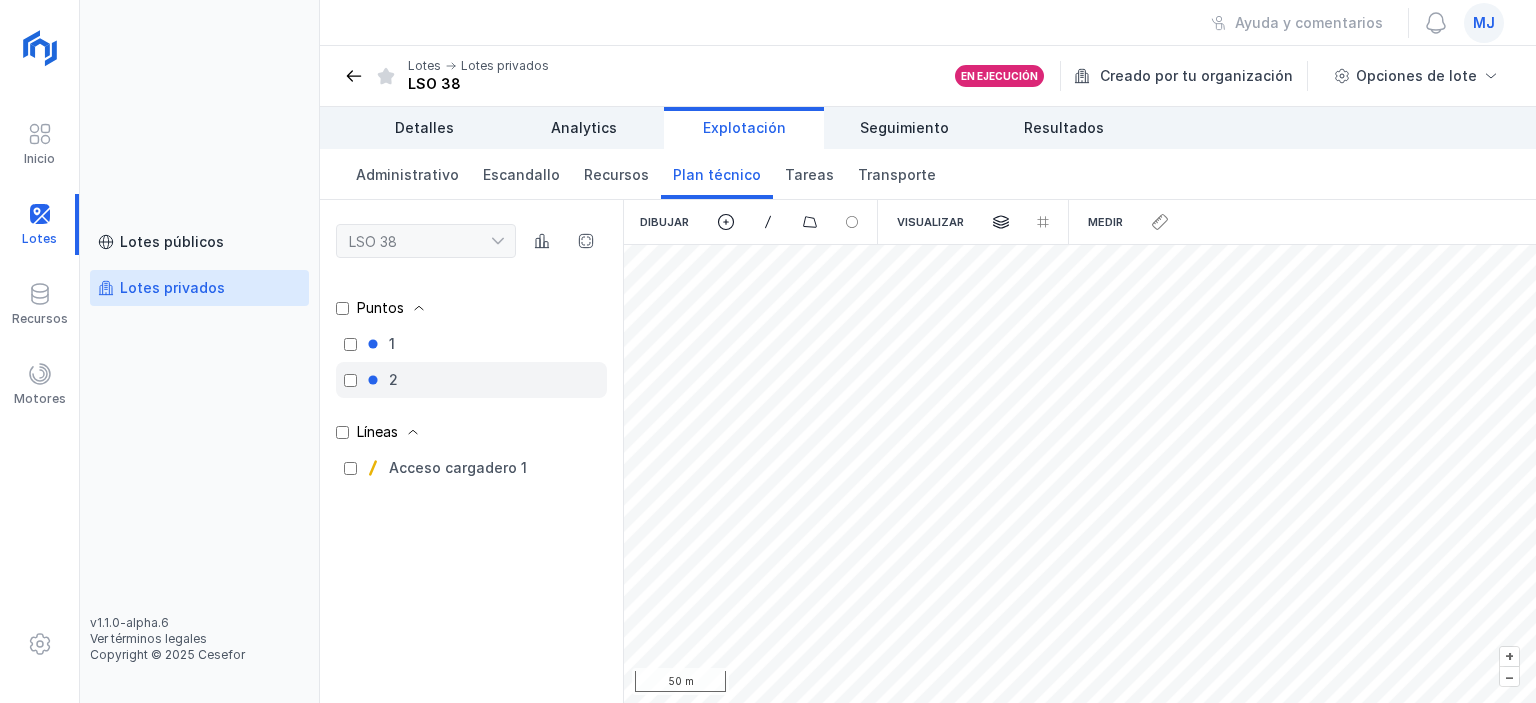 click on "2" at bounding box center [471, 380] 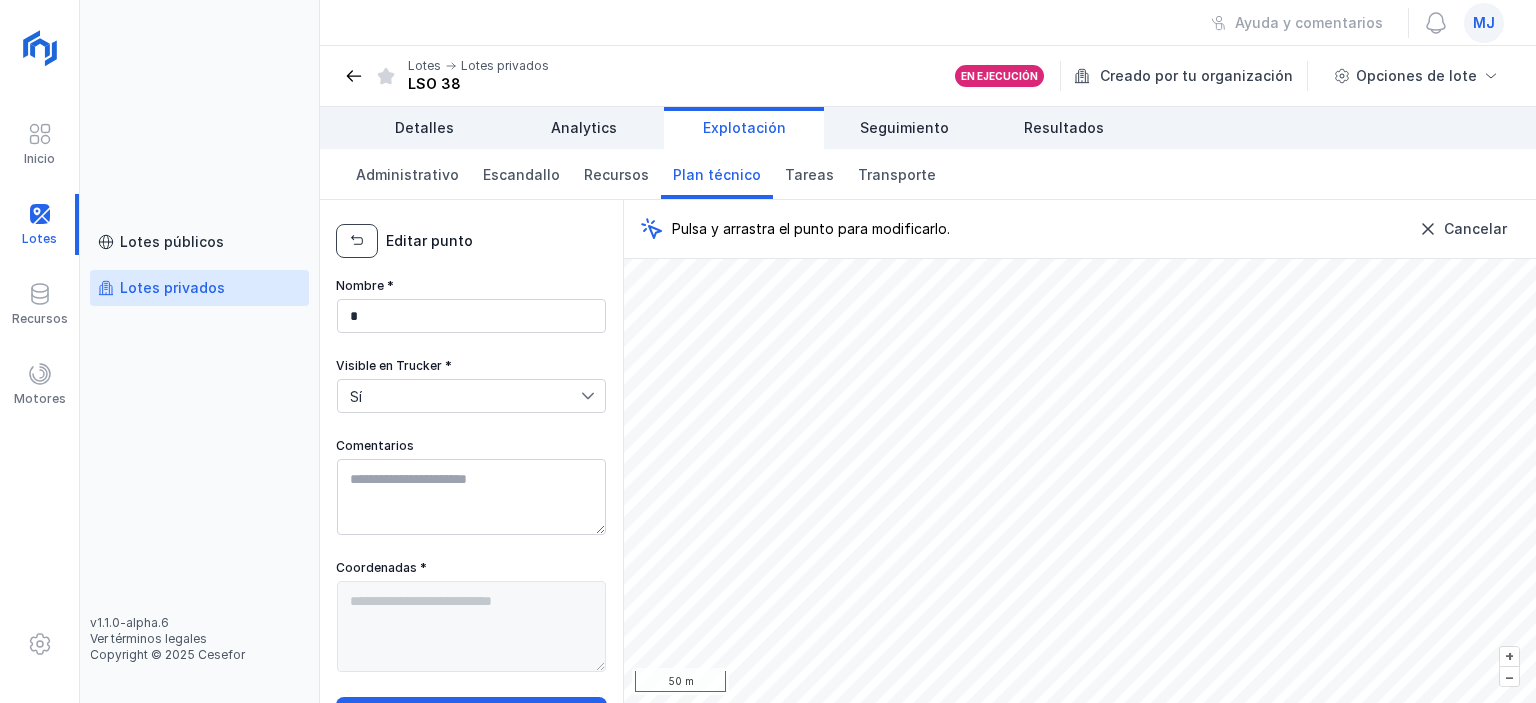 click 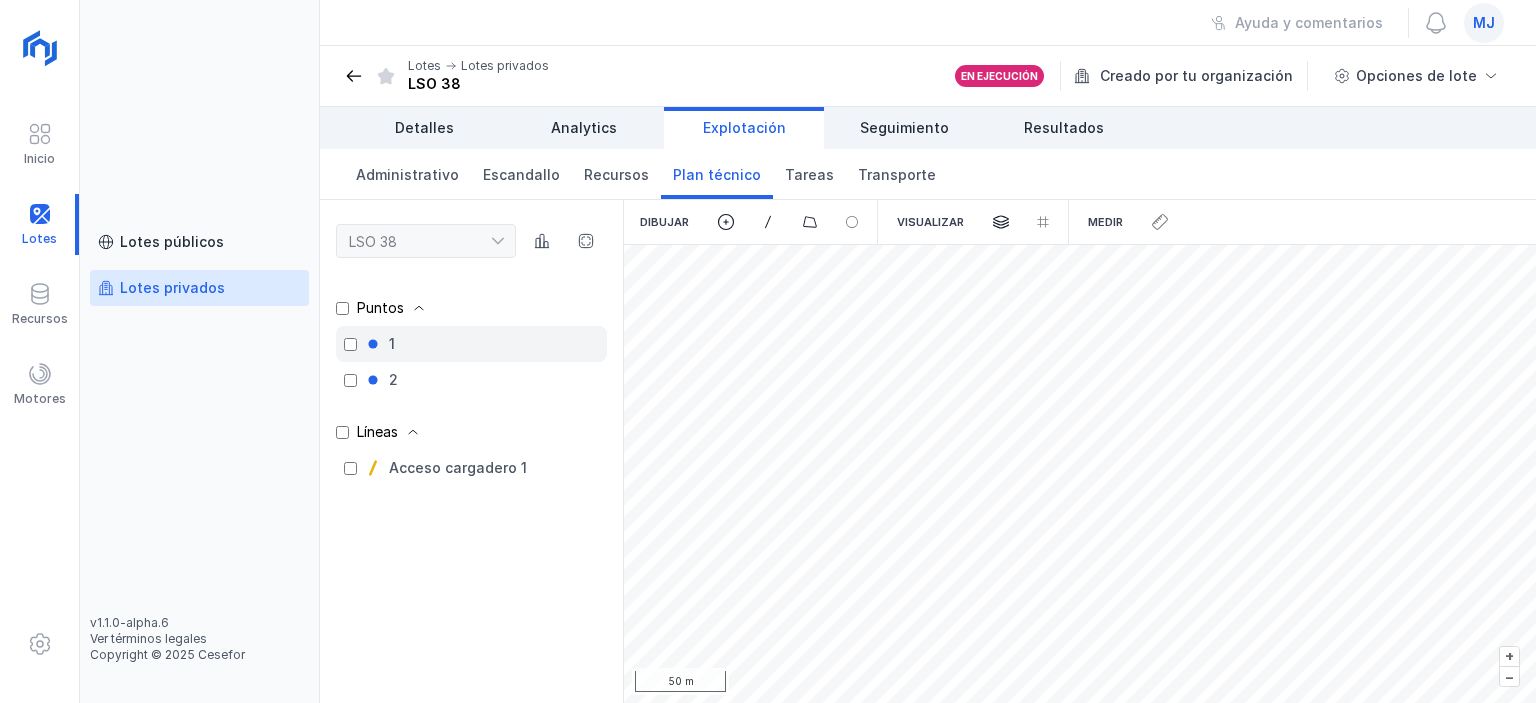click on "1" at bounding box center [471, 344] 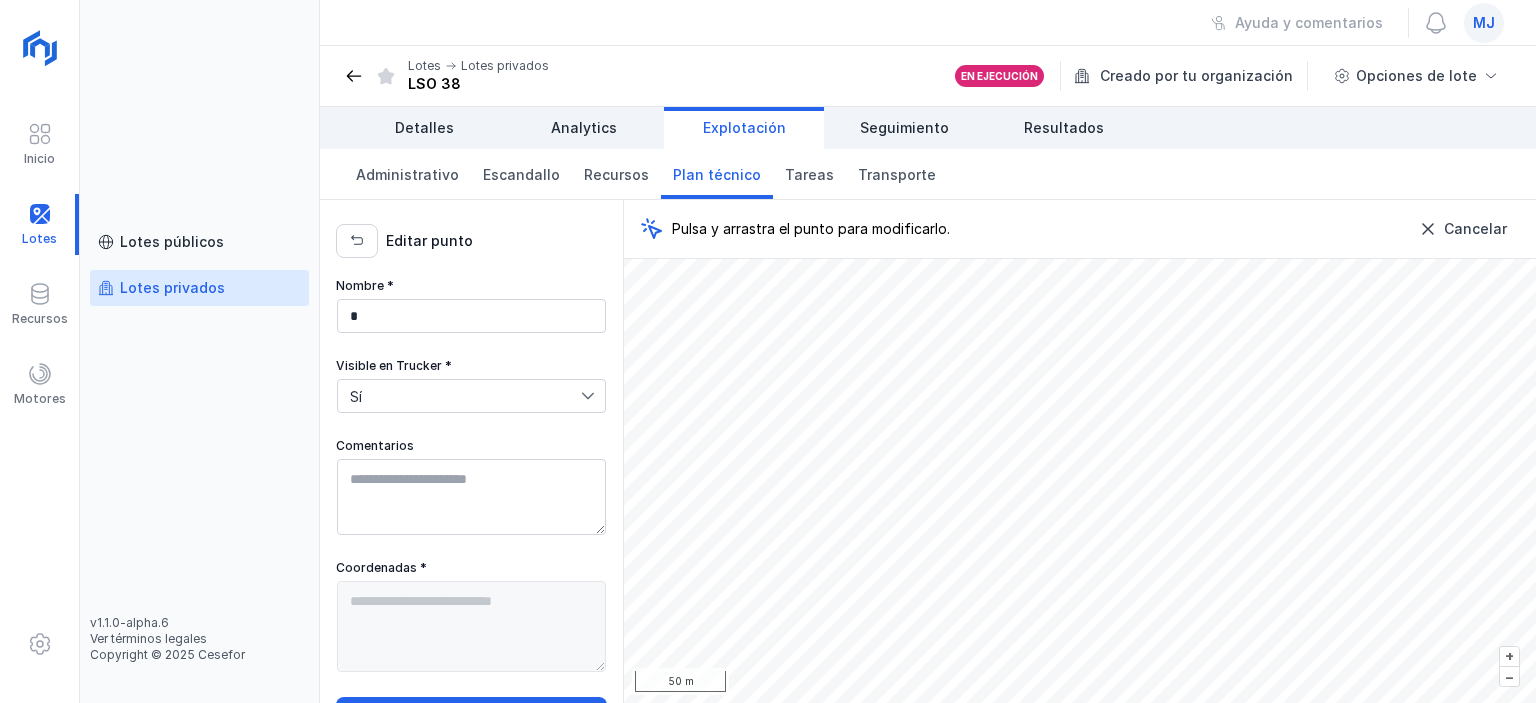 click on "Editar punto" at bounding box center [429, 241] 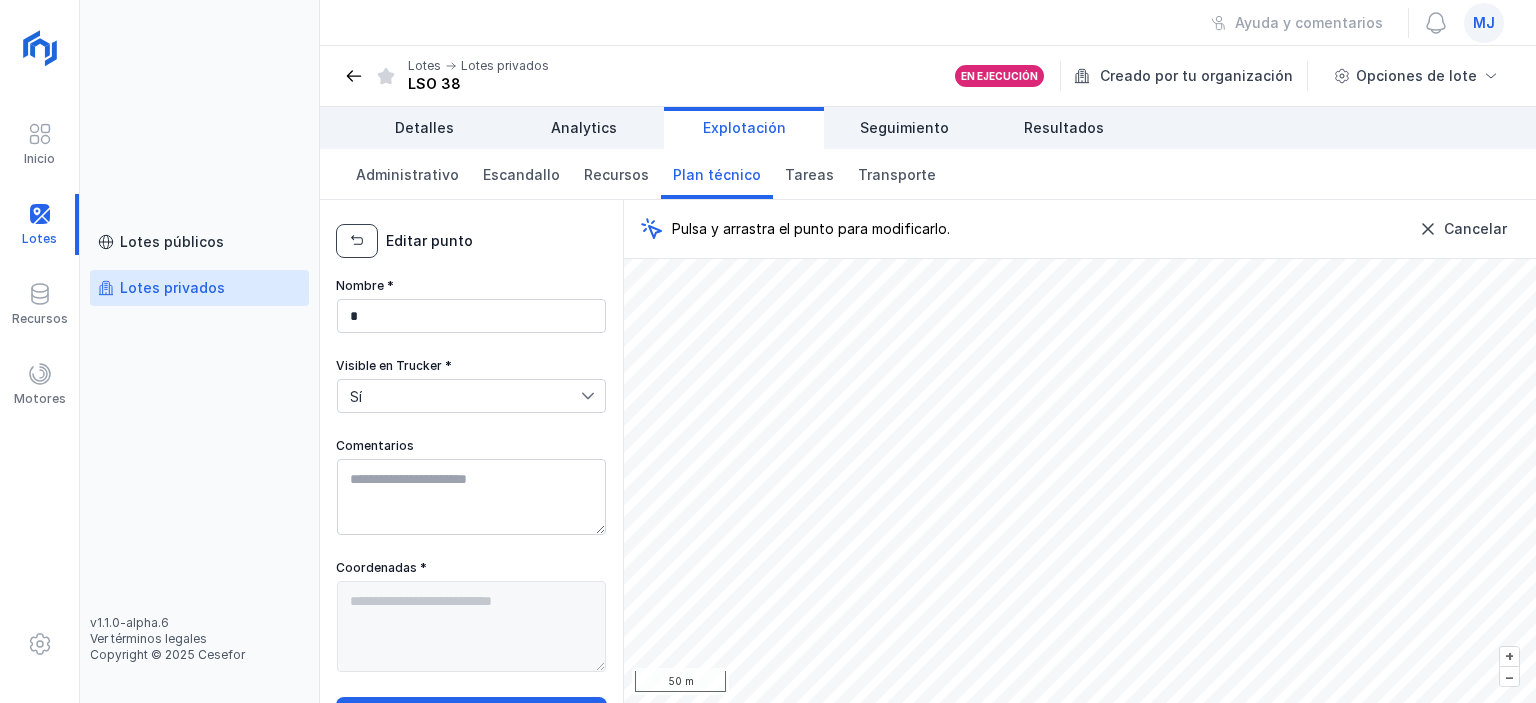 click at bounding box center (357, 241) 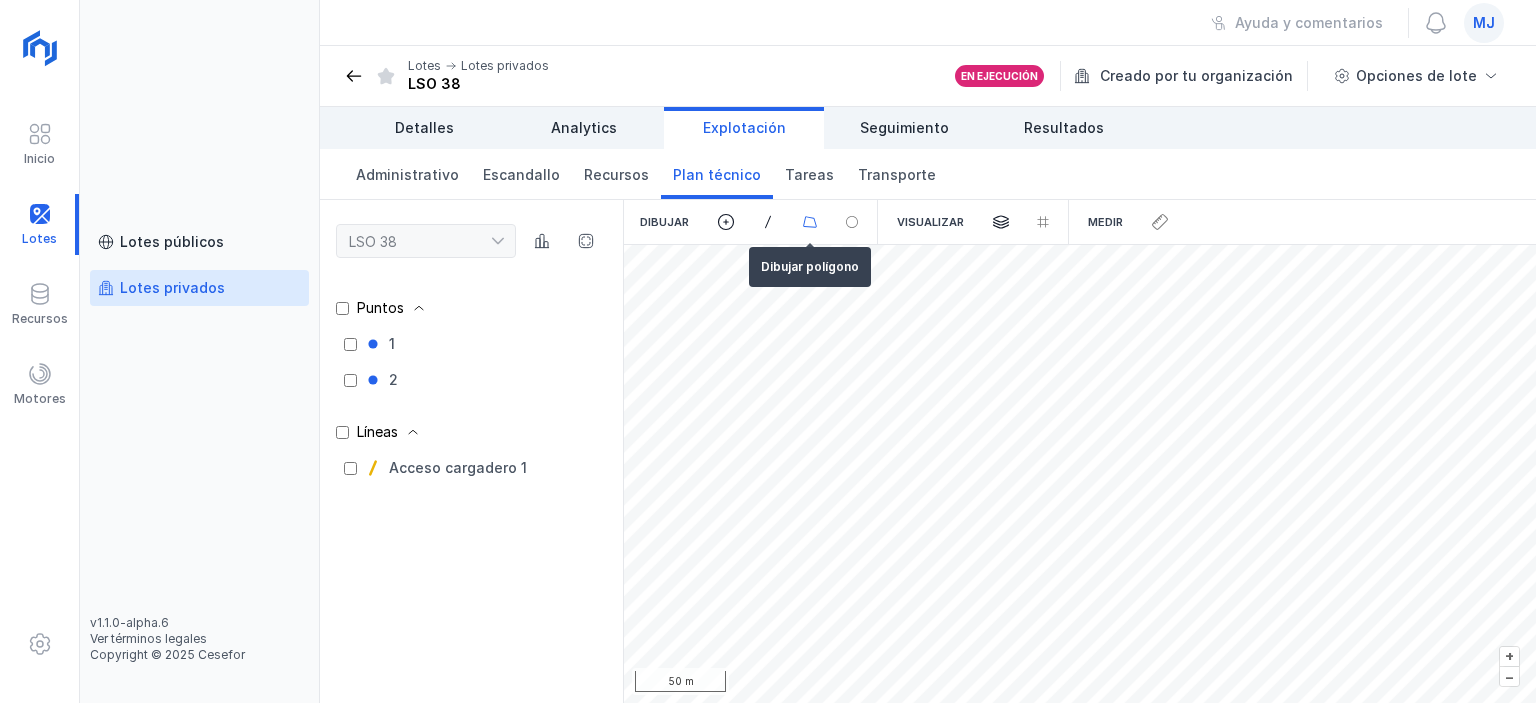 click at bounding box center [810, 222] 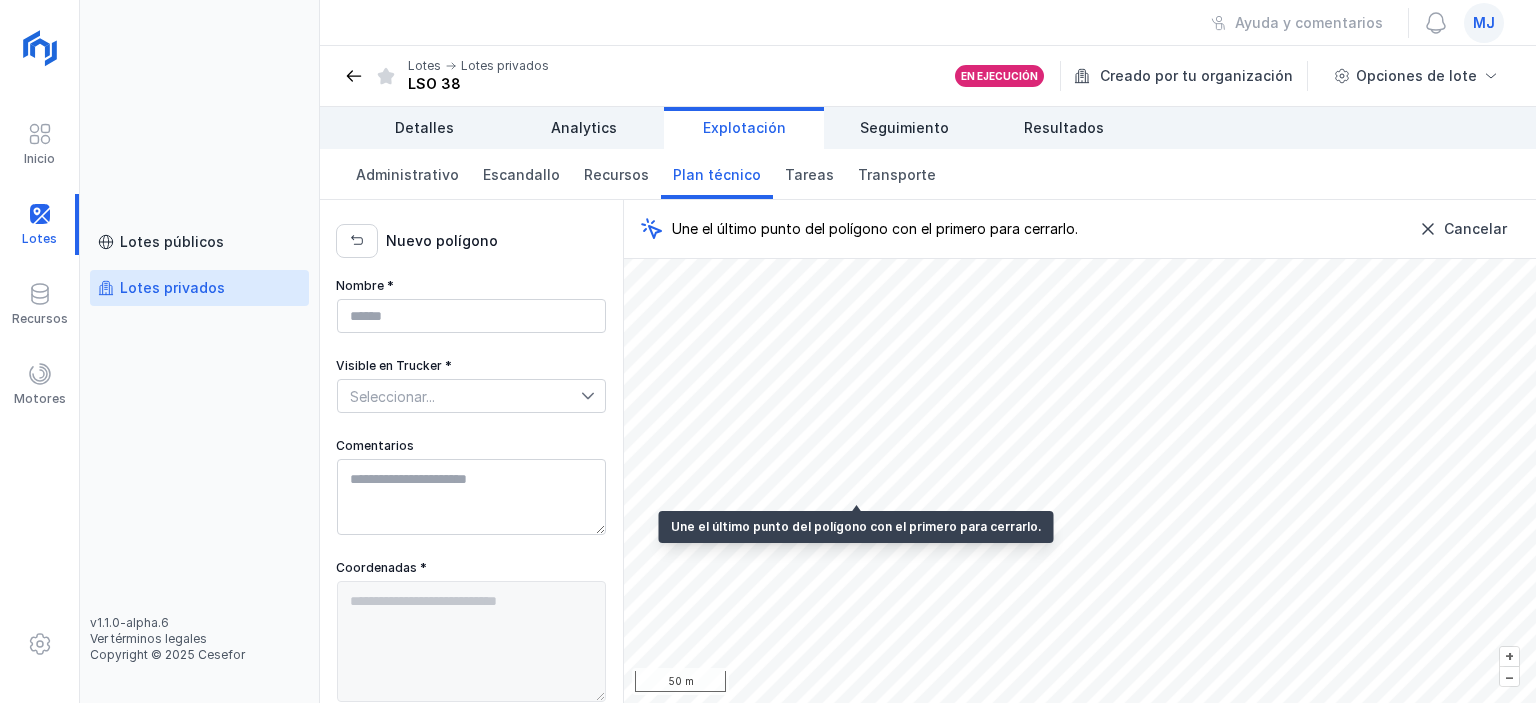 type on "**********" 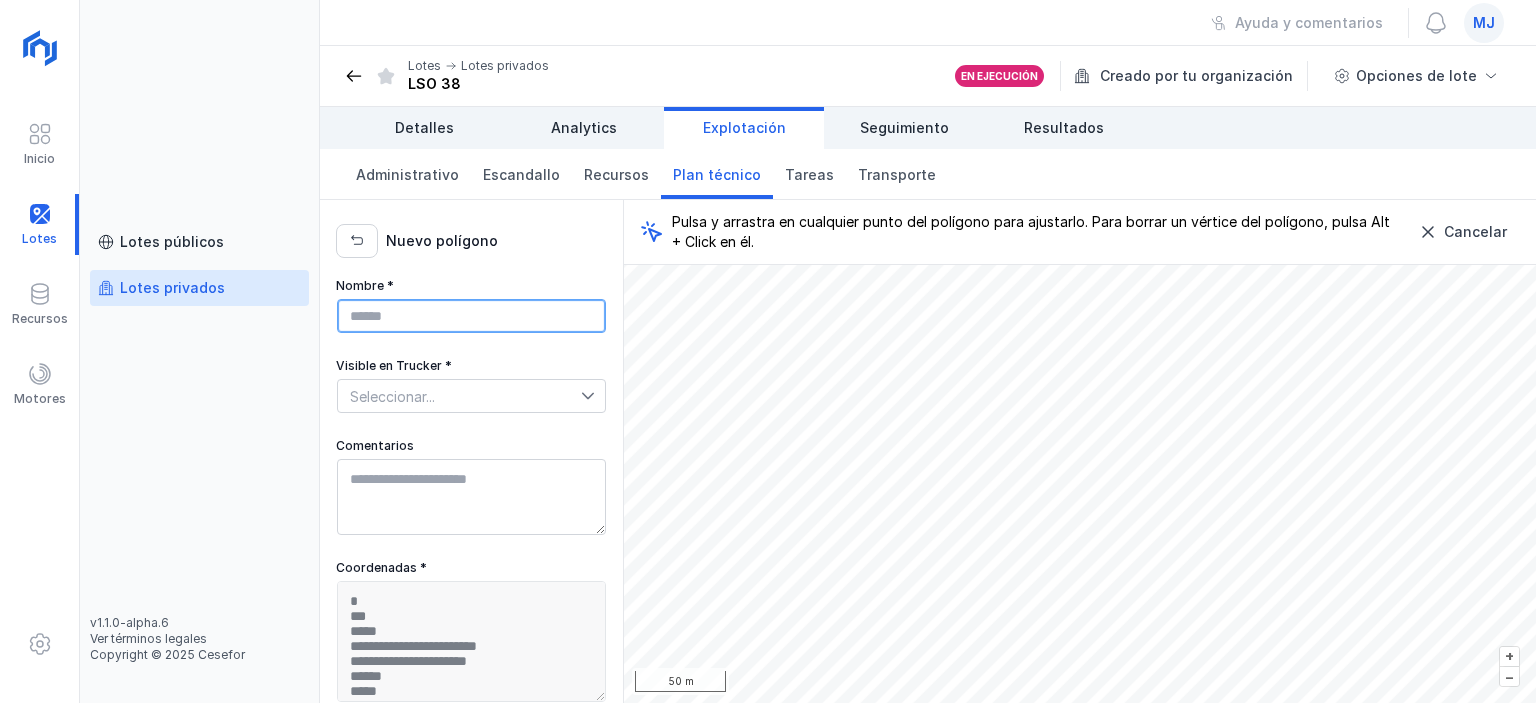 click on "Nombre *" at bounding box center (471, 316) 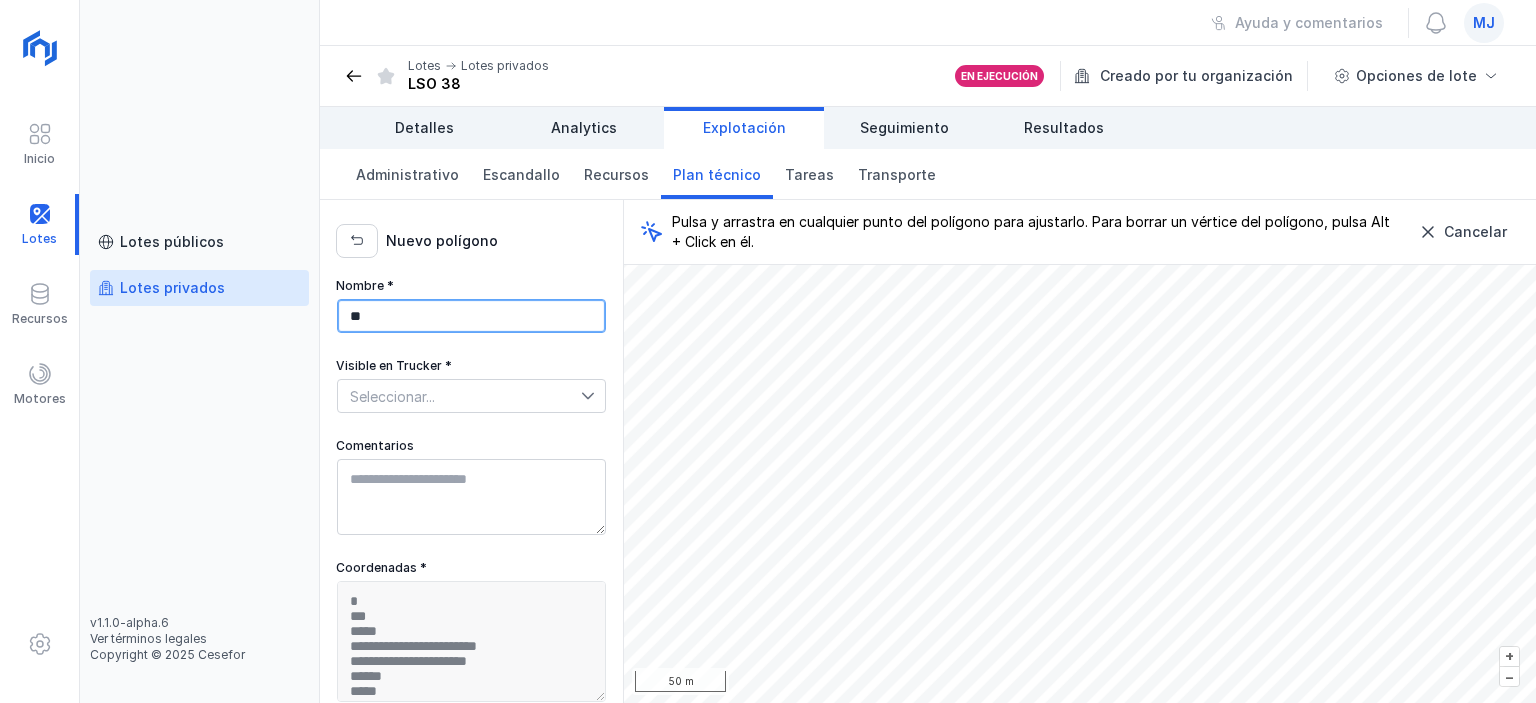 type on "*" 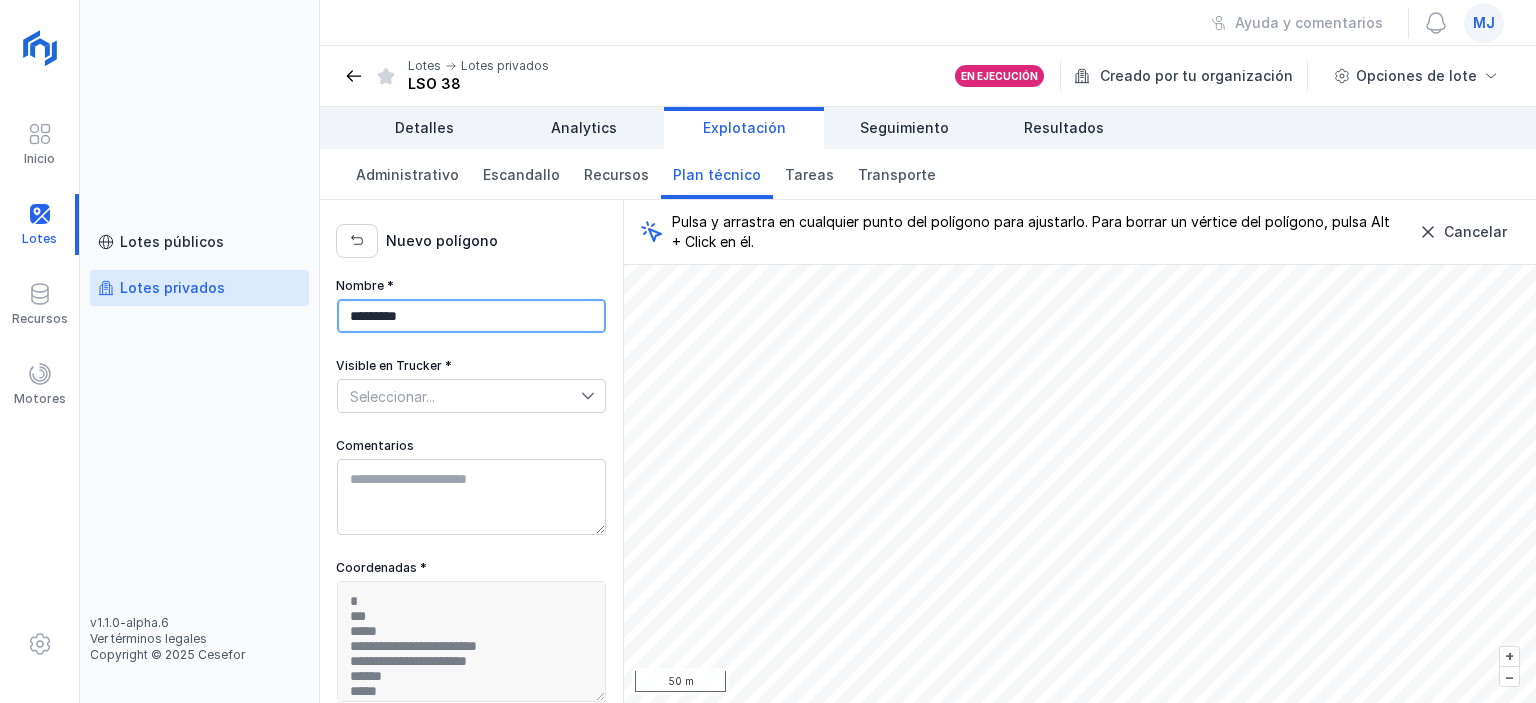 type on "*********" 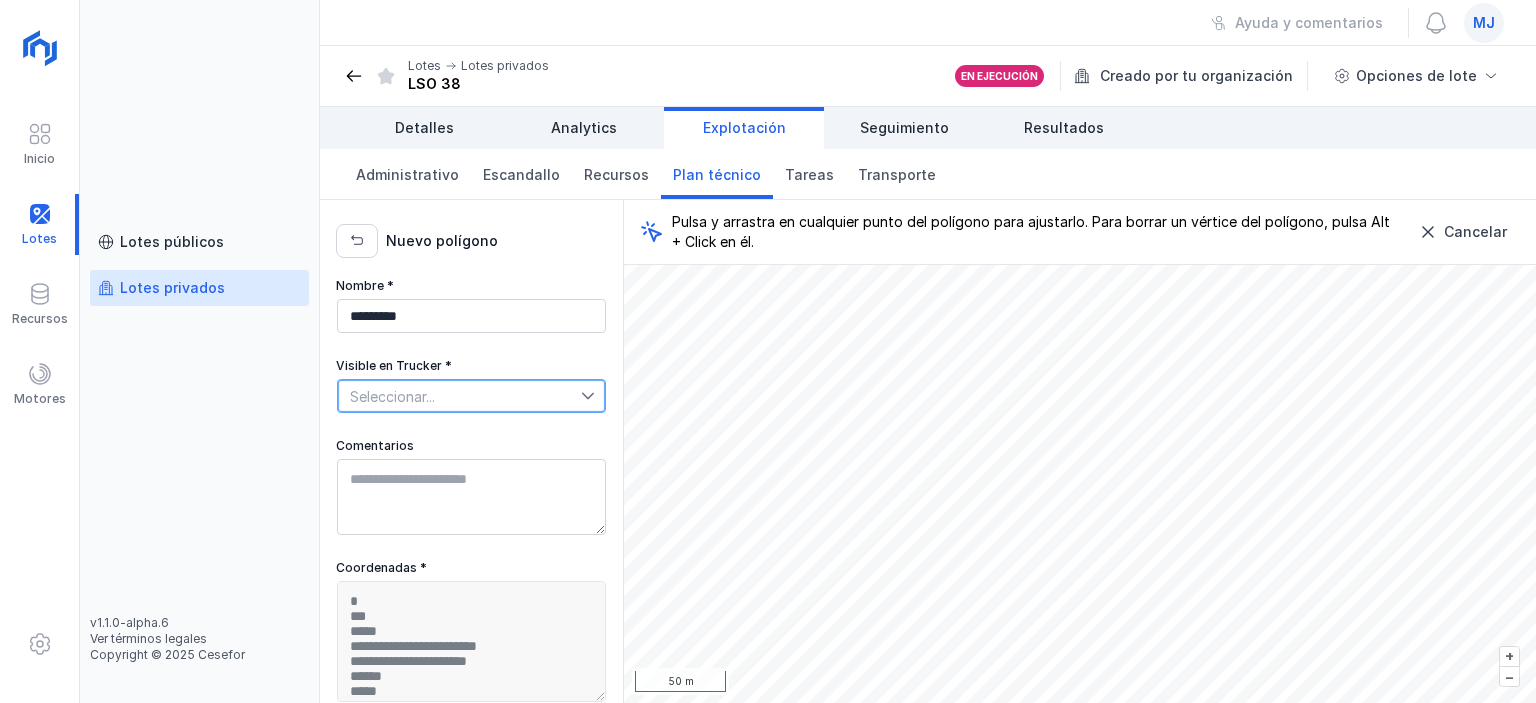 click on "Seleccionar..." at bounding box center (459, 396) 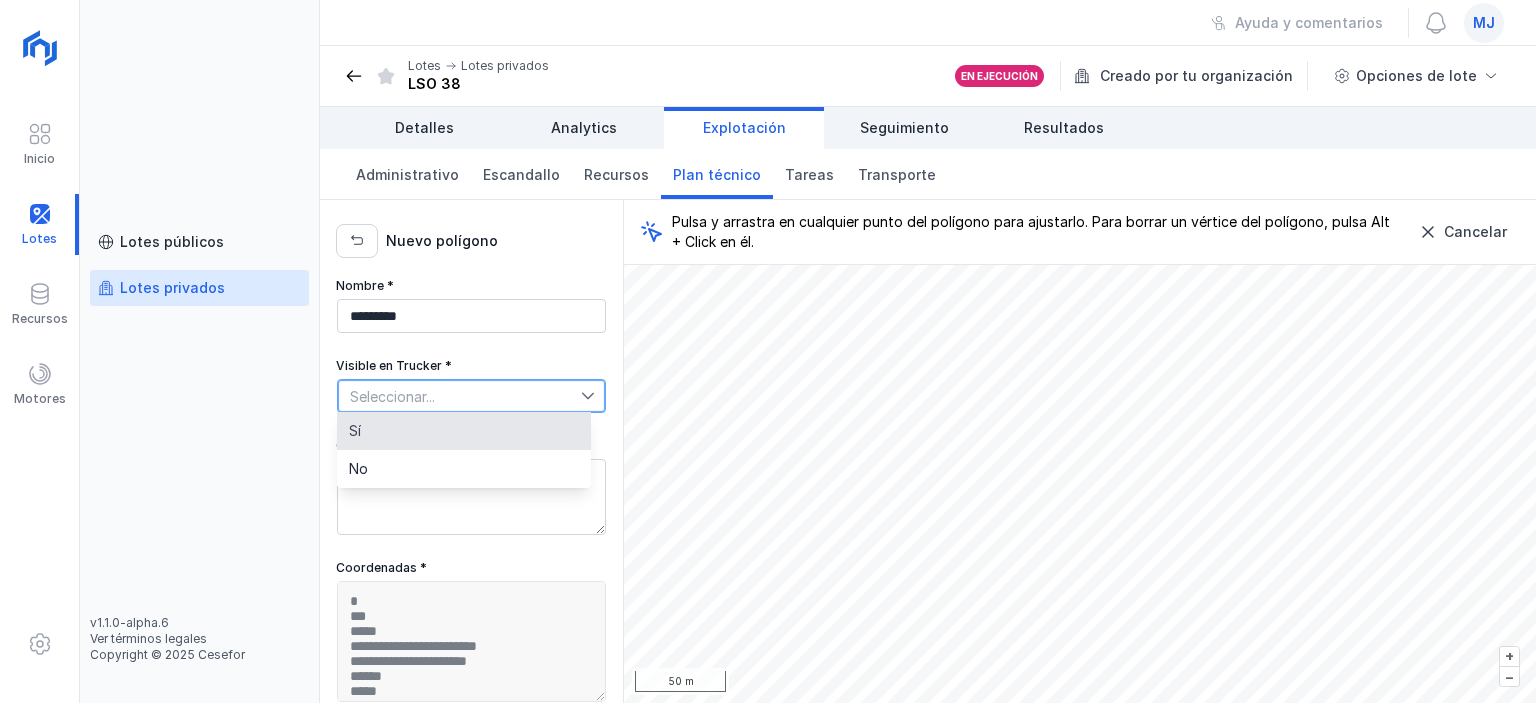 click on "Sí" 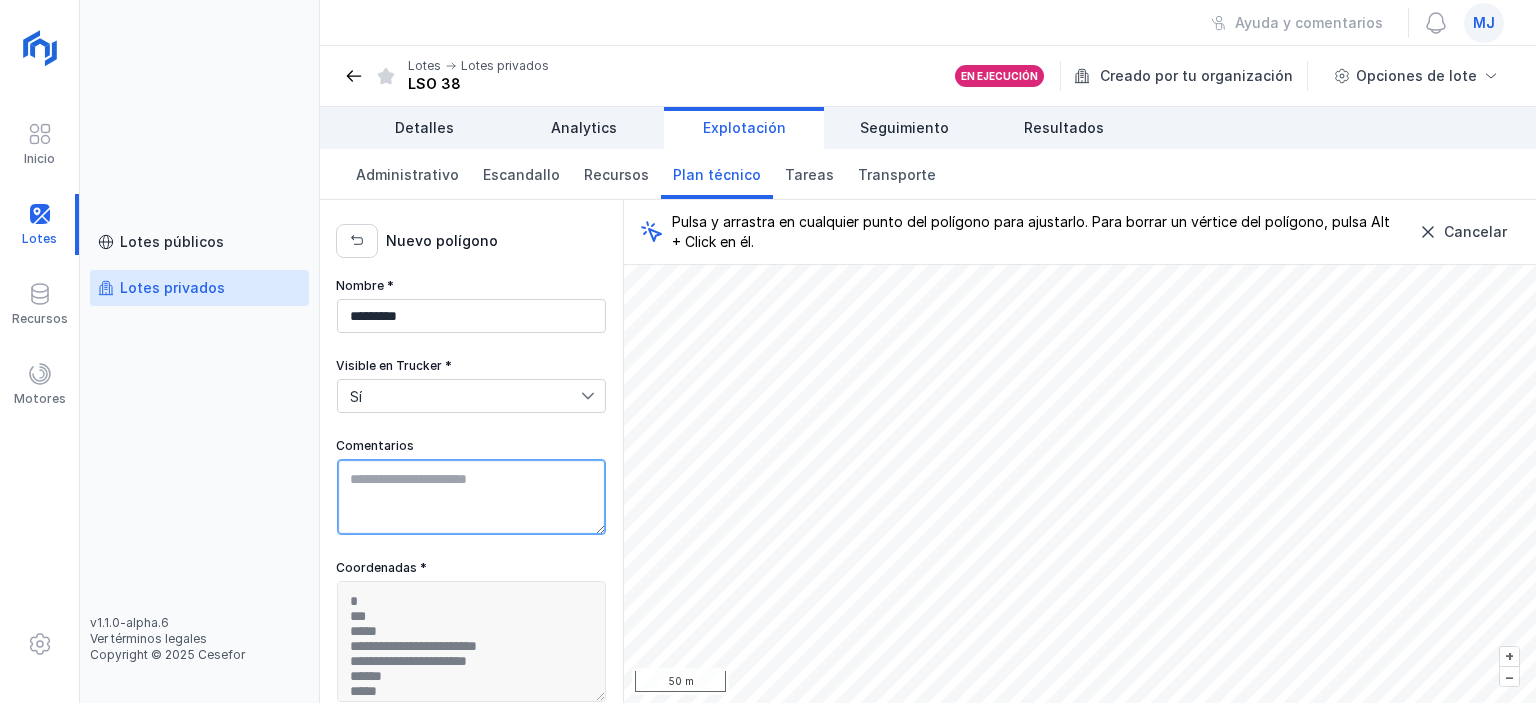 click on "Comentarios" at bounding box center [471, 497] 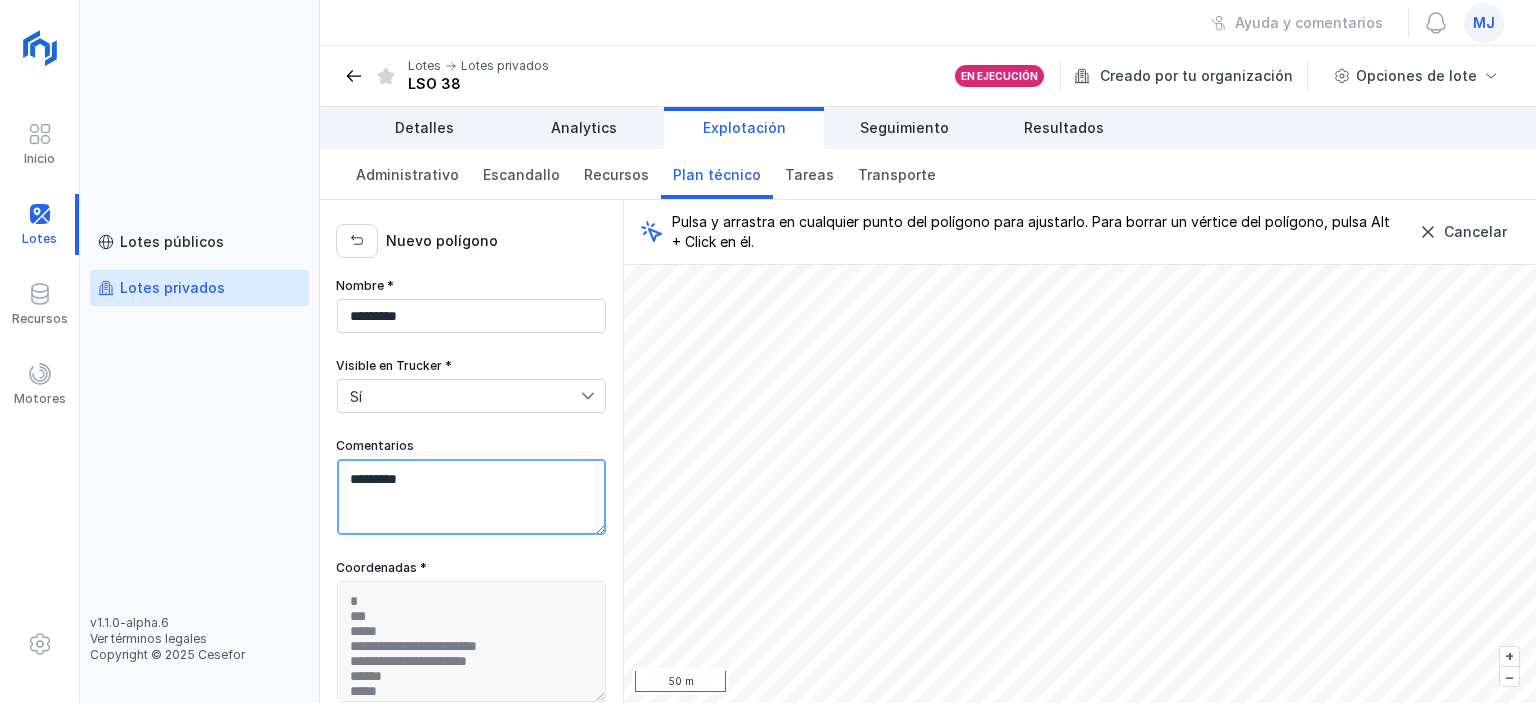 scroll, scrollTop: 112, scrollLeft: 0, axis: vertical 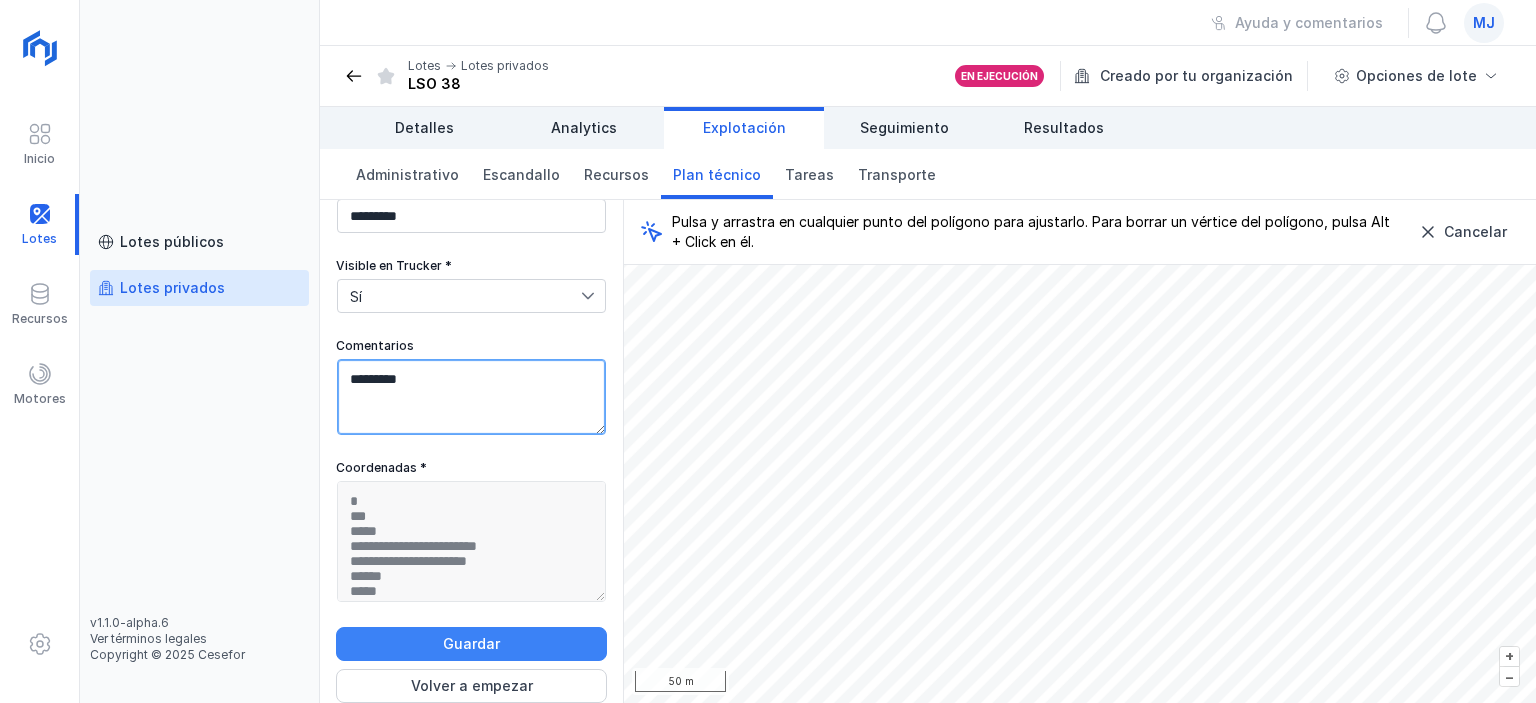 type on "*********" 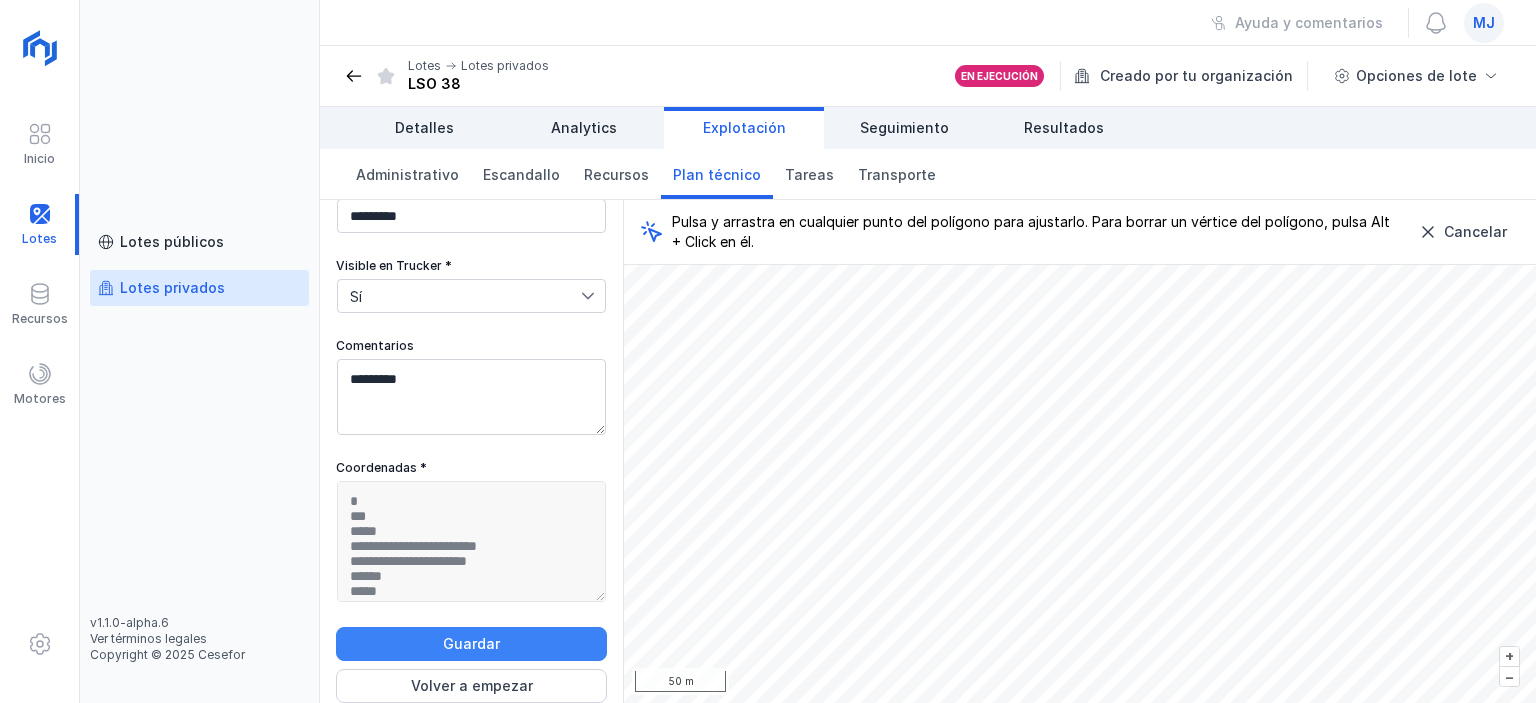 click on "Guardar" at bounding box center [471, 644] 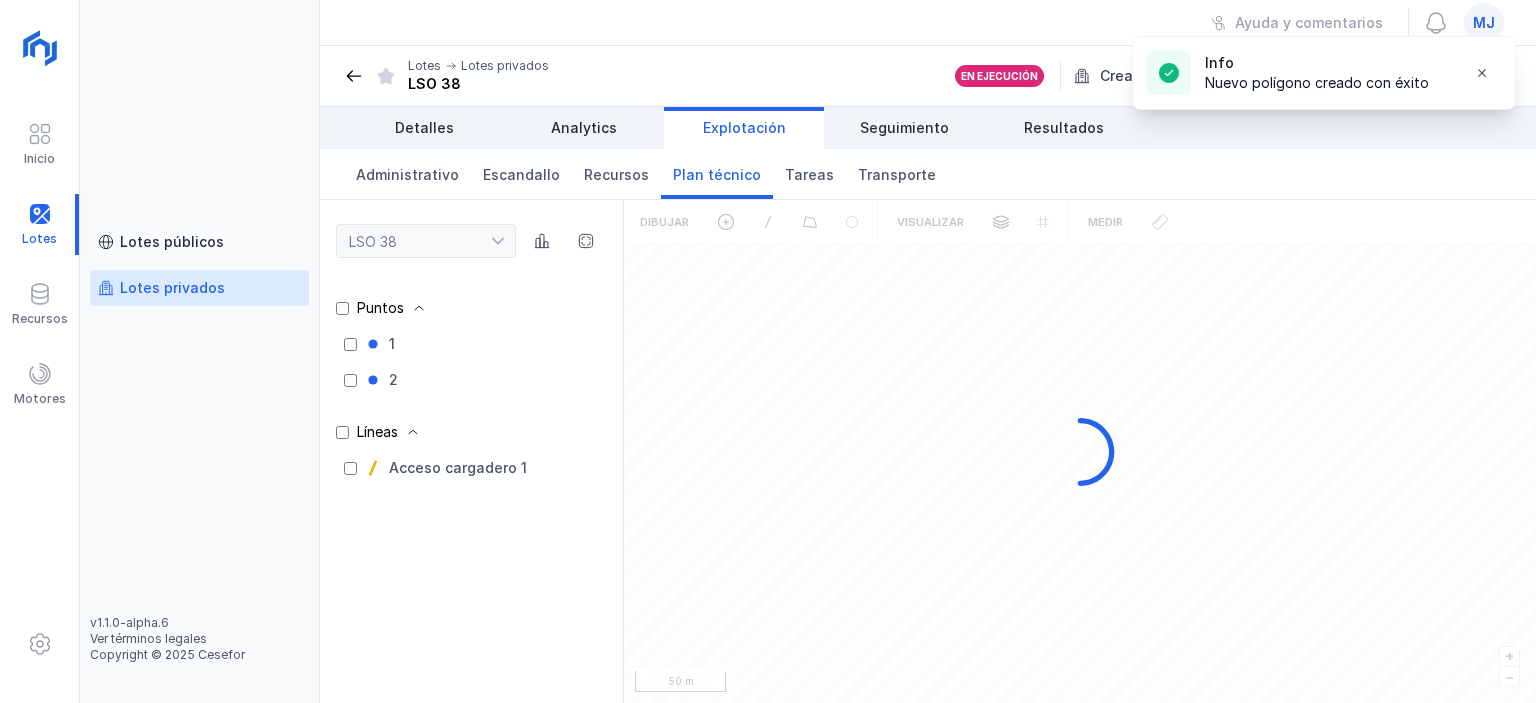 scroll, scrollTop: 0, scrollLeft: 0, axis: both 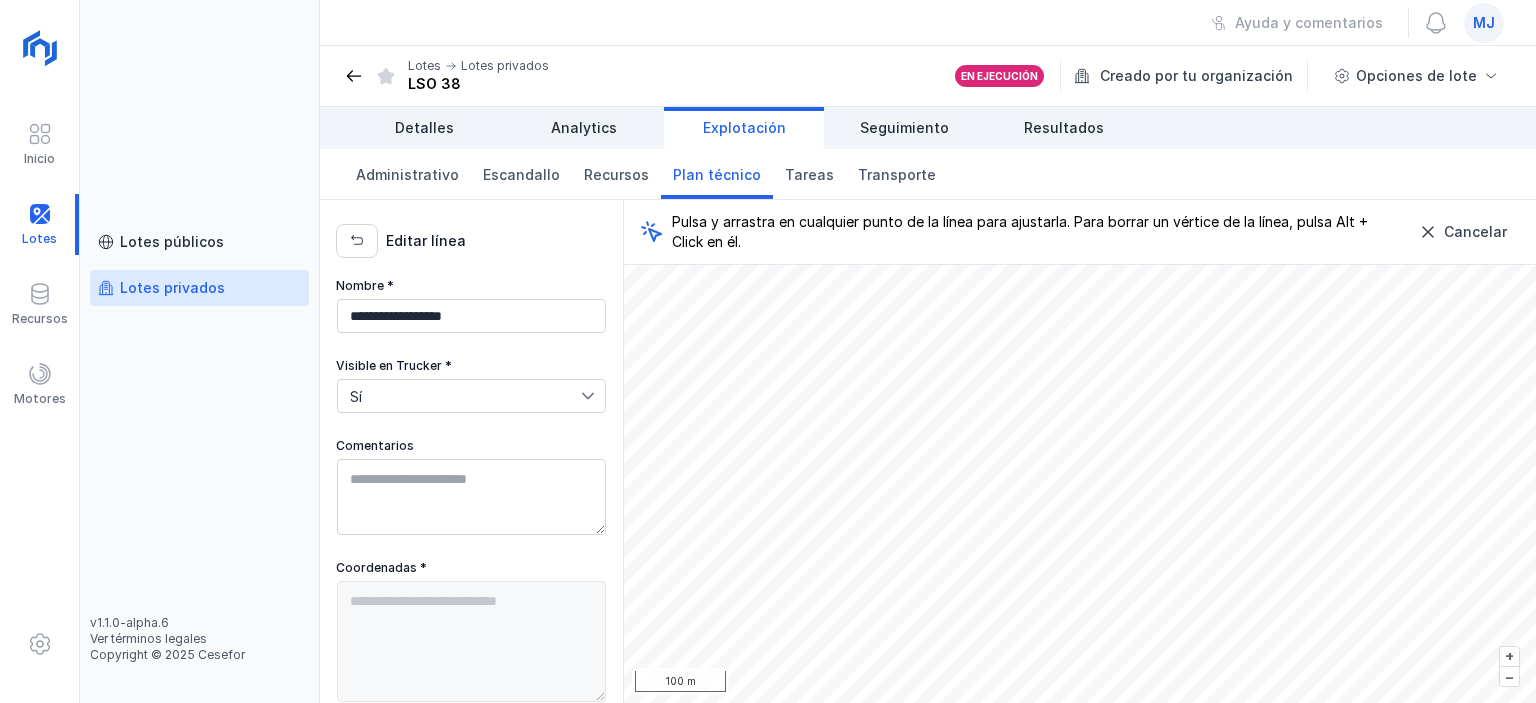click on "Editar línea" at bounding box center (426, 241) 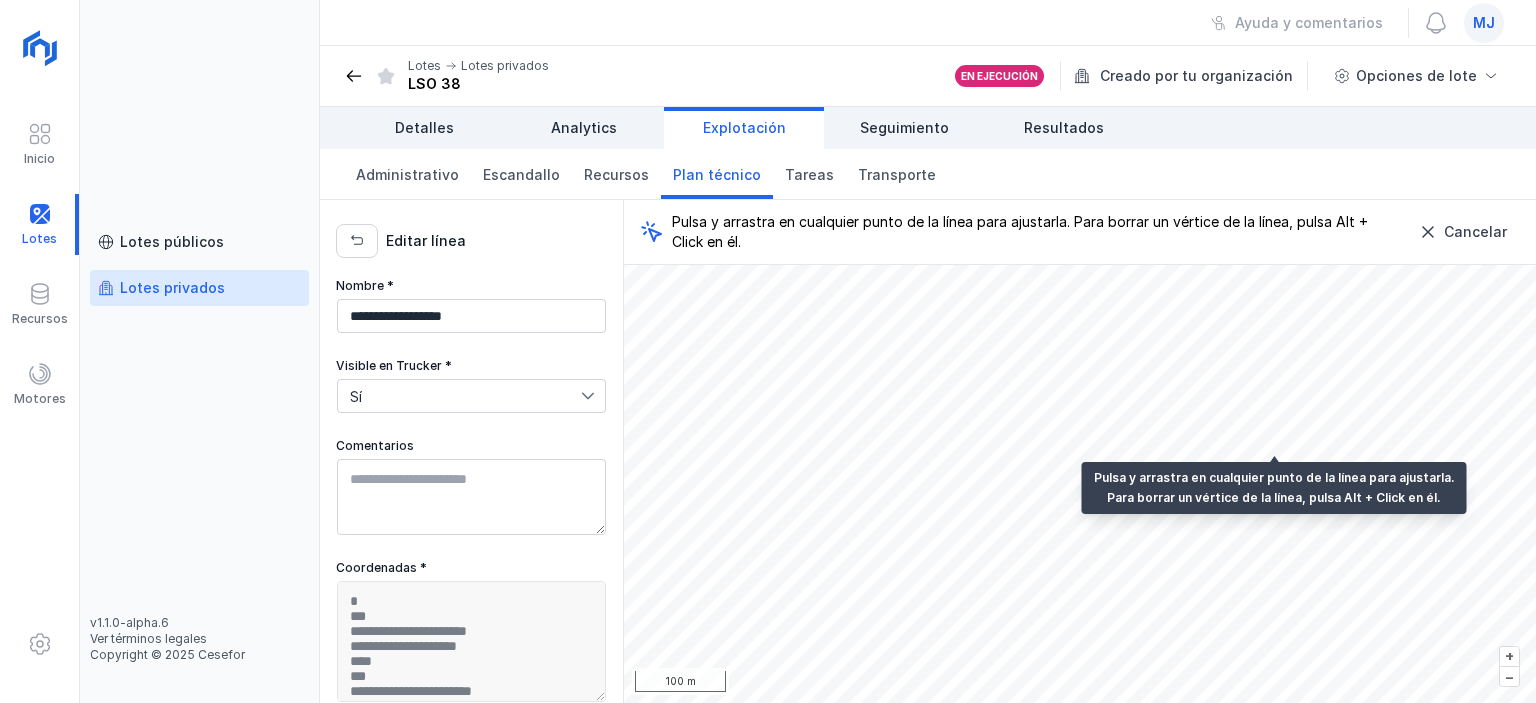 type on "**********" 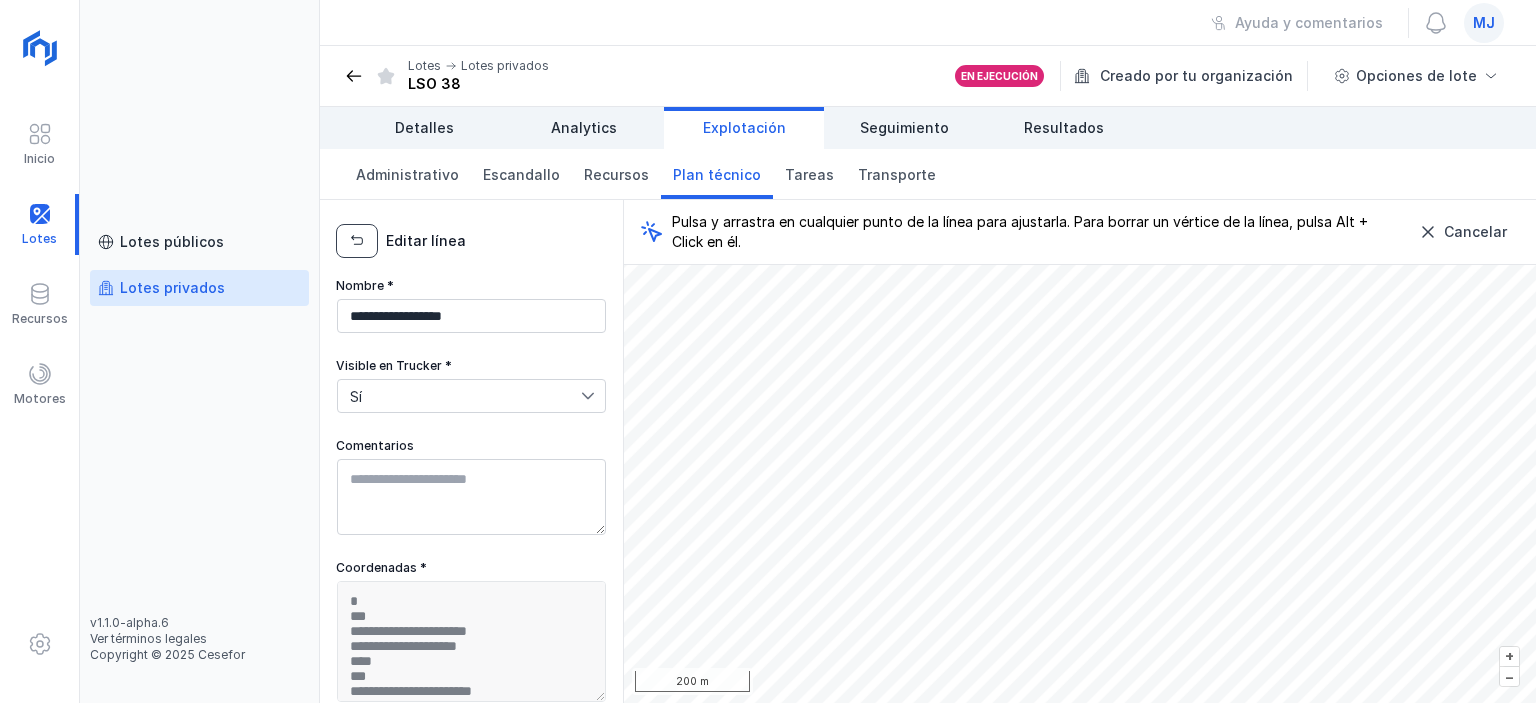click at bounding box center [357, 241] 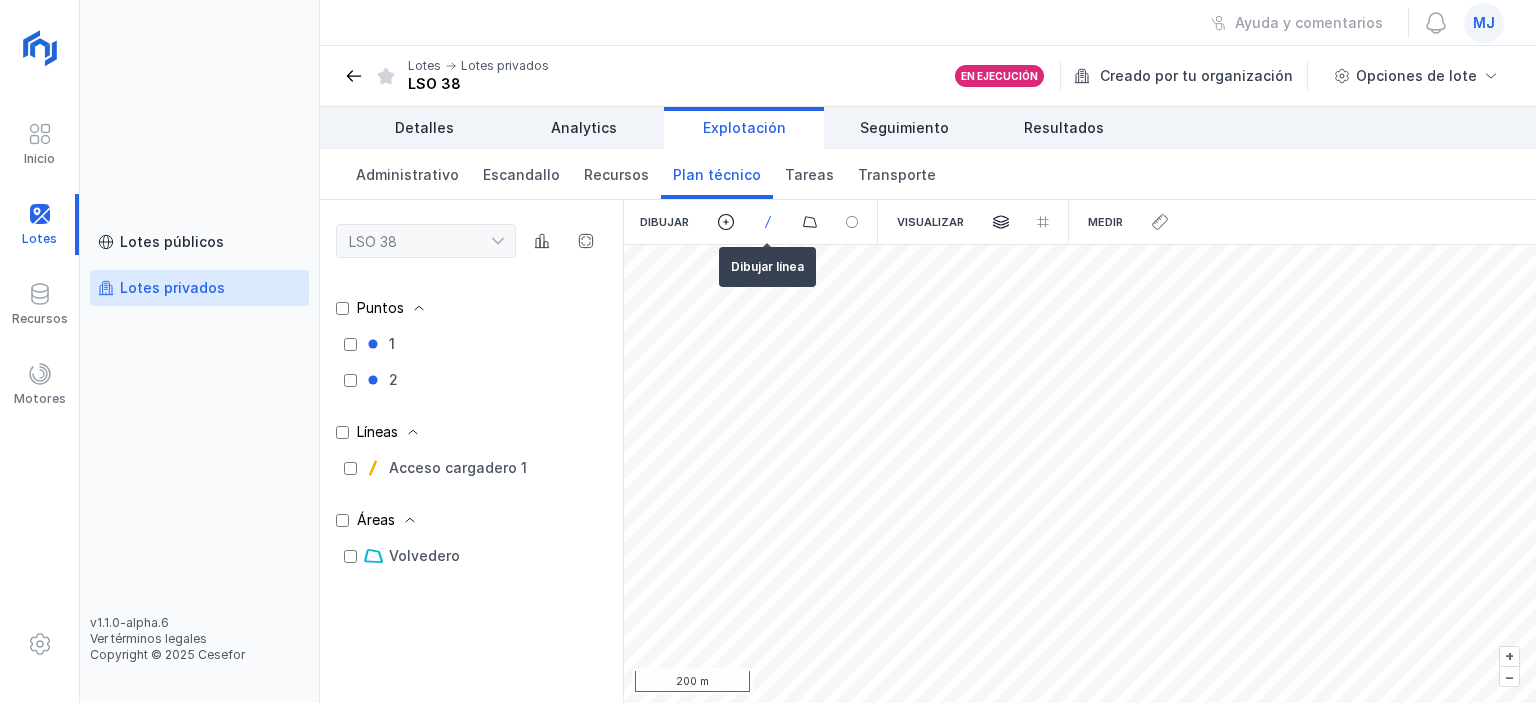 click at bounding box center [768, 222] 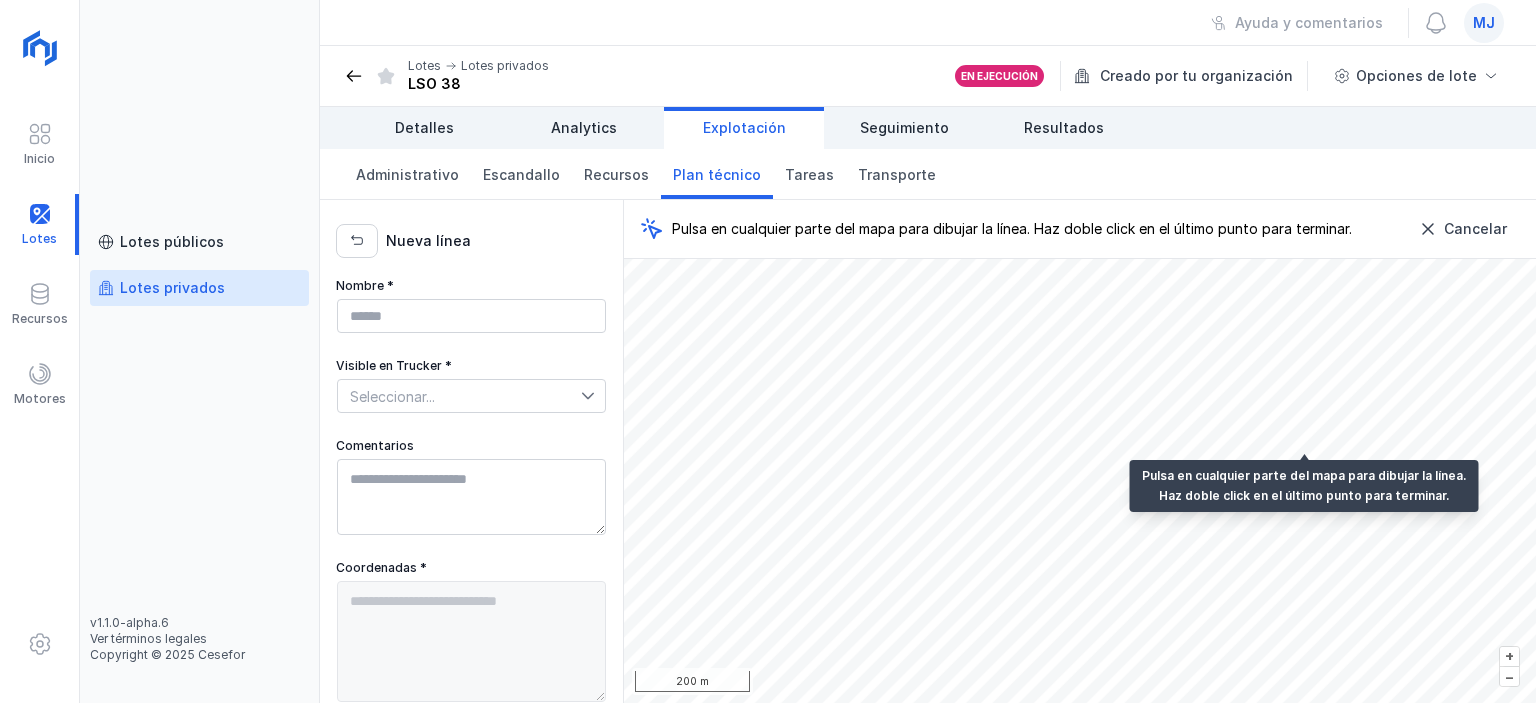 type on "**********" 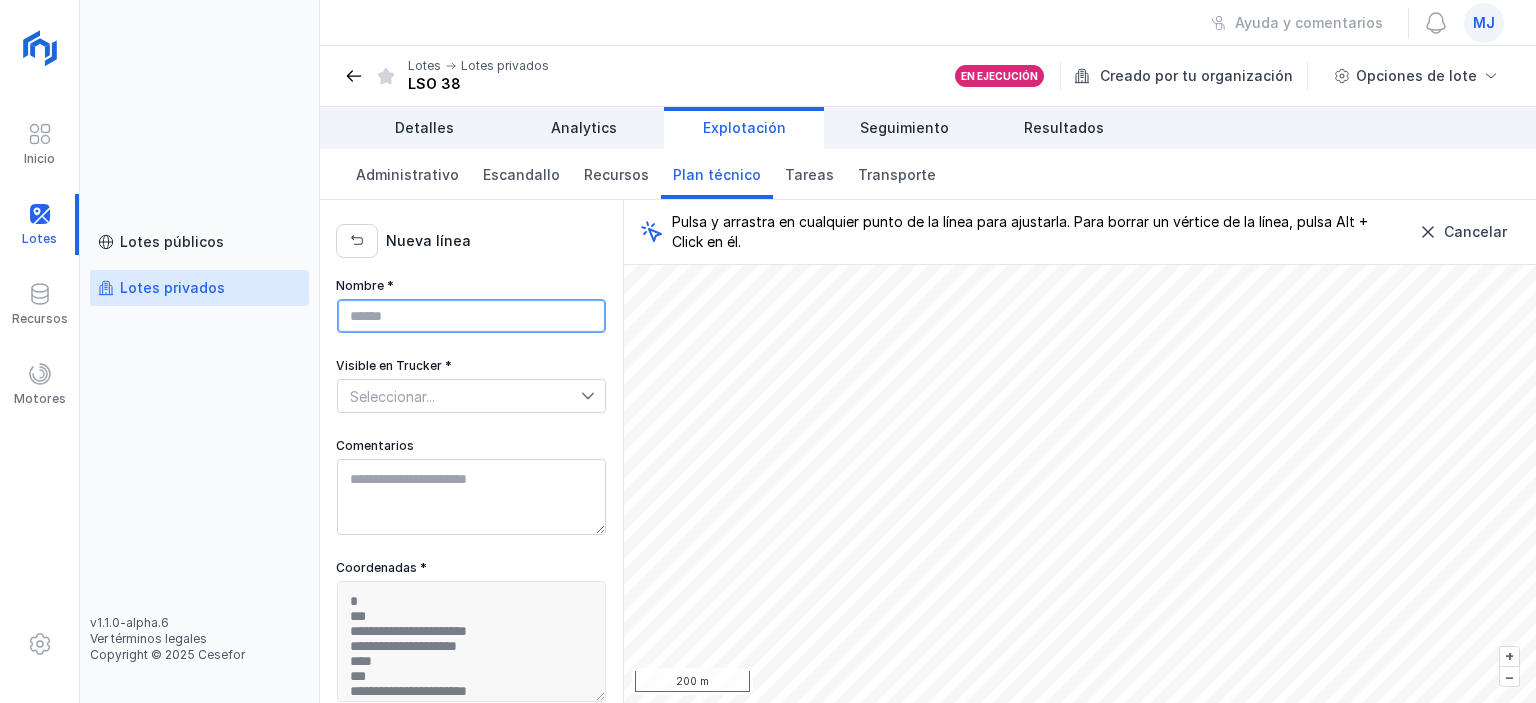 click on "Nombre *" at bounding box center (471, 316) 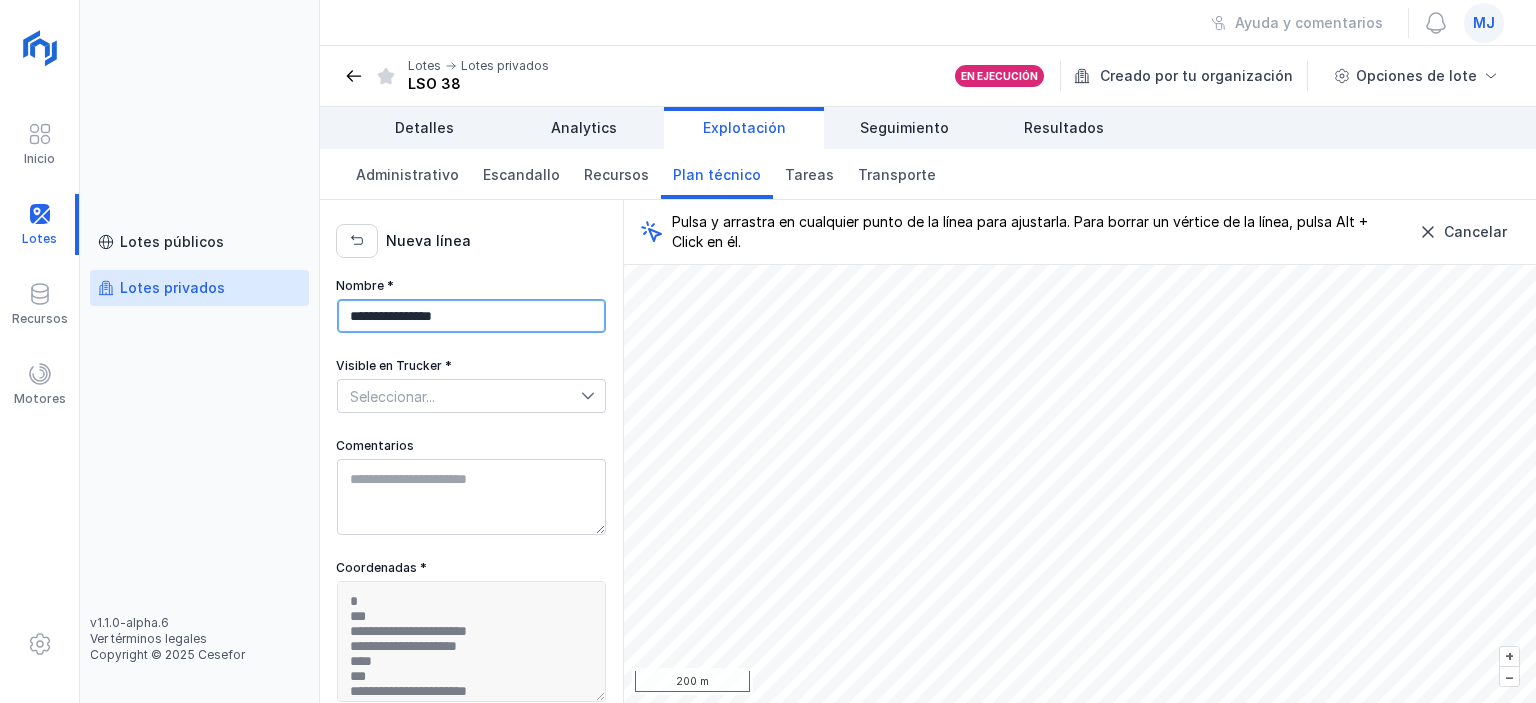 type on "**********" 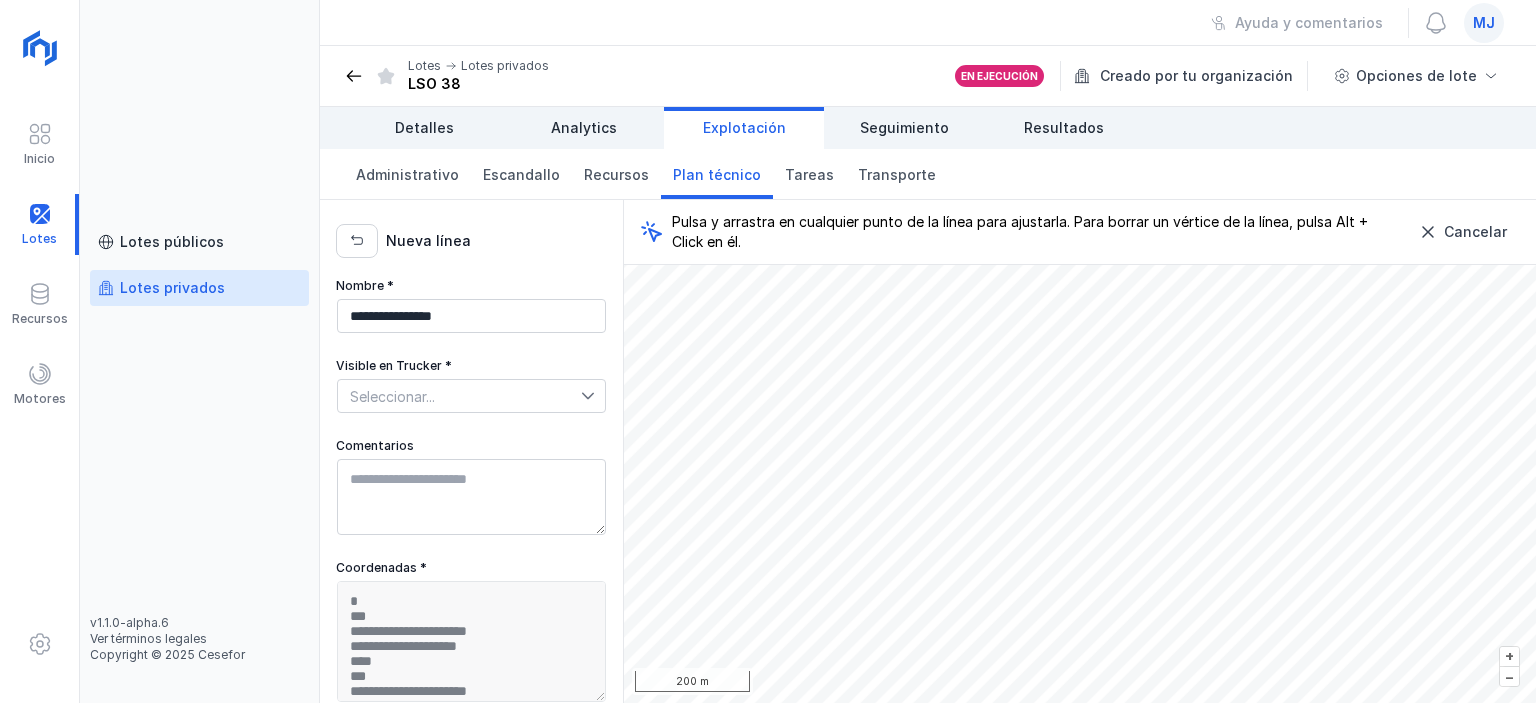 click on "Seleccionar..." at bounding box center [459, 396] 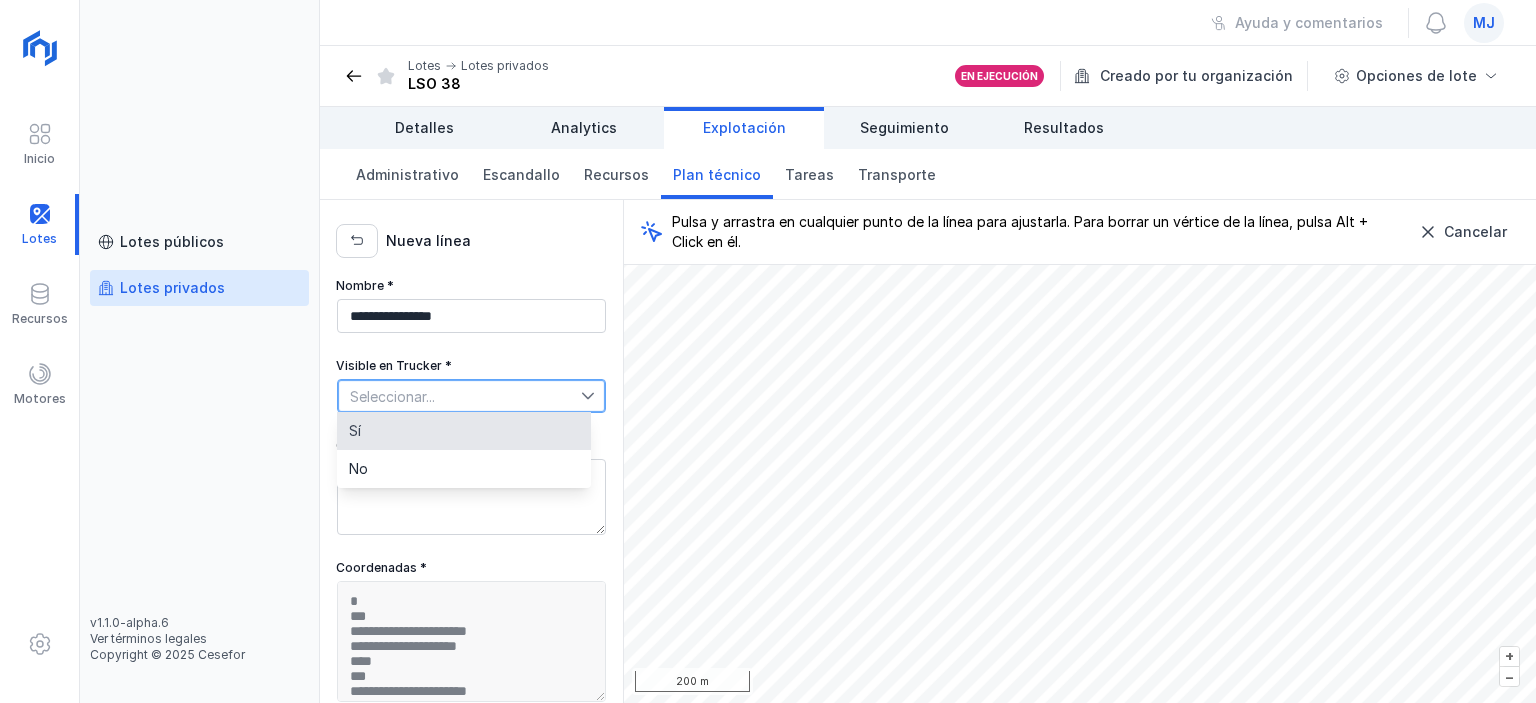 click on "Sí" 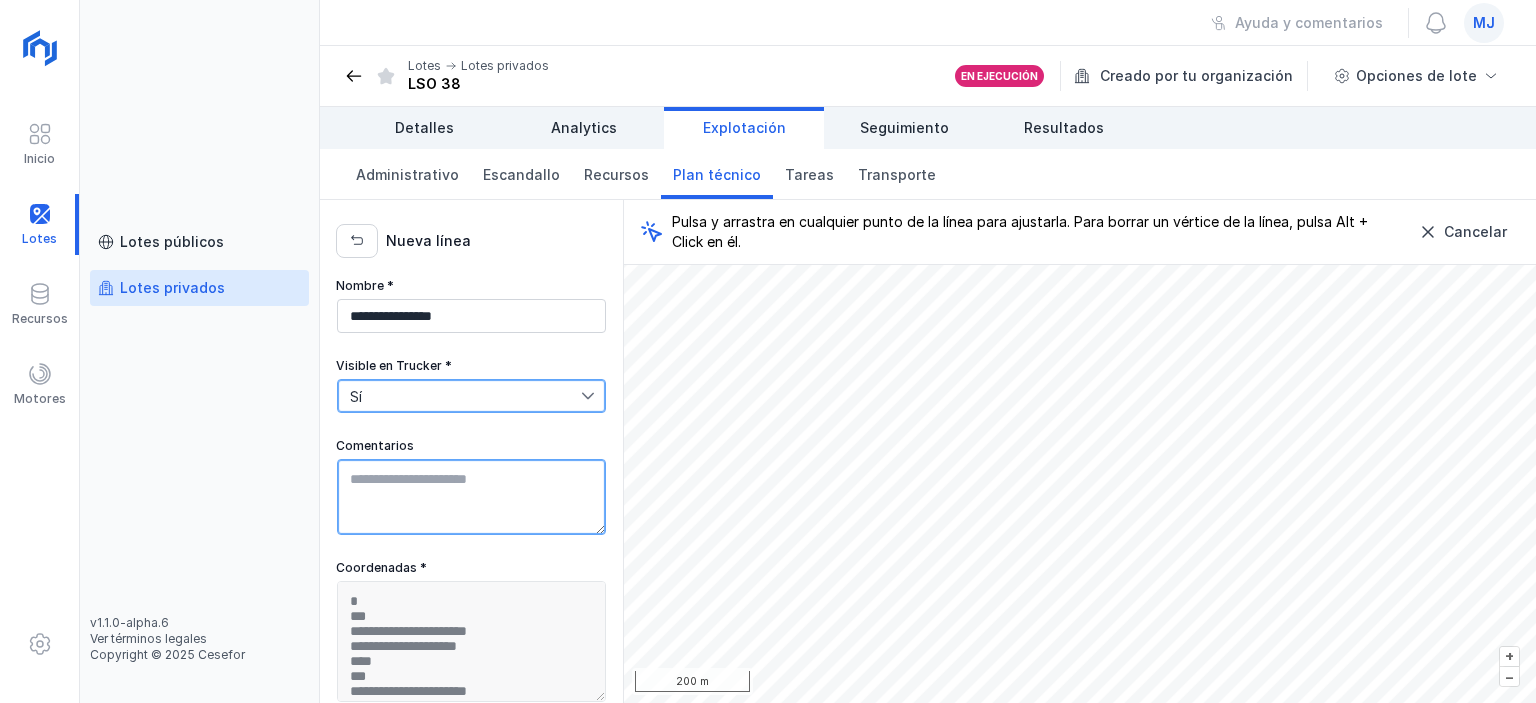 click on "Comentarios" at bounding box center [471, 497] 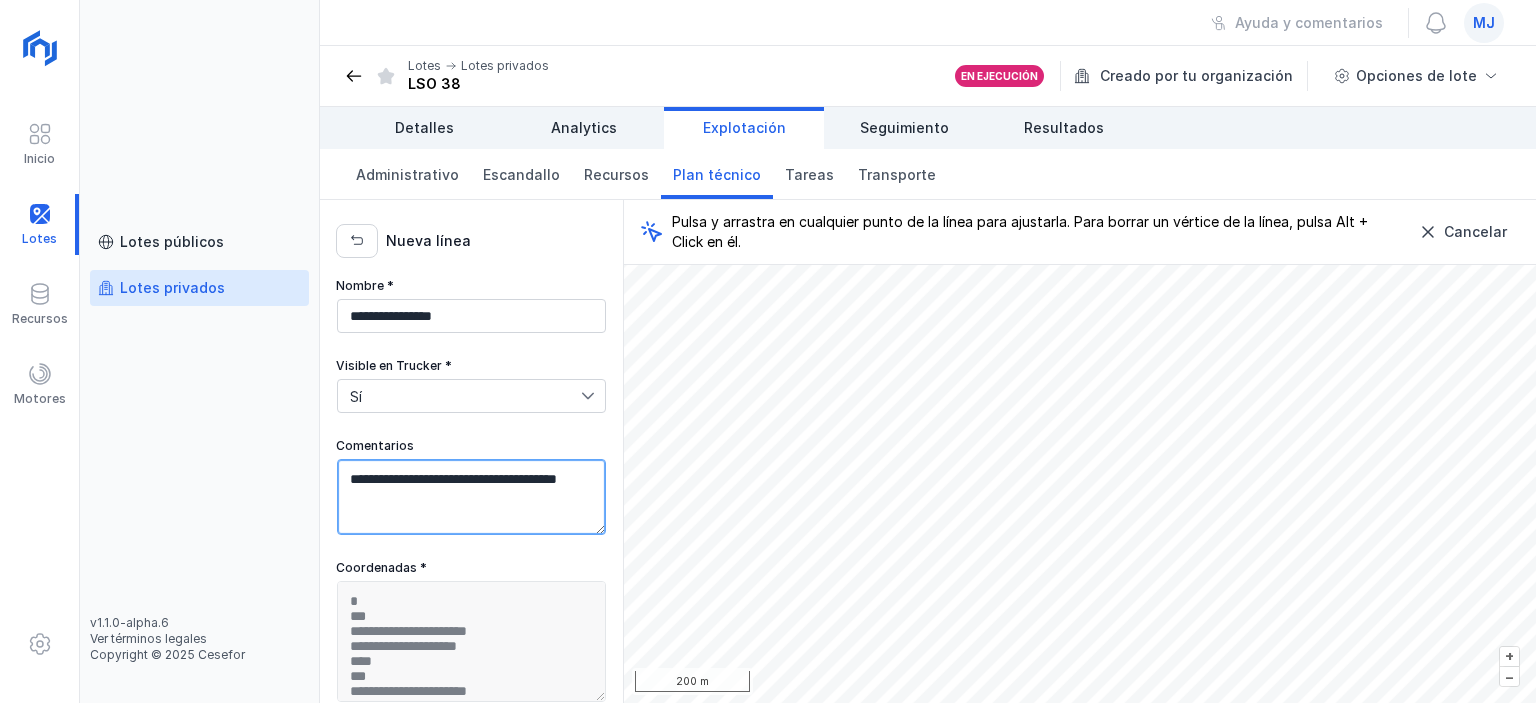 scroll, scrollTop: 112, scrollLeft: 0, axis: vertical 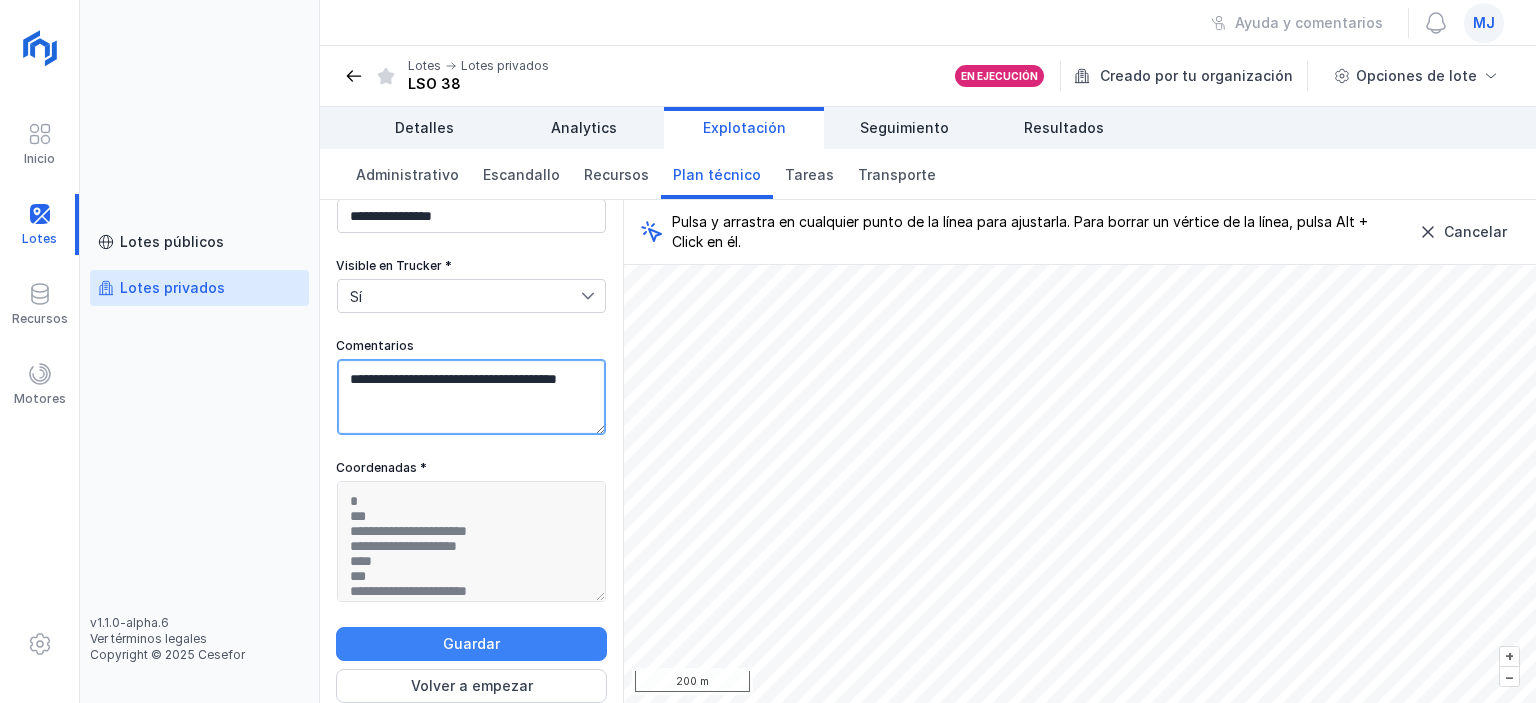 type on "**********" 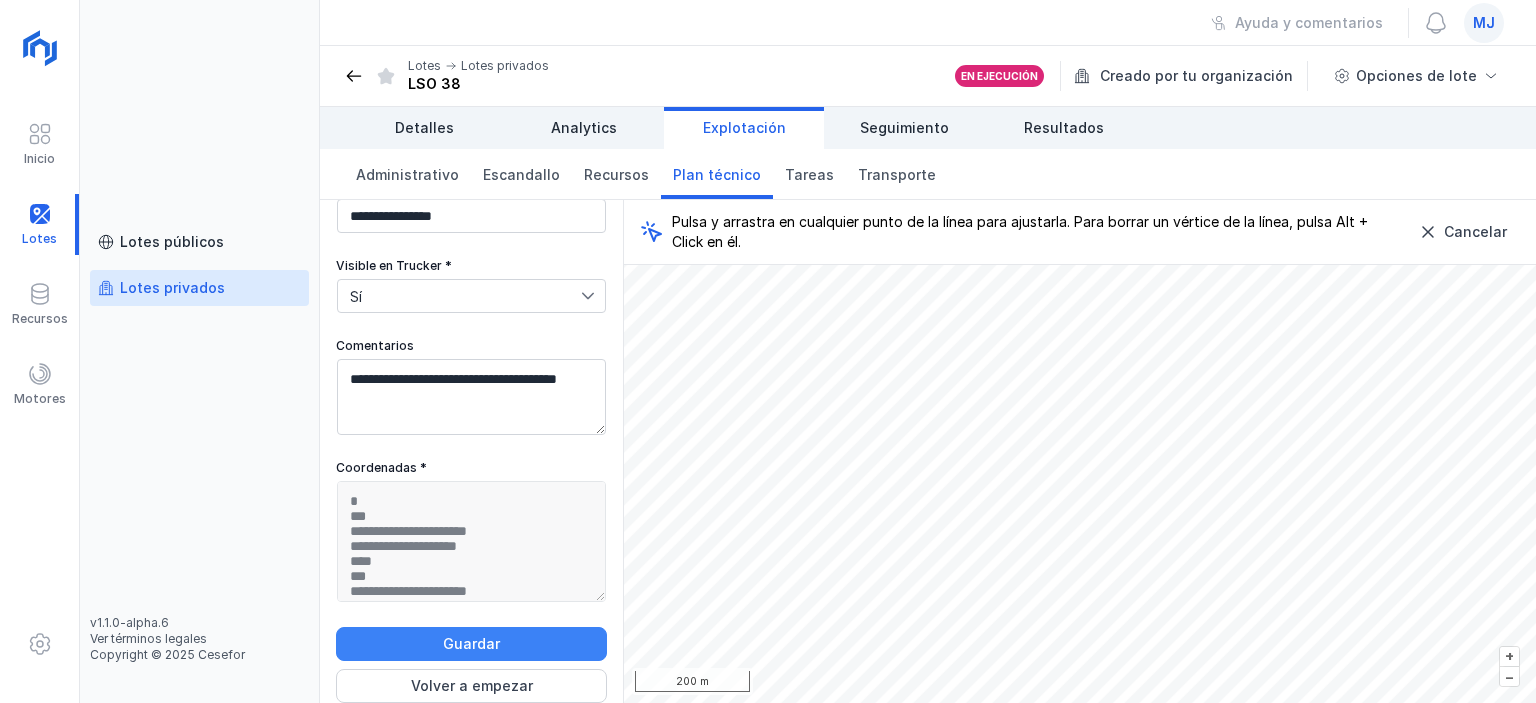 click on "Guardar" 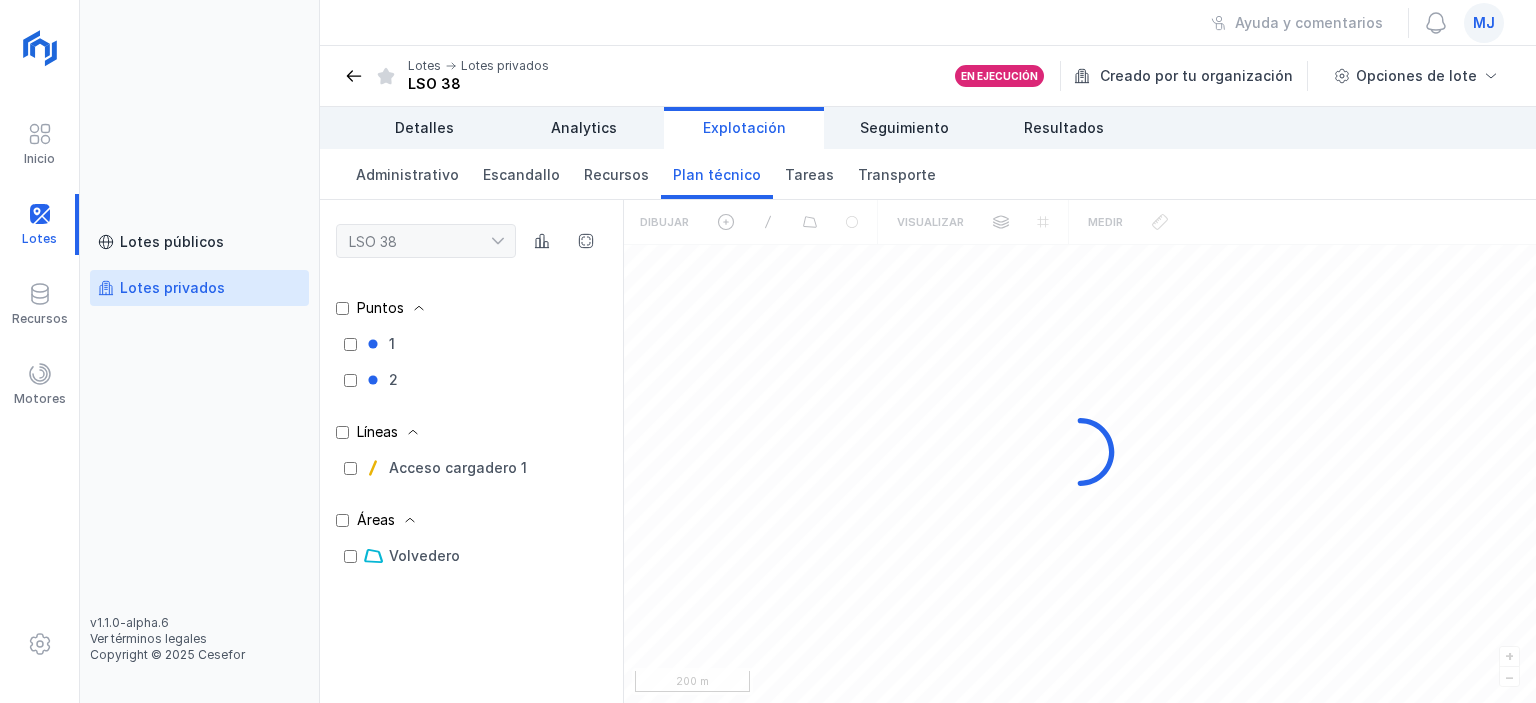 scroll, scrollTop: 0, scrollLeft: 0, axis: both 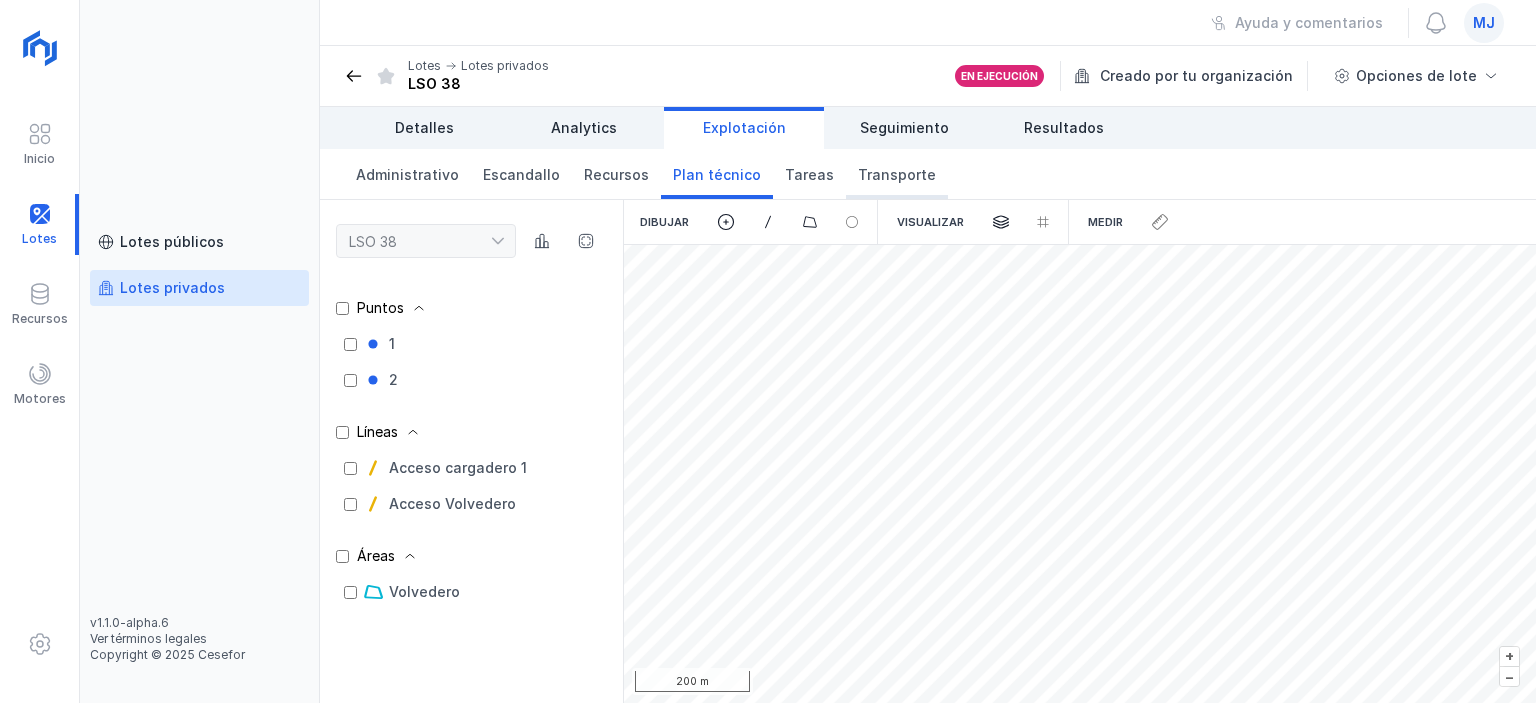 click on "Transporte" at bounding box center (897, 175) 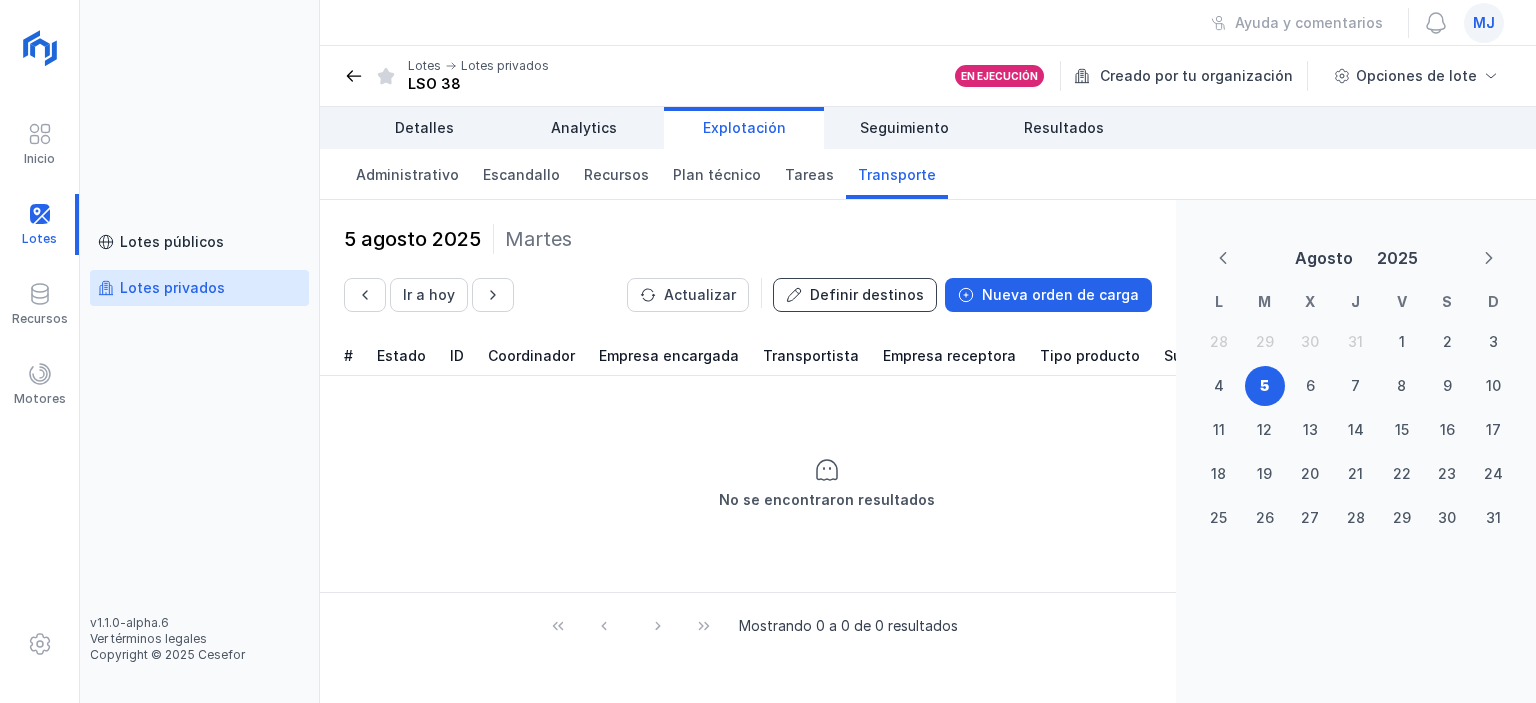click on "Definir destinos" 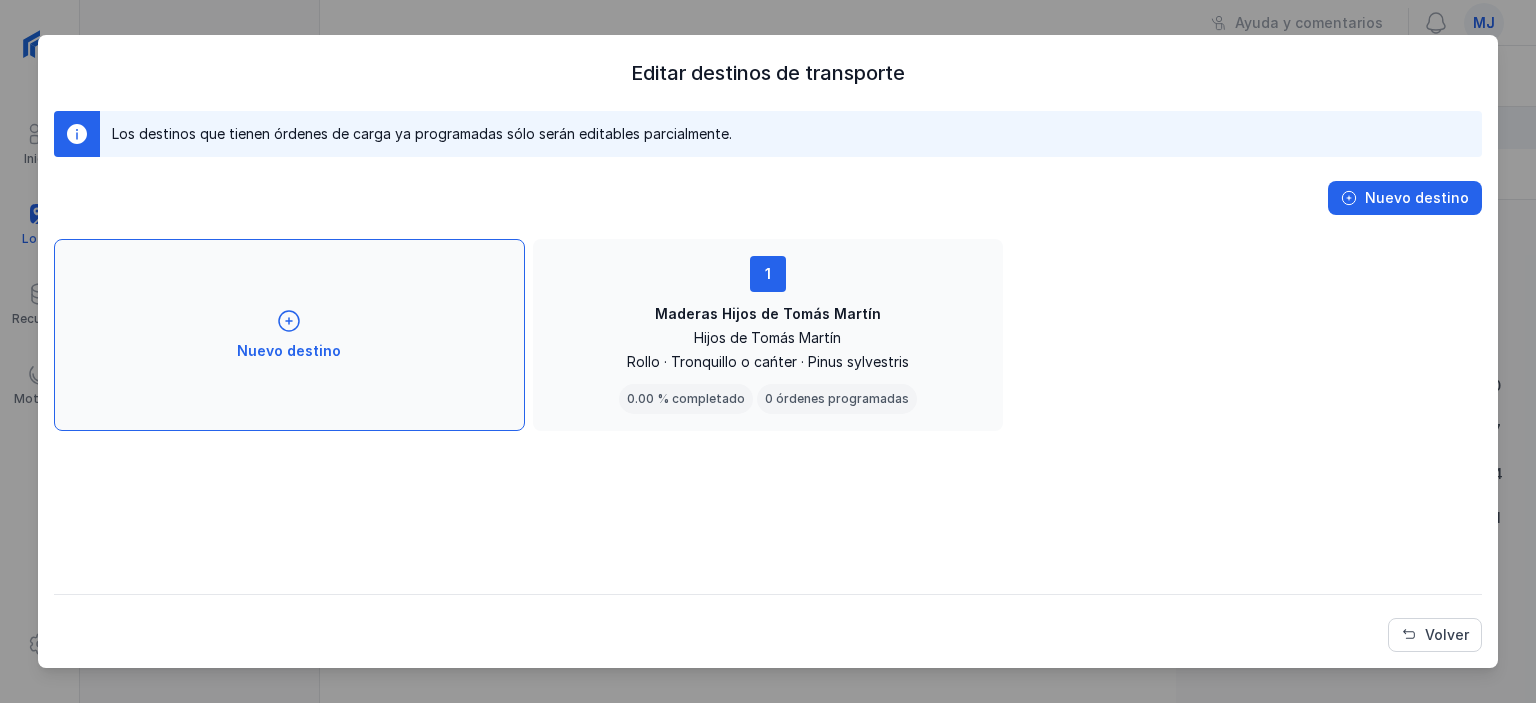 click at bounding box center [289, 321] 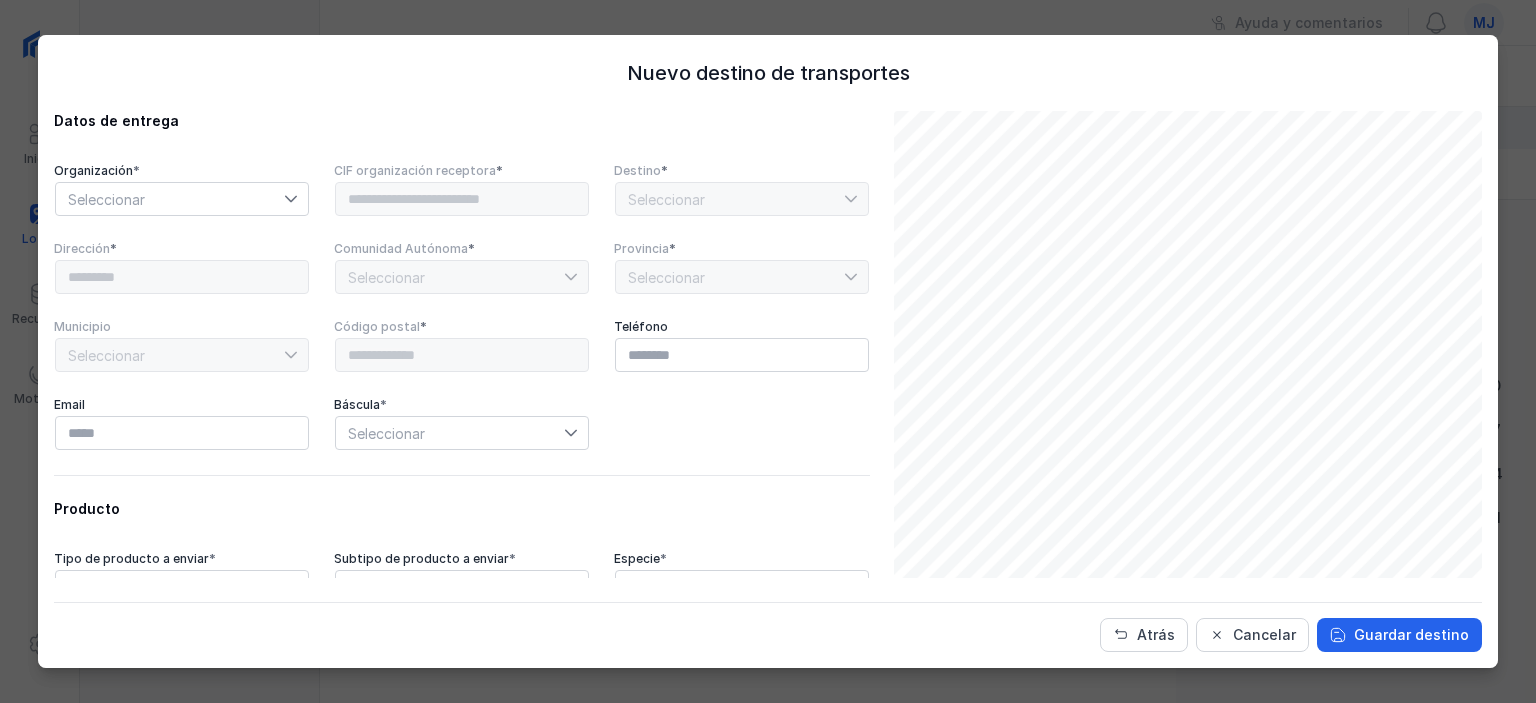 click on "Seleccionar" at bounding box center (170, 199) 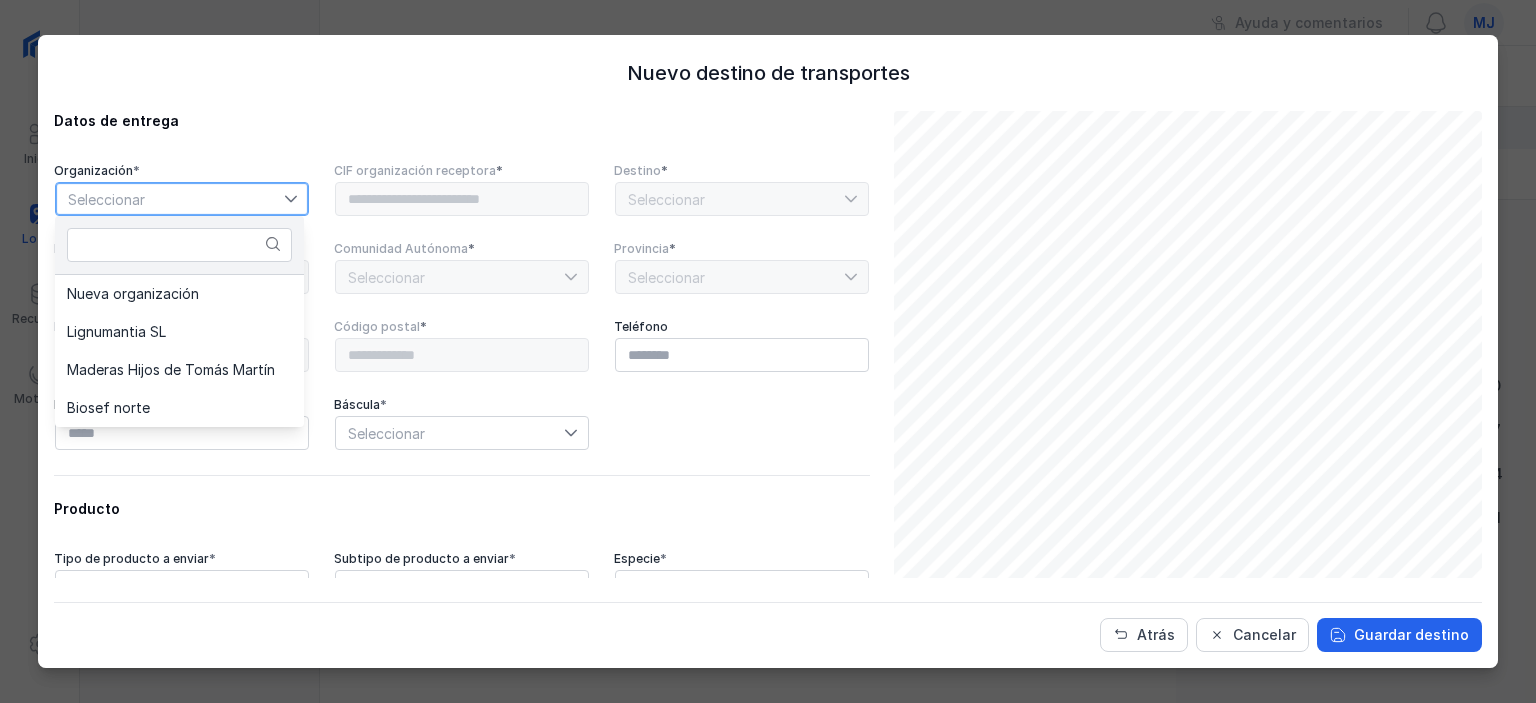 click on "Seleccionar" at bounding box center (170, 199) 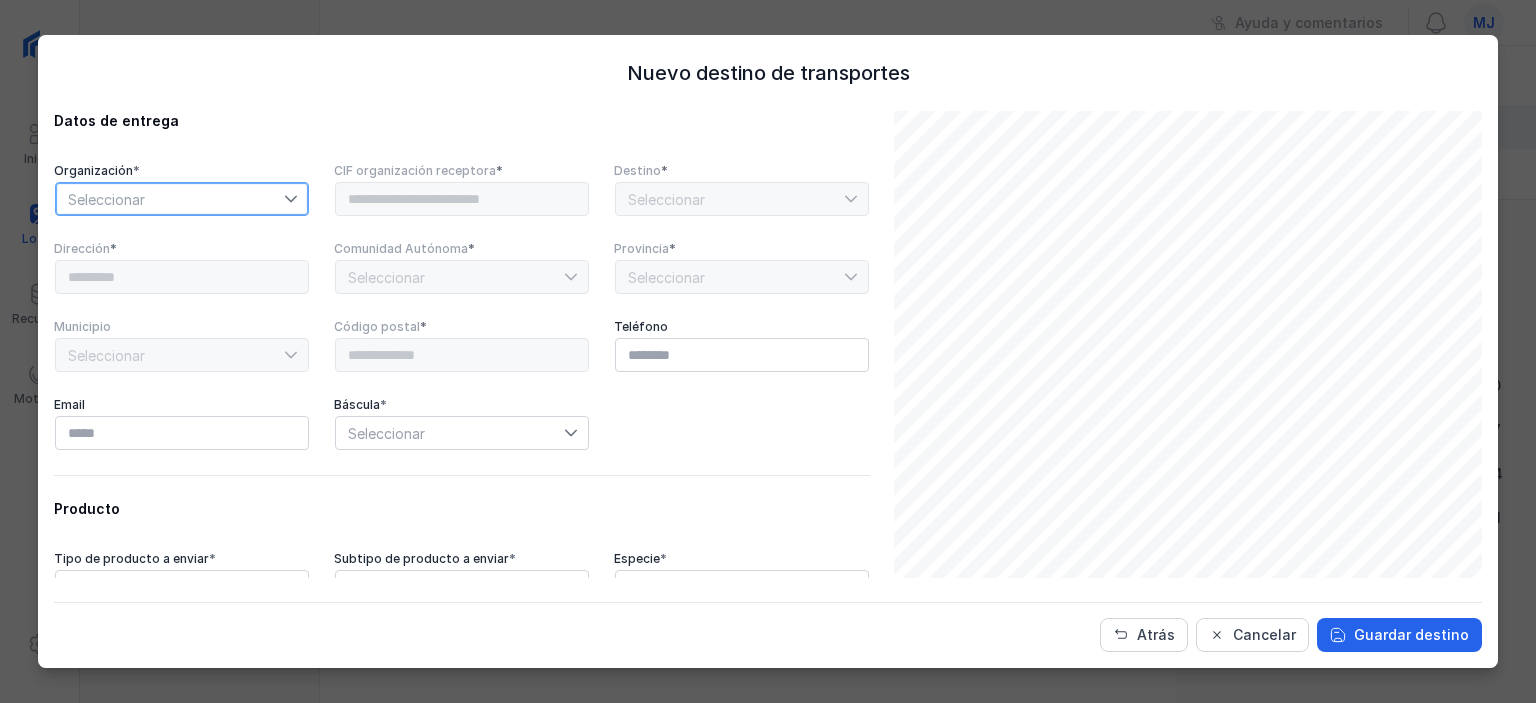 click on "Seleccionar" at bounding box center [170, 199] 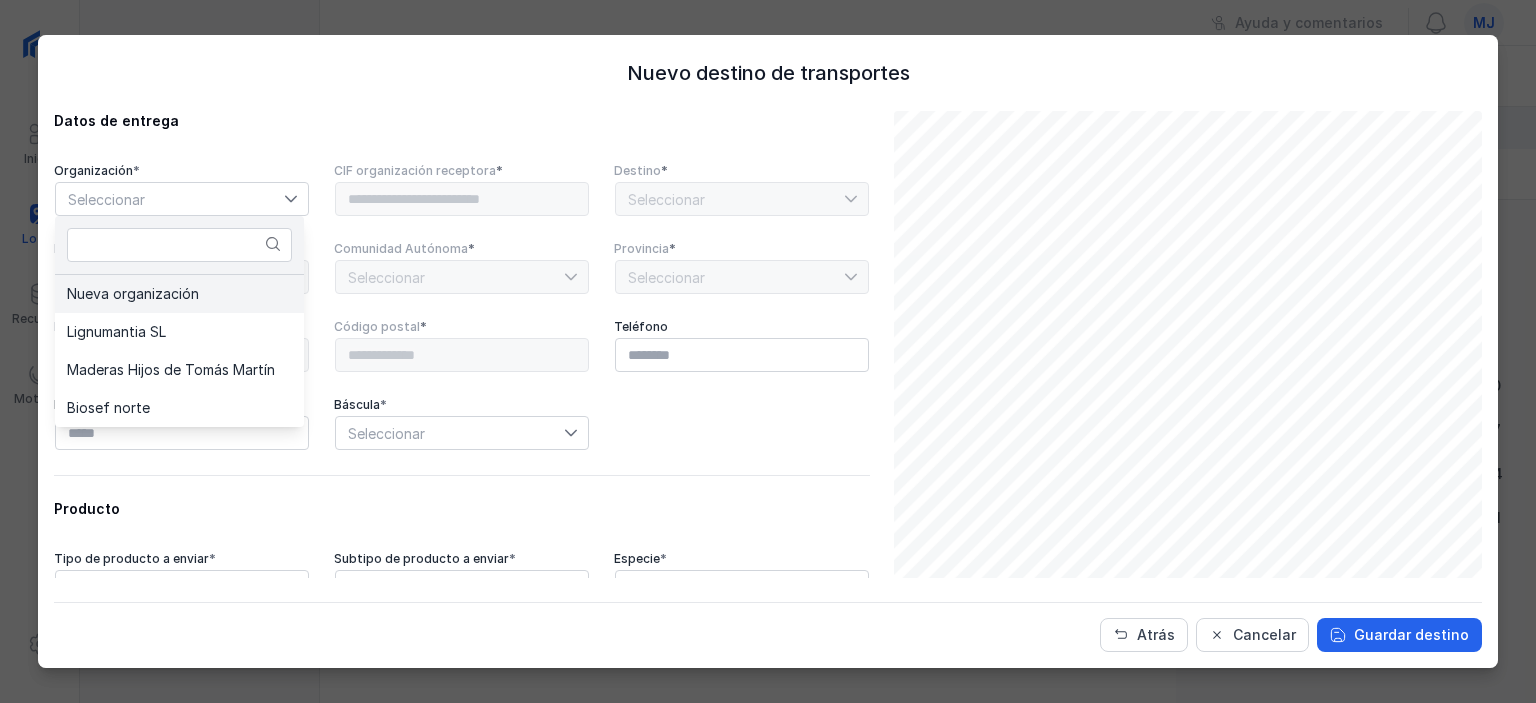 click on "Nueva organización" 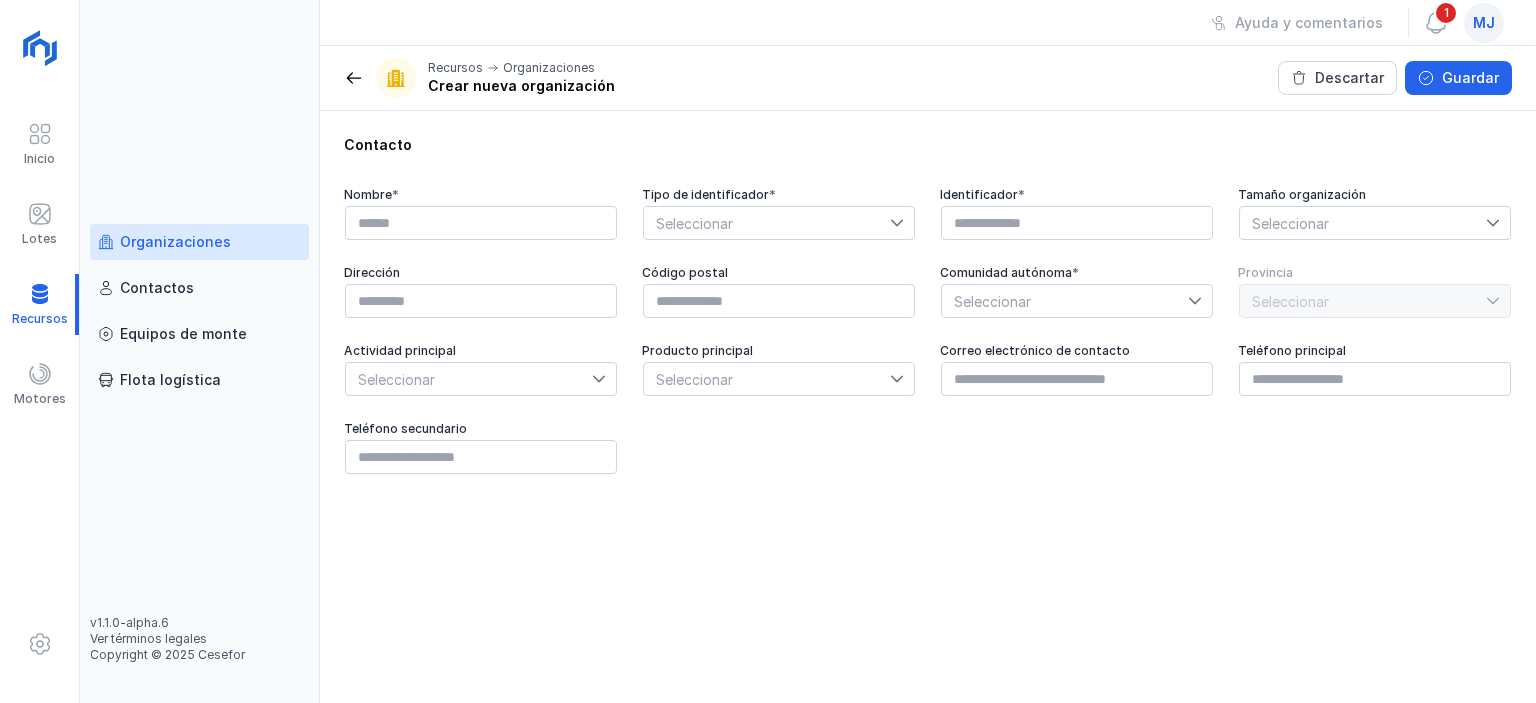 scroll, scrollTop: 0, scrollLeft: 0, axis: both 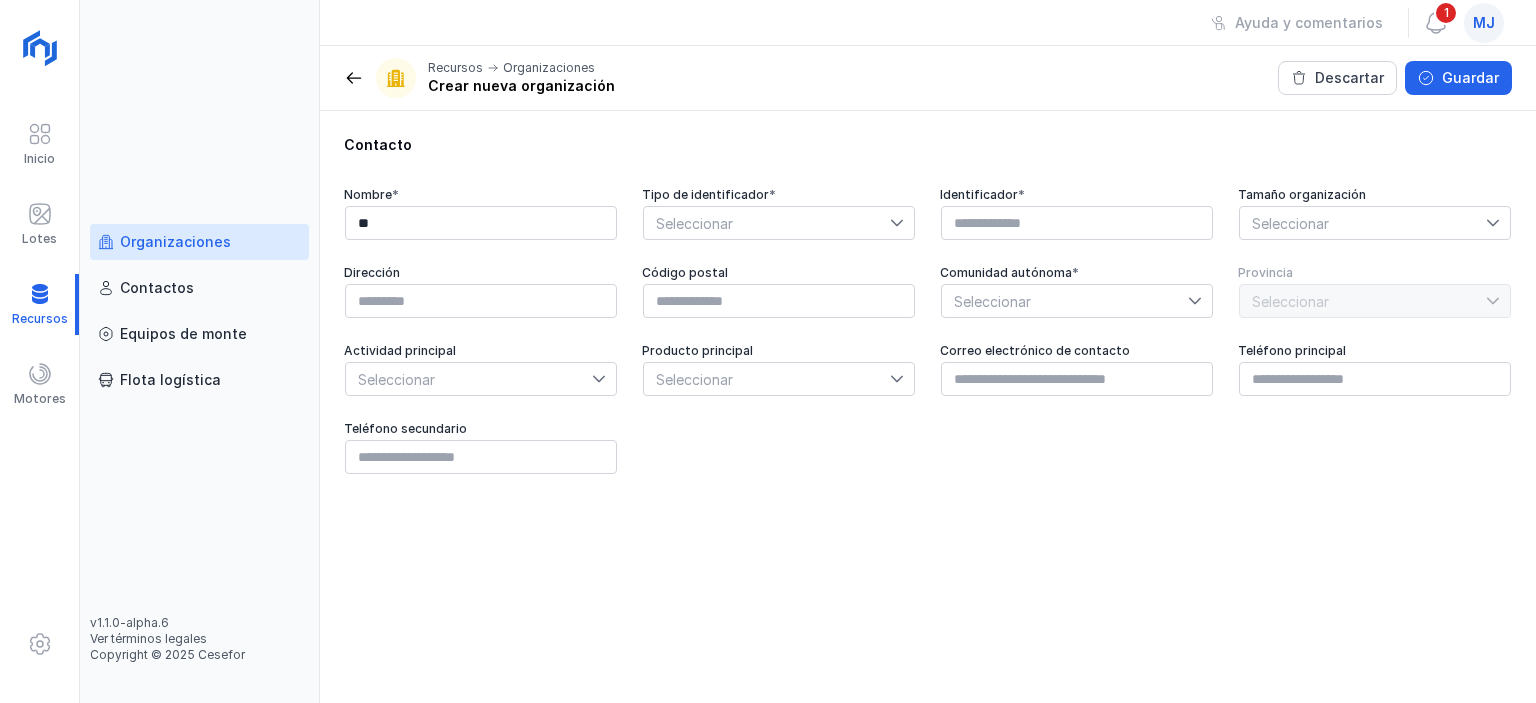 type on "*" 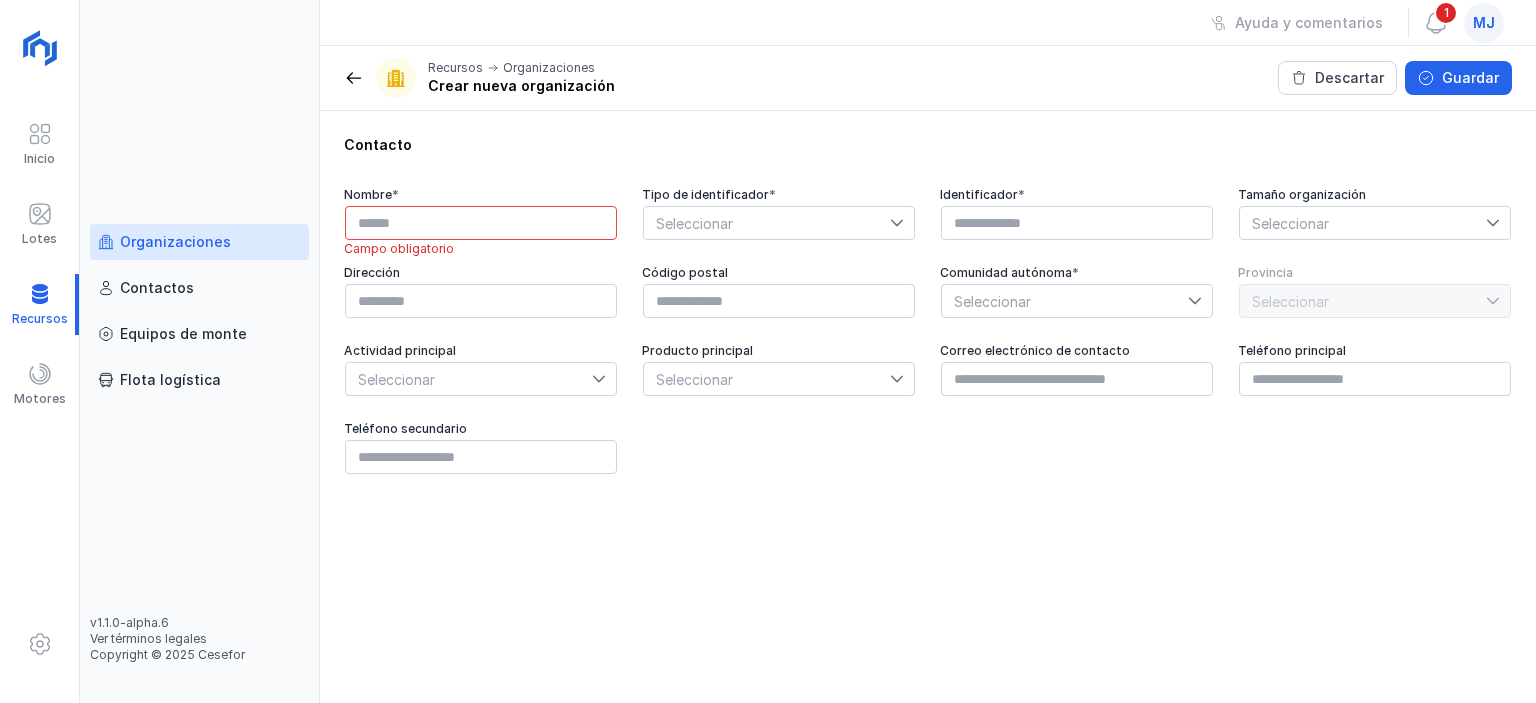 drag, startPoint x: 715, startPoint y: 411, endPoint x: 869, endPoint y: 742, distance: 365.07123 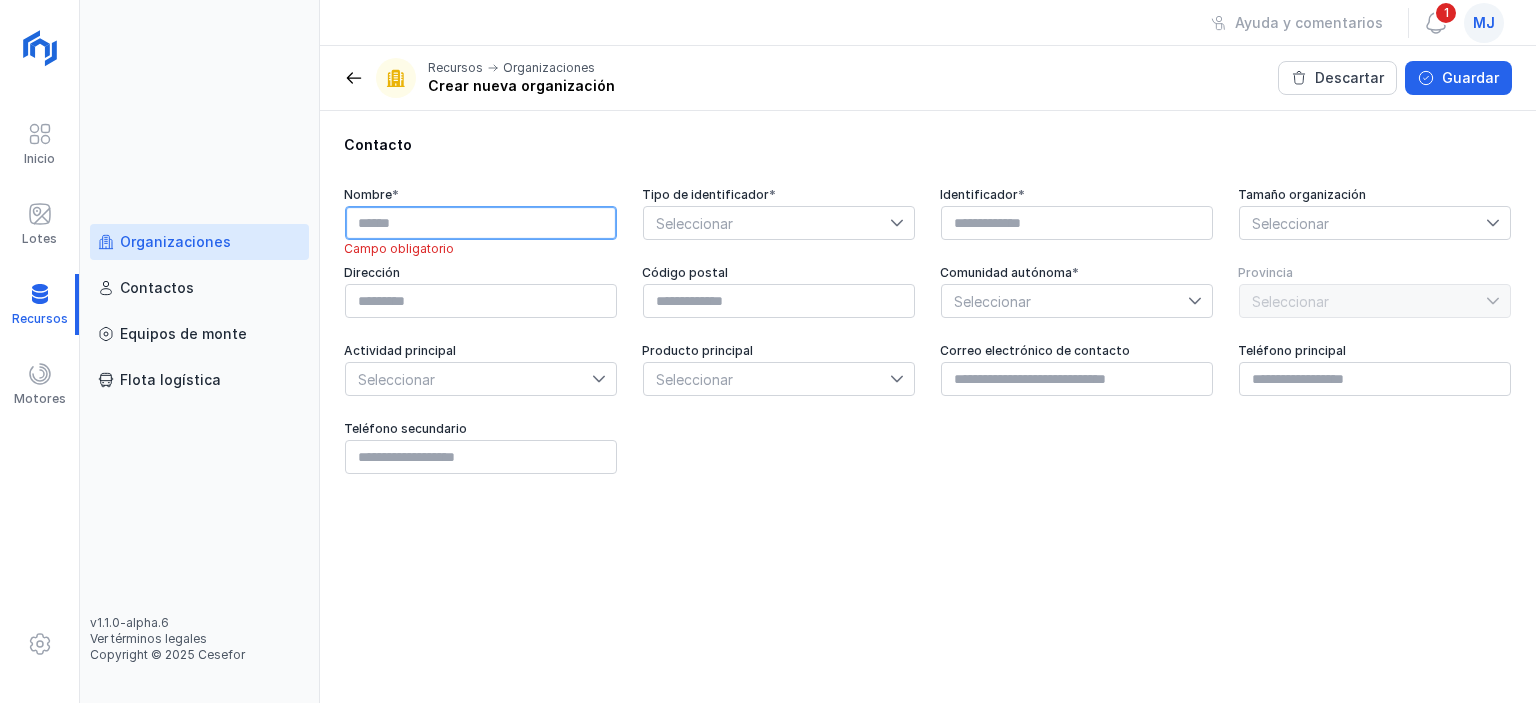 click at bounding box center [481, 223] 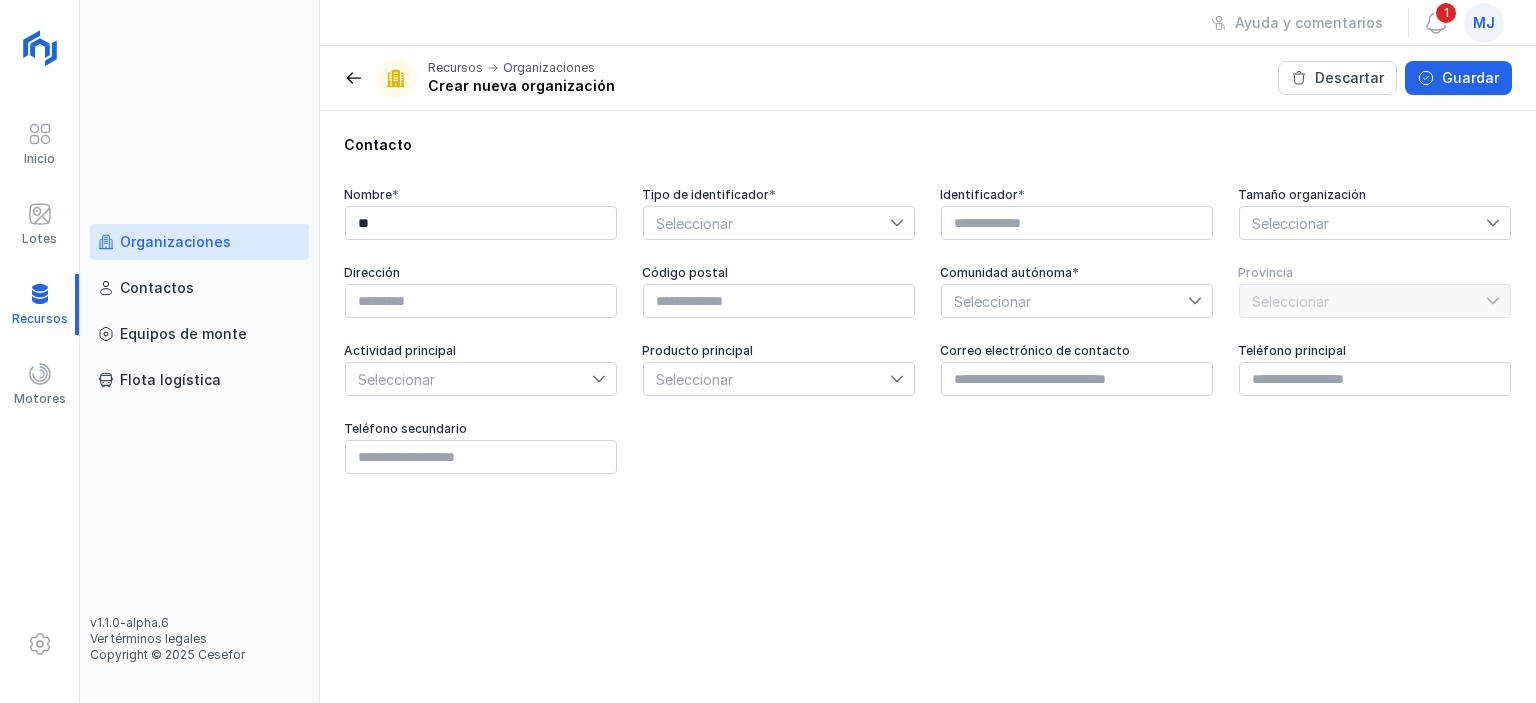 click on "Nombre   *  ** Tipo de identificador   *  Seleccionar Identificador   *  Tamaño organización  Seleccionar Dirección  Código postal  Comunidad autónoma   *  Seleccionar Provincia  Seleccionar Actividad principal  Seleccionar Producto principal  Seleccionar Correo electrónico de contacto  Teléfono principal  Teléfono secundario" at bounding box center [928, 331] 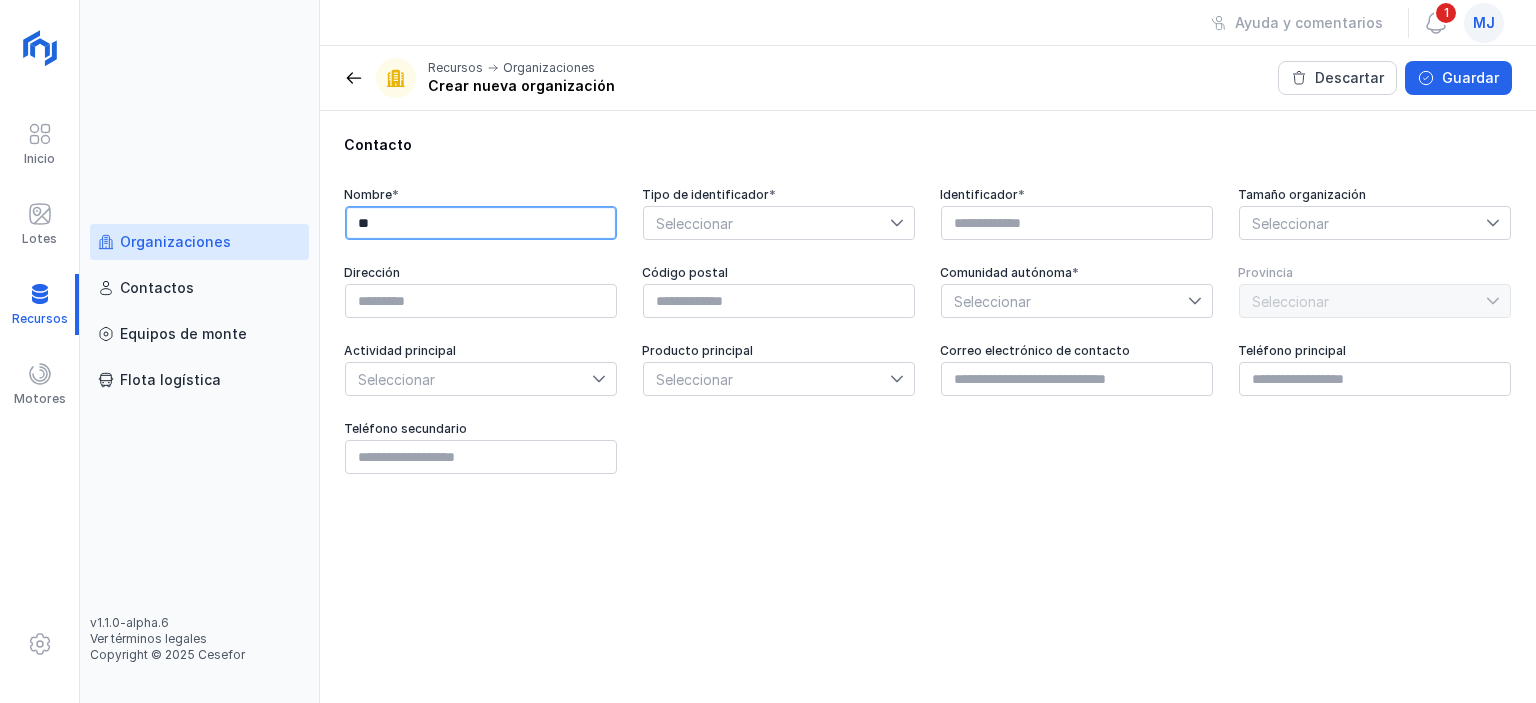 click on "**" at bounding box center [481, 223] 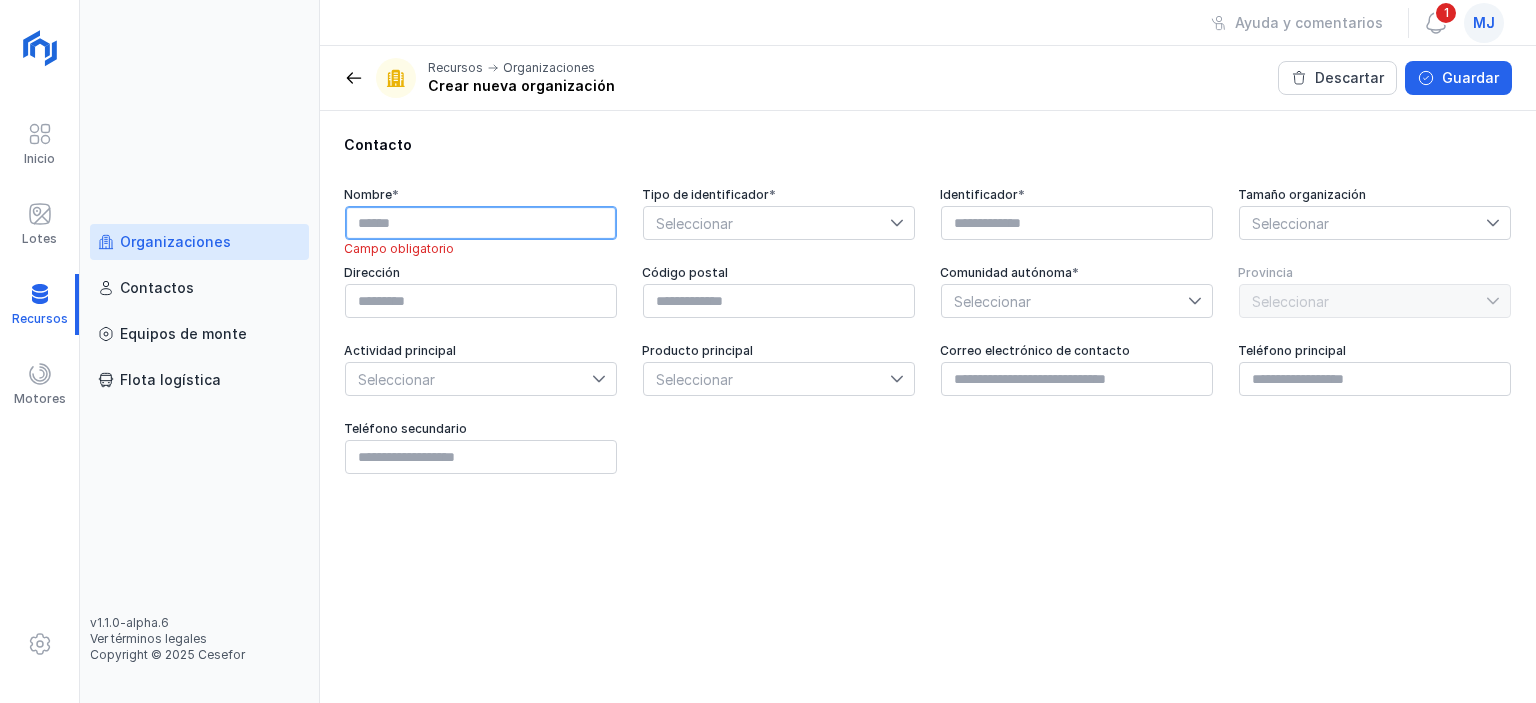 paste on "*****" 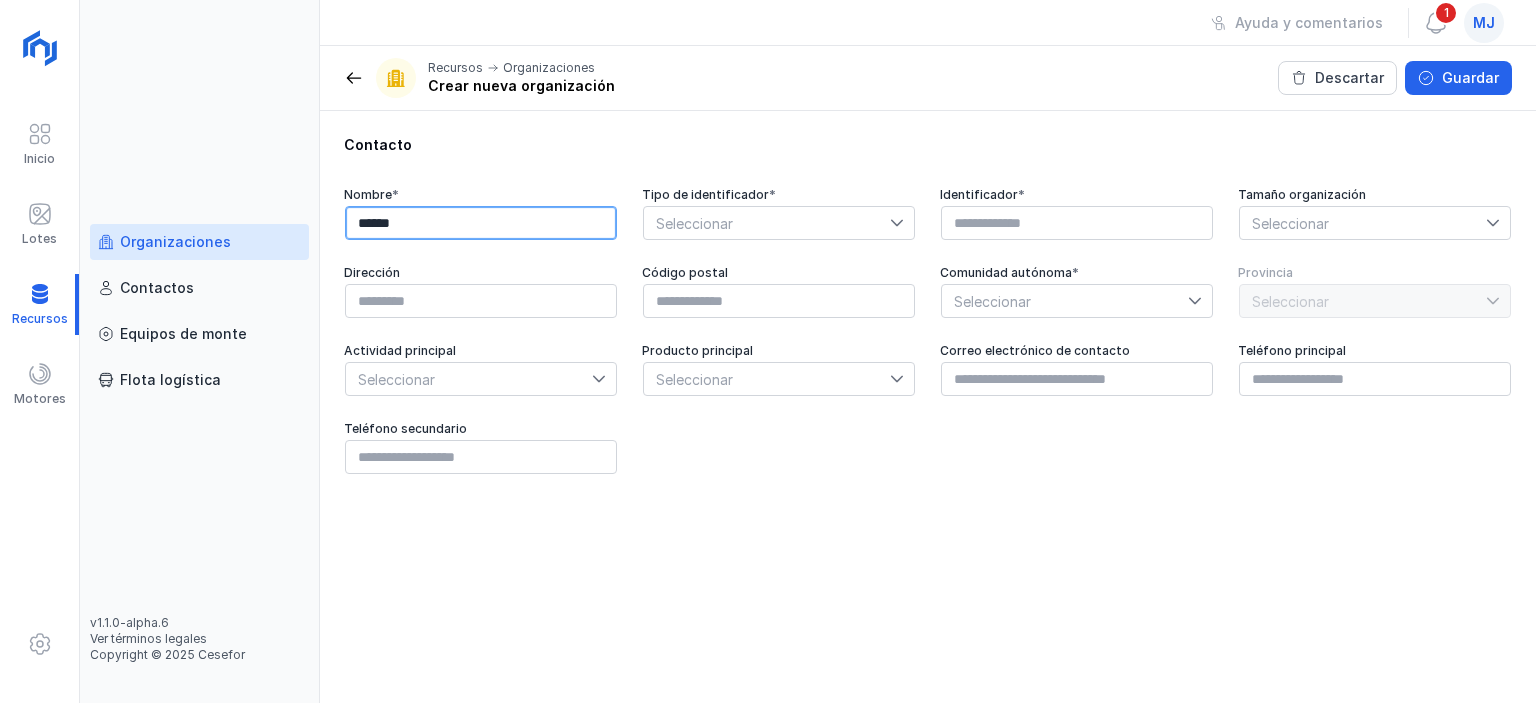 drag, startPoint x: 424, startPoint y: 221, endPoint x: 332, endPoint y: 213, distance: 92.34717 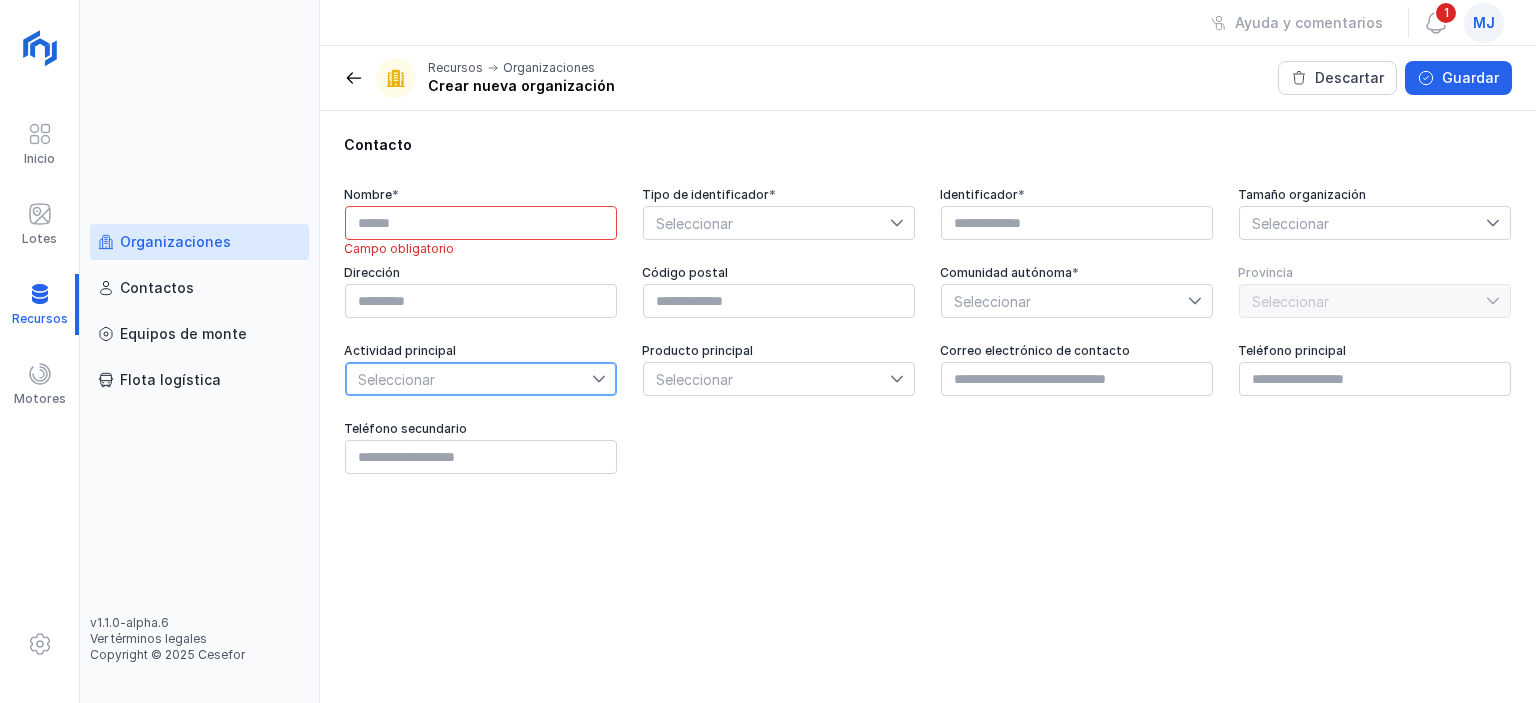 drag, startPoint x: 506, startPoint y: 376, endPoint x: 460, endPoint y: 391, distance: 48.38388 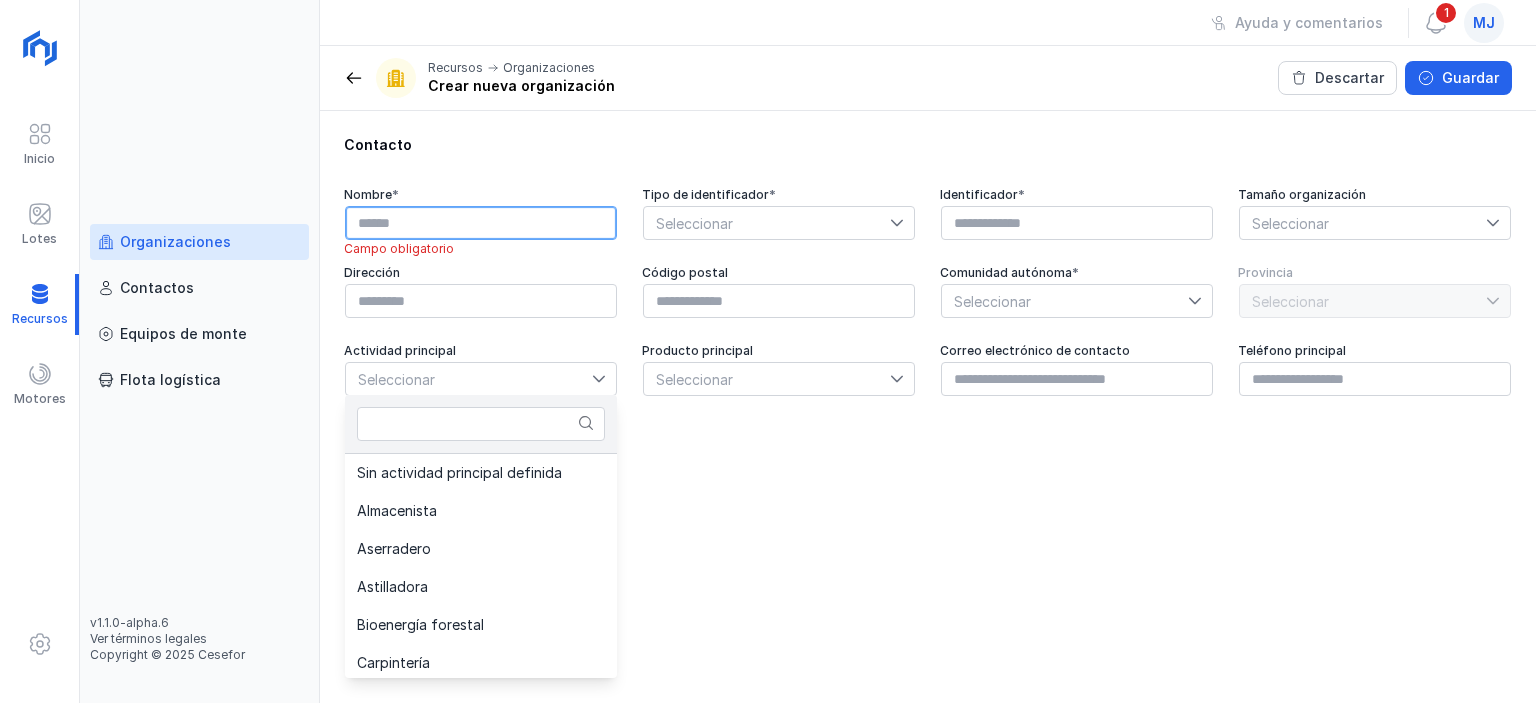 click at bounding box center (481, 223) 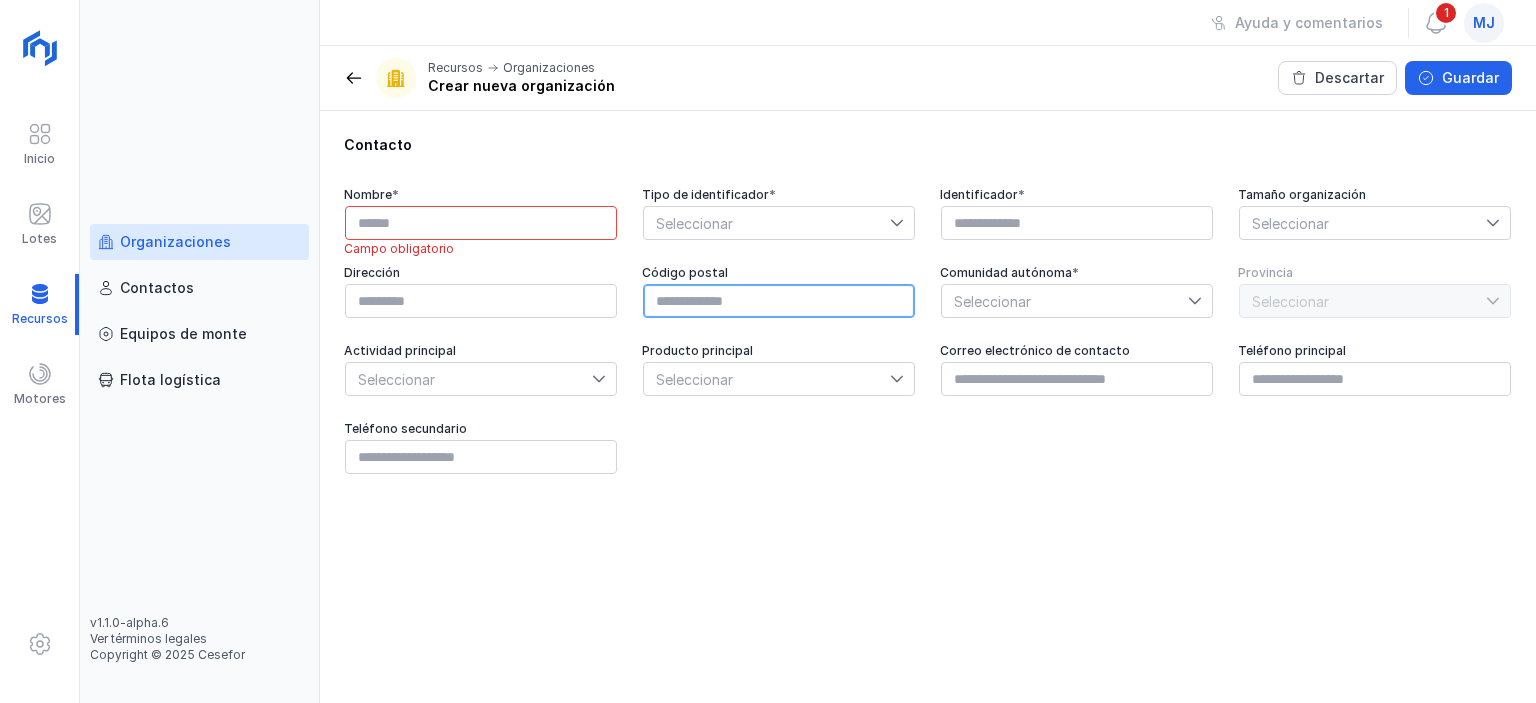click at bounding box center [779, 301] 